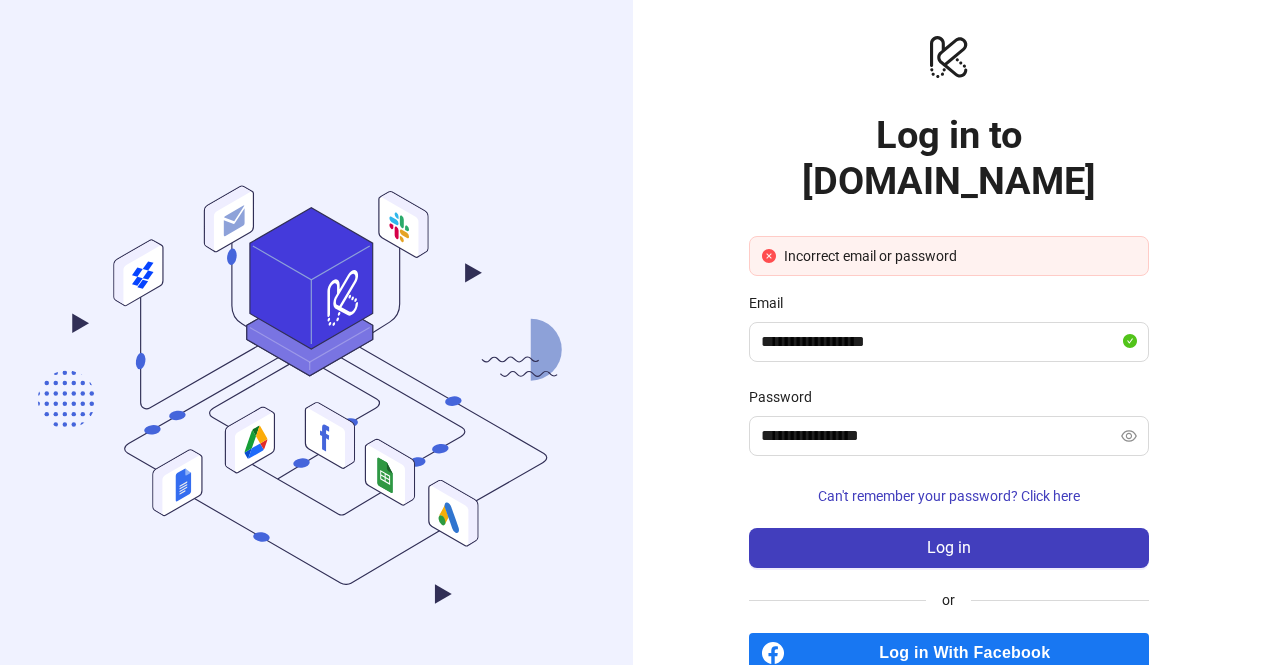 scroll, scrollTop: 46, scrollLeft: 0, axis: vertical 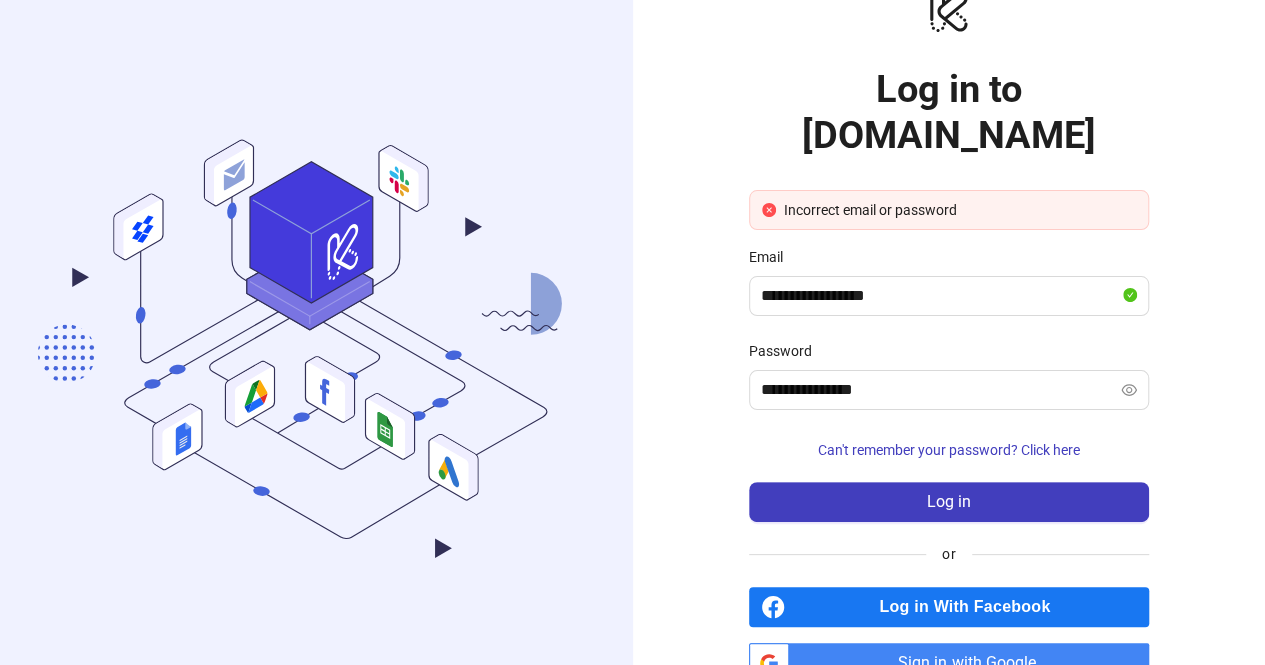 type on "**********" 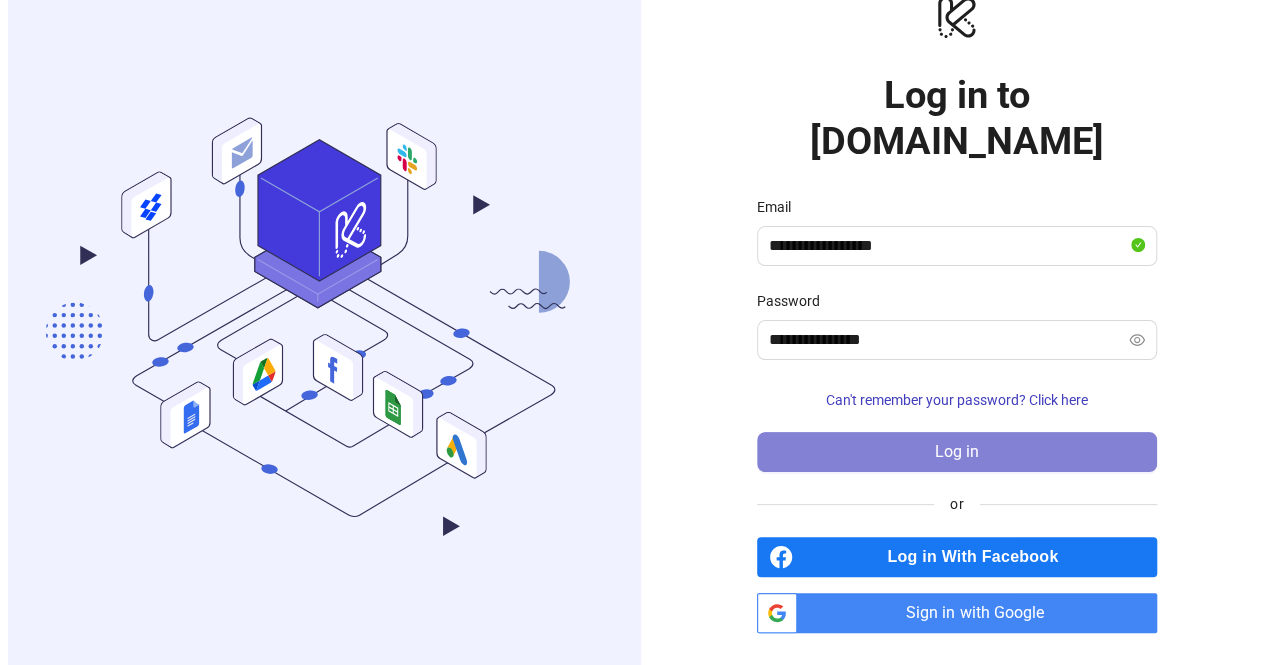 scroll, scrollTop: 0, scrollLeft: 0, axis: both 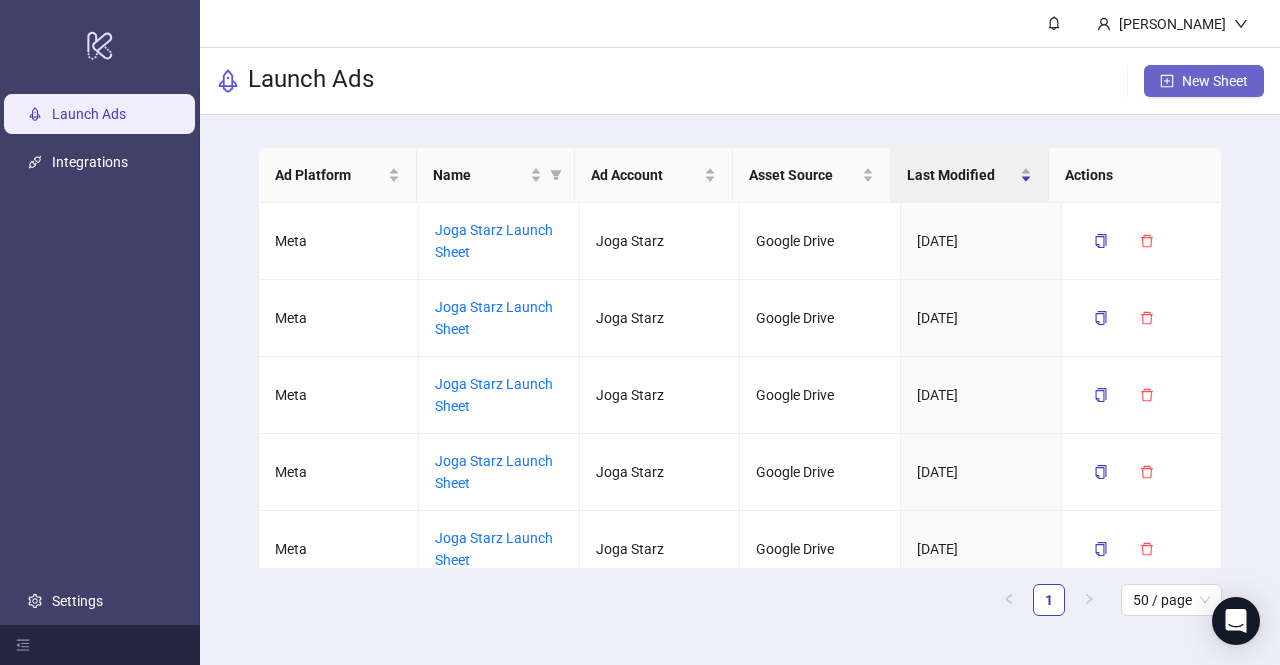 click 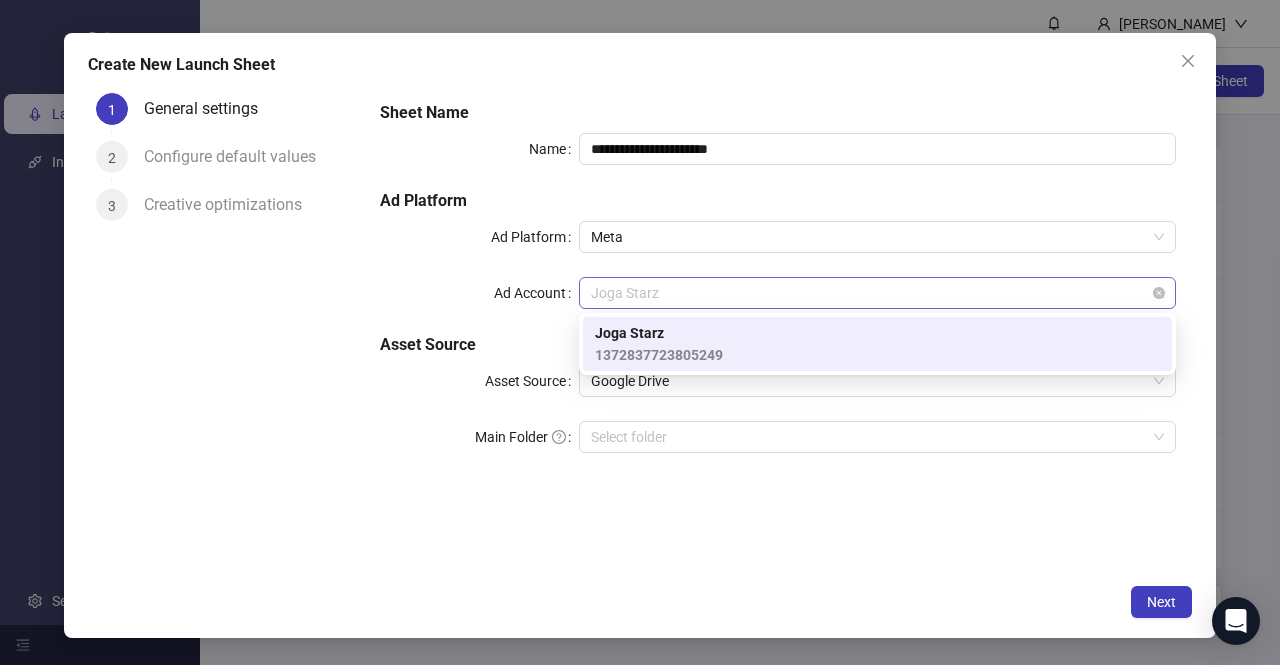 click on "Joga Starz" at bounding box center (877, 293) 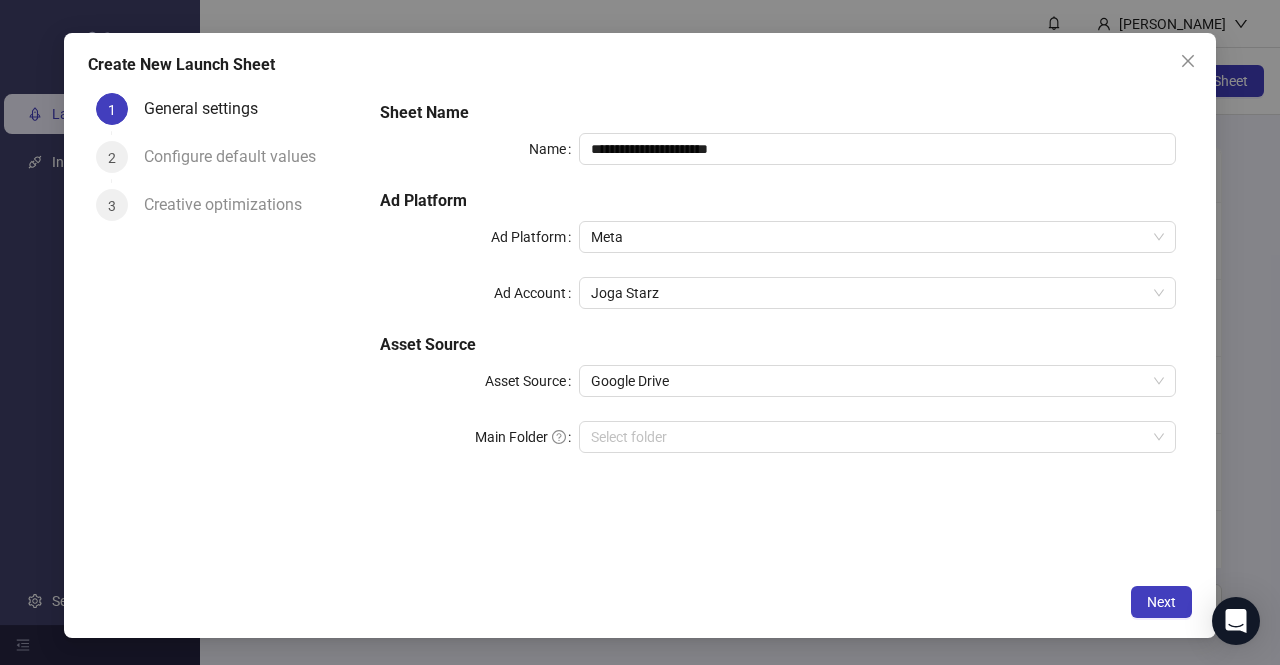 click on "**********" at bounding box center (778, 329) 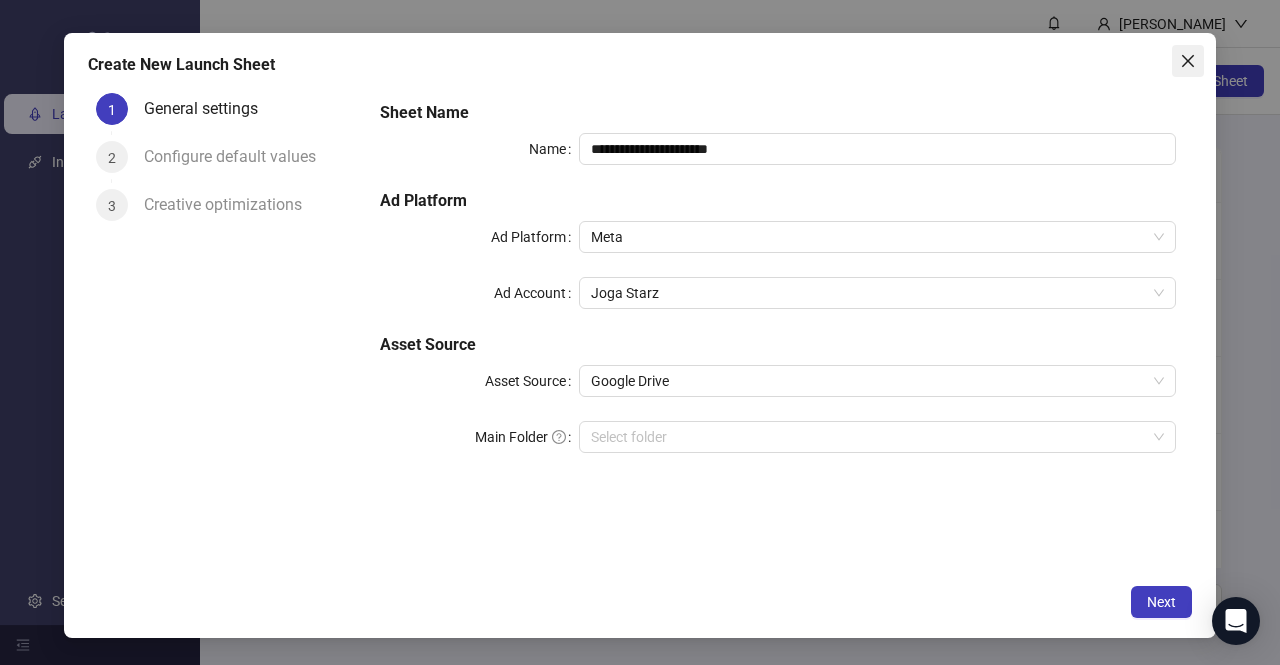 click at bounding box center [1188, 61] 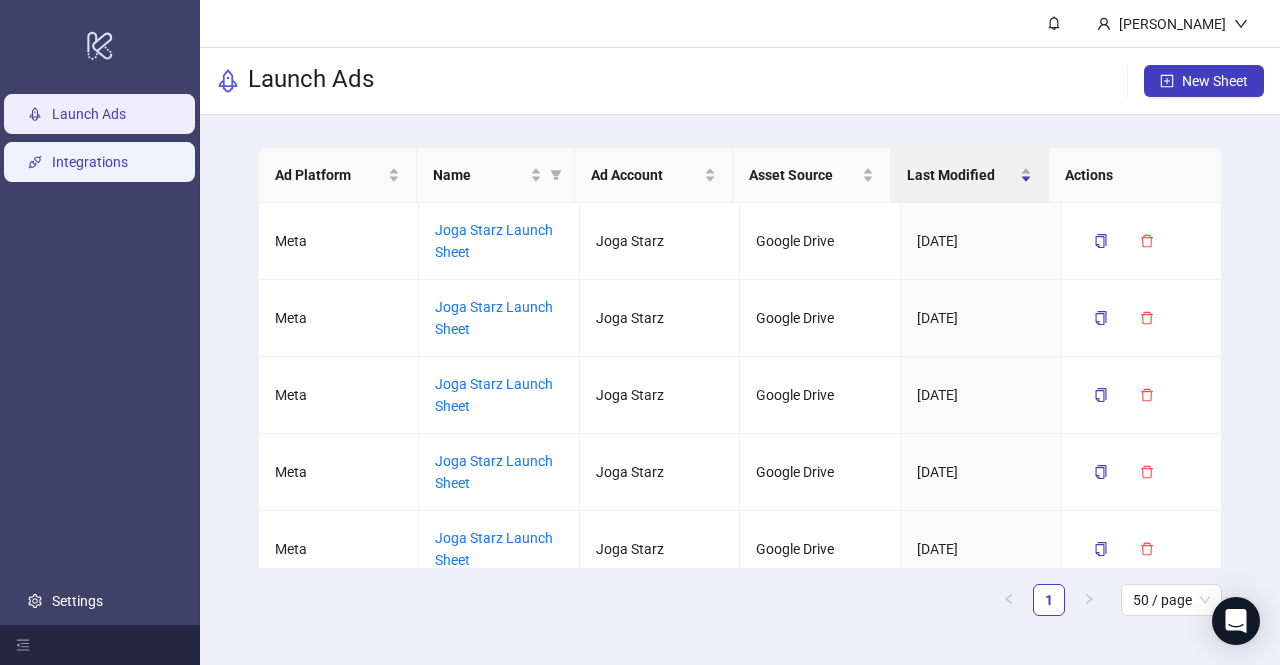 click on "Integrations" at bounding box center [90, 162] 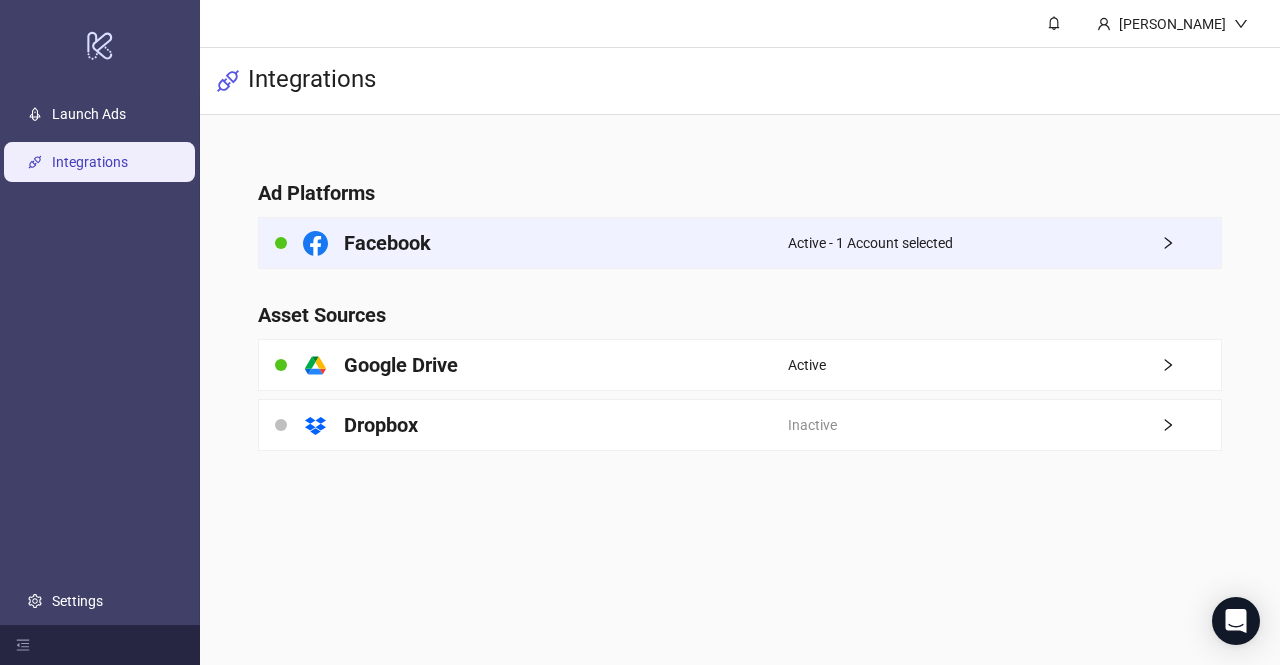 click on "Active - 1 Account selected" at bounding box center [1004, 243] 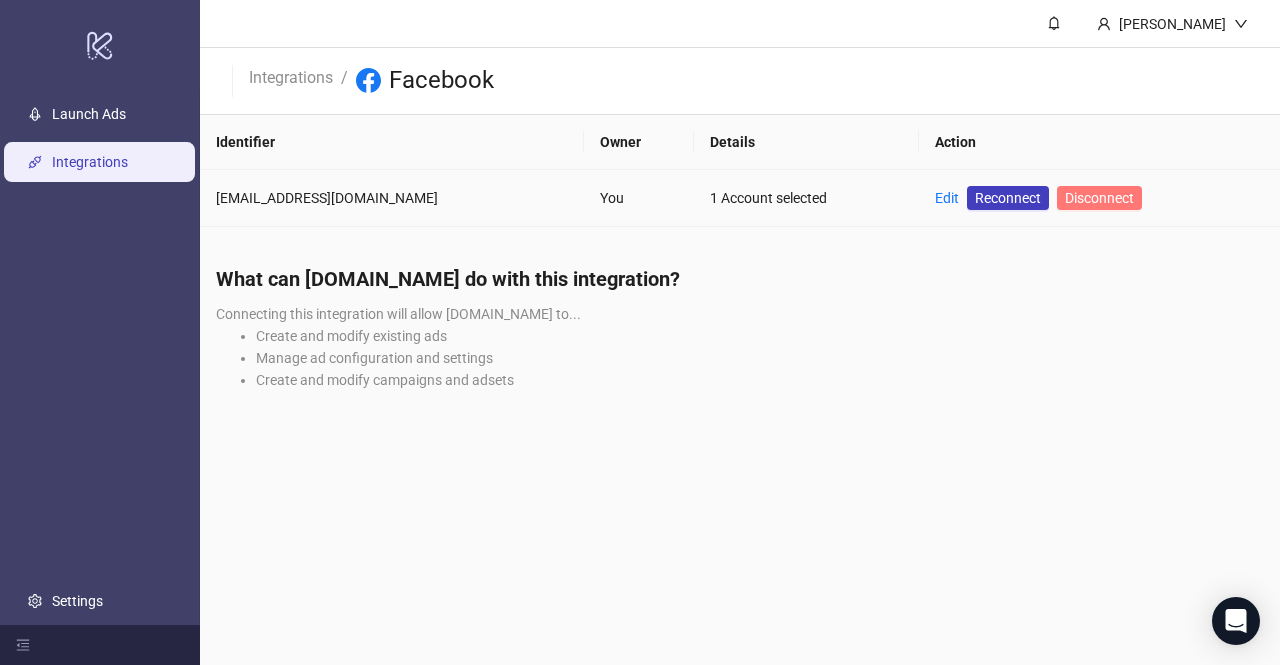 click on "Disconnect" at bounding box center (1099, 198) 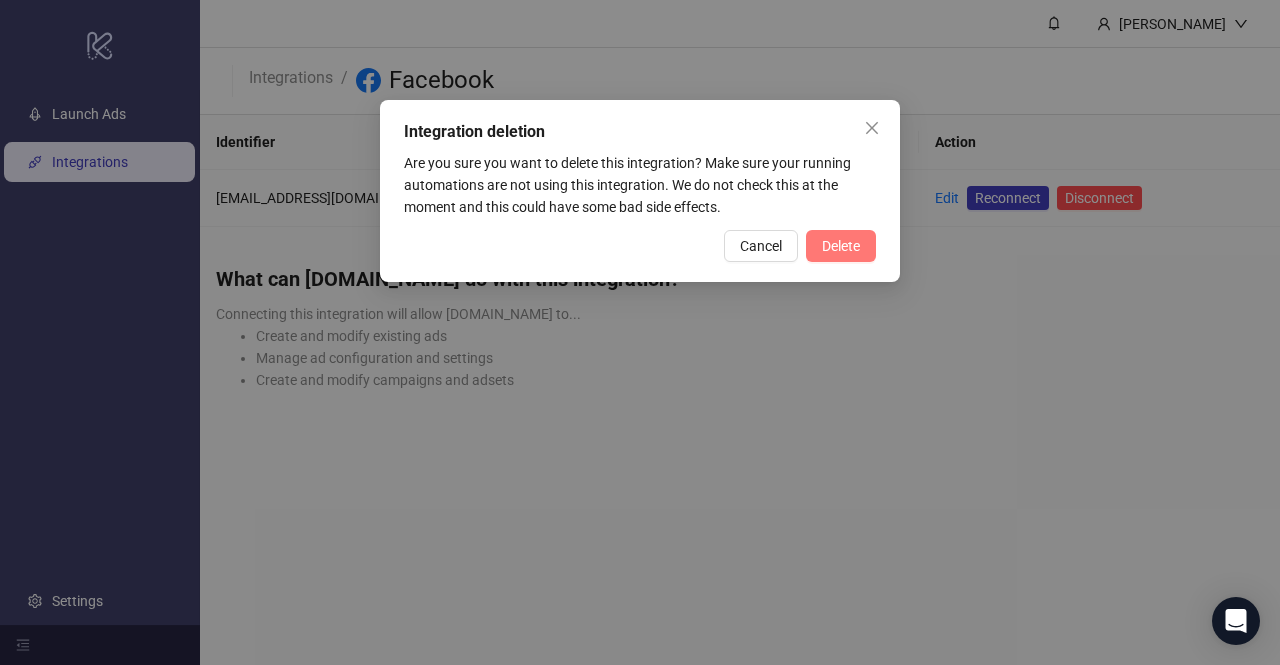 click on "Delete" at bounding box center [841, 246] 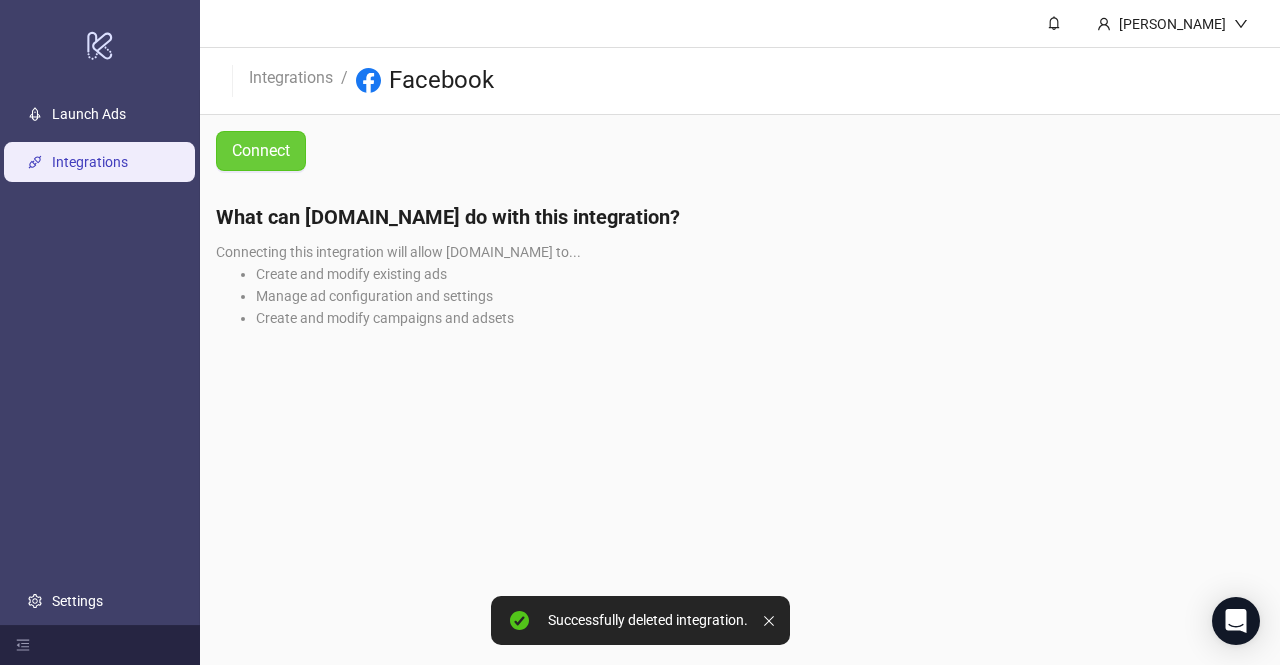 click on "Connect" at bounding box center [261, 150] 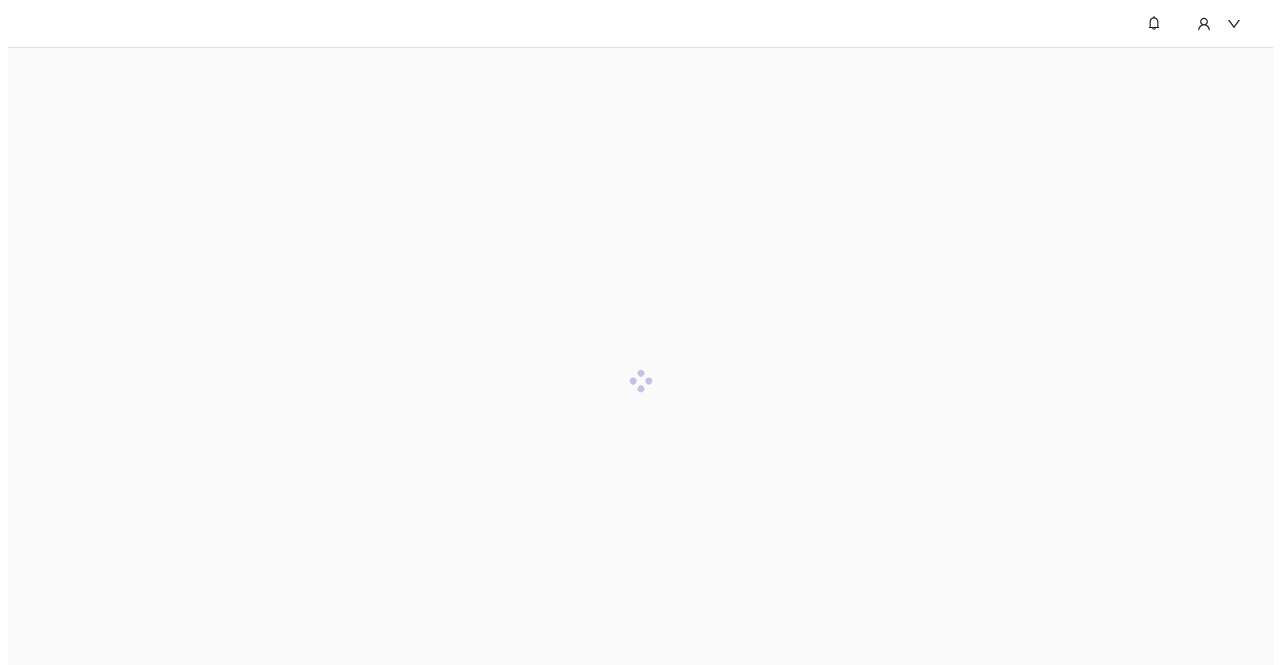 scroll, scrollTop: 0, scrollLeft: 0, axis: both 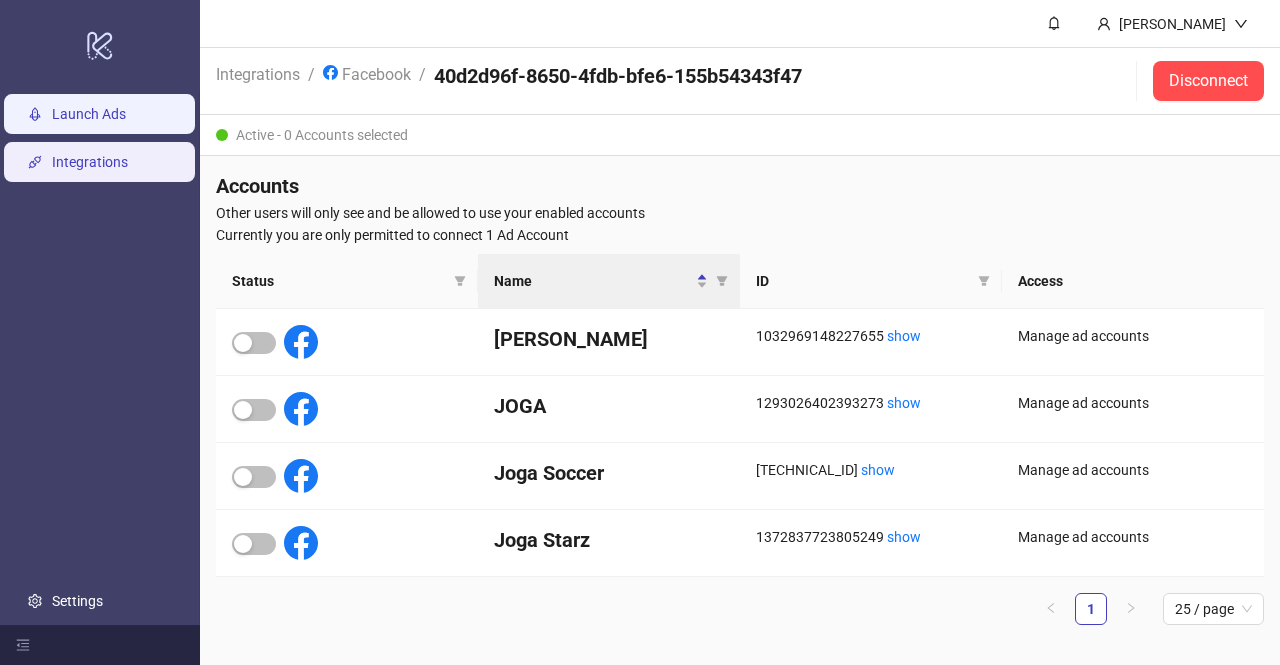 click on "Launch Ads" at bounding box center [89, 114] 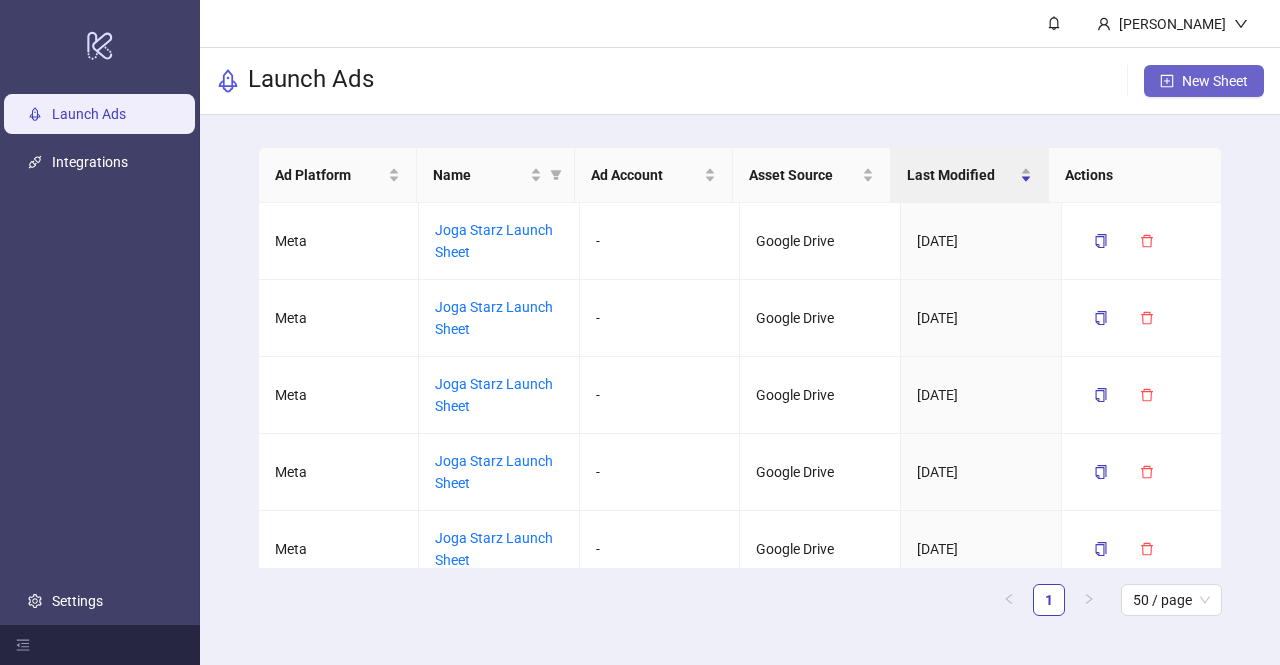 click on "New Sheet" at bounding box center (1204, 81) 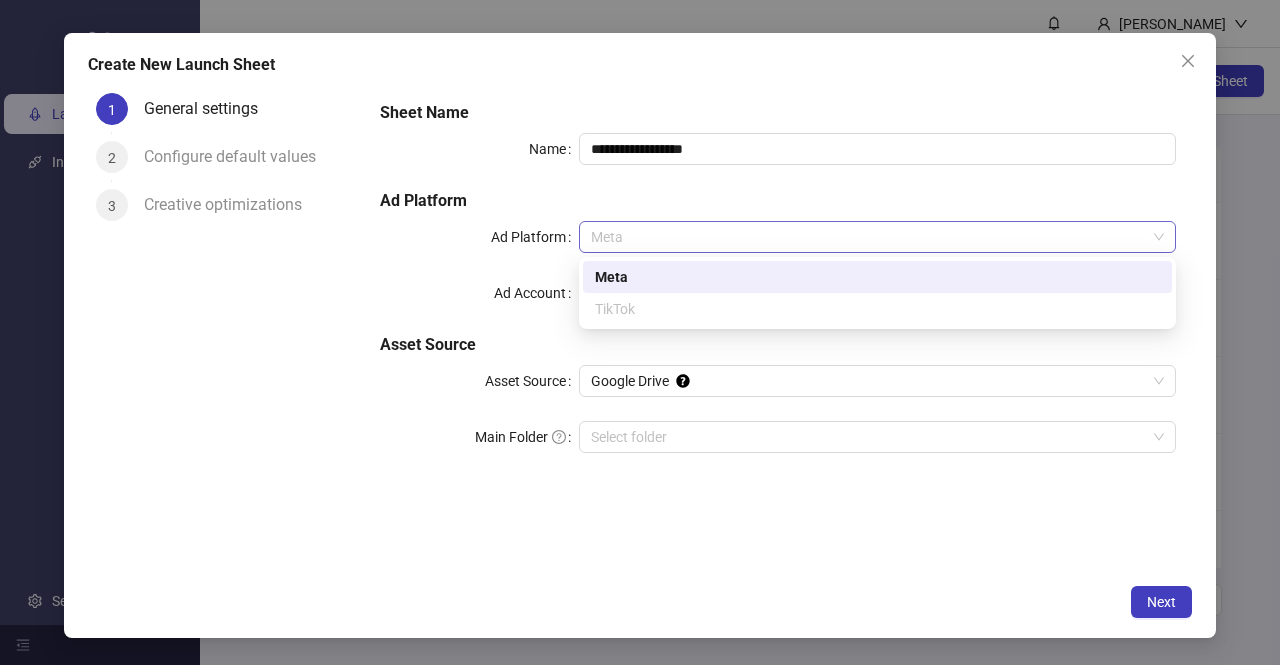 click on "Meta" at bounding box center (877, 237) 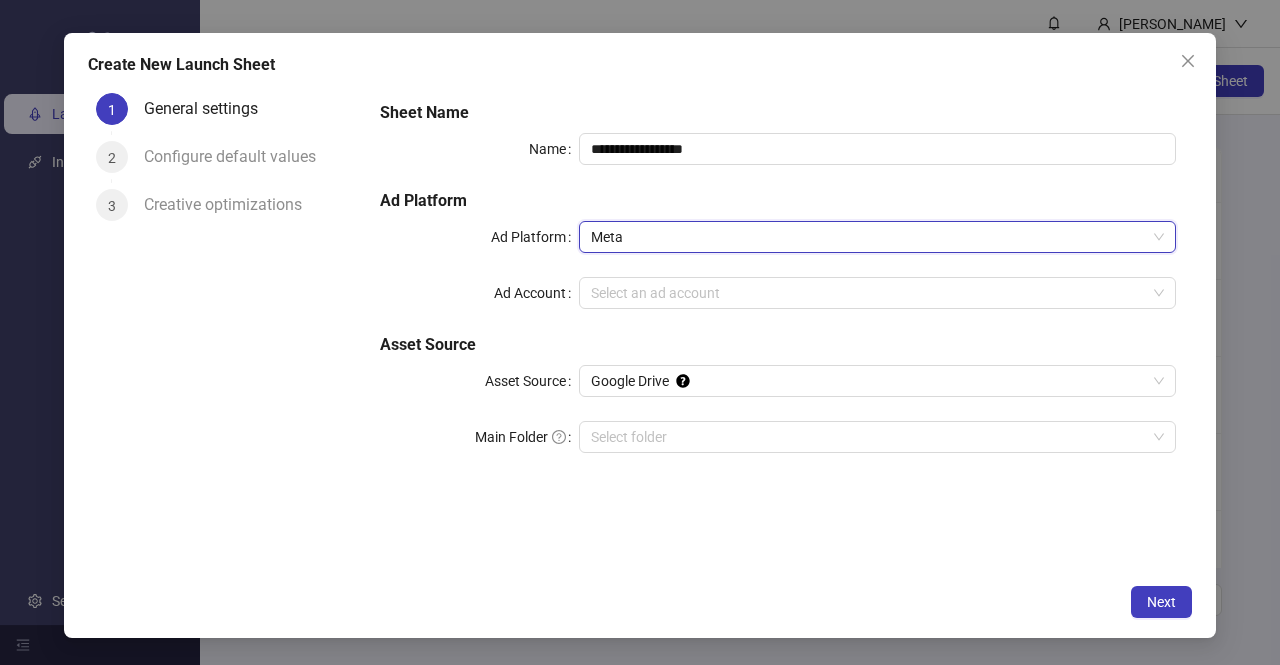 click on "Meta" at bounding box center [877, 237] 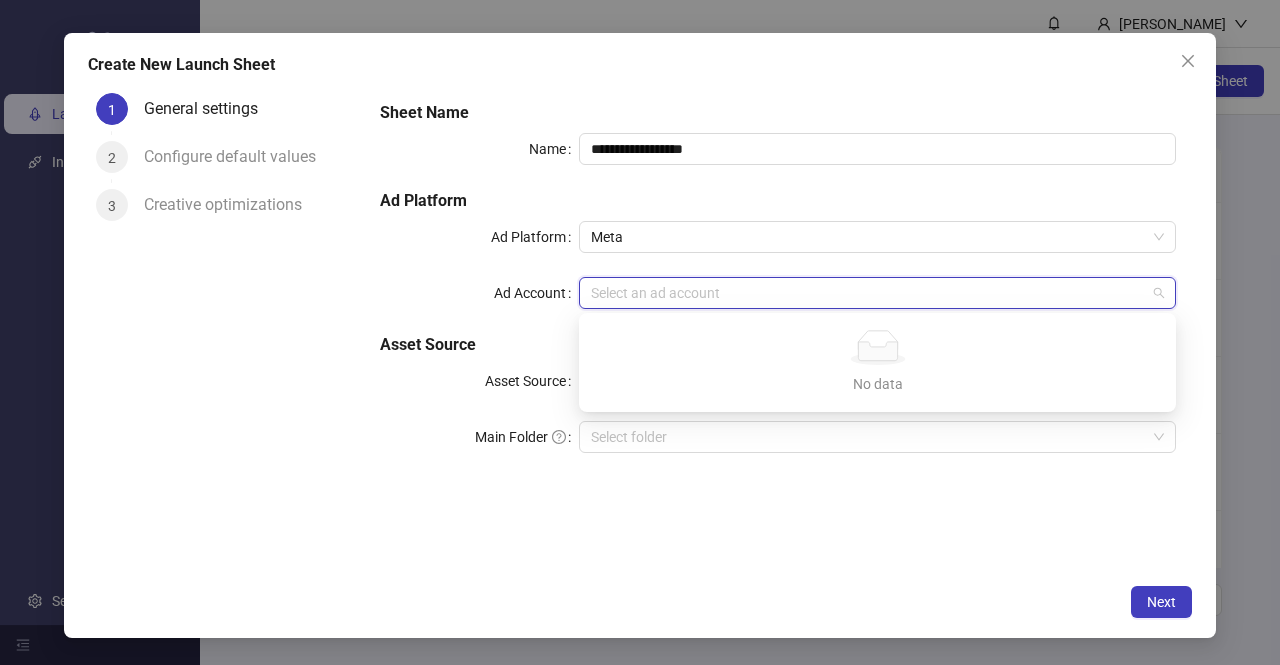 click on "Ad Account" at bounding box center (868, 293) 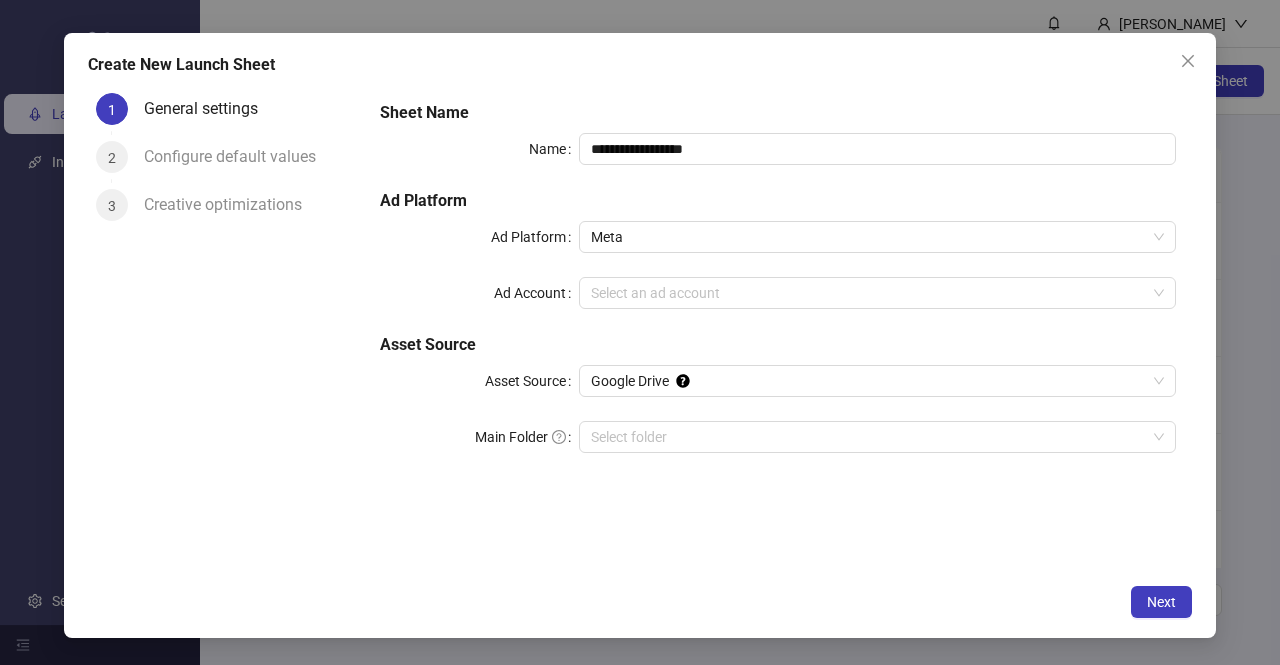 click on "**********" at bounding box center (778, 329) 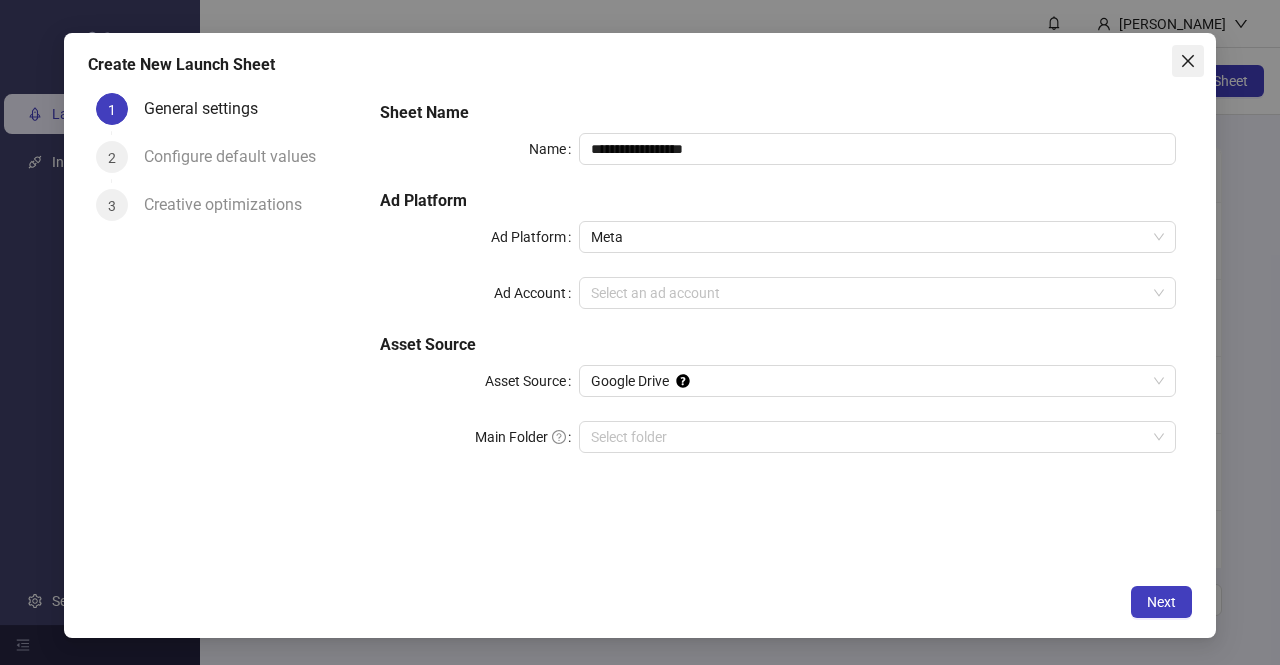click at bounding box center [1188, 61] 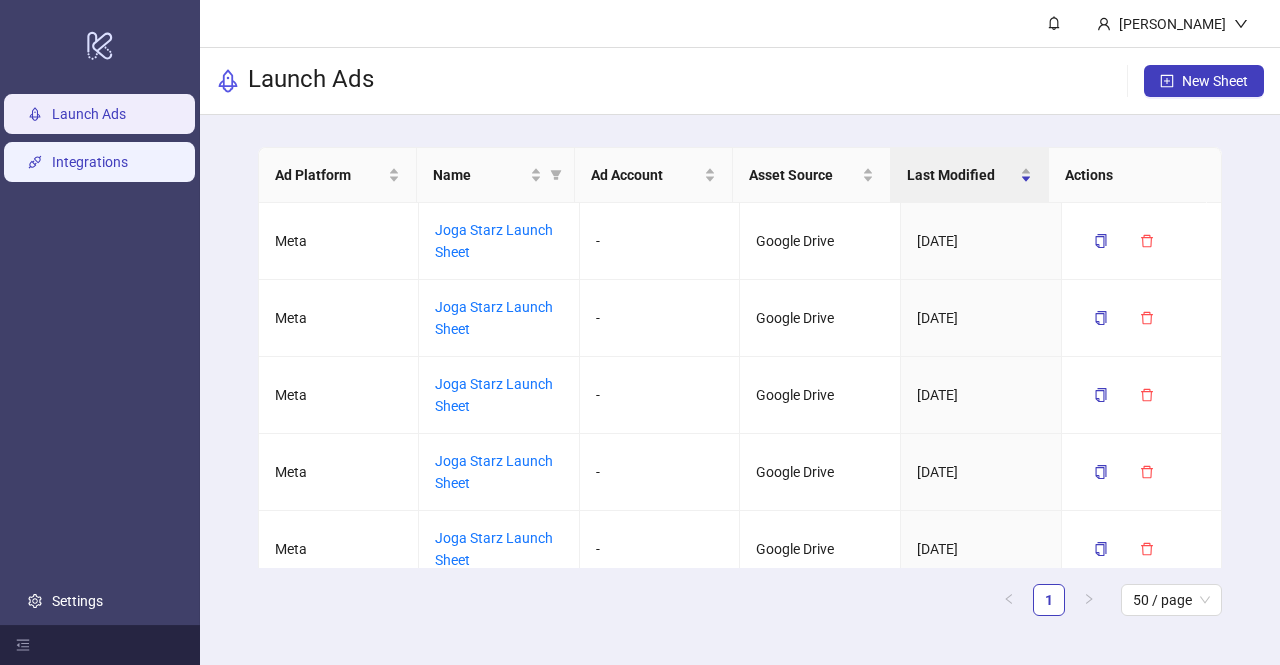 click on "Integrations" at bounding box center (90, 162) 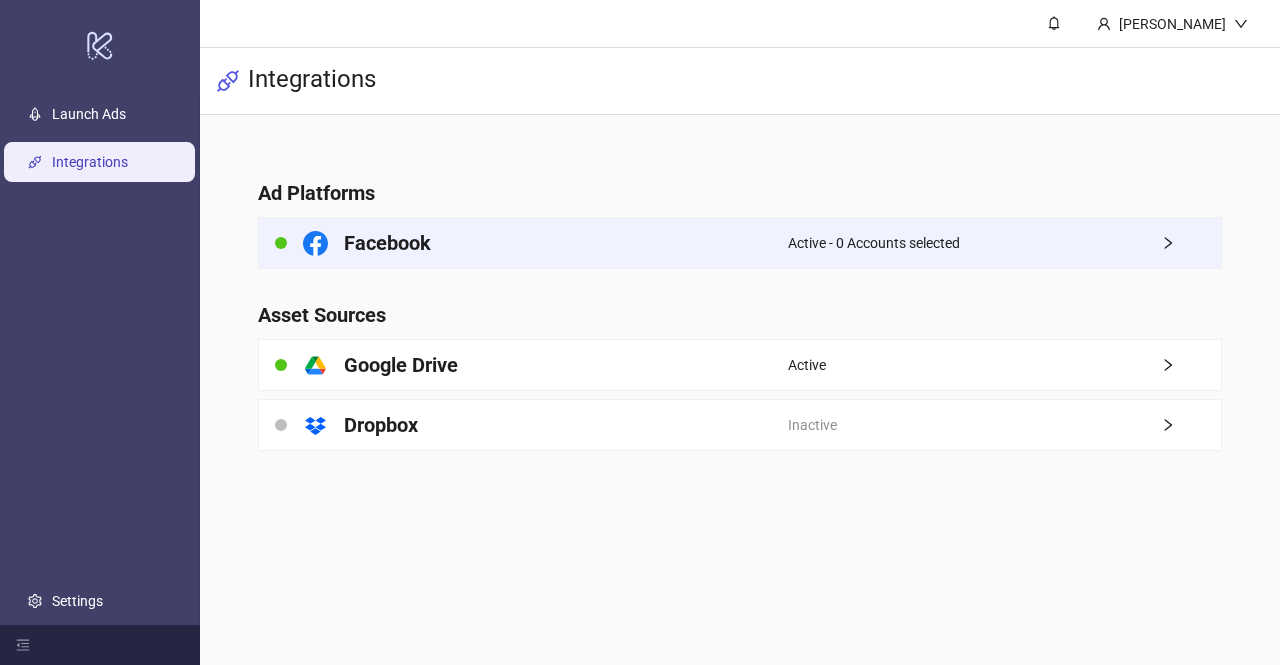 click on "Active - 0 Accounts selected" at bounding box center (874, 243) 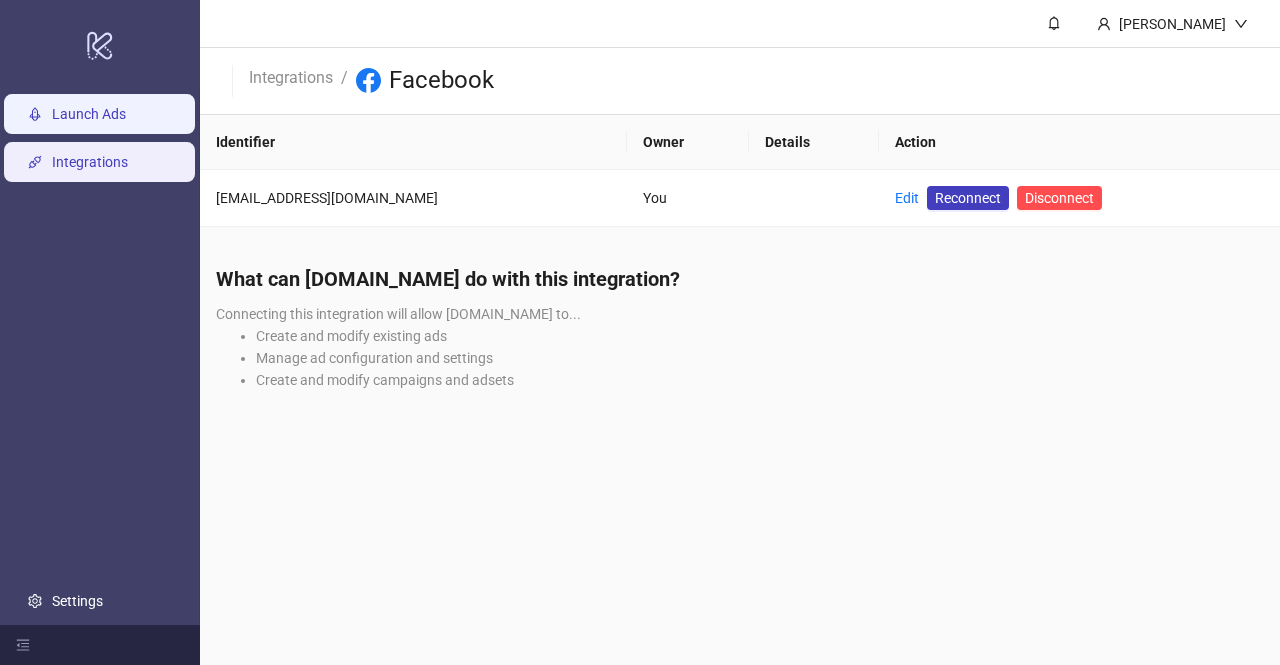 click on "Launch Ads" at bounding box center (89, 114) 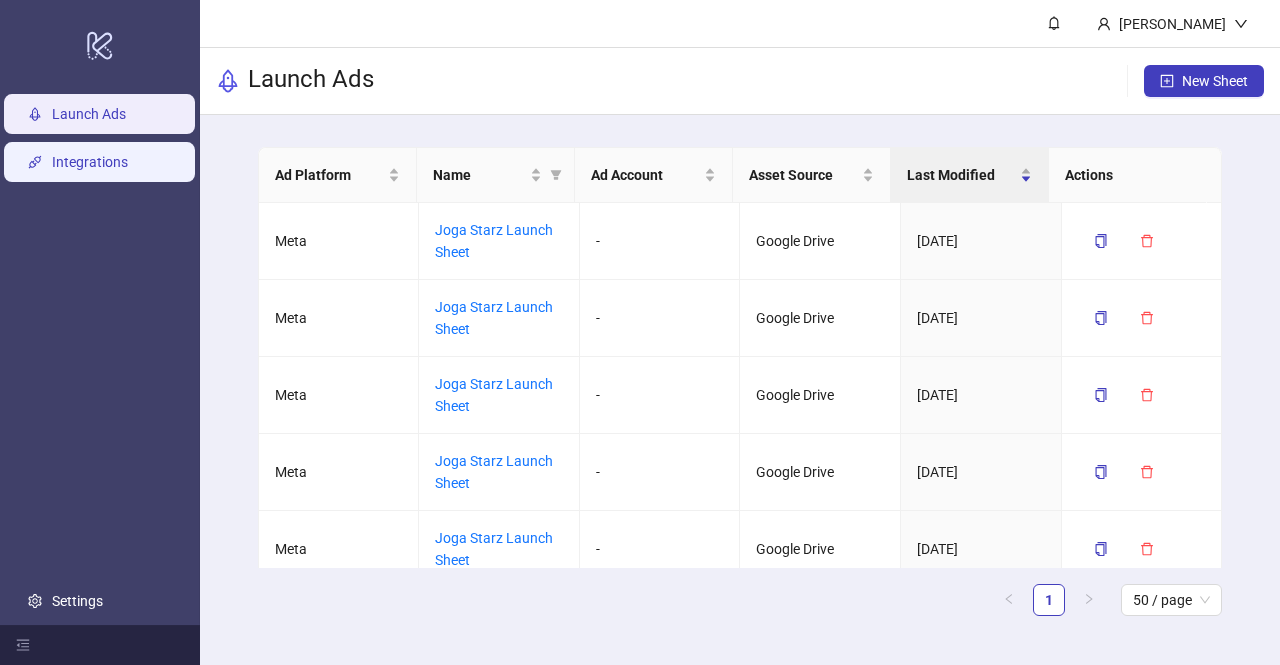 click on "Integrations" at bounding box center [90, 162] 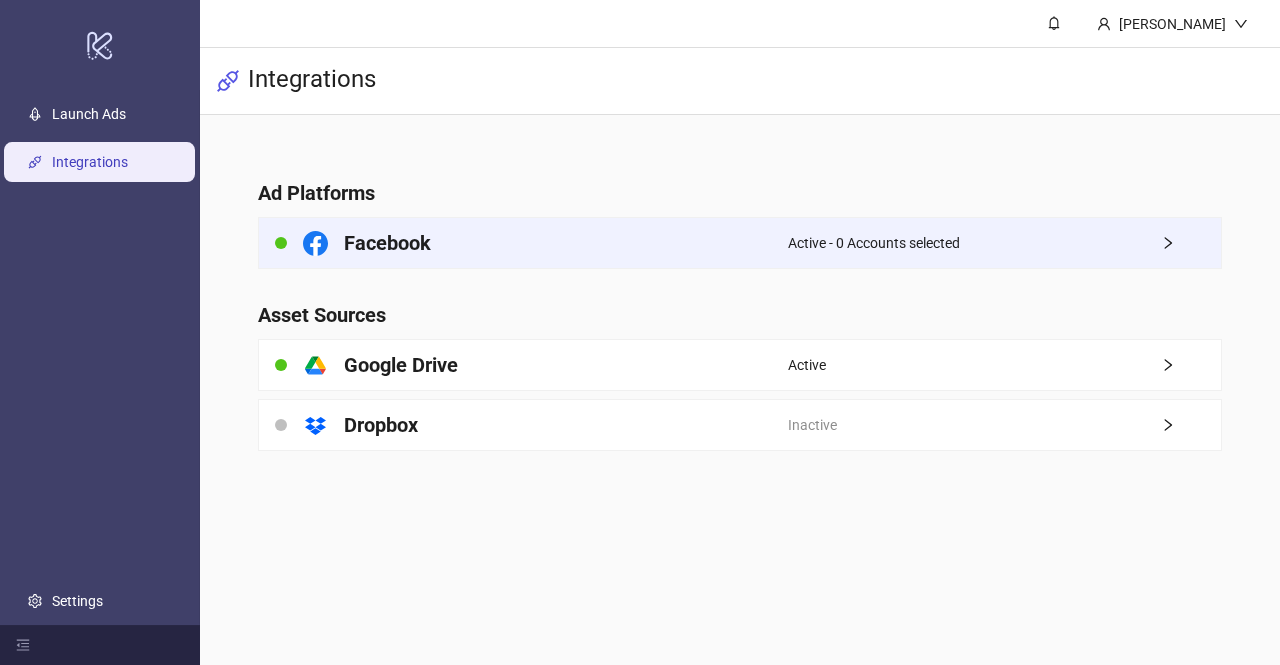 click 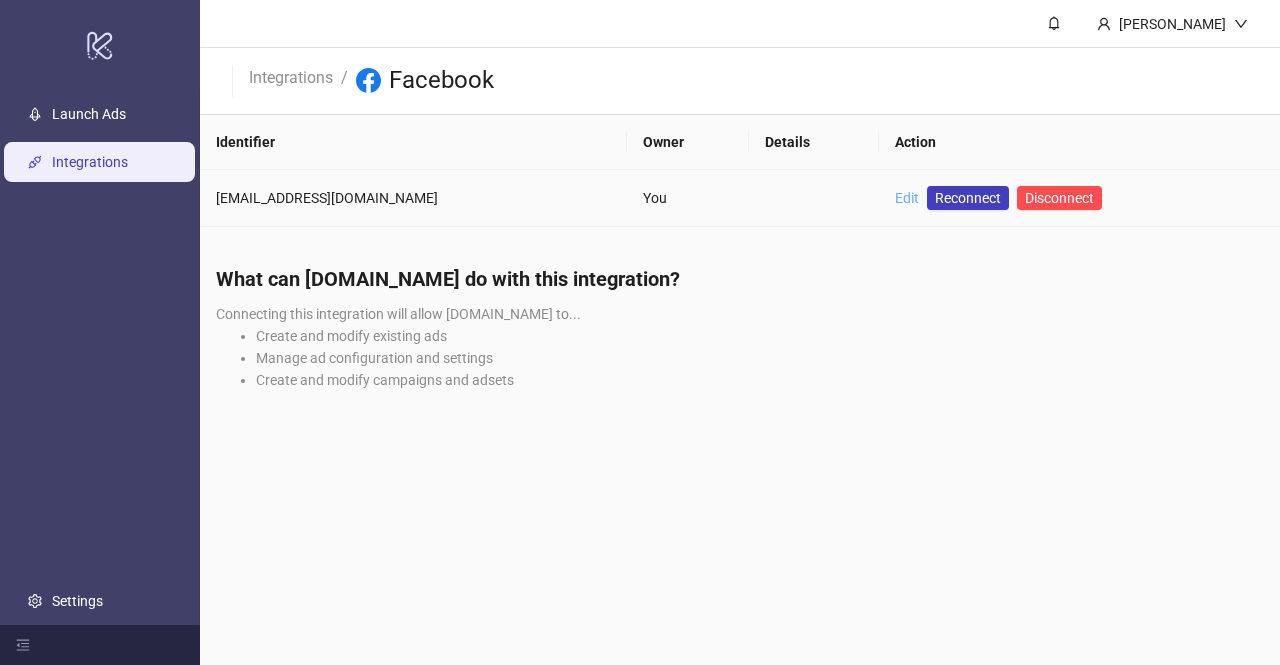 click on "Edit" at bounding box center (907, 198) 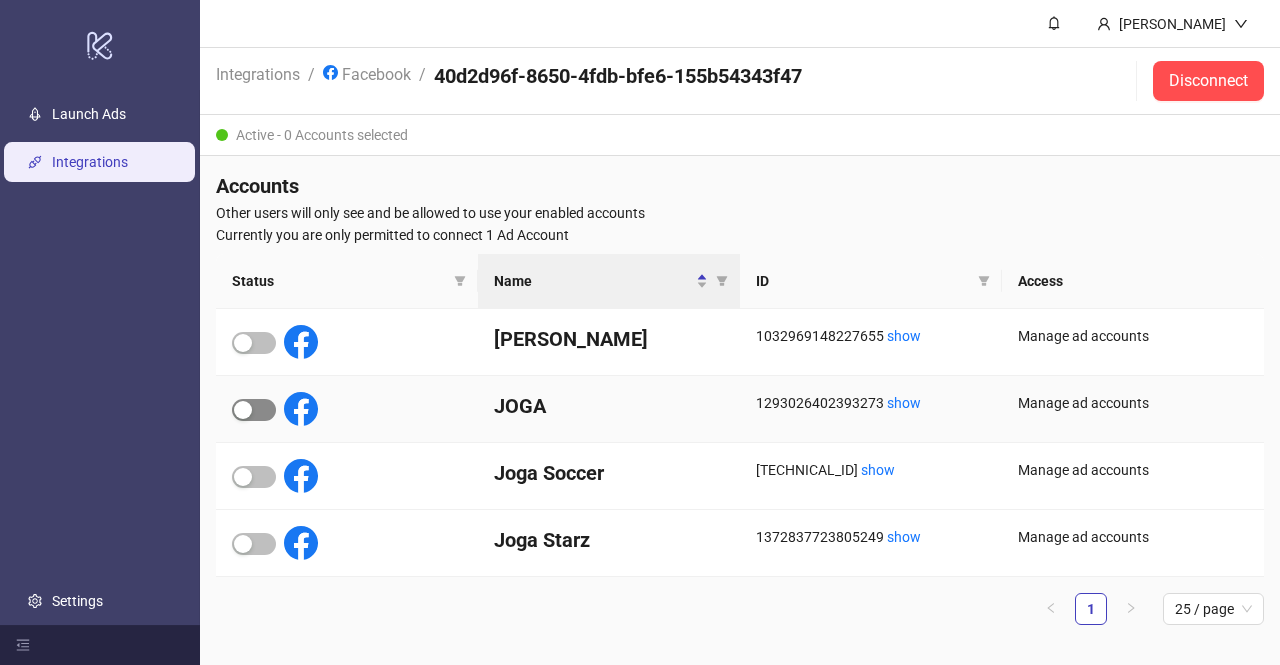 click at bounding box center [243, 410] 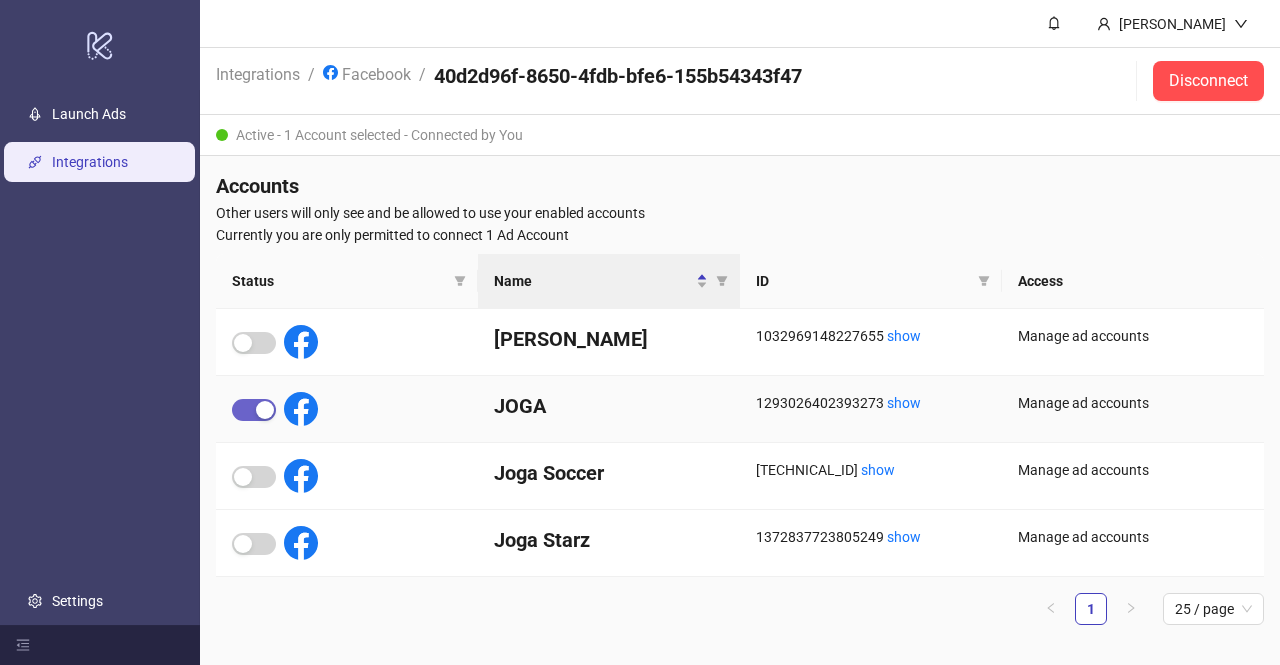 click at bounding box center (265, 410) 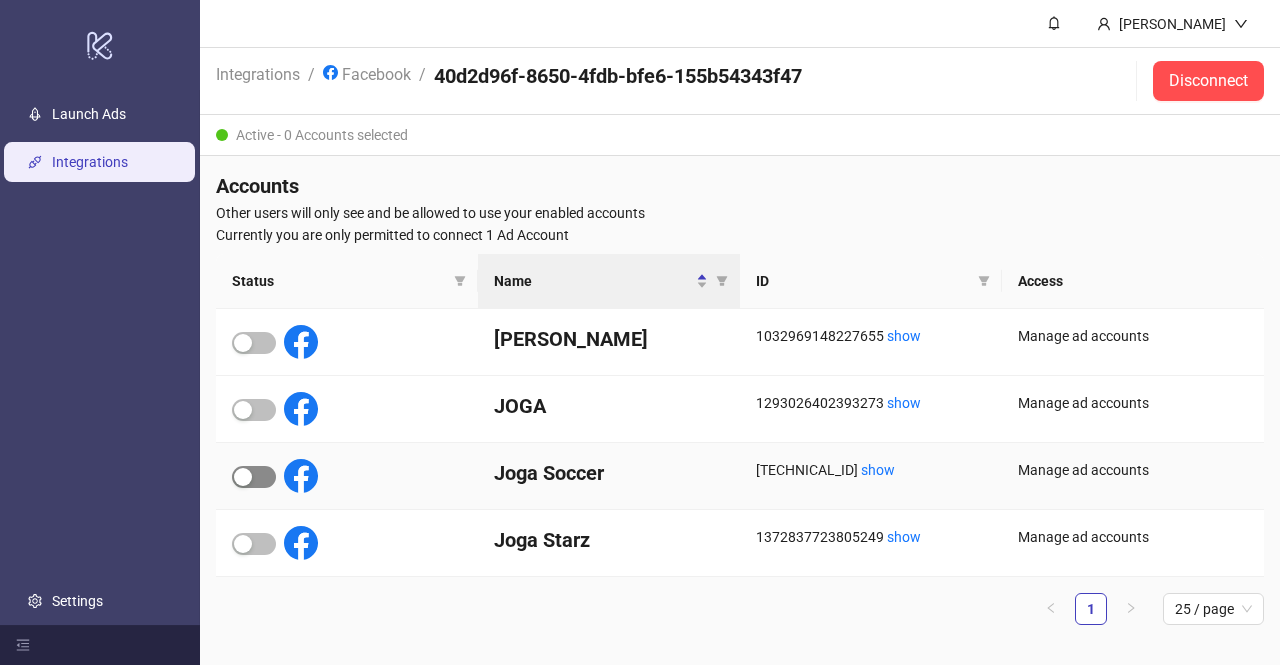 click at bounding box center (243, 477) 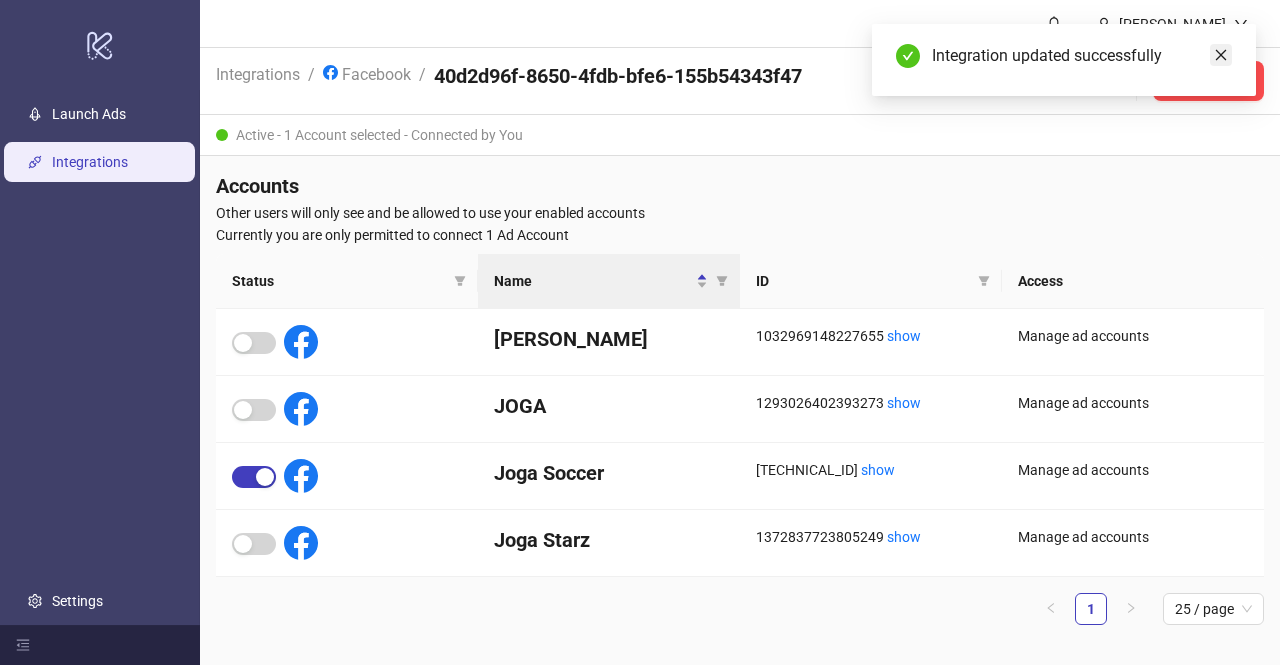 click at bounding box center [1221, 55] 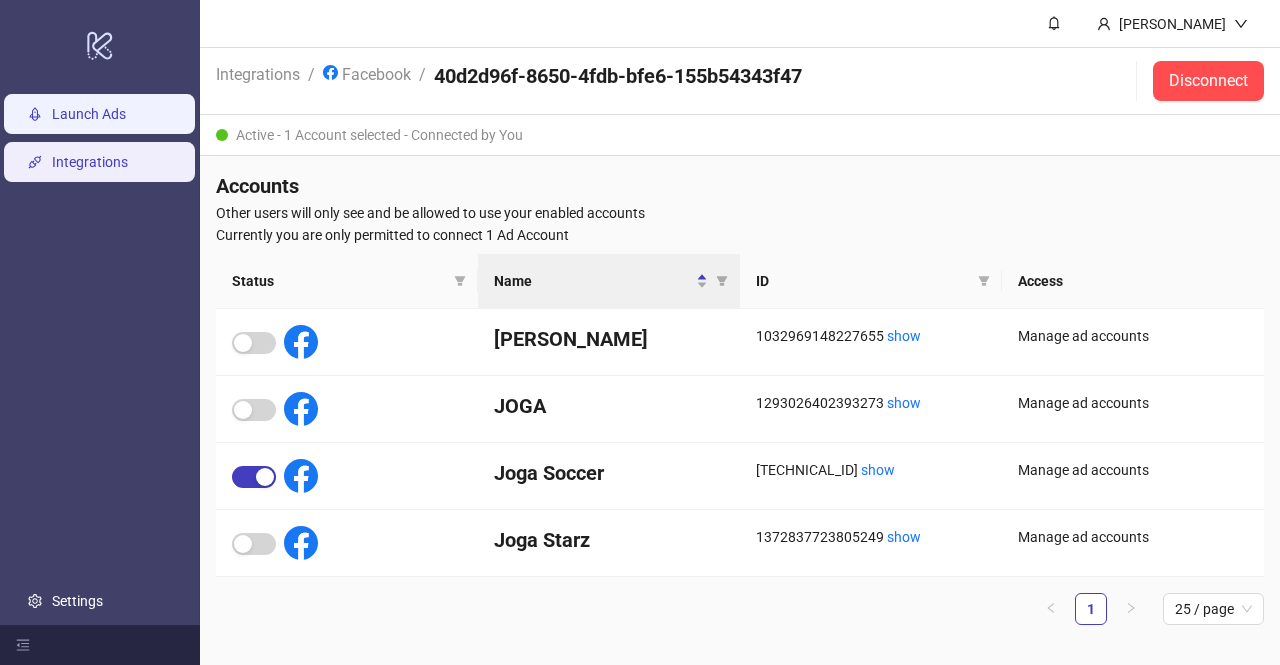 click on "Launch Ads" at bounding box center [89, 114] 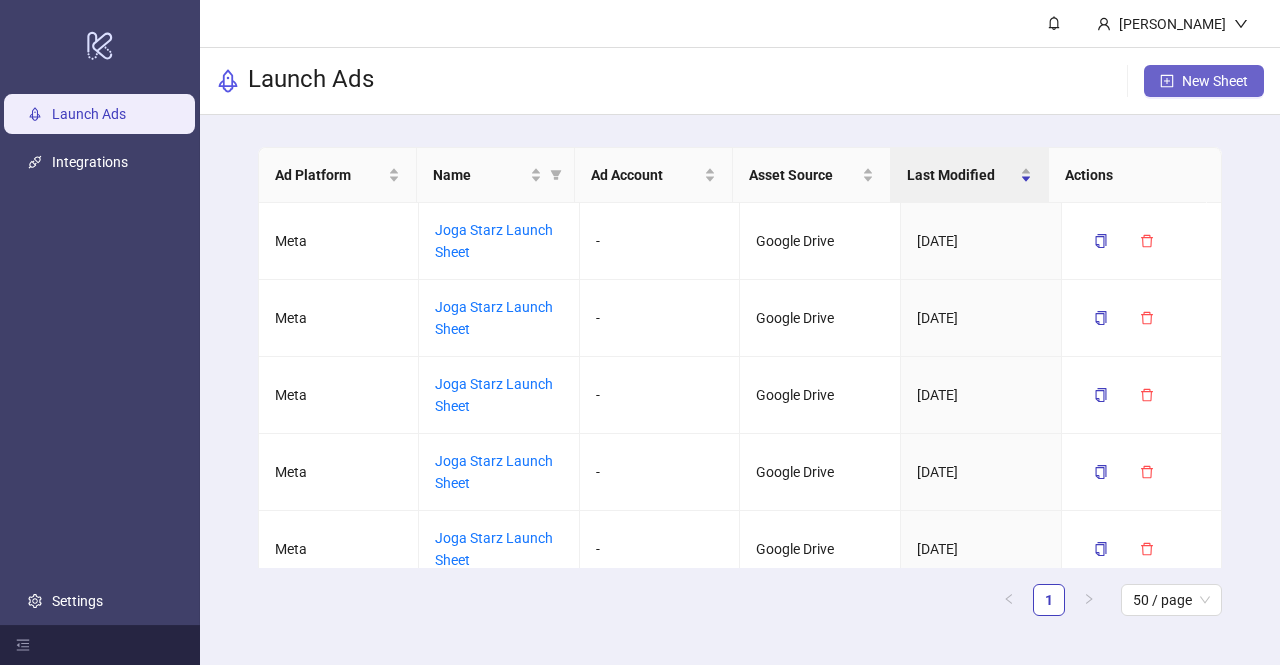 click 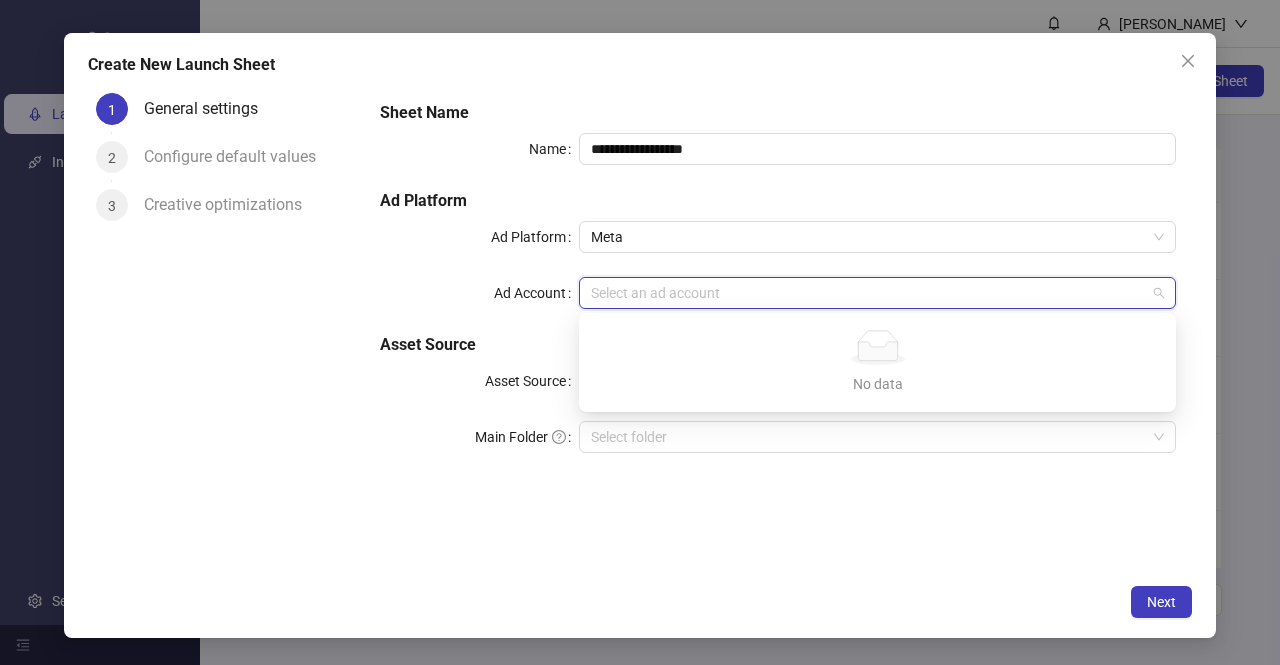 click on "Ad Account" at bounding box center [868, 293] 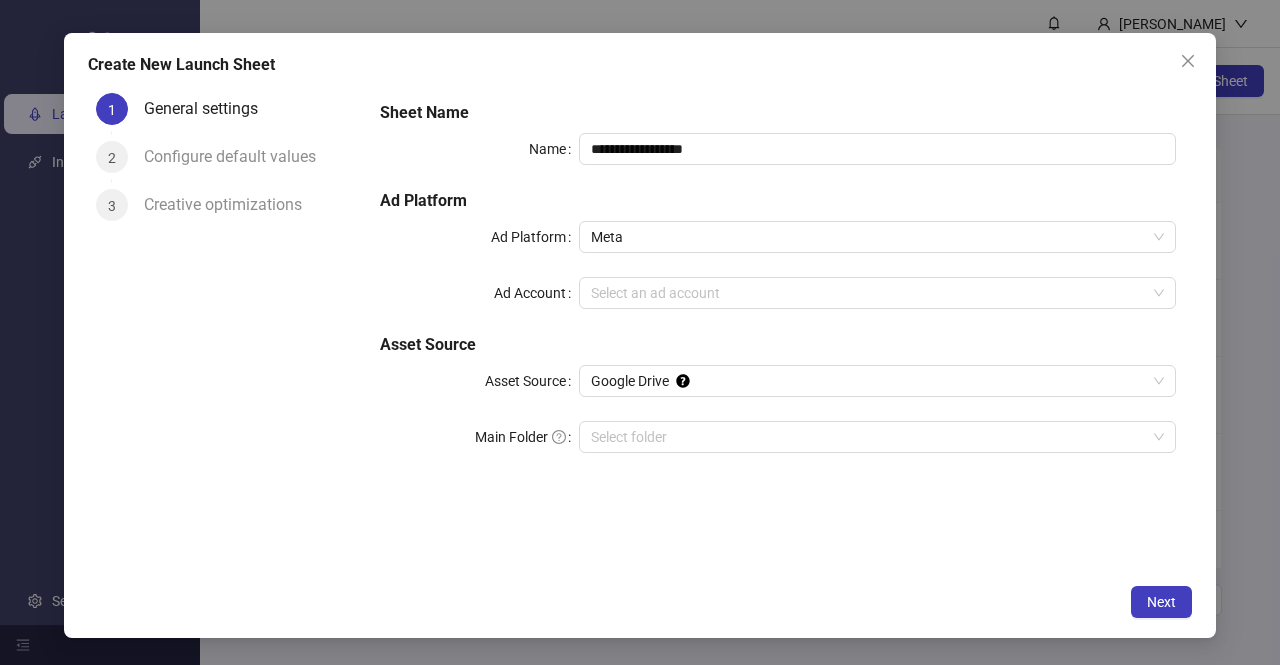 click on "**********" at bounding box center (778, 289) 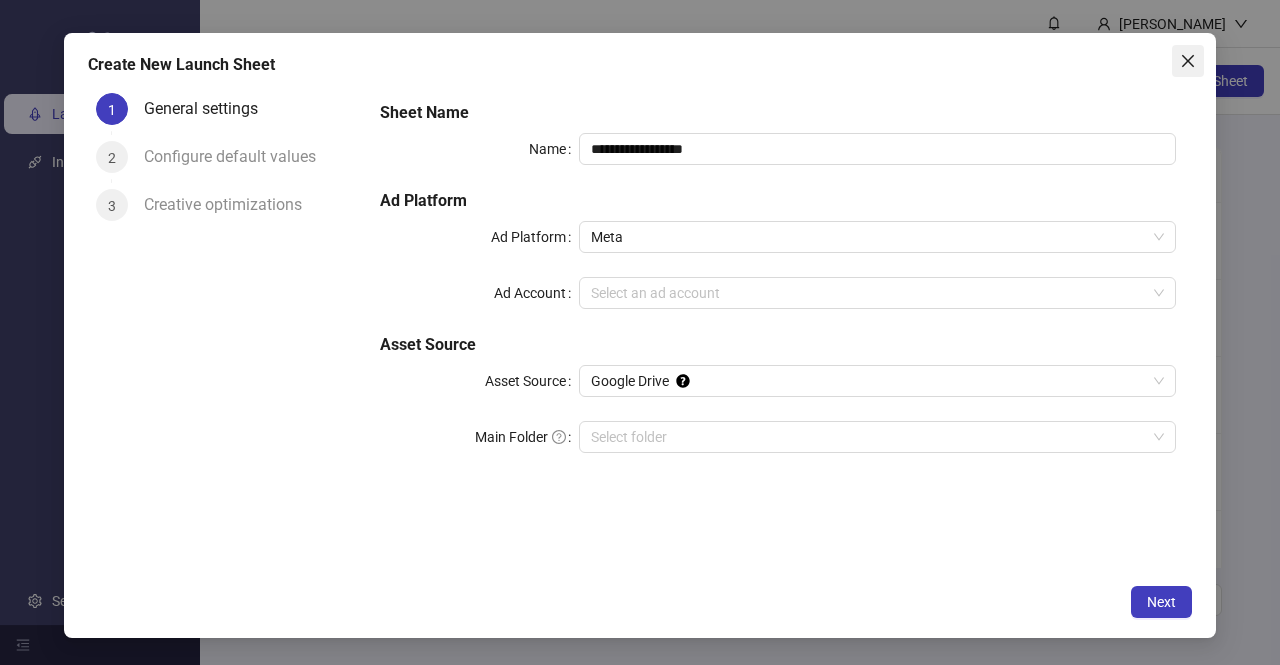 click 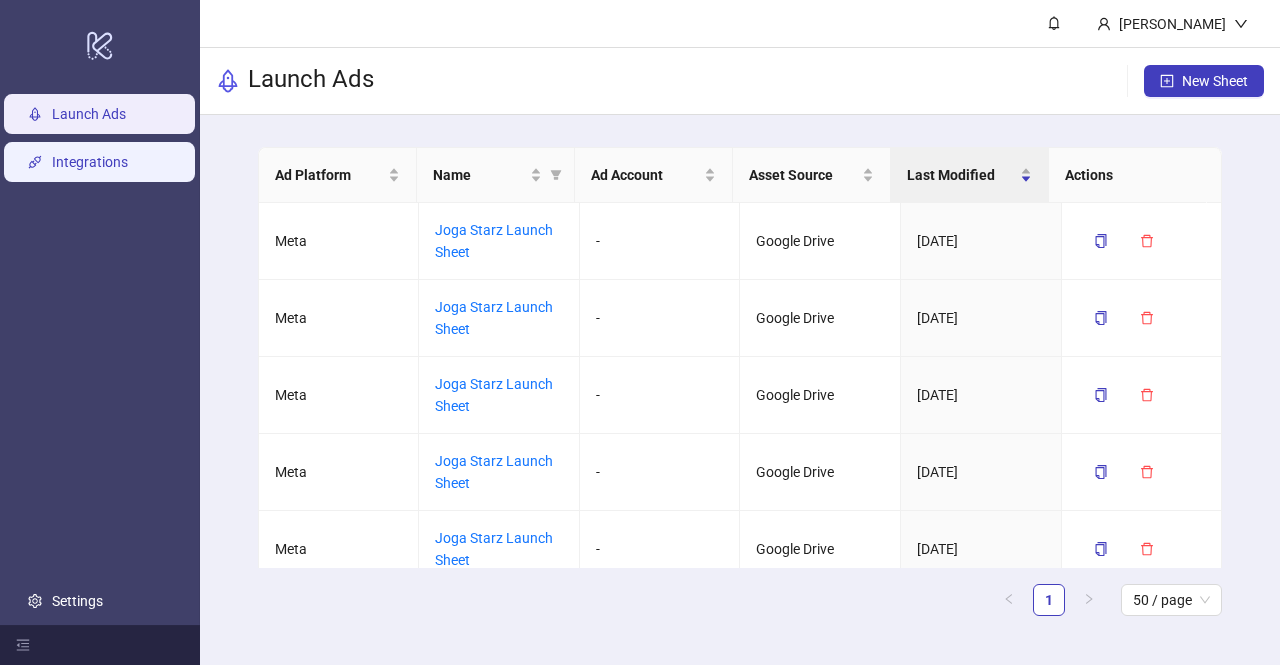 click on "Integrations" at bounding box center [90, 162] 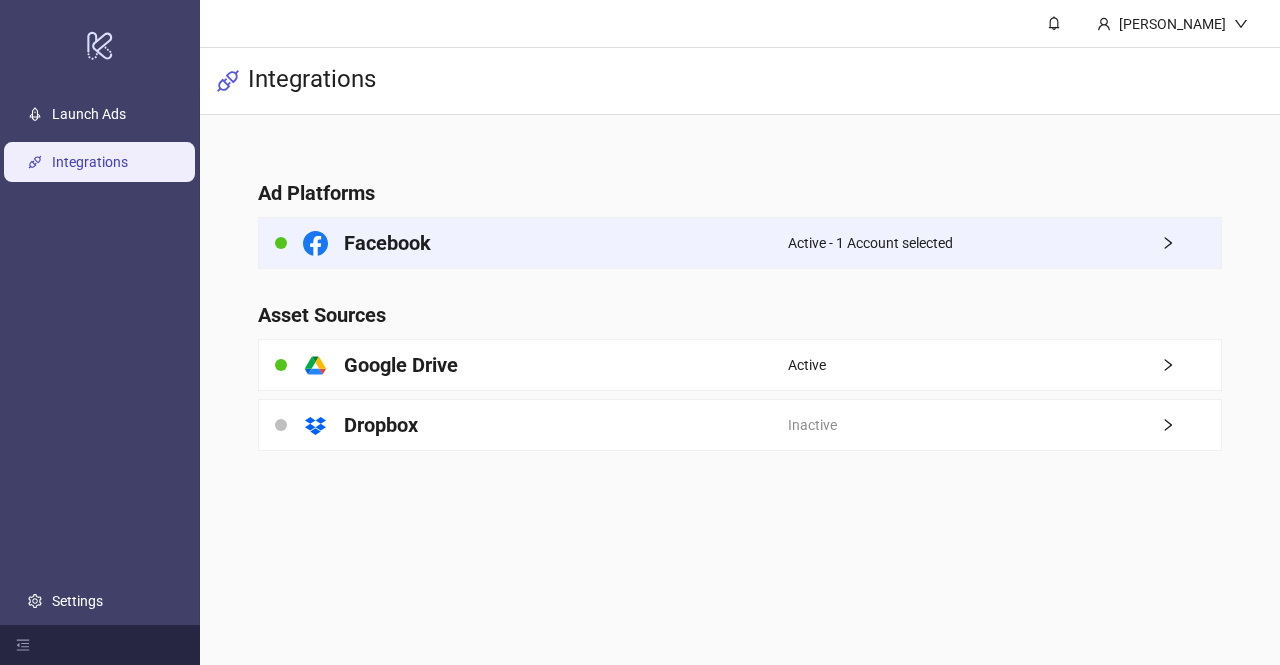 click on "Active - 1 Account selected" at bounding box center [1004, 243] 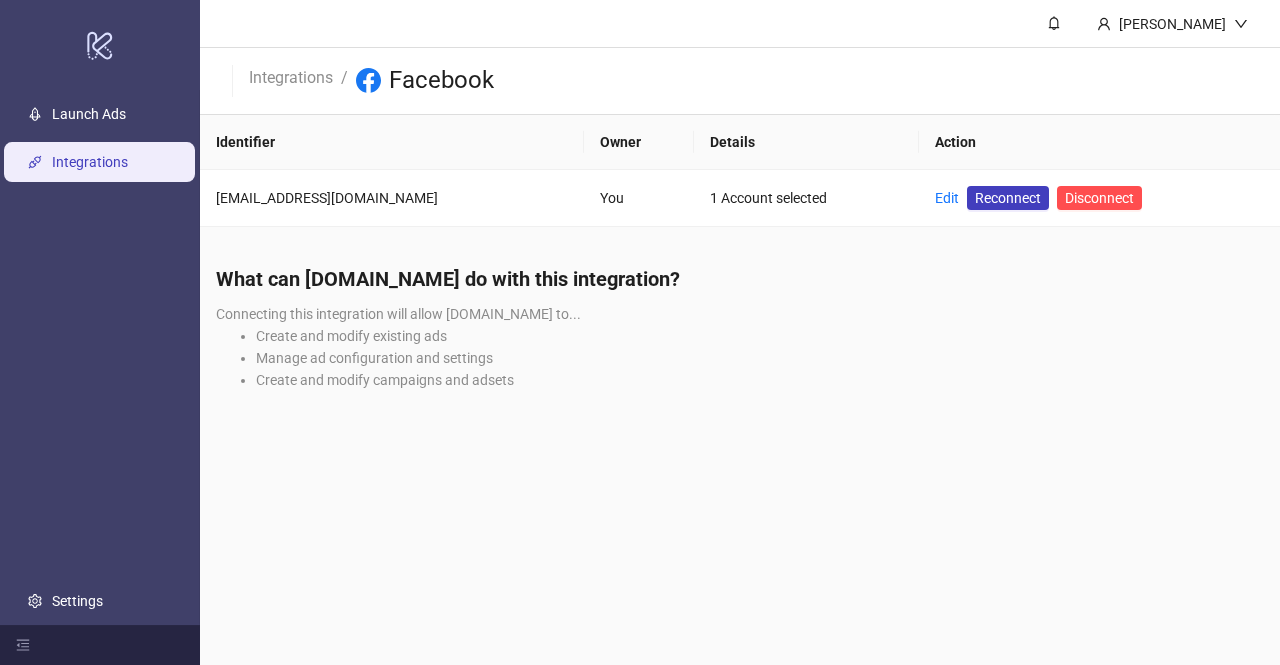click on "What can Kitchn.io do with this integration?" at bounding box center [740, 279] 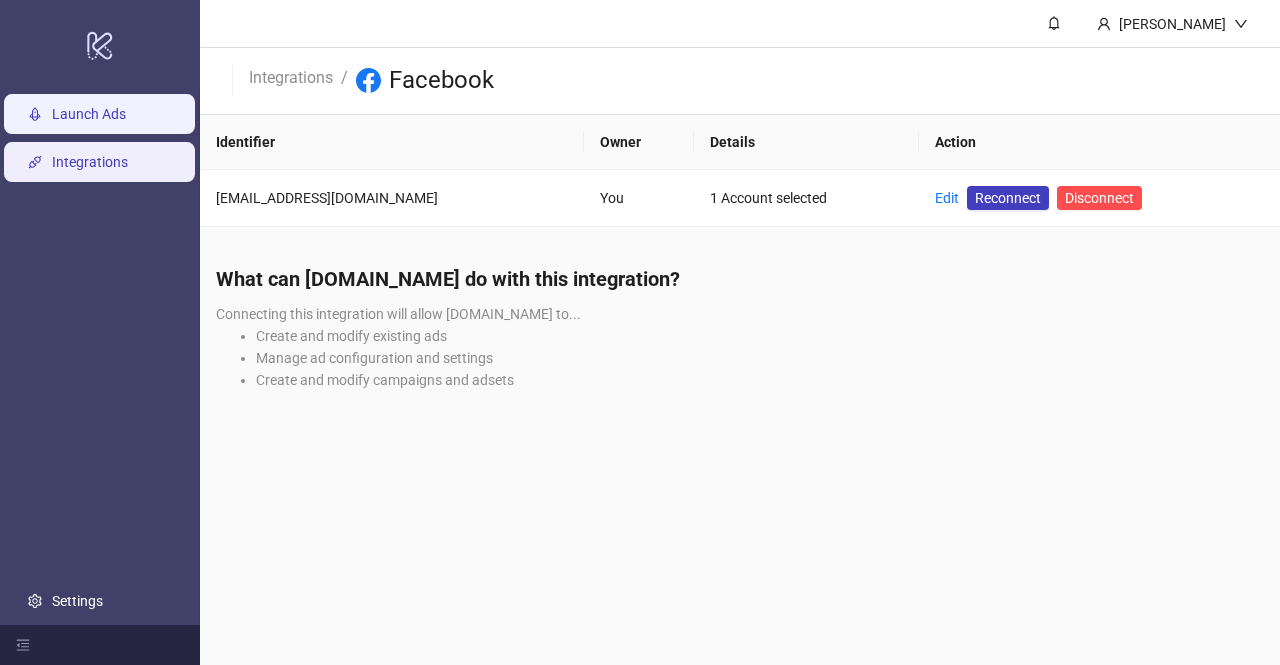 click on "Launch Ads" at bounding box center [89, 114] 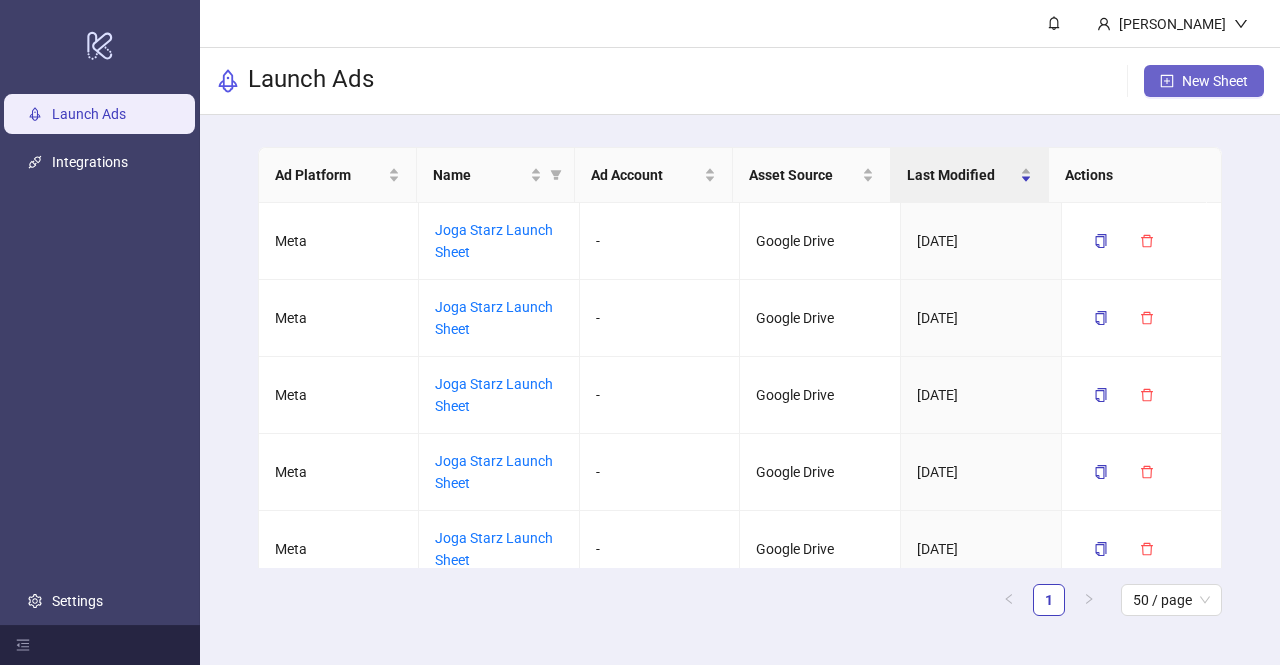 click on "New Sheet" at bounding box center [1215, 81] 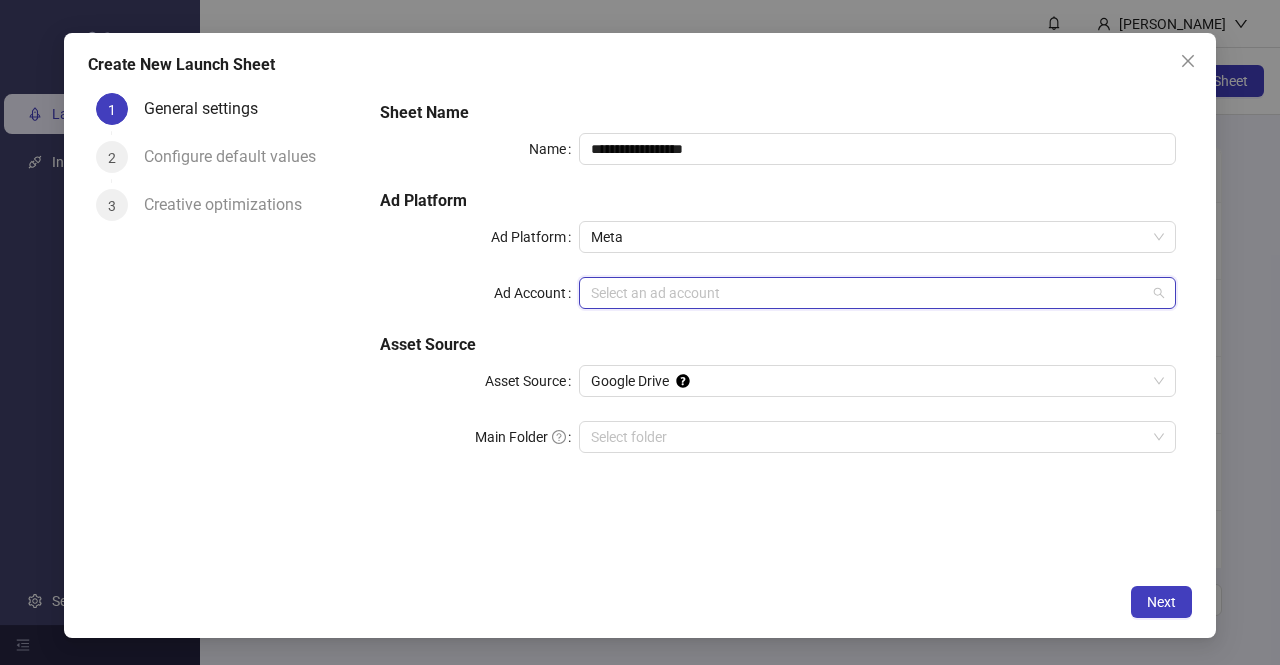 click on "Ad Account" at bounding box center (868, 293) 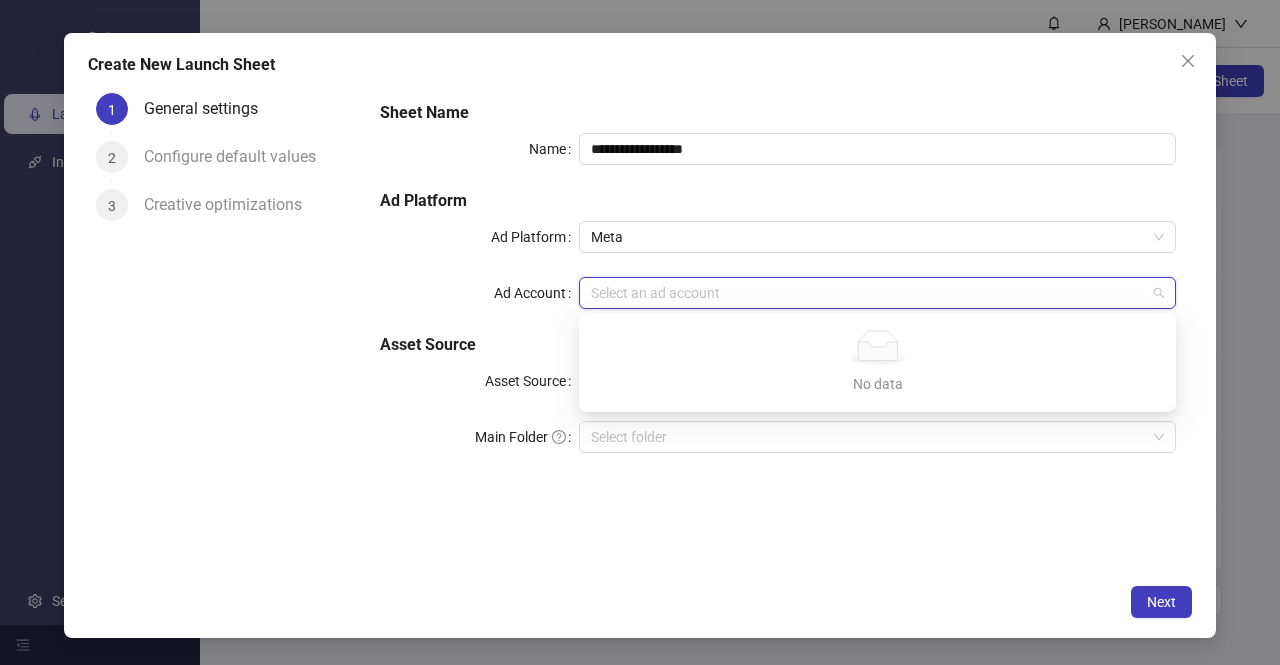 click on "Ad Account" at bounding box center [868, 293] 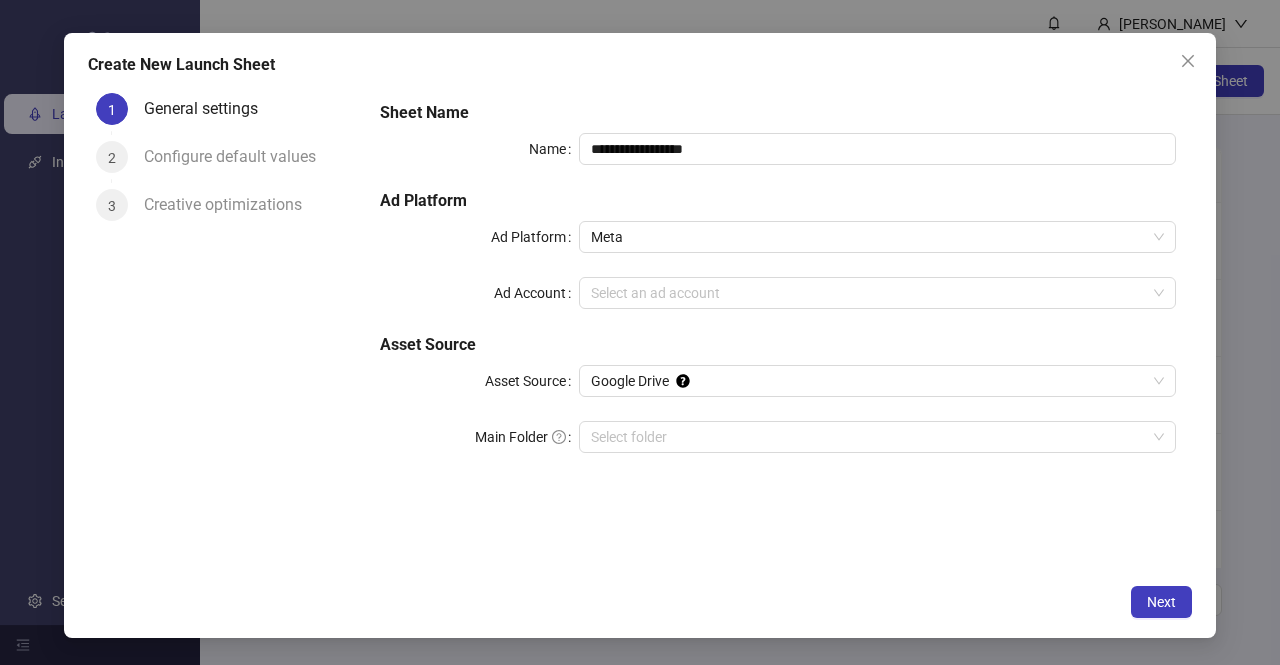 click on "**********" at bounding box center [778, 329] 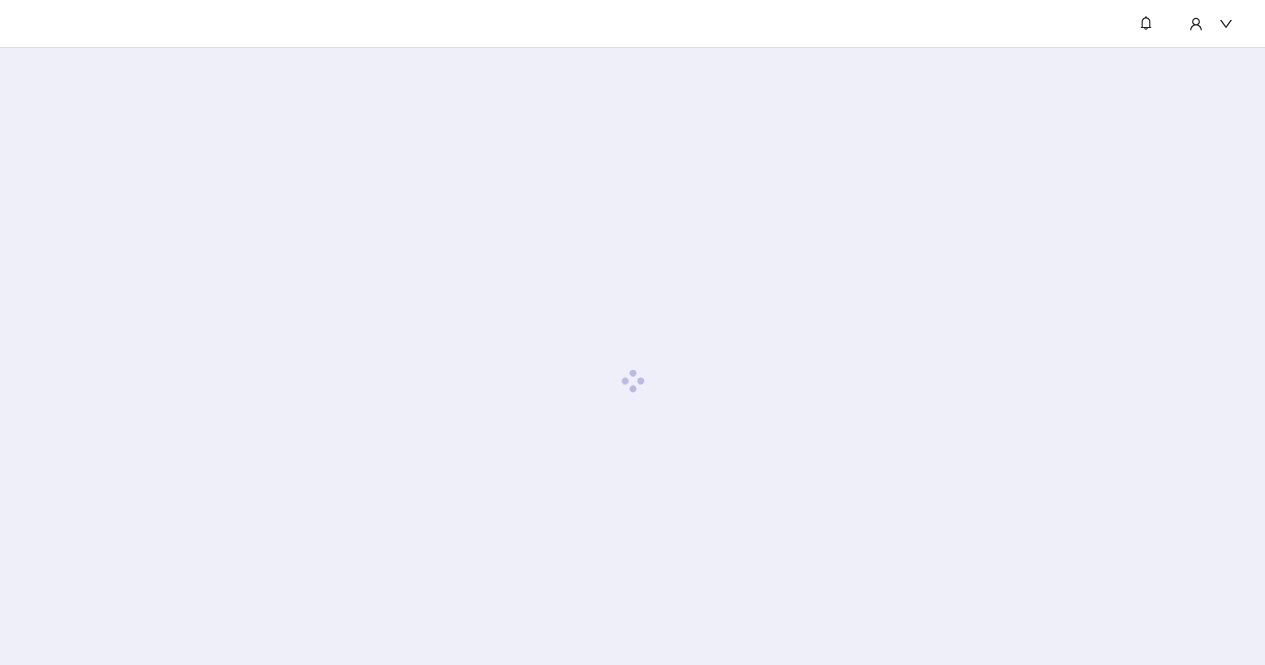 scroll, scrollTop: 0, scrollLeft: 0, axis: both 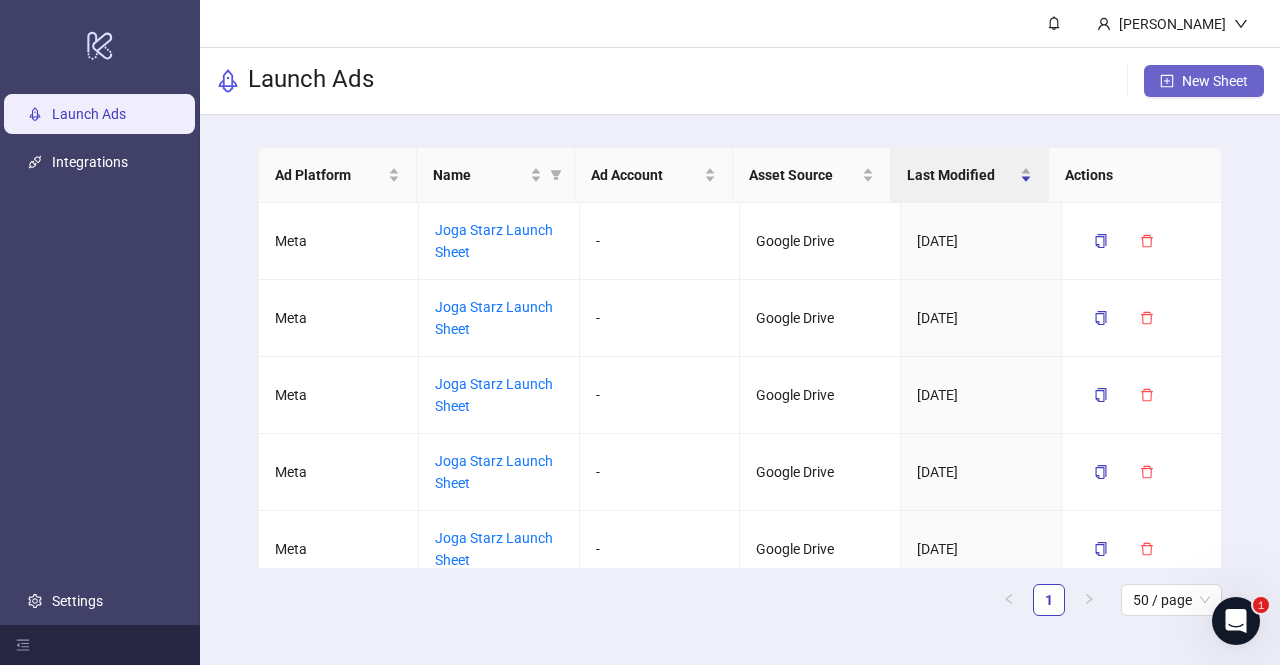 click on "New Sheet" at bounding box center (1204, 81) 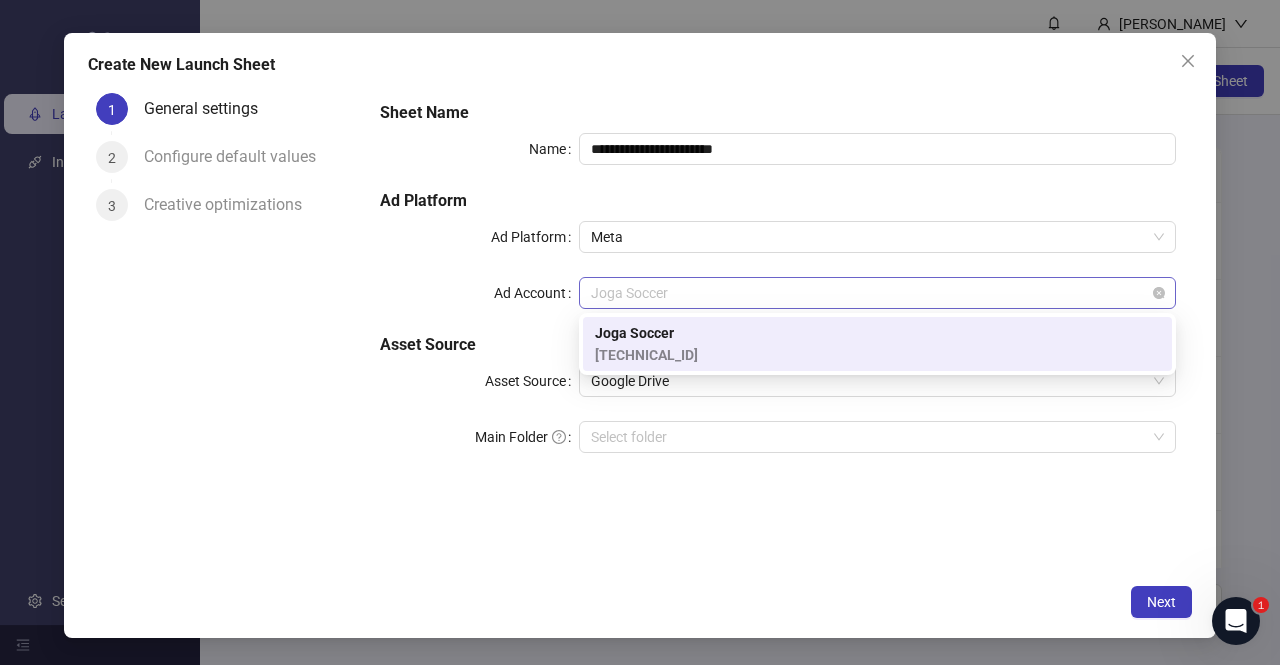 click on "Joga Soccer" at bounding box center (877, 293) 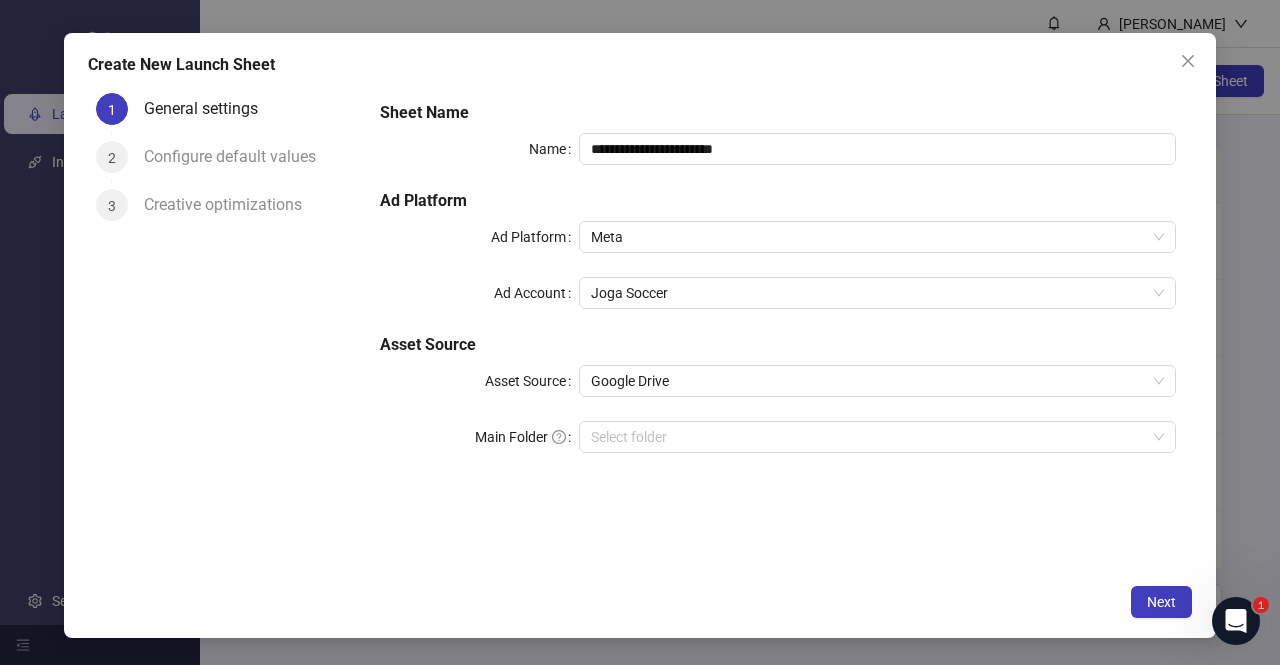 click on "**********" at bounding box center (778, 289) 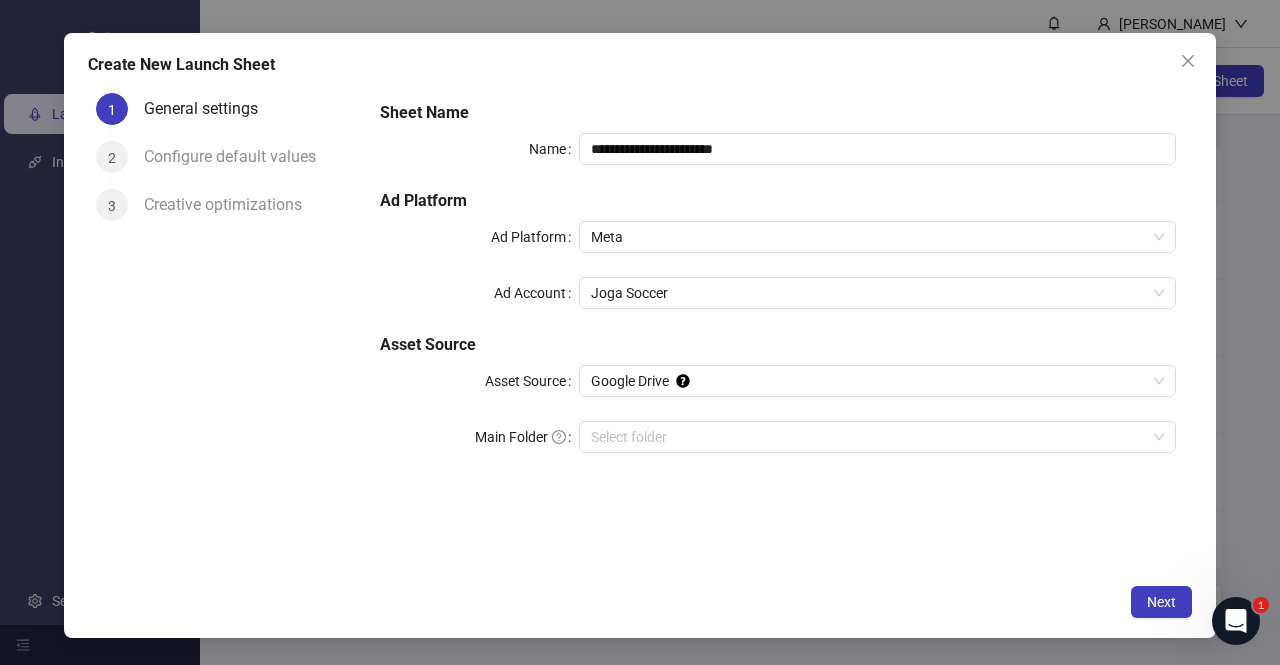 click on "**********" at bounding box center [640, 332] 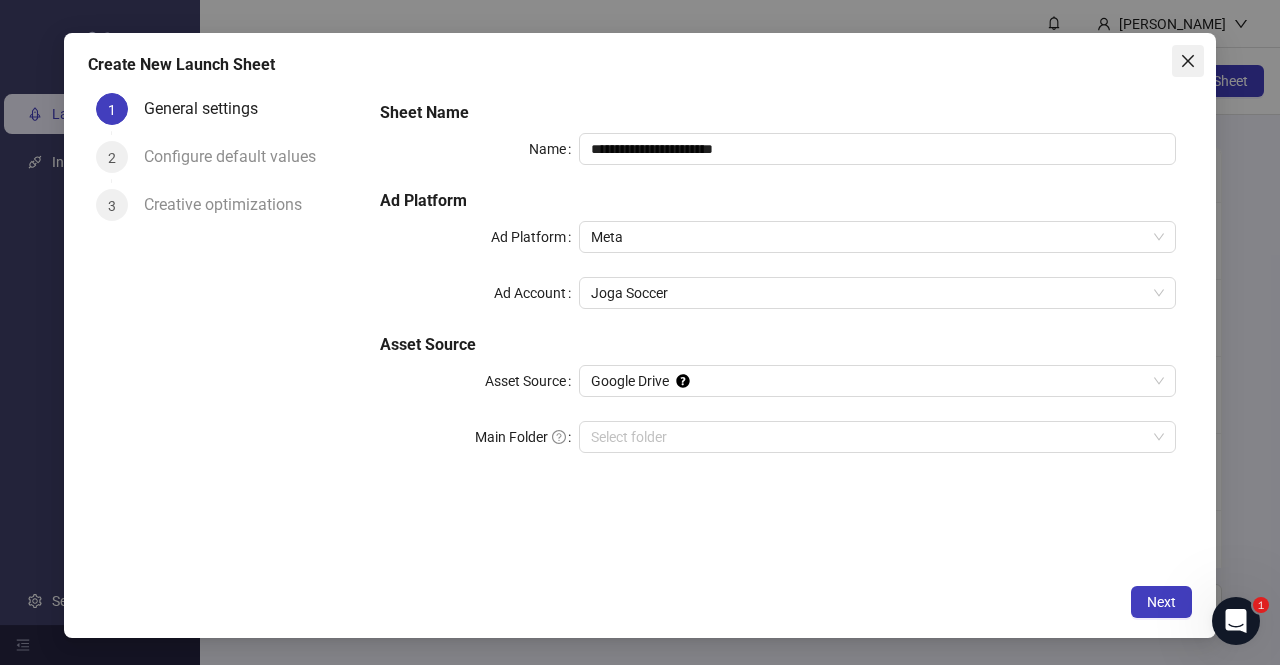 click 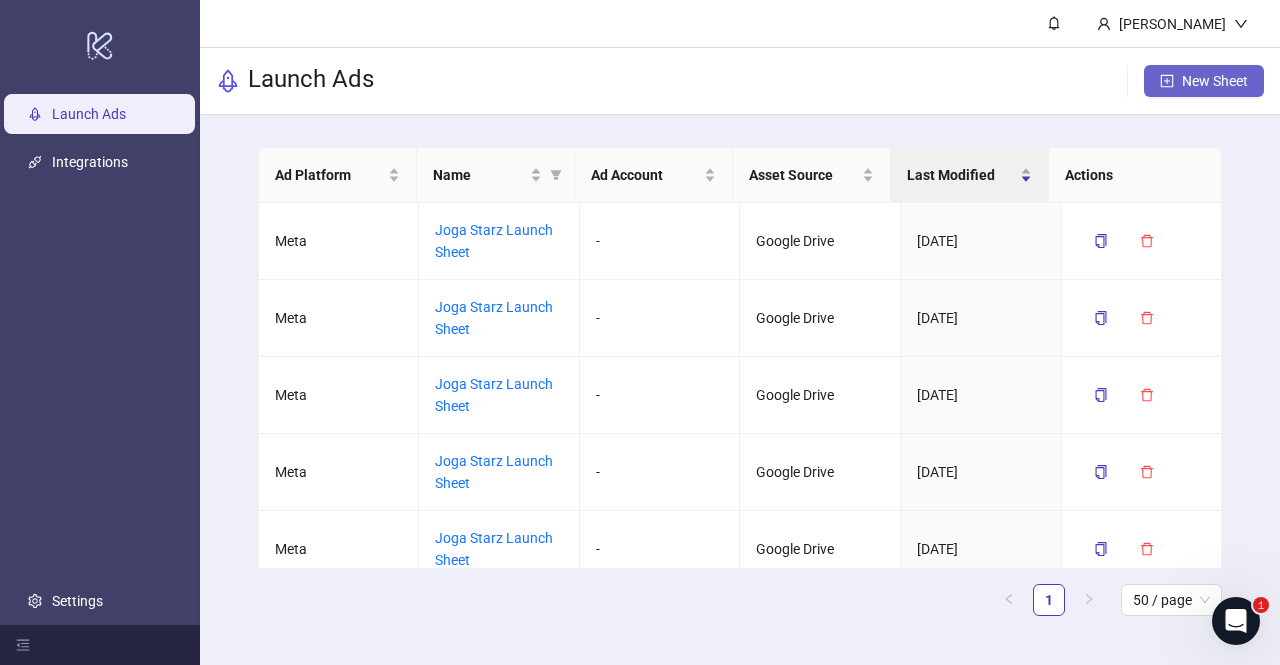 click on "New Sheet" at bounding box center [1204, 81] 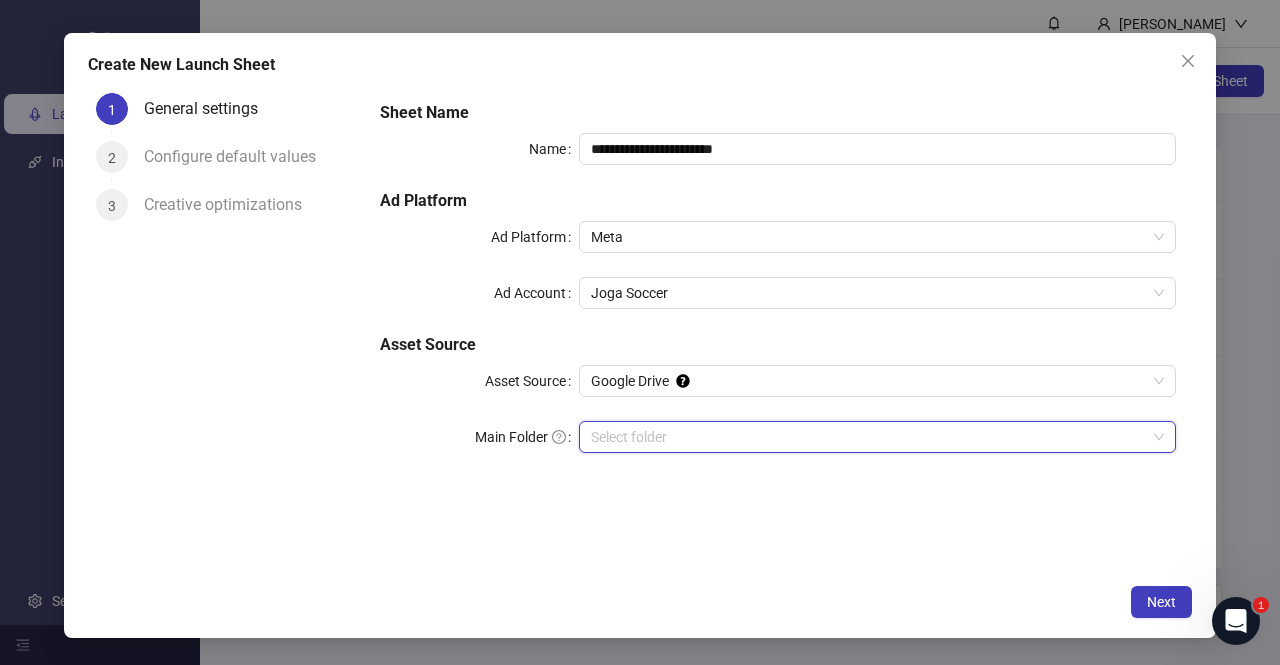 click on "Main Folder" at bounding box center (868, 437) 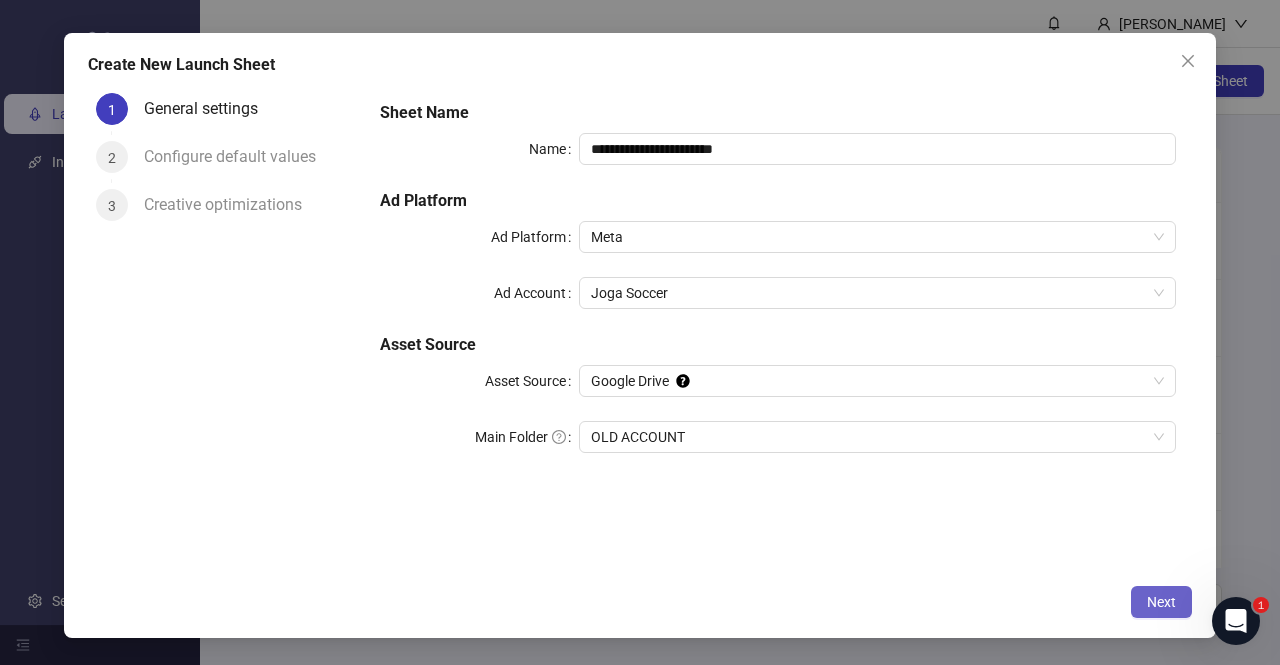 click on "Next" at bounding box center (1161, 602) 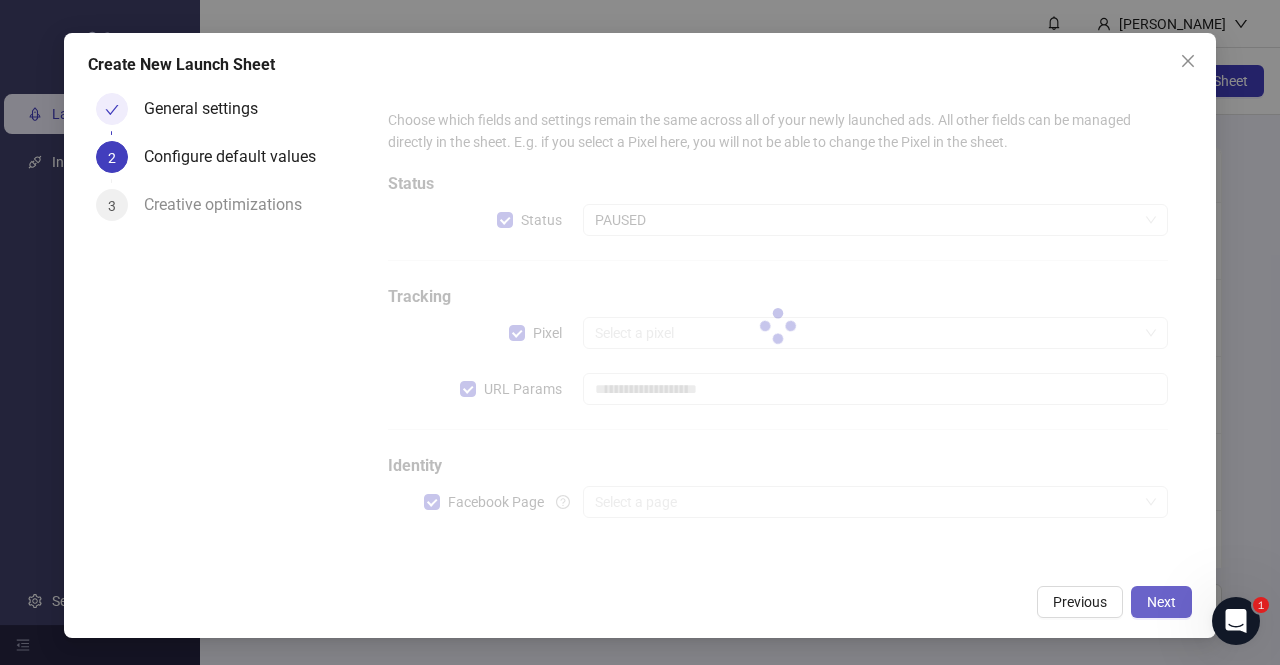type on "**********" 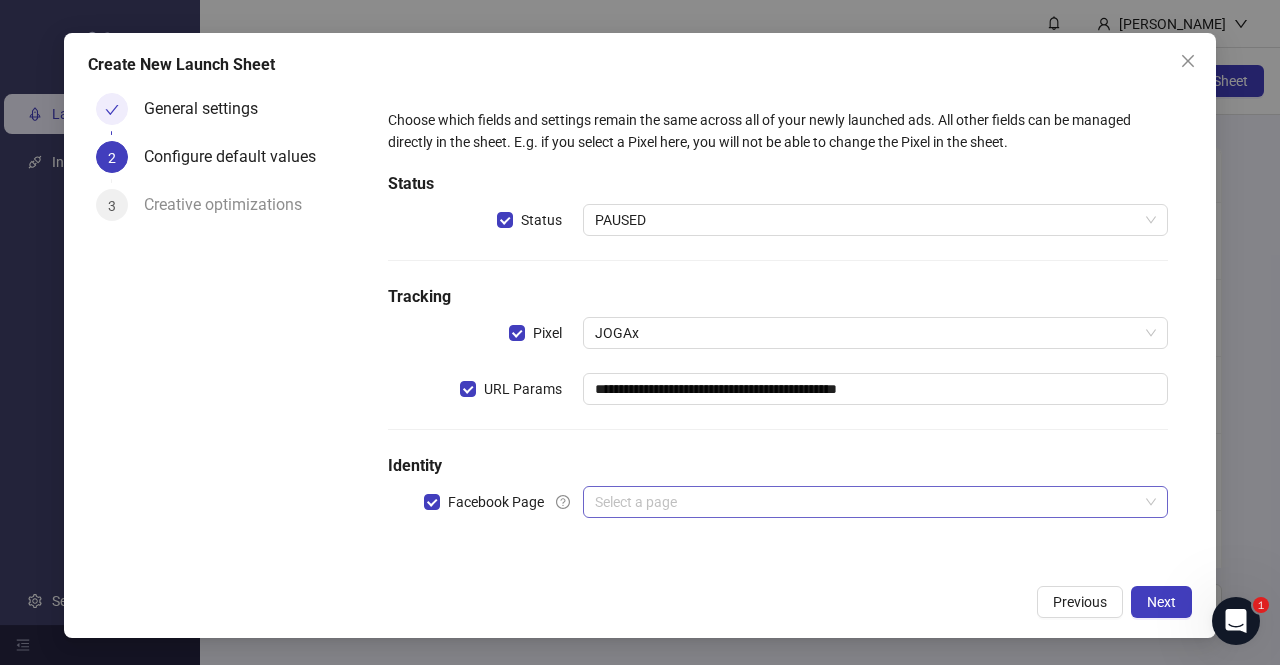click at bounding box center (875, 502) 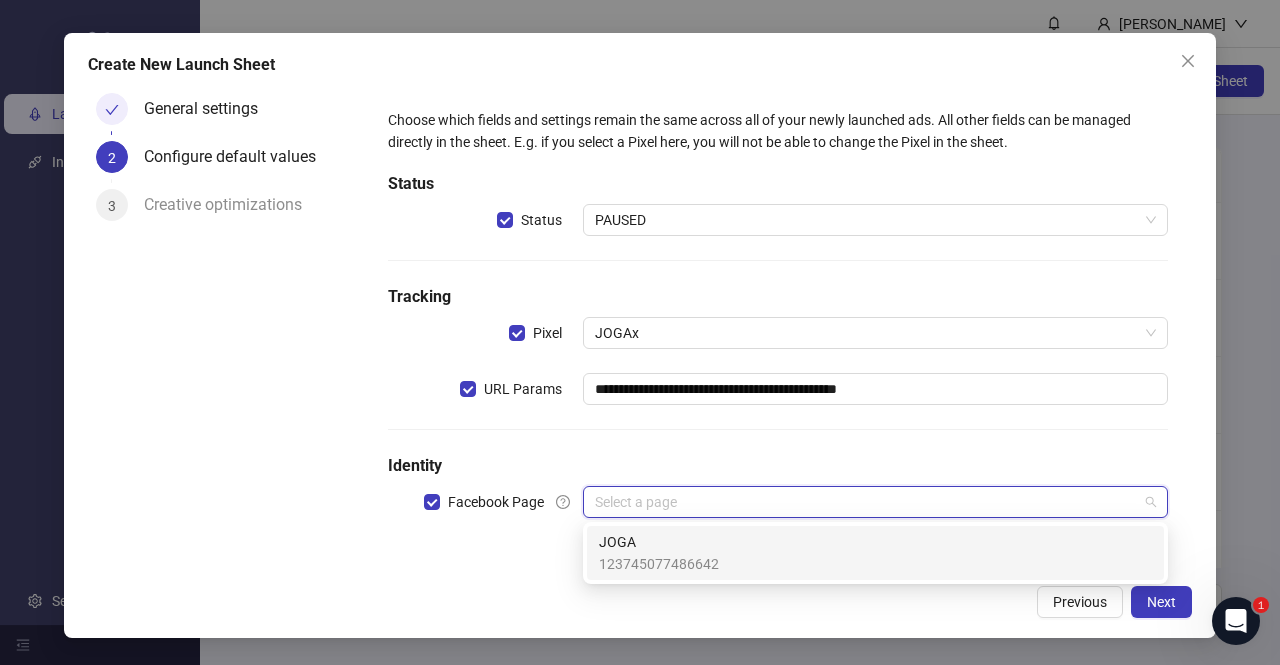 click on "JOGA 123745077486642" at bounding box center (875, 553) 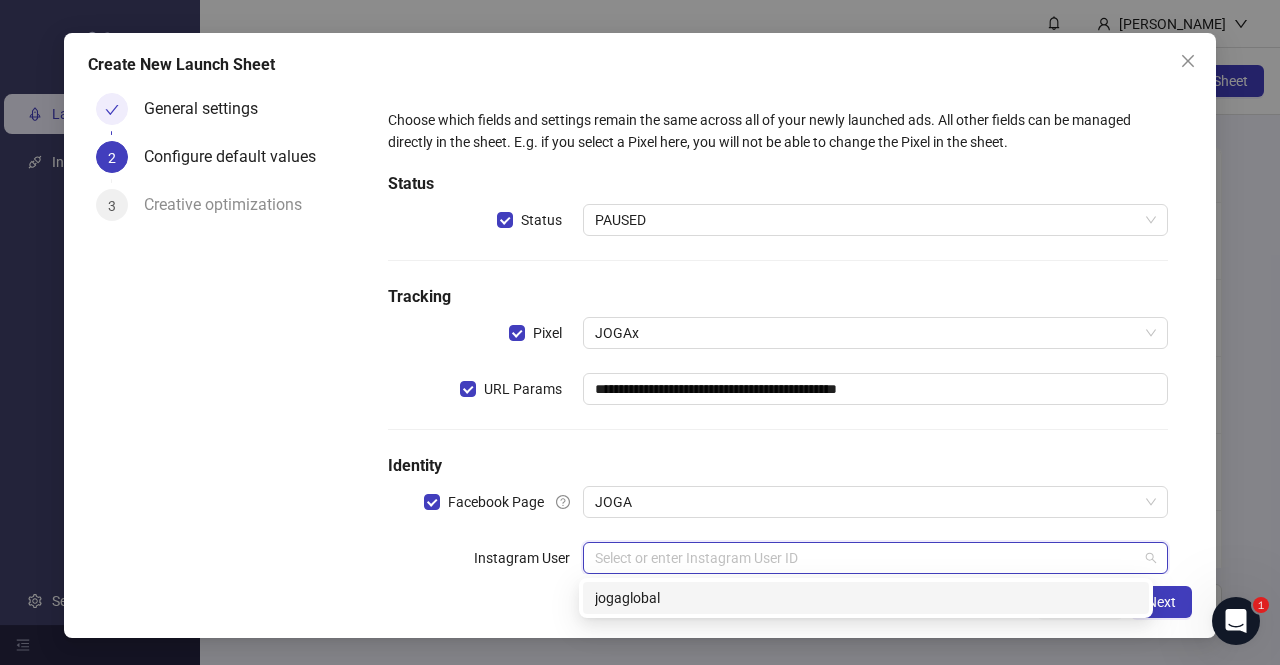 click at bounding box center (866, 558) 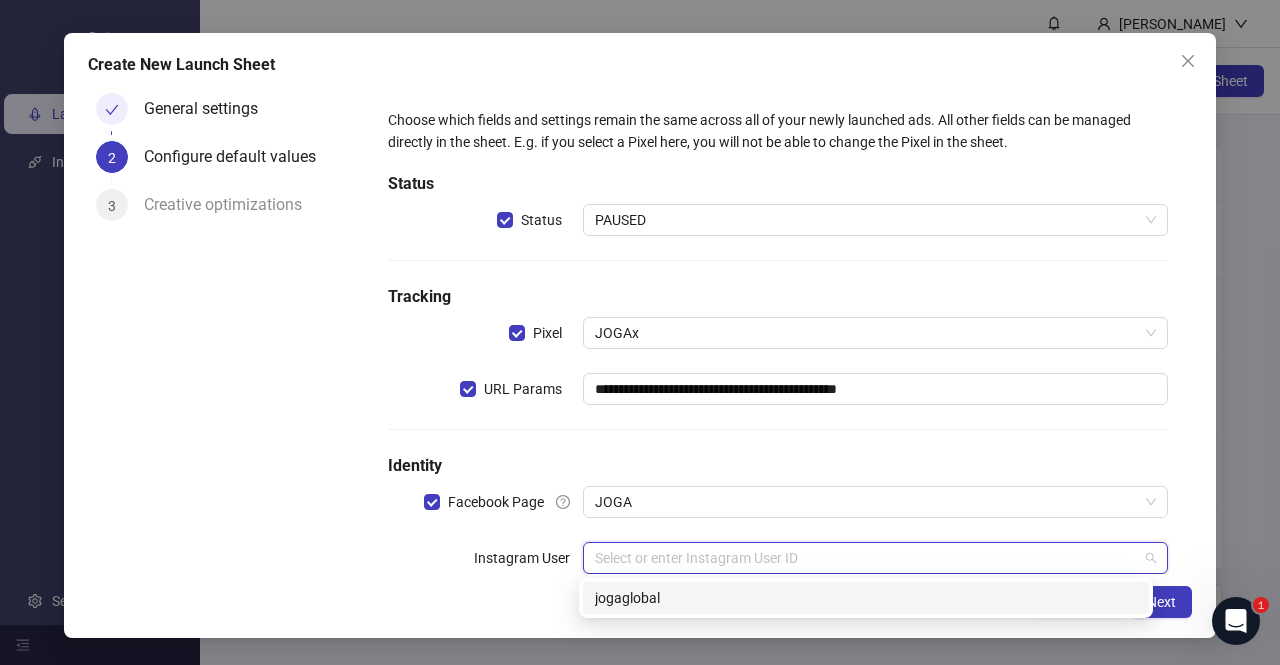 click on "jogaglobal" at bounding box center [866, 598] 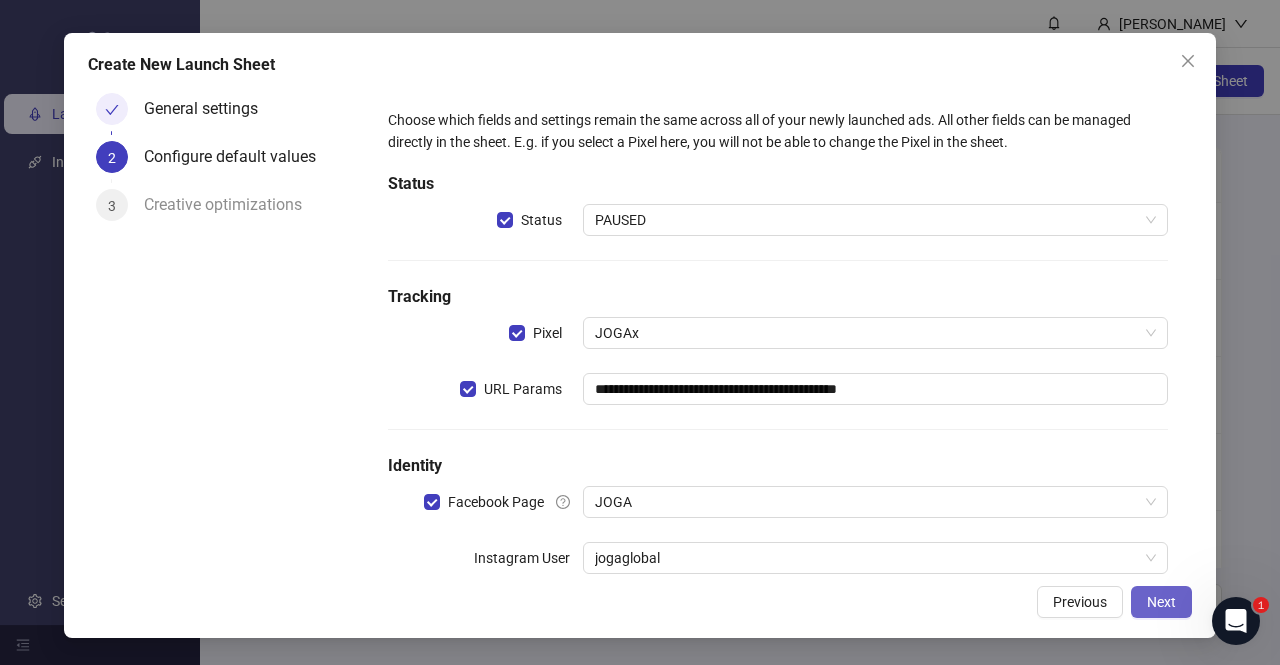 click on "Next" at bounding box center (1161, 602) 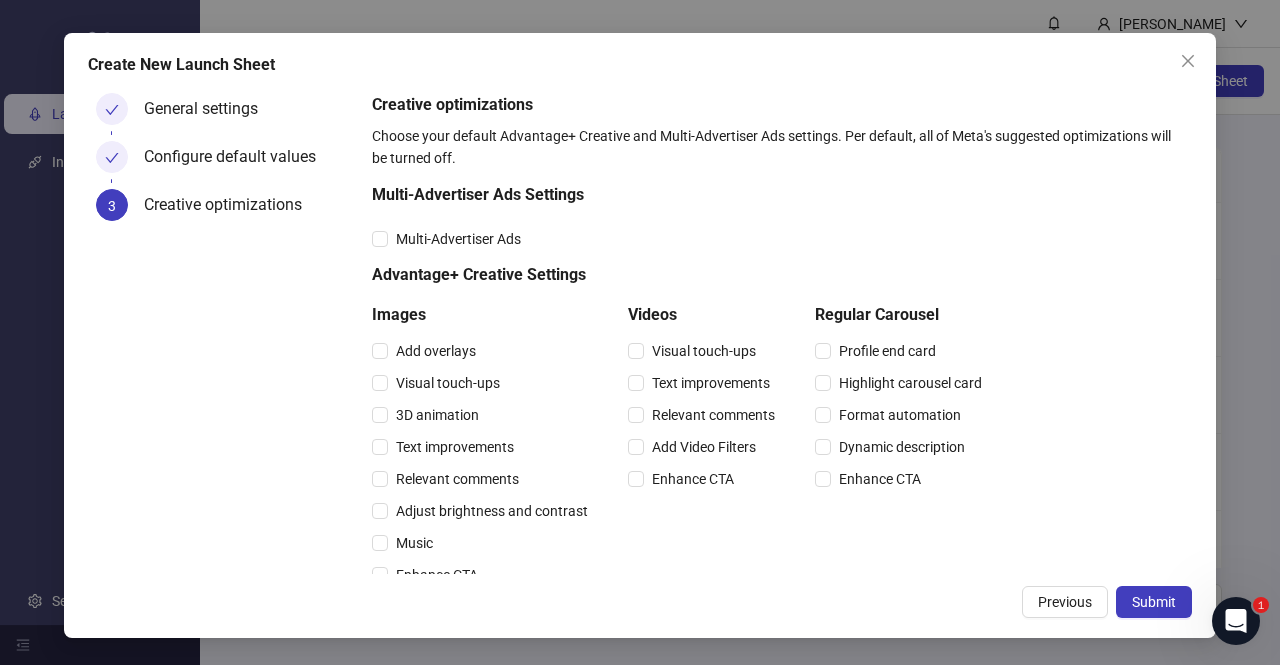 click on "Submit" at bounding box center [1154, 602] 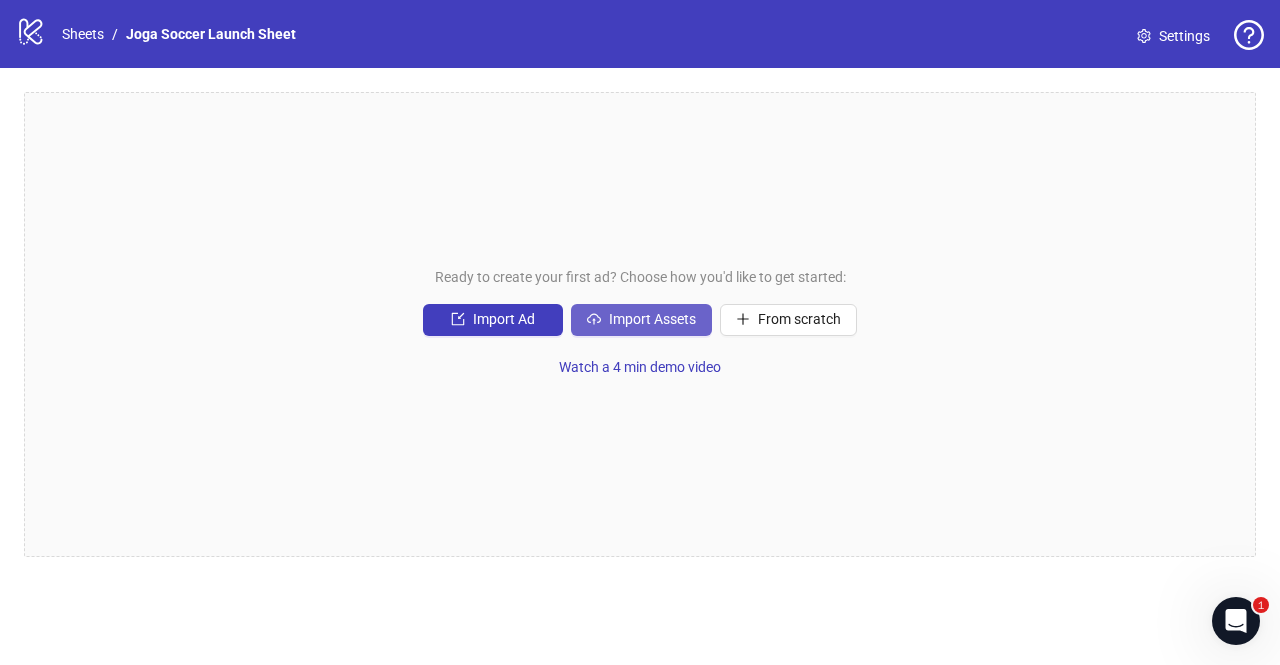 click 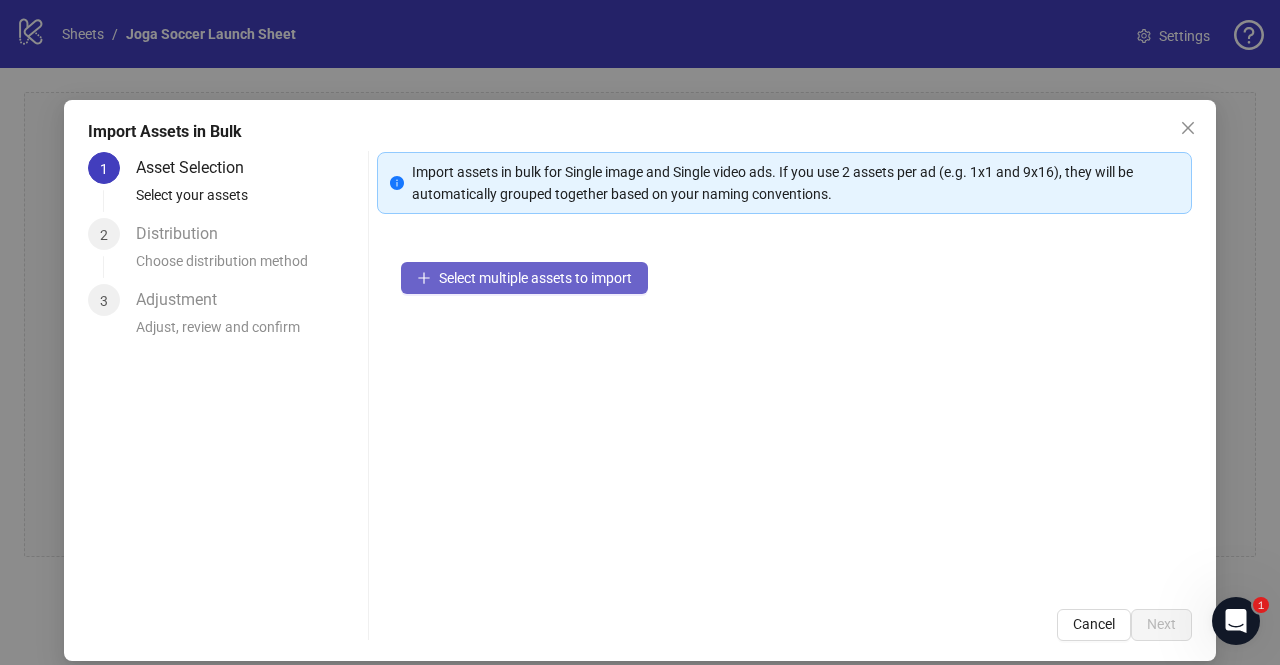click on "Select multiple assets to import" at bounding box center (535, 278) 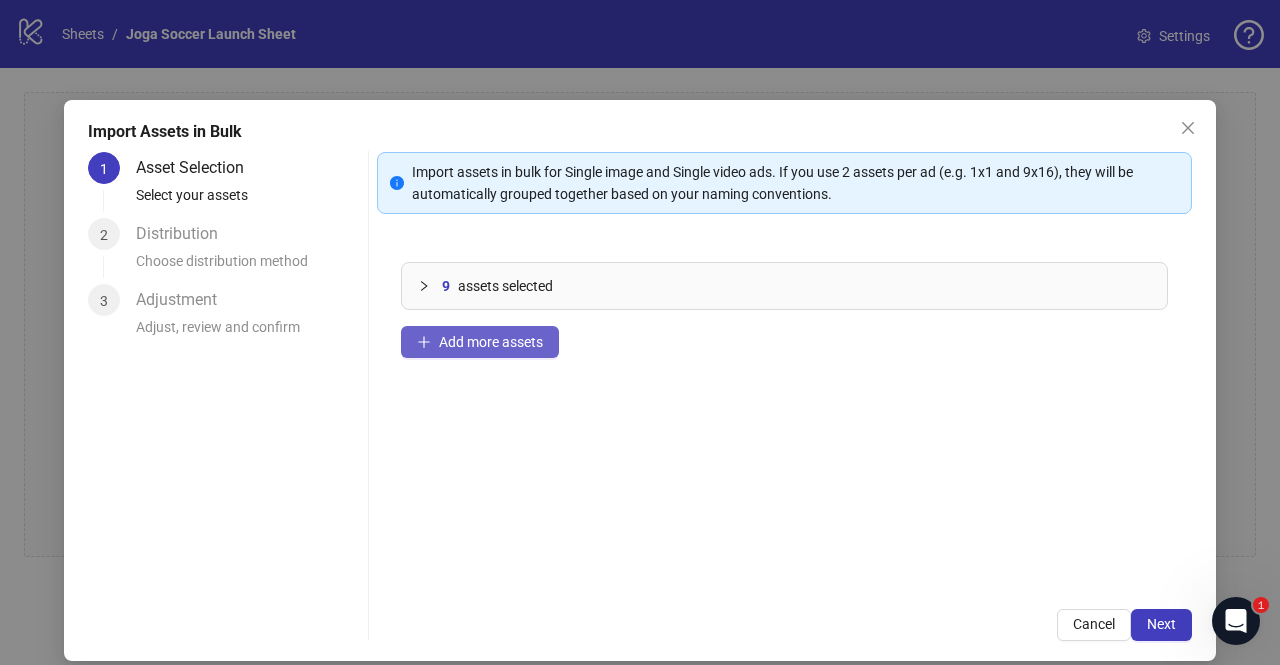 click on "Add more assets" at bounding box center (491, 342) 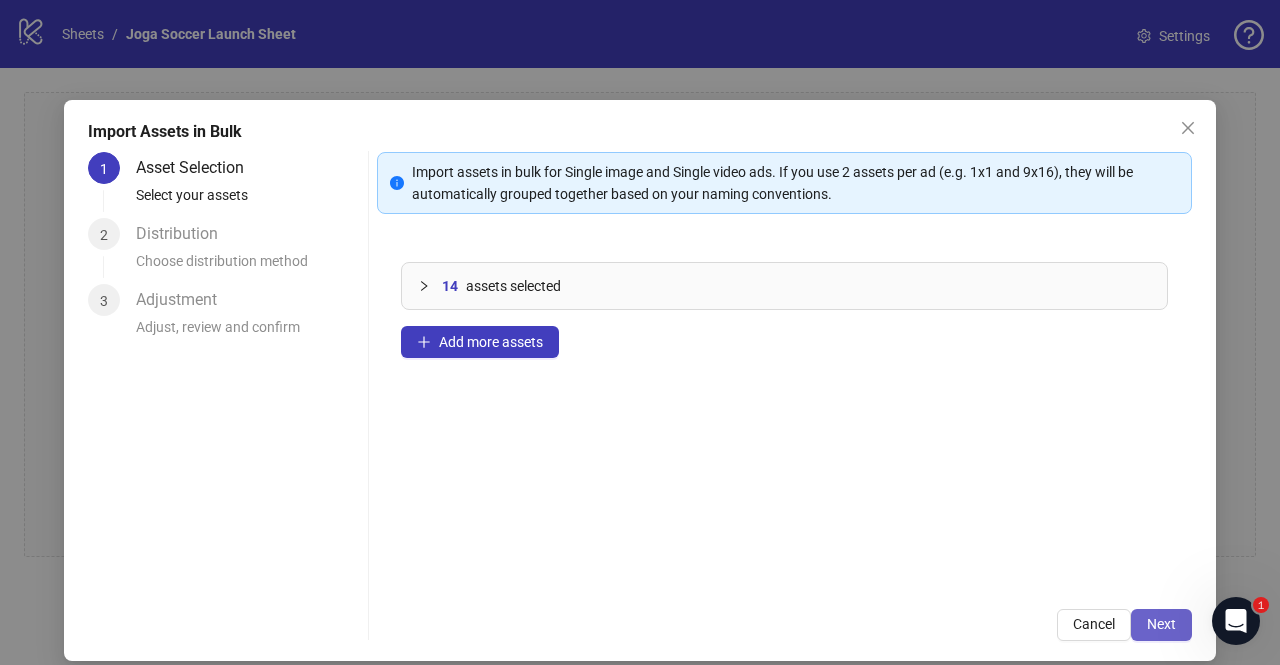 click on "Next" at bounding box center (1161, 625) 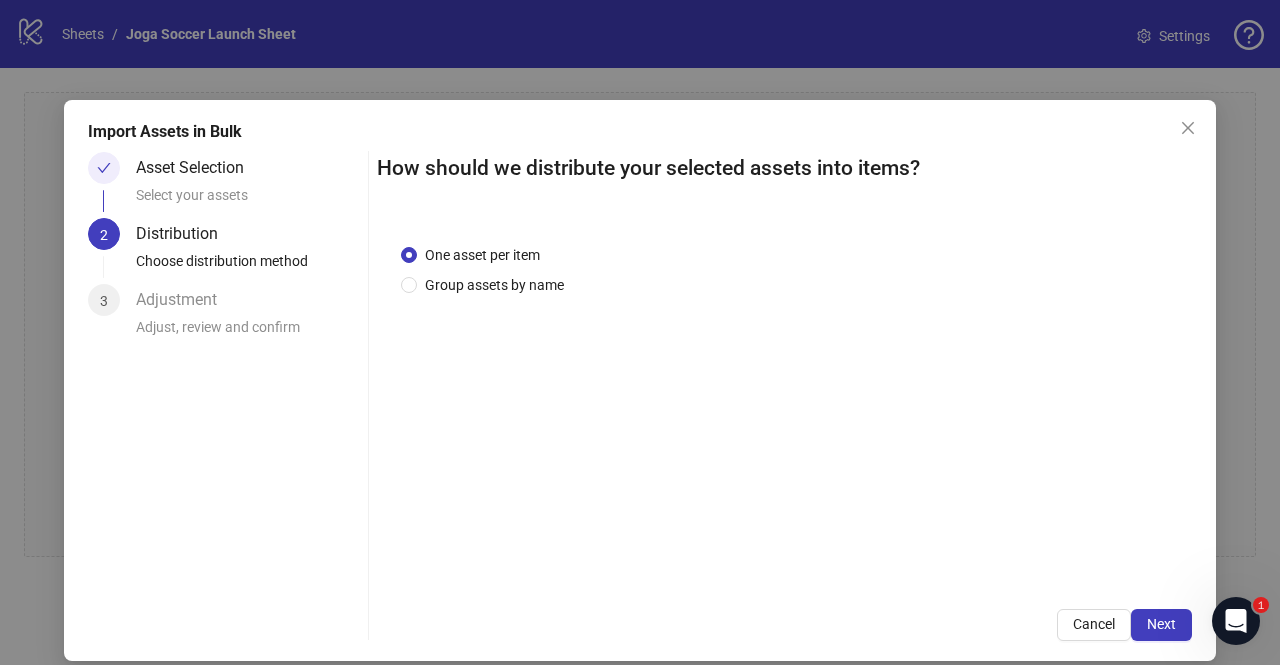 click on "Next" at bounding box center (1161, 625) 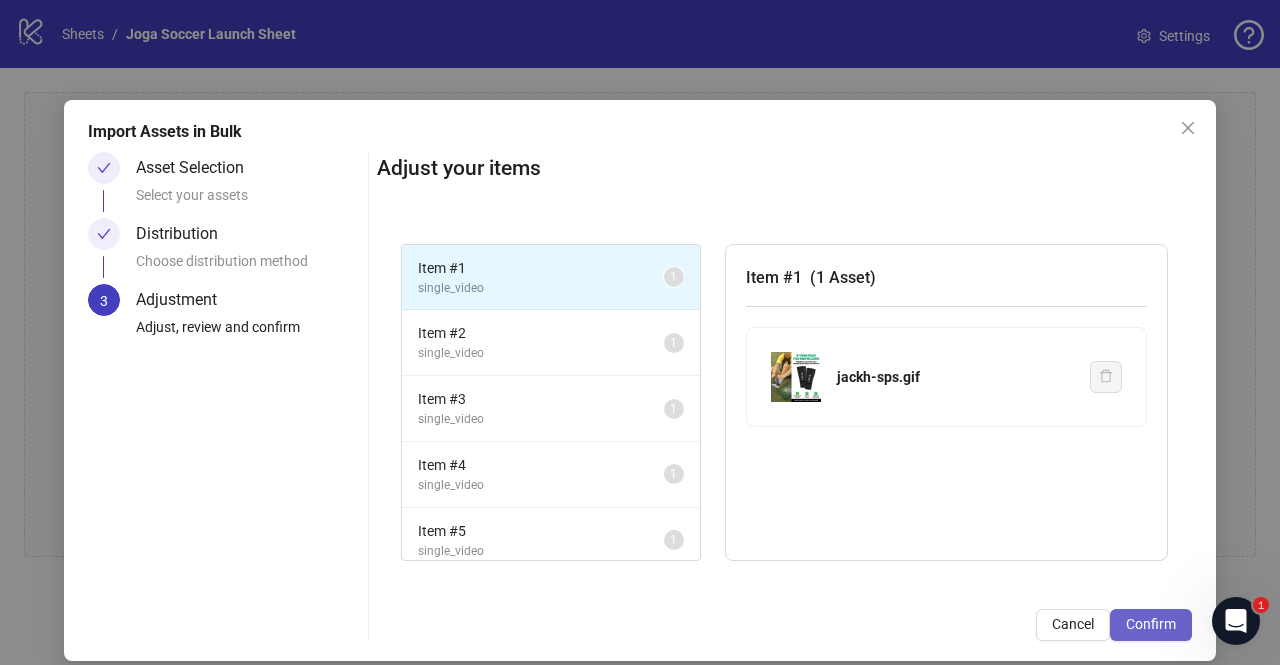 click on "Confirm" at bounding box center [1151, 624] 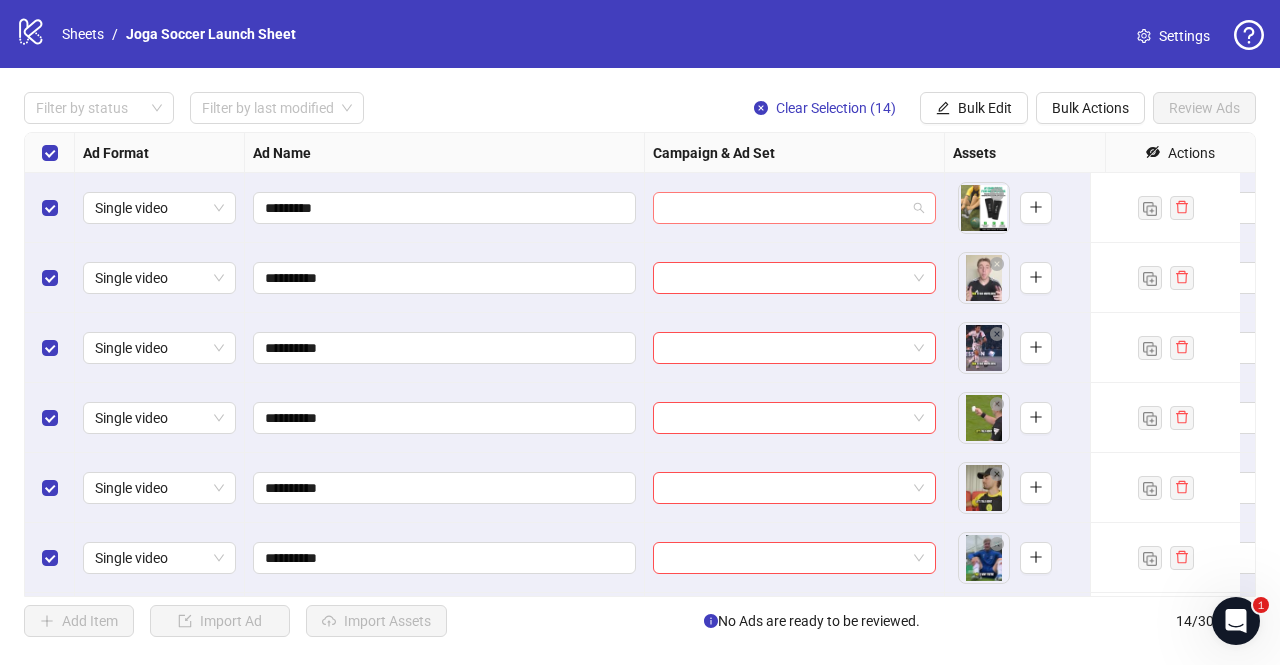 click at bounding box center (794, 208) 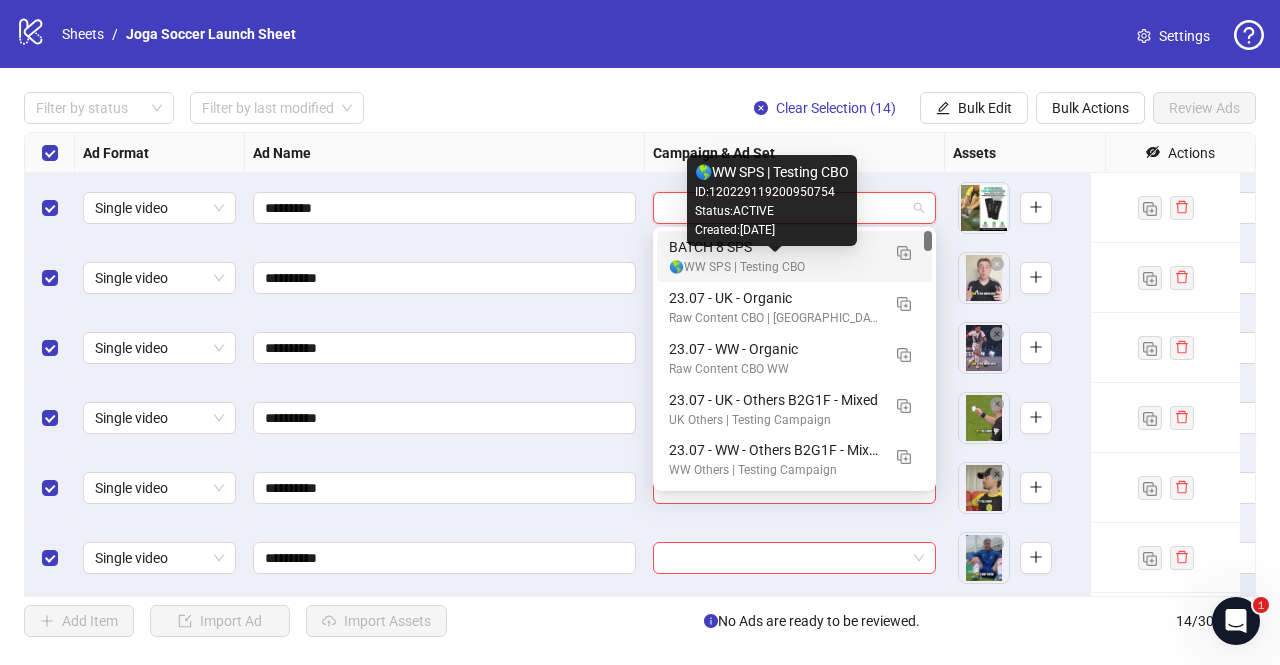 click on "🌎WW SPS | Testing CBO" at bounding box center (774, 267) 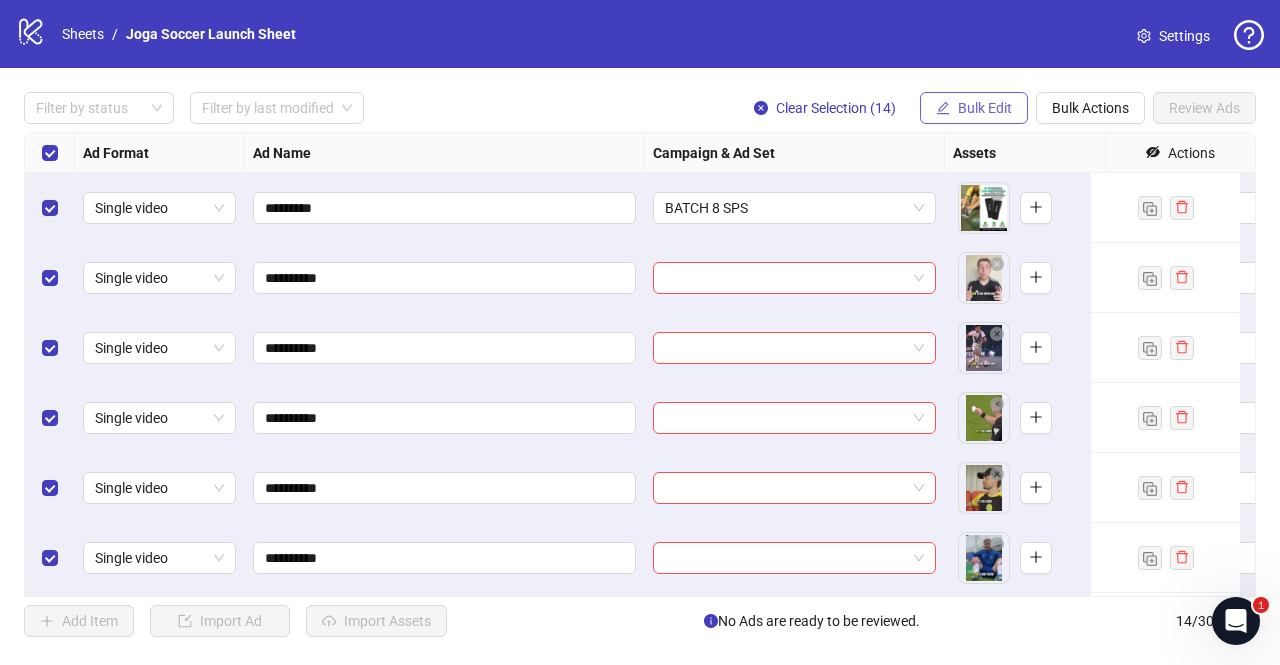 click on "Bulk Edit" at bounding box center (985, 108) 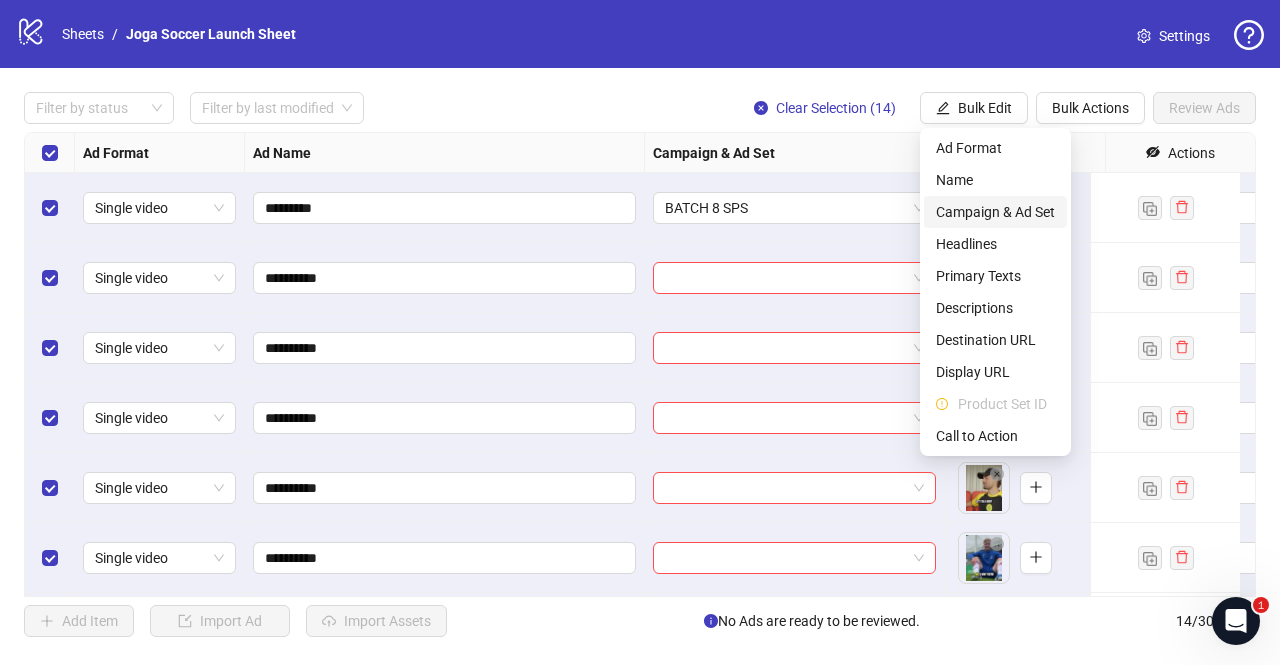 click on "Campaign & Ad Set" at bounding box center (995, 212) 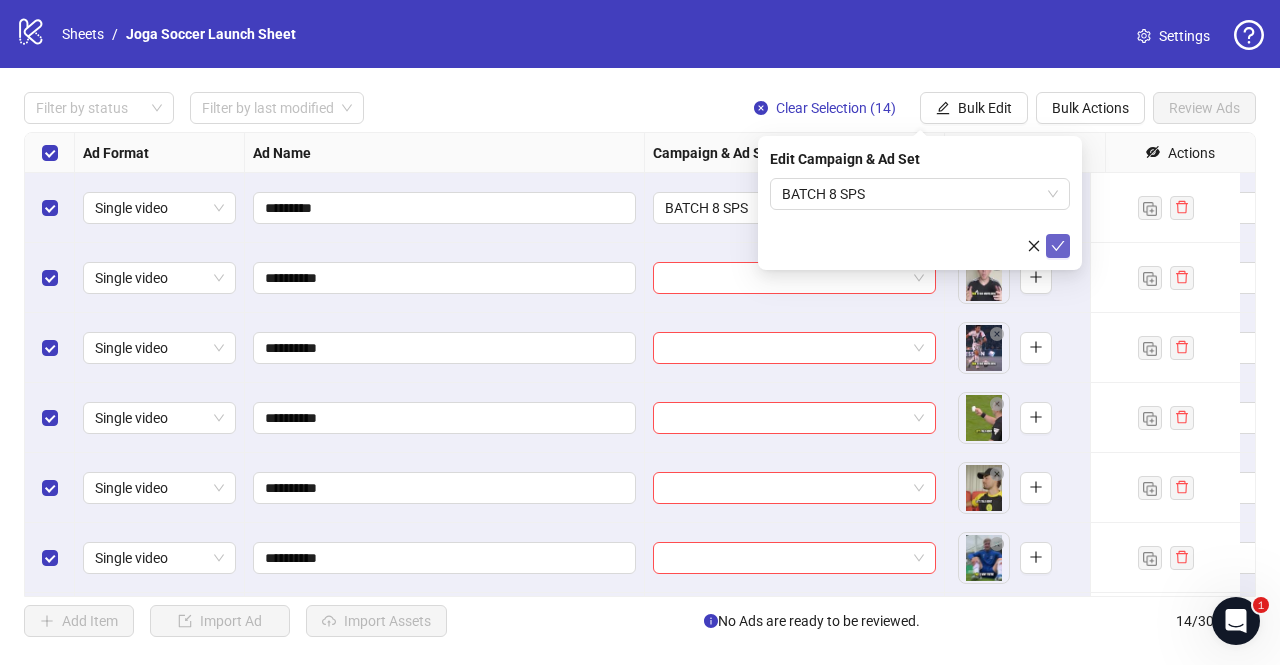 click 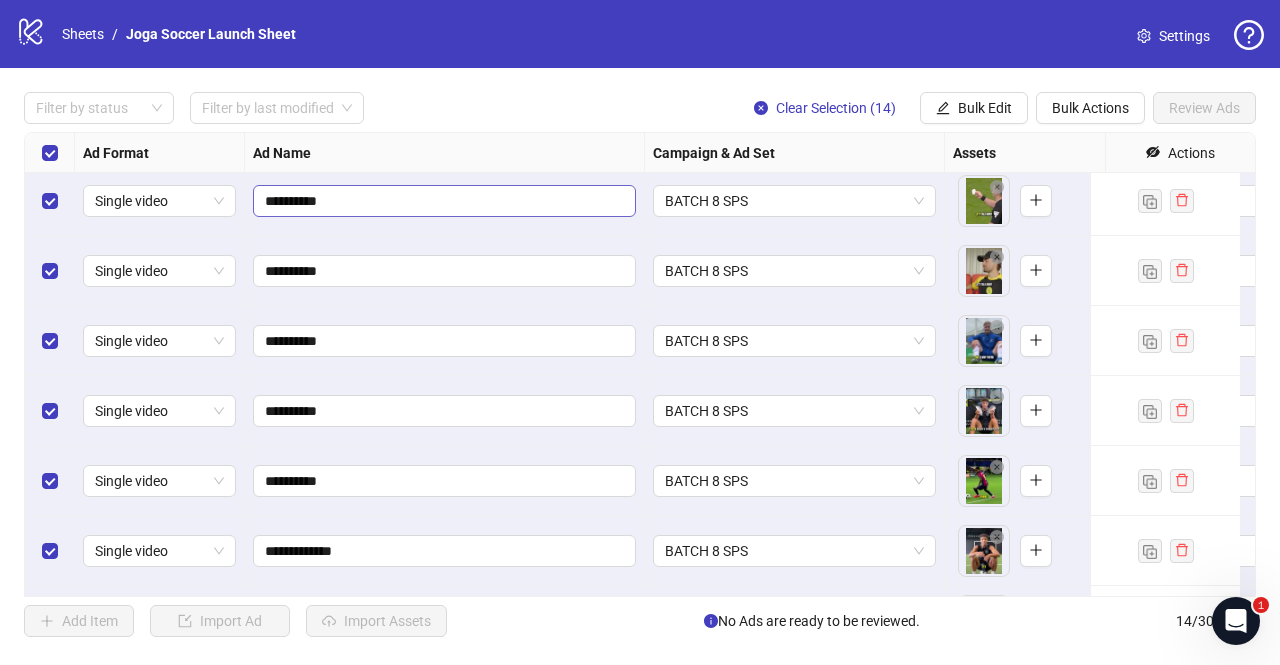 scroll, scrollTop: 571, scrollLeft: 0, axis: vertical 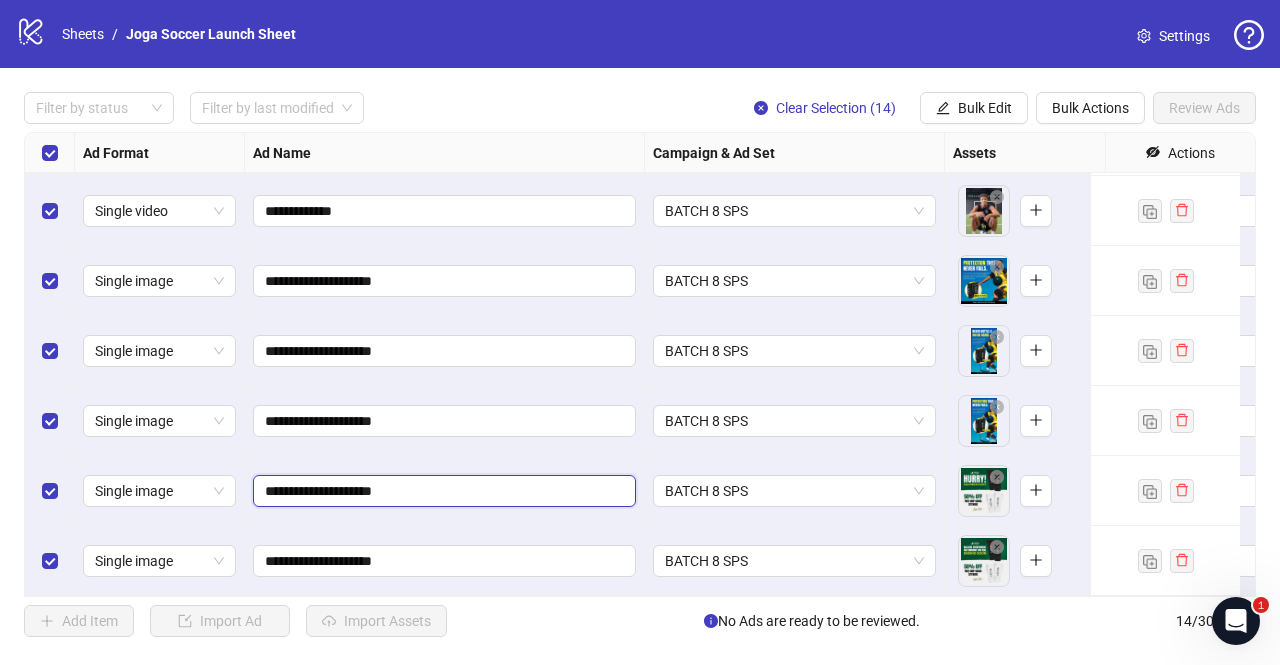 drag, startPoint x: 403, startPoint y: 475, endPoint x: 260, endPoint y: 471, distance: 143.05594 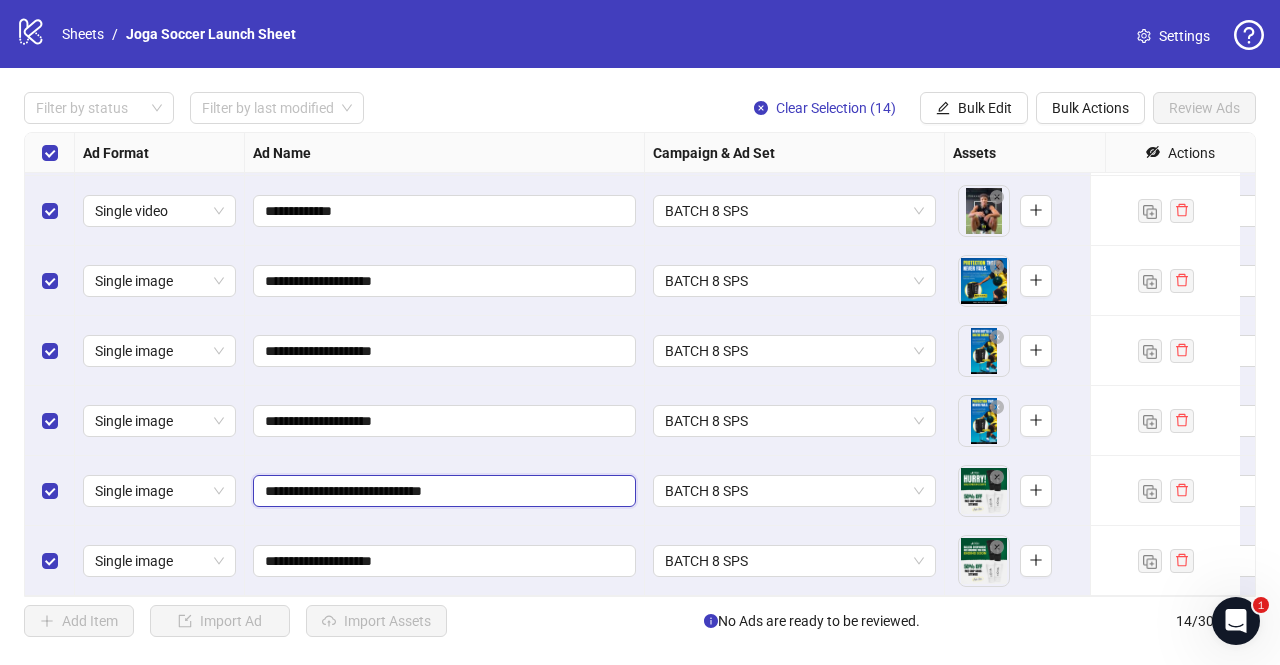 type on "**********" 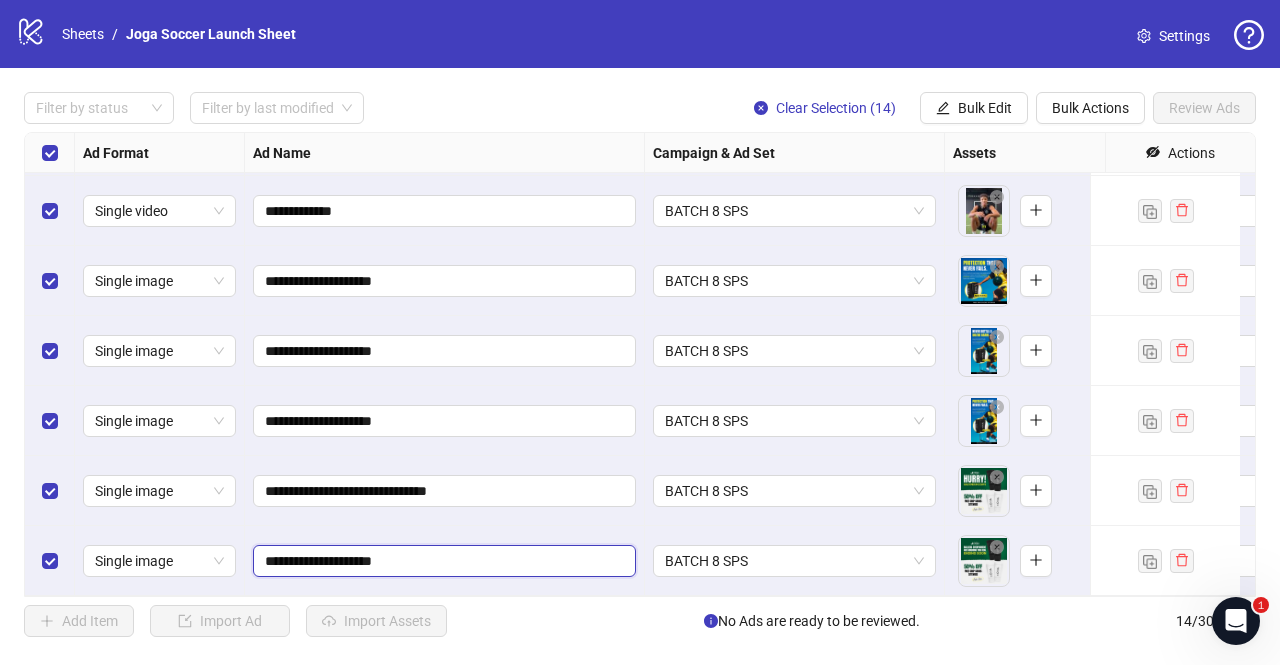 drag, startPoint x: 464, startPoint y: 543, endPoint x: 256, endPoint y: 548, distance: 208.06009 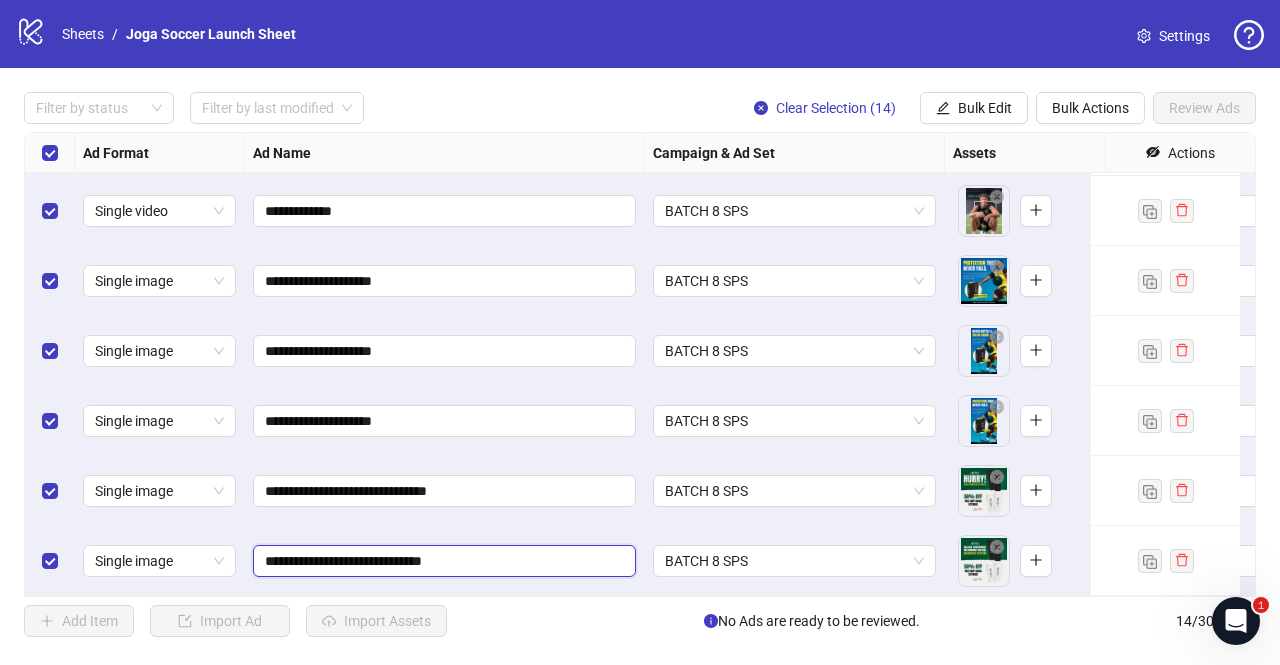 type on "**********" 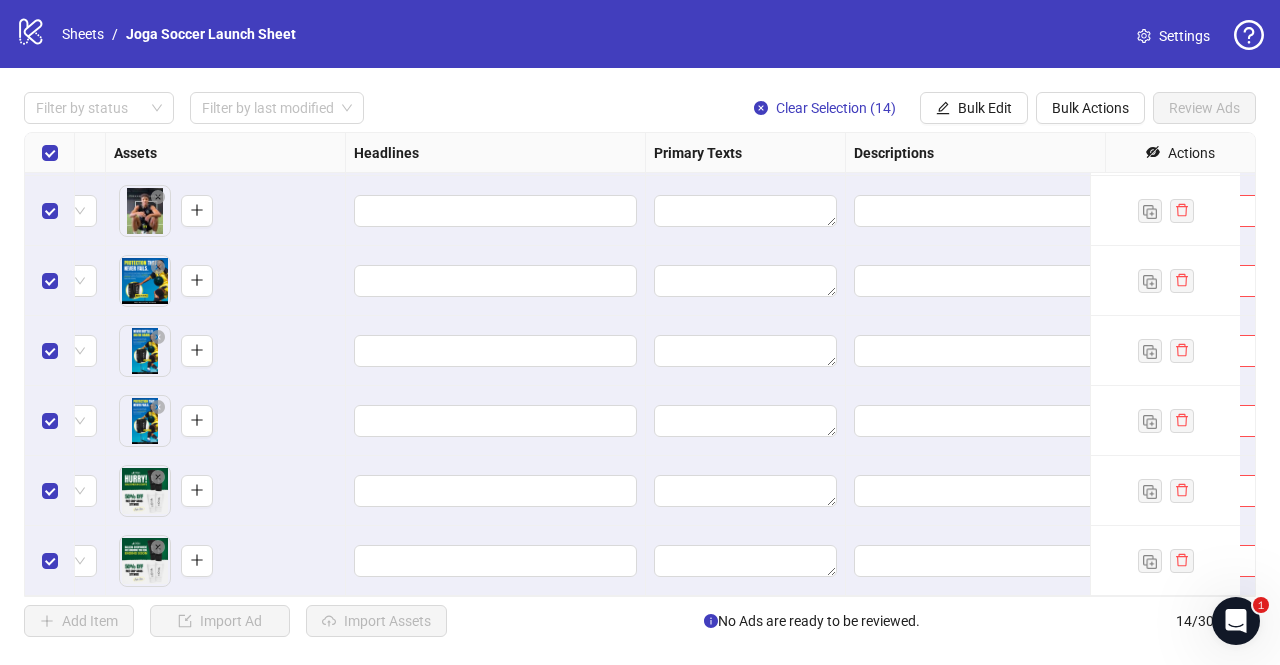 scroll, scrollTop: 571, scrollLeft: 838, axis: both 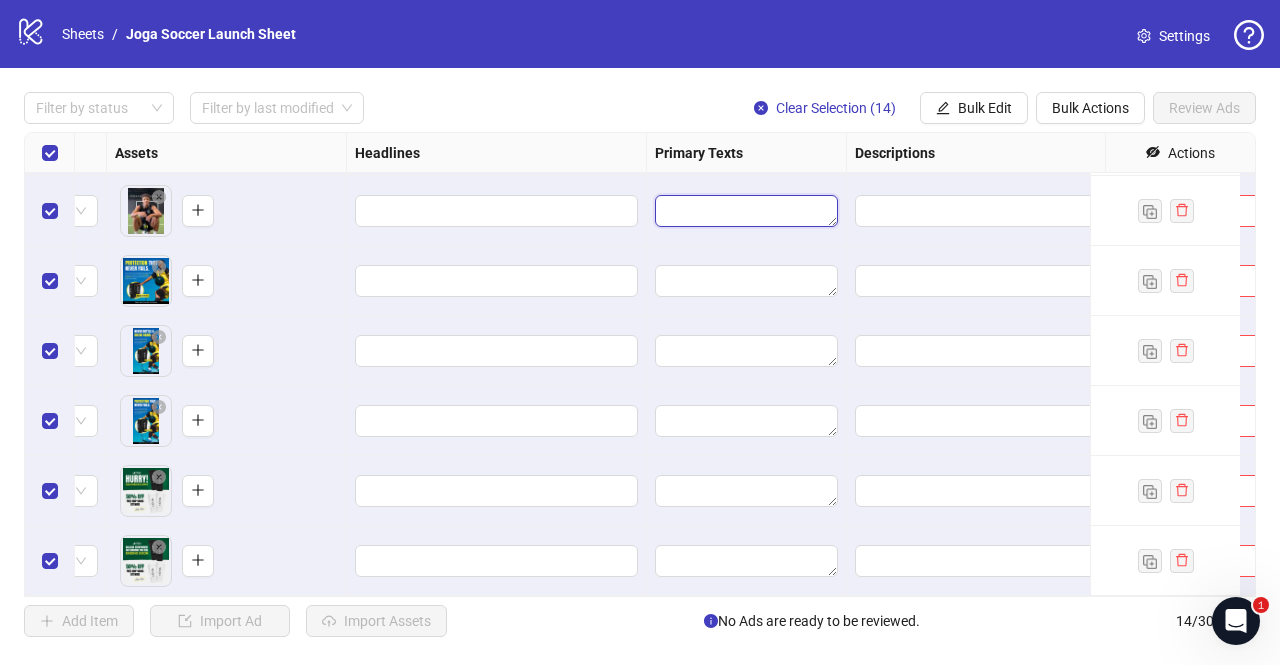 click at bounding box center (746, 211) 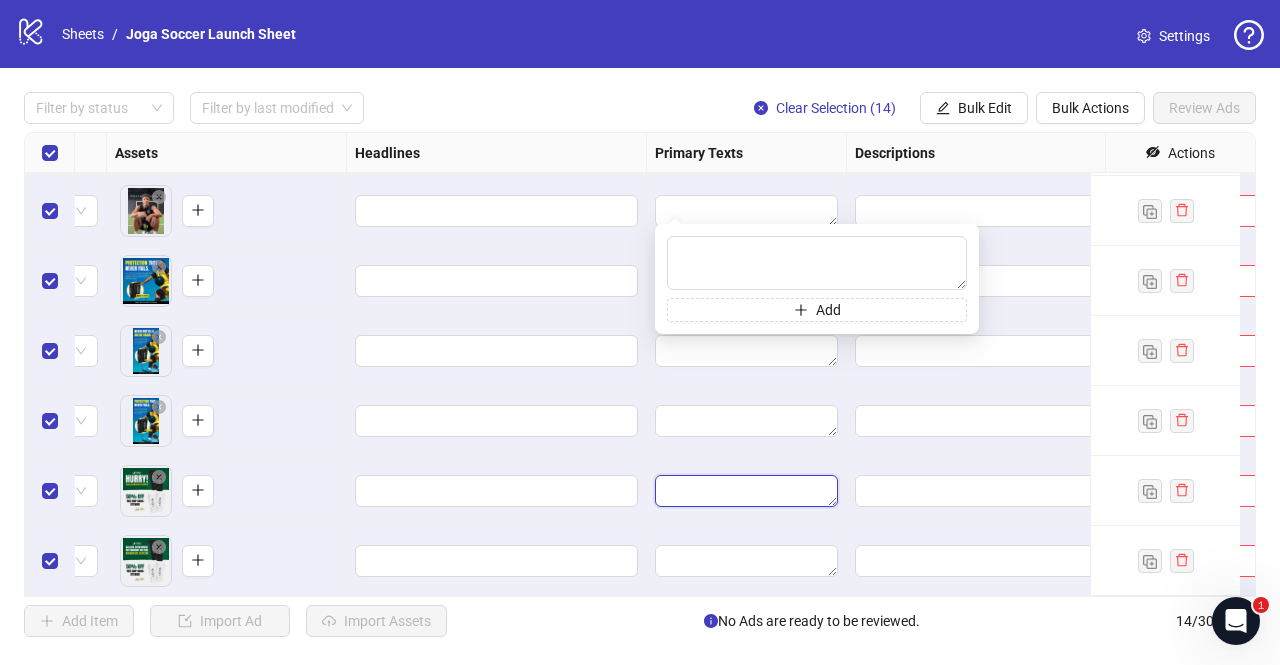 click at bounding box center (746, 491) 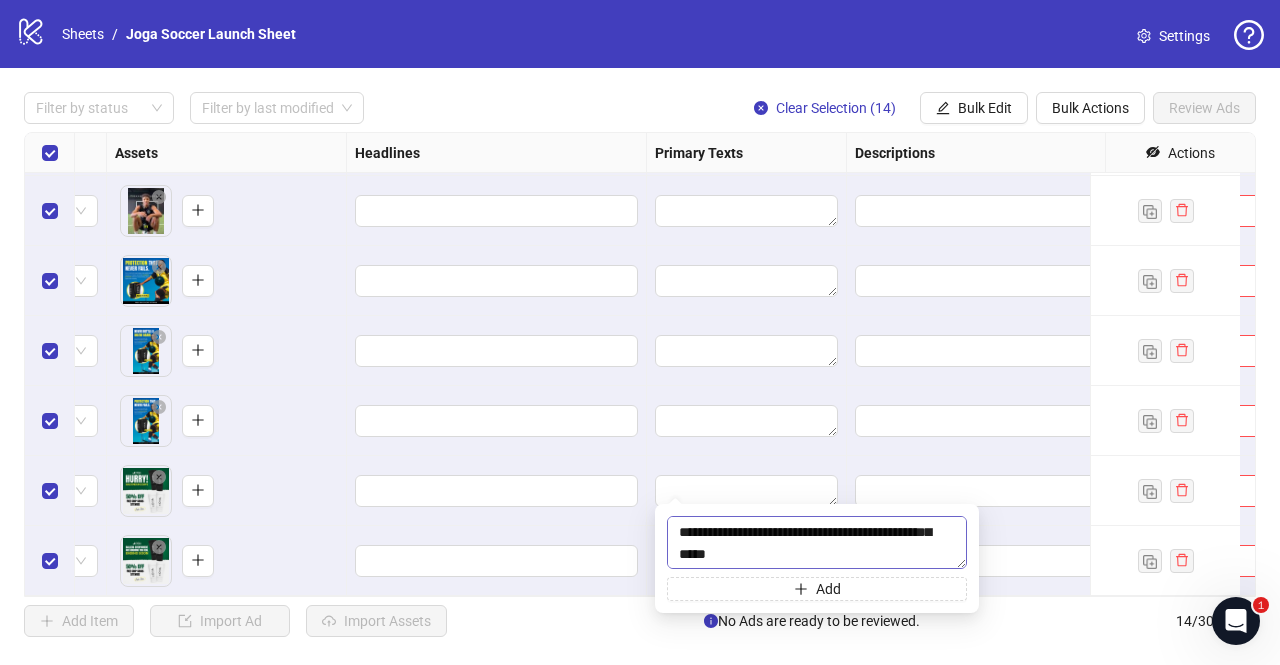 scroll, scrollTop: 6, scrollLeft: 0, axis: vertical 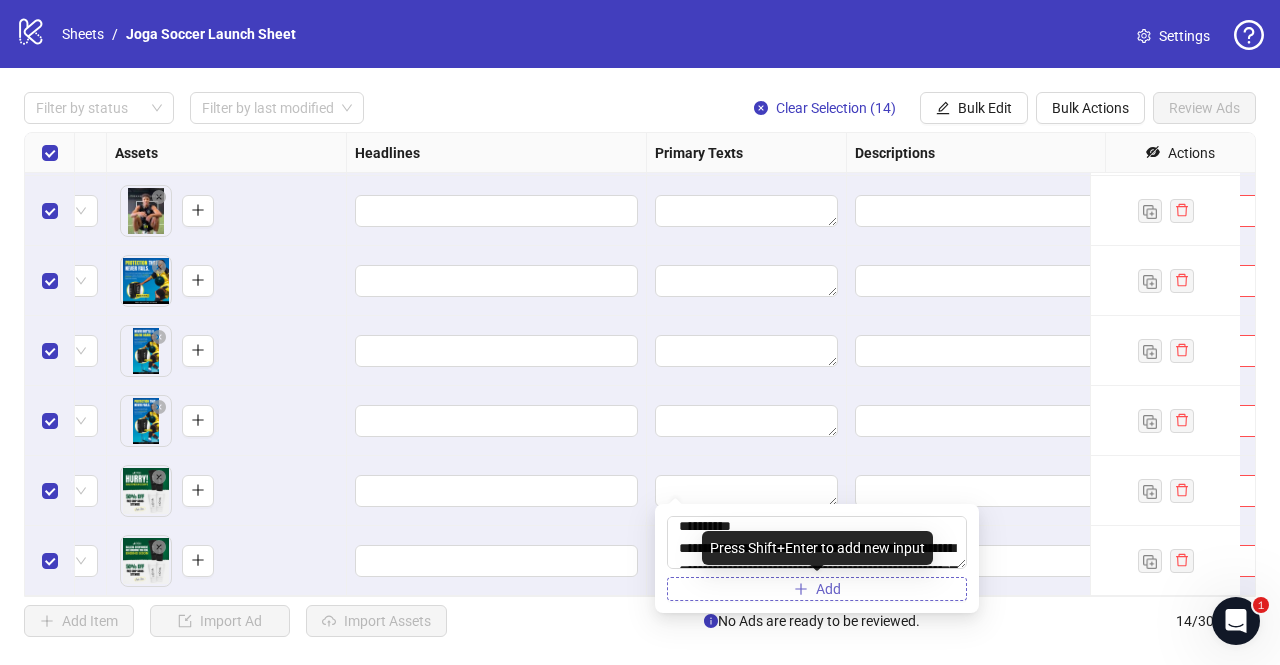 type on "**********" 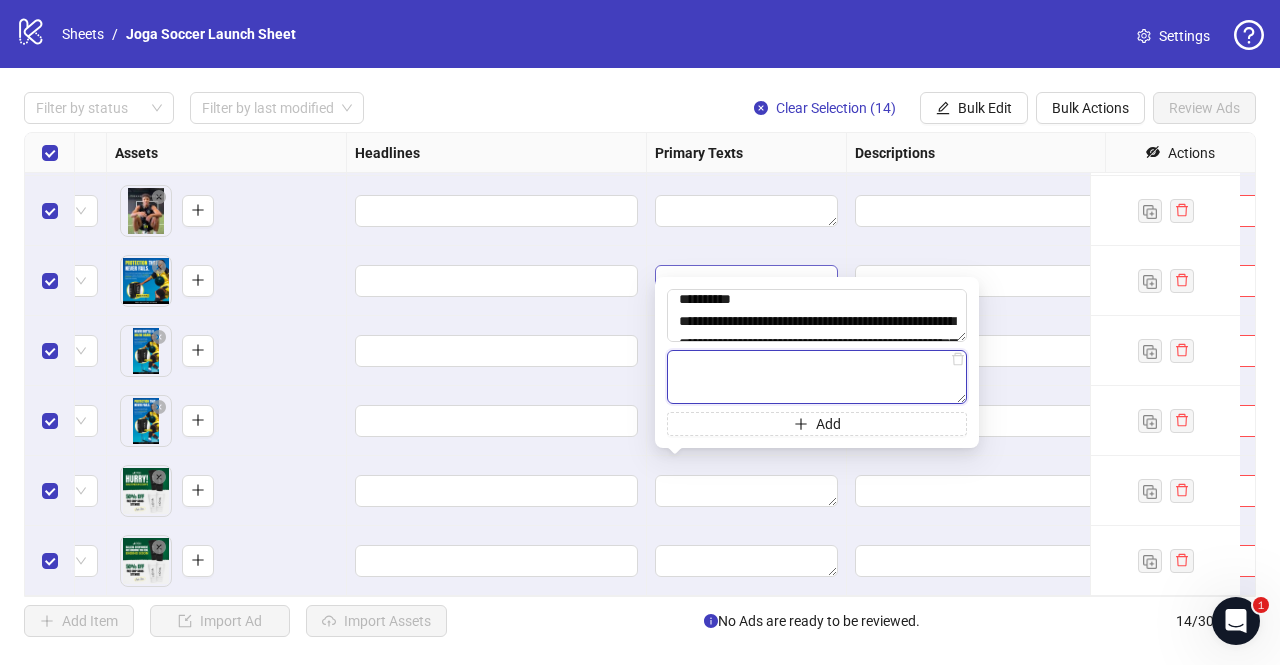 paste on "**********" 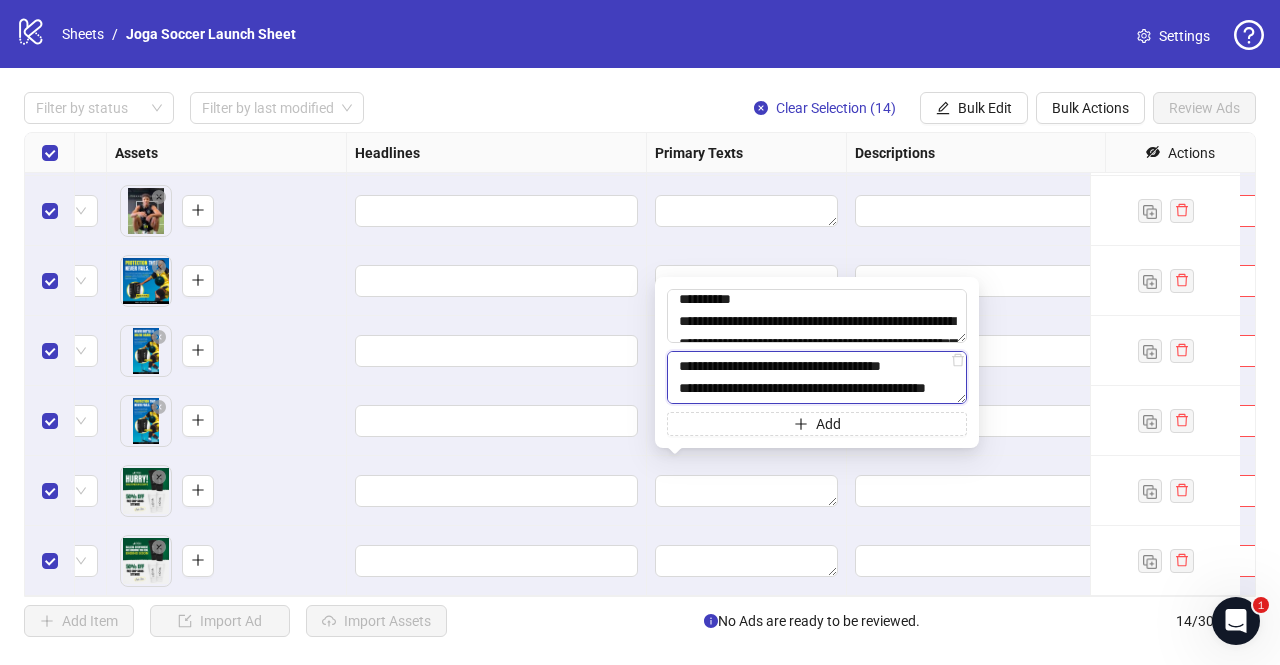 scroll, scrollTop: 126, scrollLeft: 0, axis: vertical 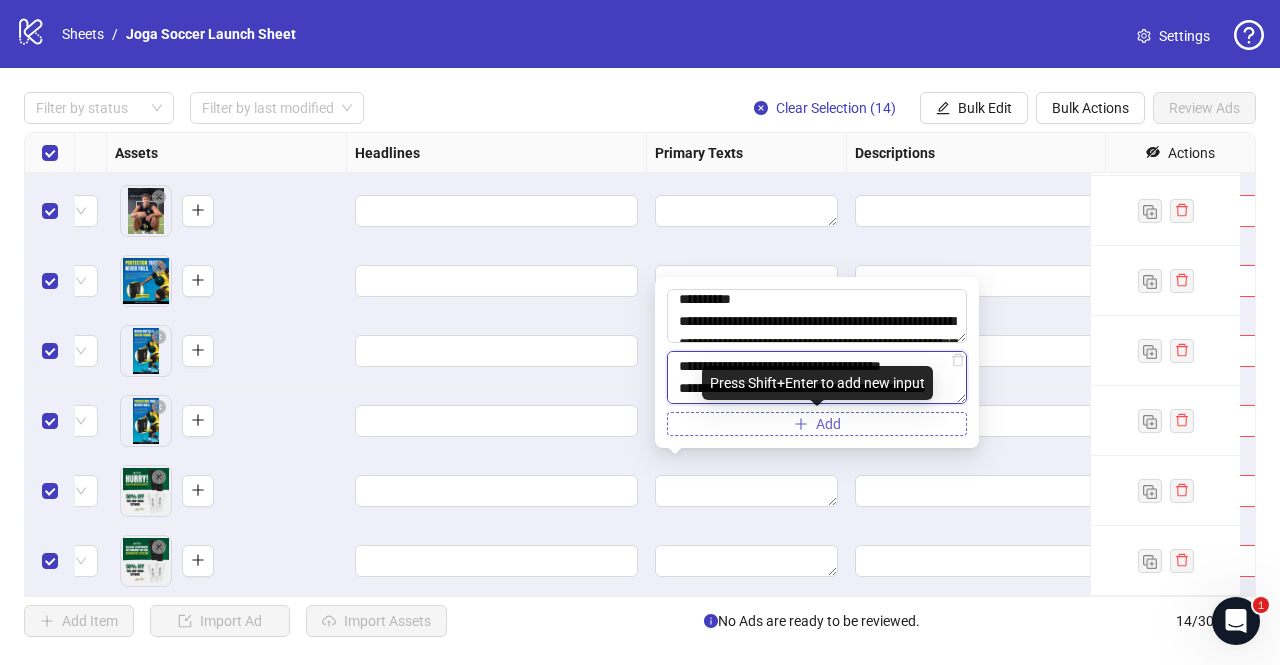type on "**********" 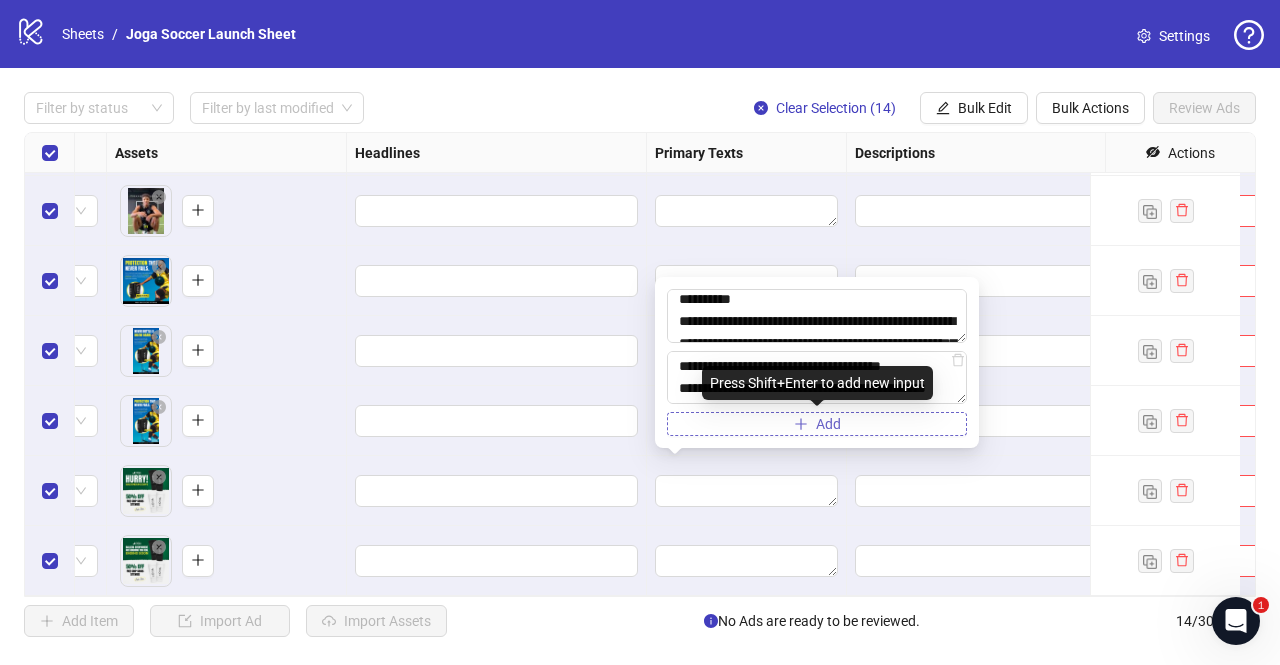 click 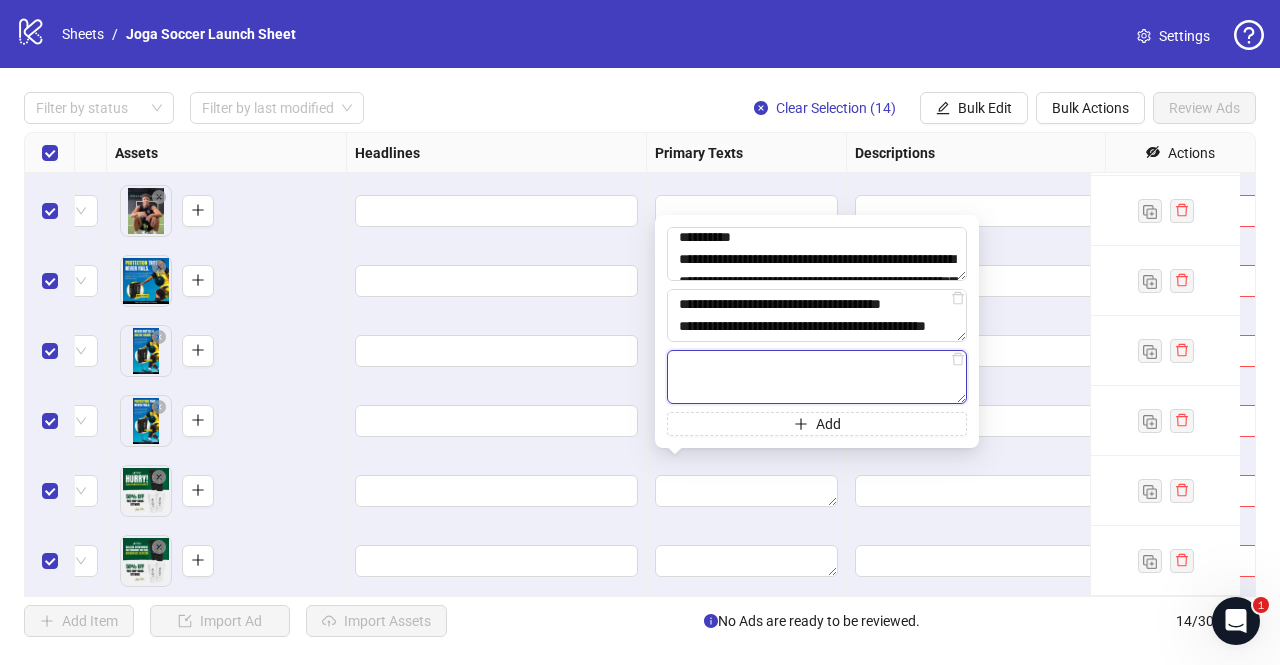 paste on "**********" 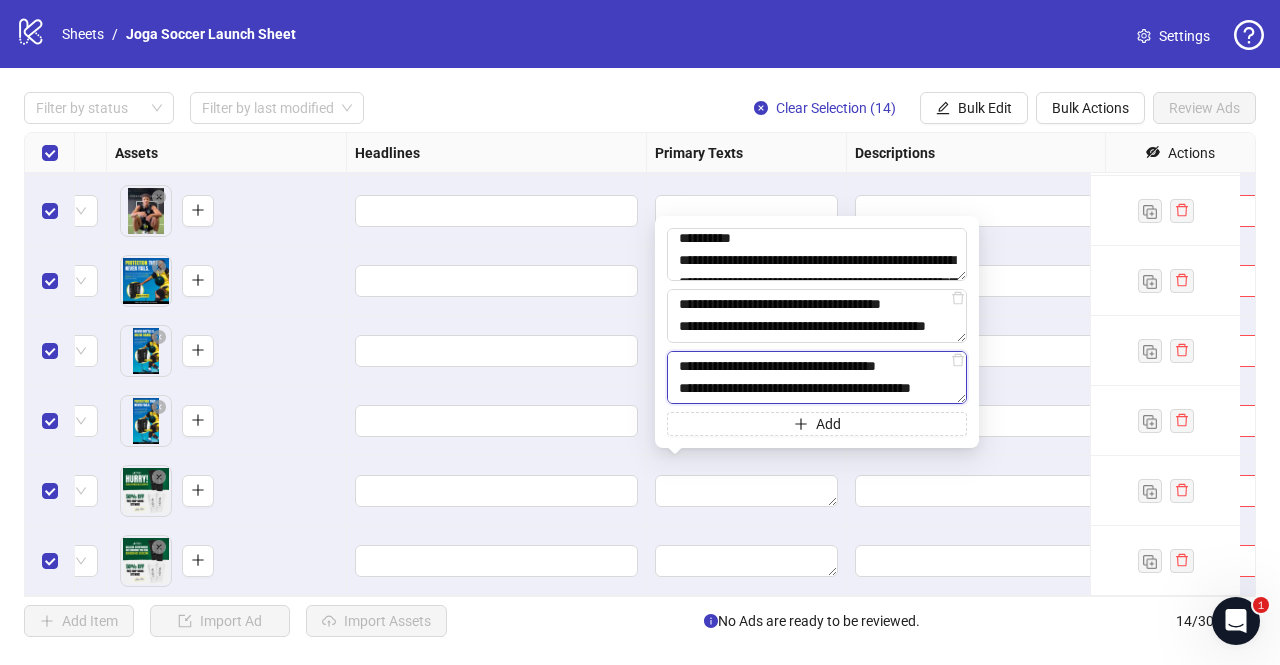 scroll, scrollTop: 6, scrollLeft: 0, axis: vertical 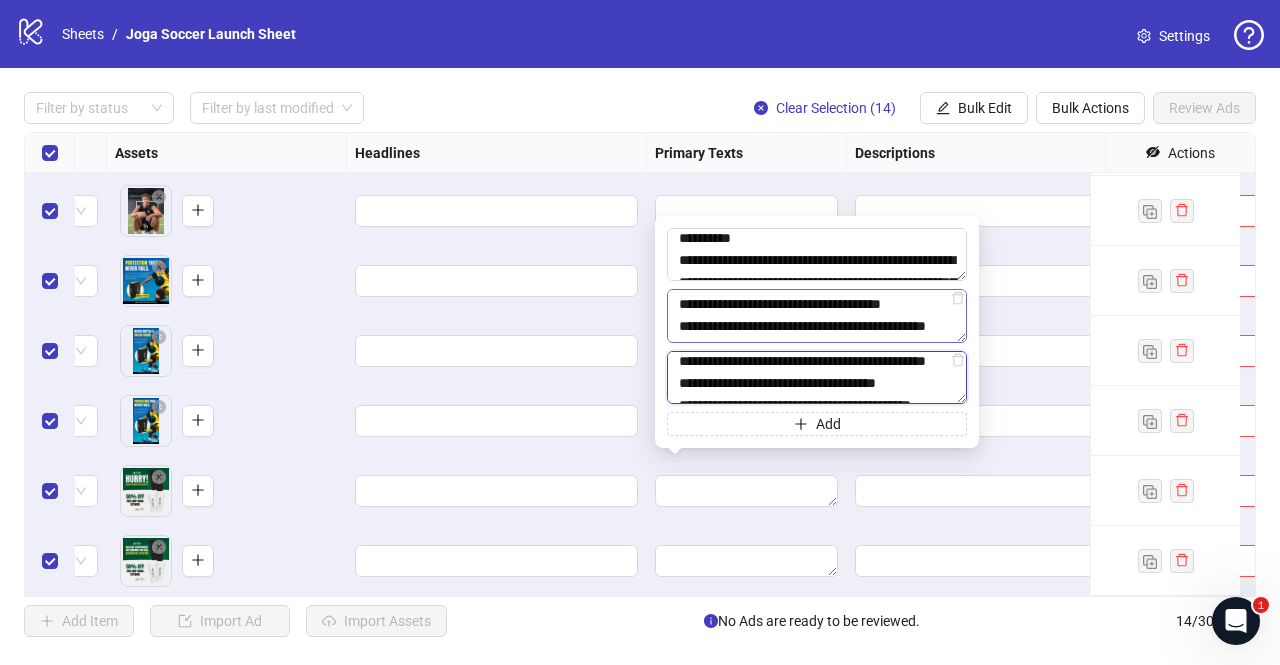 type on "**********" 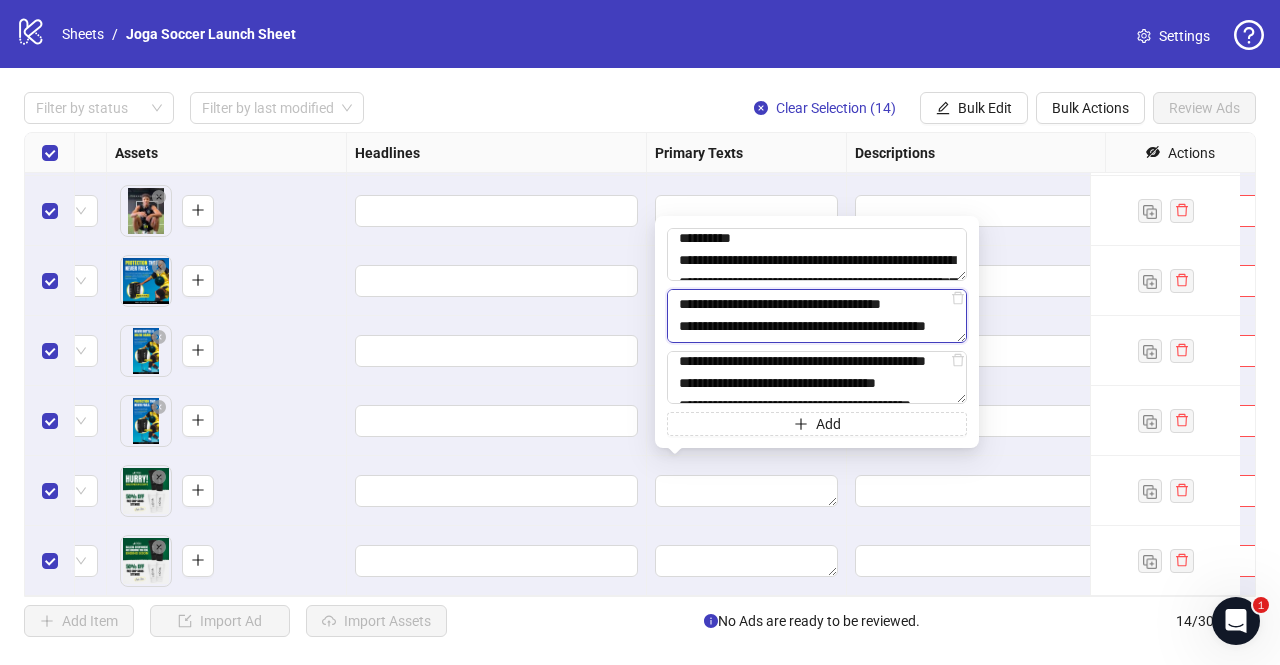 drag, startPoint x: 685, startPoint y: 320, endPoint x: 736, endPoint y: 329, distance: 51.78803 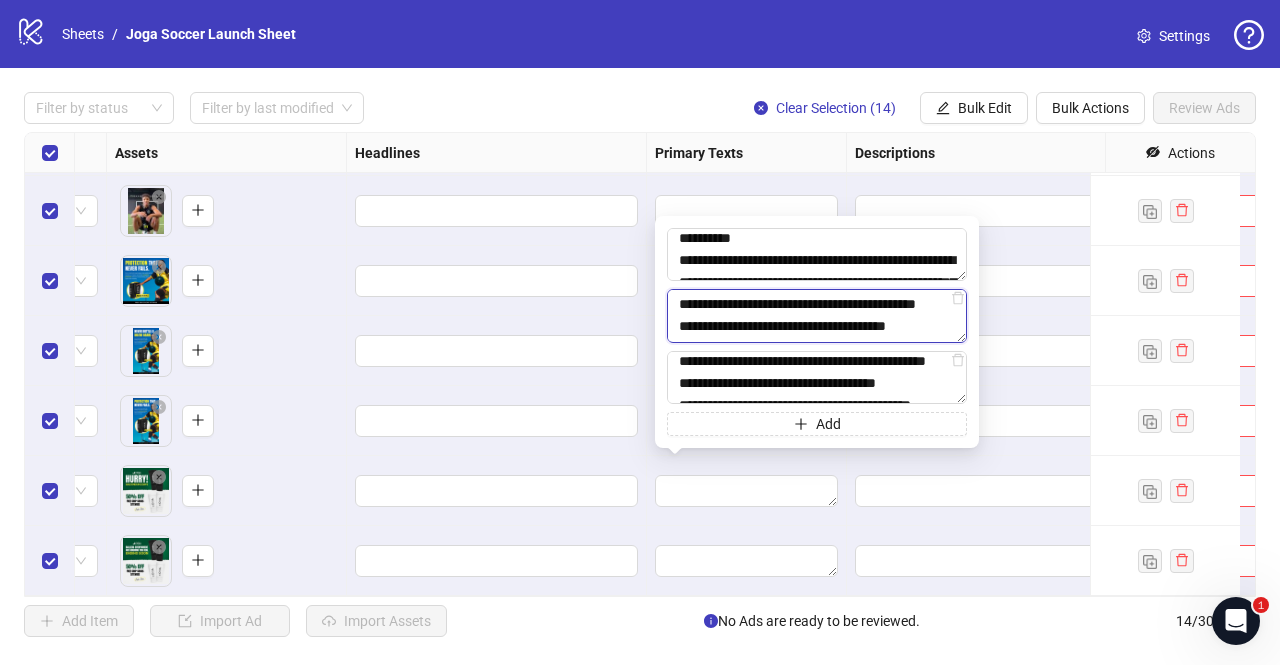 type on "**********" 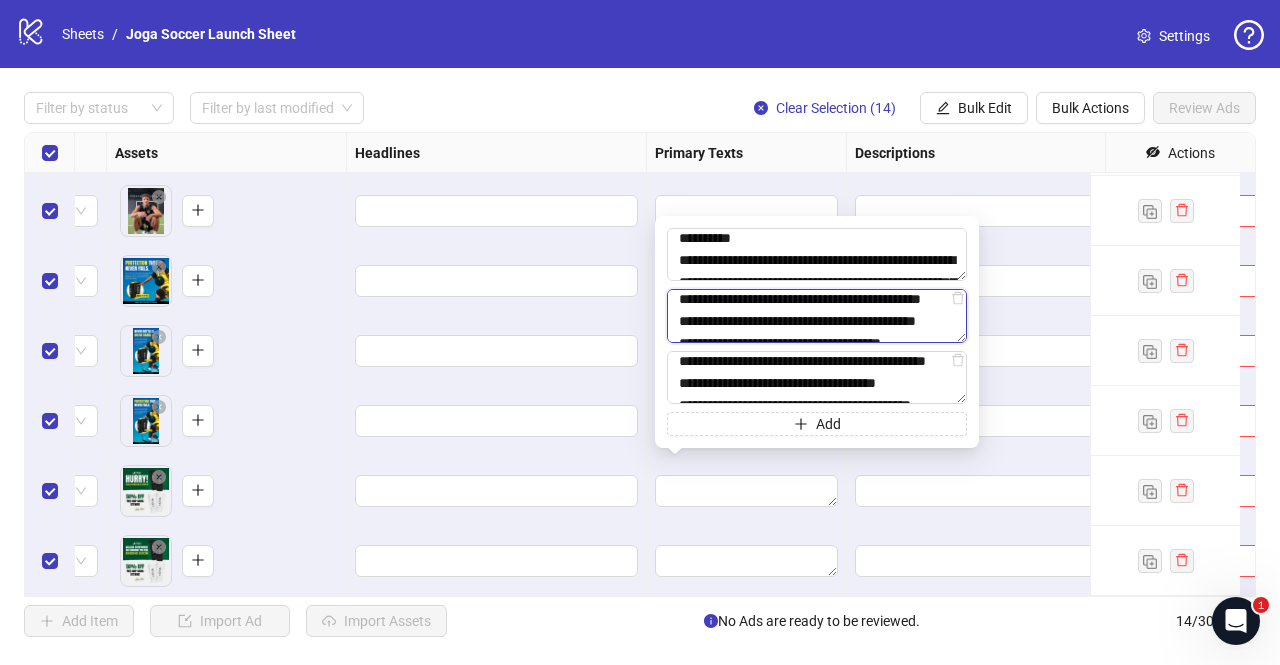 scroll, scrollTop: 6, scrollLeft: 0, axis: vertical 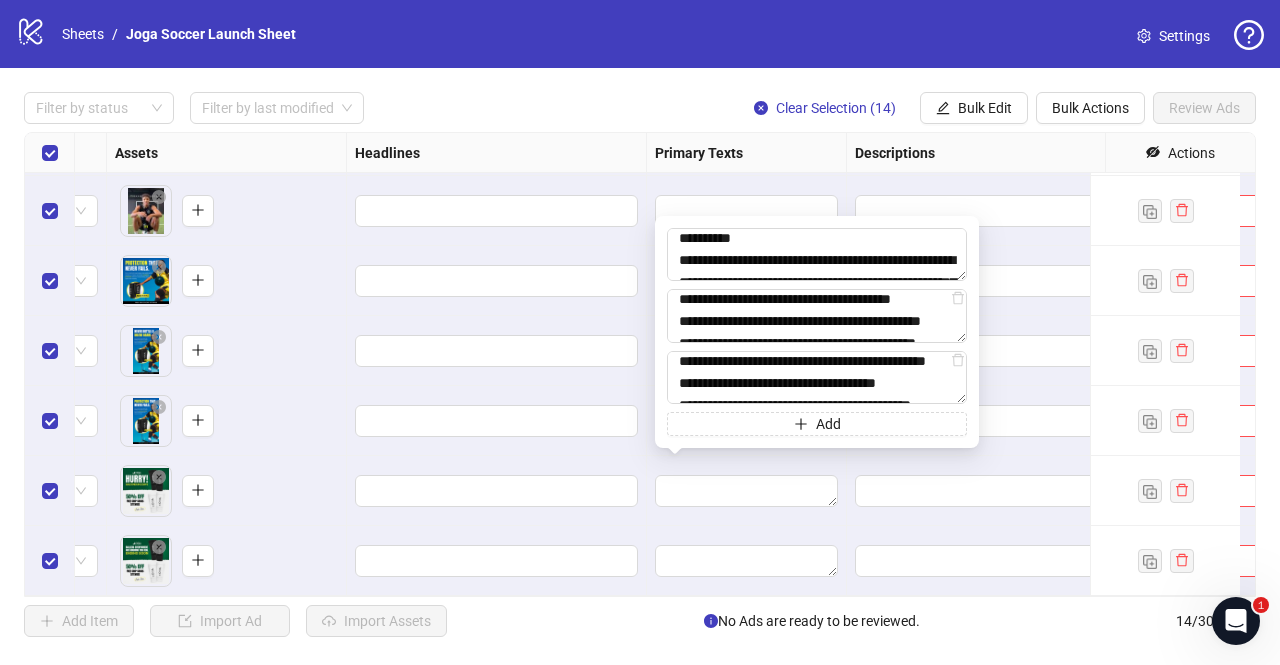 click on "Primary Texts" at bounding box center [747, 153] 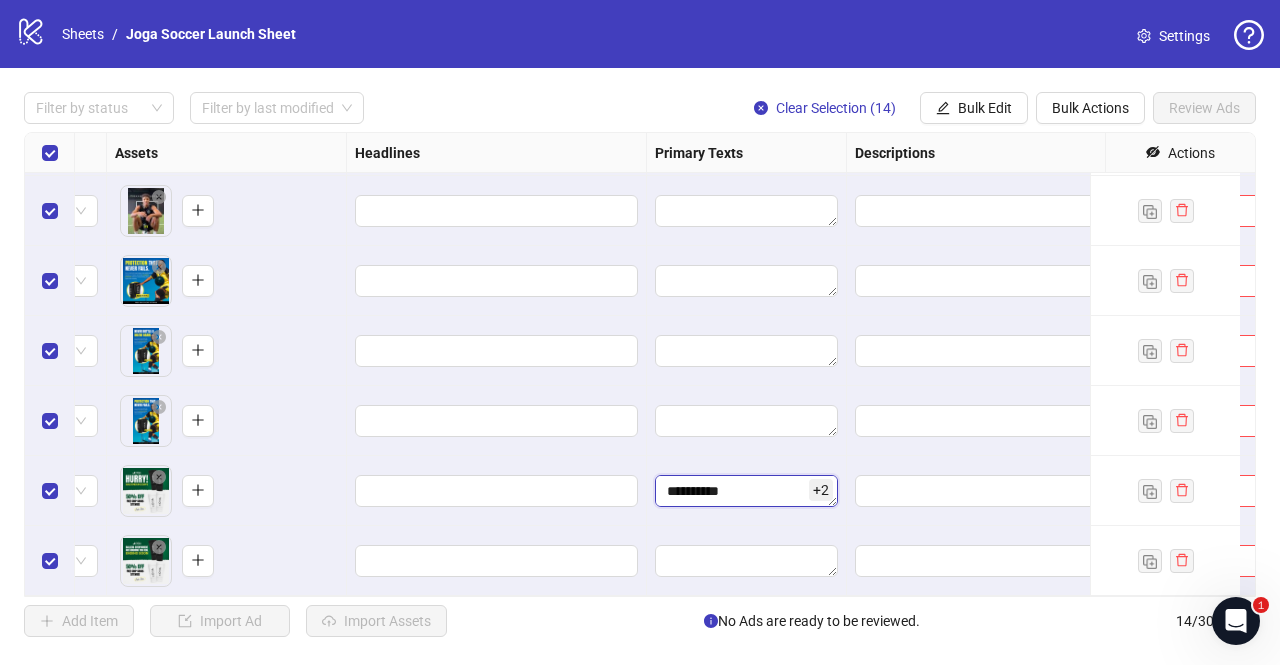 click on "**********" at bounding box center (746, 491) 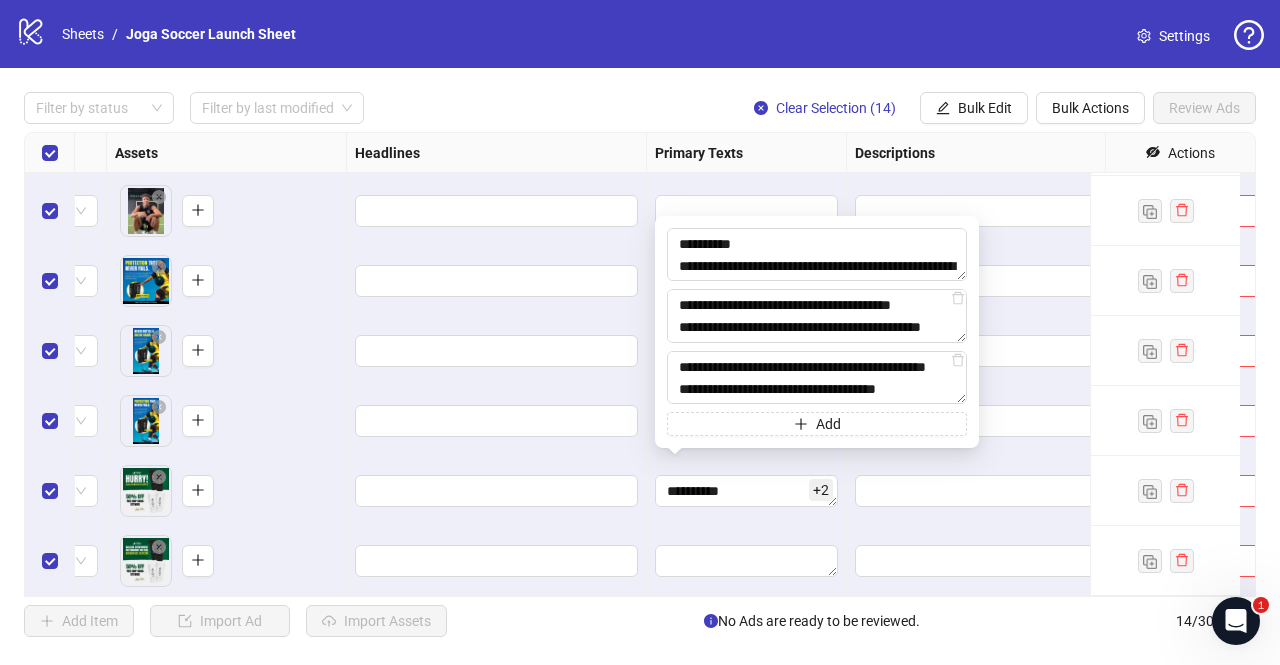 scroll, scrollTop: 66, scrollLeft: 0, axis: vertical 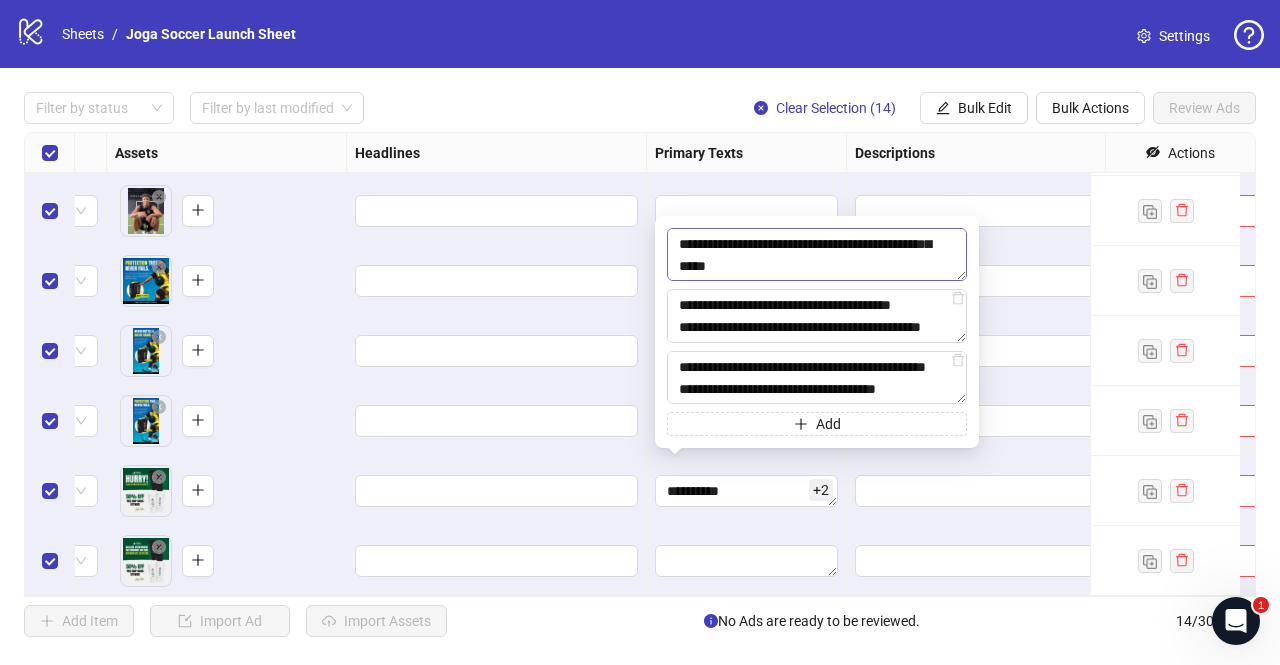 drag, startPoint x: 680, startPoint y: 247, endPoint x: 930, endPoint y: 270, distance: 251.05577 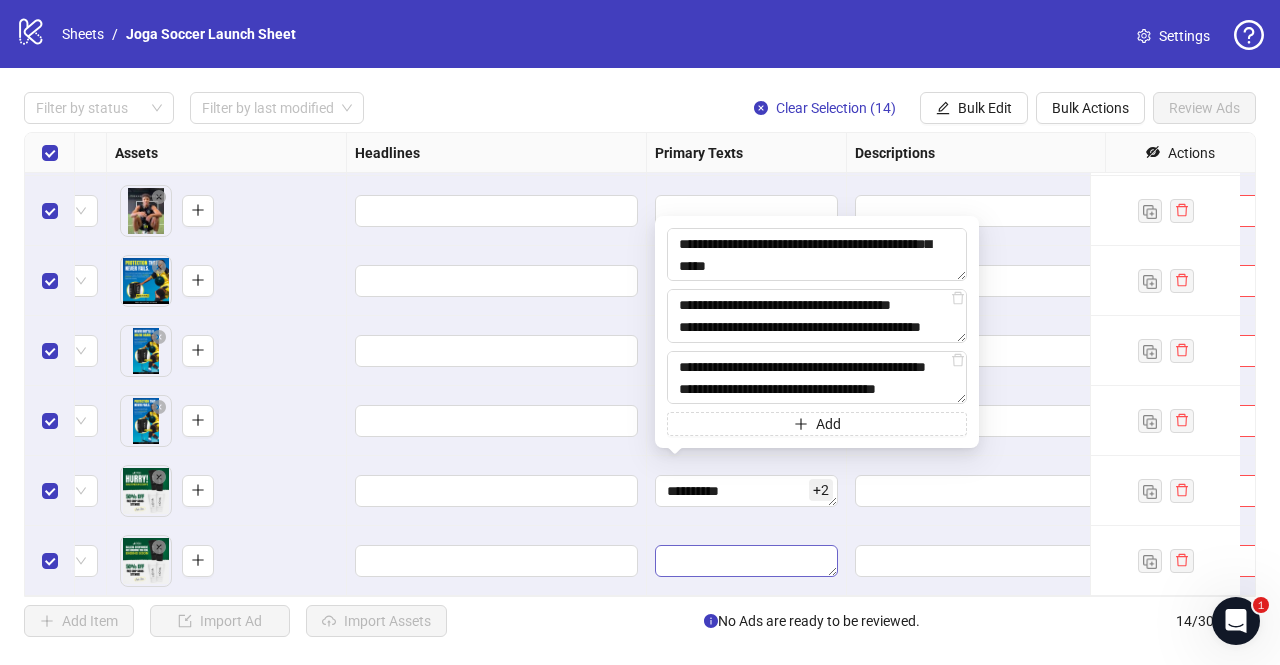 click at bounding box center [746, 561] 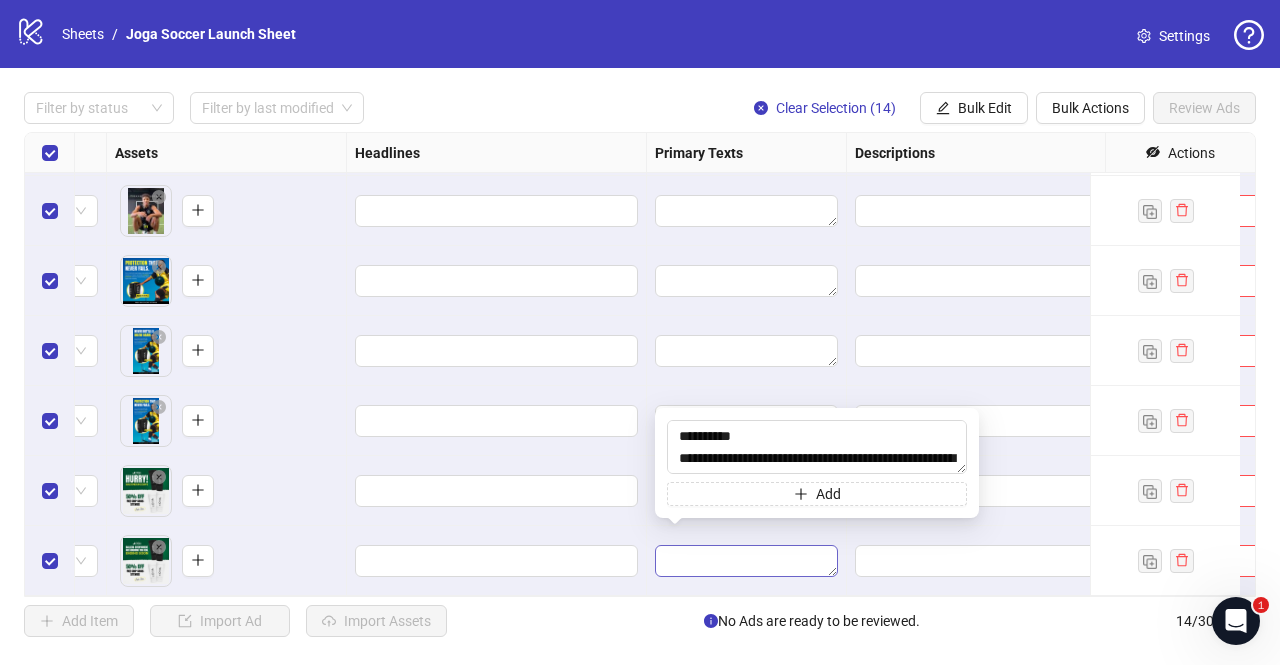 scroll, scrollTop: 60, scrollLeft: 0, axis: vertical 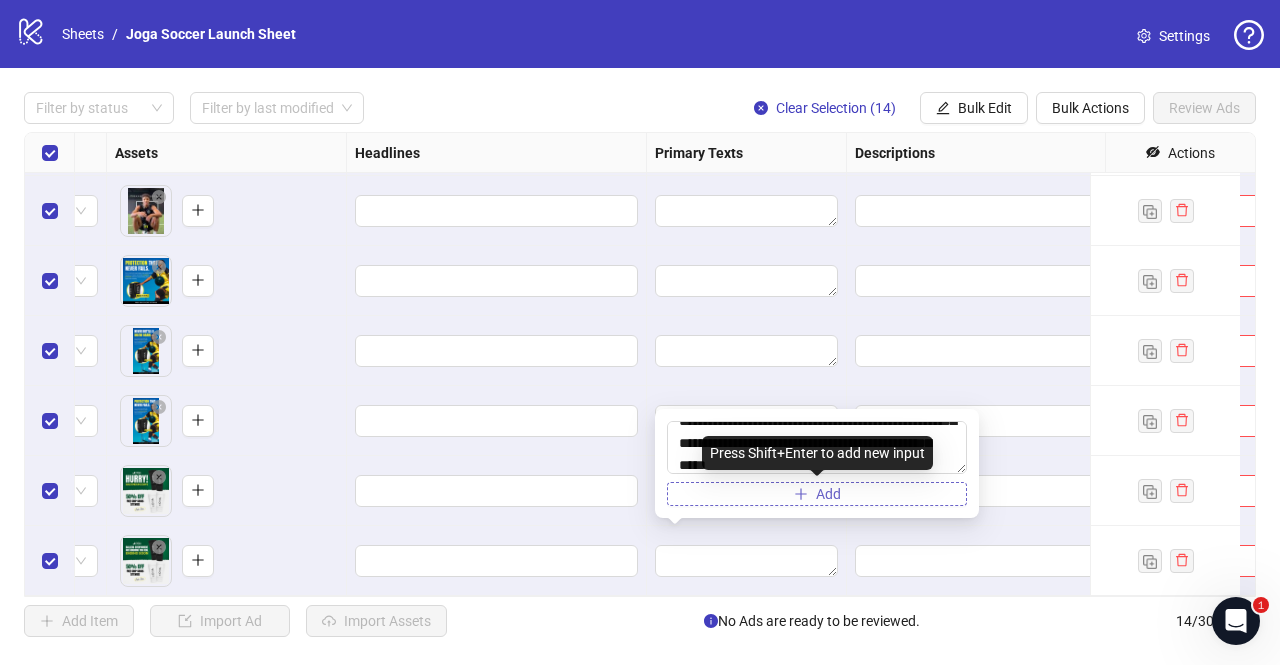 type on "**********" 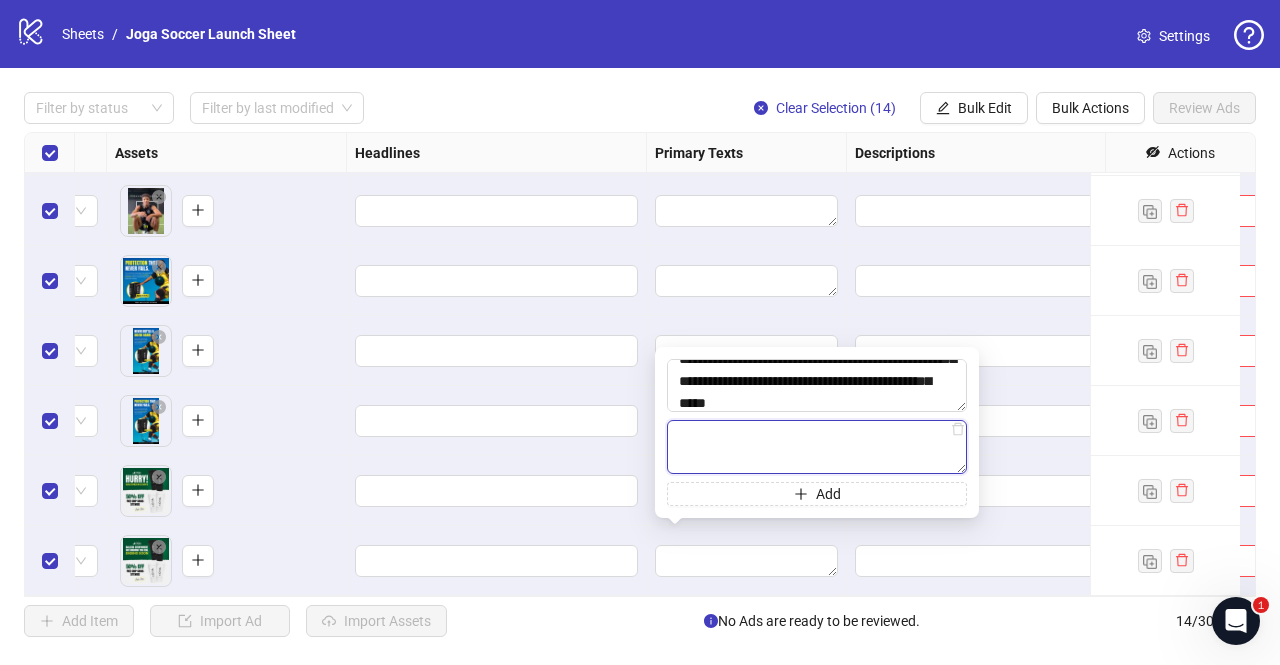 paste on "**********" 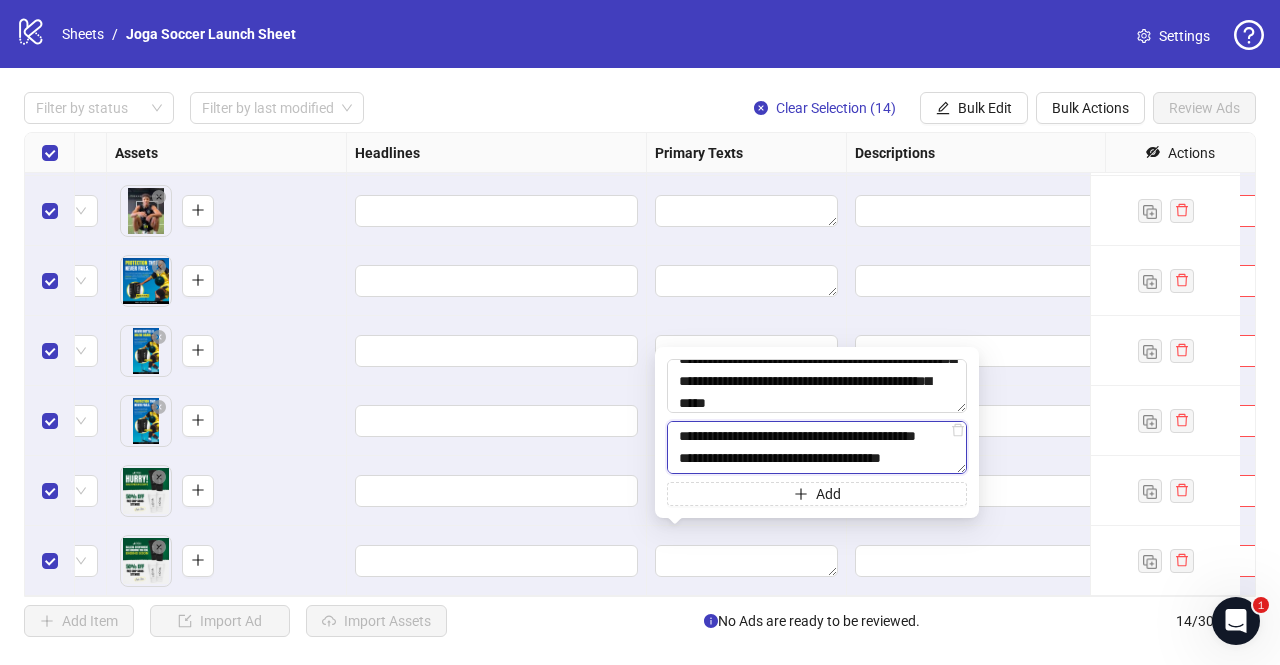 scroll, scrollTop: 88, scrollLeft: 0, axis: vertical 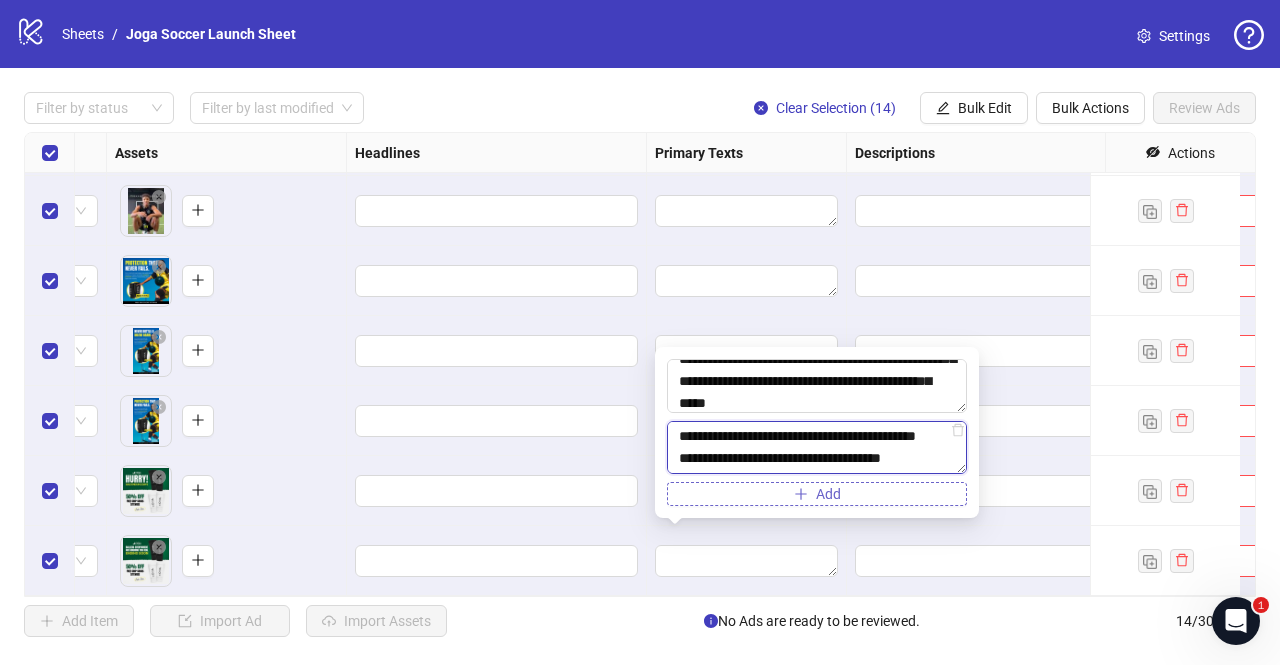 type on "**********" 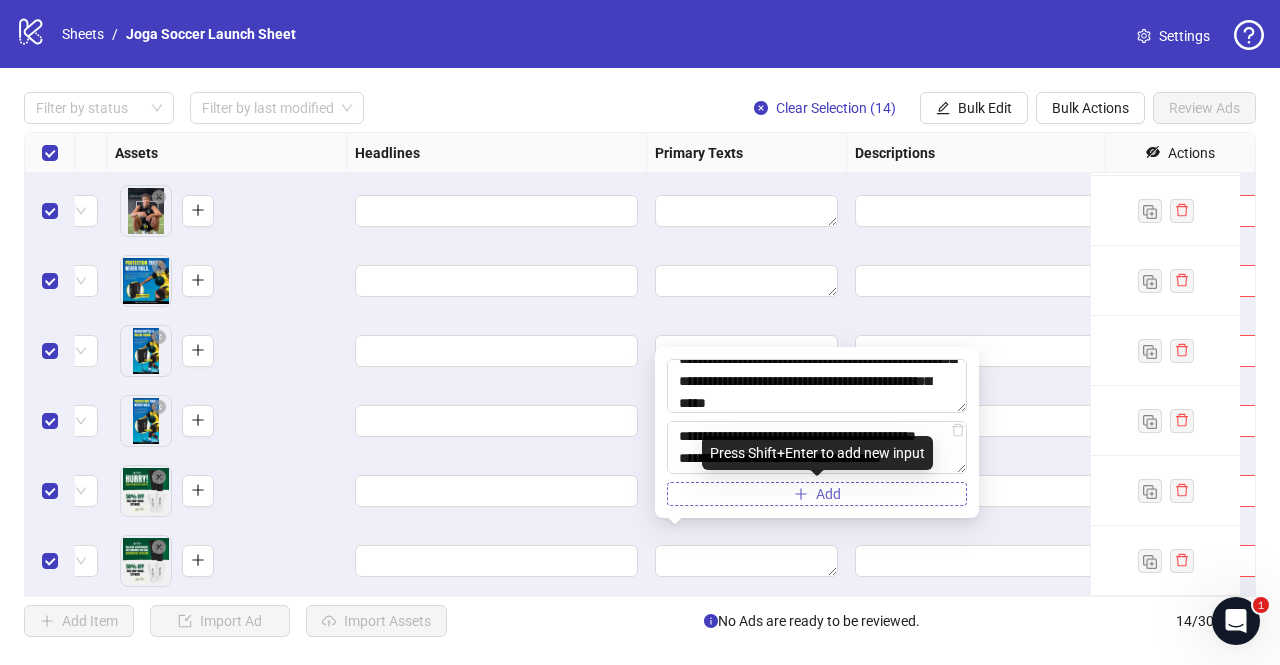 click on "Add" at bounding box center [817, 494] 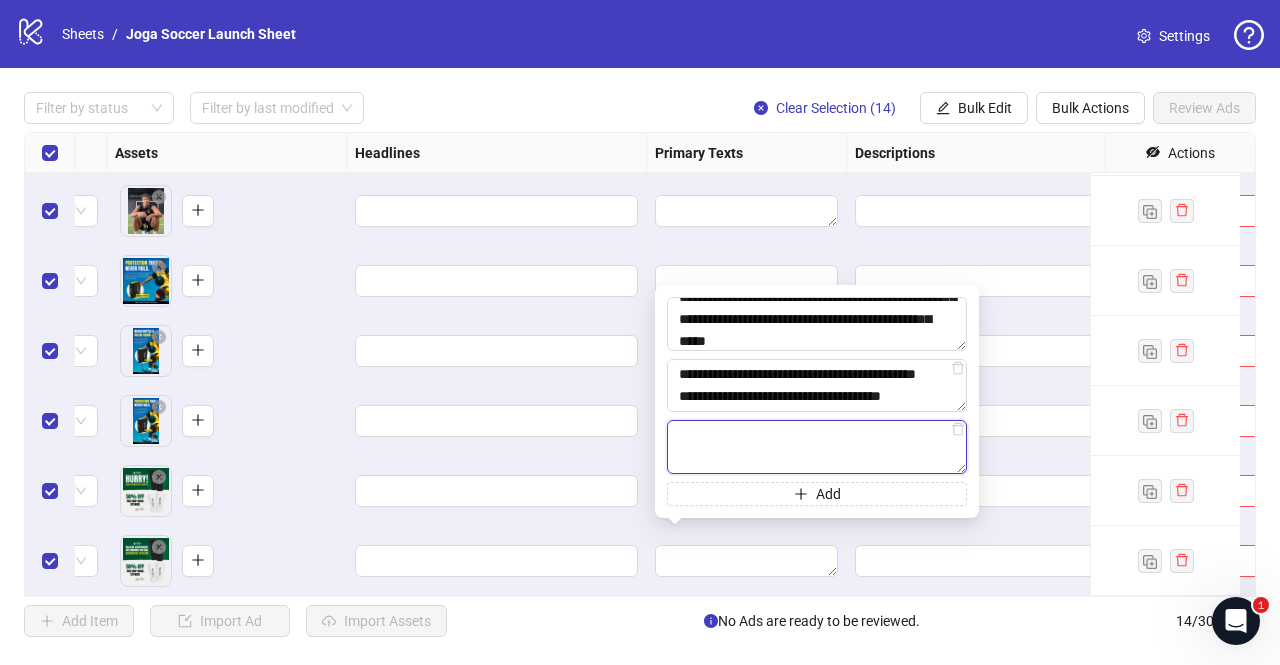 paste on "**********" 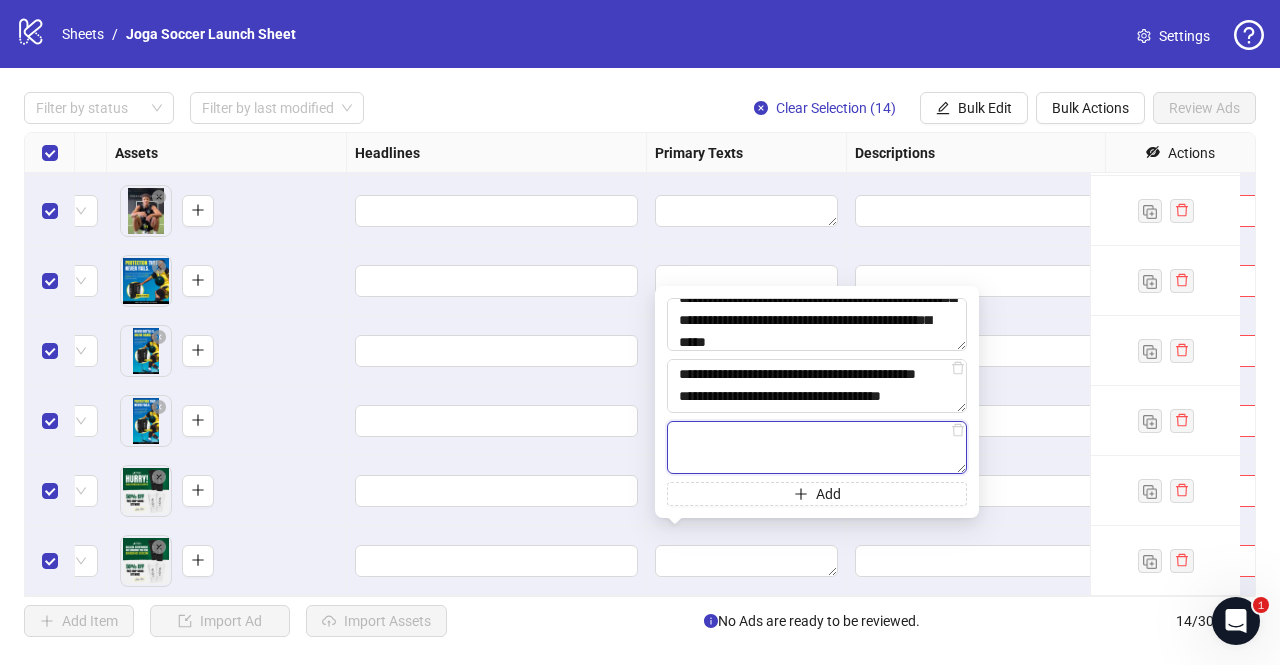 scroll, scrollTop: 0, scrollLeft: 0, axis: both 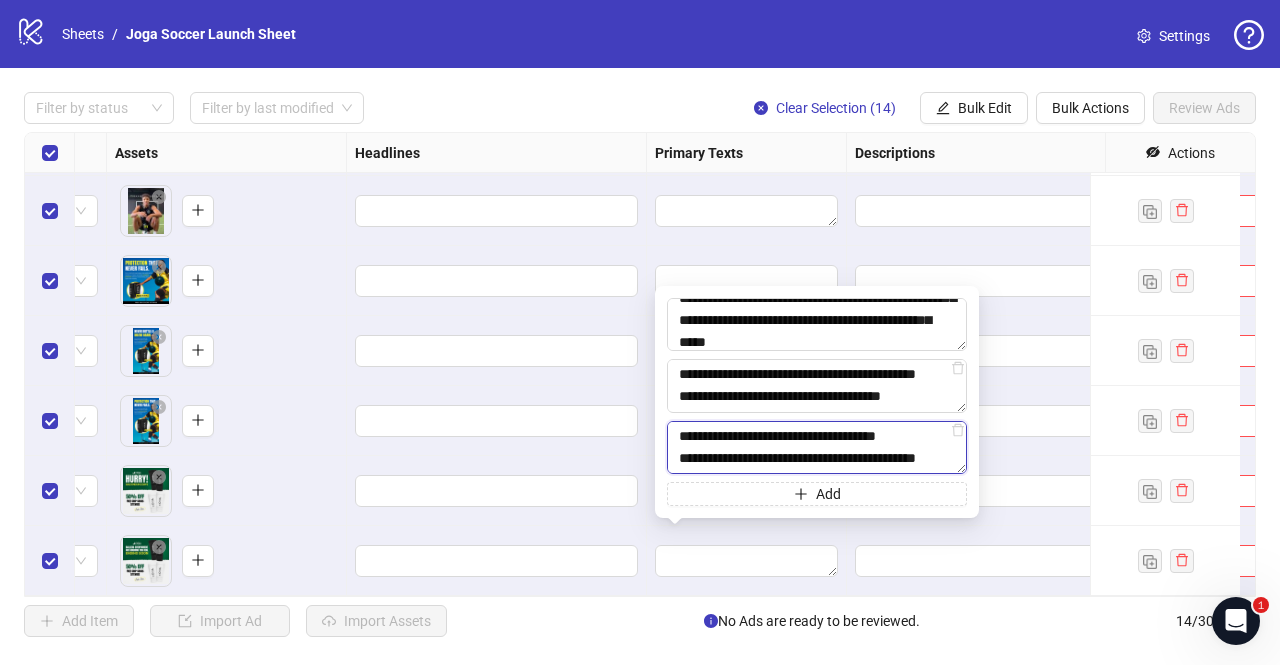 type on "**********" 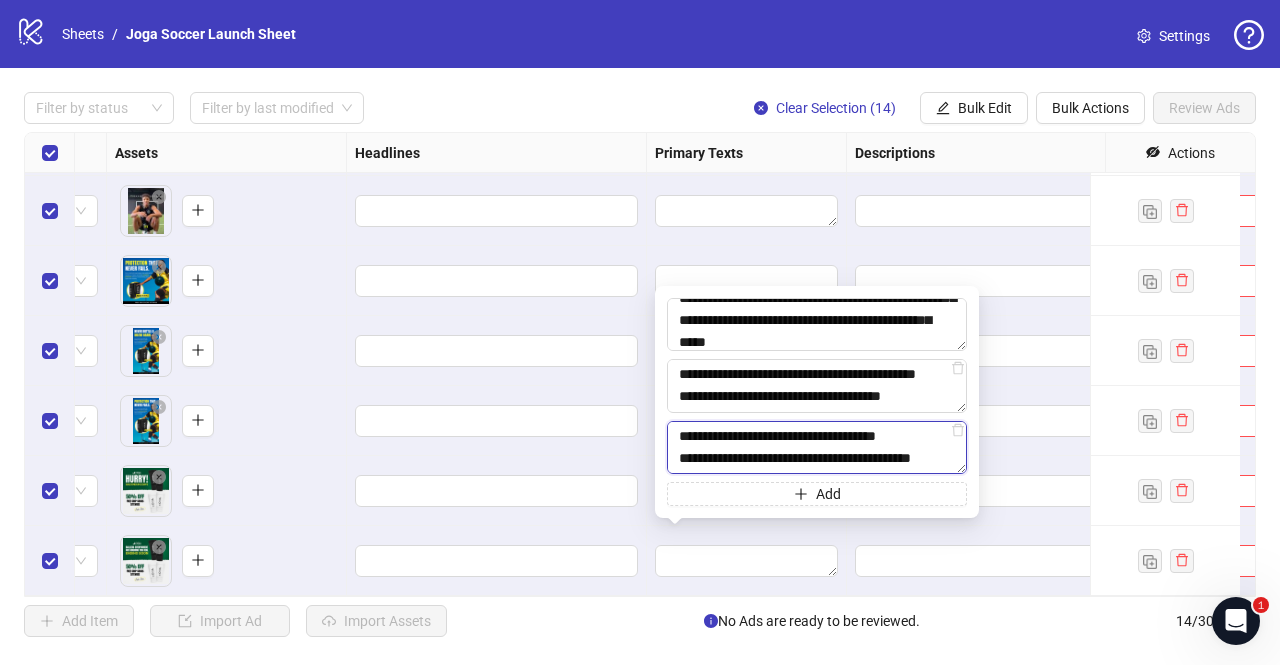 scroll, scrollTop: 6, scrollLeft: 0, axis: vertical 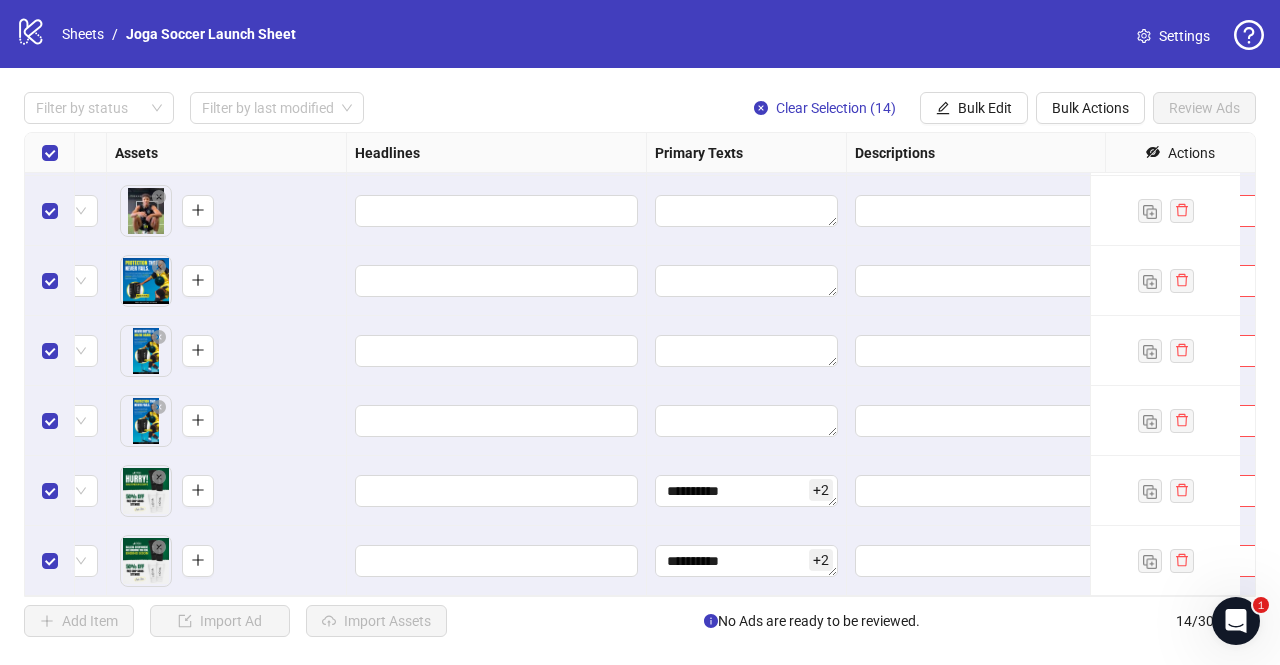 click at bounding box center (497, 421) 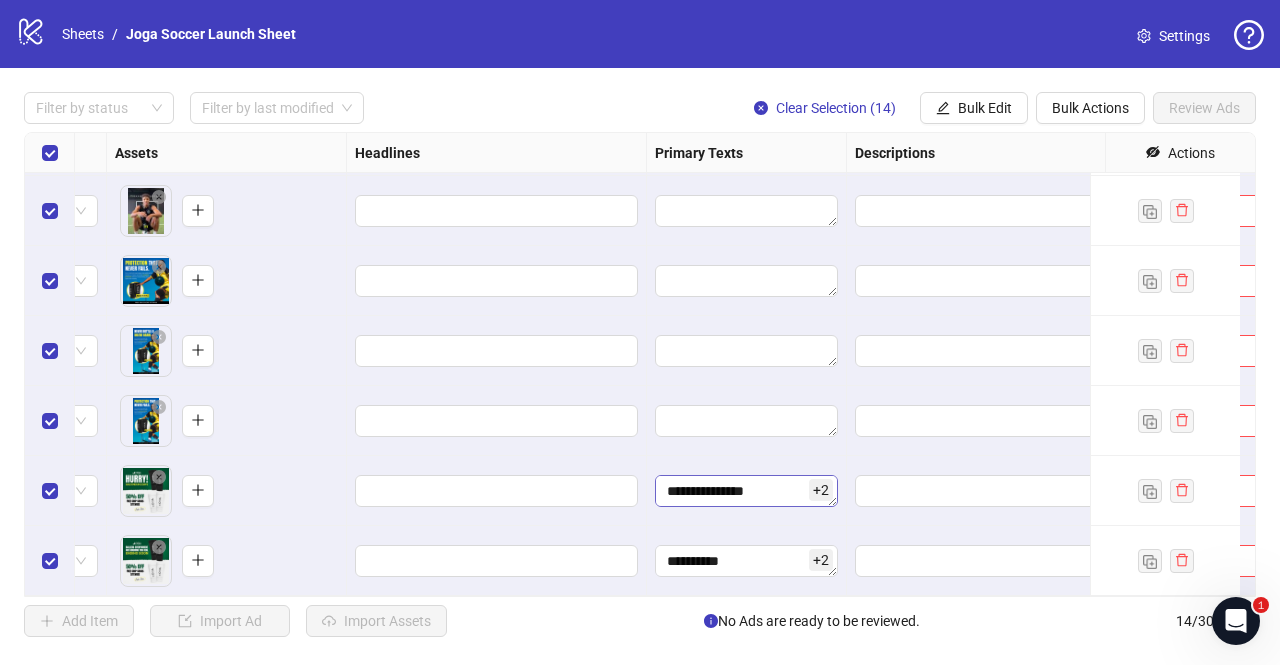 scroll, scrollTop: 148, scrollLeft: 0, axis: vertical 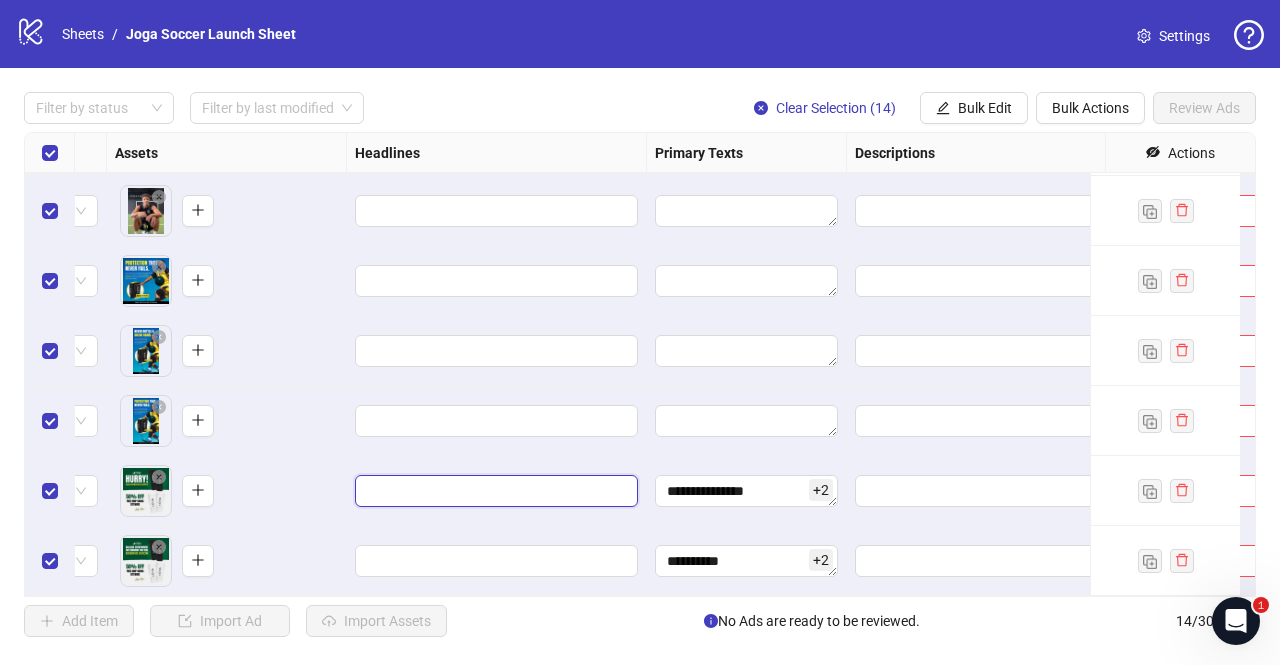 click at bounding box center (494, 491) 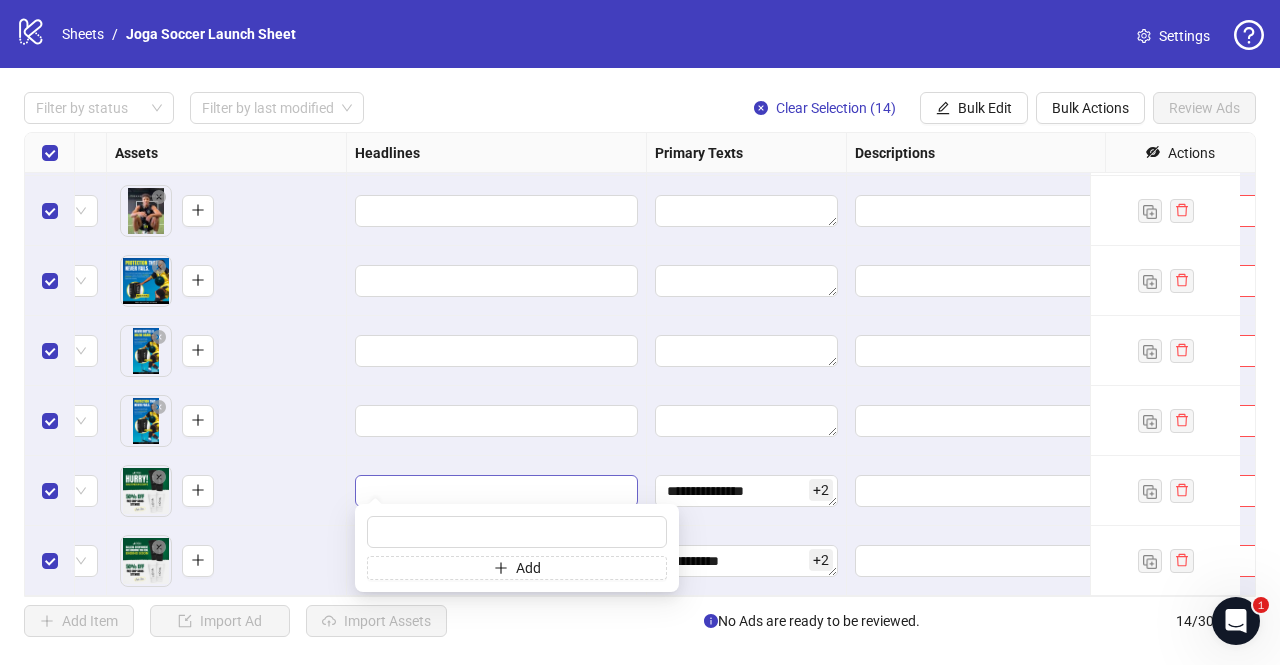 type on "**********" 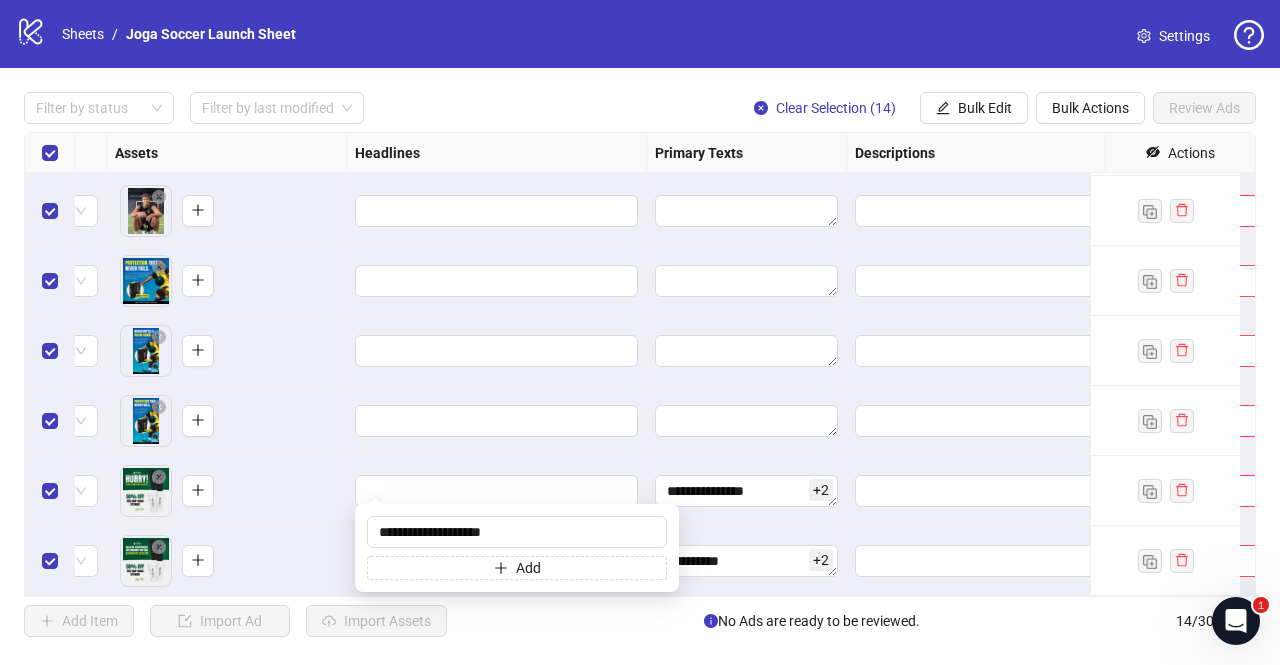 click on "To pick up a draggable item, press the space bar.
While dragging, use the arrow keys to move the item.
Press space again to drop the item in its new position, or press escape to cancel." at bounding box center [227, 561] 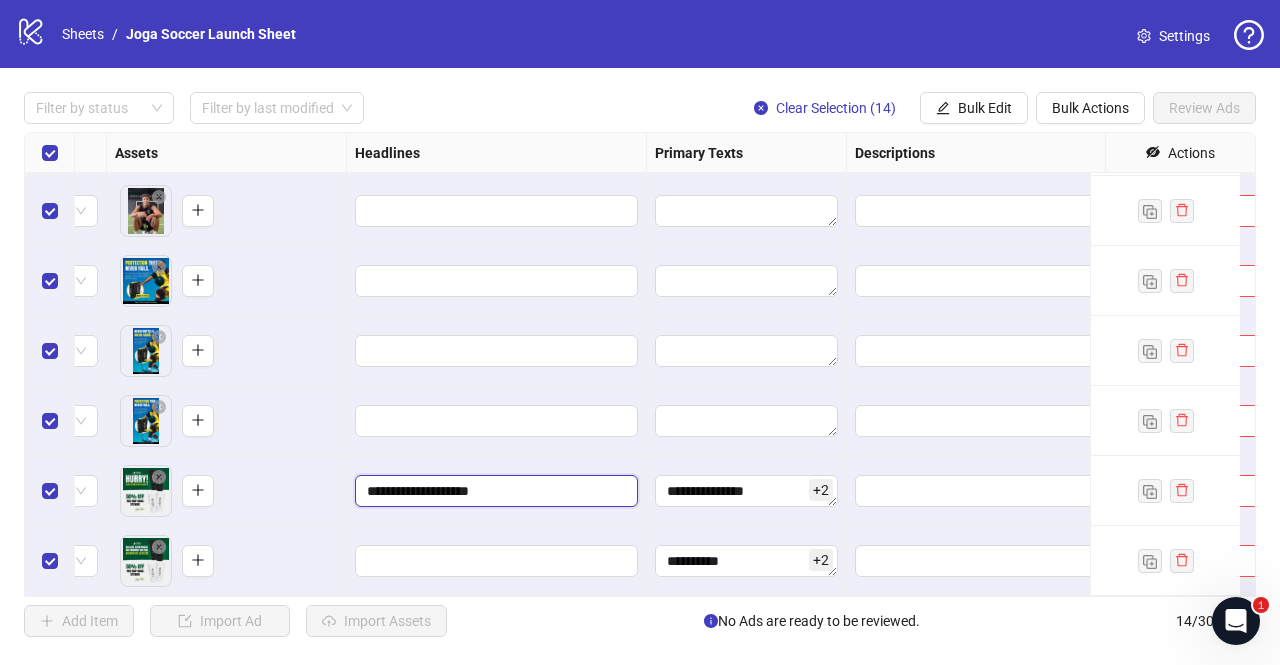 click on "**********" at bounding box center (494, 491) 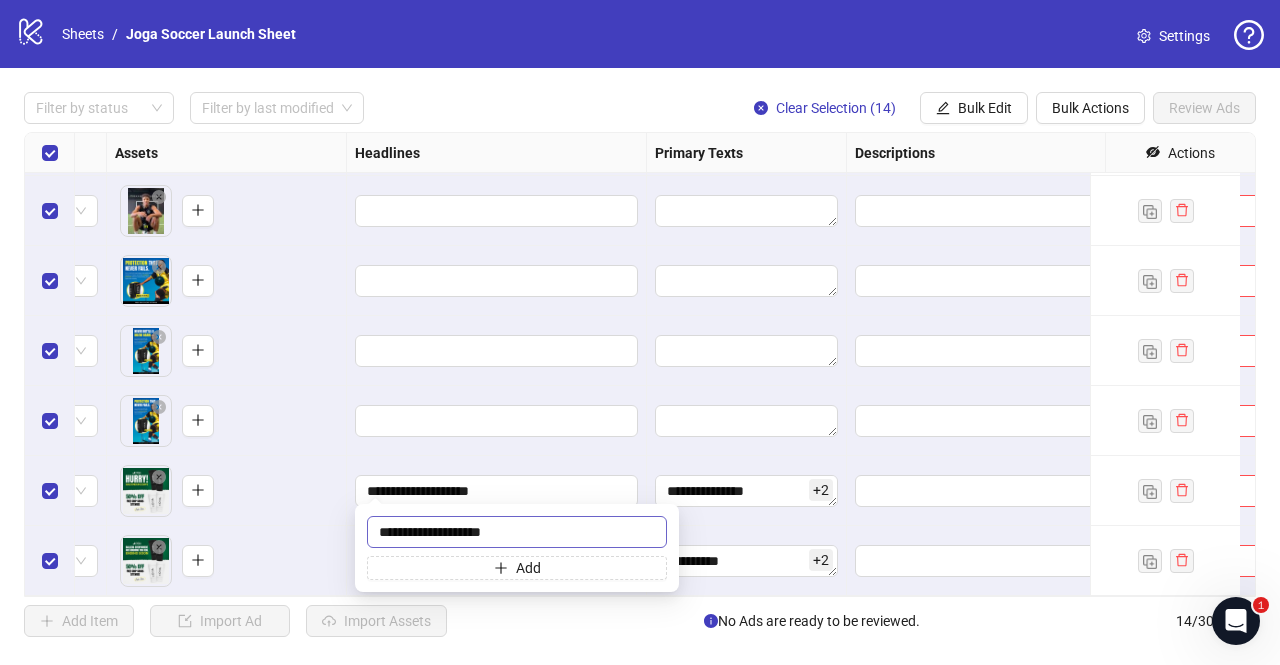 click on "**********" at bounding box center [517, 532] 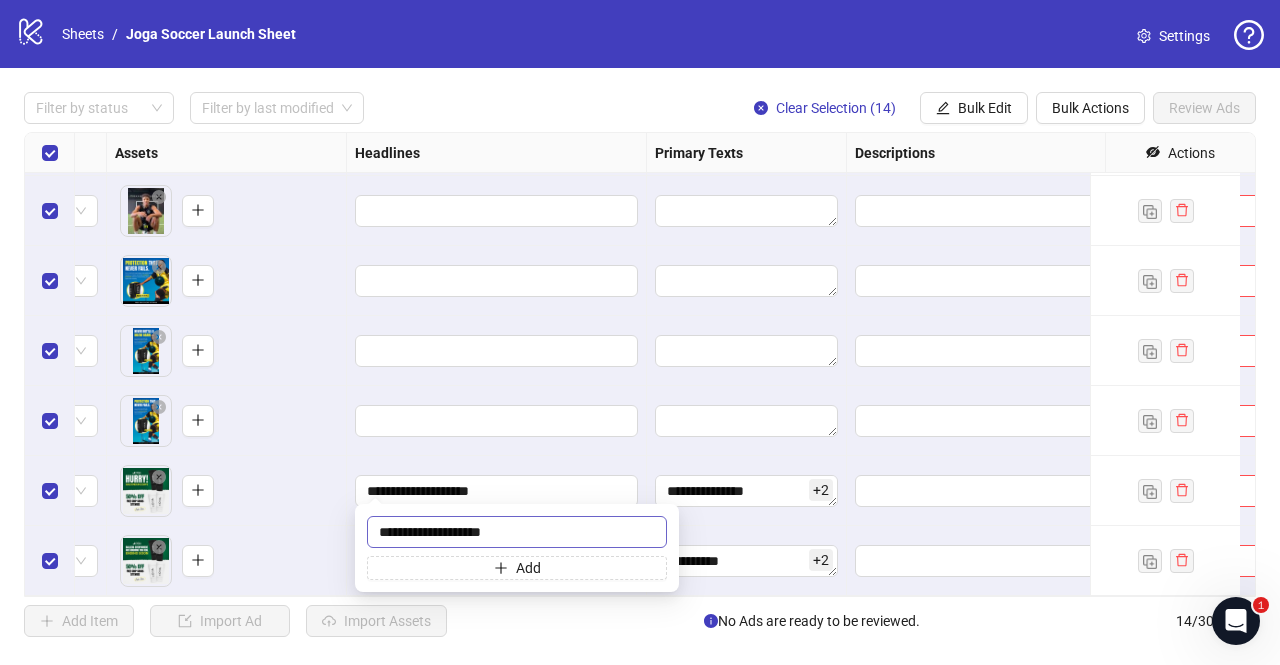 click on "**********" at bounding box center [517, 532] 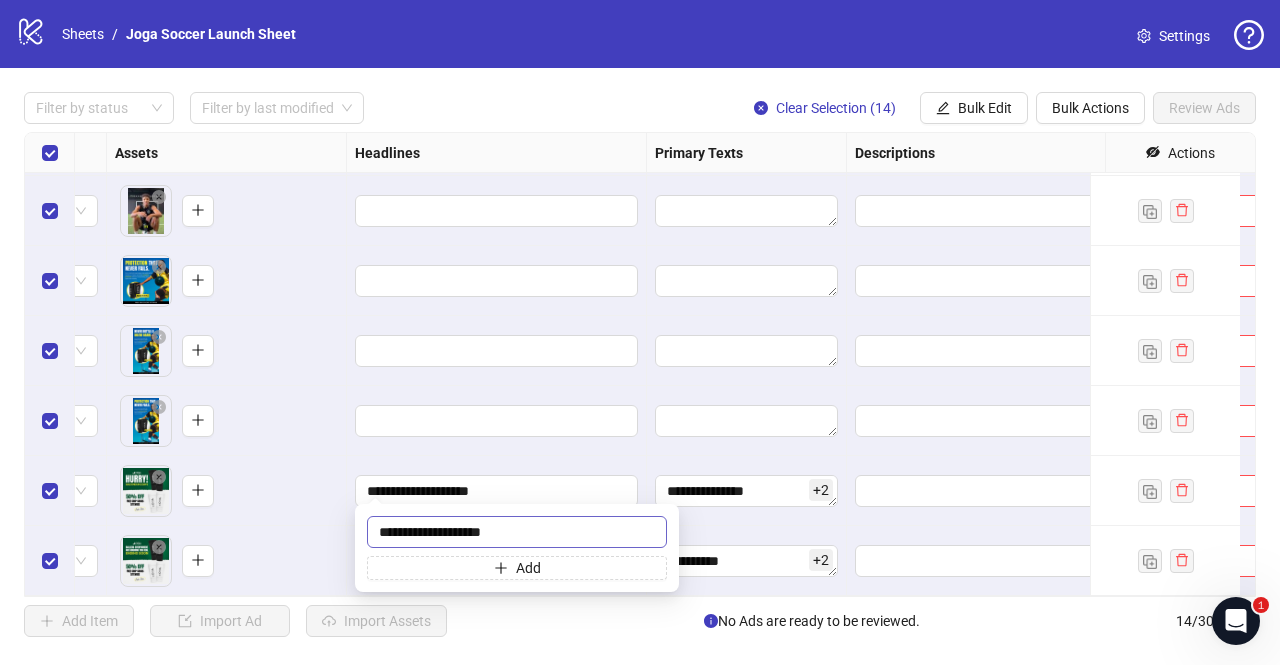 click on "**********" at bounding box center (517, 532) 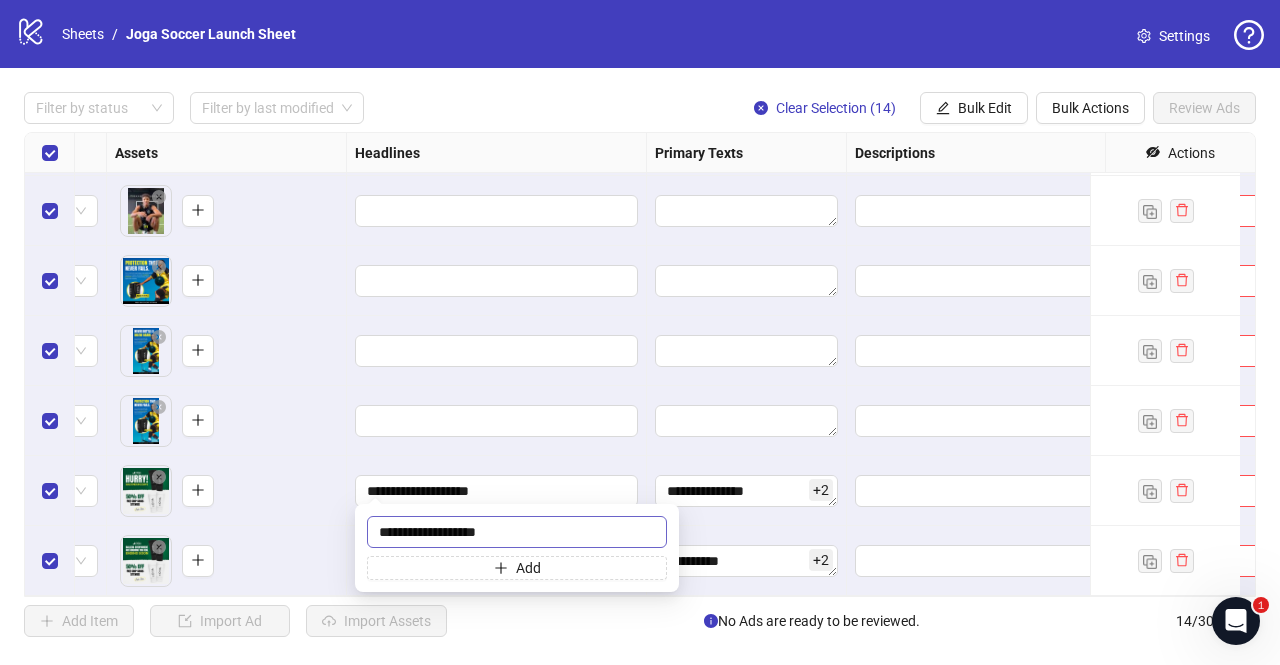 type on "**********" 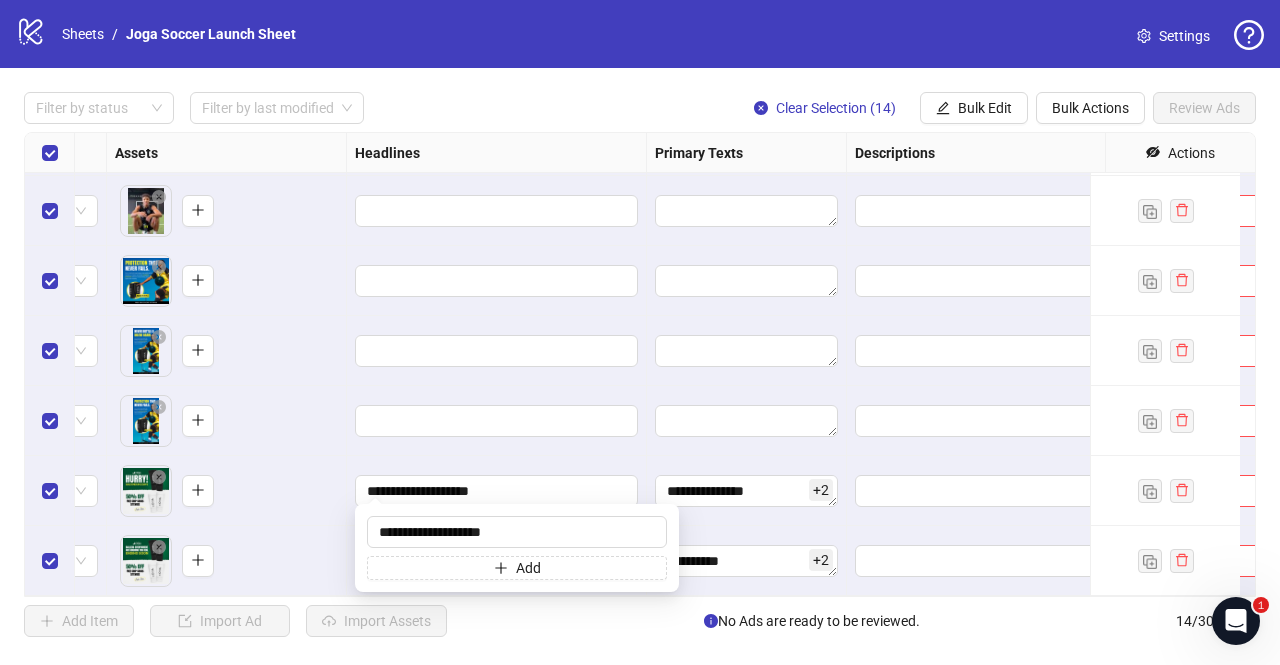 click on "To pick up a draggable item, press the space bar.
While dragging, use the arrow keys to move the item.
Press space again to drop the item in its new position, or press escape to cancel." at bounding box center (226, 561) 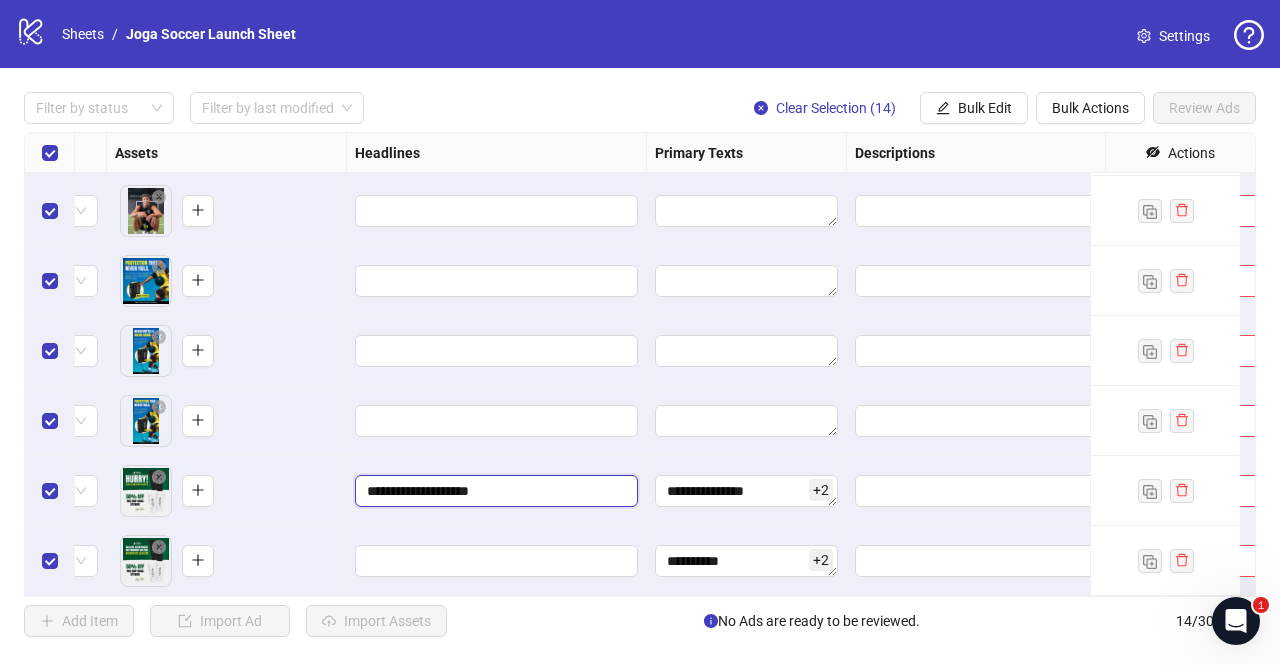 click on "**********" at bounding box center [494, 491] 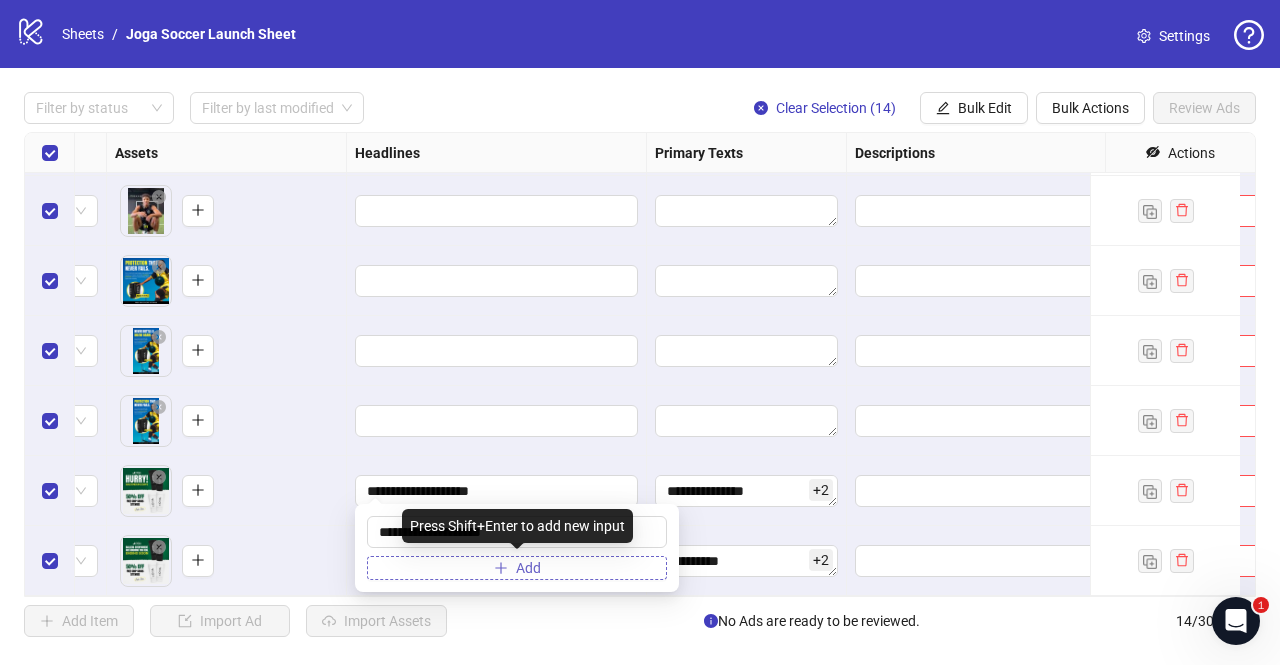 click on "Add" at bounding box center (517, 568) 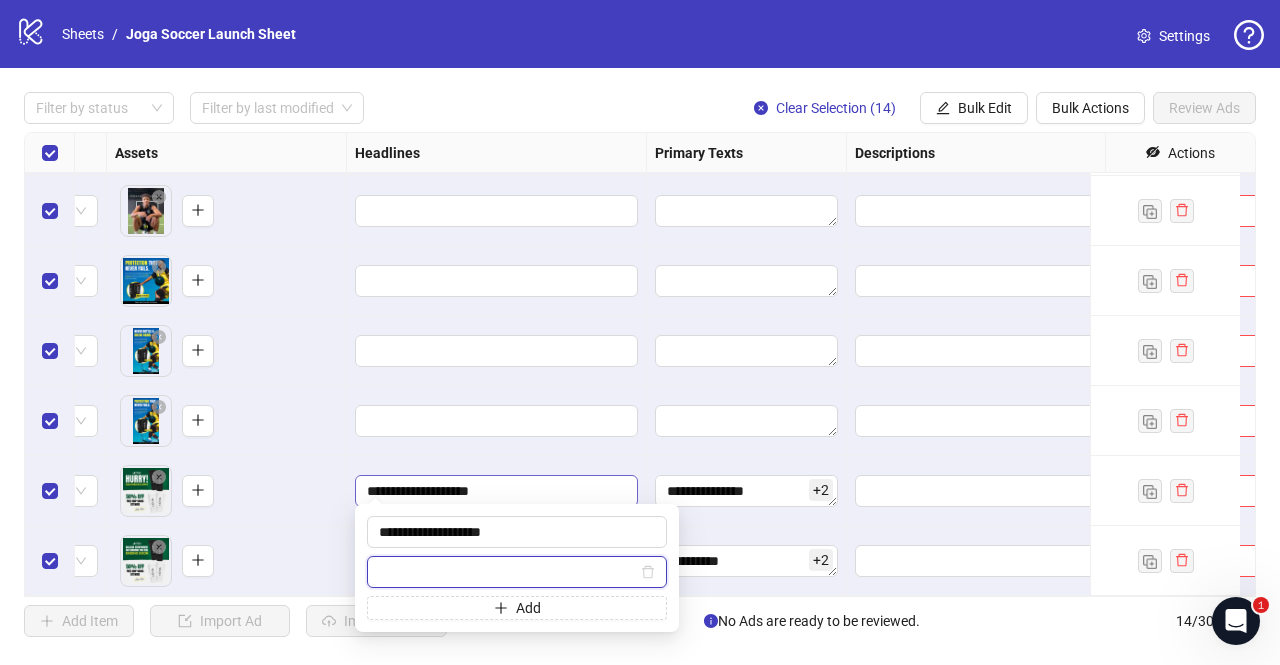 paste on "**********" 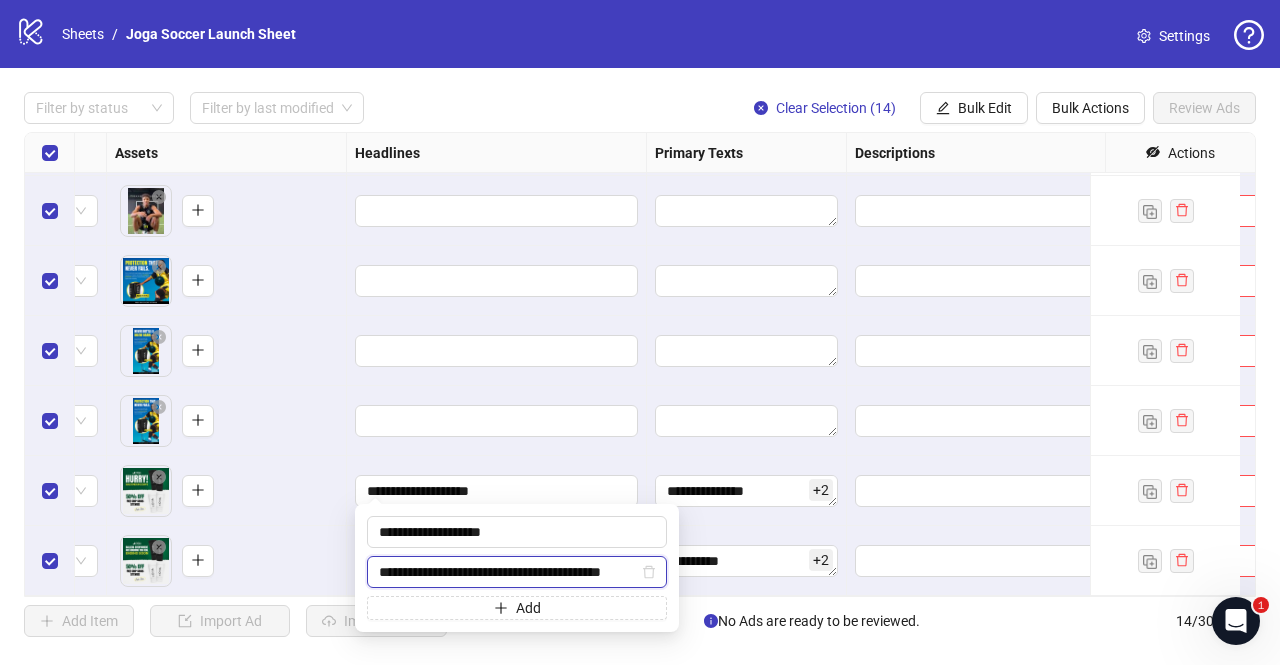 scroll, scrollTop: 0, scrollLeft: 0, axis: both 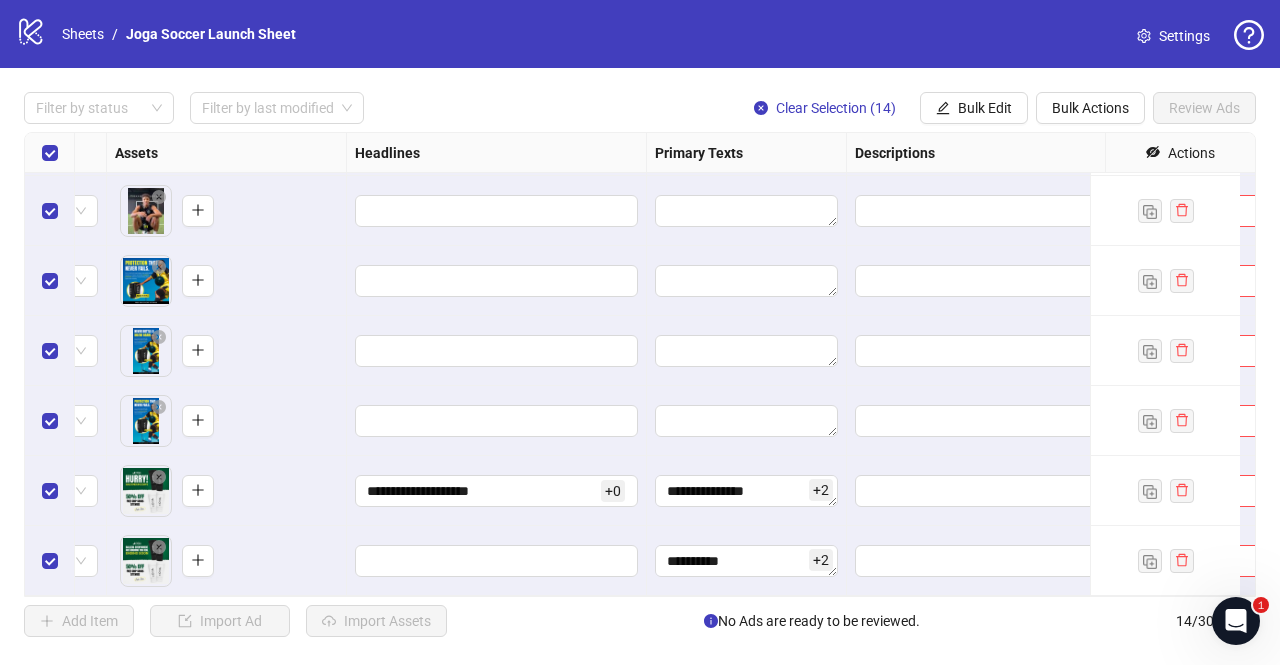 click on "To pick up a draggable item, press the space bar.
While dragging, use the arrow keys to move the item.
Press space again to drop the item in its new position, or press escape to cancel." at bounding box center [226, 561] 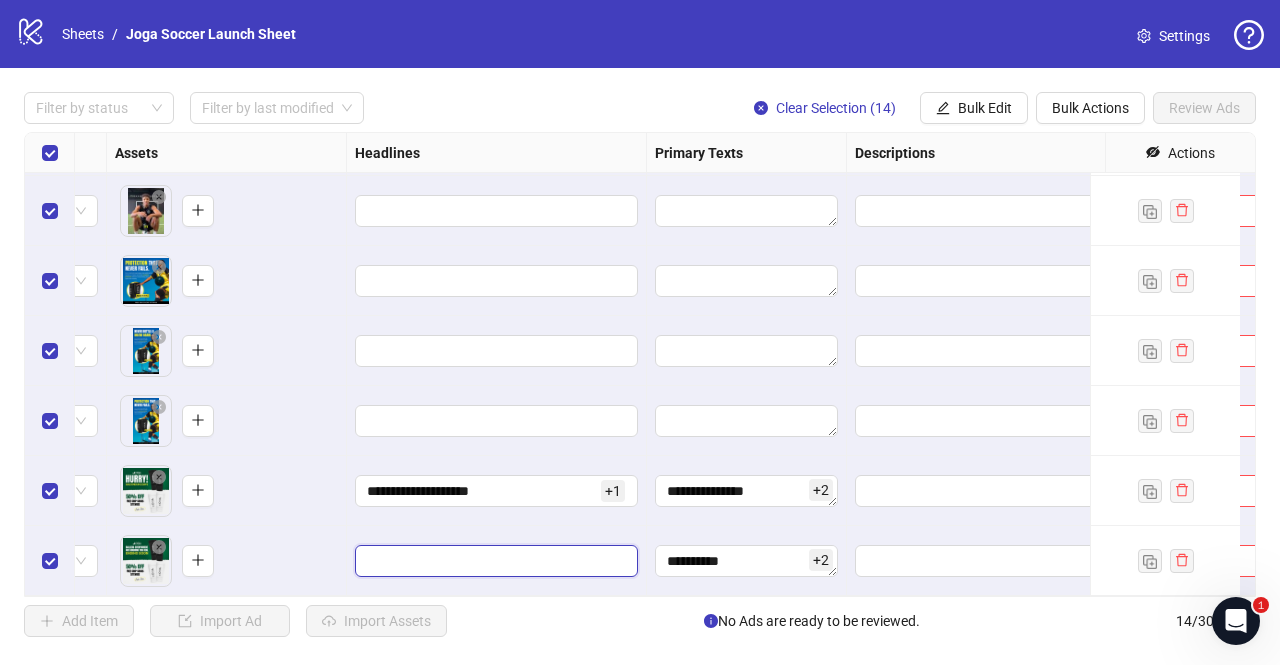 click at bounding box center (494, 561) 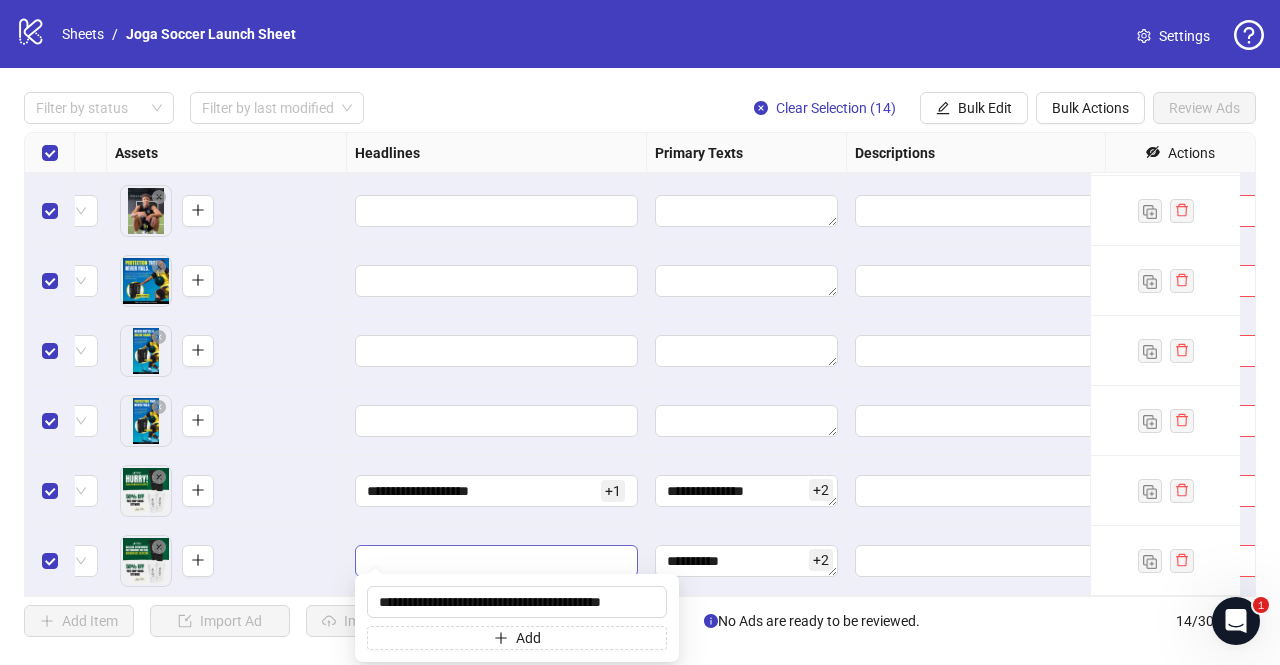 scroll, scrollTop: 0, scrollLeft: 6, axis: horizontal 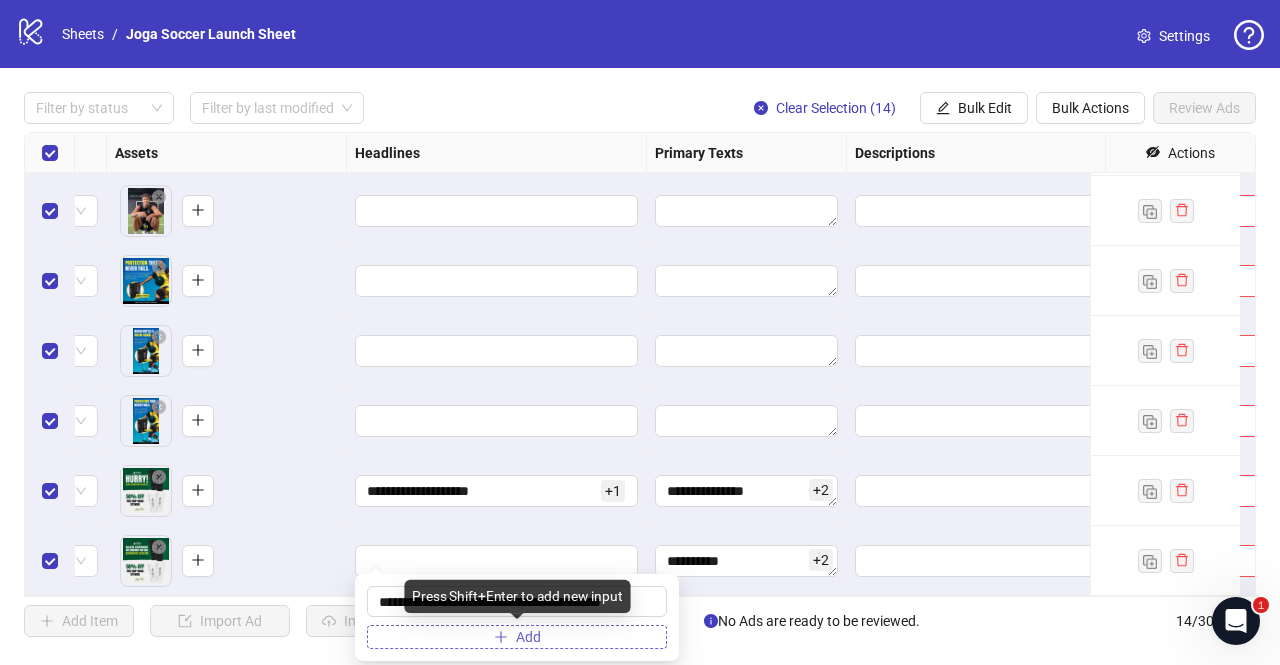 type on "**********" 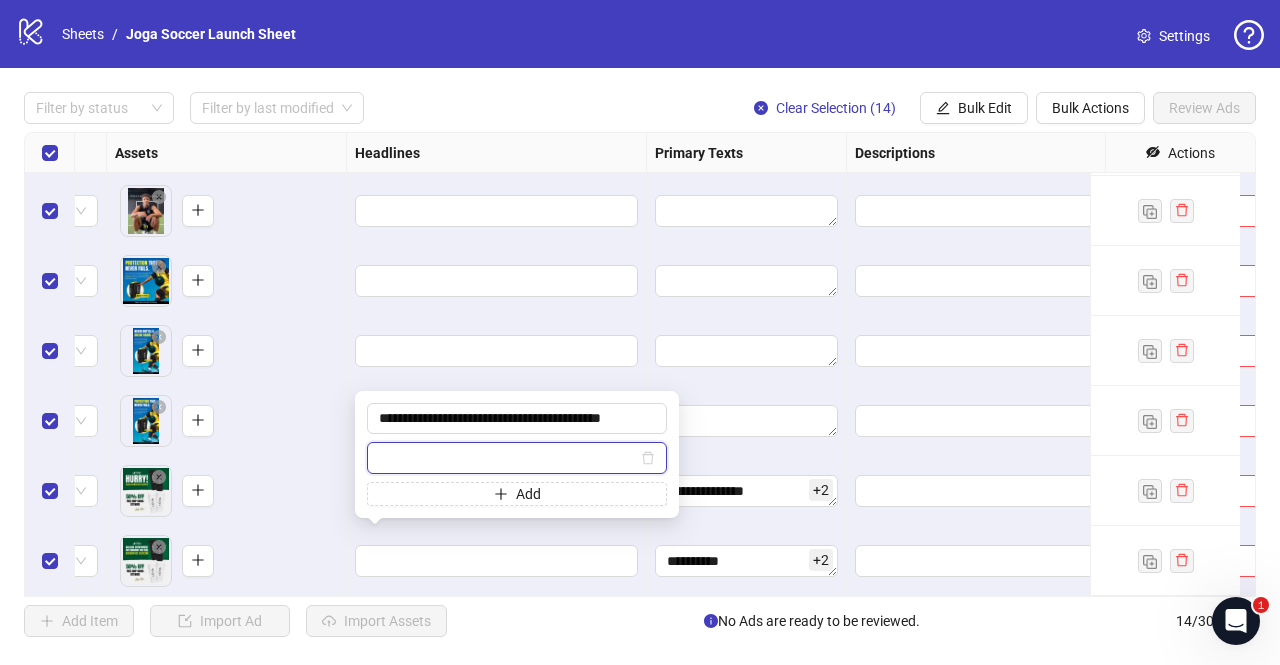 paste on "**********" 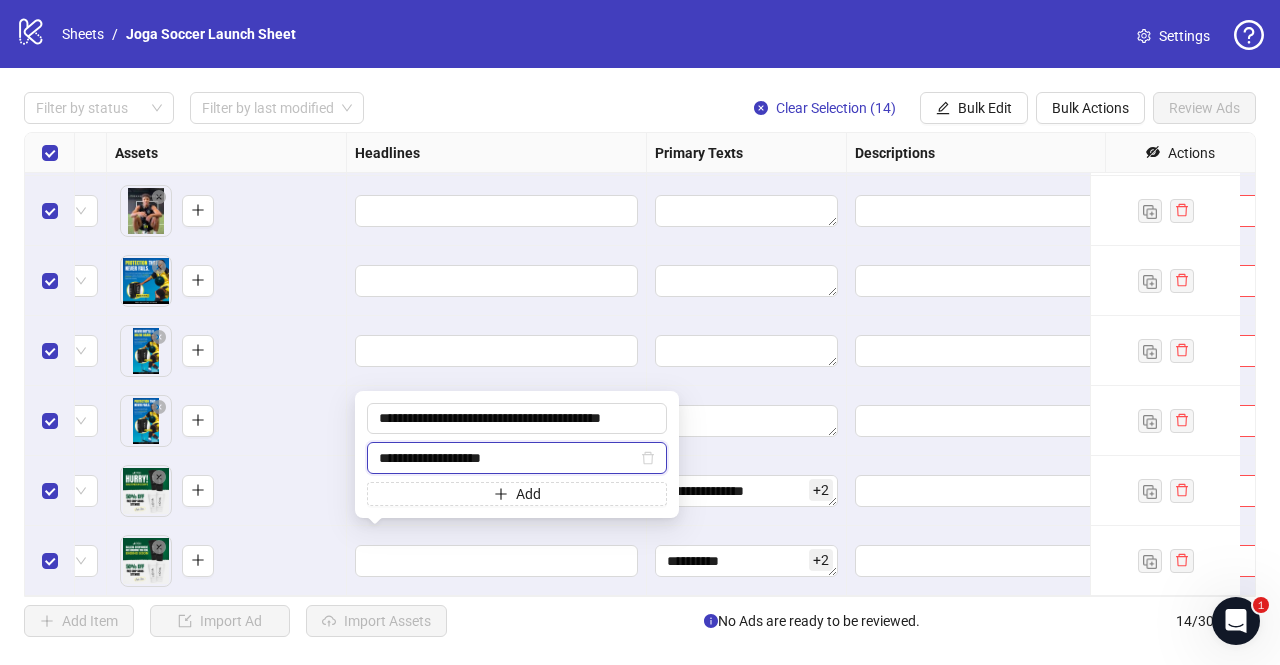 click on "**********" at bounding box center (508, 458) 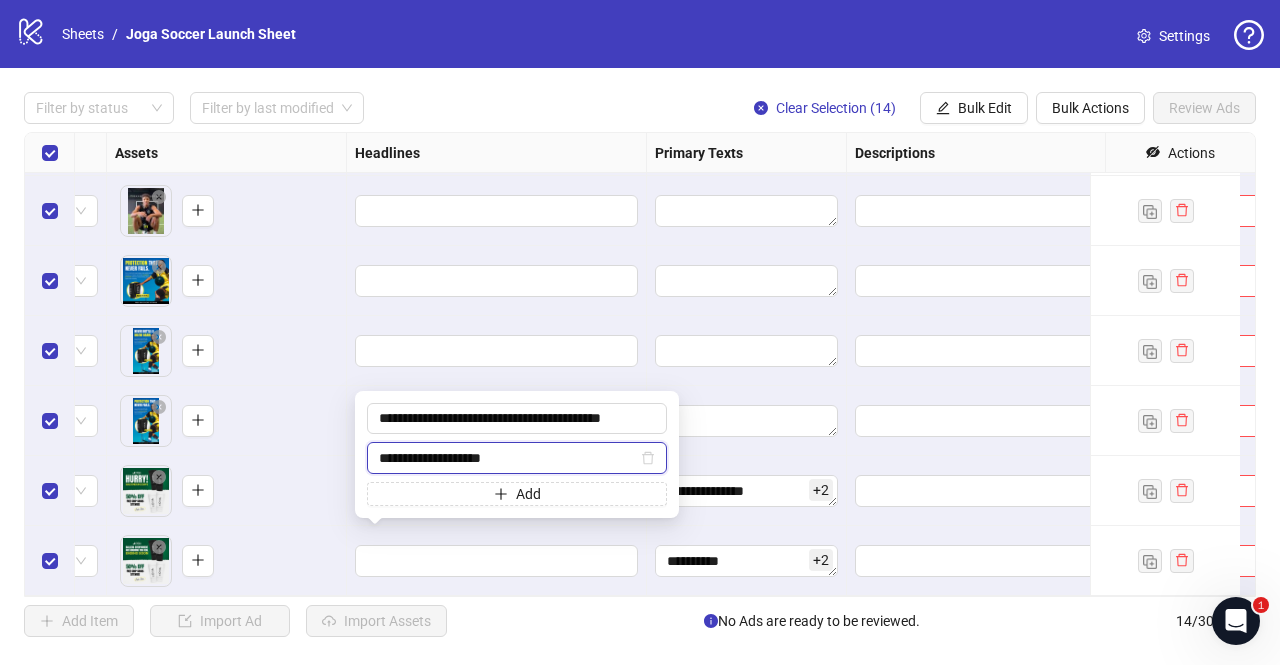 click on "**********" at bounding box center [508, 458] 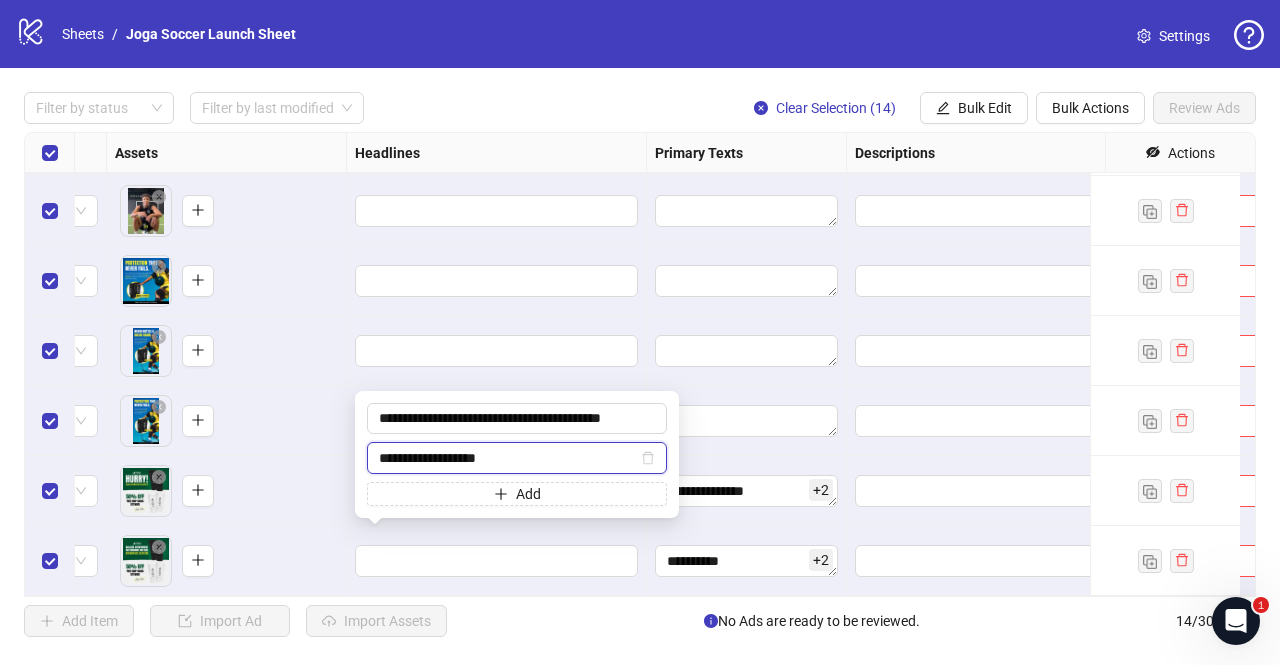 type on "**********" 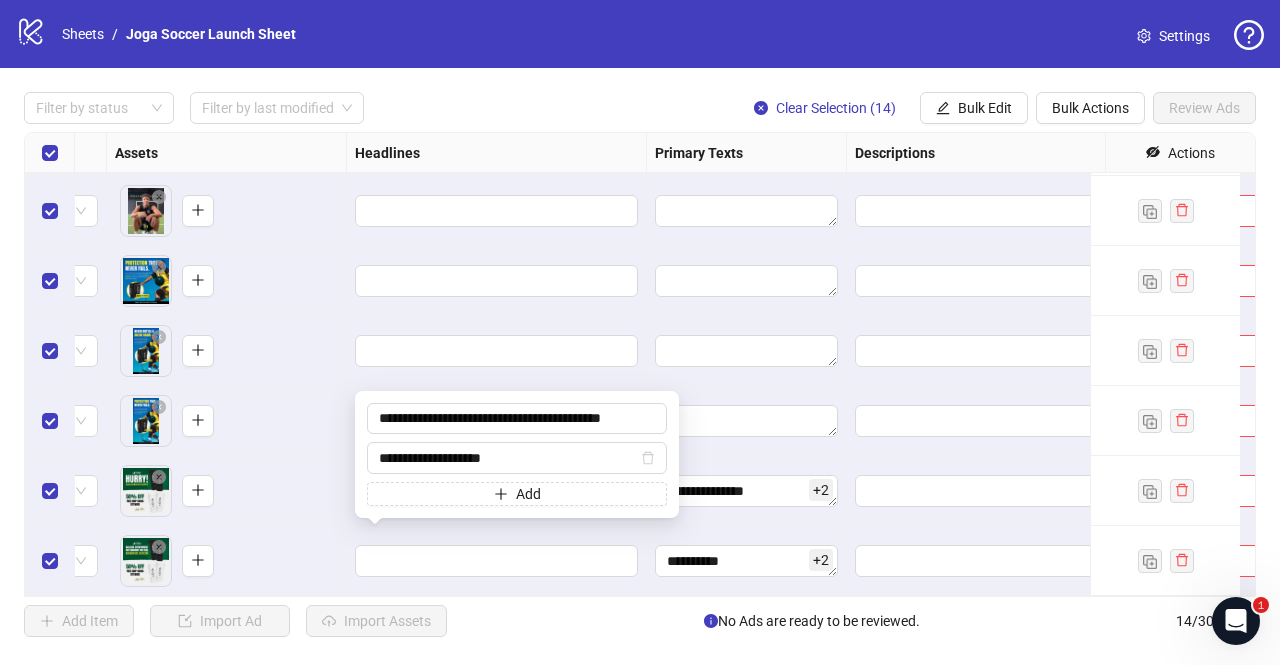click on "To pick up a draggable item, press the space bar.
While dragging, use the arrow keys to move the item.
Press space again to drop the item in its new position, or press escape to cancel." at bounding box center [226, 491] 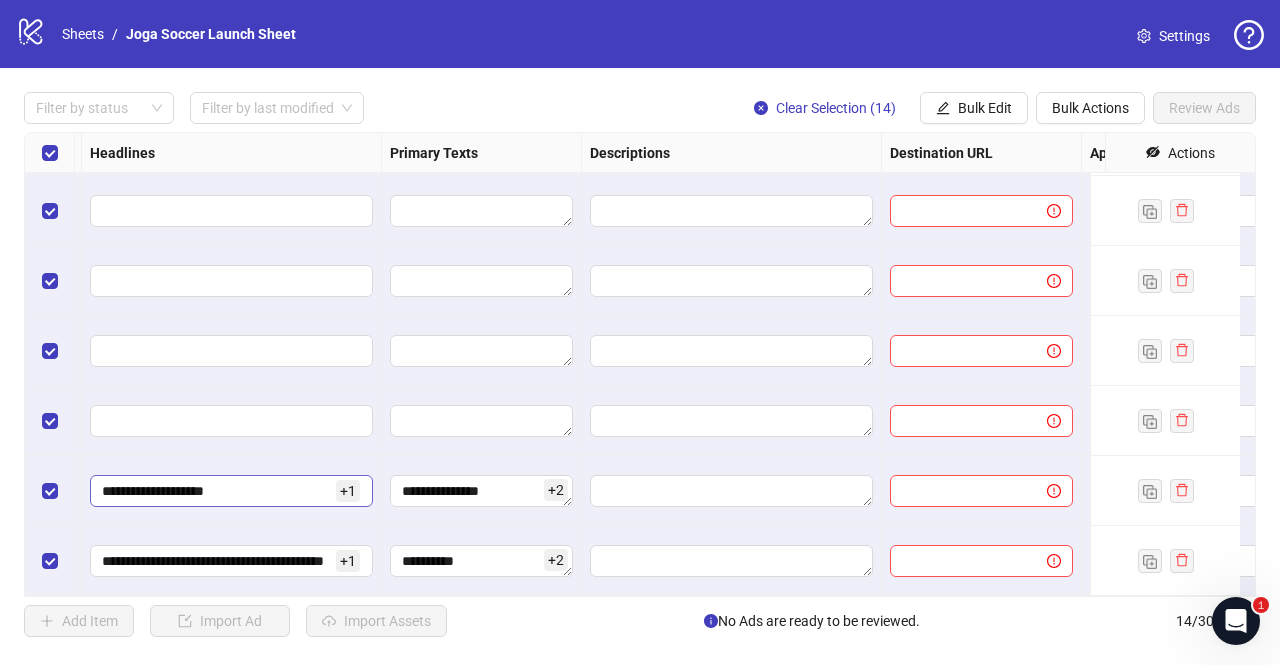 scroll, scrollTop: 571, scrollLeft: 1168, axis: both 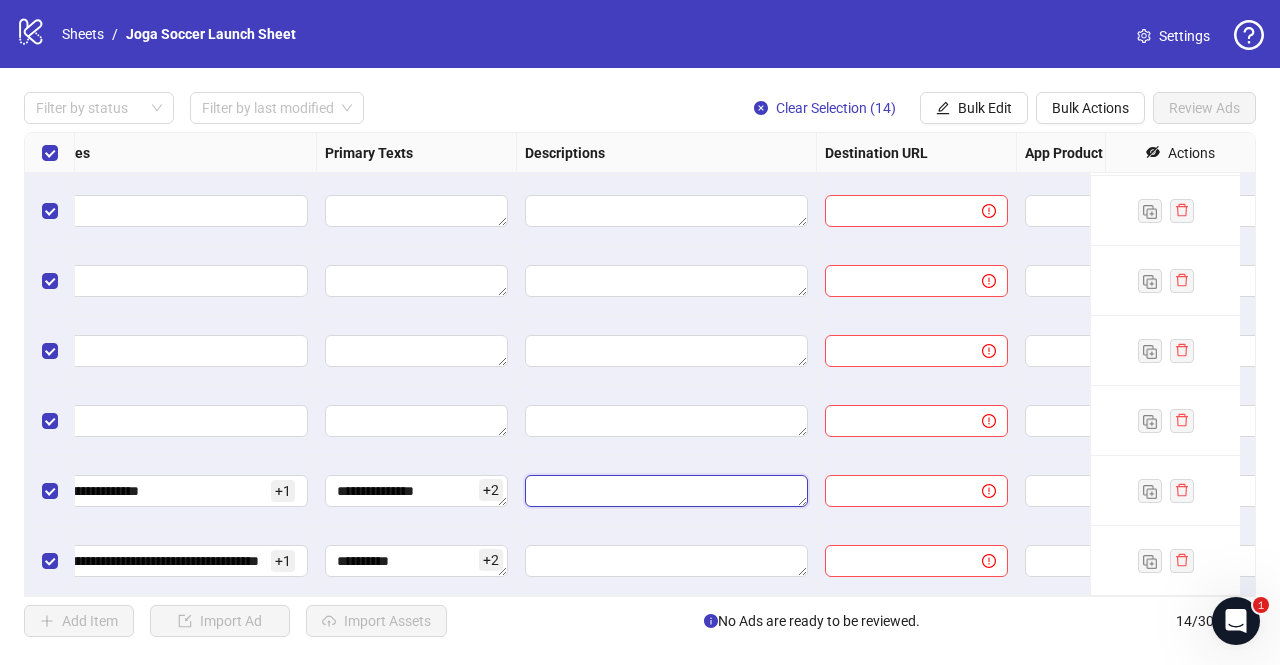 click at bounding box center [666, 491] 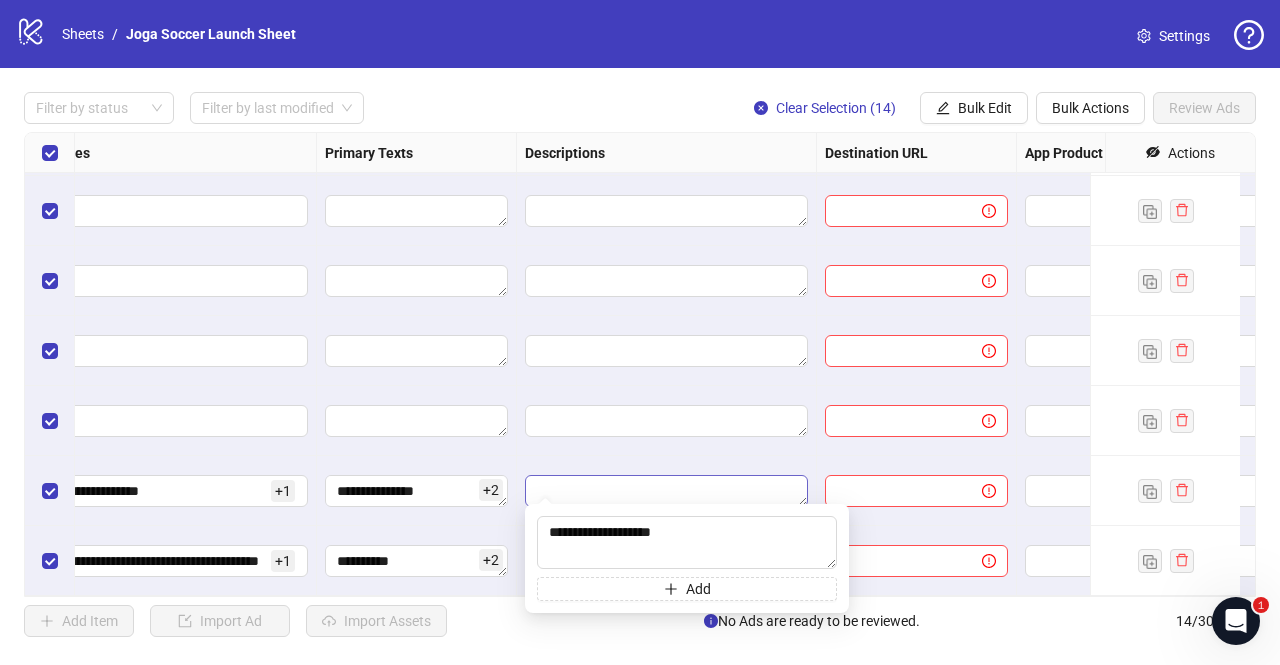 type on "**********" 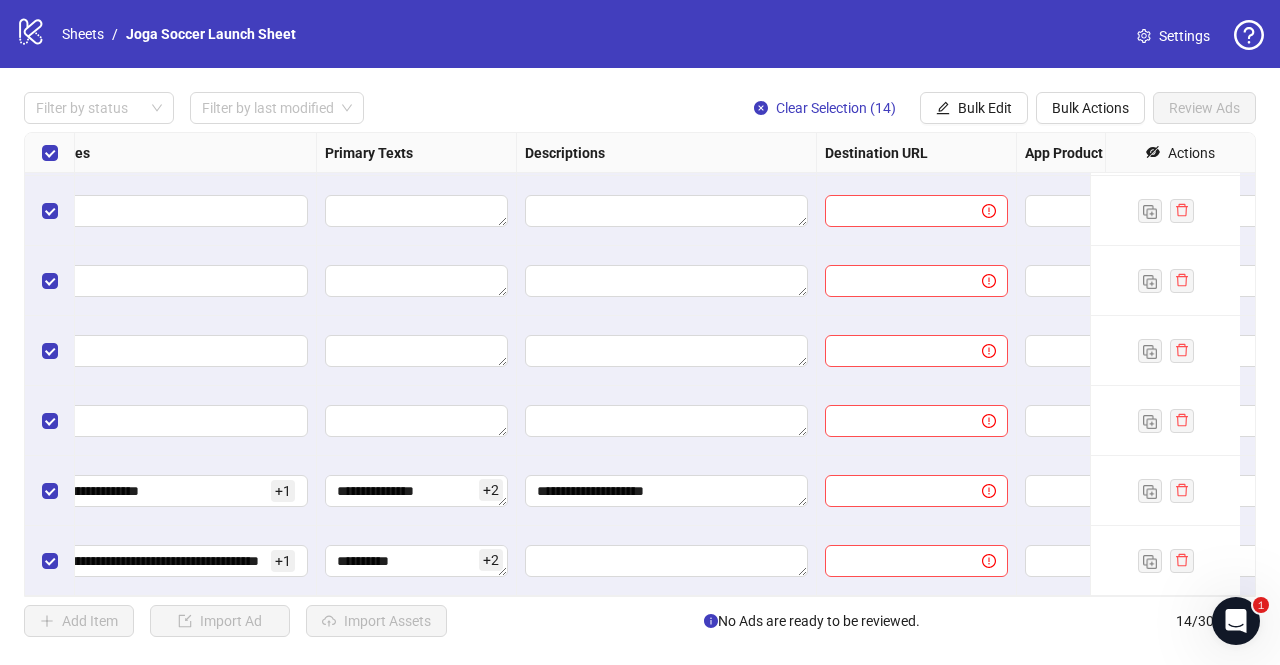 click on "**********" at bounding box center (667, 491) 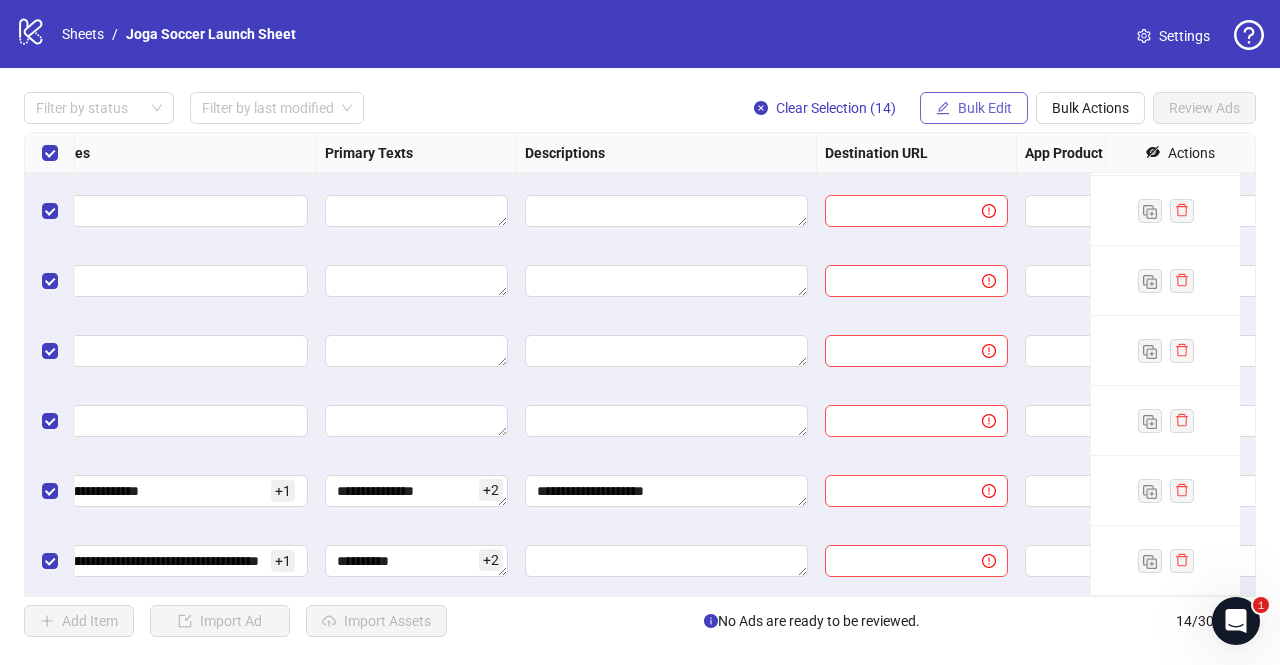 click on "Bulk Edit" at bounding box center (985, 108) 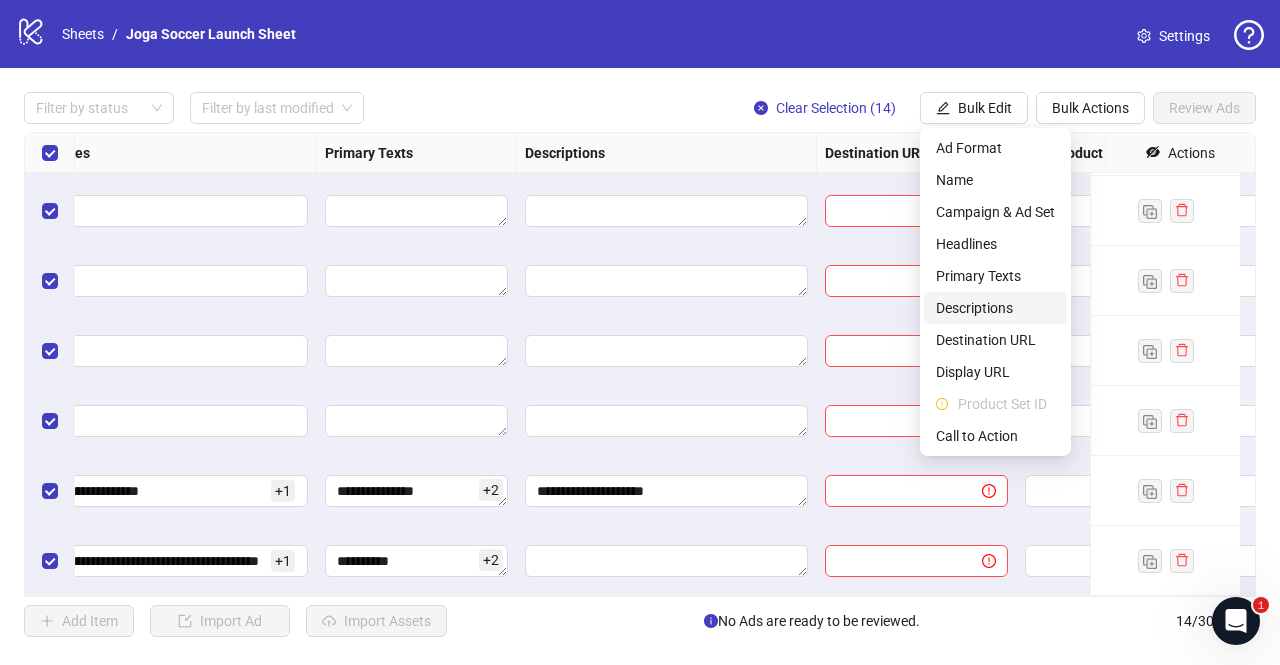 click on "Descriptions" at bounding box center (995, 308) 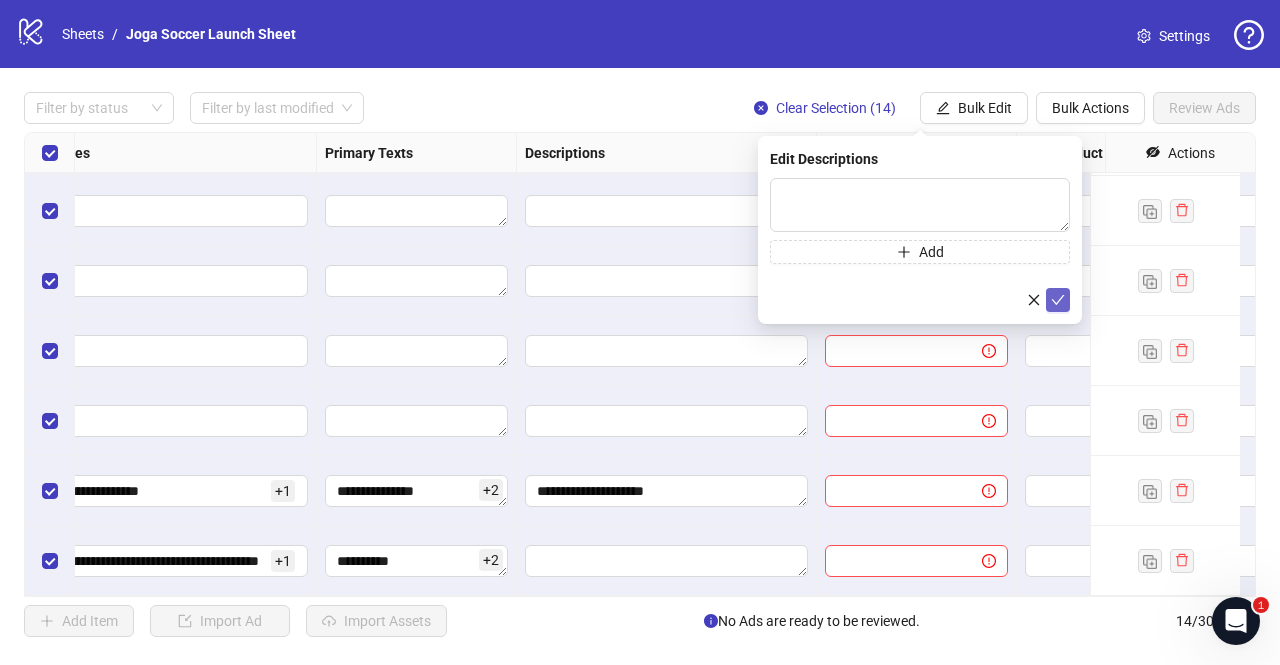 click 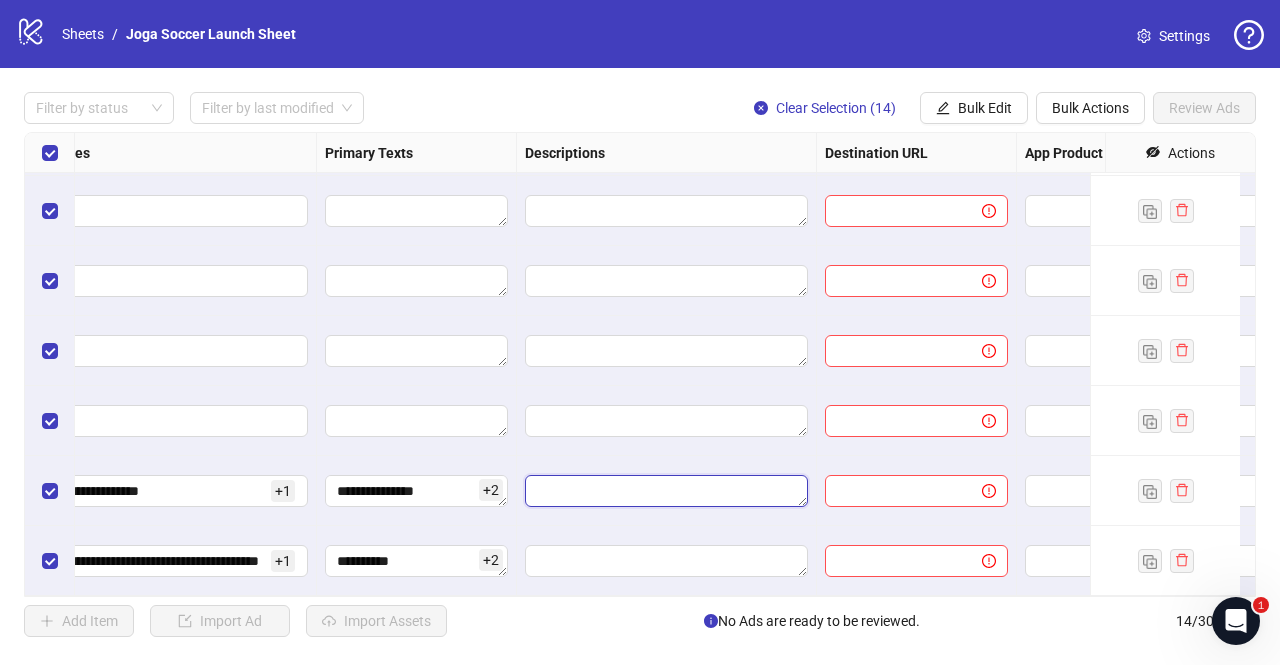 click at bounding box center [666, 491] 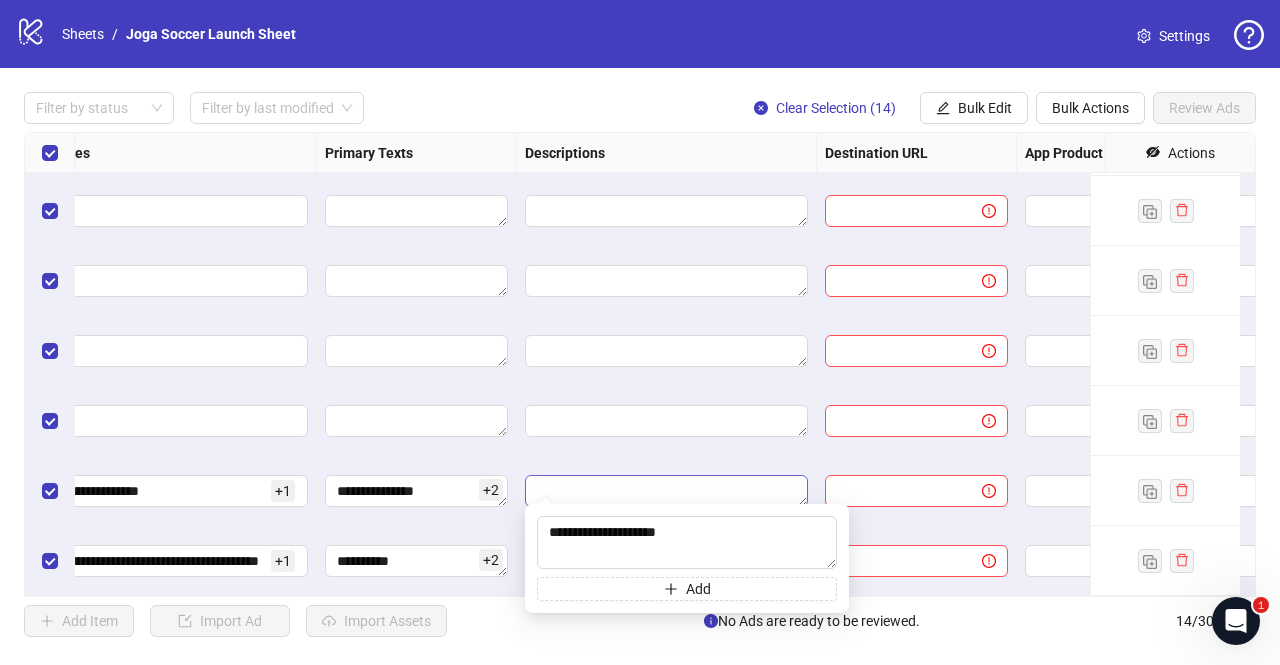 type on "**********" 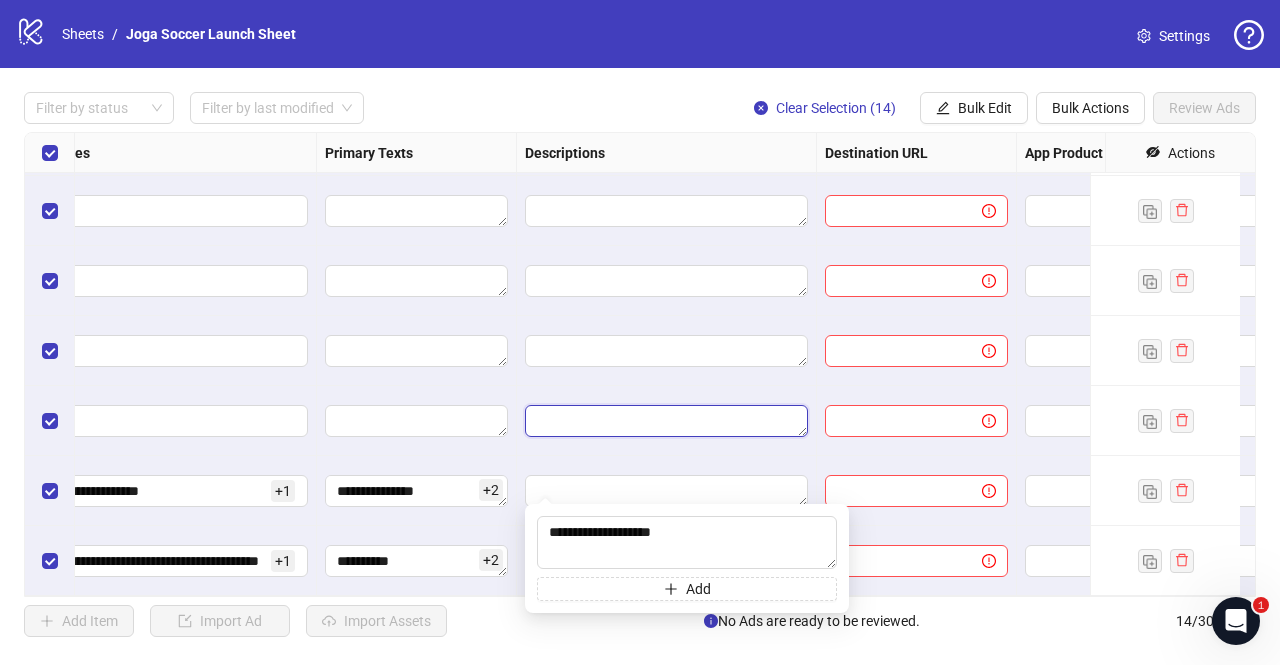 click at bounding box center [666, 421] 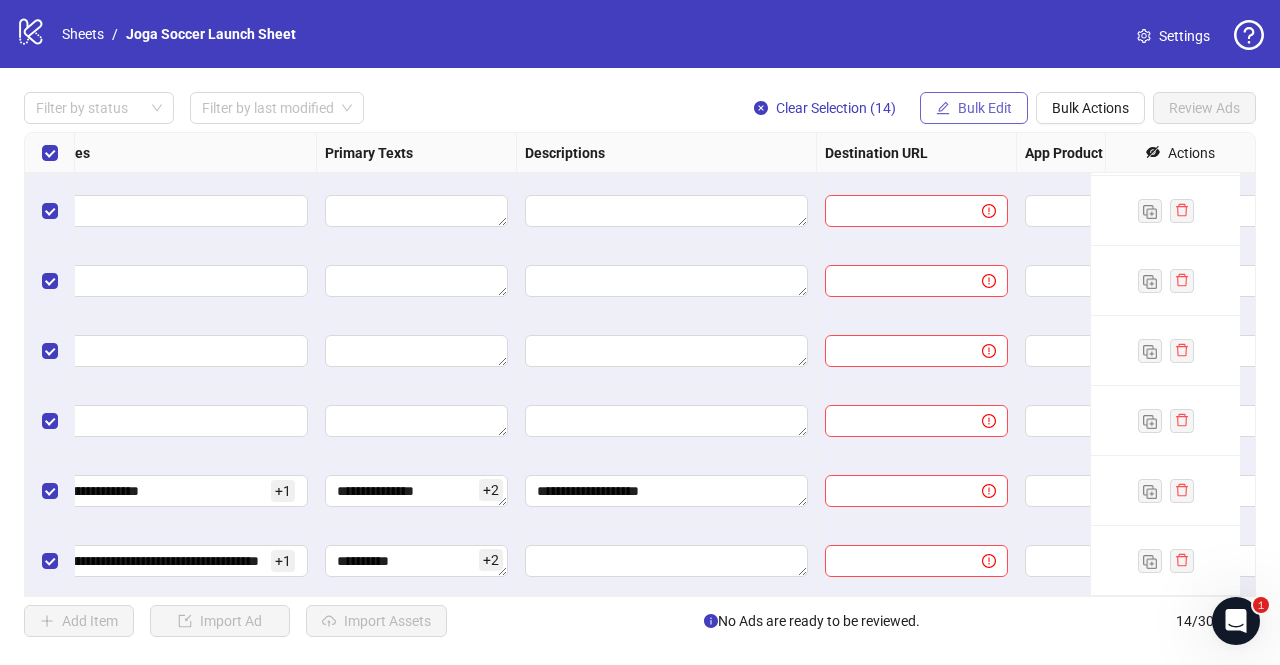 click on "Bulk Edit" at bounding box center [985, 108] 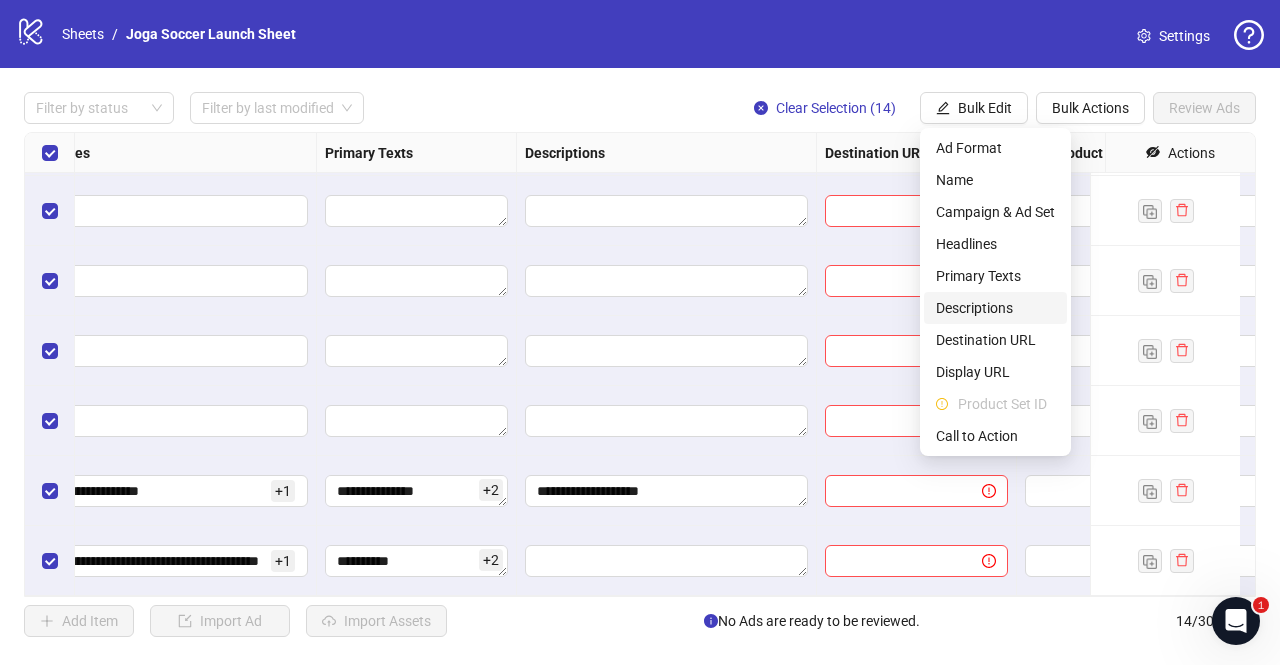 click on "Descriptions" at bounding box center [995, 308] 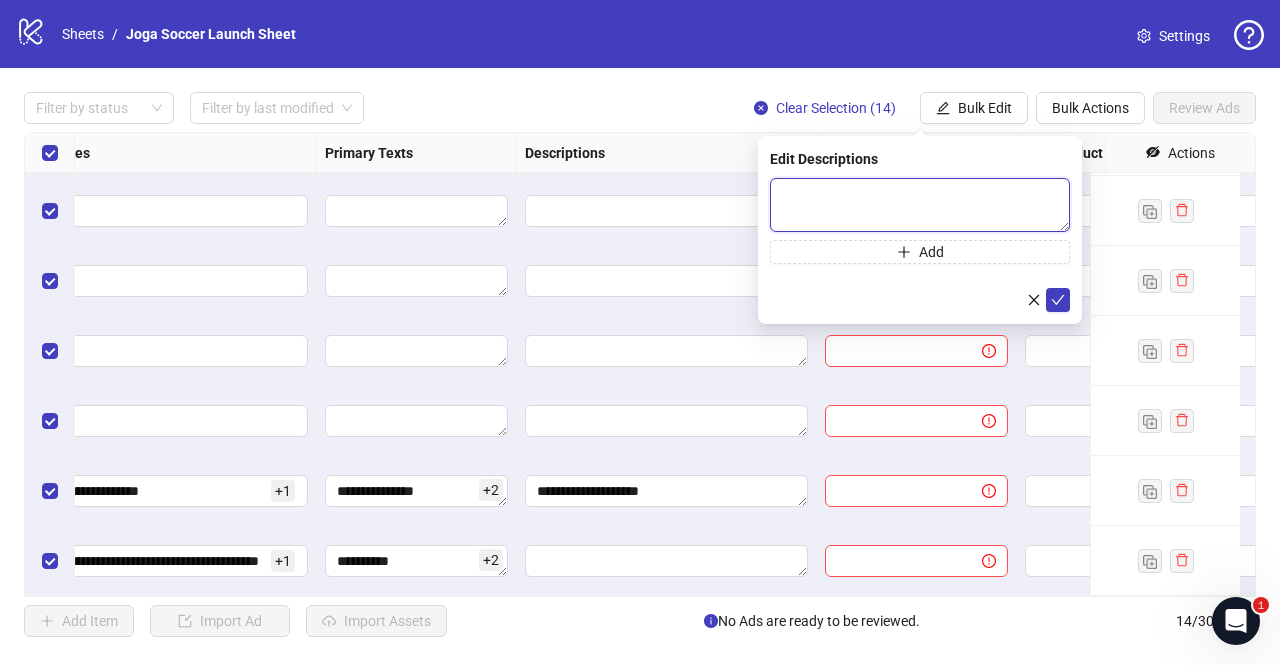 click at bounding box center (920, 205) 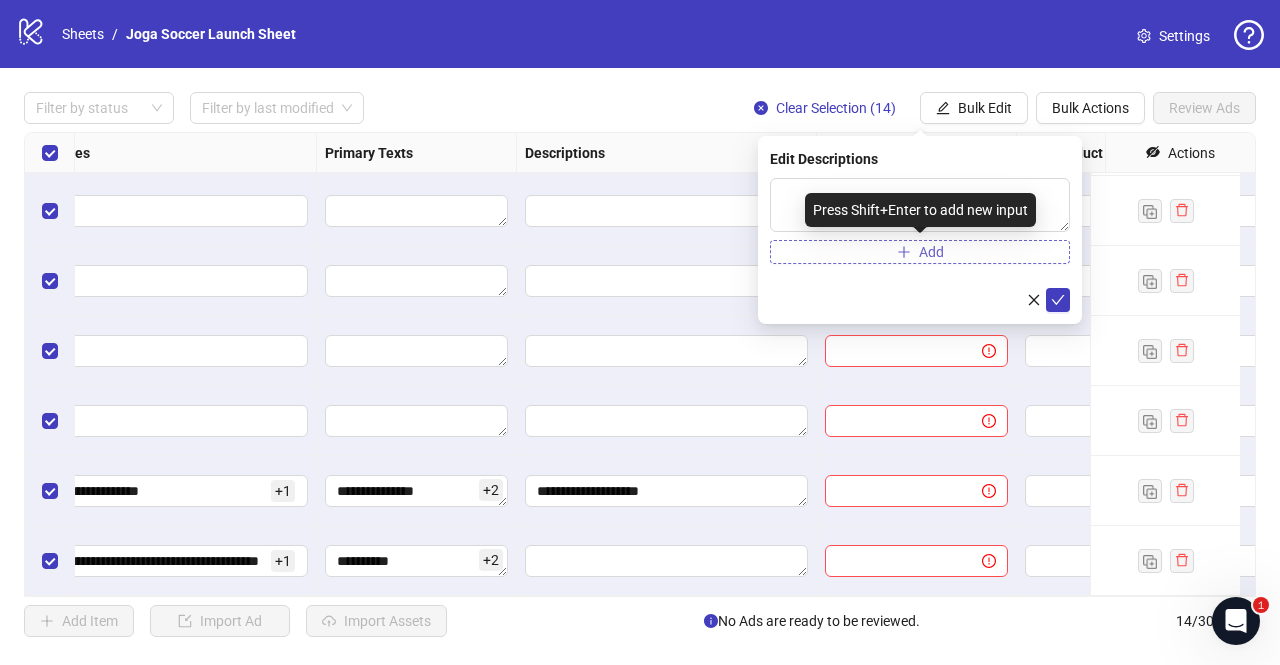 click on "Add" at bounding box center [931, 252] 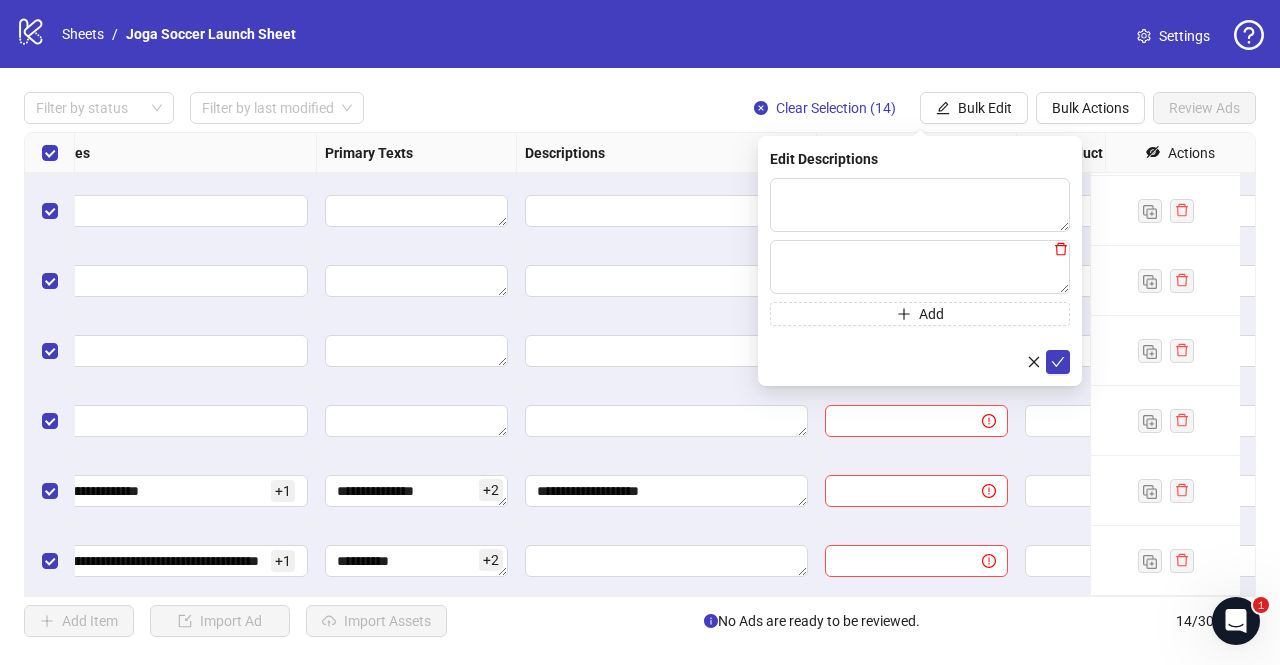 click 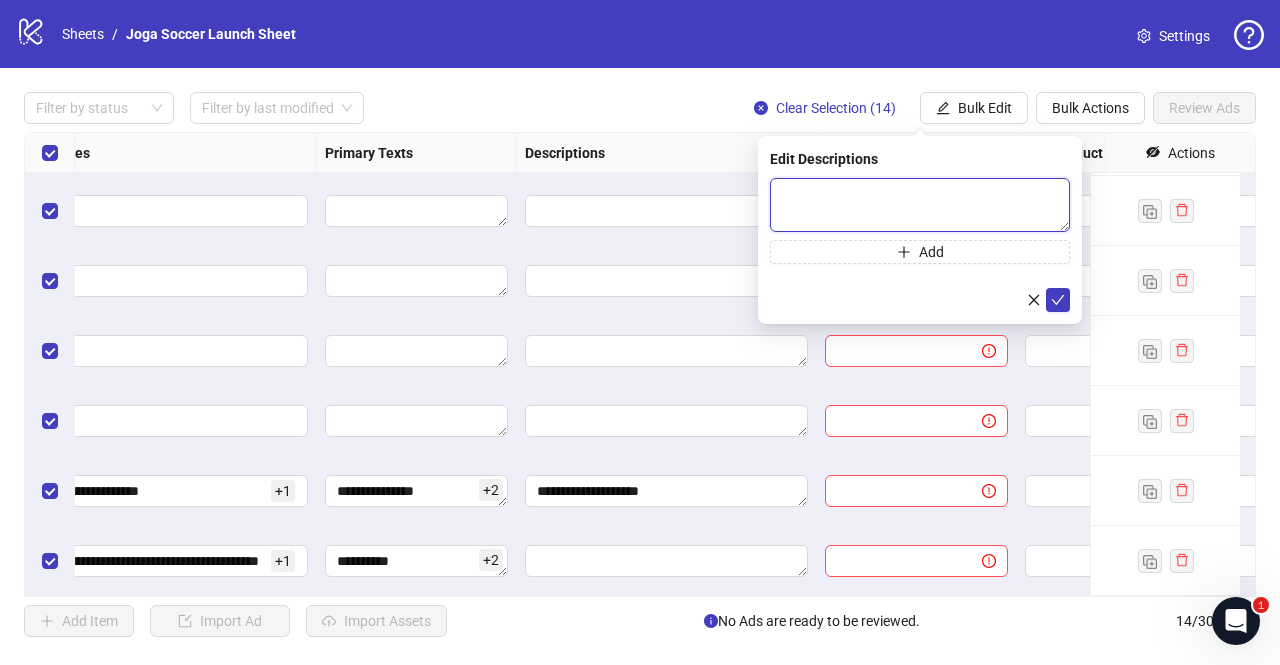 click at bounding box center (920, 205) 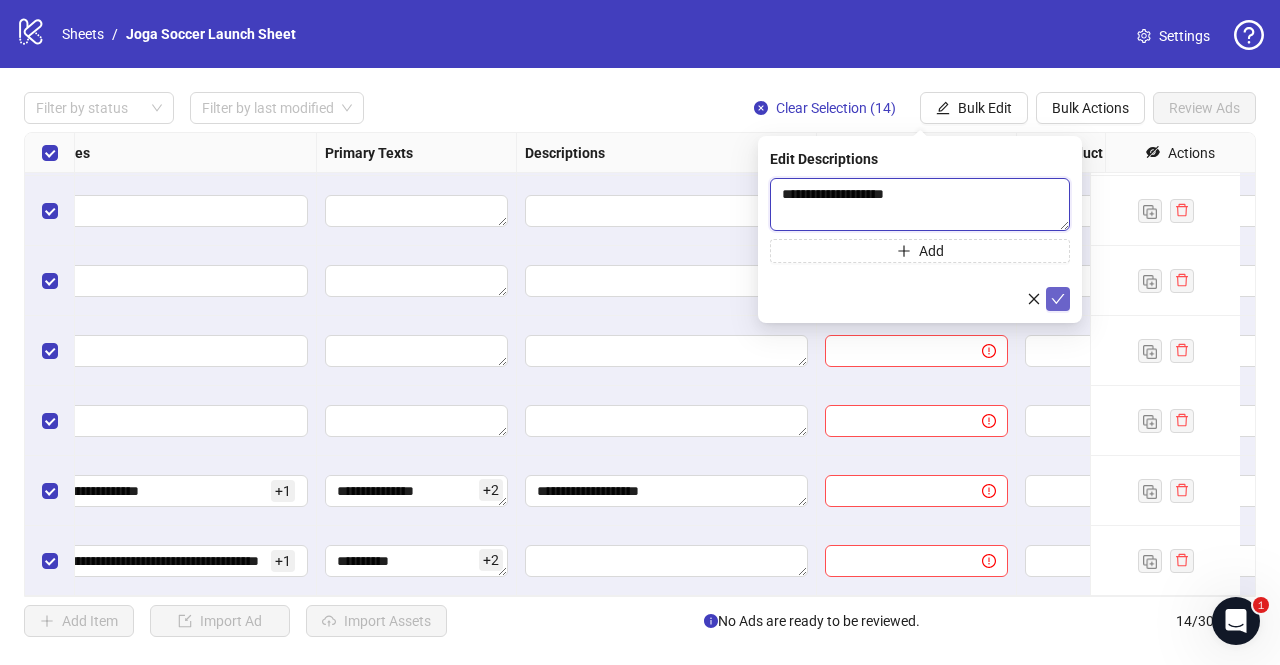 type on "**********" 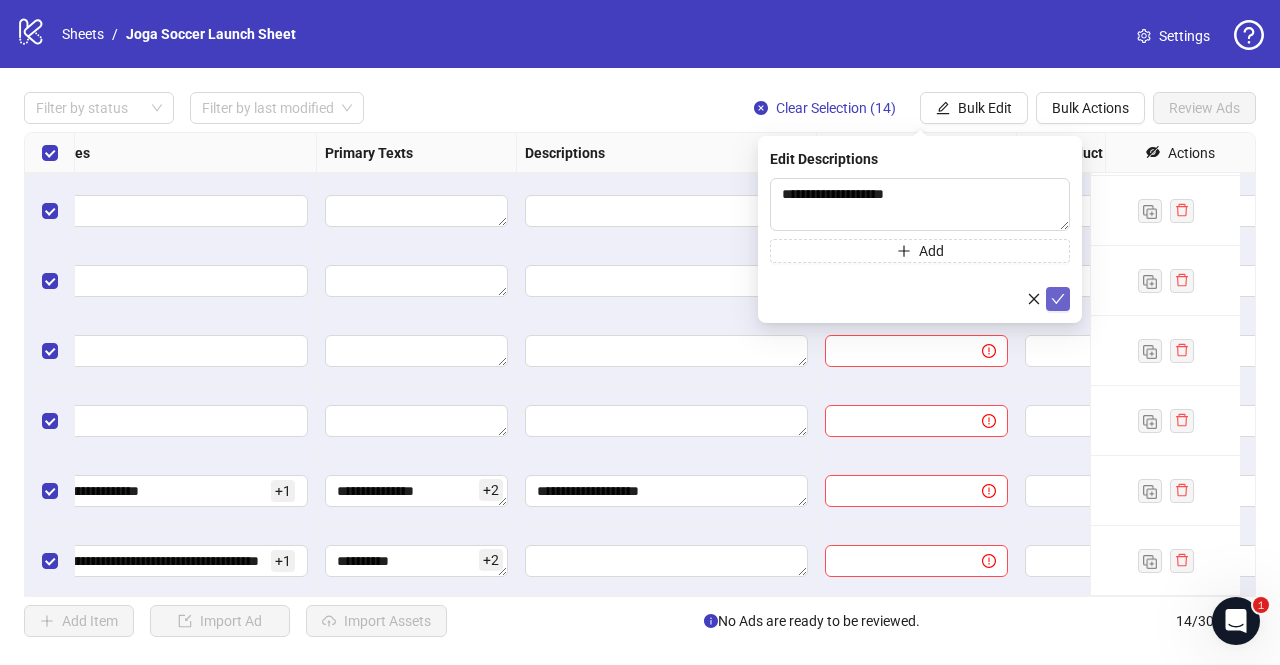 click 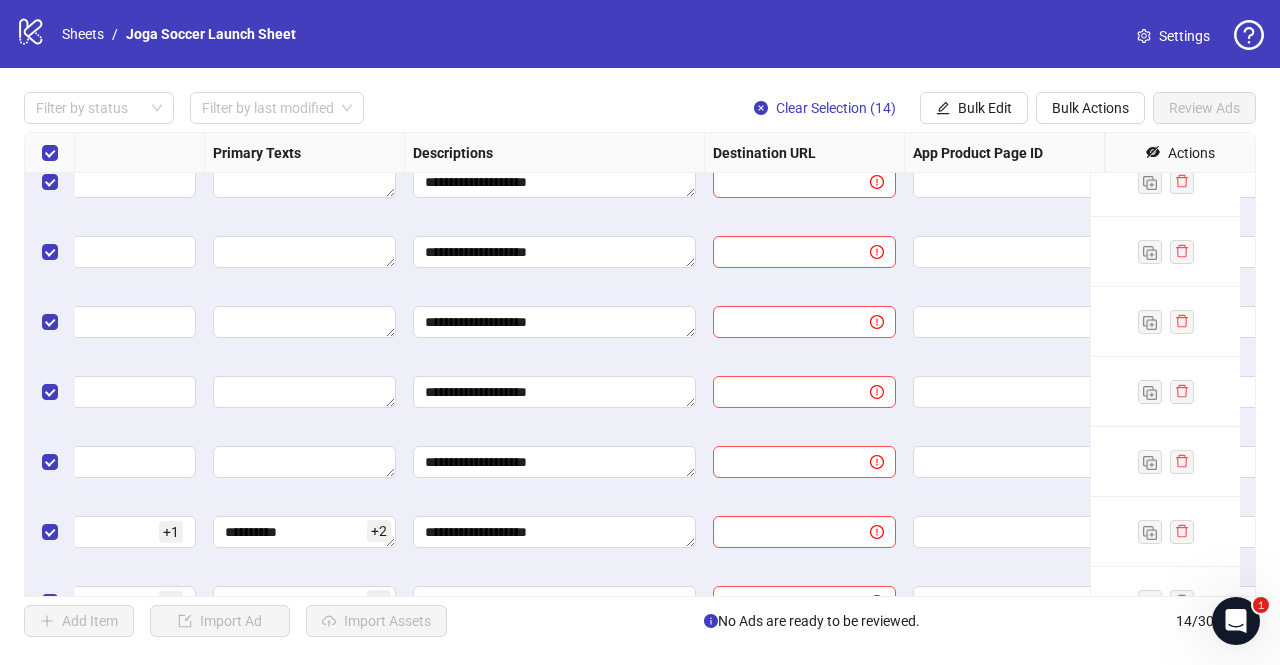 scroll, scrollTop: 571, scrollLeft: 1280, axis: both 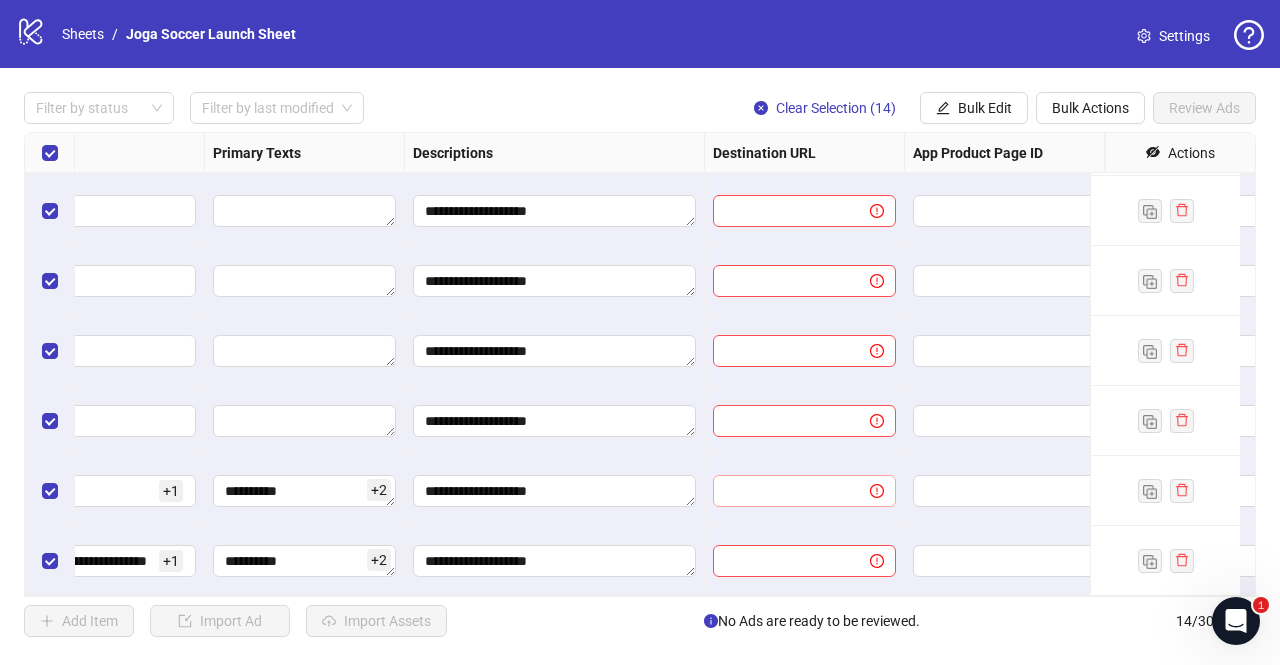 click at bounding box center [804, 491] 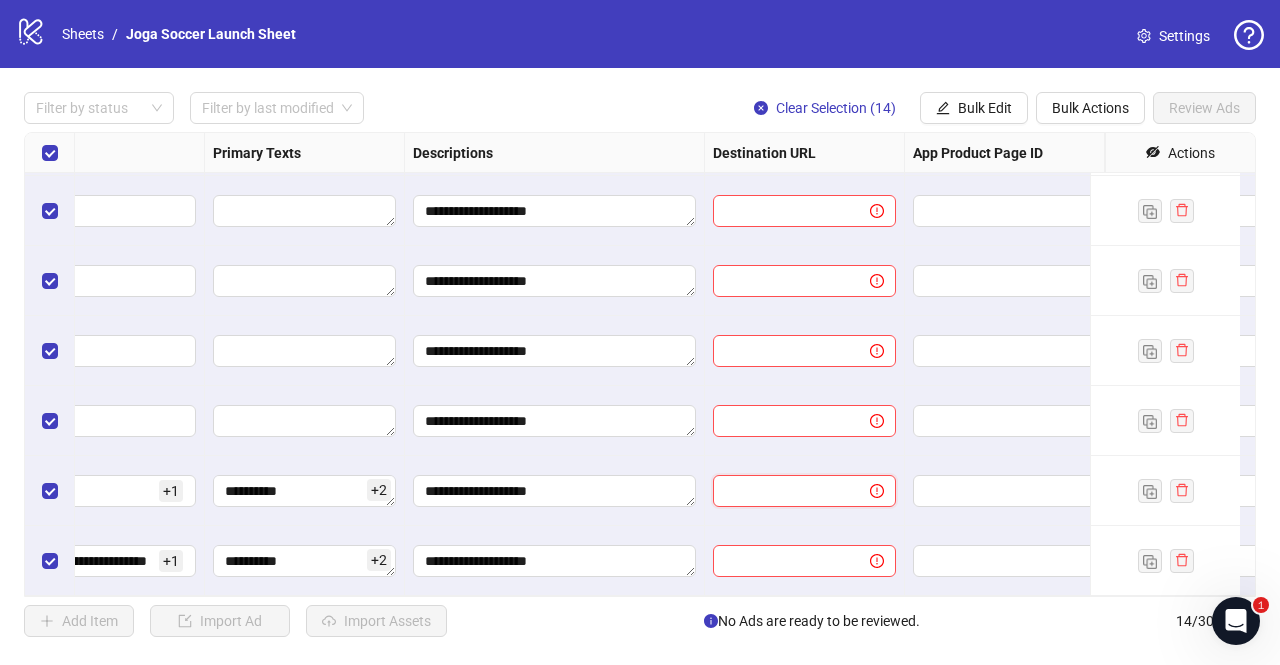 paste on "**********" 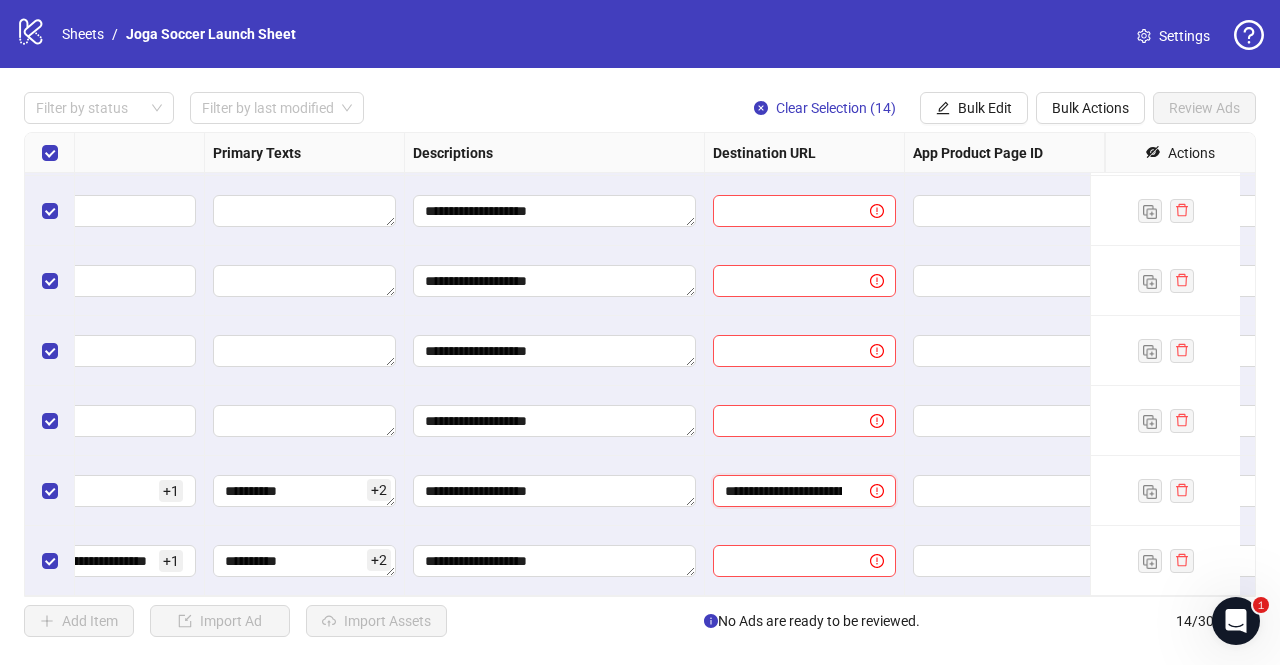 scroll, scrollTop: 0, scrollLeft: 444, axis: horizontal 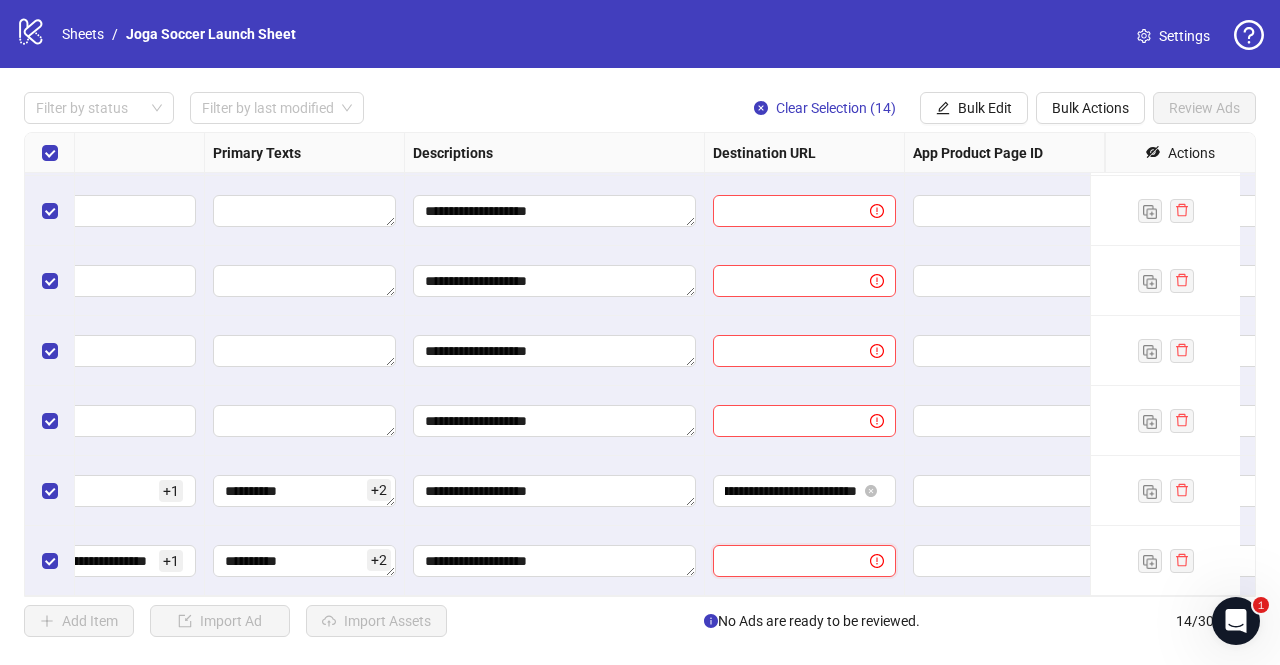 click at bounding box center (783, 561) 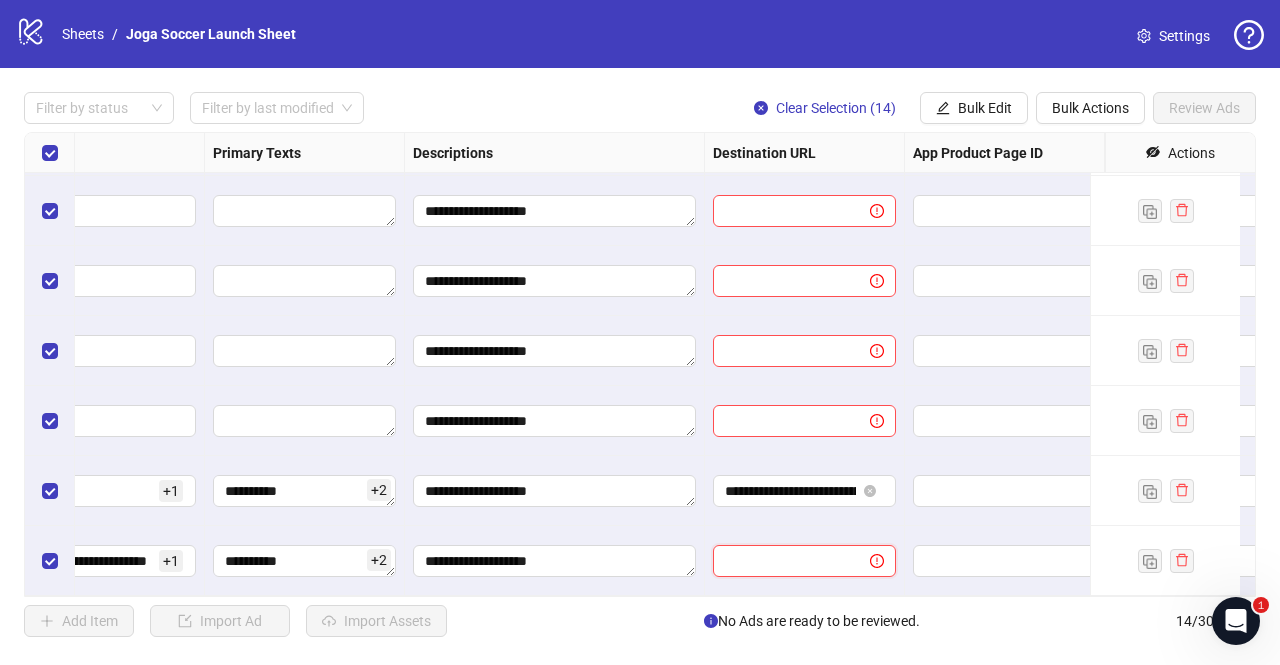 paste on "**********" 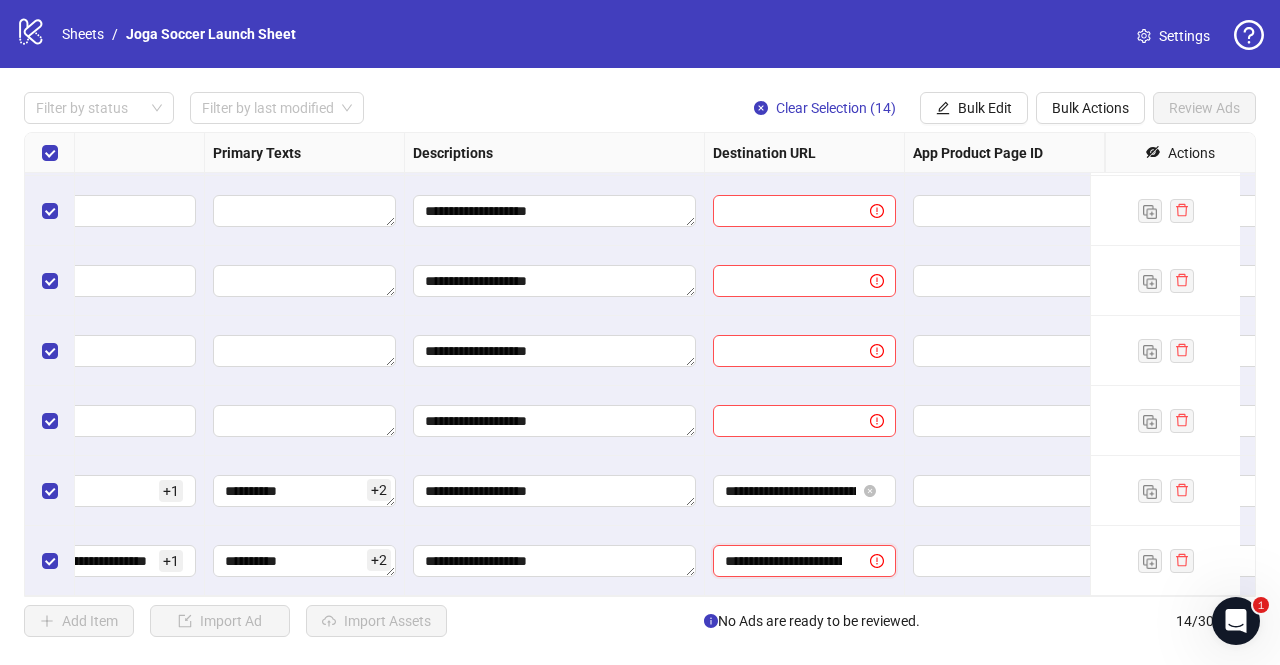scroll, scrollTop: 0, scrollLeft: 444, axis: horizontal 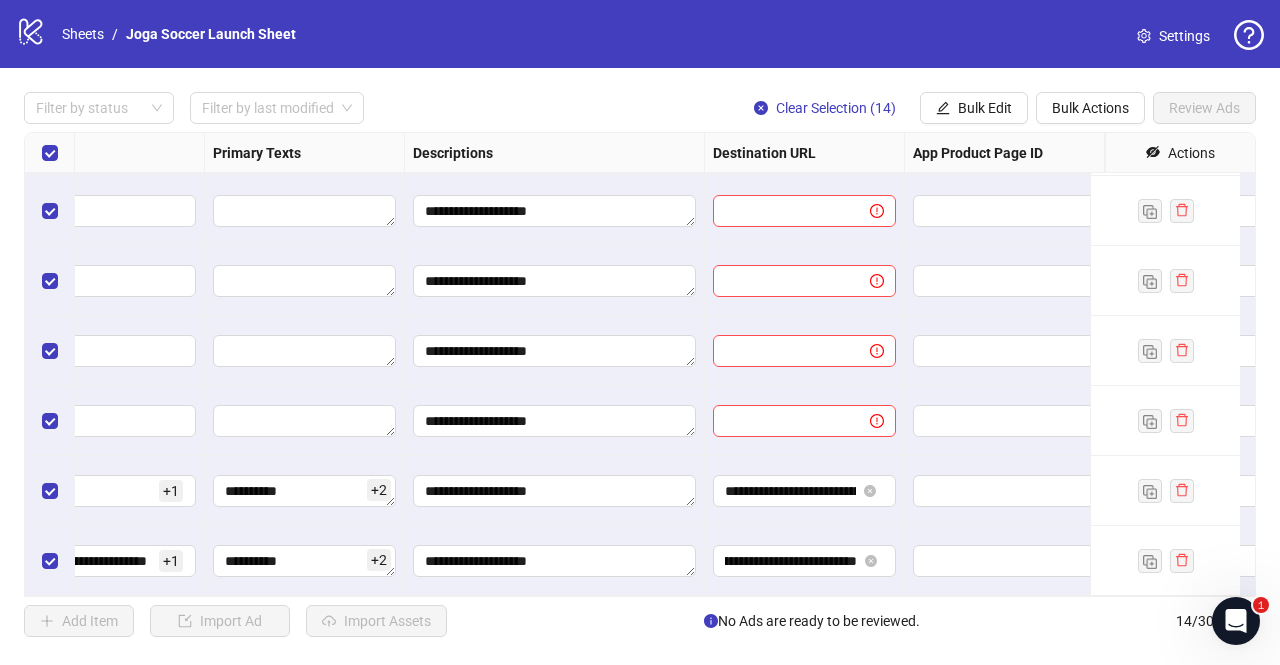 click on "**********" at bounding box center (805, 491) 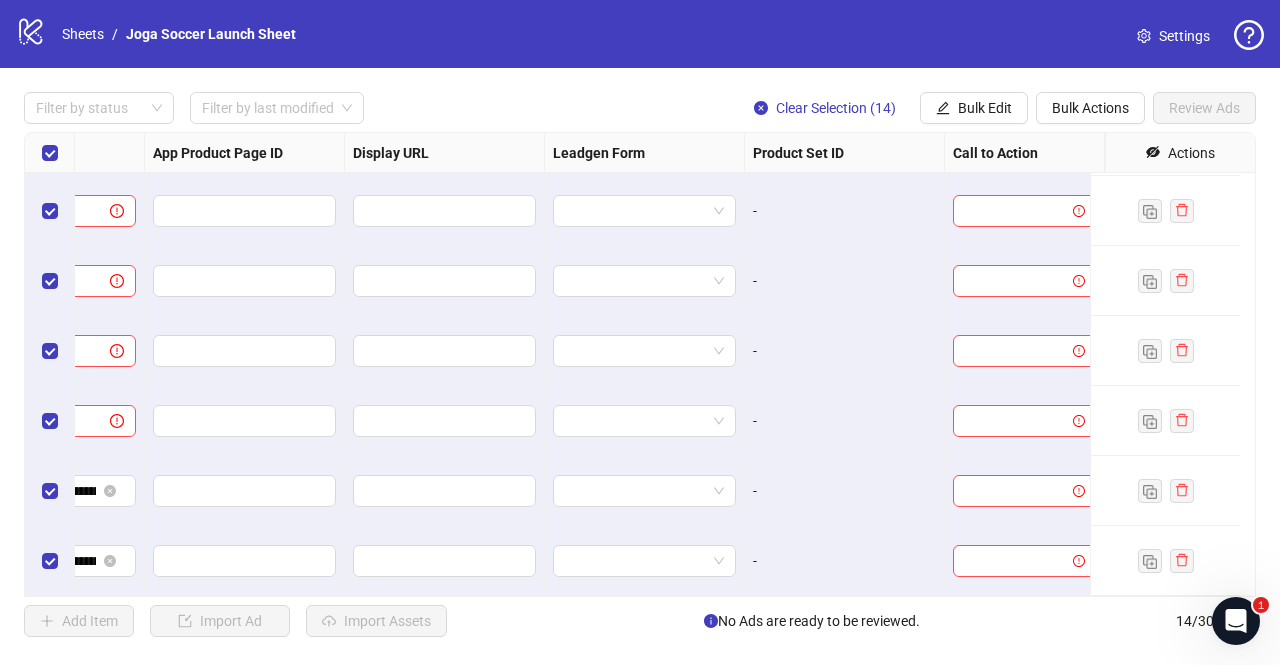 scroll, scrollTop: 571, scrollLeft: 2054, axis: both 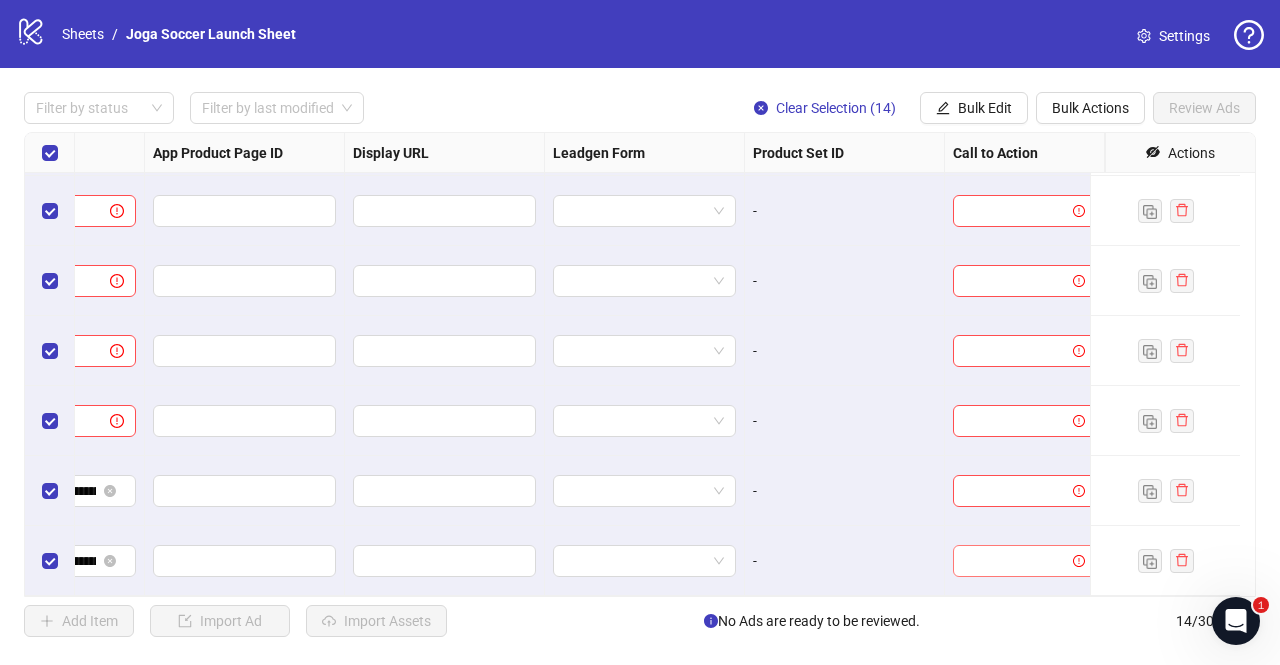 click at bounding box center (1015, 561) 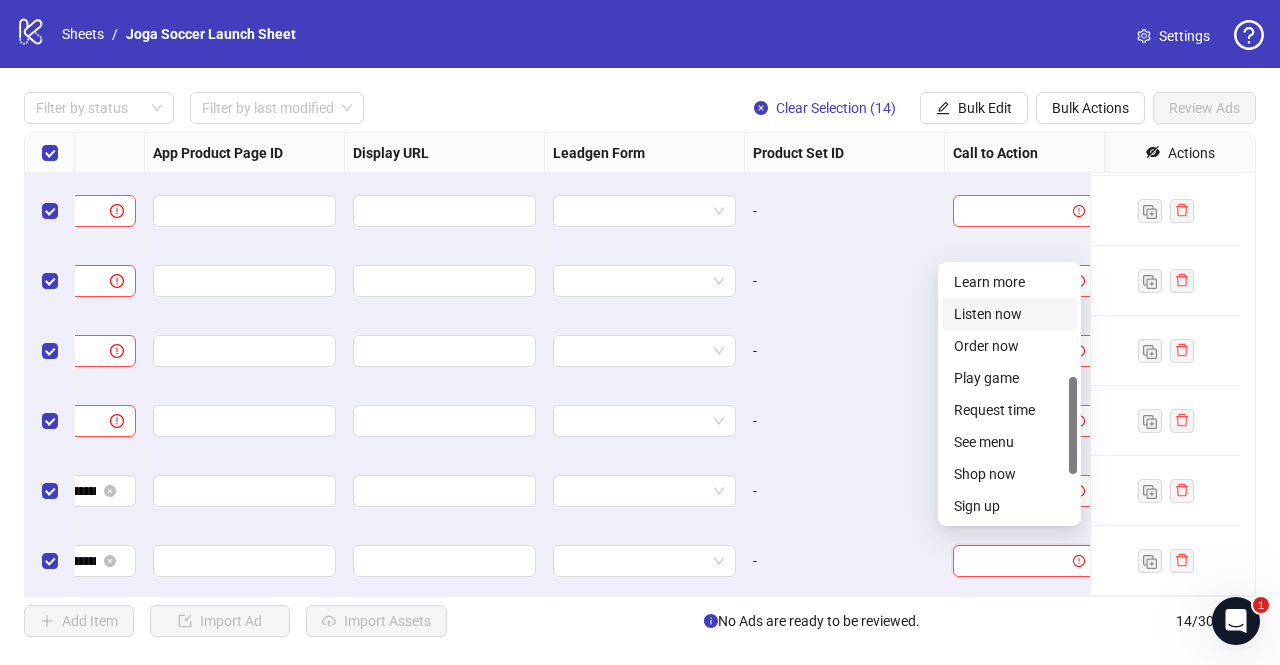 scroll, scrollTop: 290, scrollLeft: 0, axis: vertical 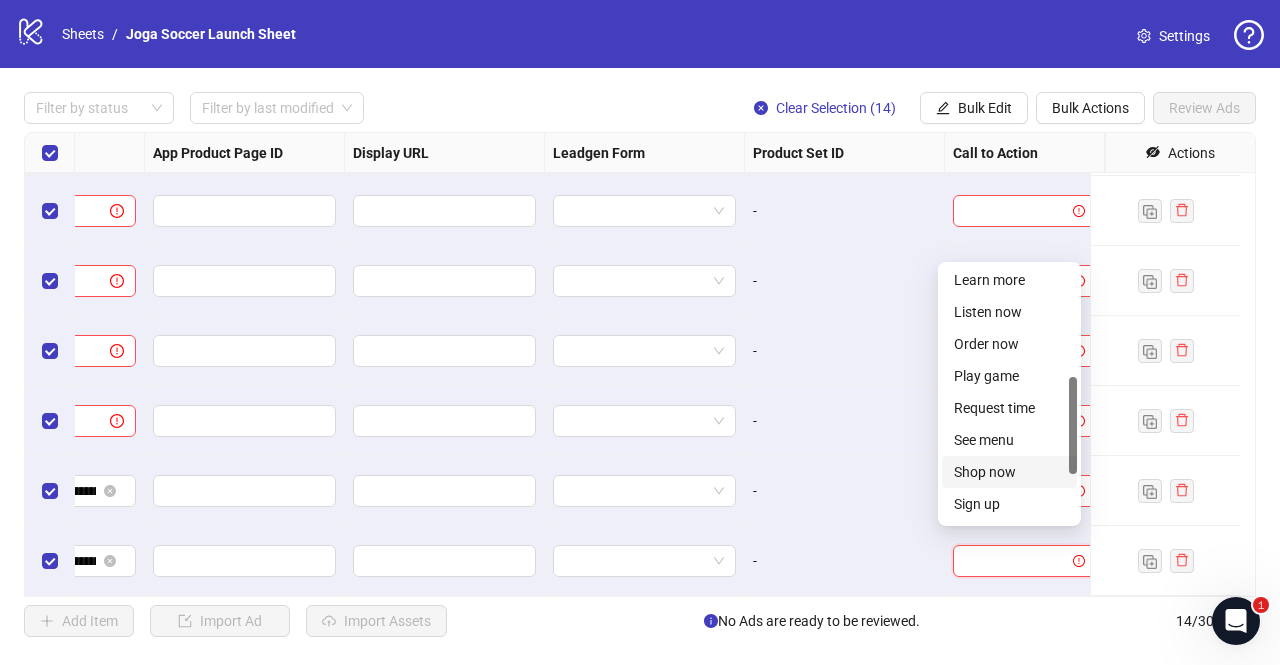 click on "Shop now" at bounding box center (1009, 472) 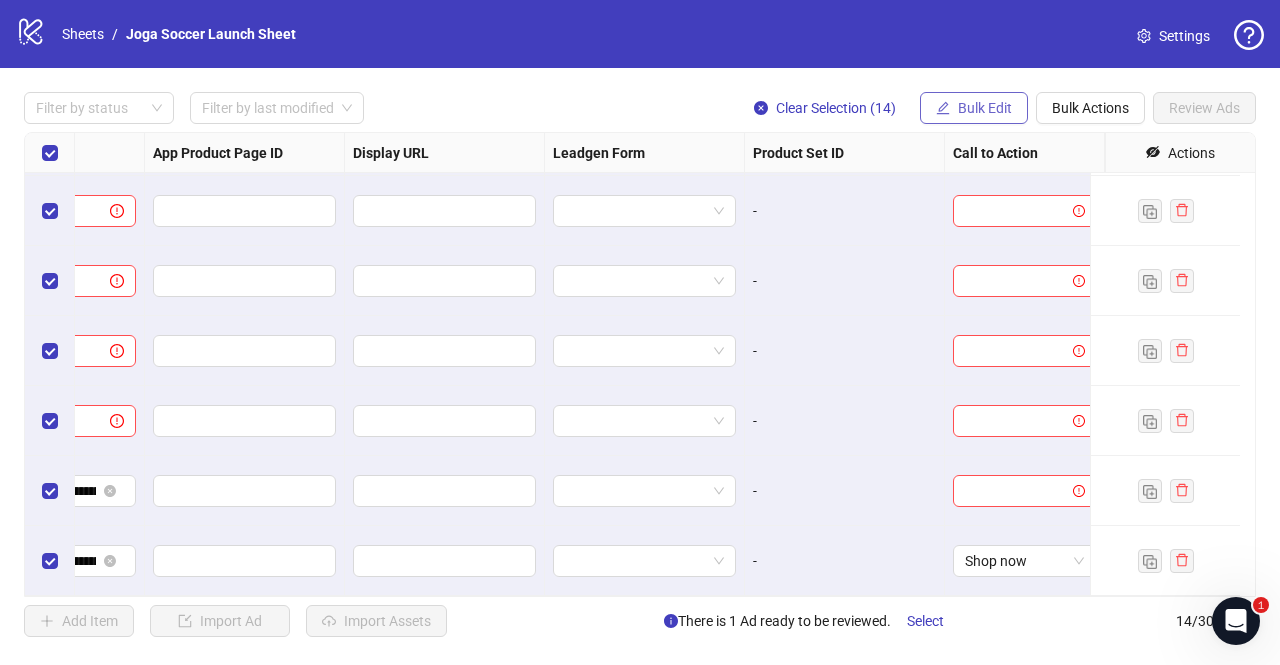 click on "Bulk Edit" at bounding box center [985, 108] 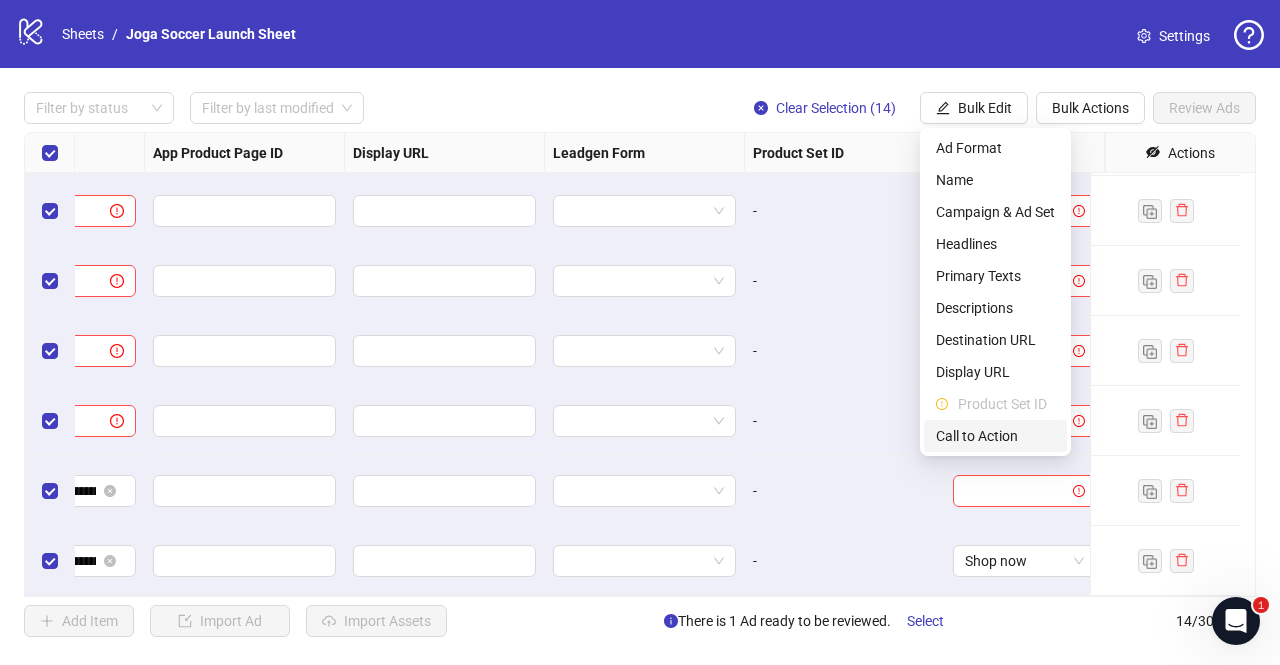 click on "Call to Action" at bounding box center (995, 436) 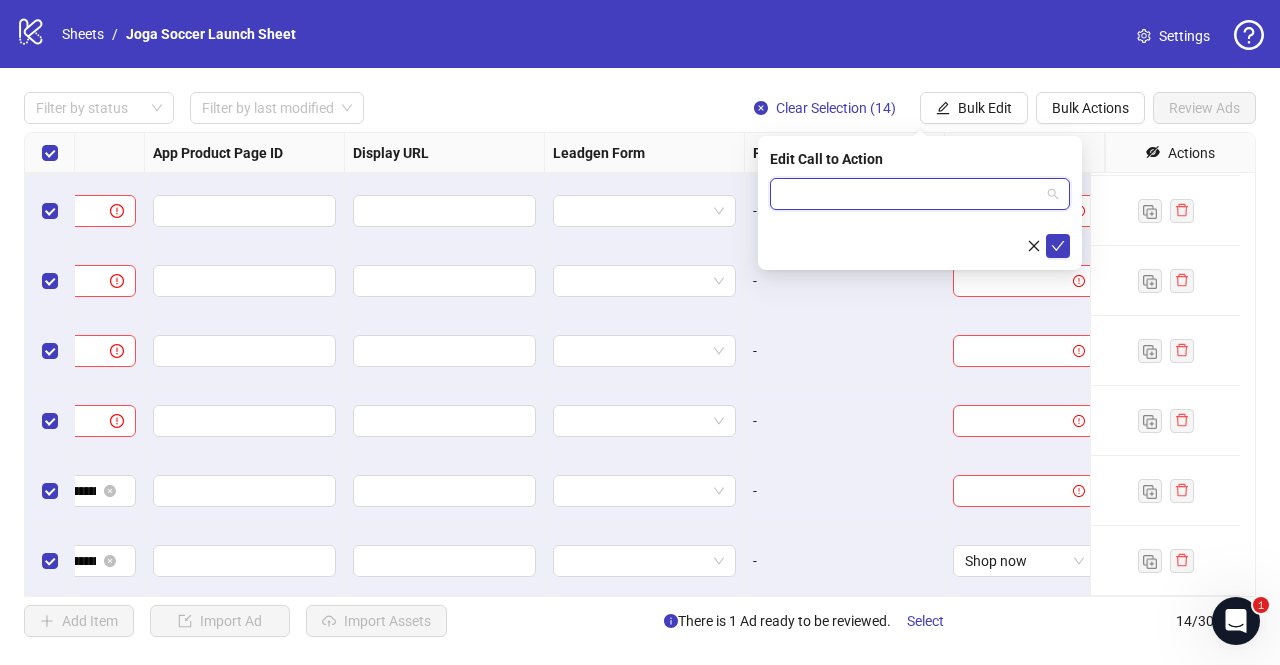 click at bounding box center (911, 194) 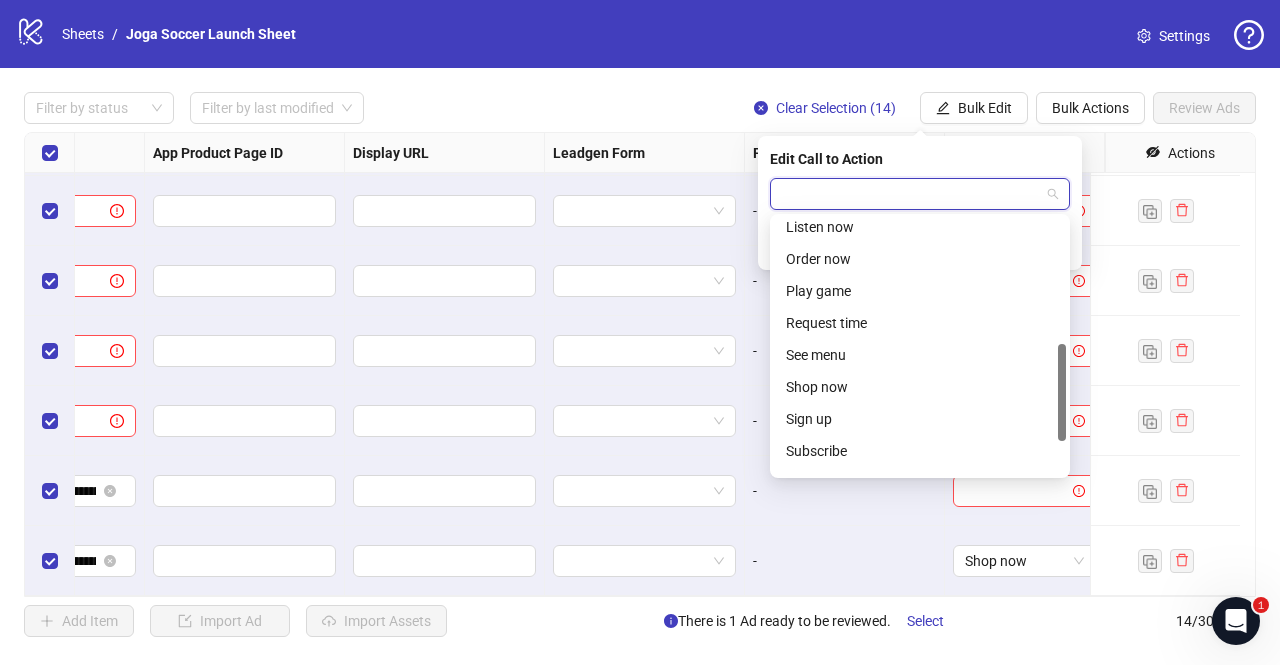 scroll, scrollTop: 330, scrollLeft: 0, axis: vertical 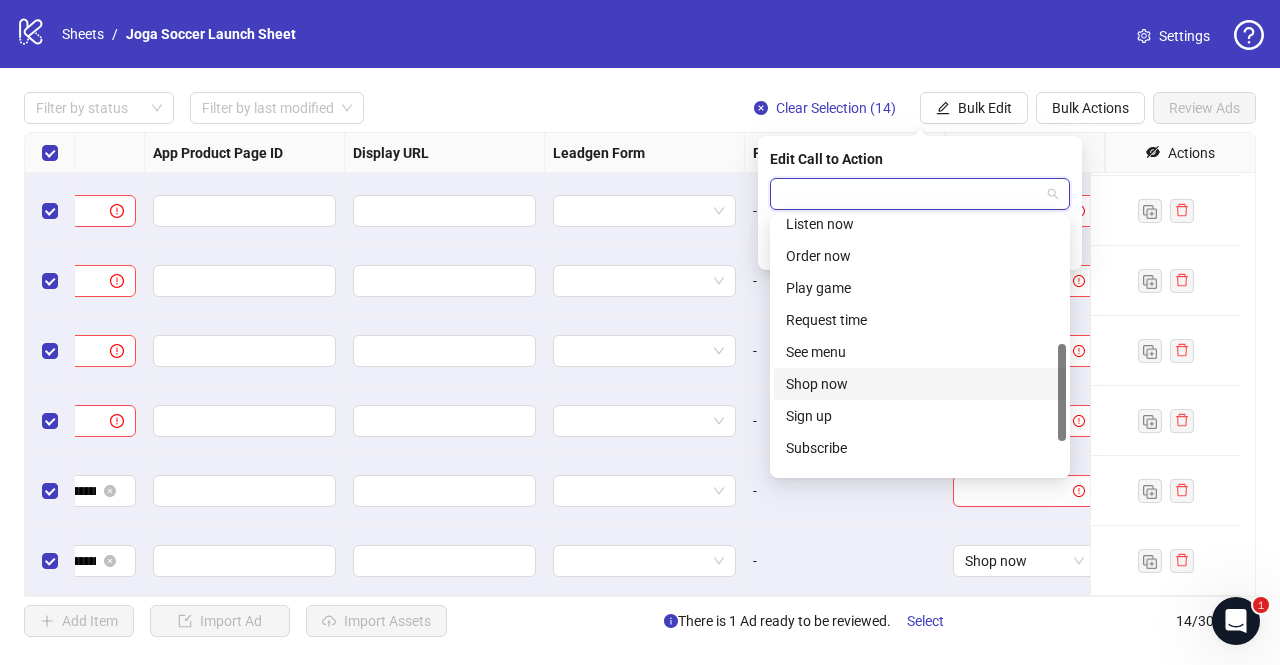 click on "Shop now" at bounding box center (920, 384) 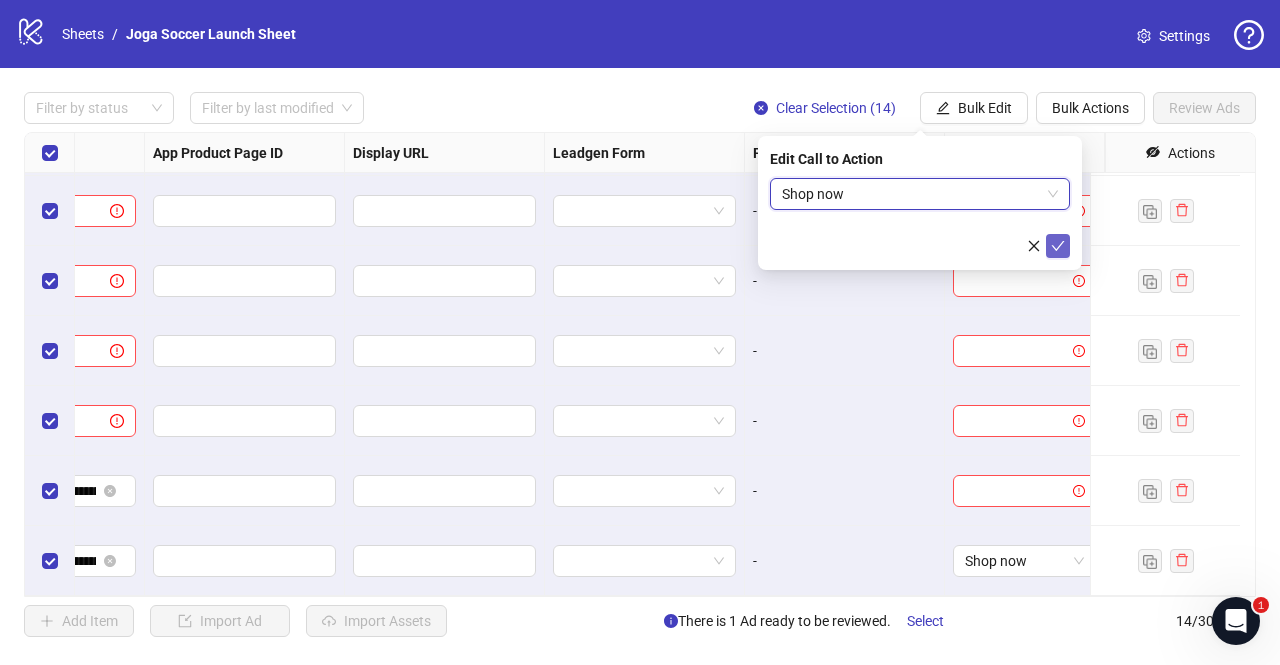 click 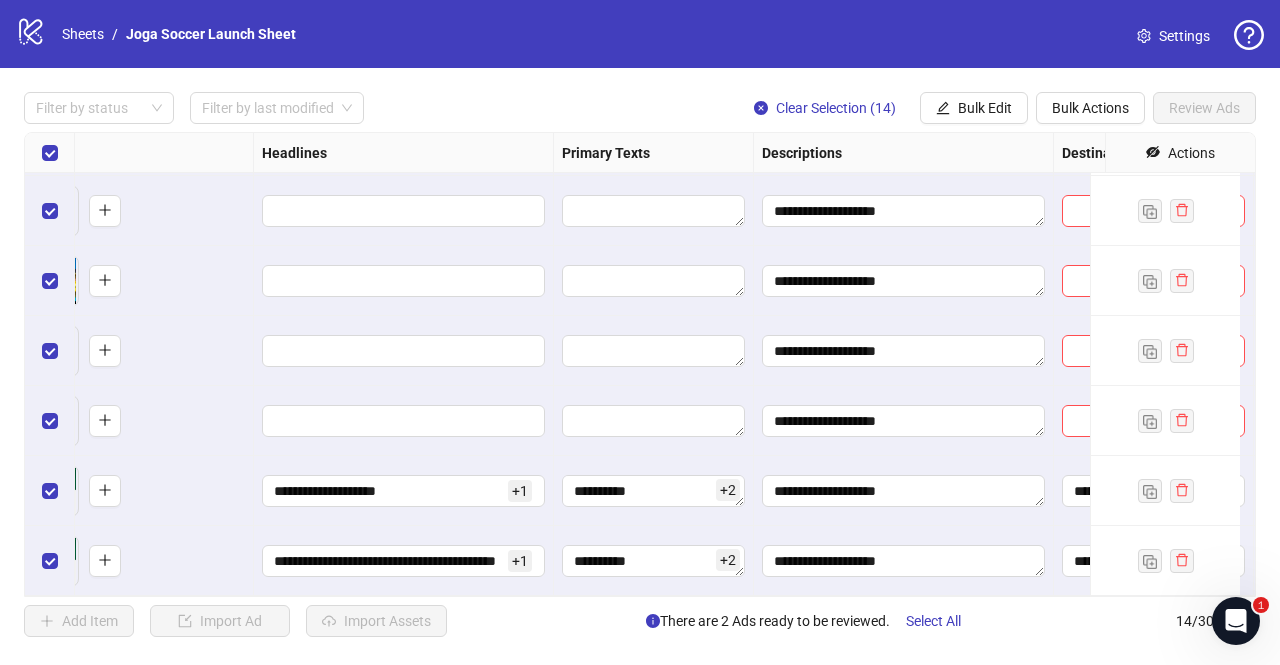 scroll, scrollTop: 571, scrollLeft: 945, axis: both 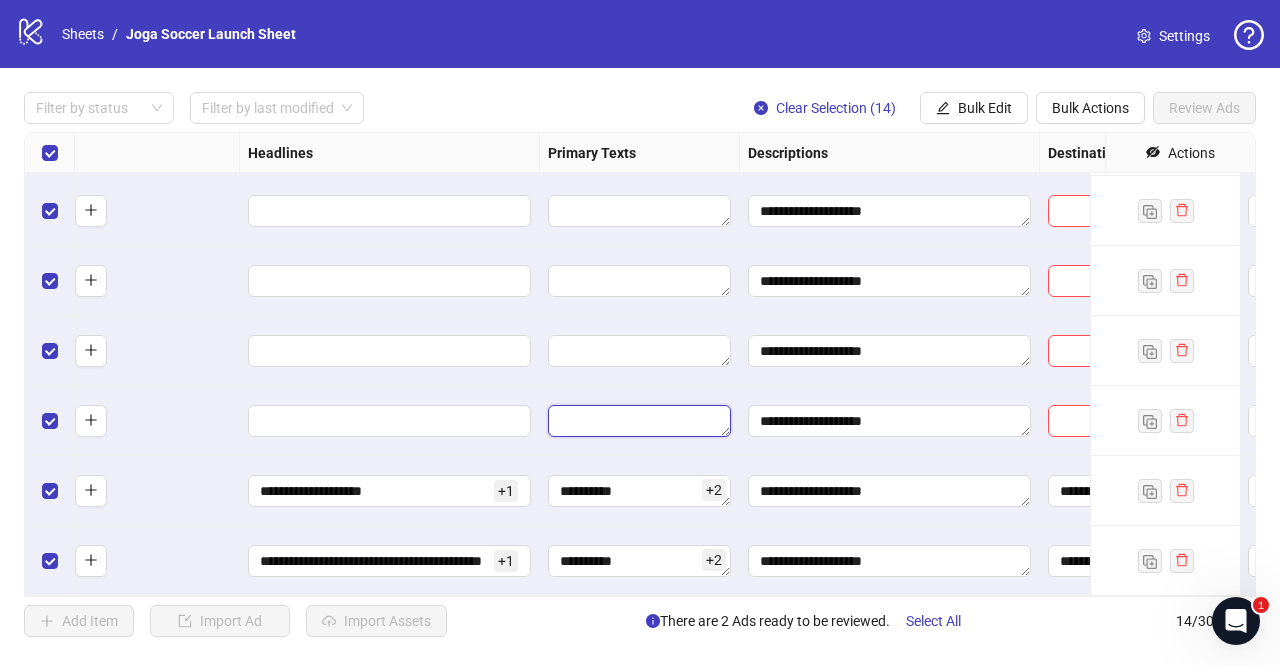 click at bounding box center [639, 421] 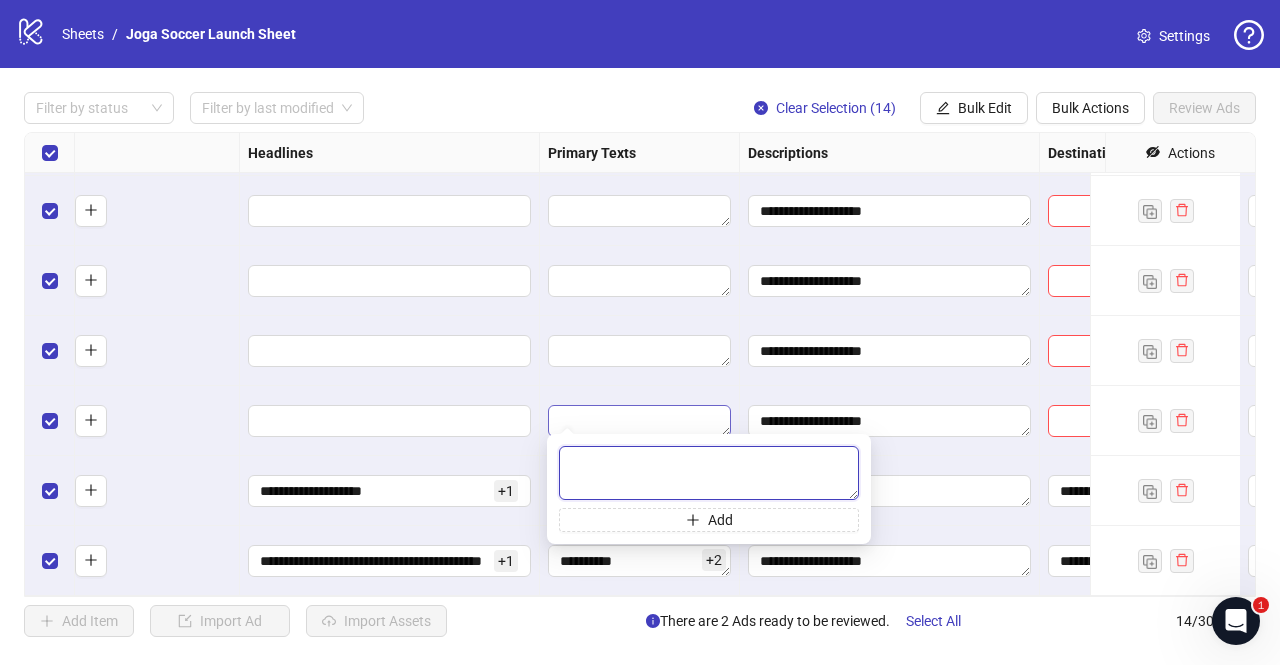 paste on "**********" 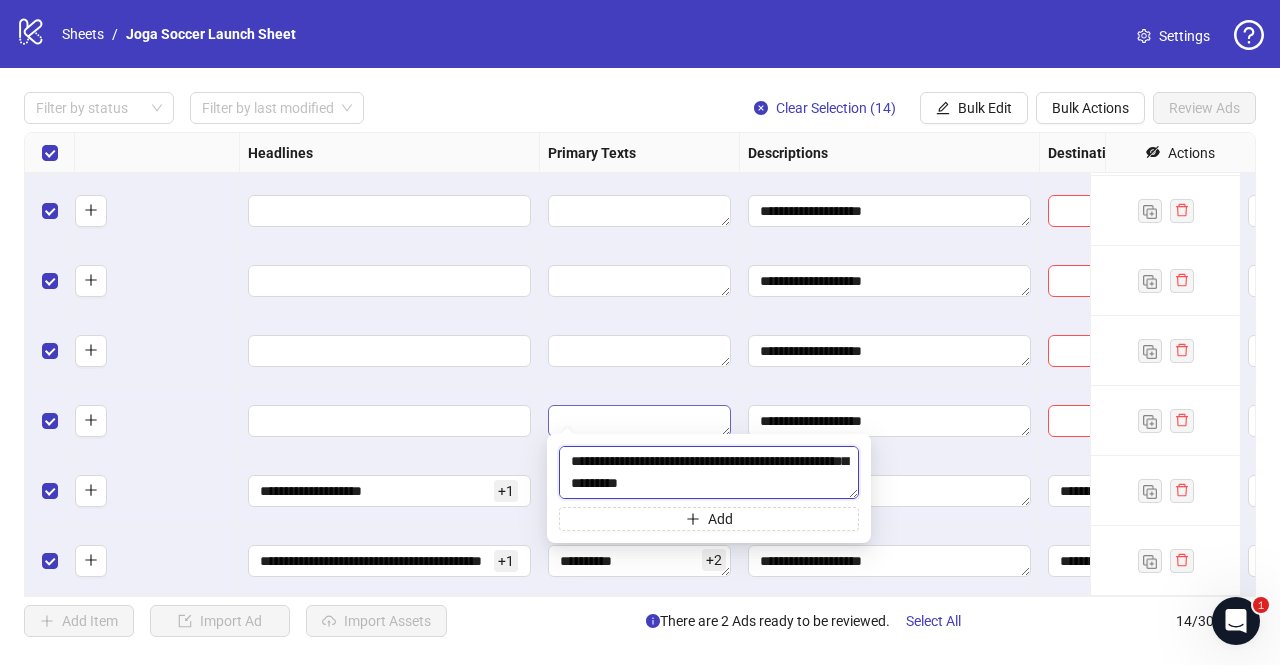 scroll, scrollTop: 88, scrollLeft: 0, axis: vertical 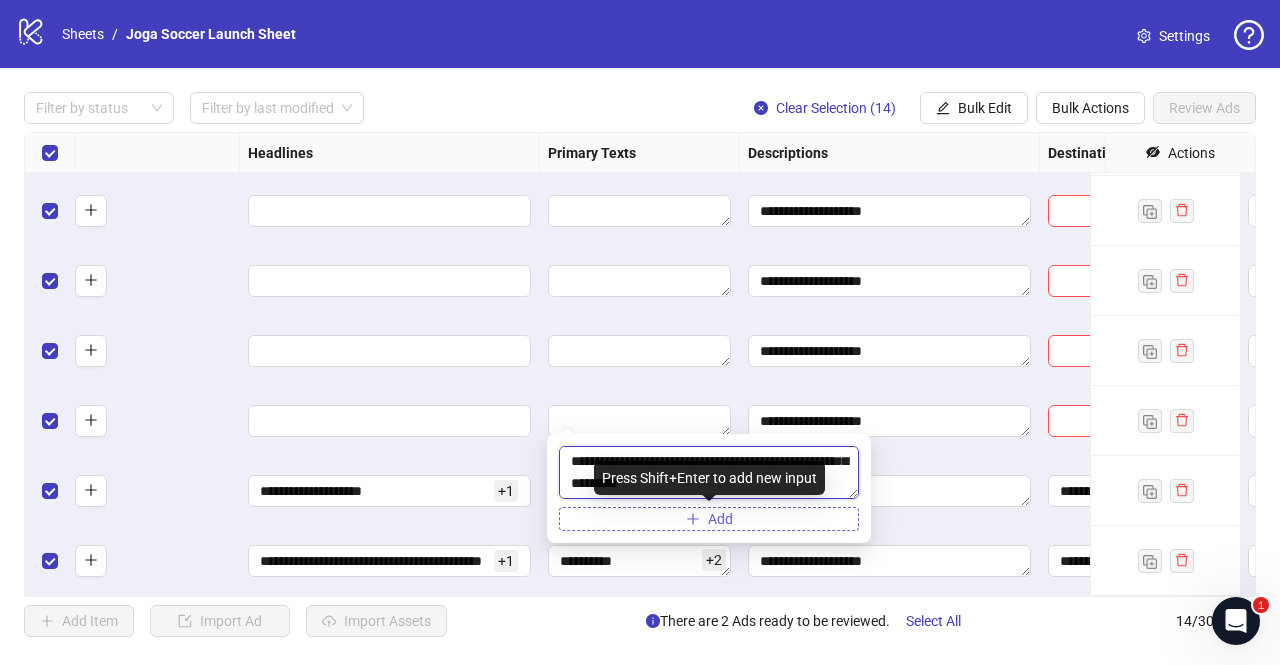 type on "**********" 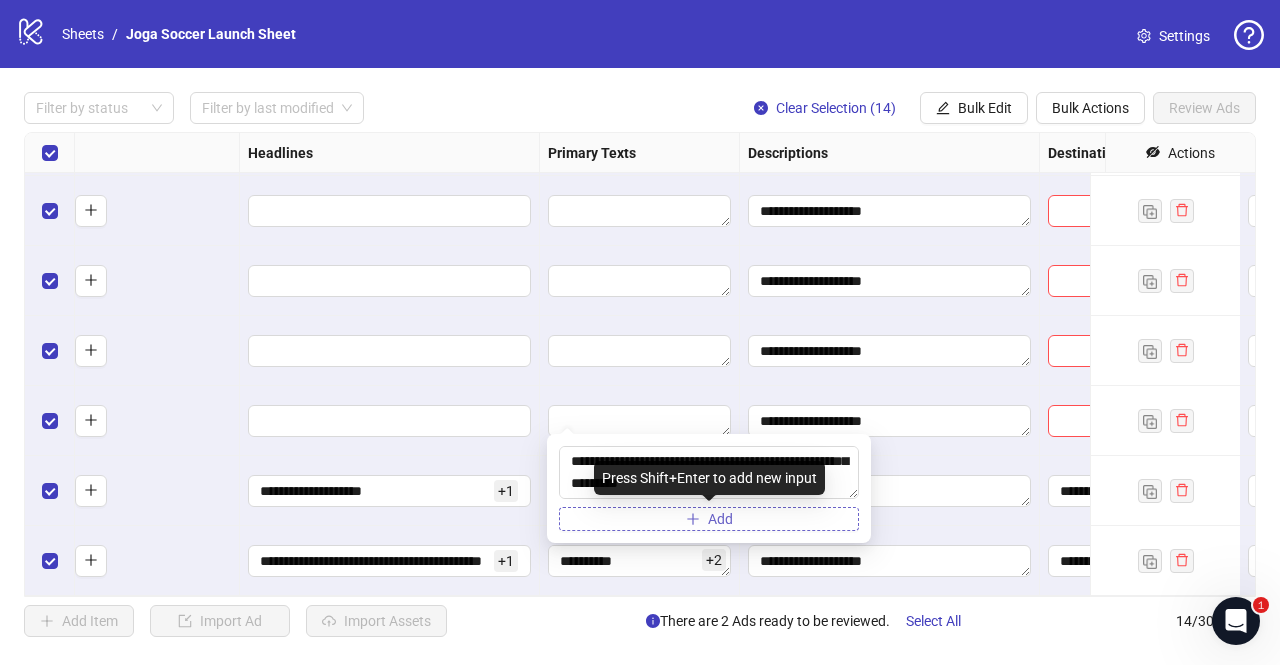 click on "Add" at bounding box center (720, 519) 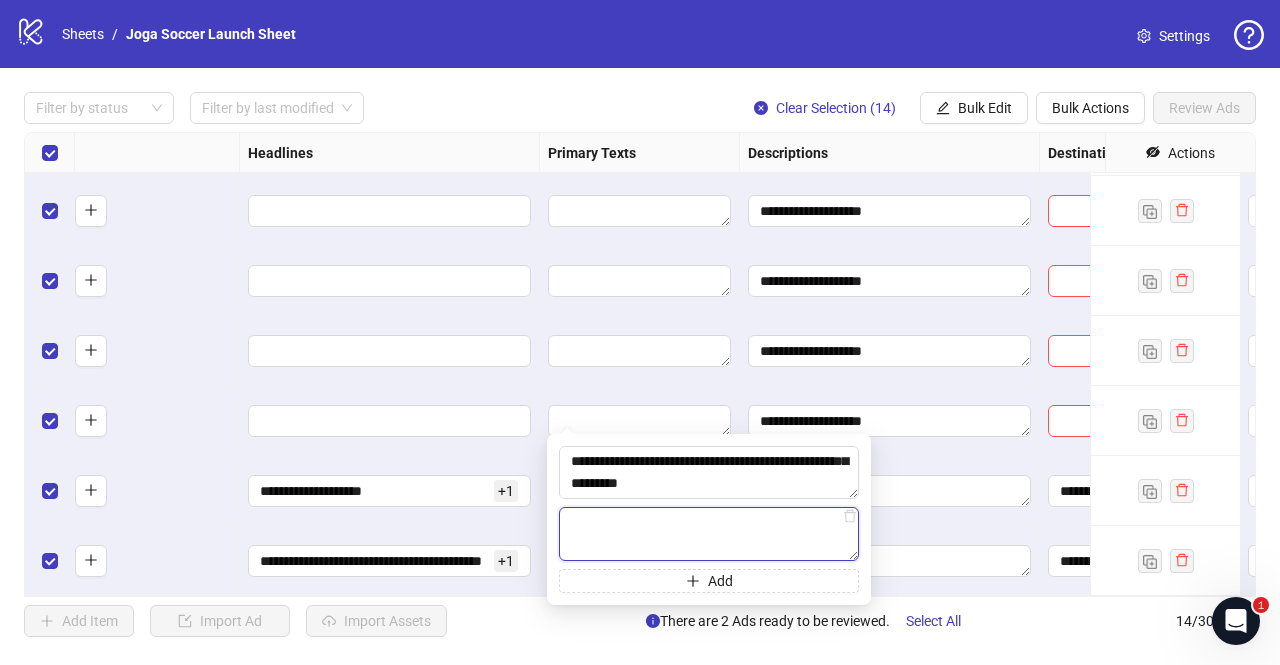 paste on "**********" 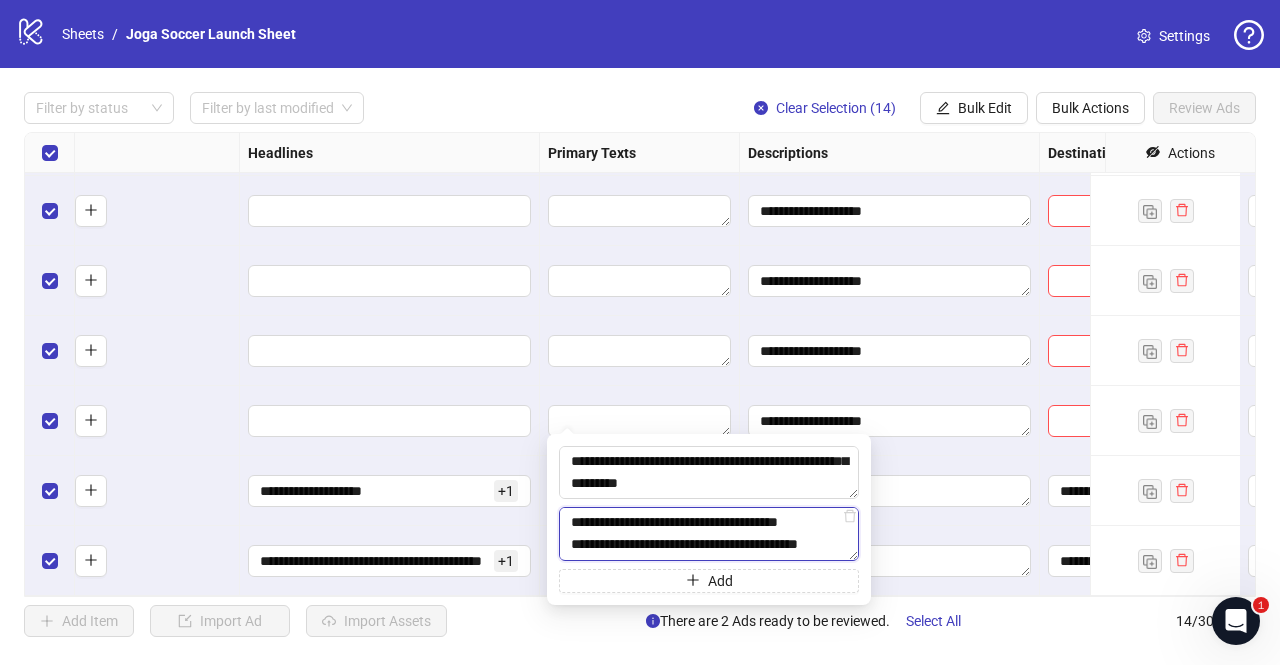 scroll, scrollTop: 110, scrollLeft: 0, axis: vertical 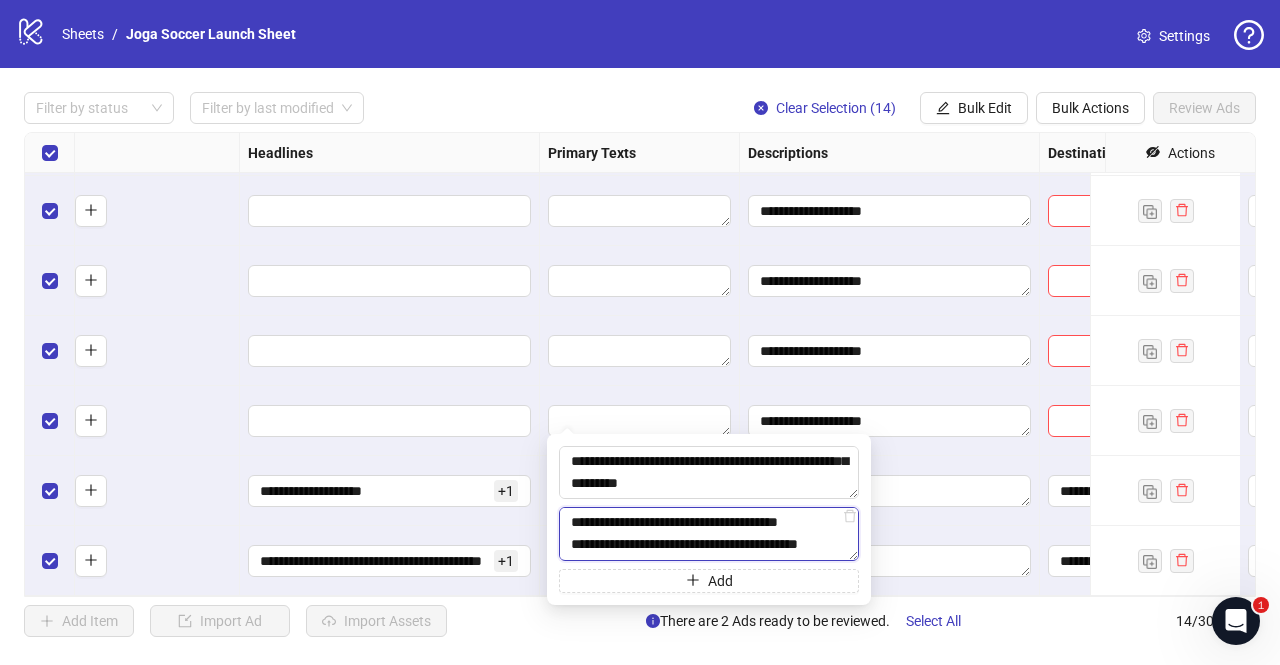type on "**********" 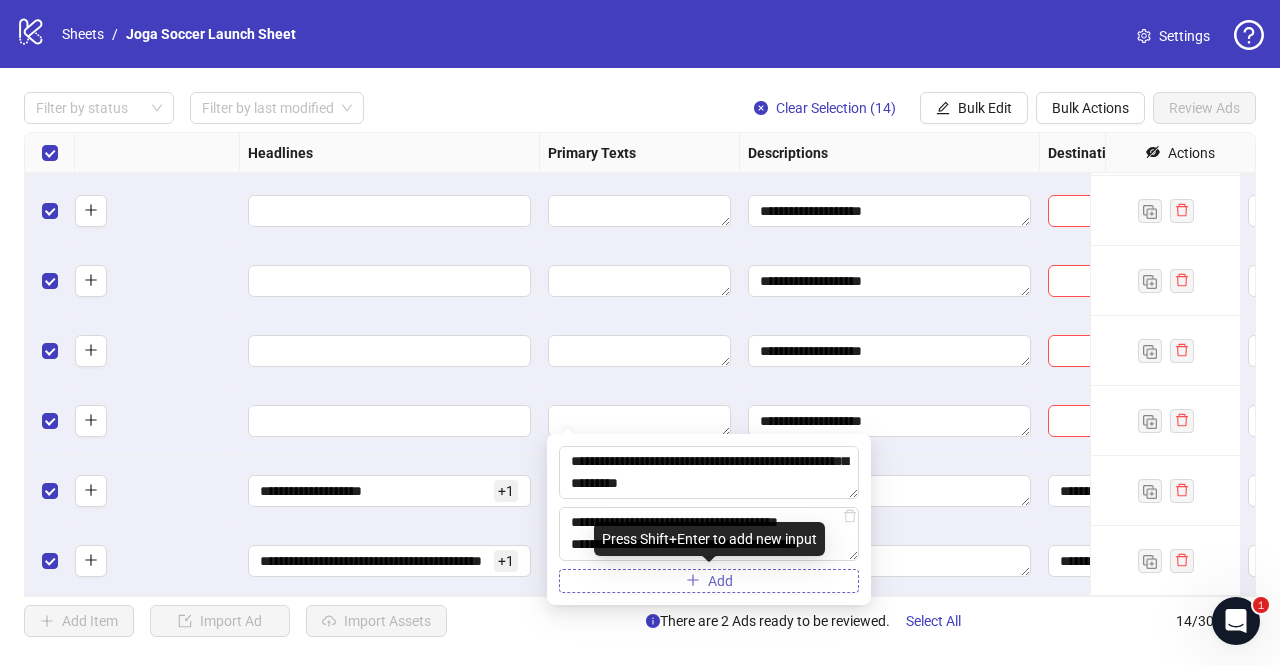 click on "Add" at bounding box center (709, 581) 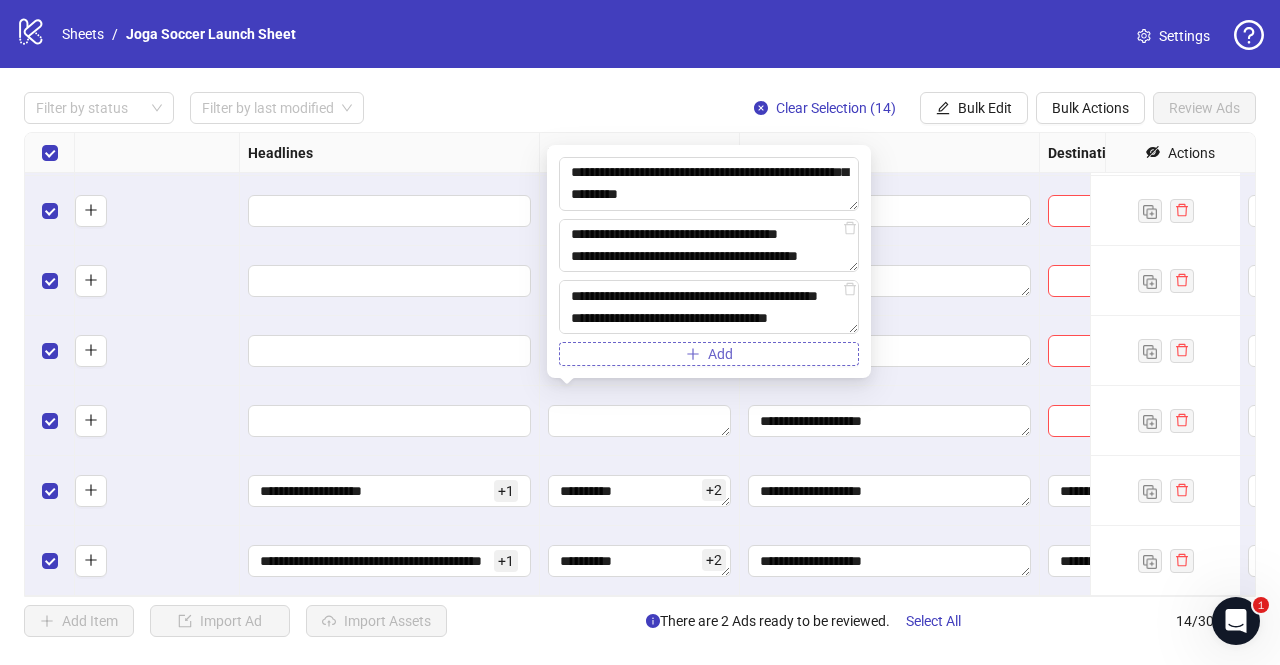 scroll, scrollTop: 82, scrollLeft: 0, axis: vertical 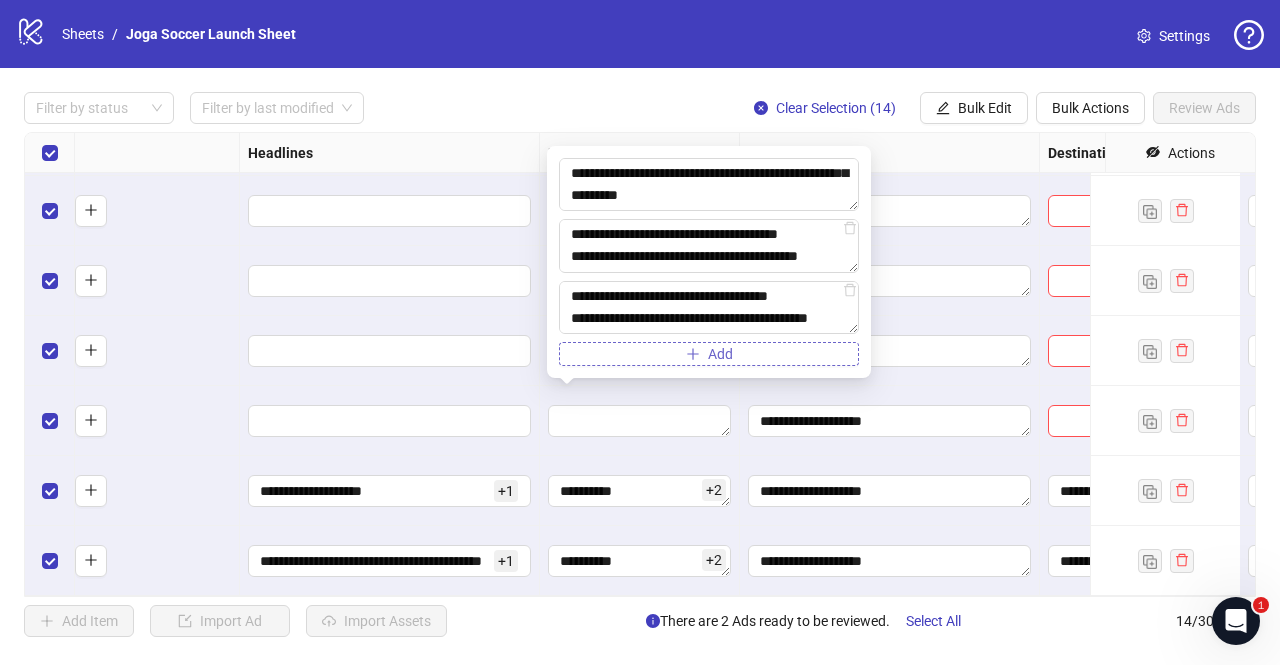 type on "**********" 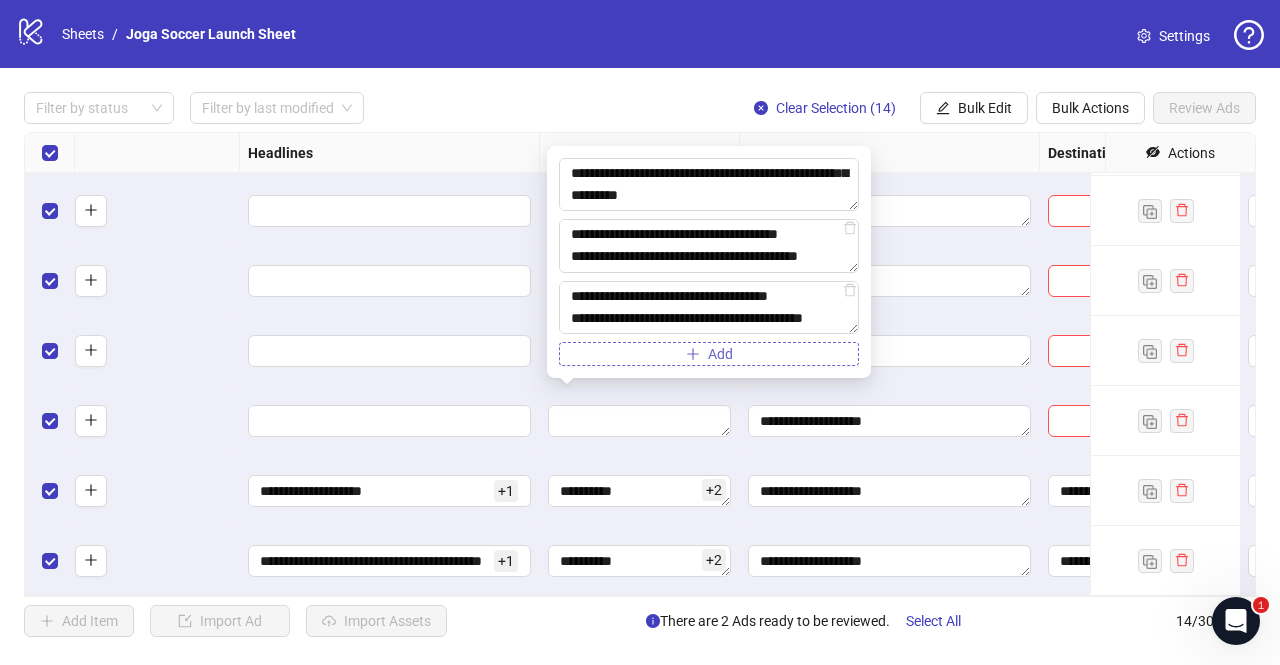 scroll, scrollTop: 66, scrollLeft: 0, axis: vertical 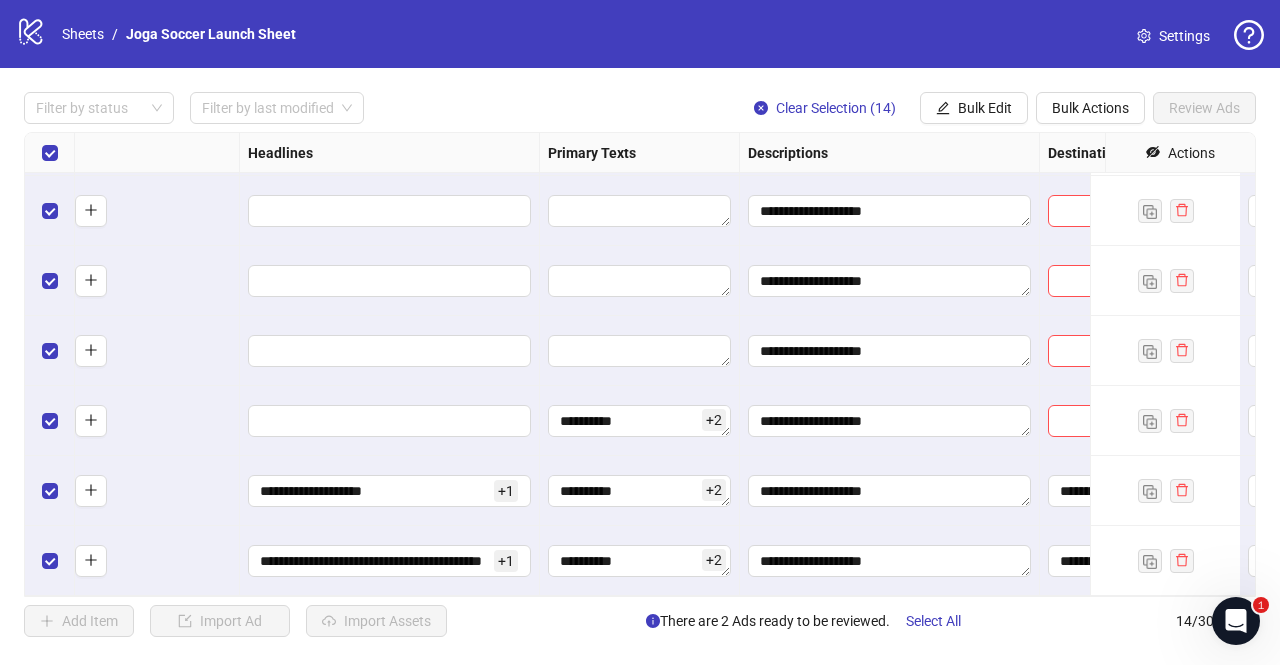 click on "**********" at bounding box center (390, 491) 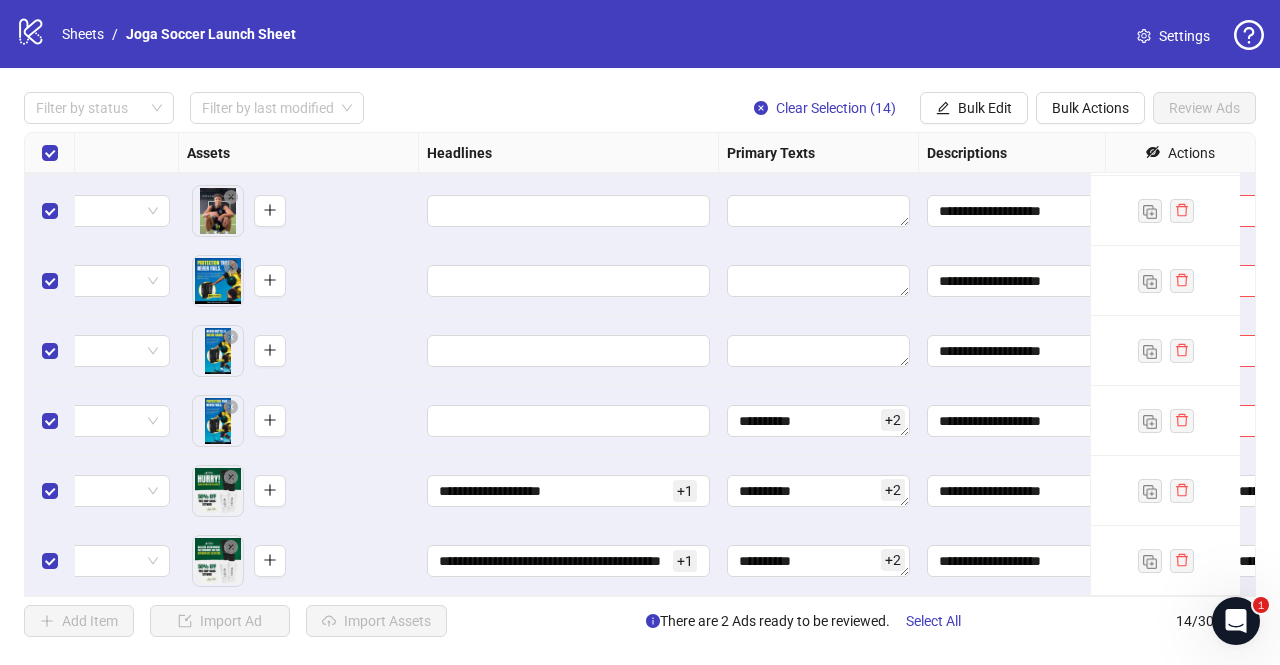 scroll, scrollTop: 571, scrollLeft: 767, axis: both 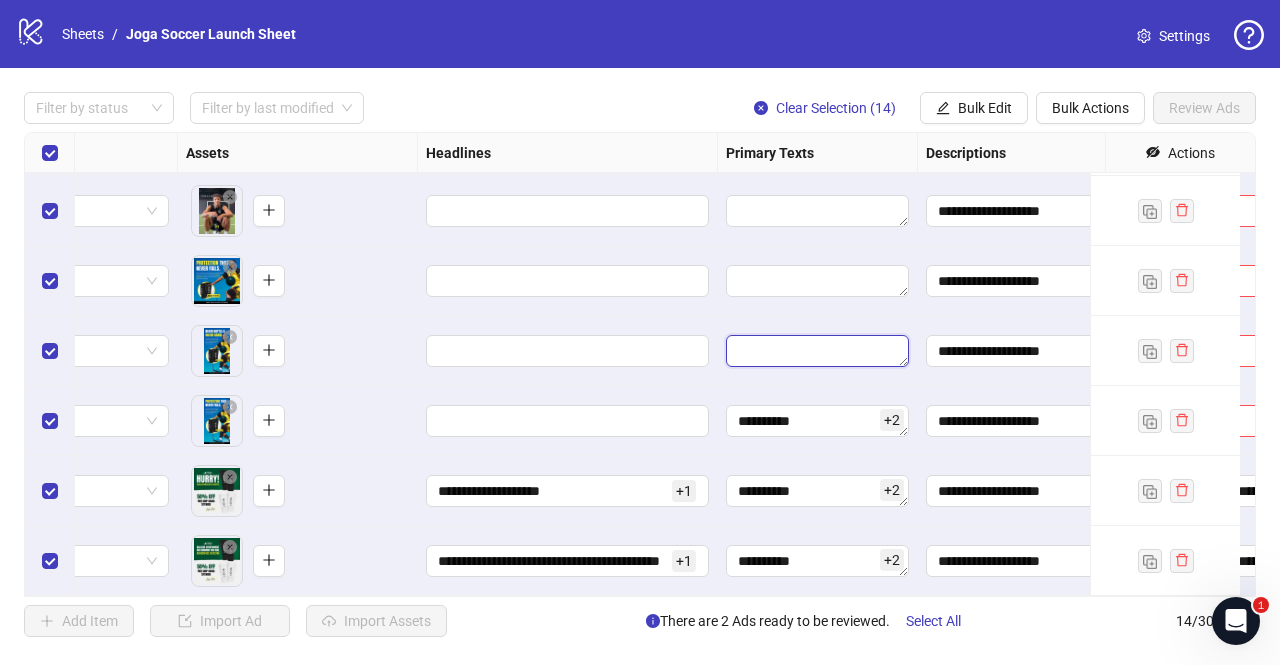click at bounding box center (817, 351) 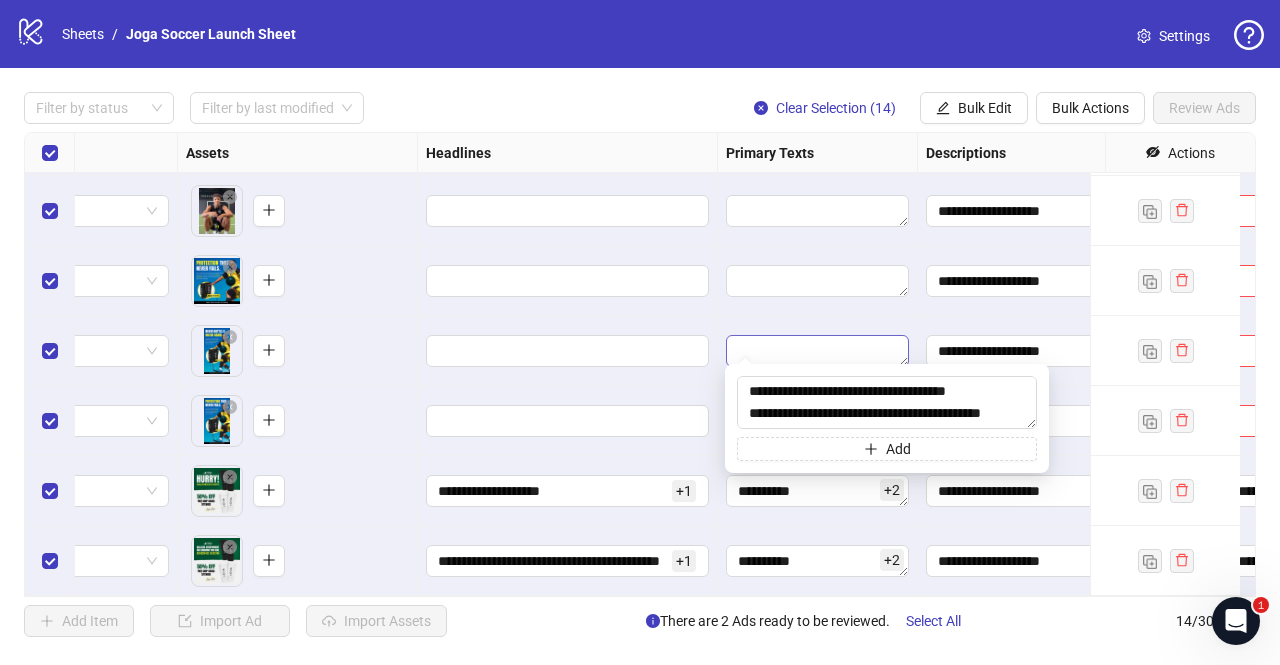 scroll, scrollTop: 66, scrollLeft: 0, axis: vertical 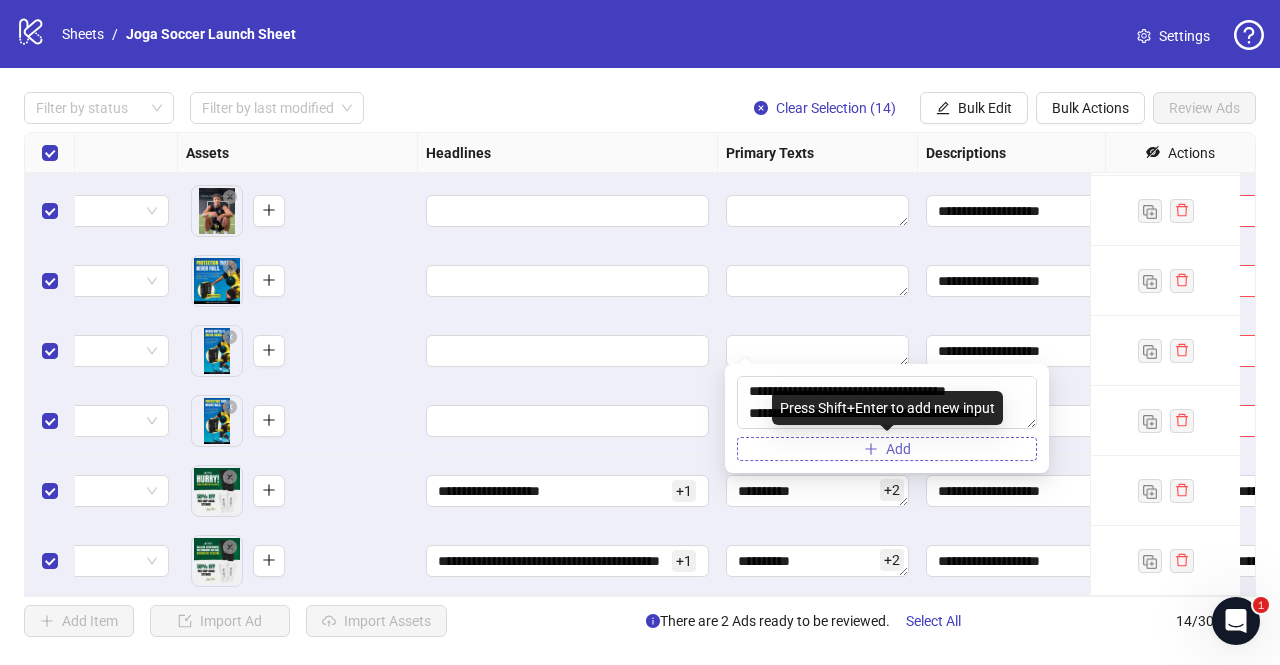 type on "**********" 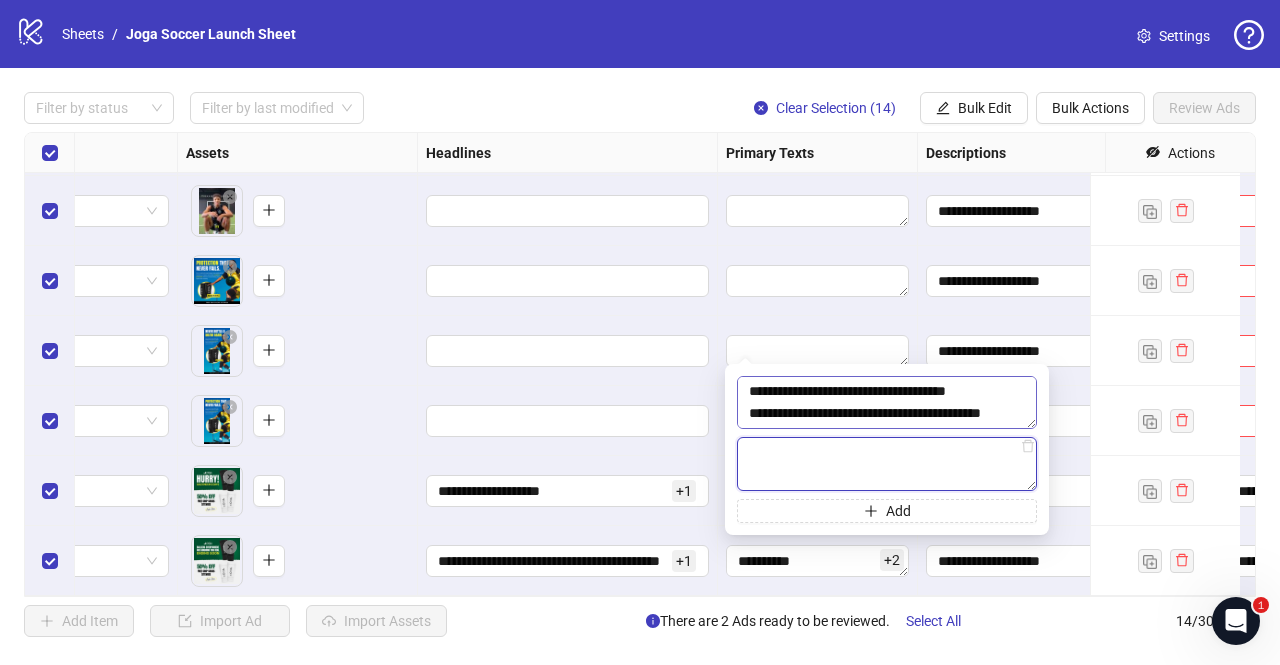 paste on "**********" 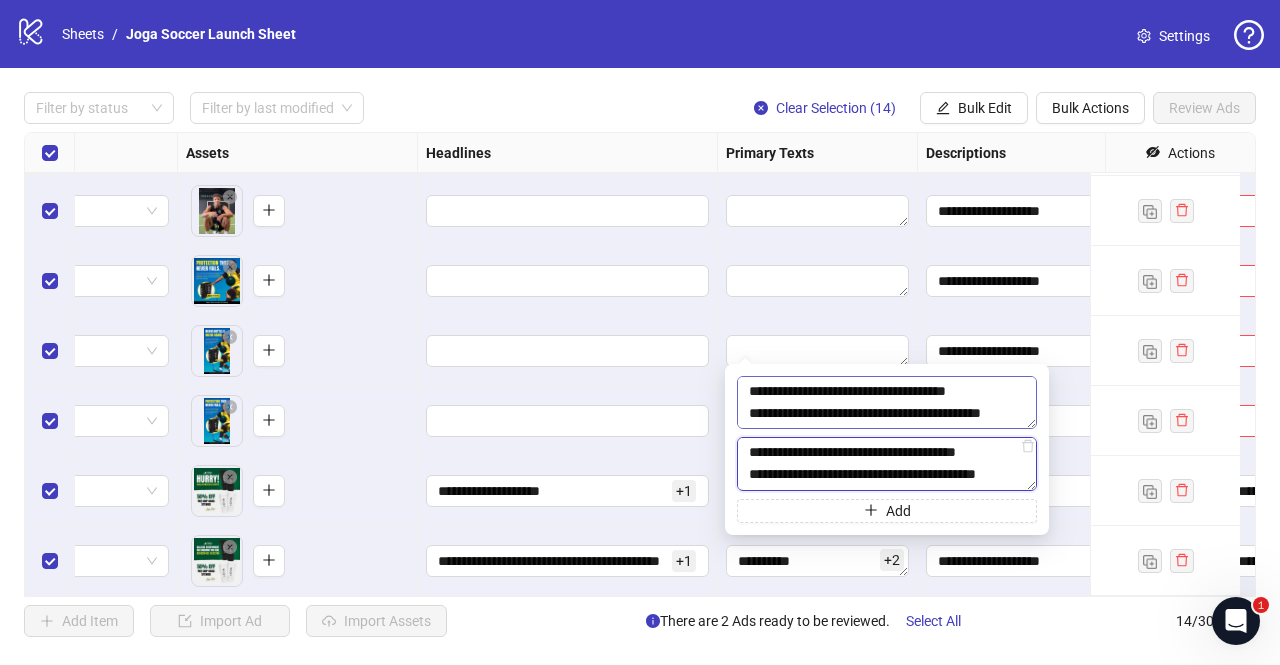 scroll, scrollTop: 110, scrollLeft: 0, axis: vertical 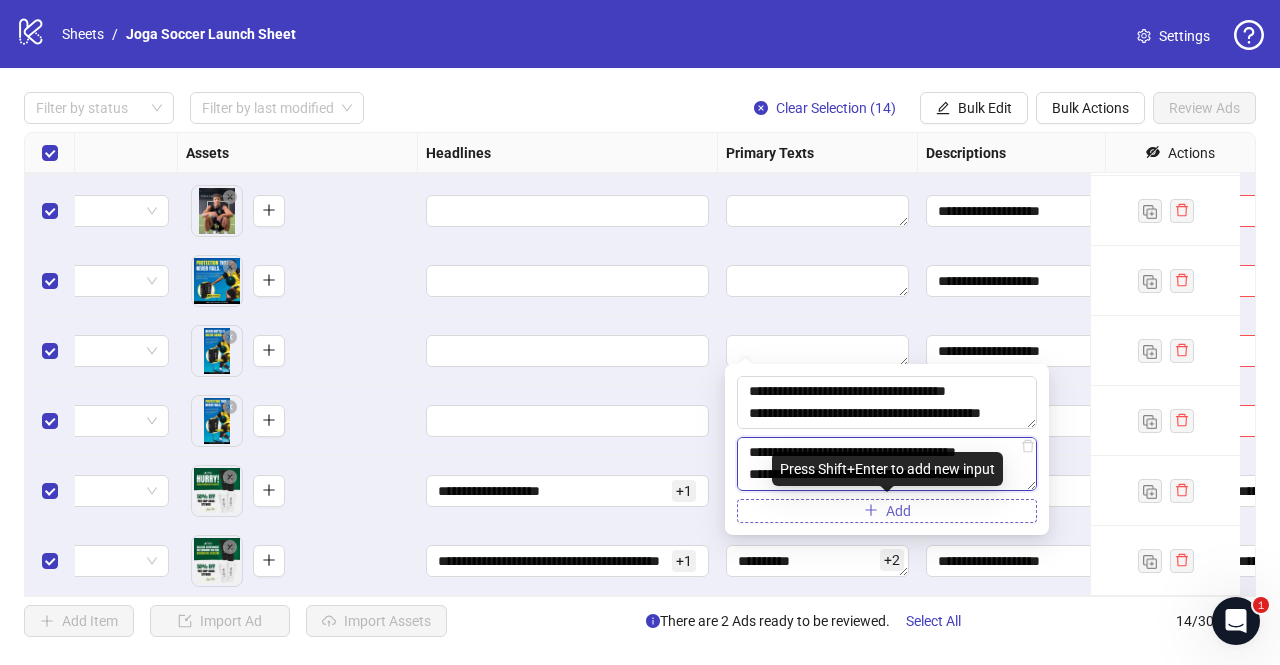 type on "**********" 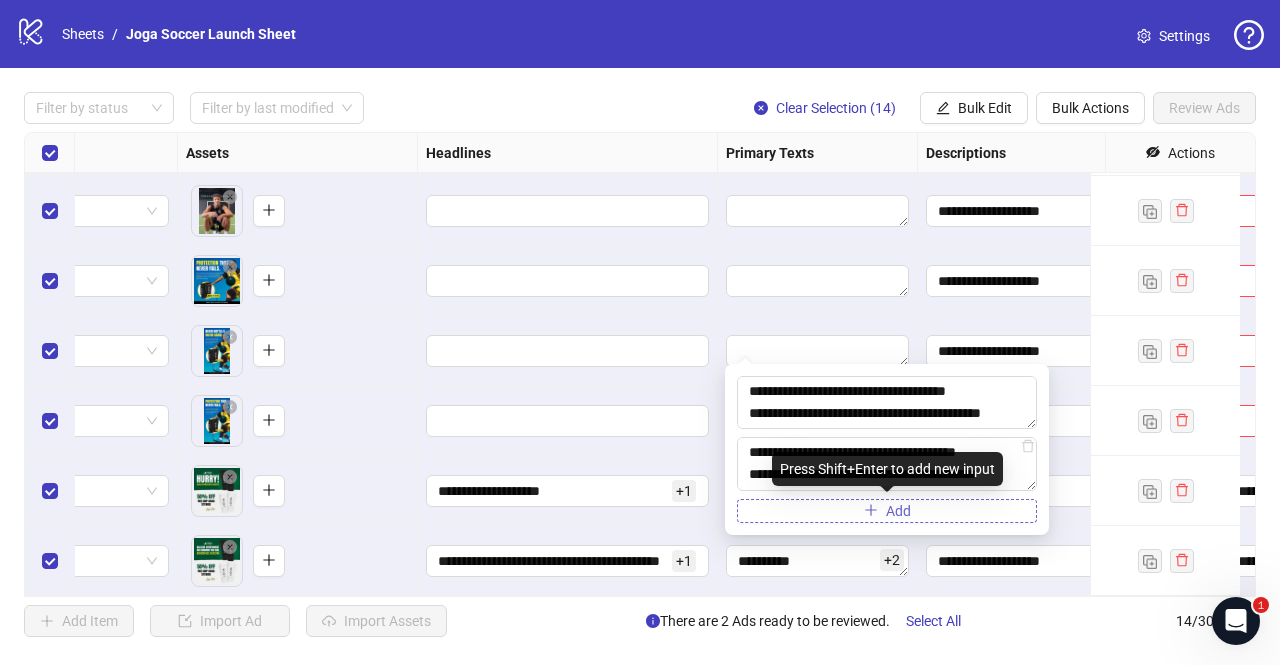 click on "Add" at bounding box center (887, 511) 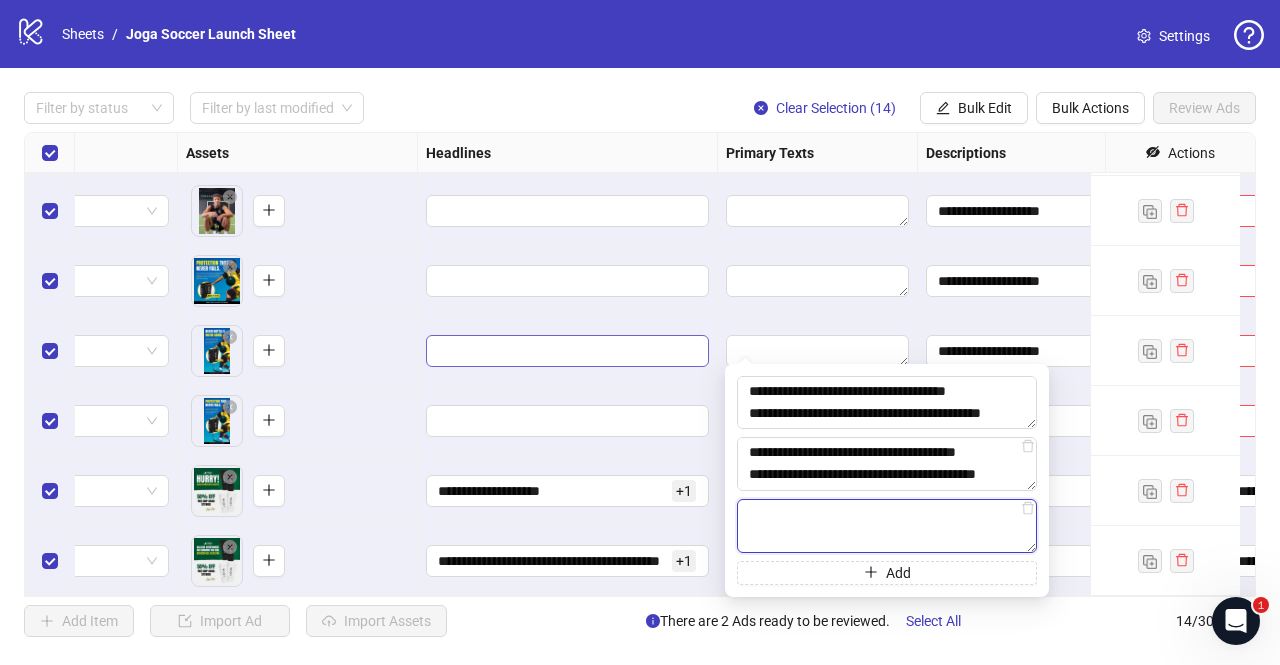 paste on "**********" 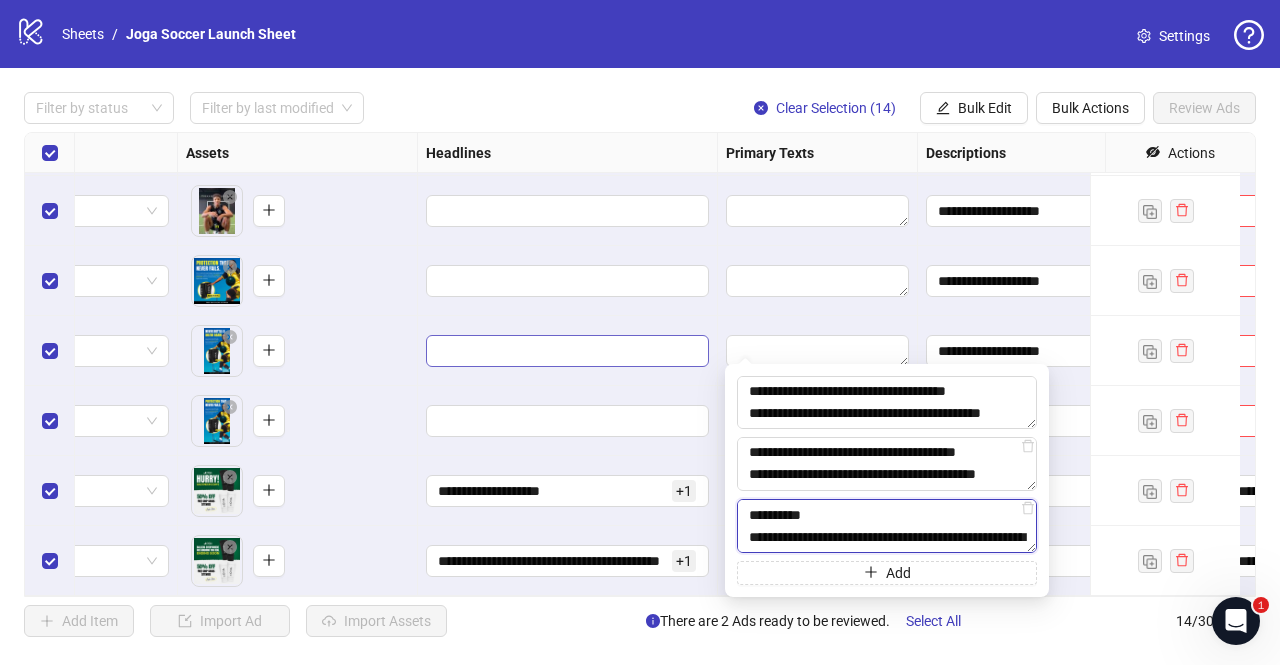 scroll, scrollTop: 103, scrollLeft: 0, axis: vertical 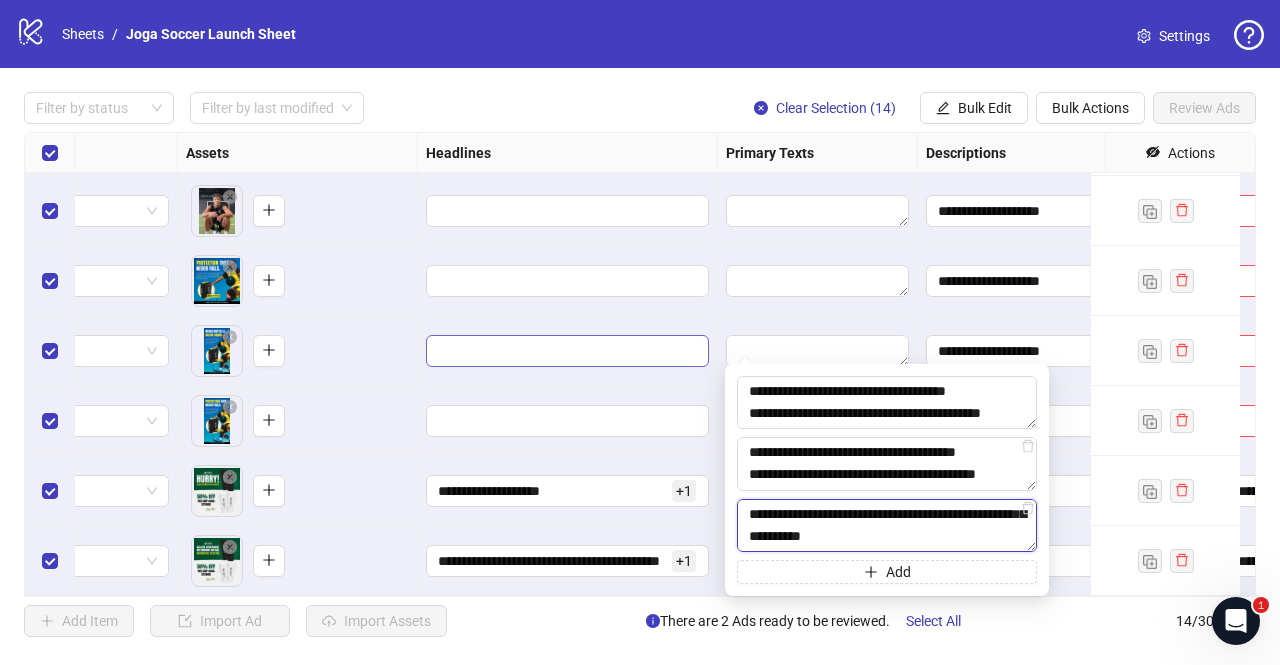 type on "**********" 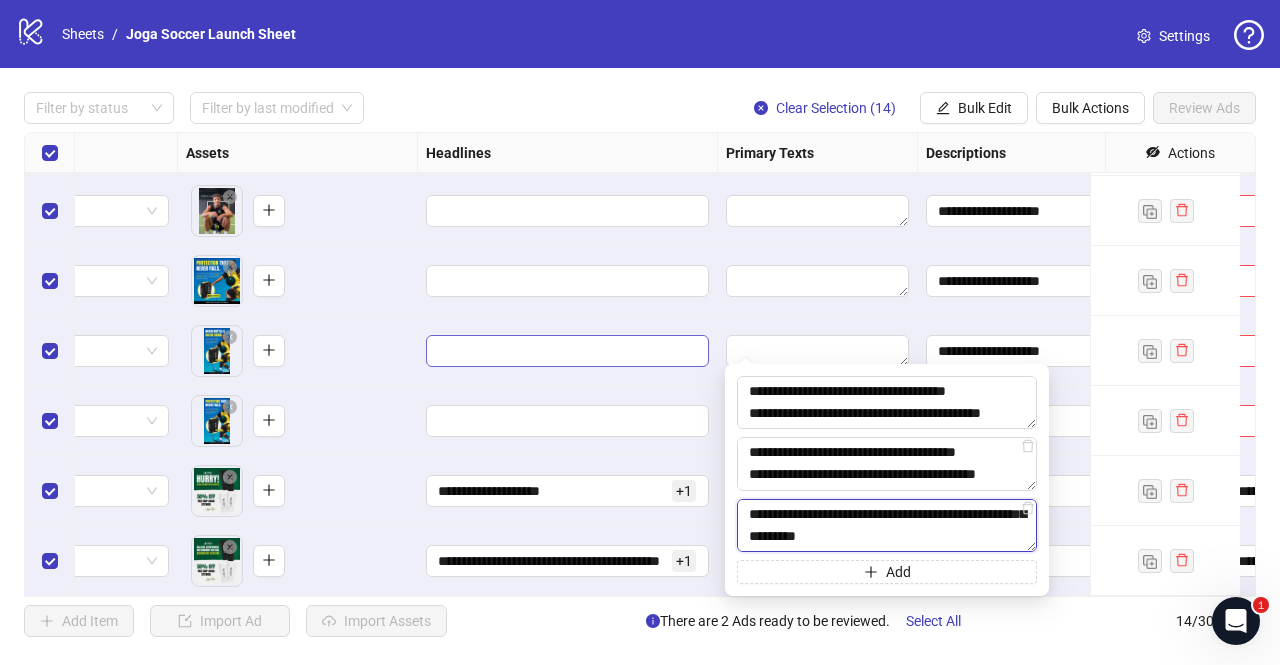 scroll, scrollTop: 88, scrollLeft: 0, axis: vertical 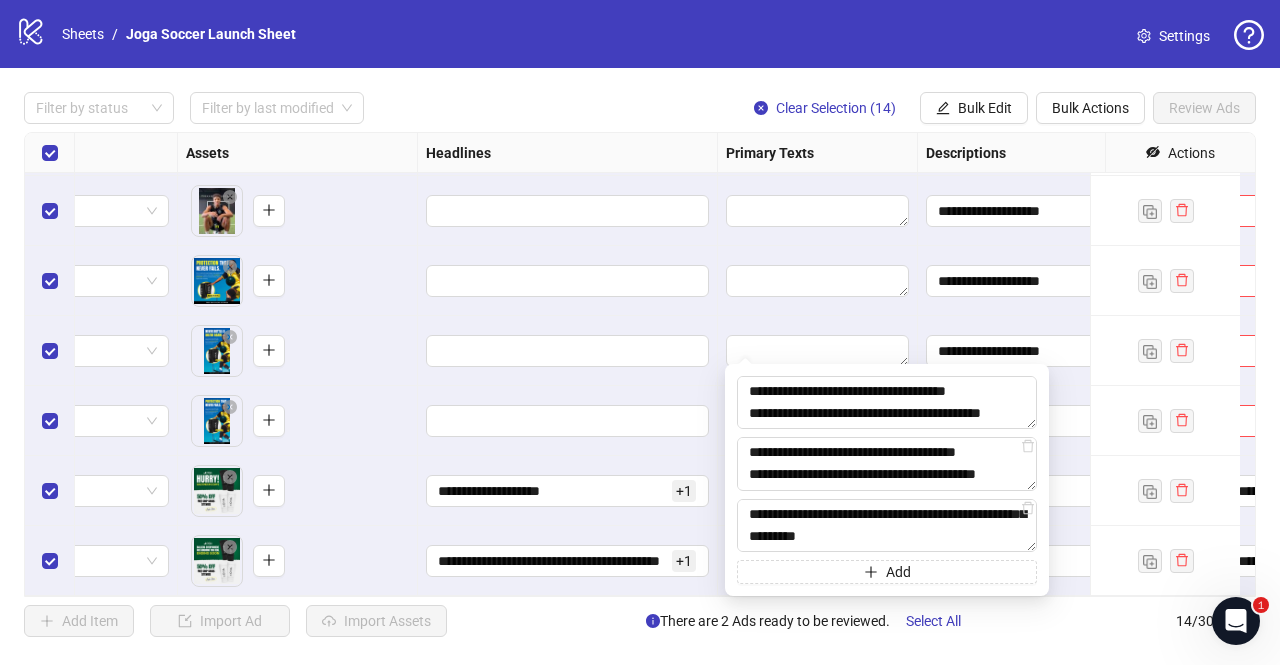 click on "**********" at bounding box center [568, 491] 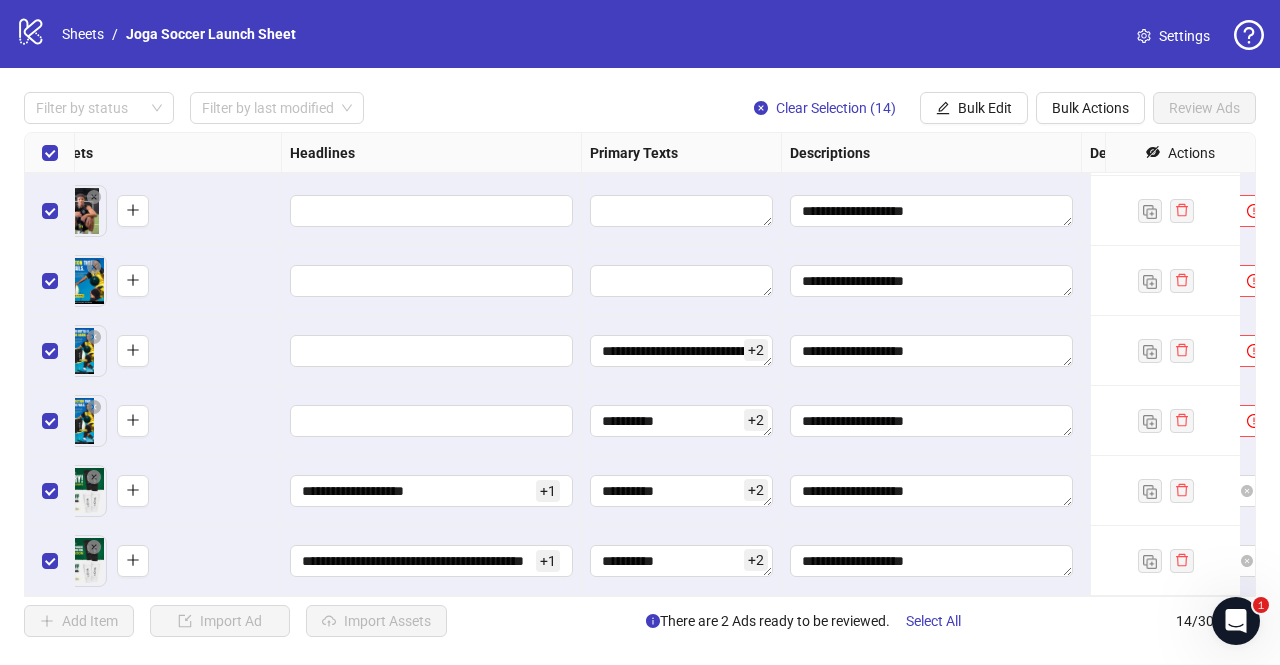 scroll, scrollTop: 571, scrollLeft: 843, axis: both 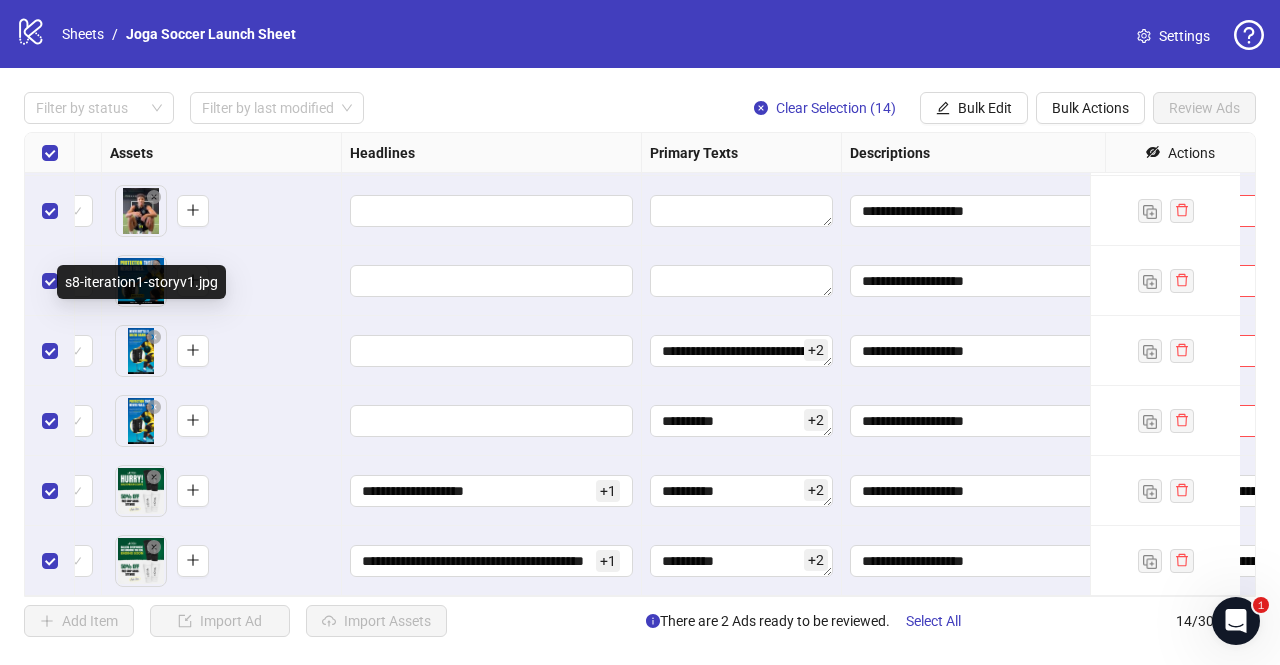 click on "**********" at bounding box center (640, 332) 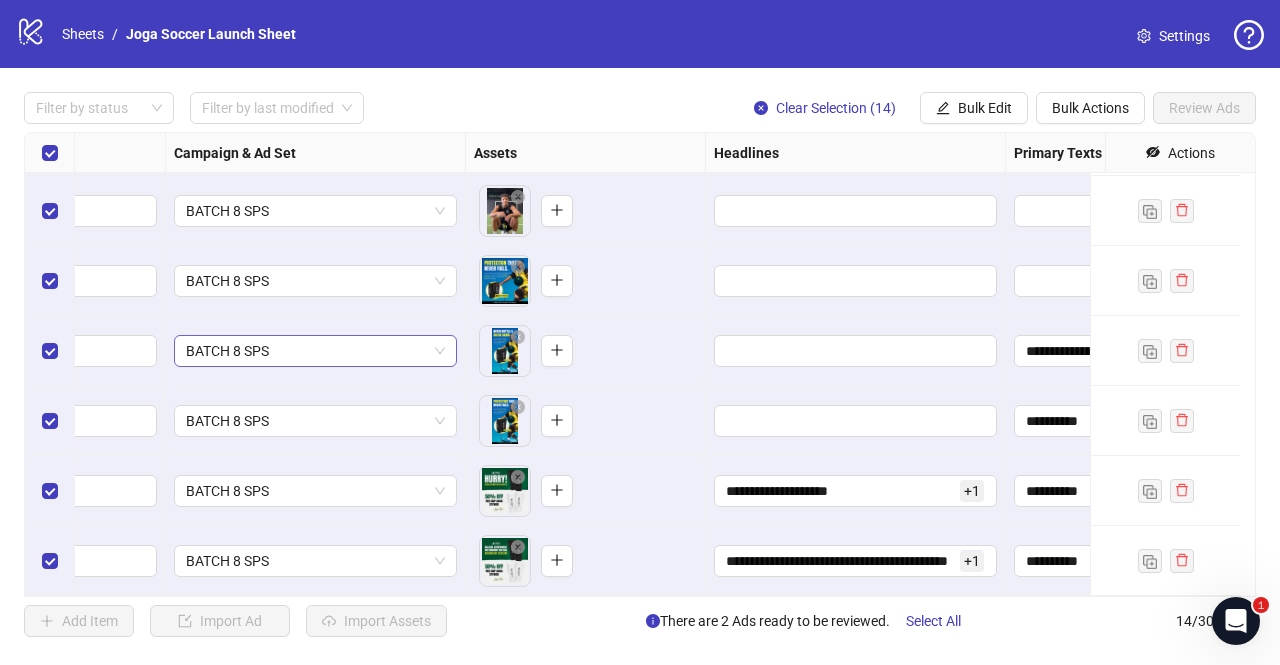 scroll, scrollTop: 571, scrollLeft: 0, axis: vertical 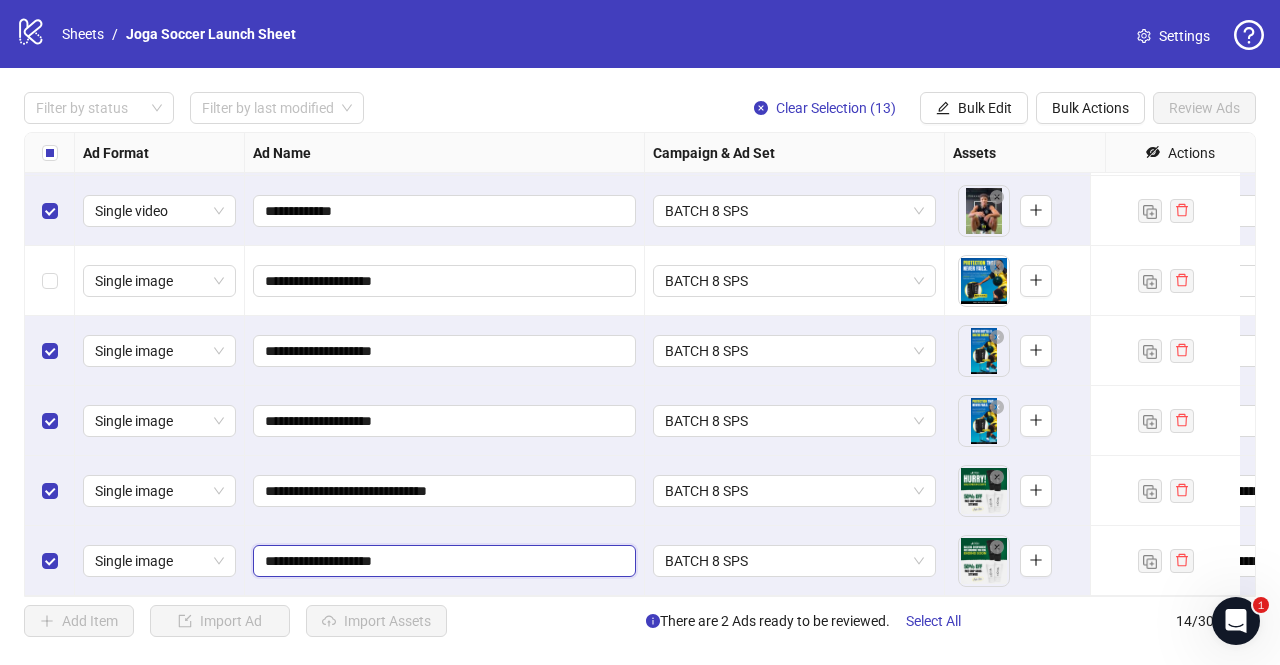 drag, startPoint x: 456, startPoint y: 541, endPoint x: 266, endPoint y: 541, distance: 190 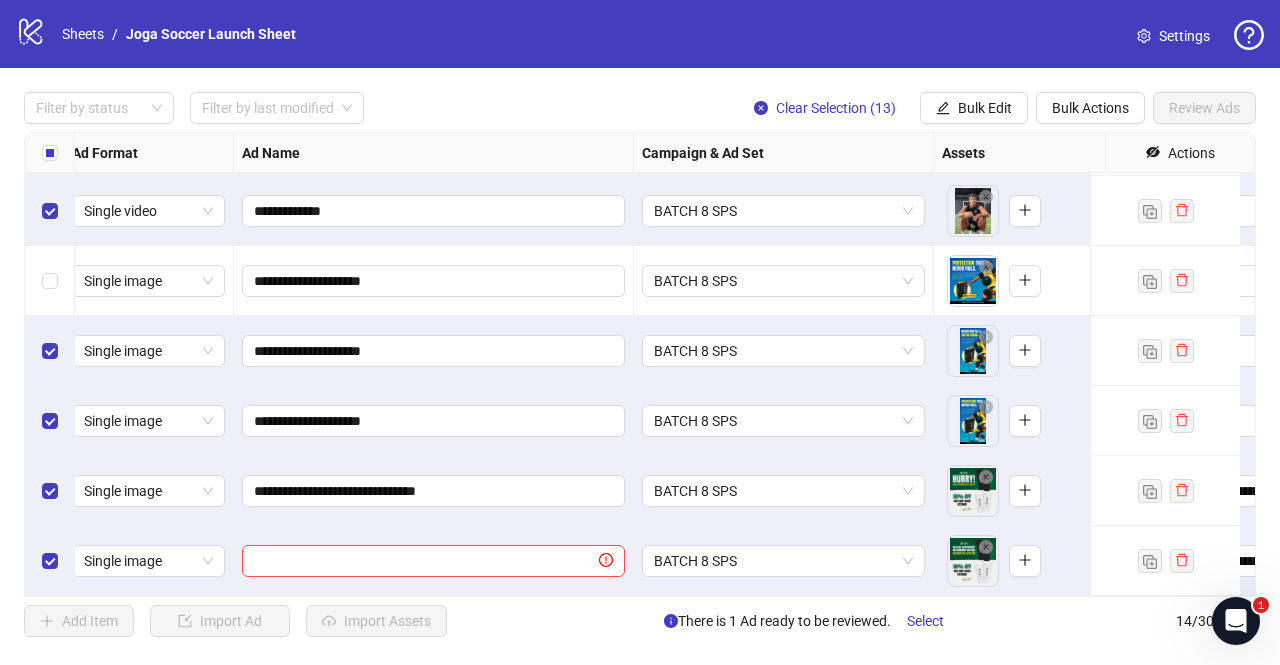 scroll, scrollTop: 571, scrollLeft: 0, axis: vertical 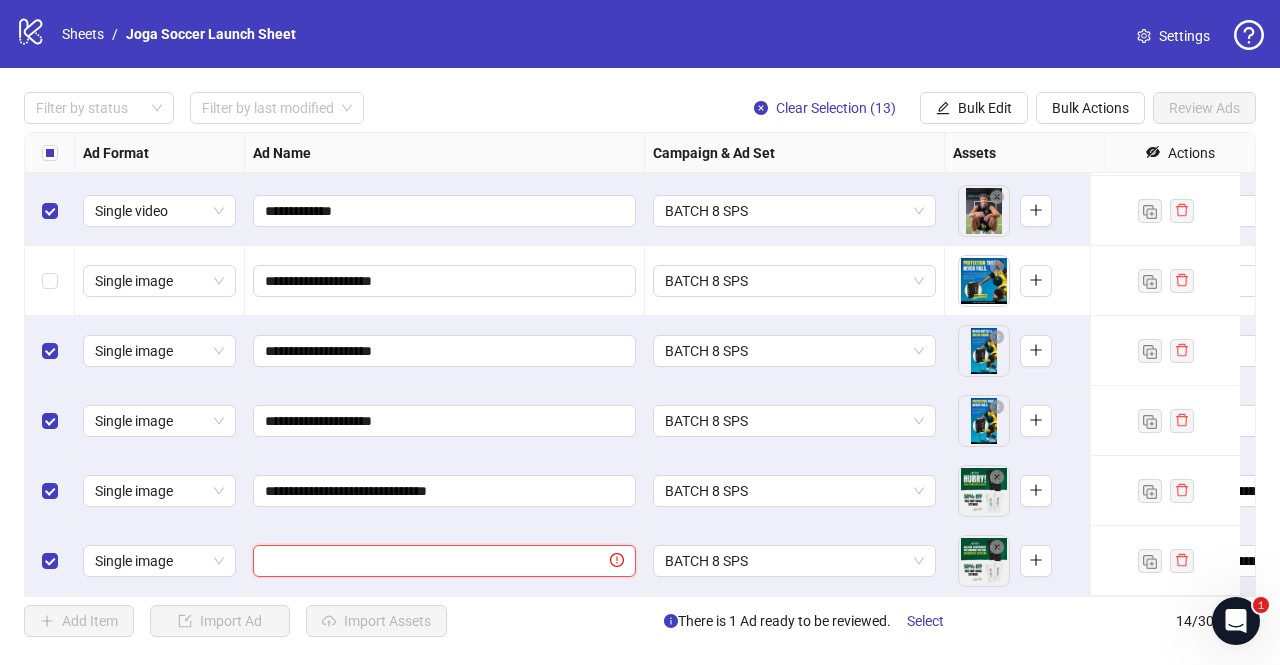 click at bounding box center (435, 561) 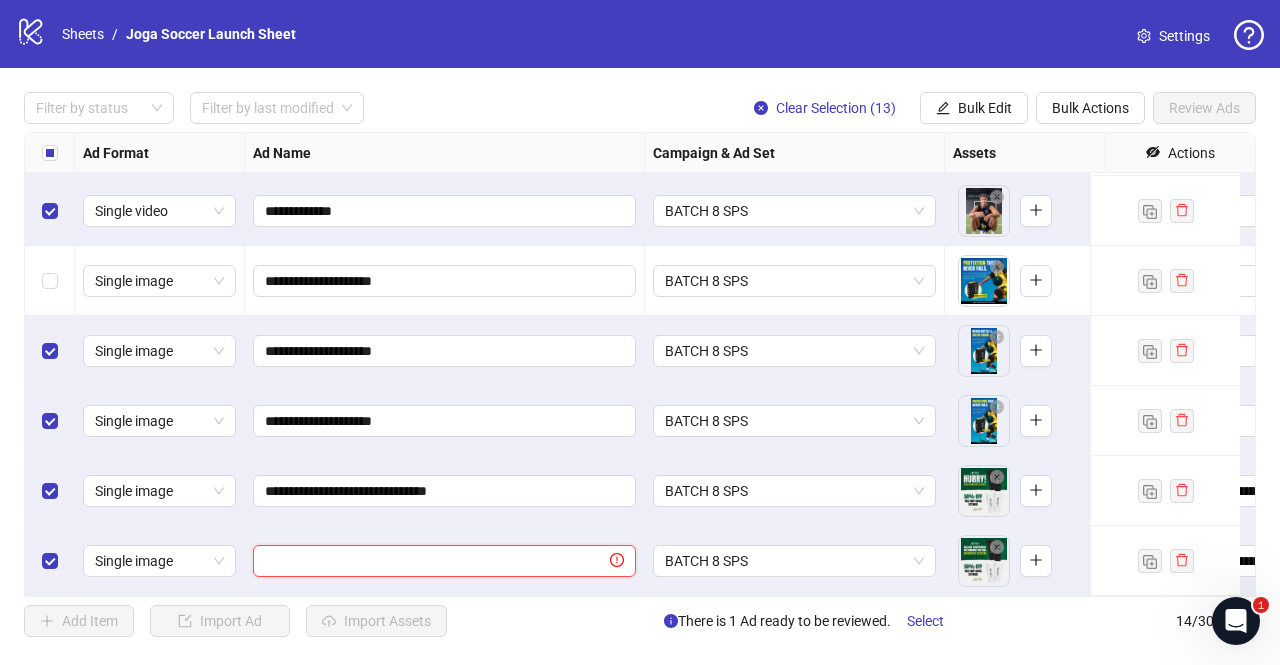 type on "**********" 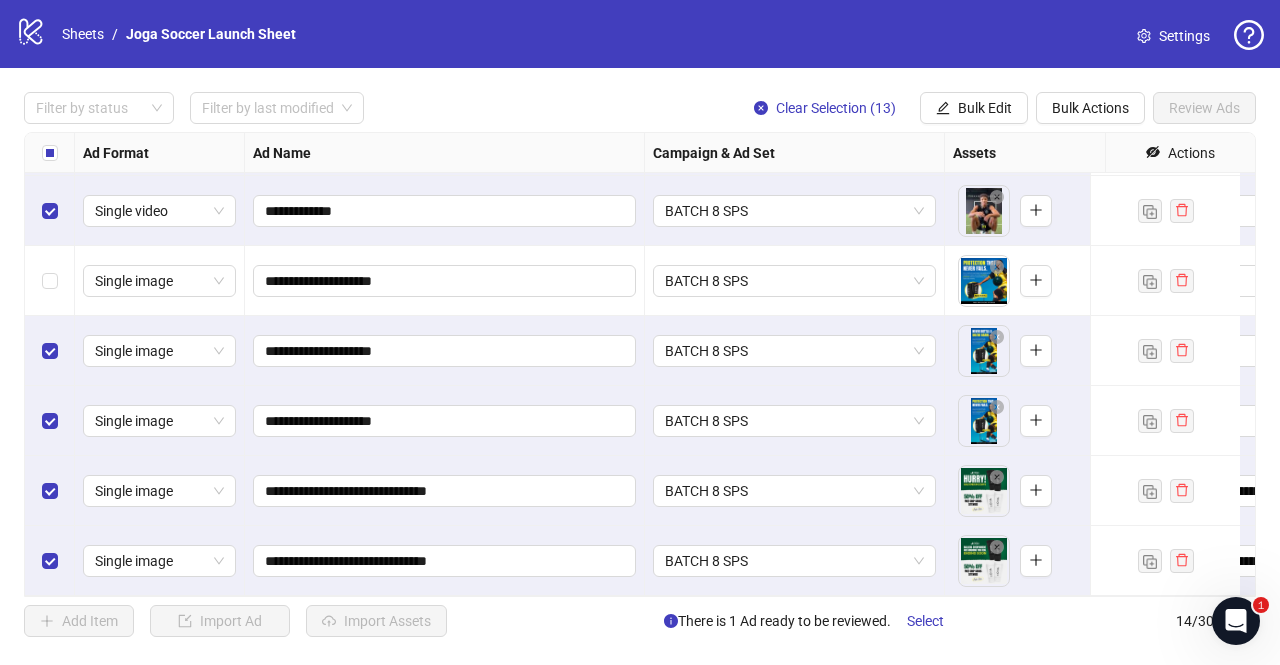click on "**********" at bounding box center [445, 491] 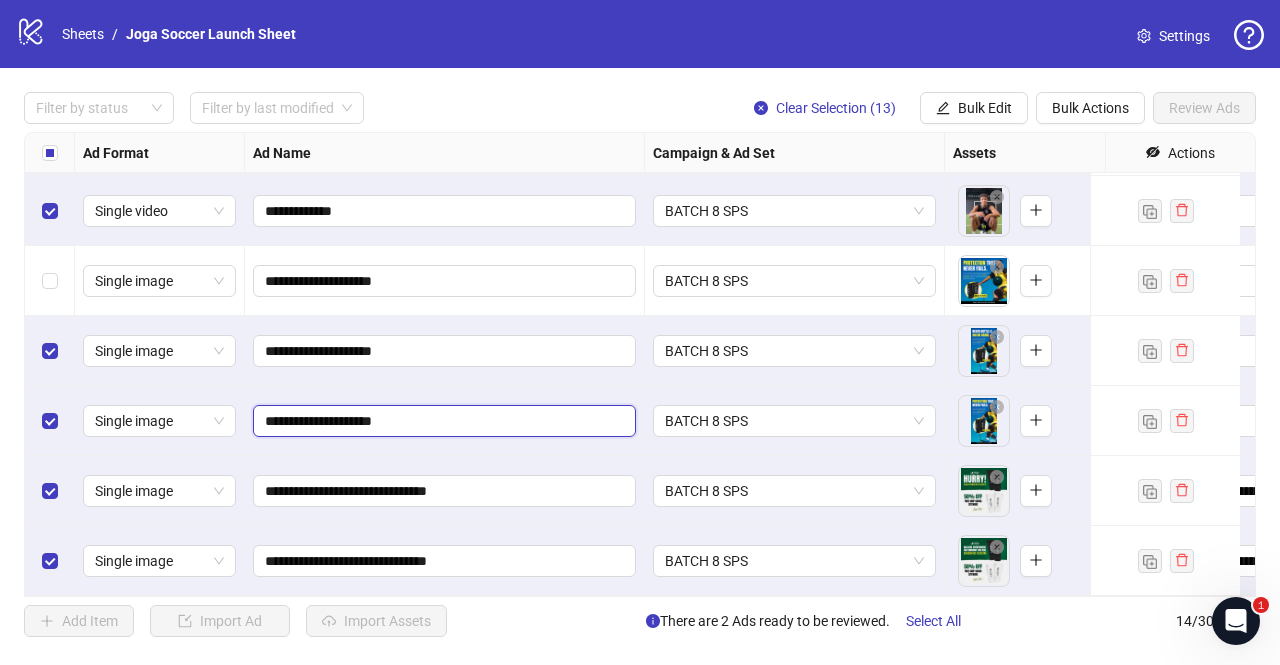 drag, startPoint x: 408, startPoint y: 405, endPoint x: 265, endPoint y: 397, distance: 143.2236 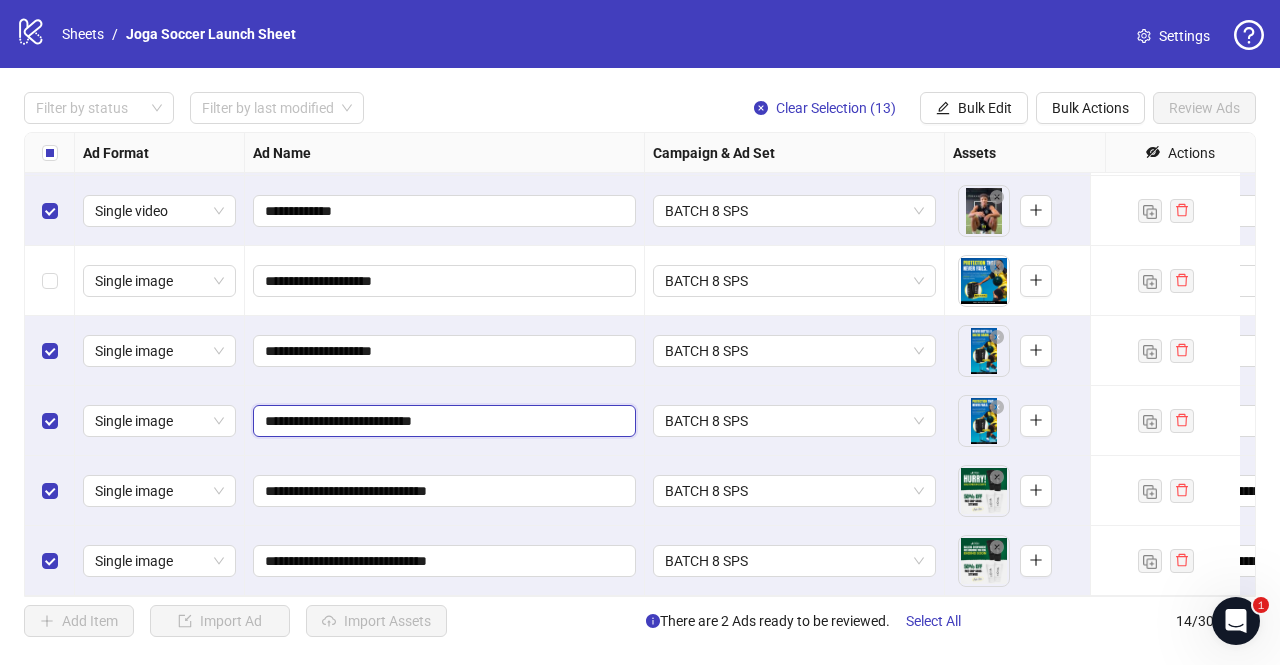 type on "**********" 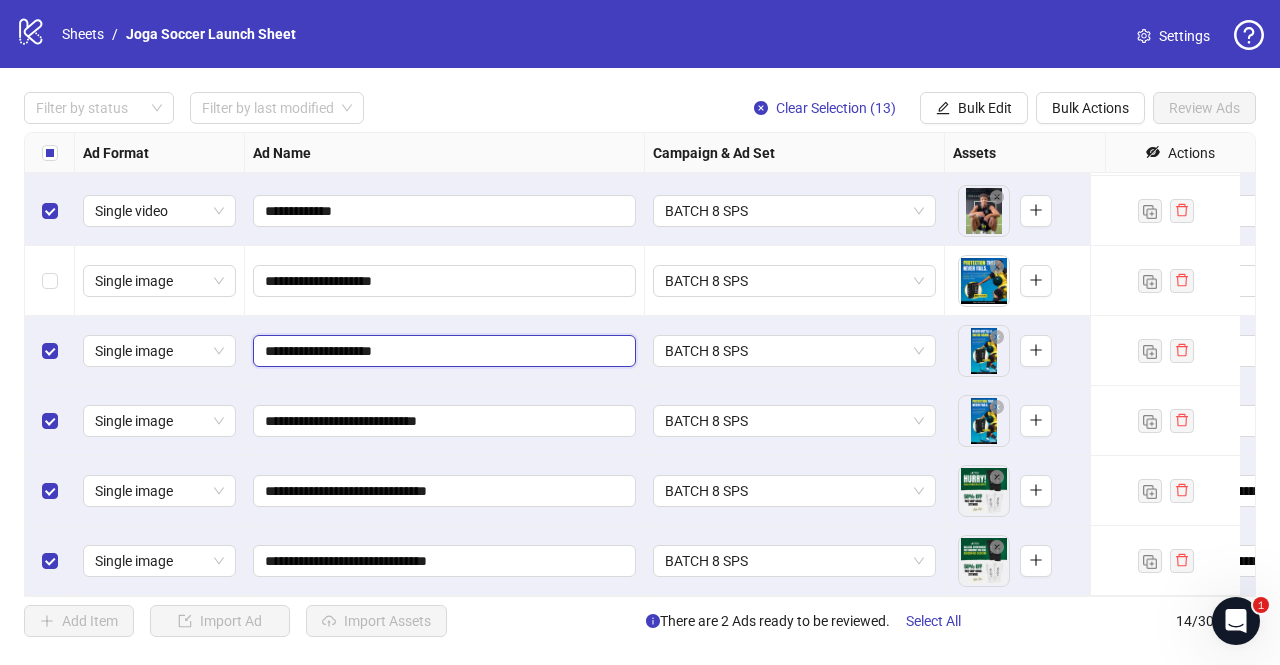 drag, startPoint x: 411, startPoint y: 337, endPoint x: 262, endPoint y: 331, distance: 149.12076 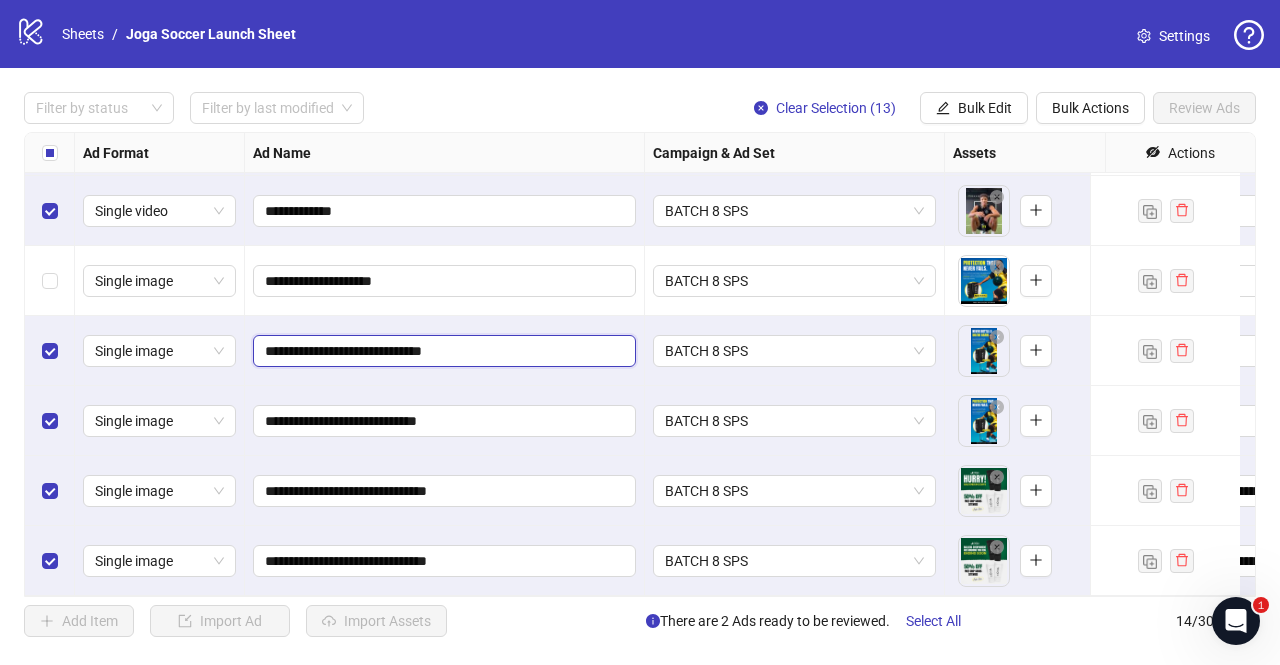 type on "**********" 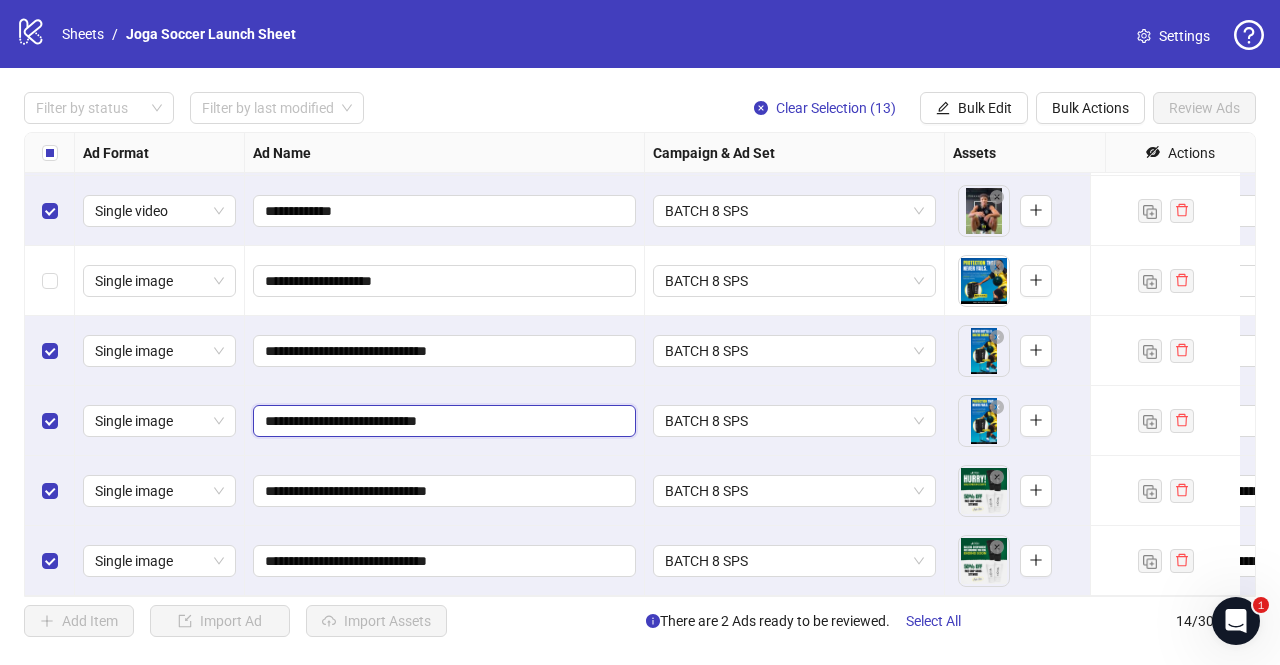 click on "**********" at bounding box center (442, 421) 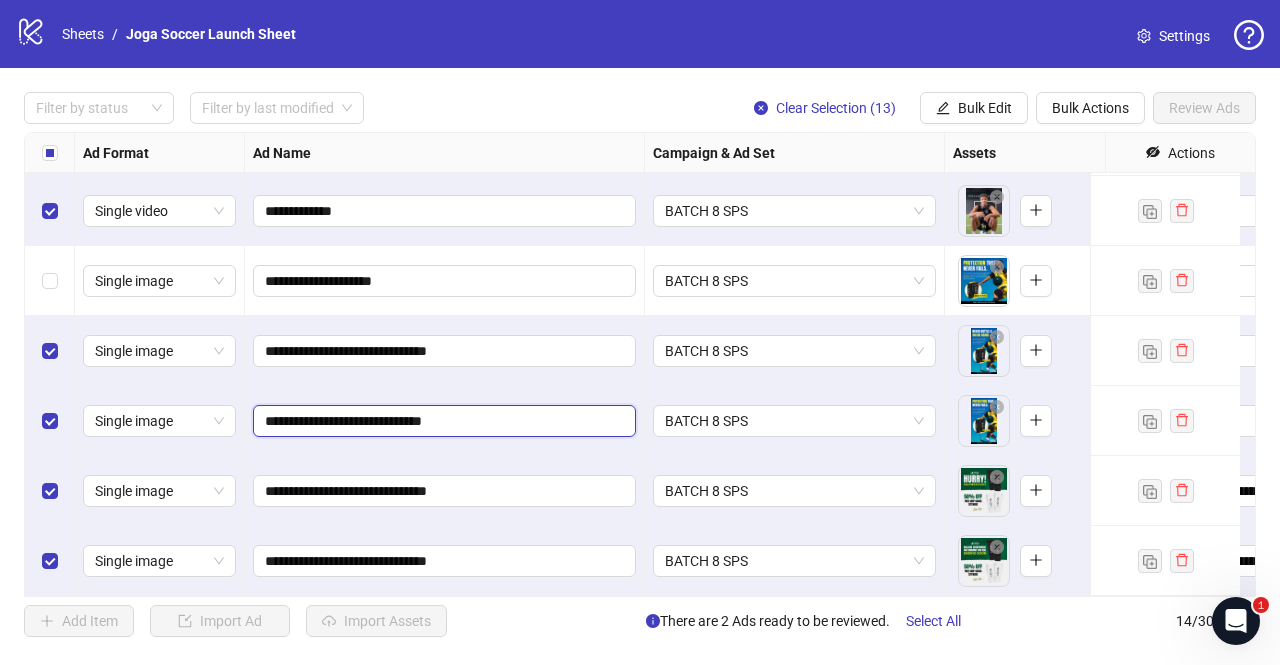 type on "**********" 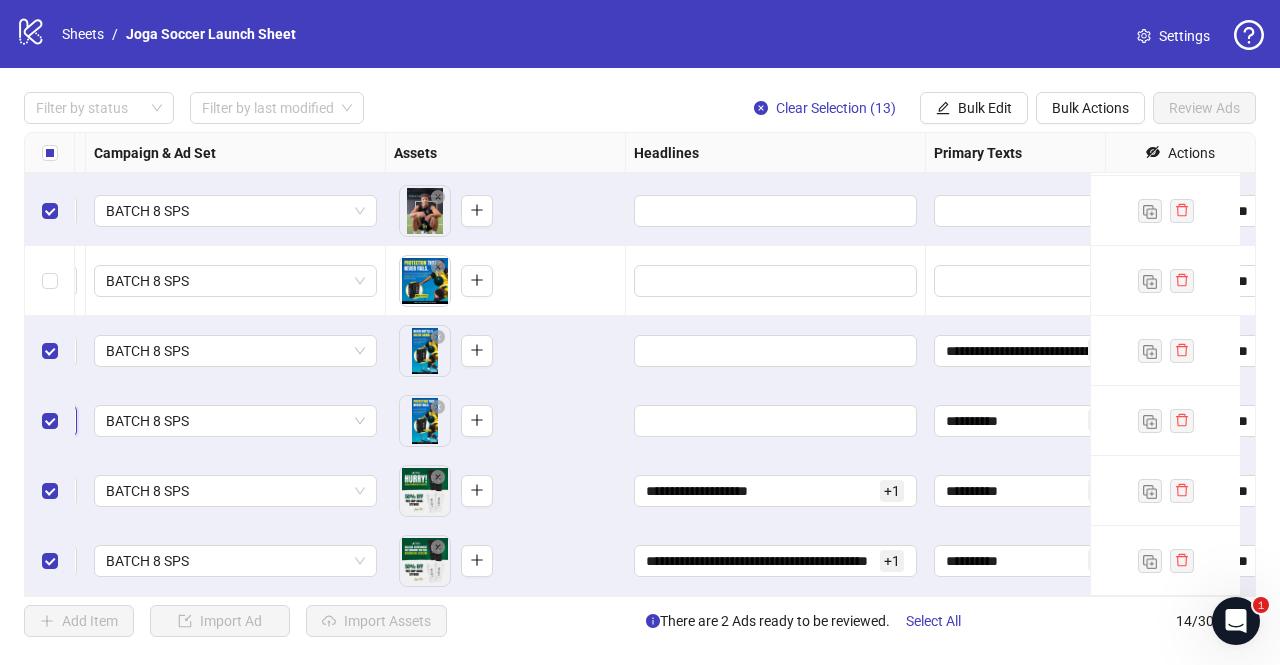 scroll, scrollTop: 571, scrollLeft: 676, axis: both 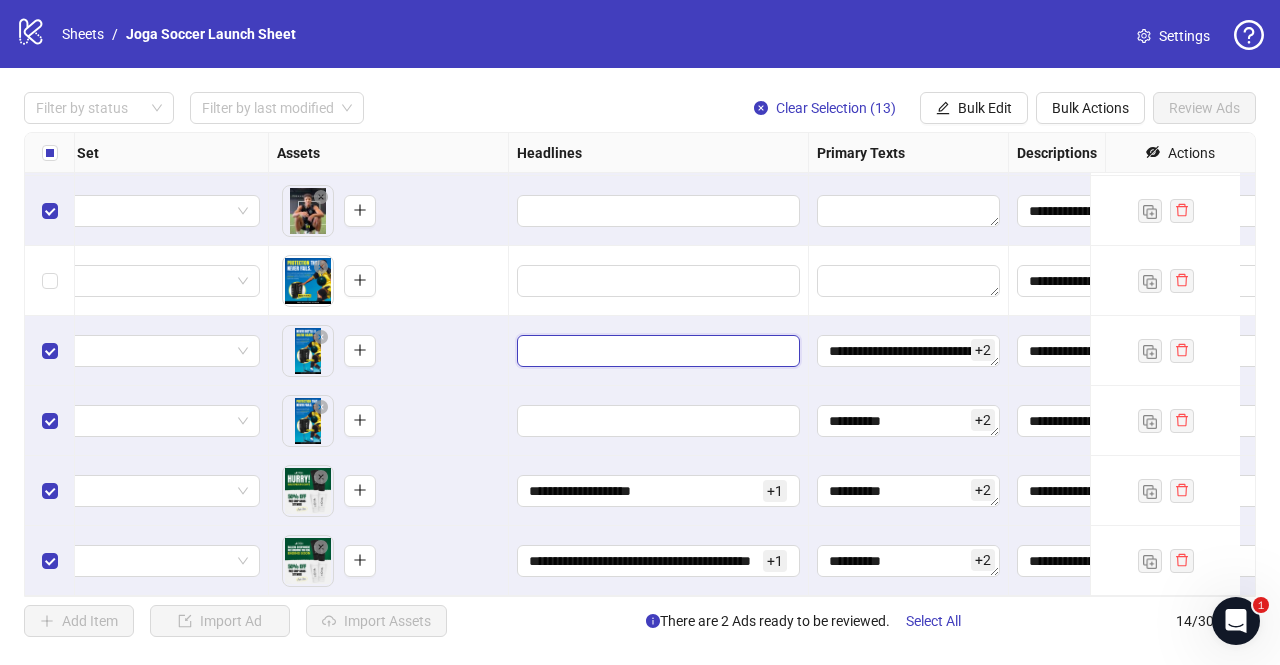click at bounding box center [656, 351] 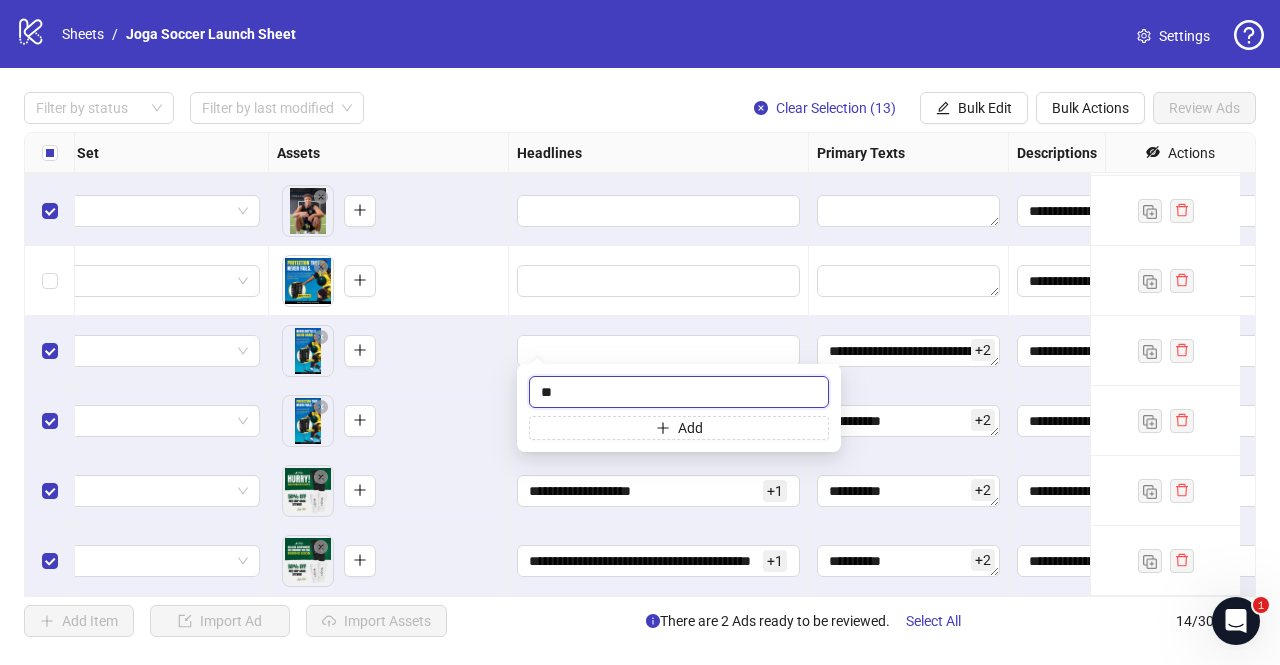 type on "*" 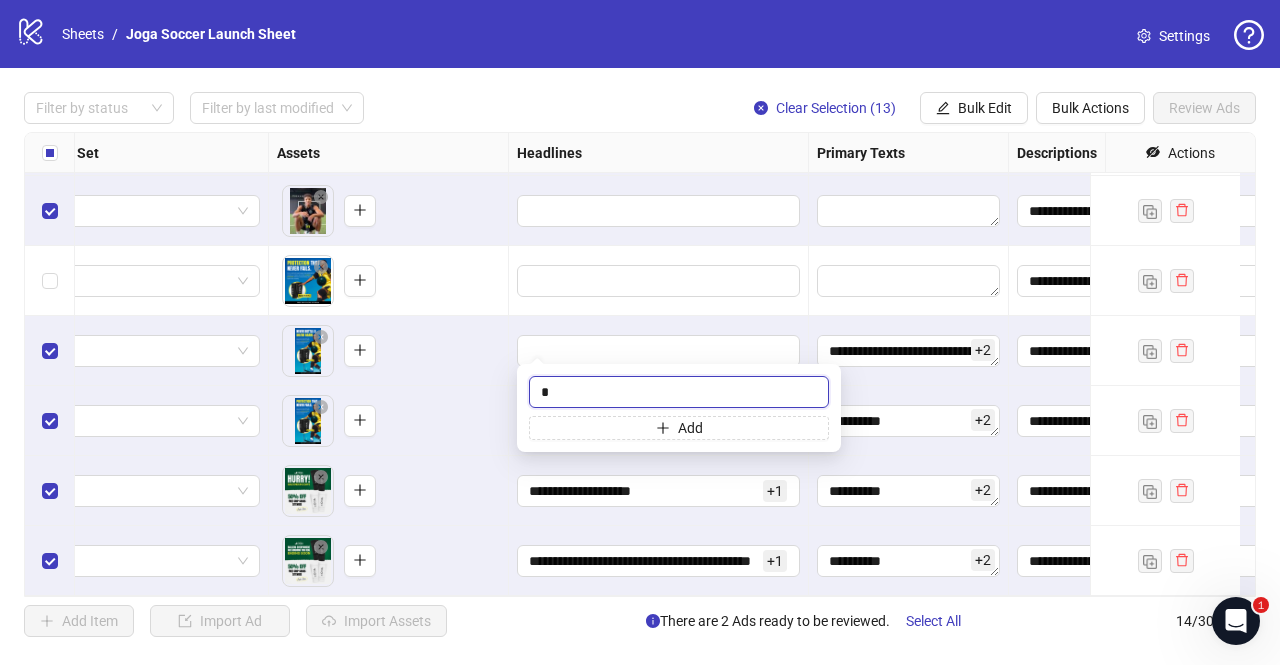 type 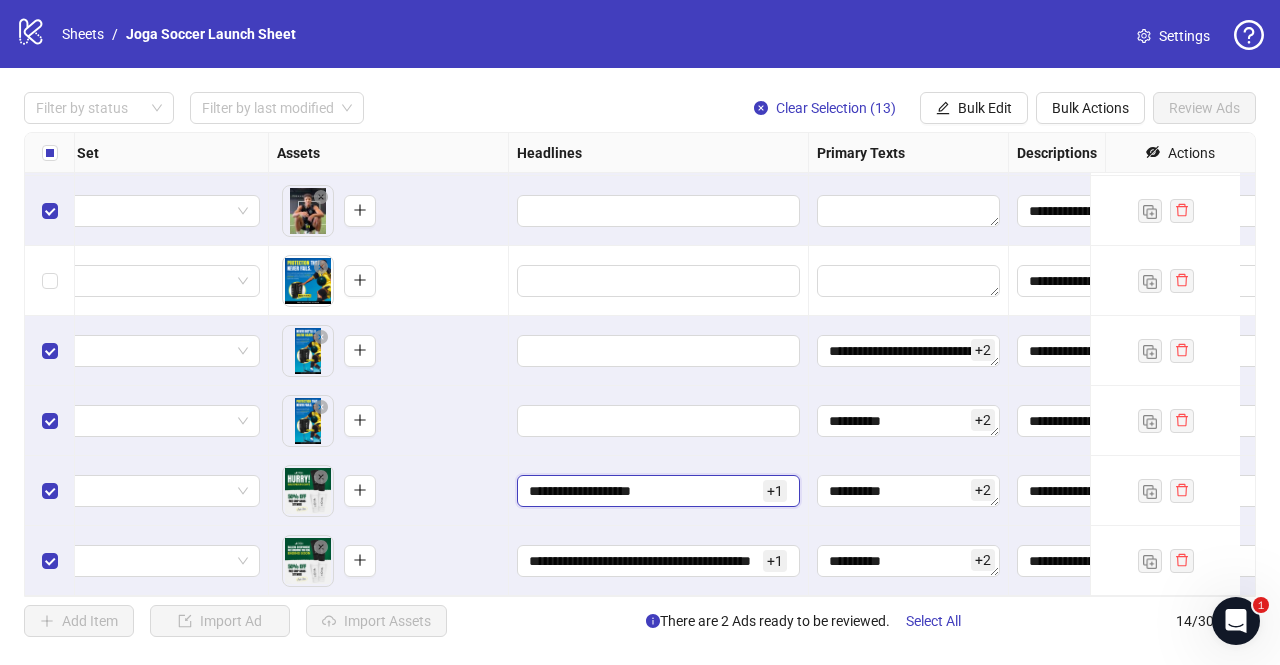 click on "**********" at bounding box center [644, 491] 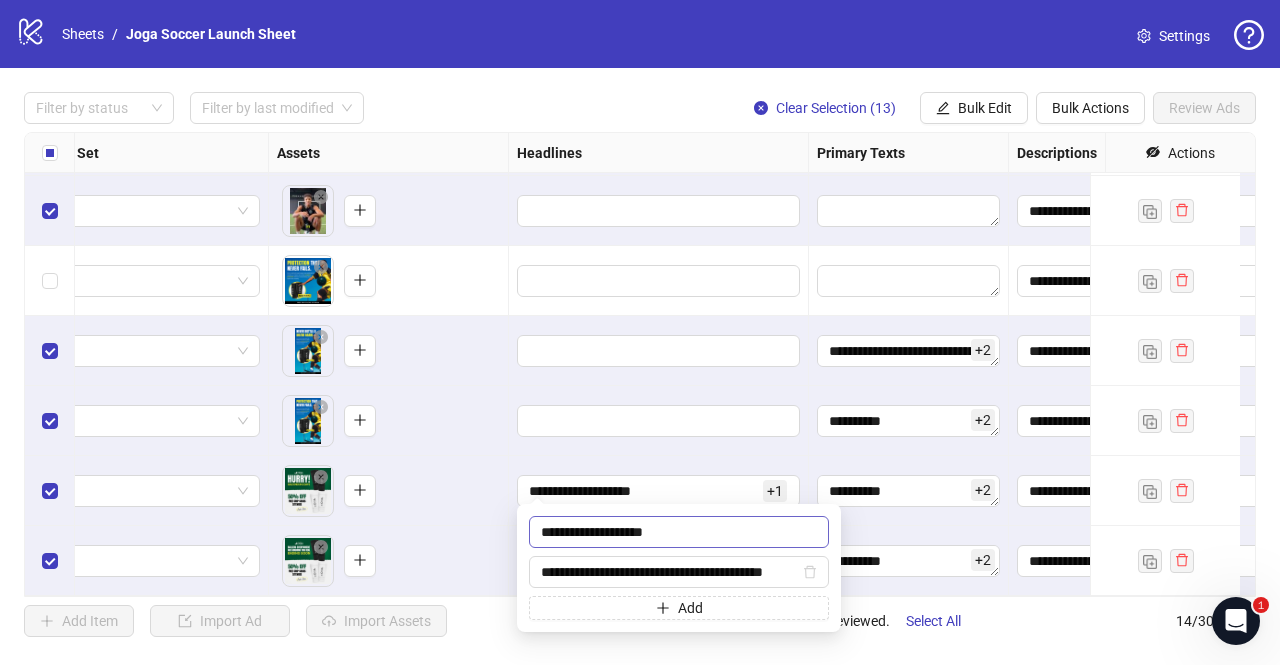drag, startPoint x: 676, startPoint y: 533, endPoint x: 538, endPoint y: 546, distance: 138.61096 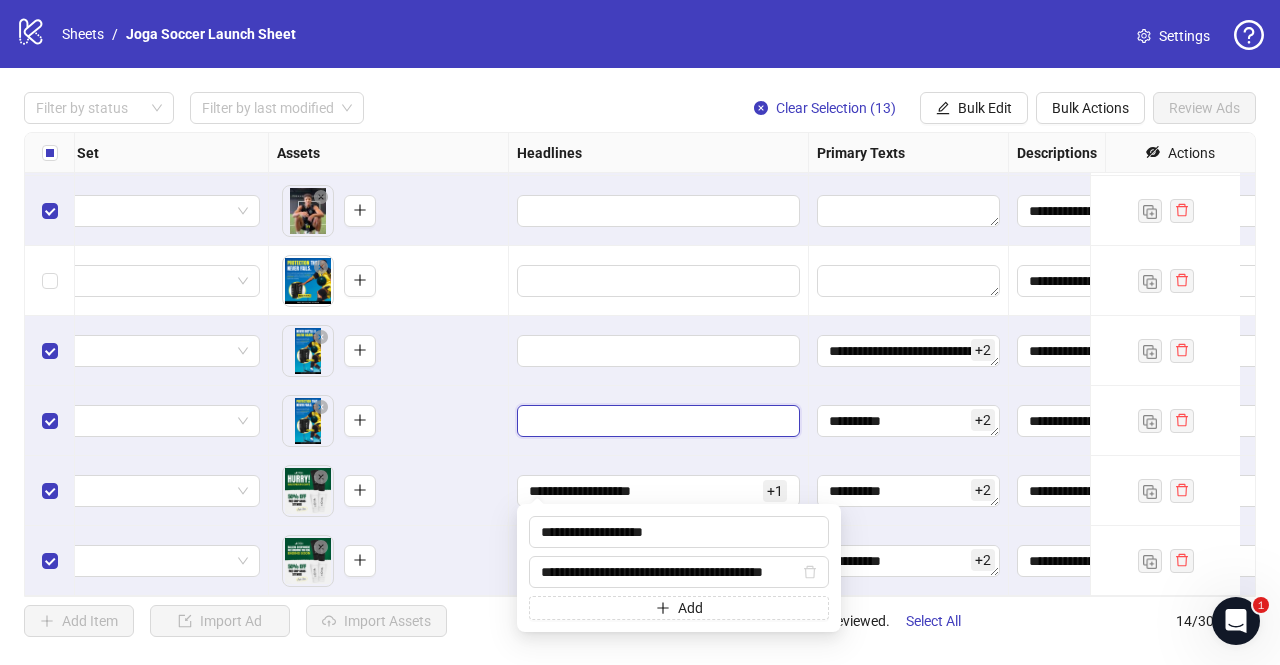 click at bounding box center [656, 421] 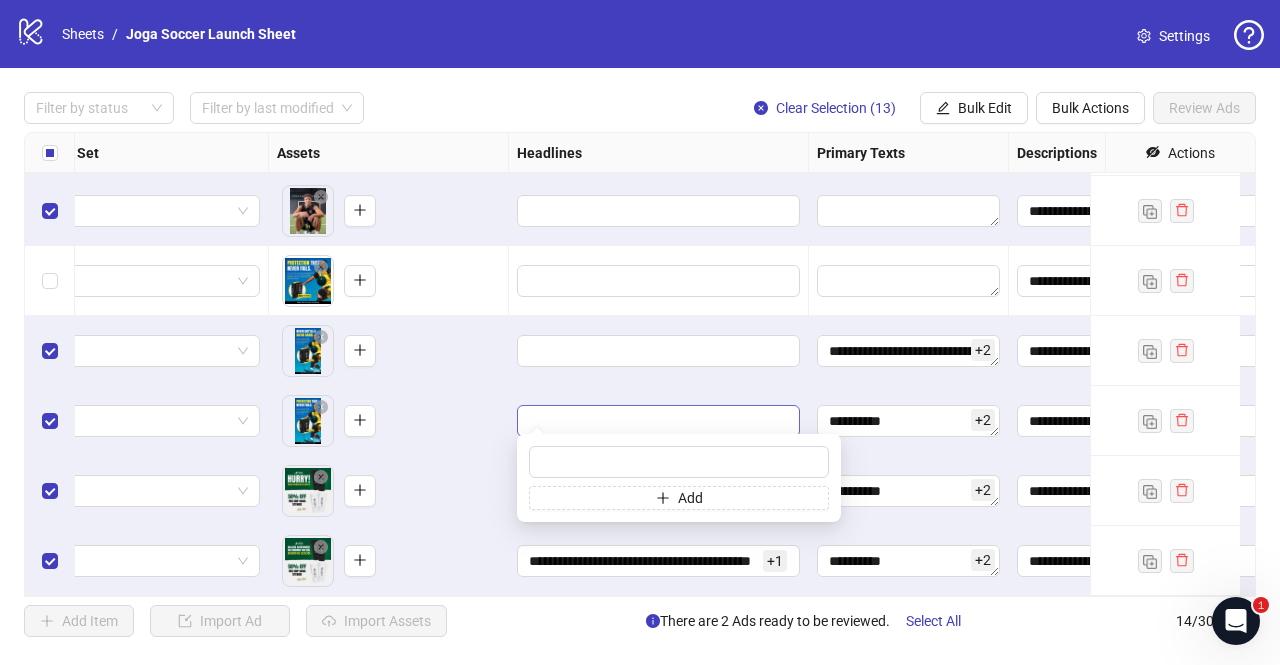 type on "**********" 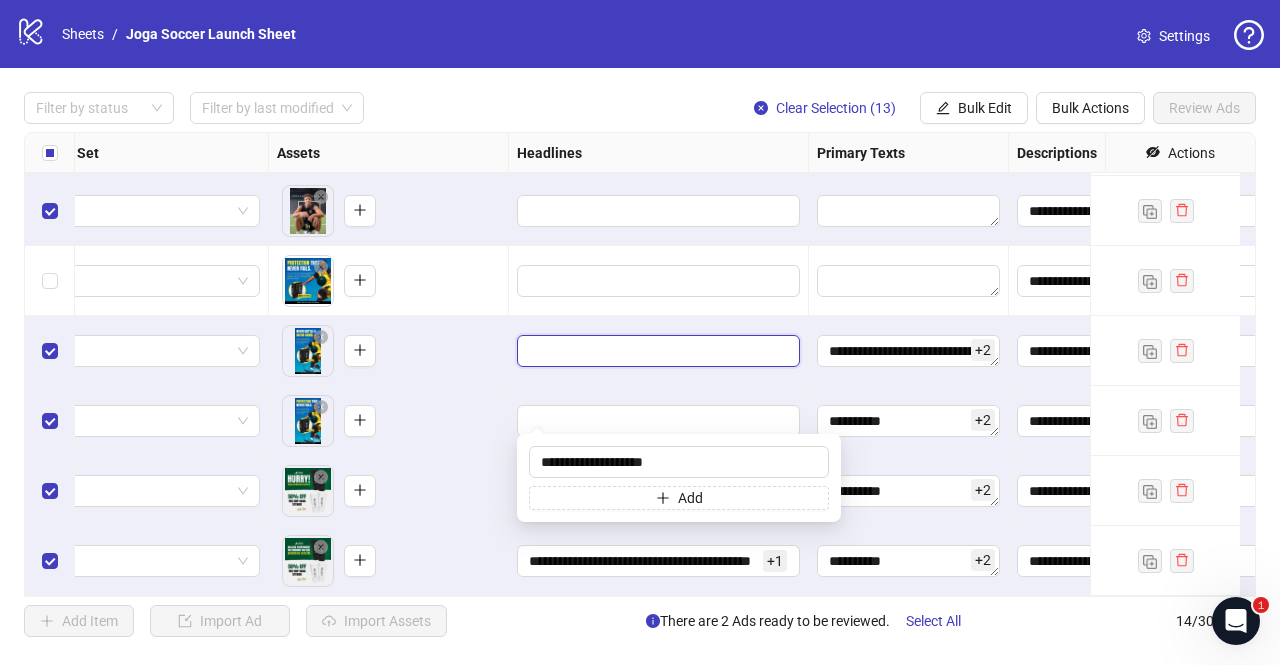 click at bounding box center [656, 351] 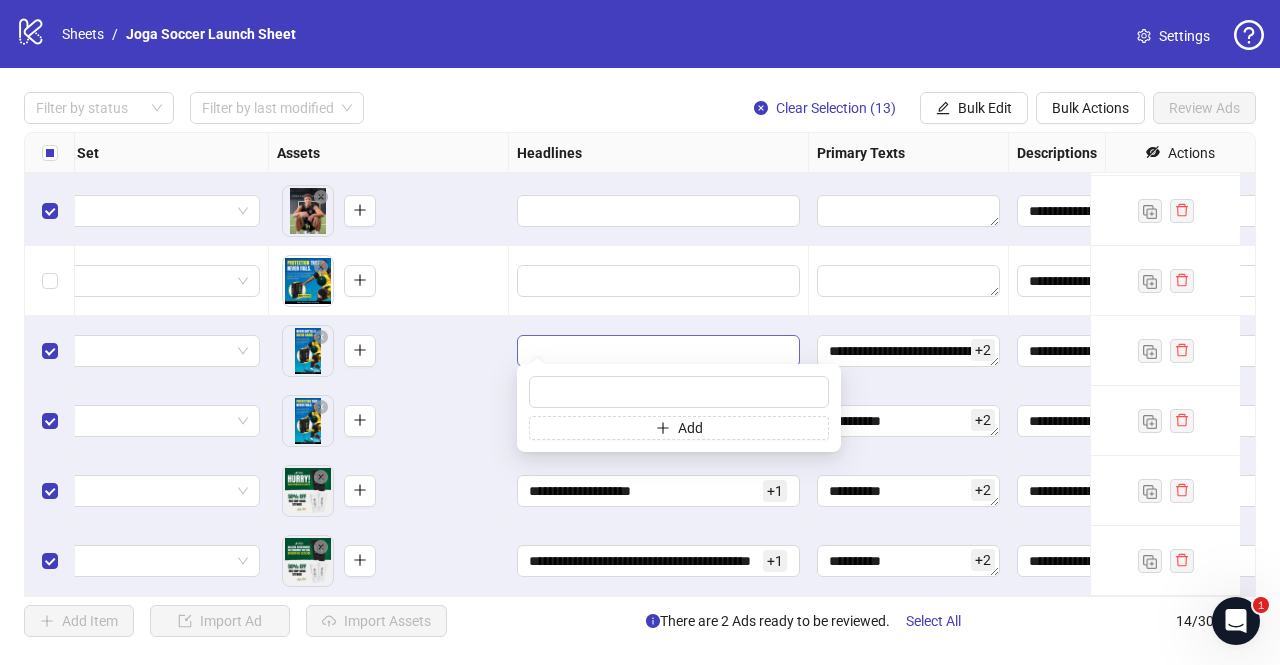 type on "**********" 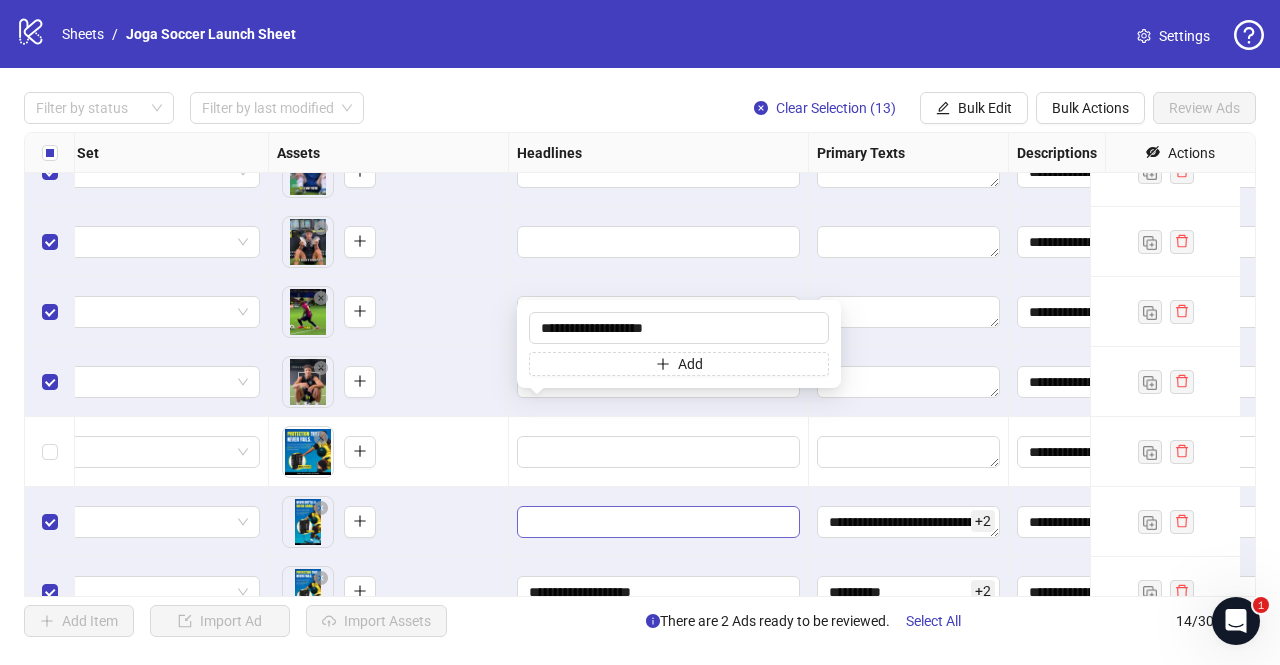 scroll, scrollTop: 491, scrollLeft: 676, axis: both 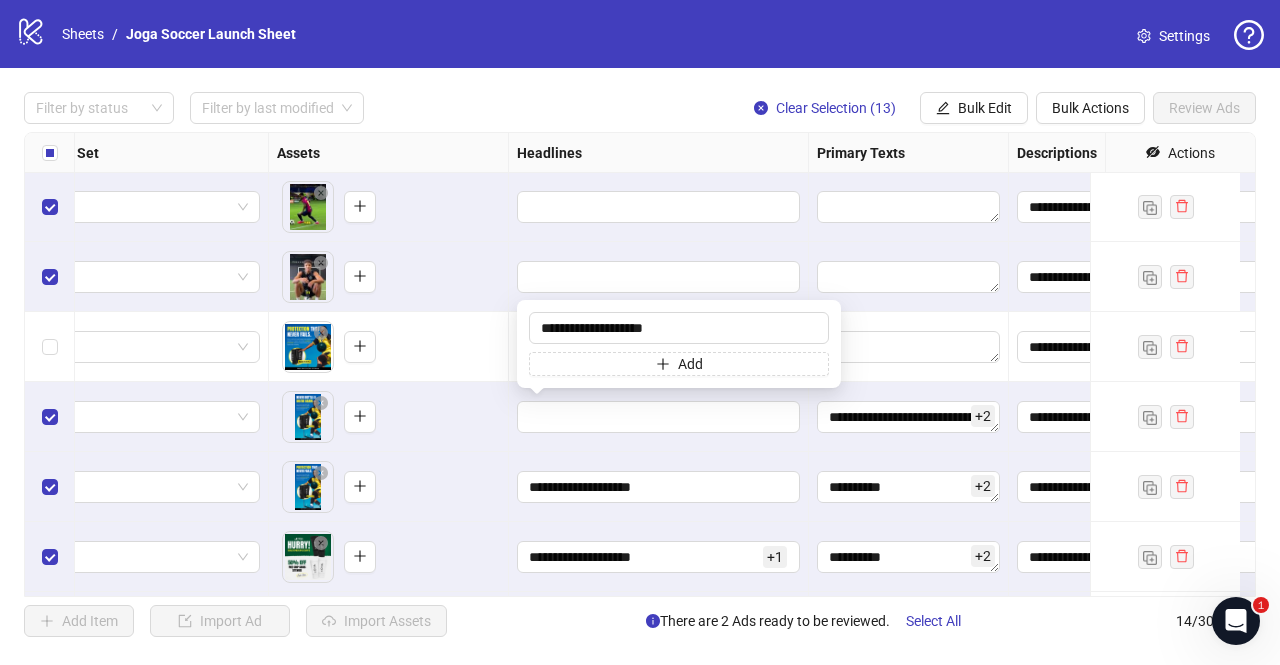 click on "To pick up a draggable item, press the space bar.
While dragging, use the arrow keys to move the item.
Press space again to drop the item in its new position, or press escape to cancel." at bounding box center [389, 487] 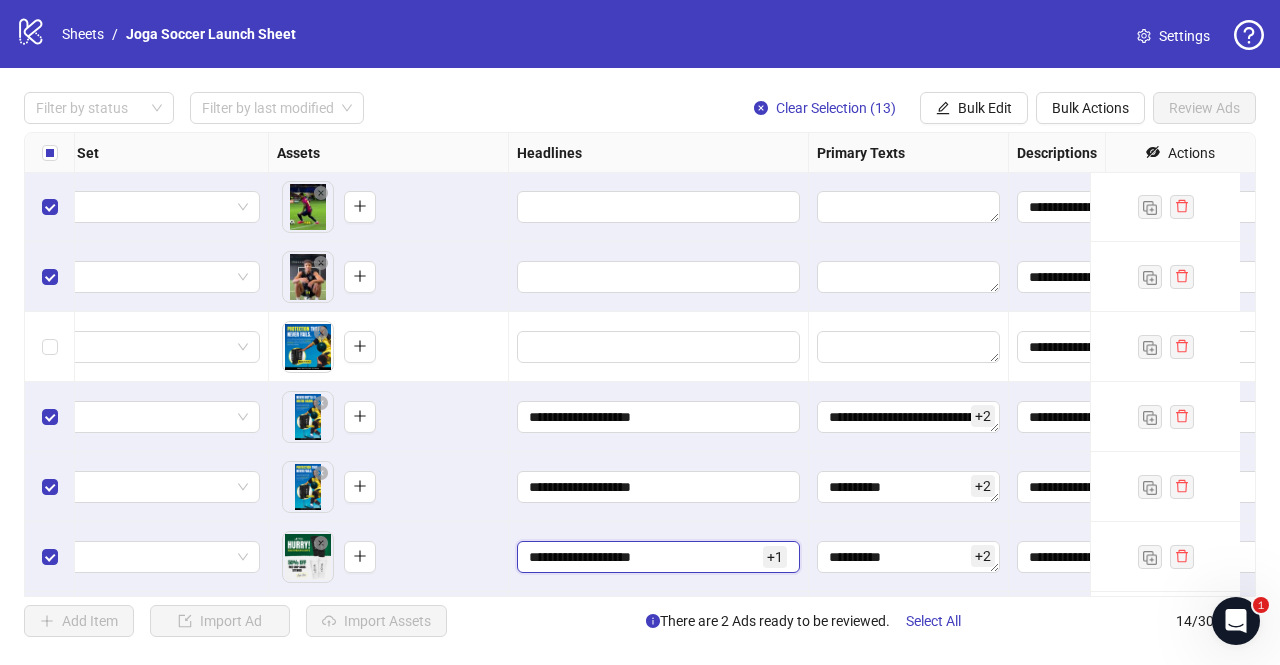 click on "**********" at bounding box center [644, 557] 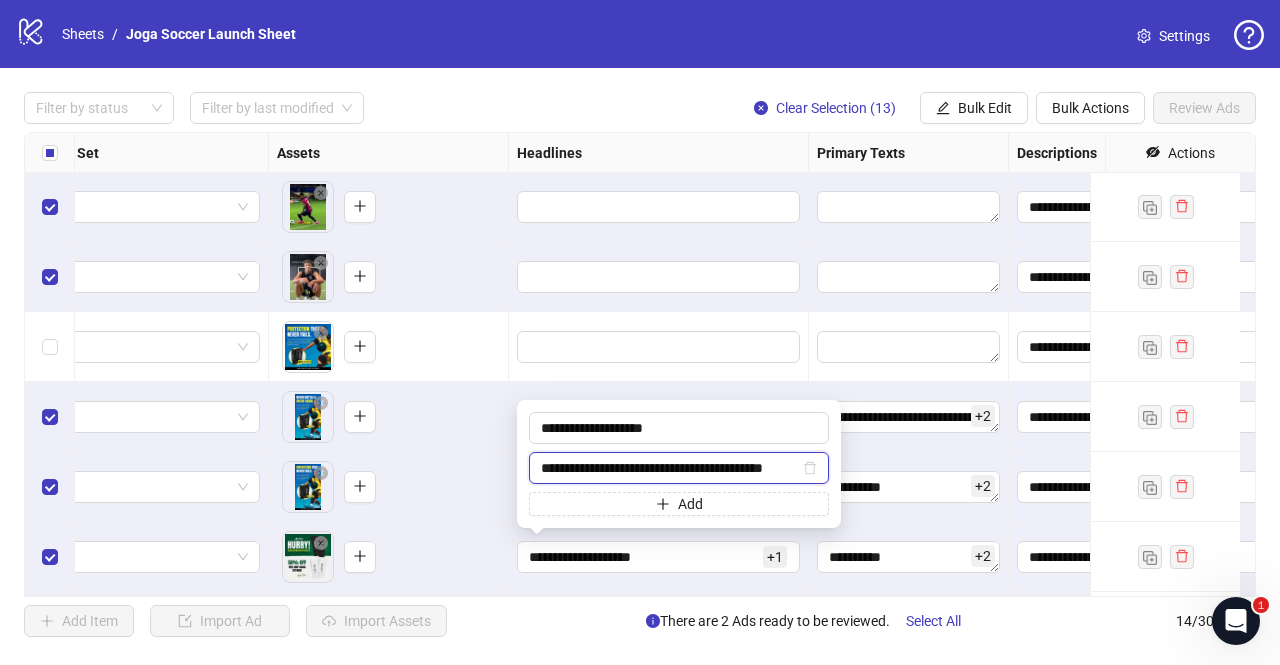 scroll, scrollTop: 0, scrollLeft: 24, axis: horizontal 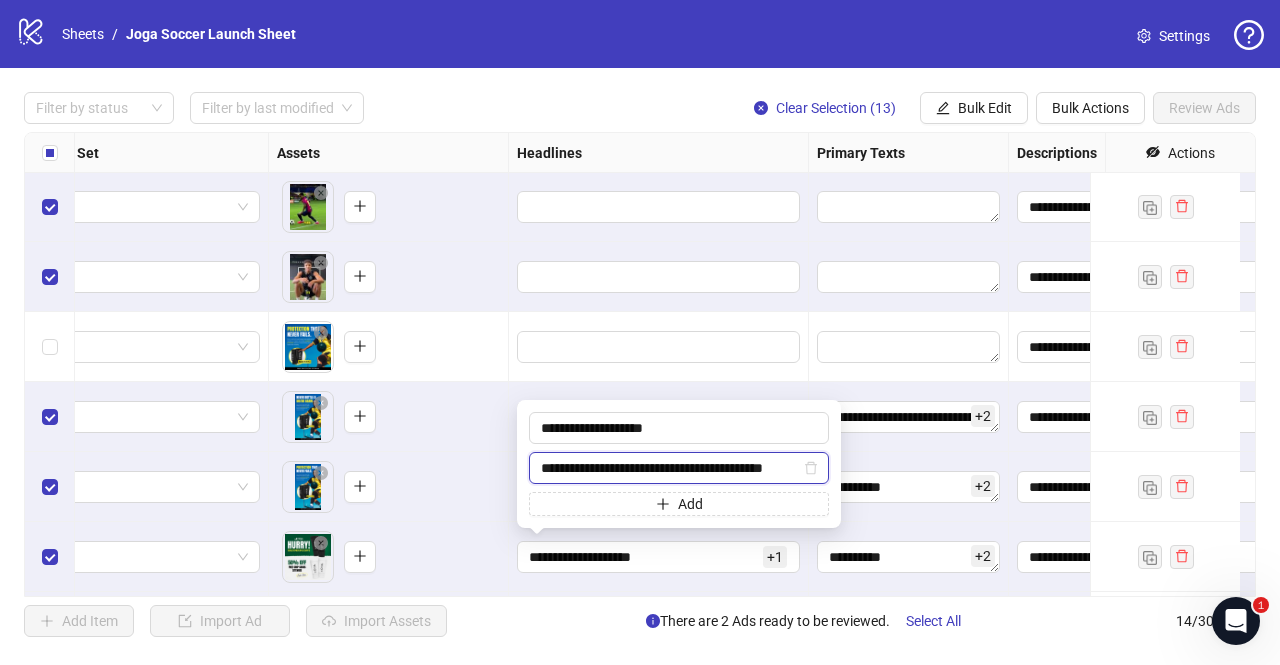 drag, startPoint x: 542, startPoint y: 469, endPoint x: 798, endPoint y: 473, distance: 256.03125 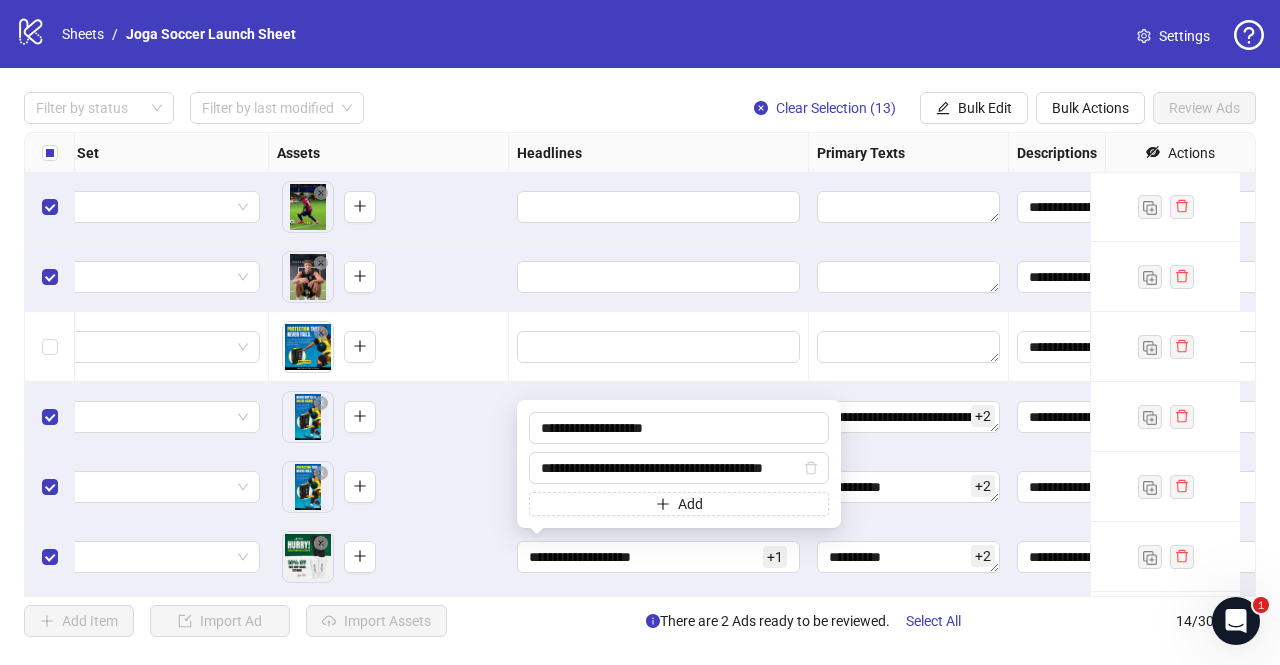 click at bounding box center [659, 347] 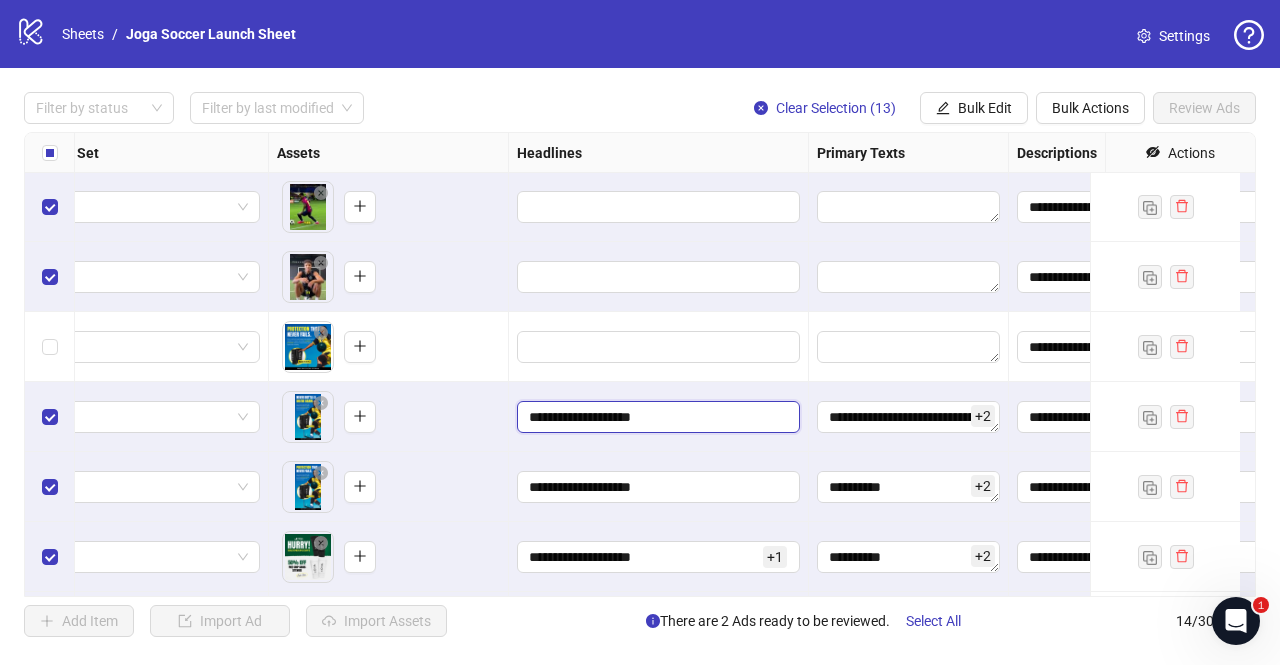 click on "**********" at bounding box center (656, 417) 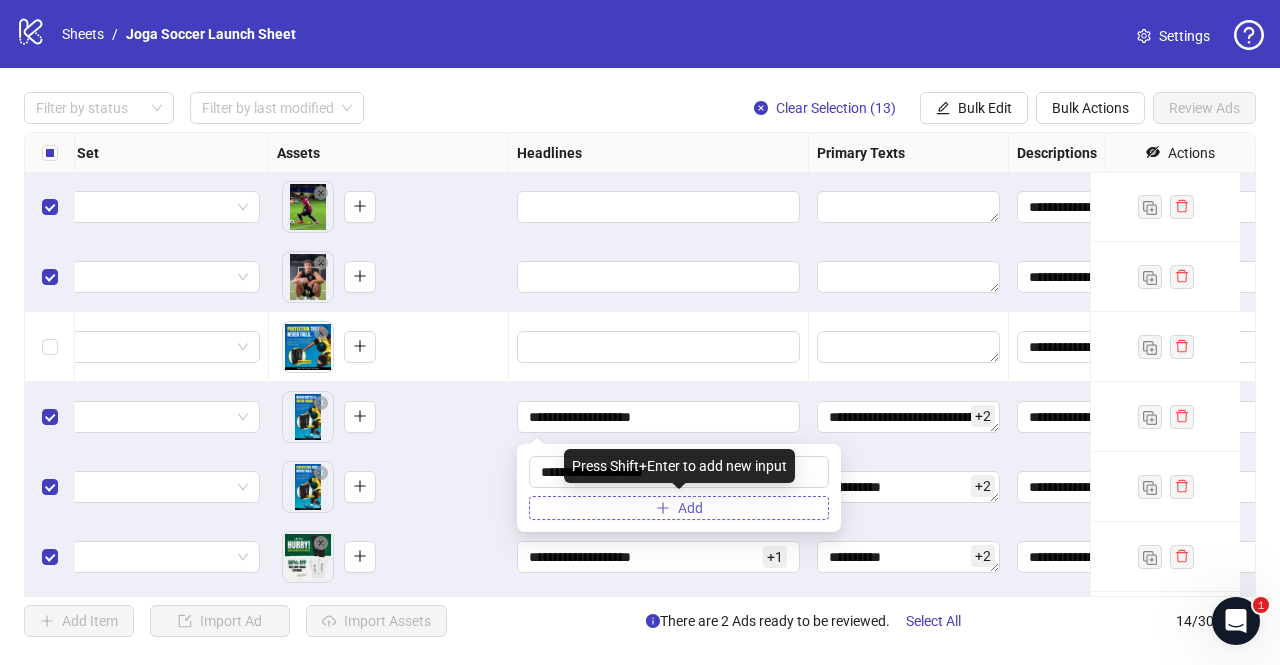click on "Add" at bounding box center (679, 508) 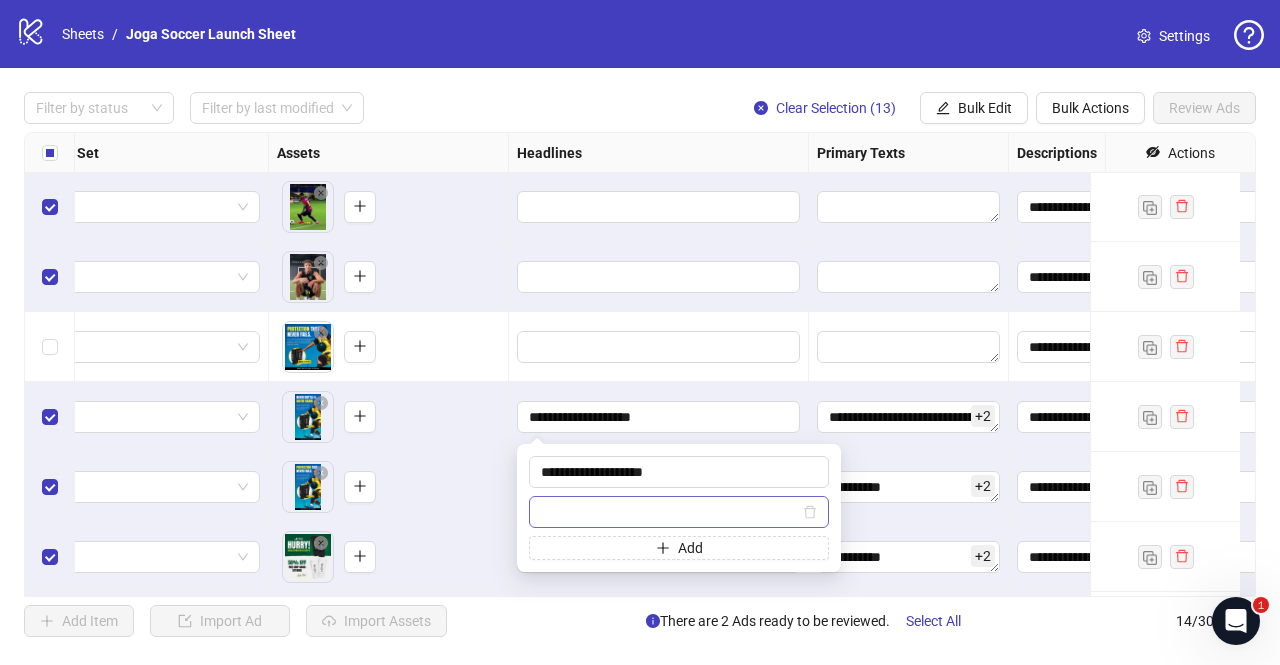 type on "**********" 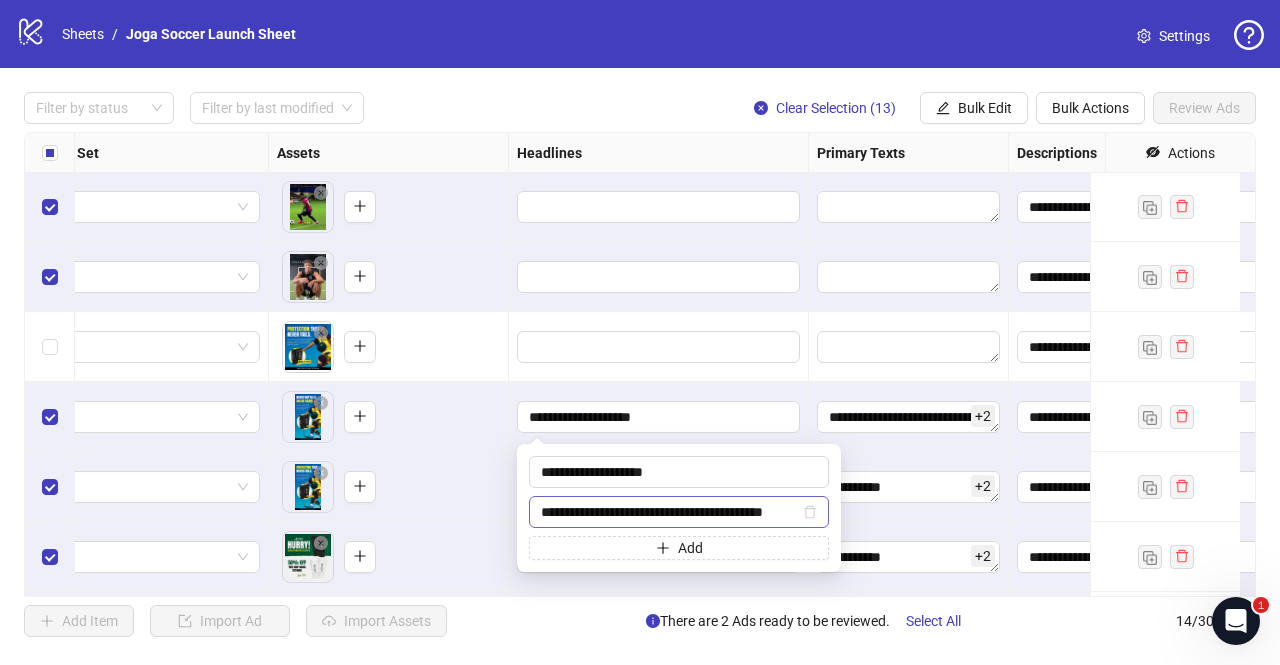 scroll, scrollTop: 0, scrollLeft: 24, axis: horizontal 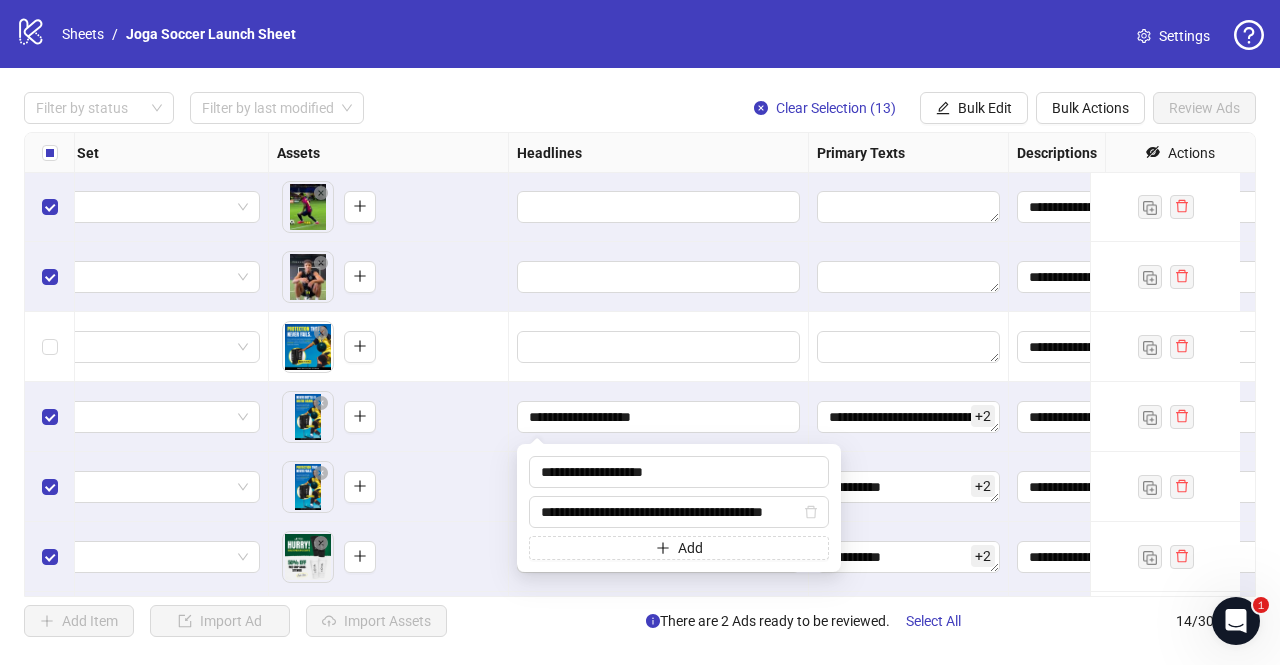 click on "To pick up a draggable item, press the space bar.
While dragging, use the arrow keys to move the item.
Press space again to drop the item in its new position, or press escape to cancel." at bounding box center (388, 487) 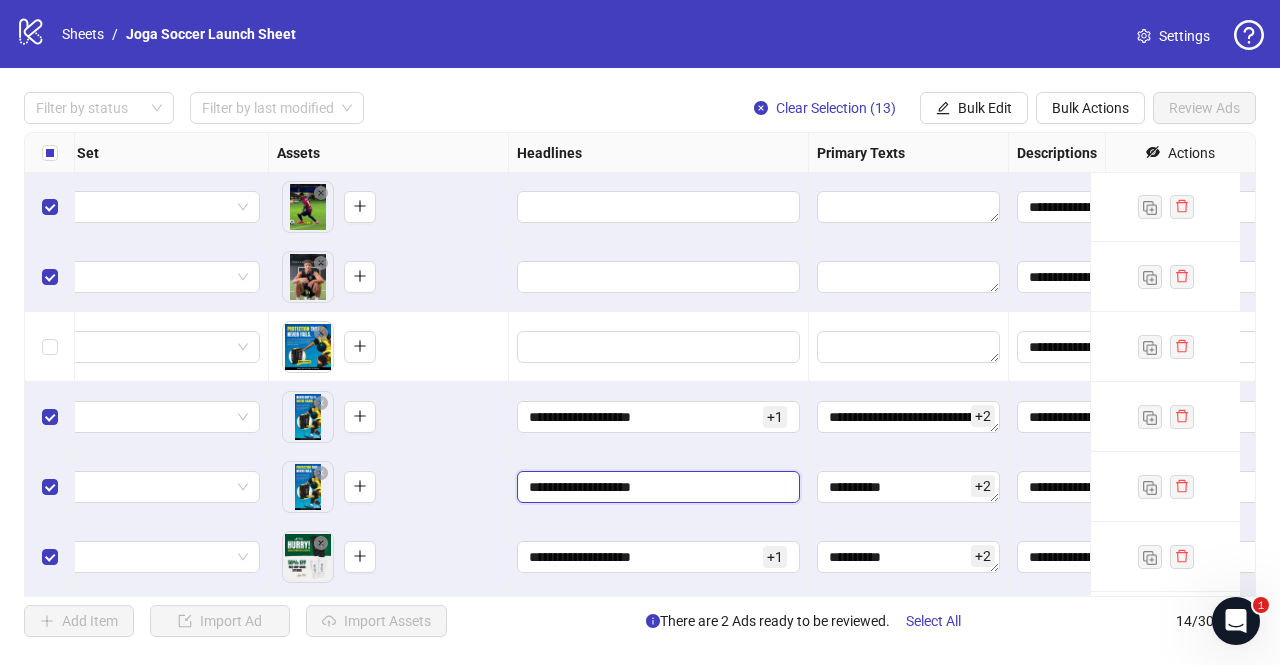 click on "**********" at bounding box center (656, 487) 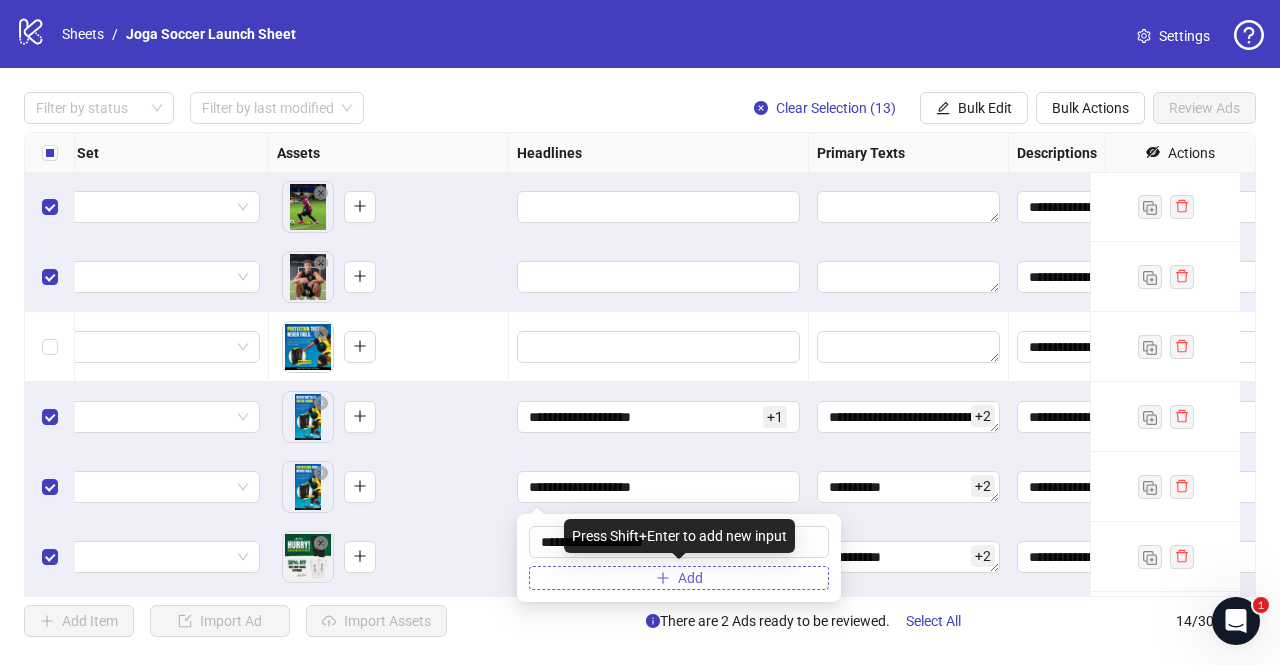 click on "Add" at bounding box center [690, 578] 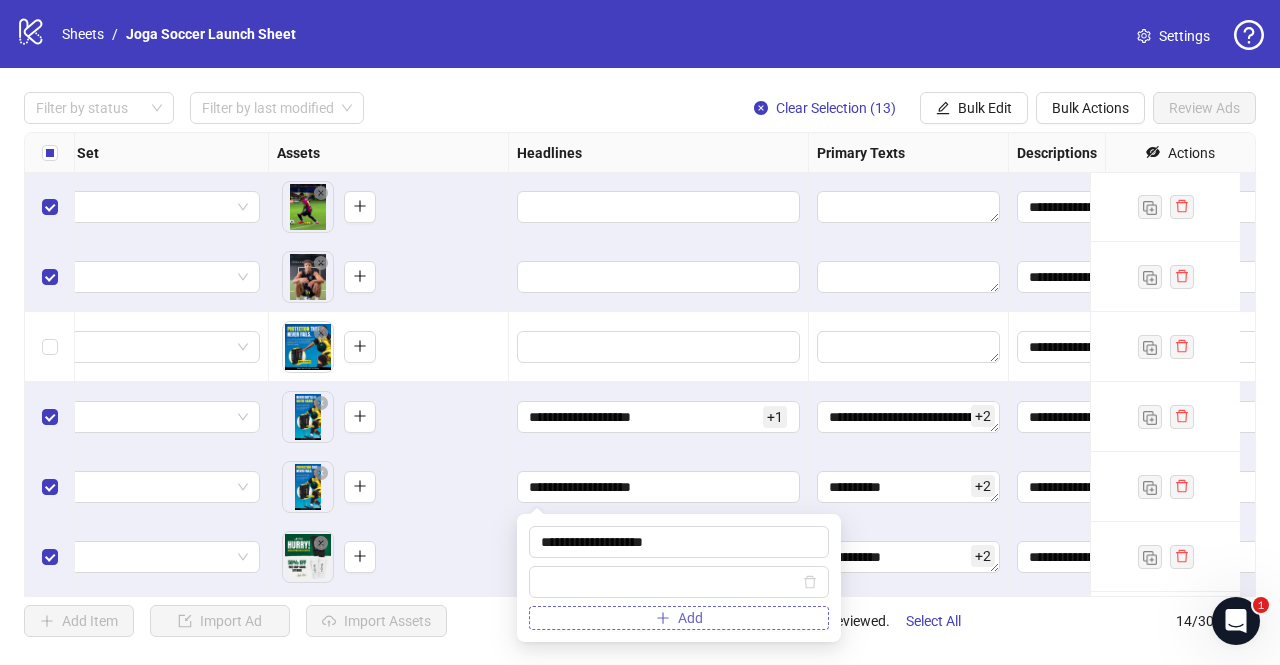 type on "**********" 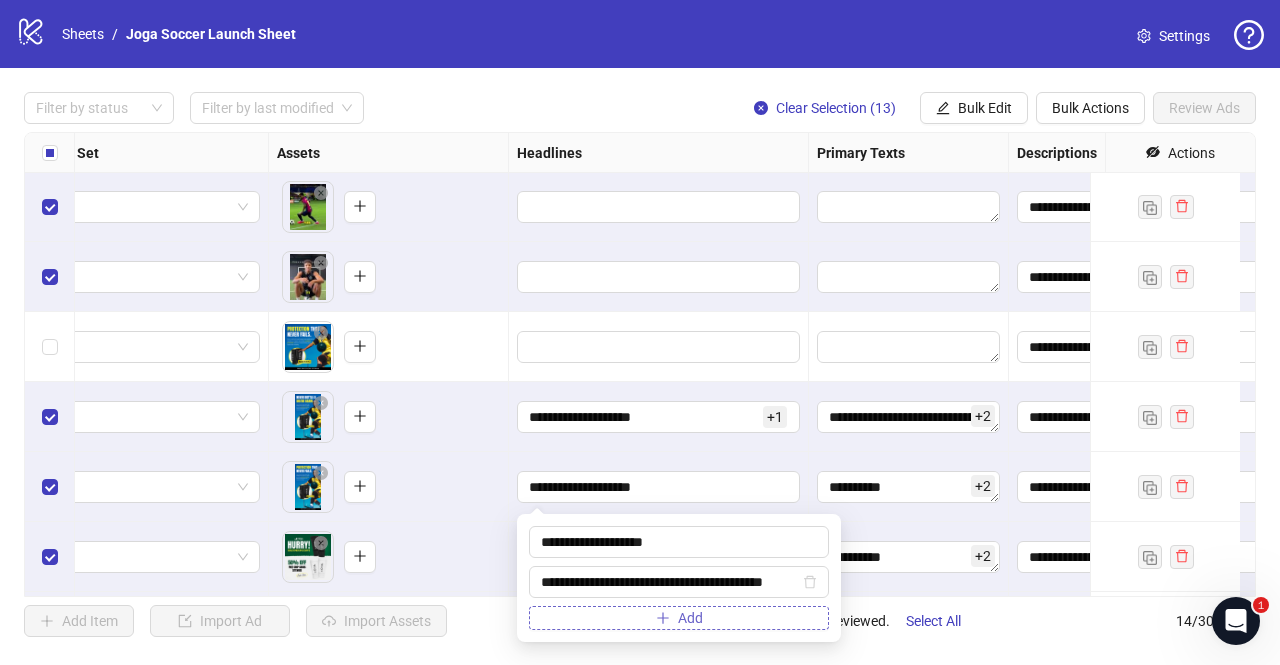 scroll, scrollTop: 0, scrollLeft: 24, axis: horizontal 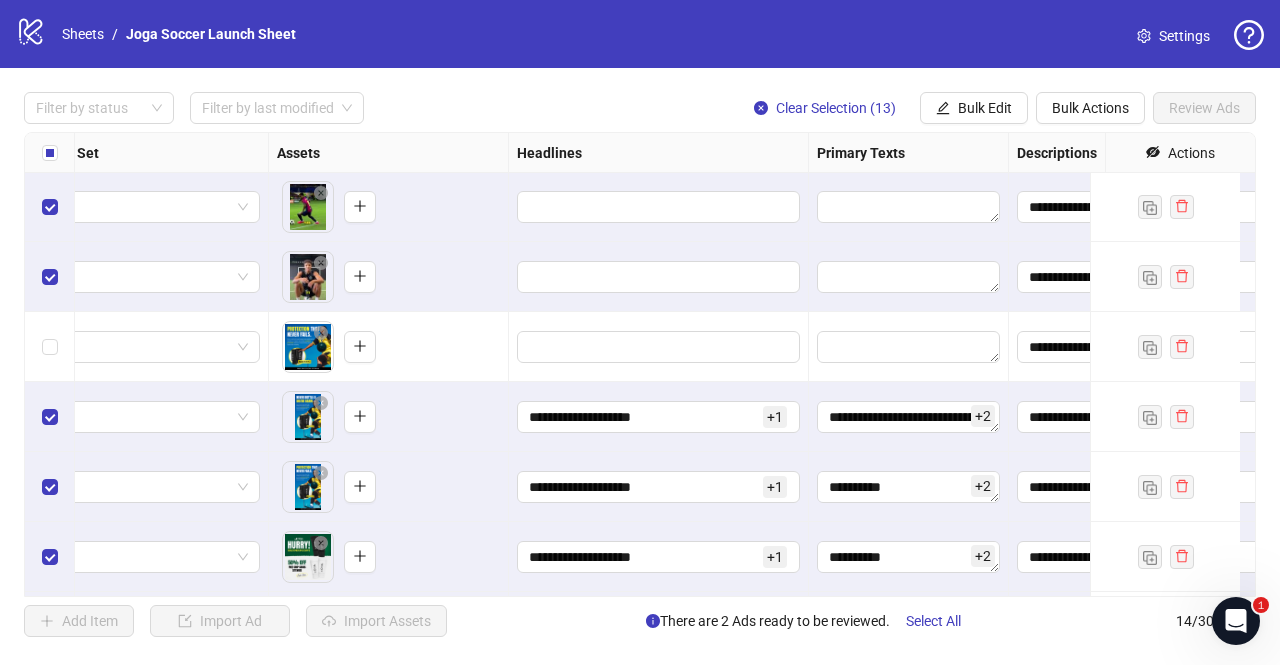 click on "To pick up a draggable item, press the space bar.
While dragging, use the arrow keys to move the item.
Press space again to drop the item in its new position, or press escape to cancel." at bounding box center [389, 557] 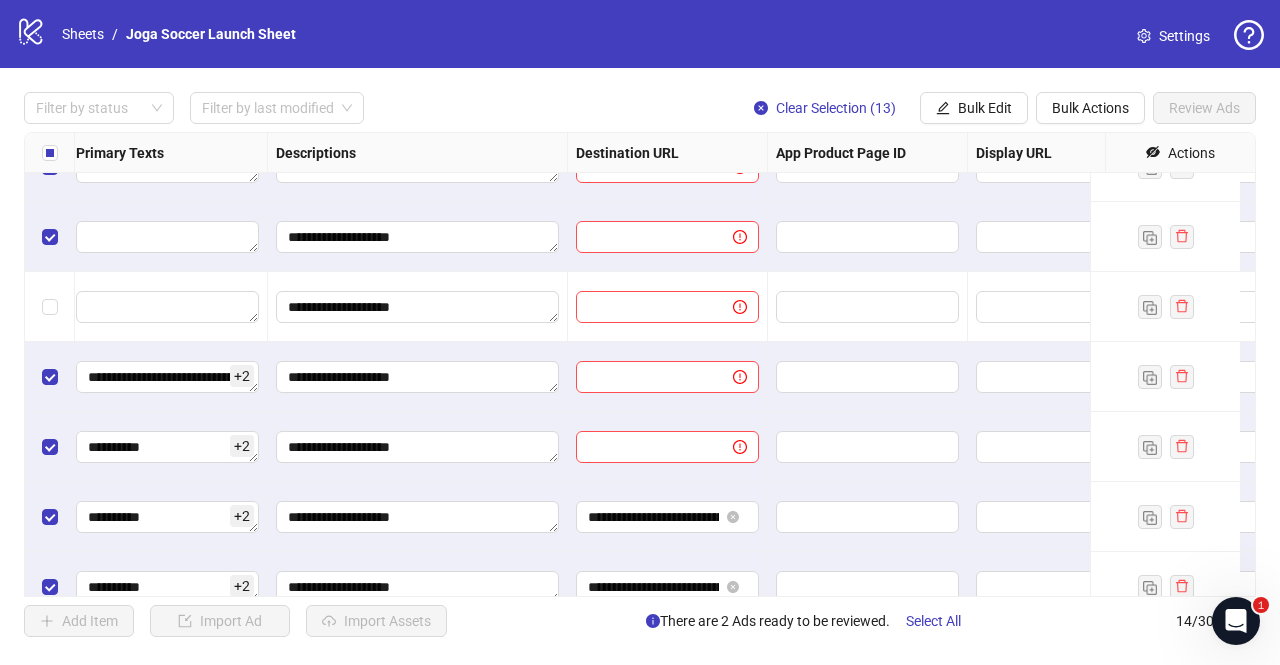 scroll, scrollTop: 531, scrollLeft: 1418, axis: both 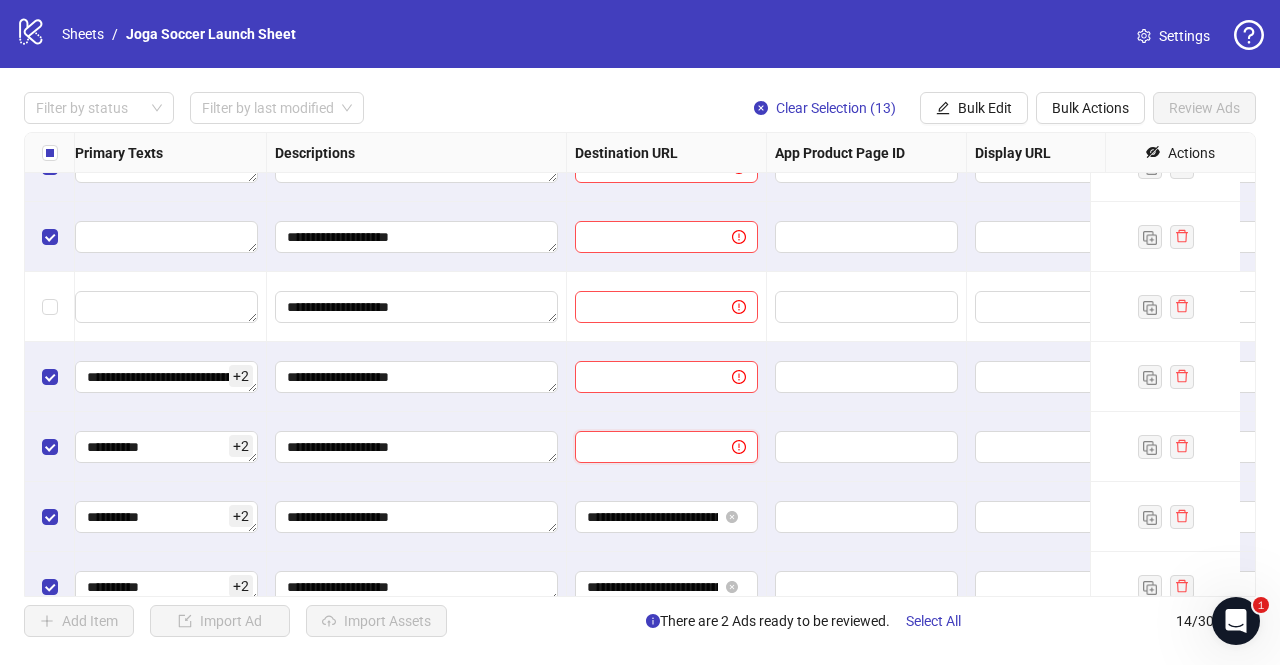 click at bounding box center (645, 447) 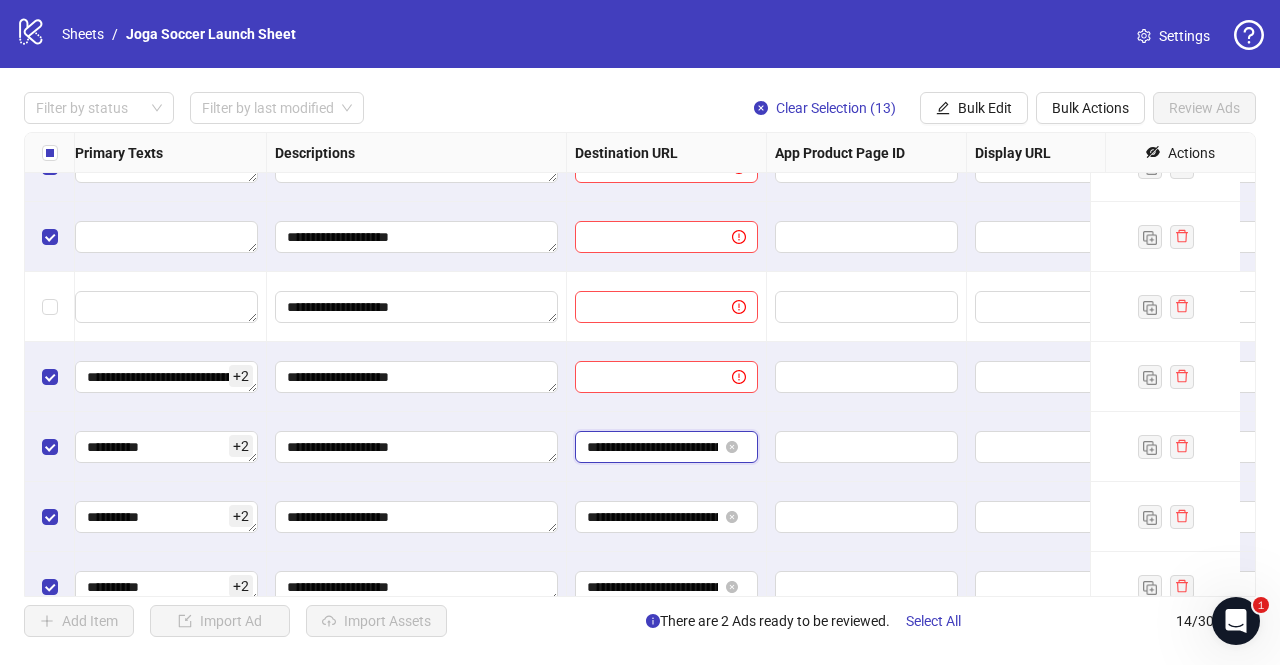 type on "**********" 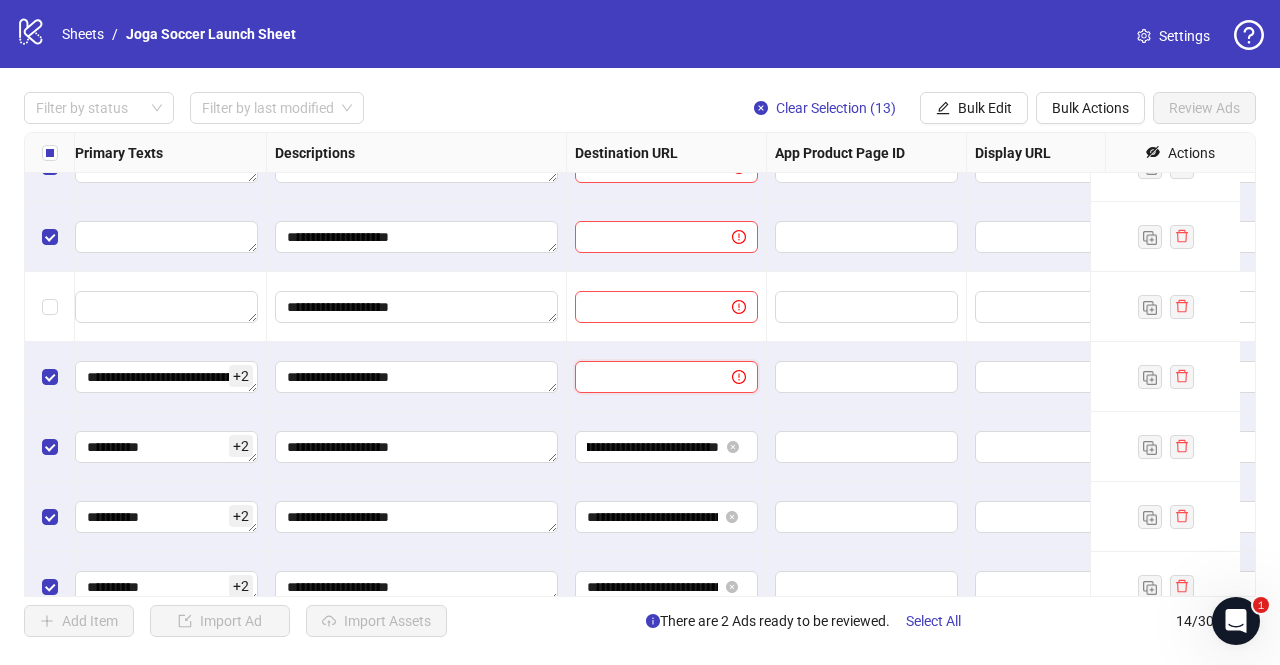 click at bounding box center [645, 377] 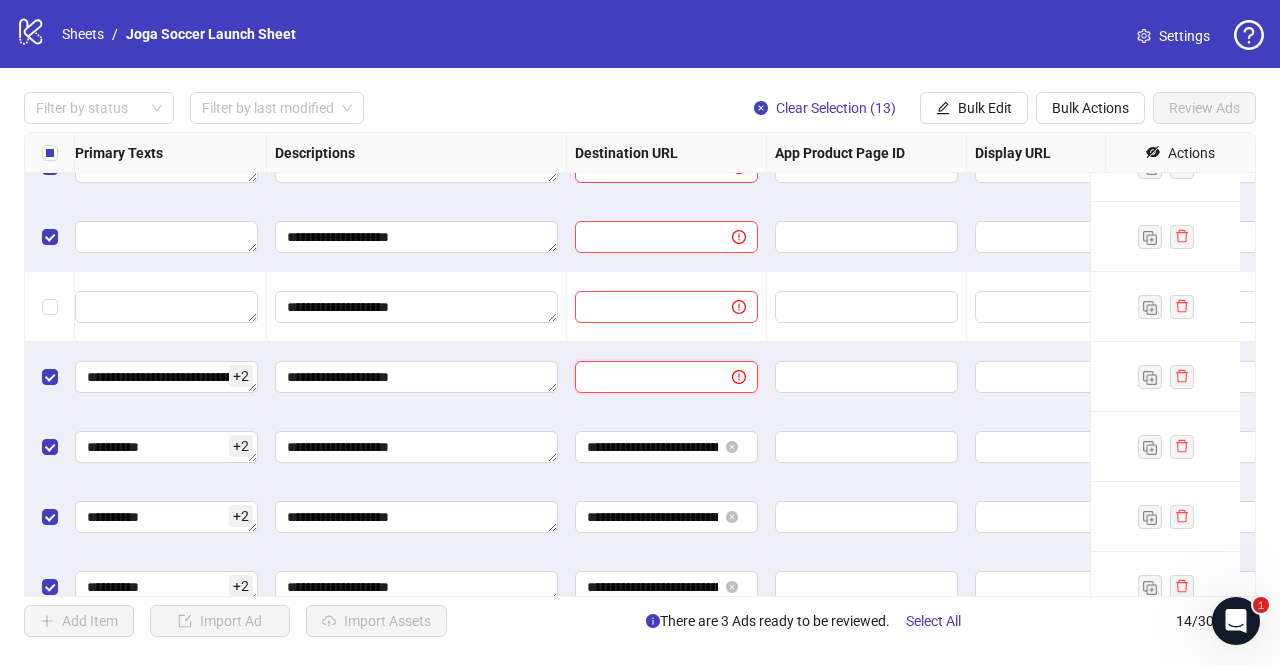 paste on "**********" 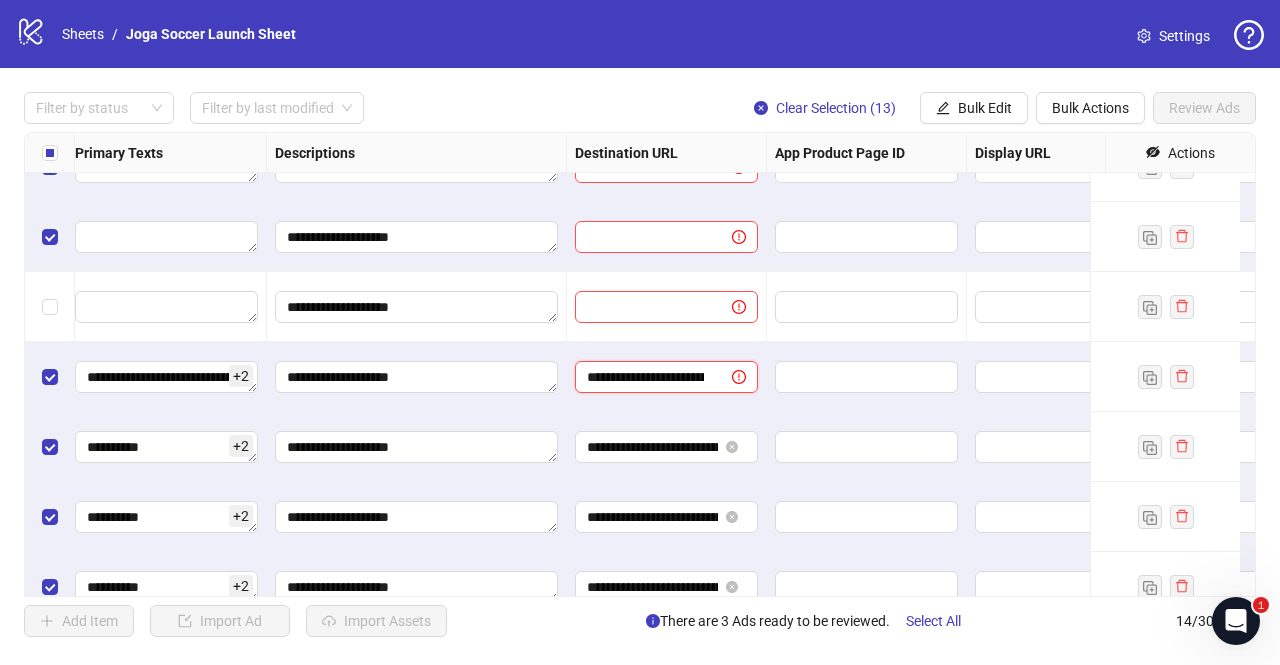 scroll, scrollTop: 0, scrollLeft: 438, axis: horizontal 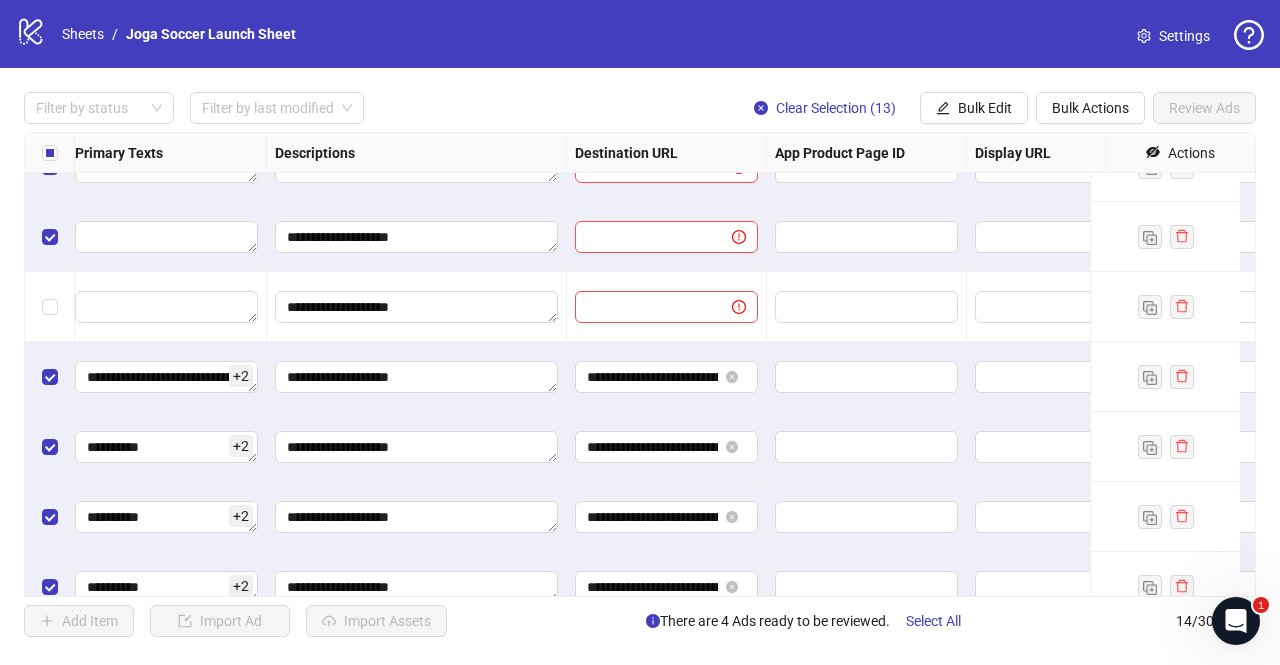 click on "**********" at bounding box center [417, 377] 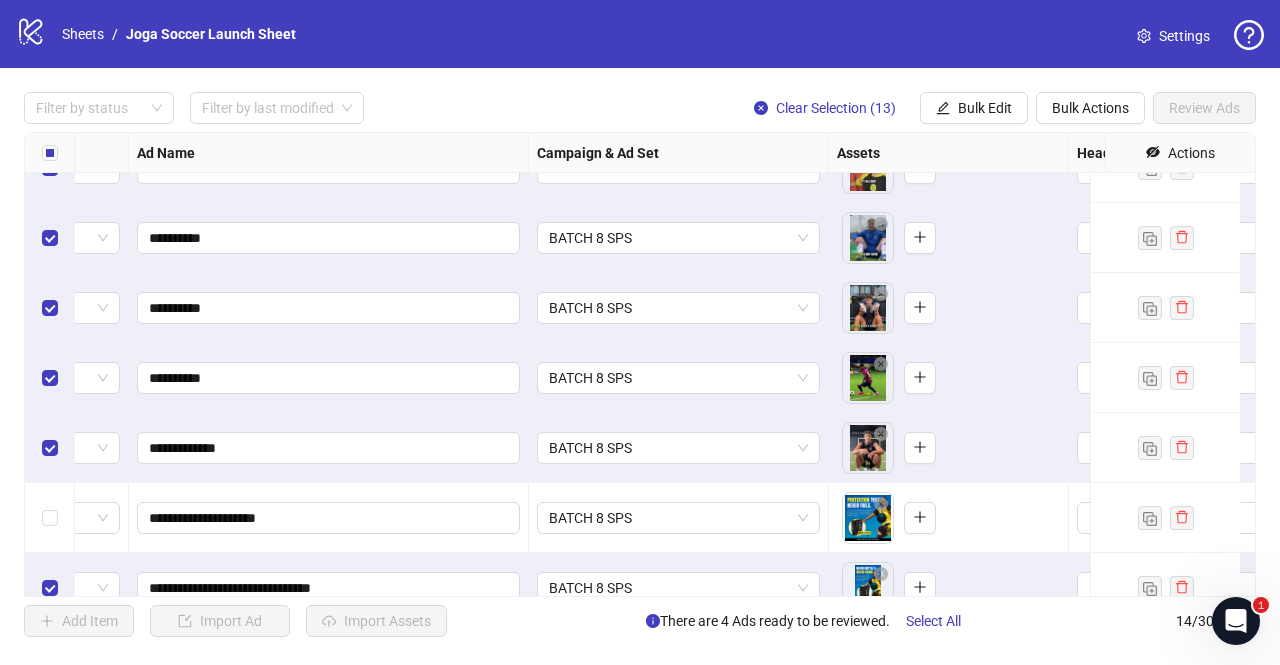 scroll, scrollTop: 320, scrollLeft: 0, axis: vertical 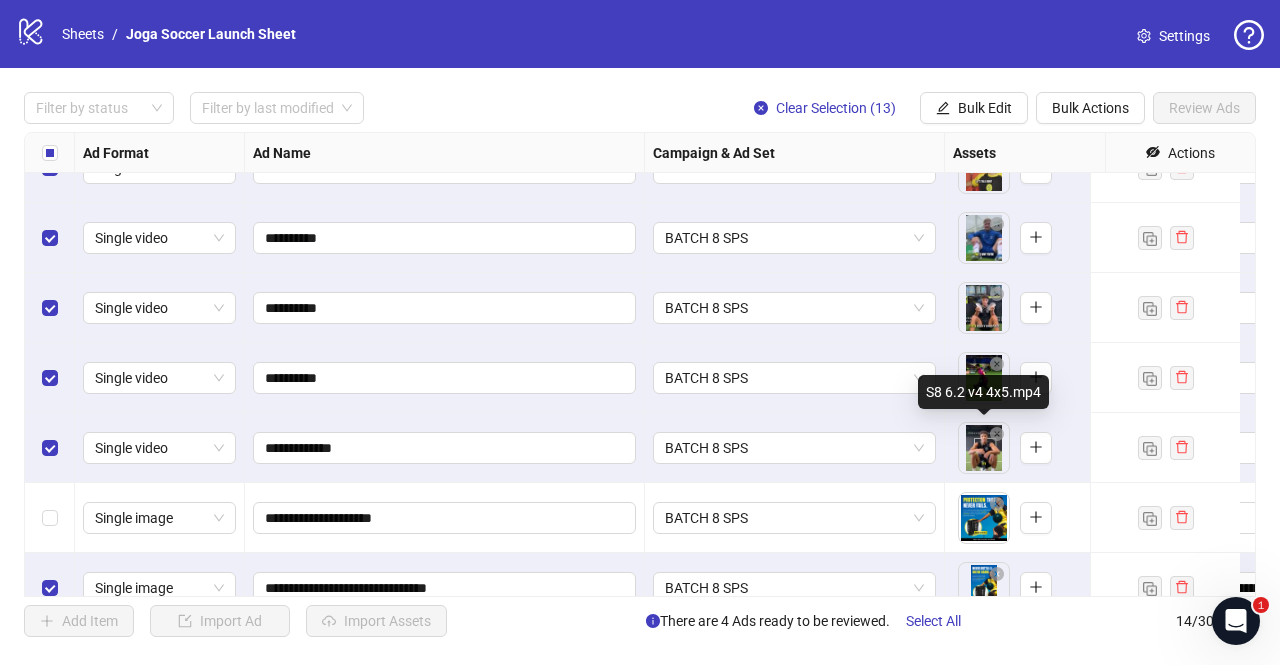 click on "**********" at bounding box center [640, 332] 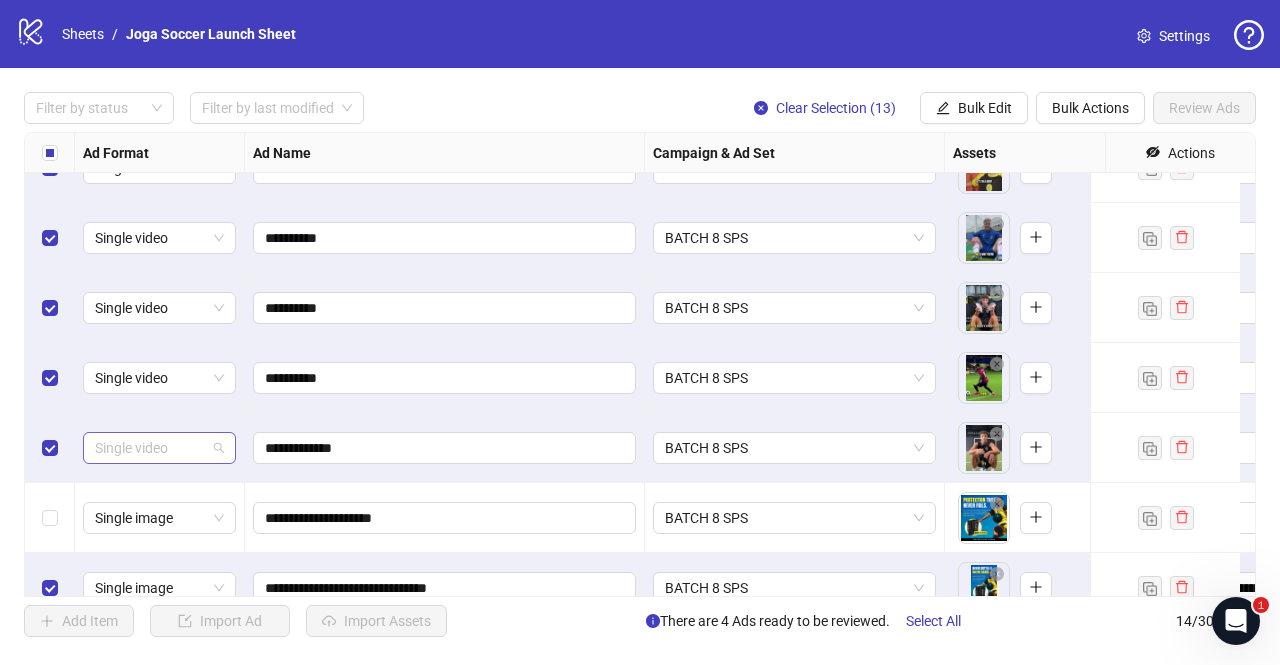 click on "Single video" at bounding box center [159, 448] 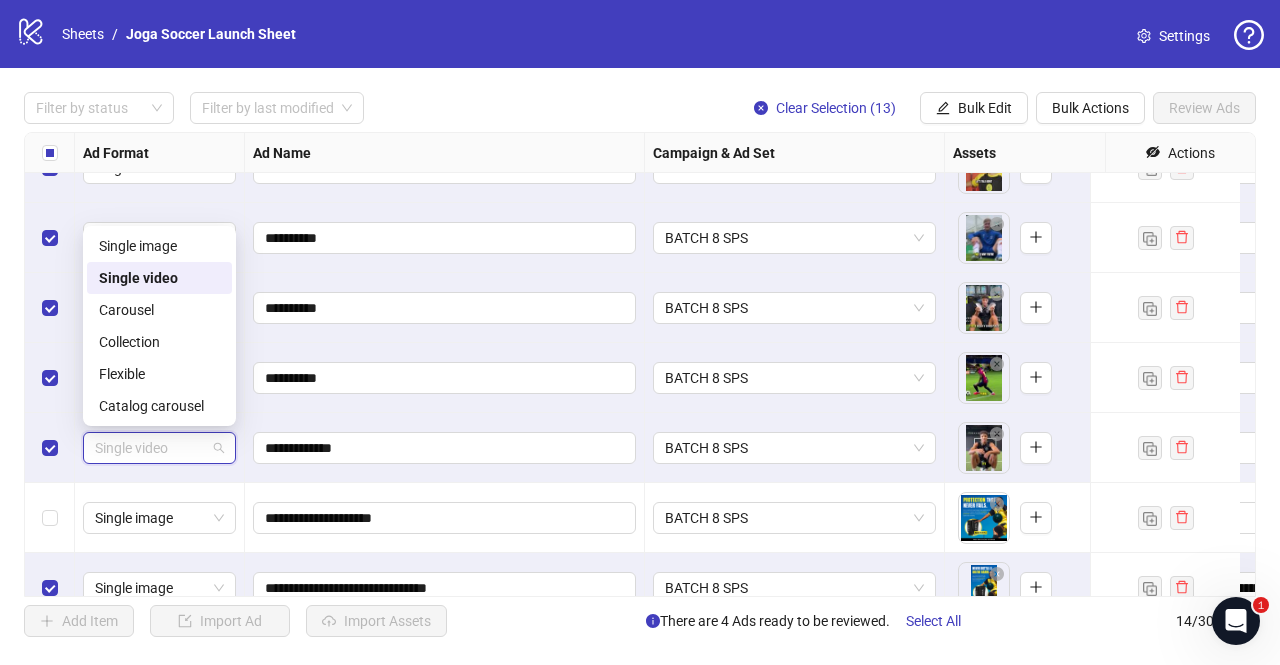 click on "Single video" at bounding box center (159, 448) 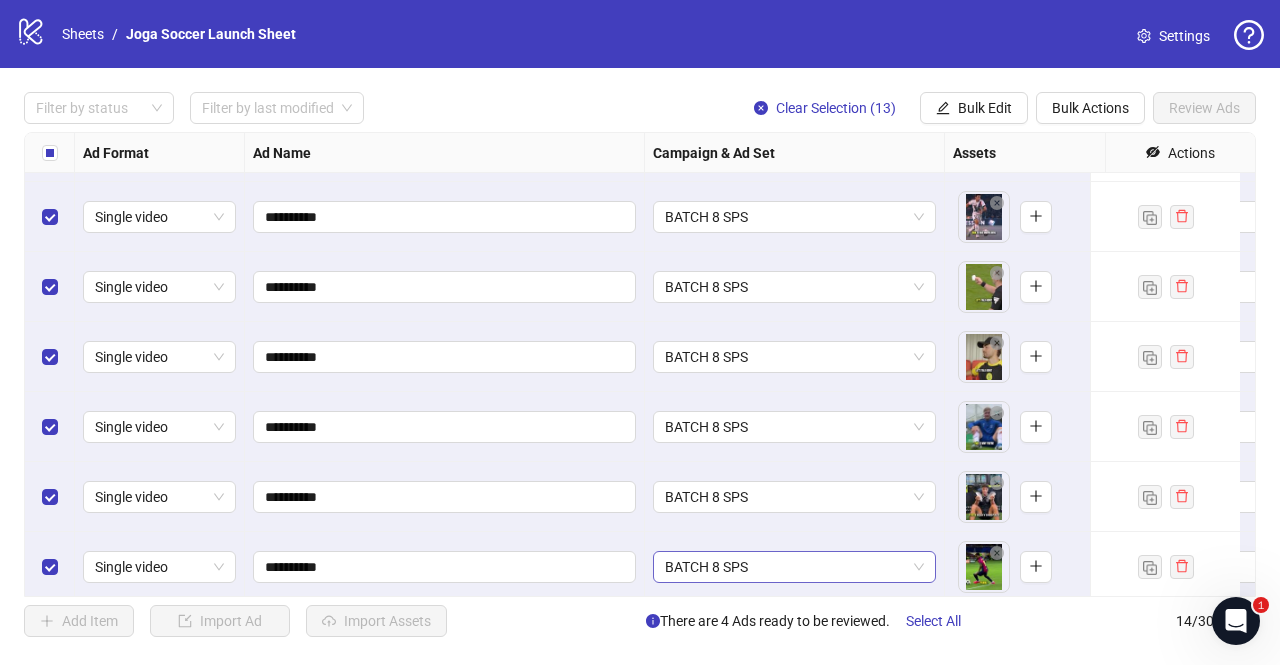 scroll, scrollTop: 127, scrollLeft: 0, axis: vertical 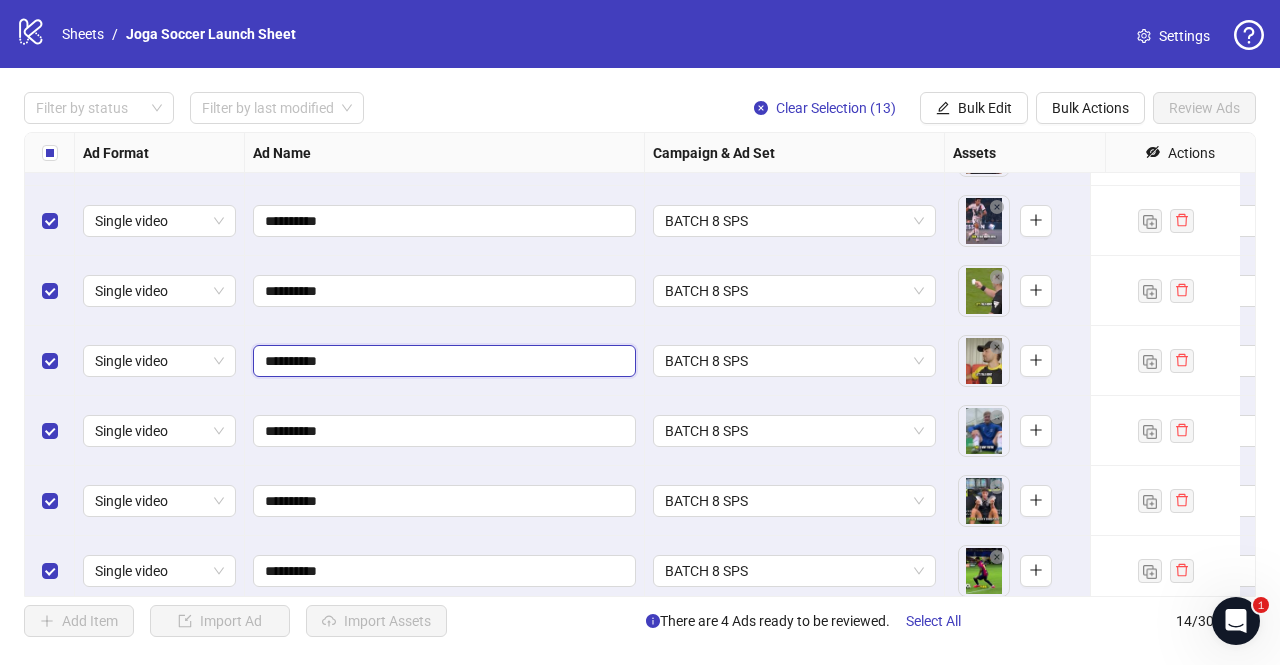 drag, startPoint x: 530, startPoint y: 363, endPoint x: 244, endPoint y: 357, distance: 286.06293 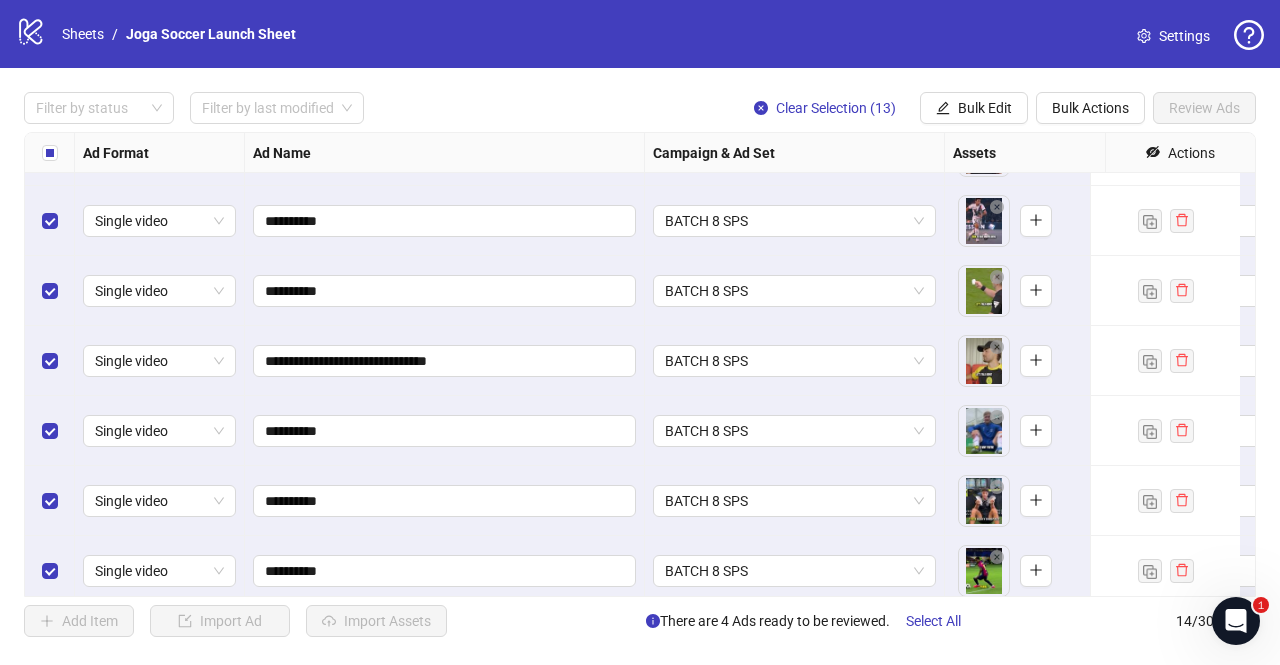 click on "**********" at bounding box center (445, 361) 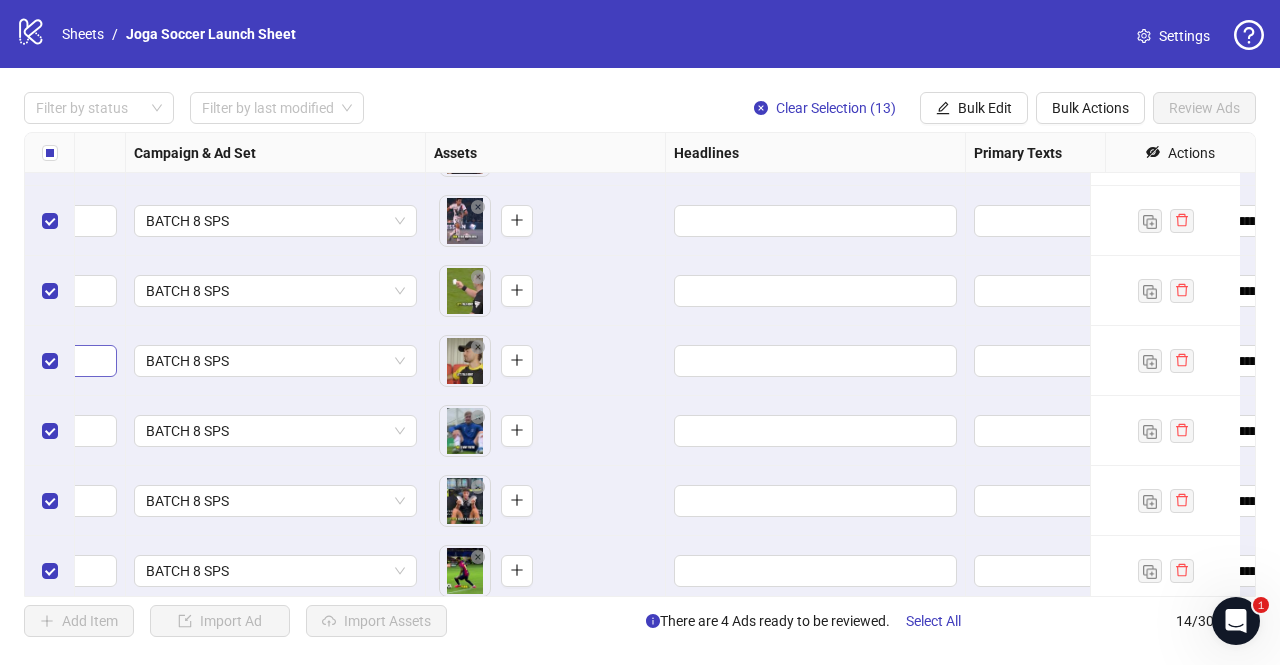 scroll, scrollTop: 127, scrollLeft: 565, axis: both 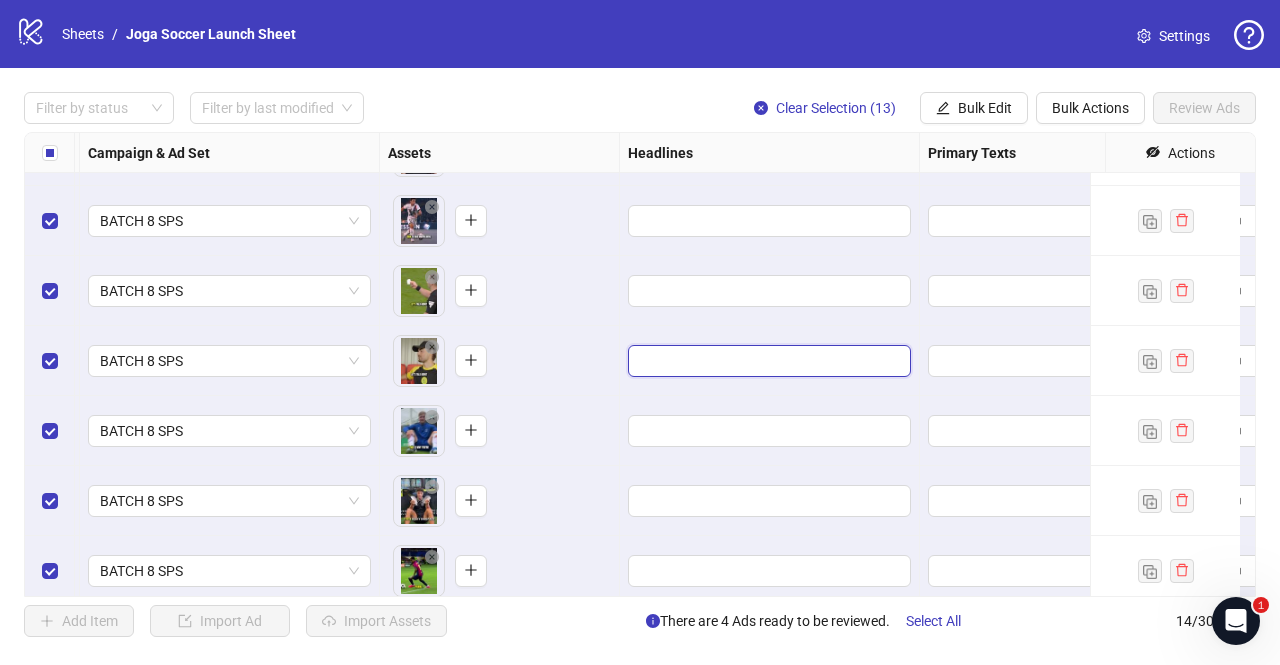 click at bounding box center [767, 361] 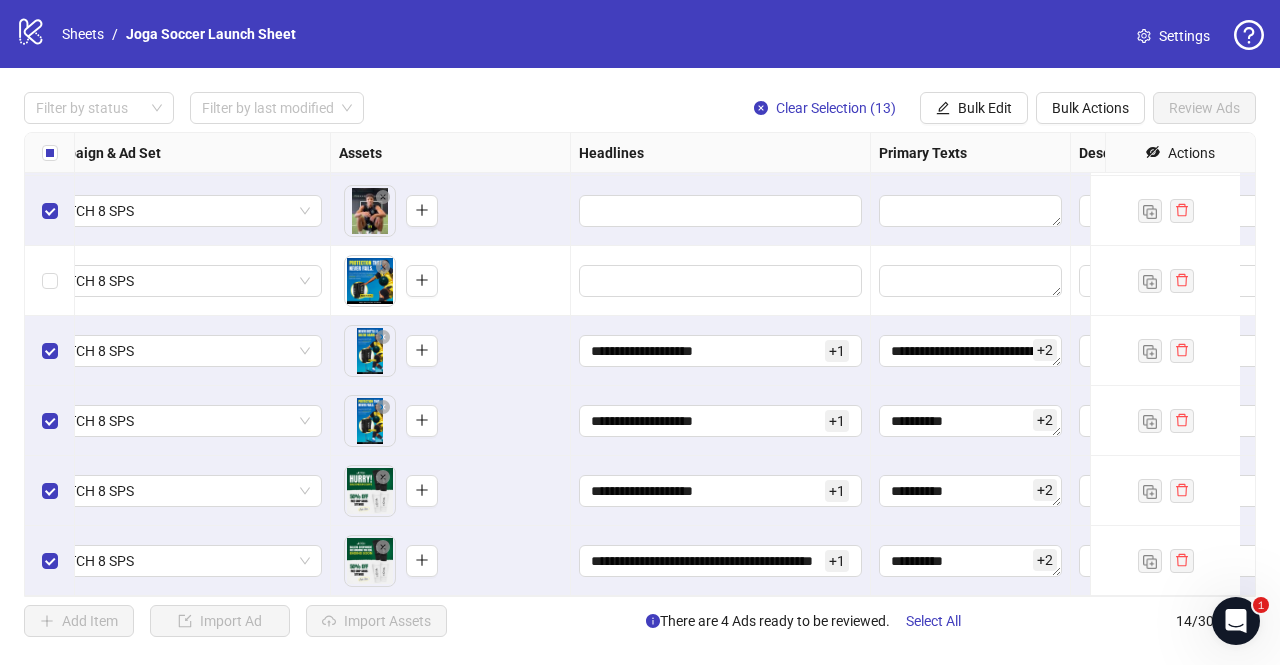 scroll, scrollTop: 571, scrollLeft: 621, axis: both 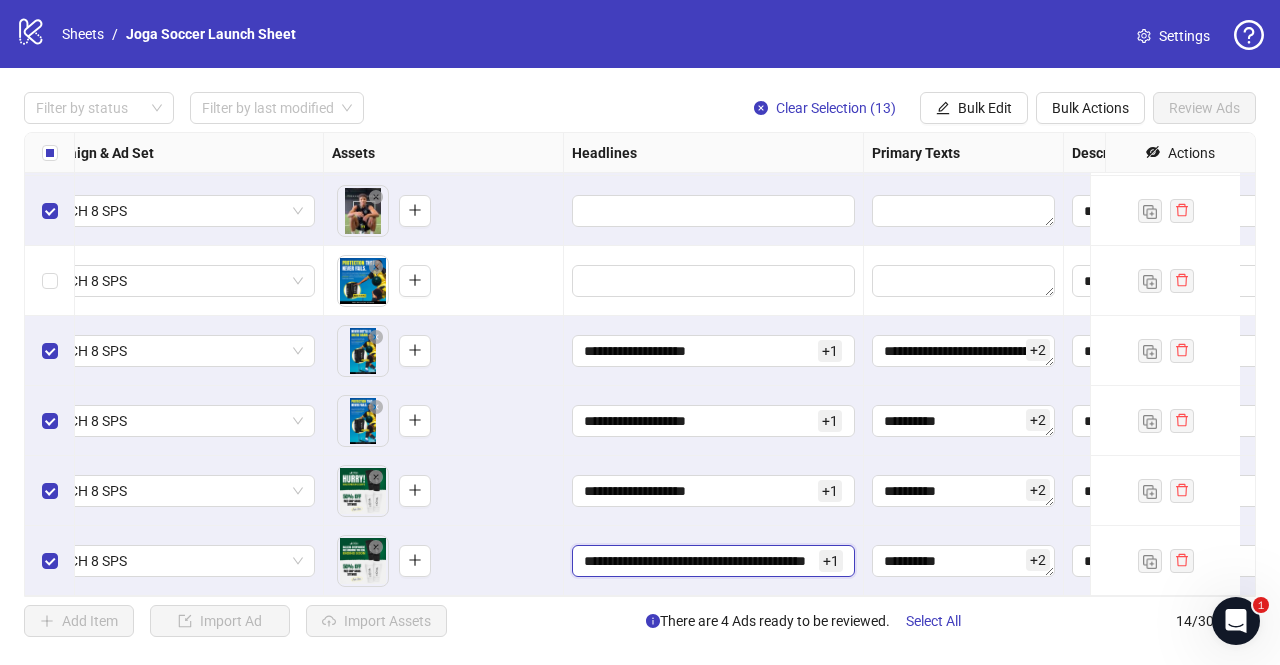 drag, startPoint x: 584, startPoint y: 547, endPoint x: 814, endPoint y: 541, distance: 230.07825 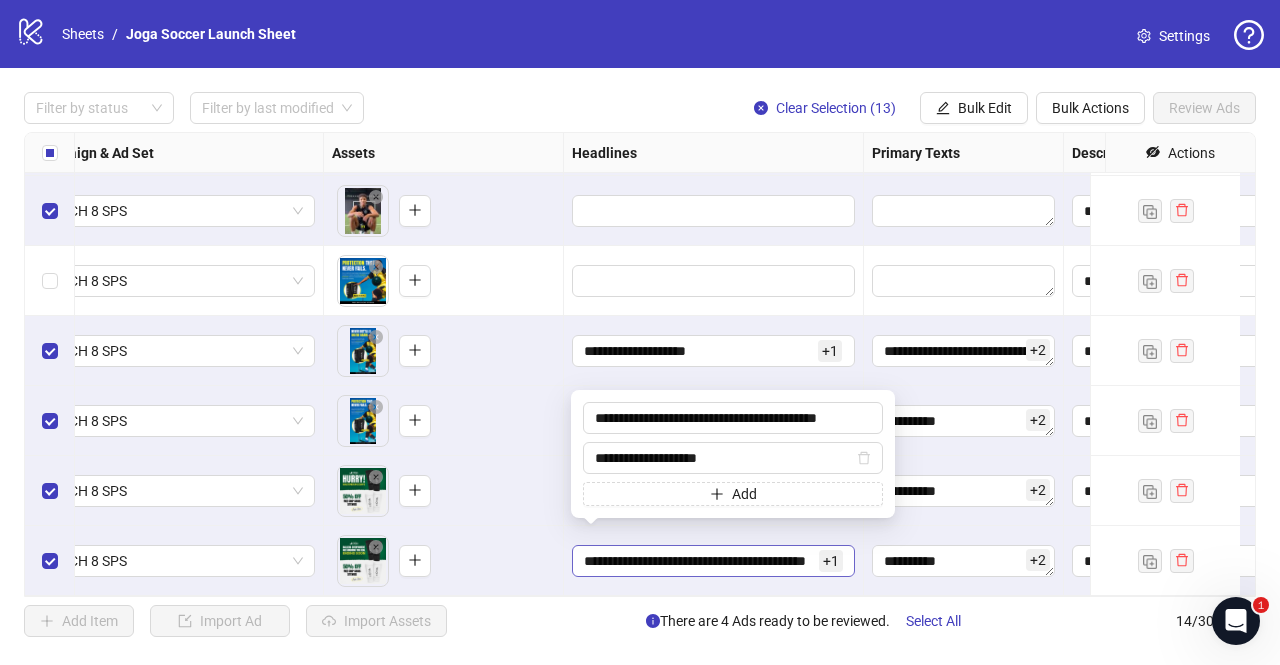 scroll, scrollTop: 0, scrollLeft: 0, axis: both 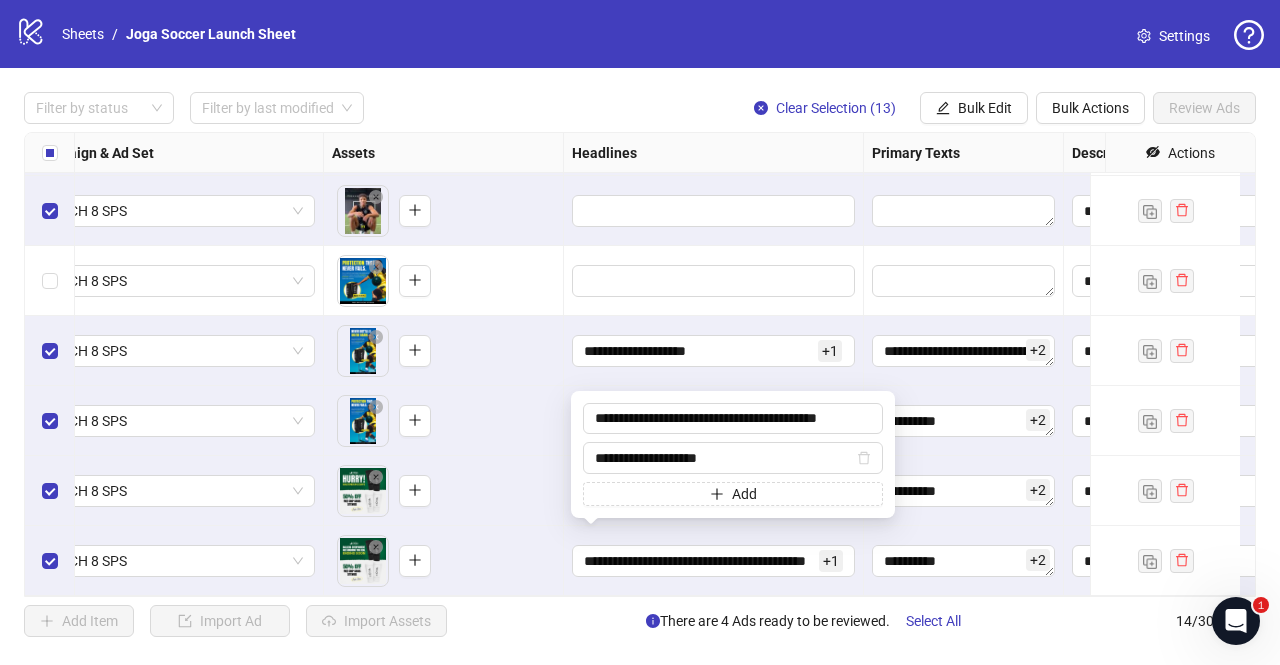 drag, startPoint x: 871, startPoint y: 421, endPoint x: 538, endPoint y: 438, distance: 333.43365 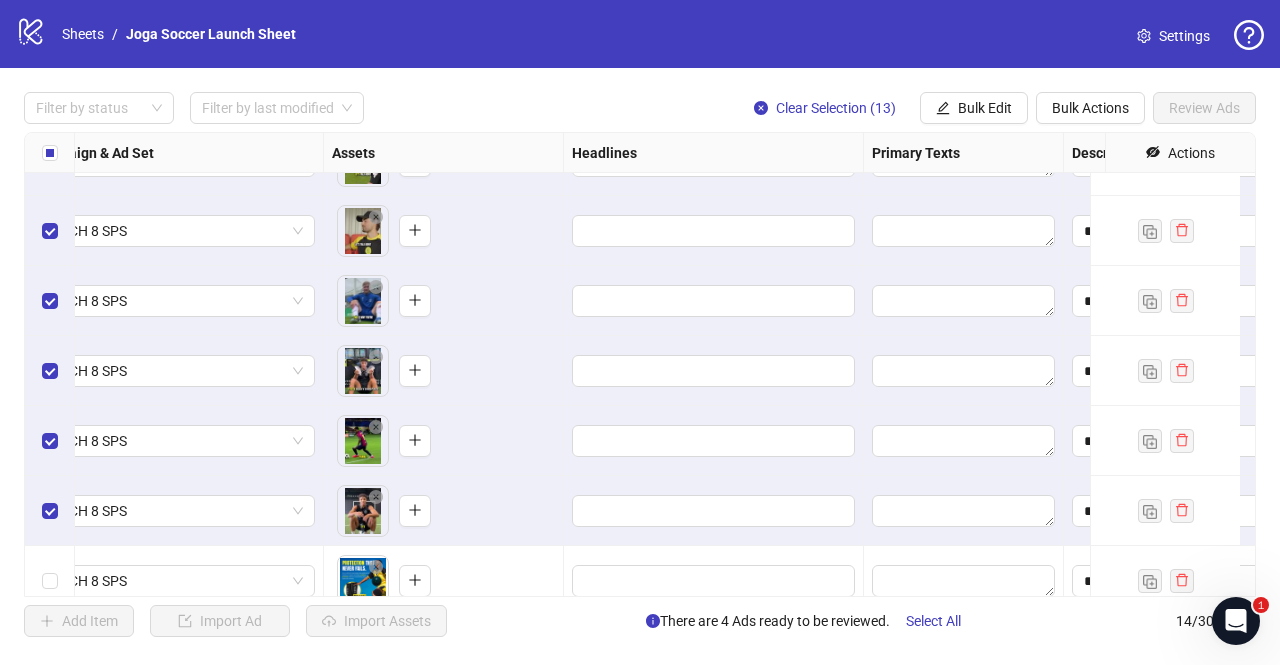 scroll, scrollTop: 198, scrollLeft: 621, axis: both 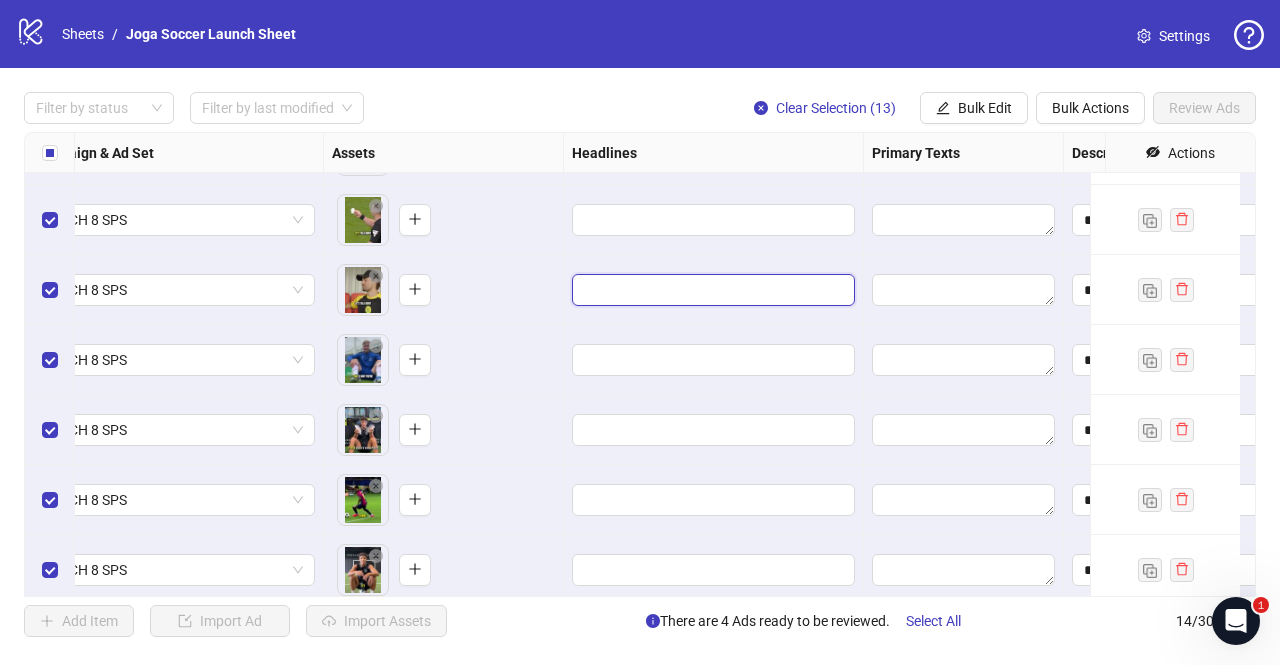 click at bounding box center (711, 290) 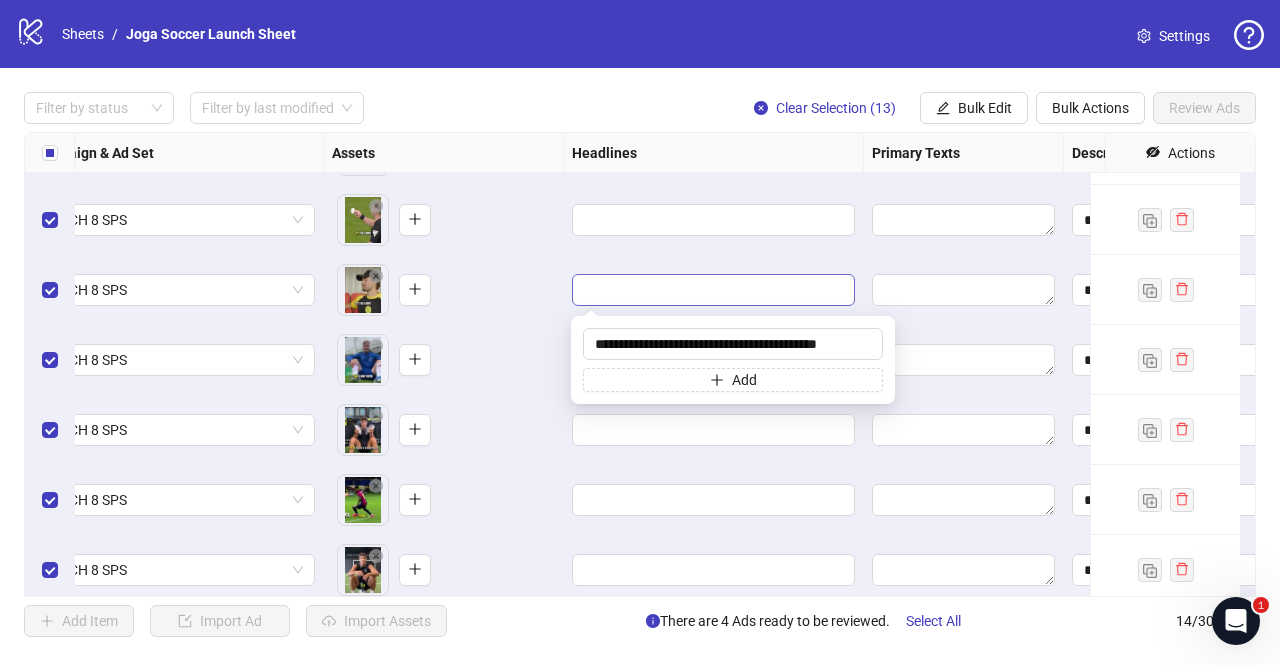 scroll, scrollTop: 0, scrollLeft: 6, axis: horizontal 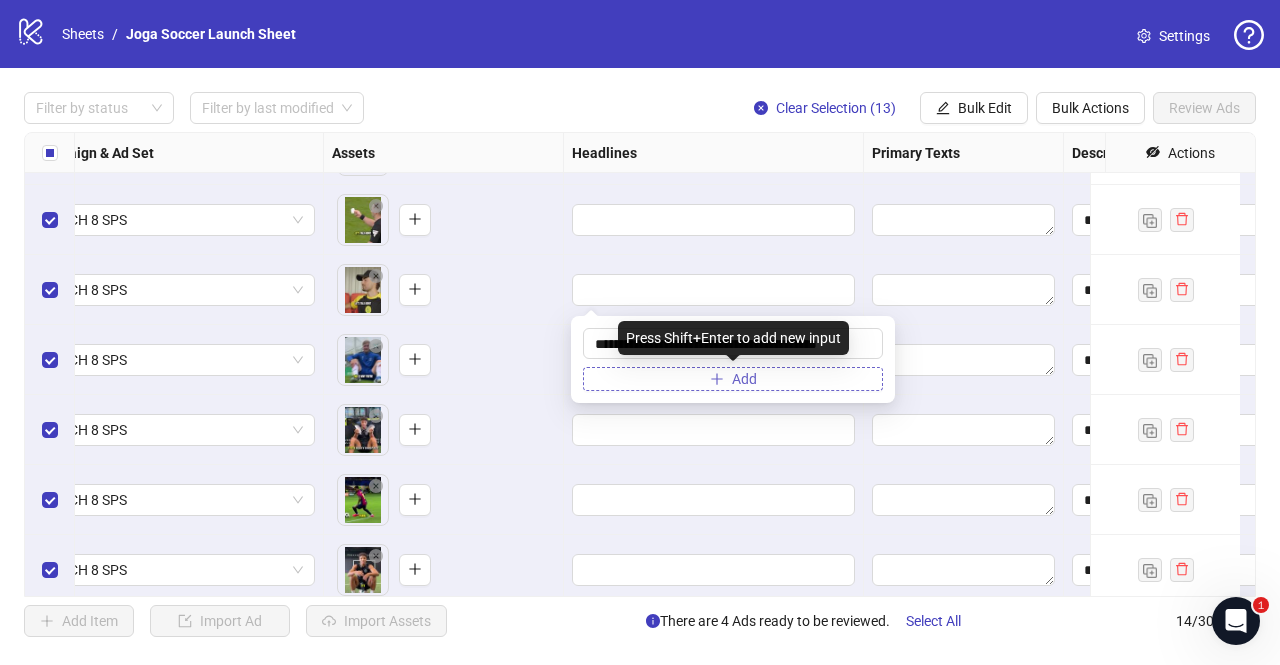 type on "**********" 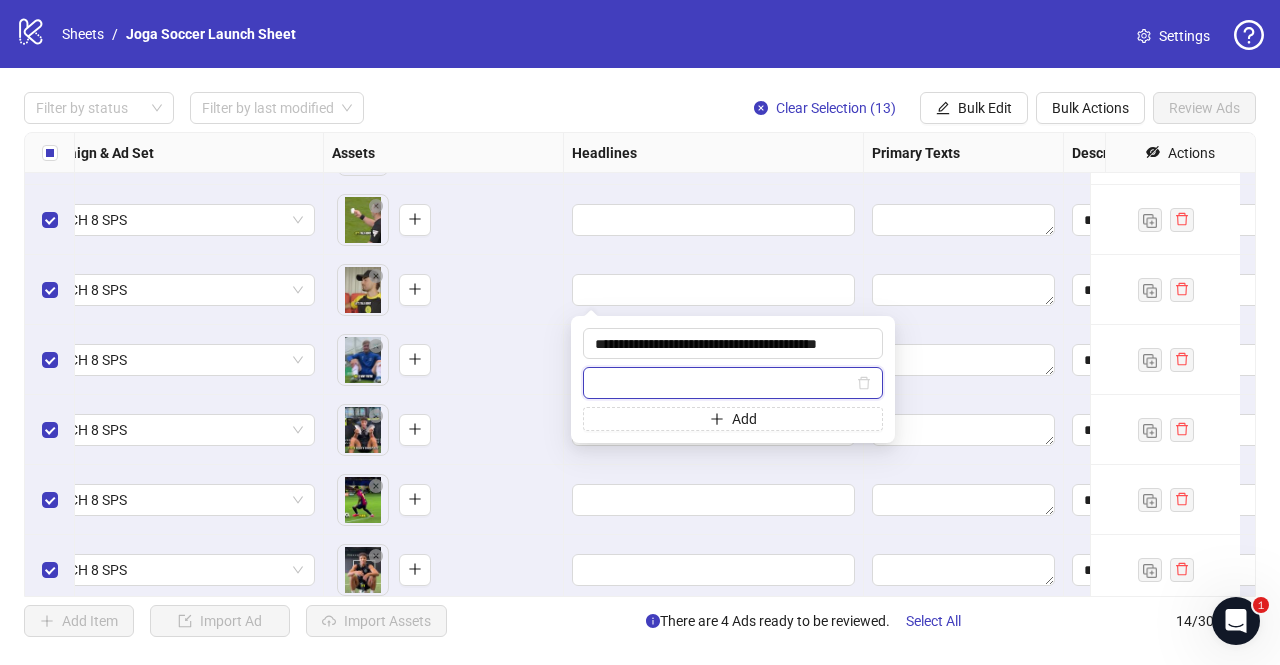 paste on "**********" 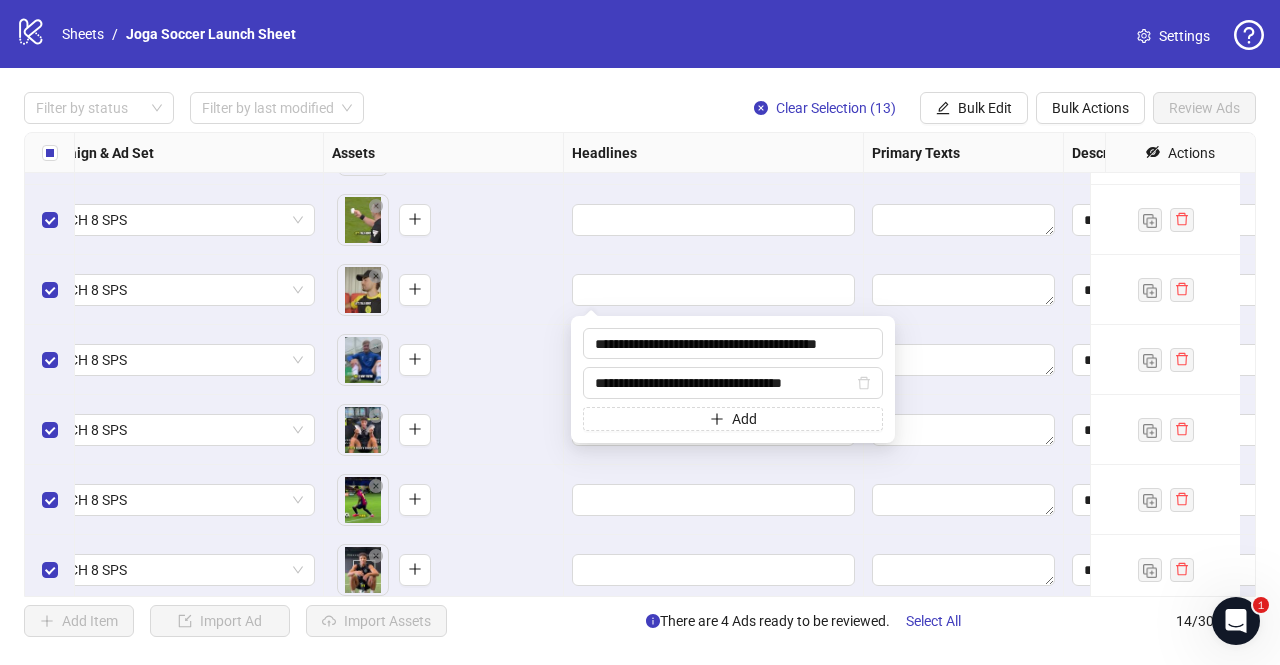 click on "To pick up a draggable item, press the space bar.
While dragging, use the arrow keys to move the item.
Press space again to drop the item in its new position, or press escape to cancel." at bounding box center (443, 360) 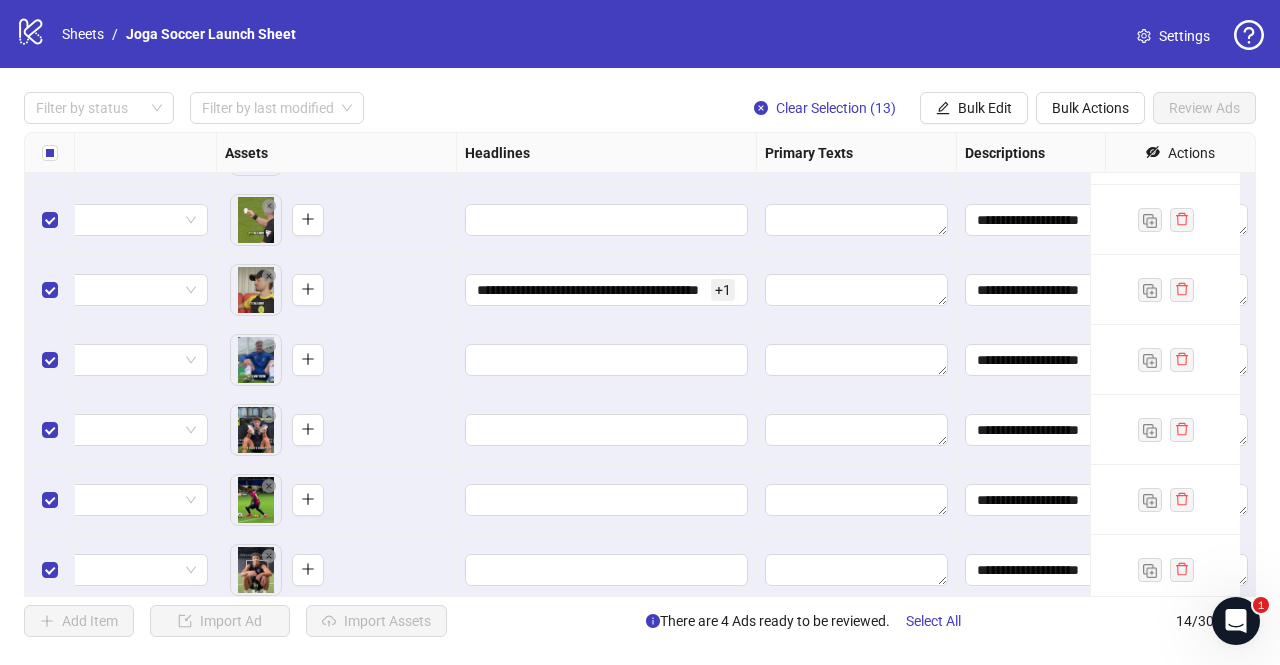 scroll, scrollTop: 198, scrollLeft: 747, axis: both 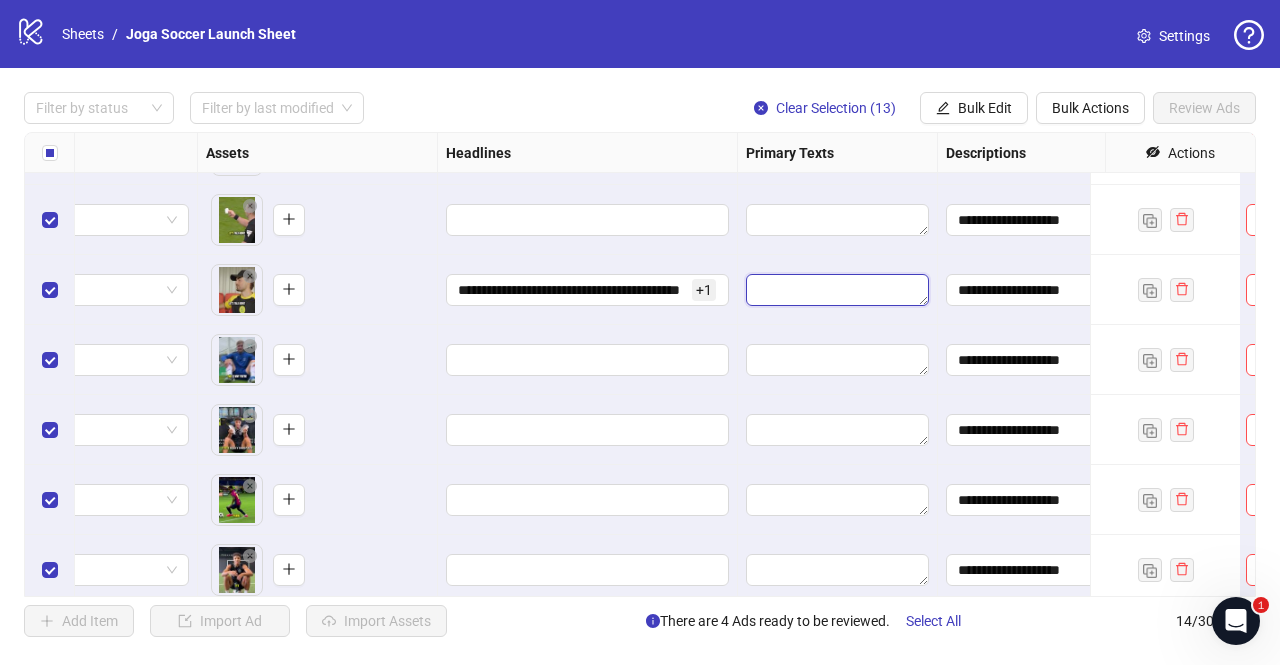 click at bounding box center [837, 290] 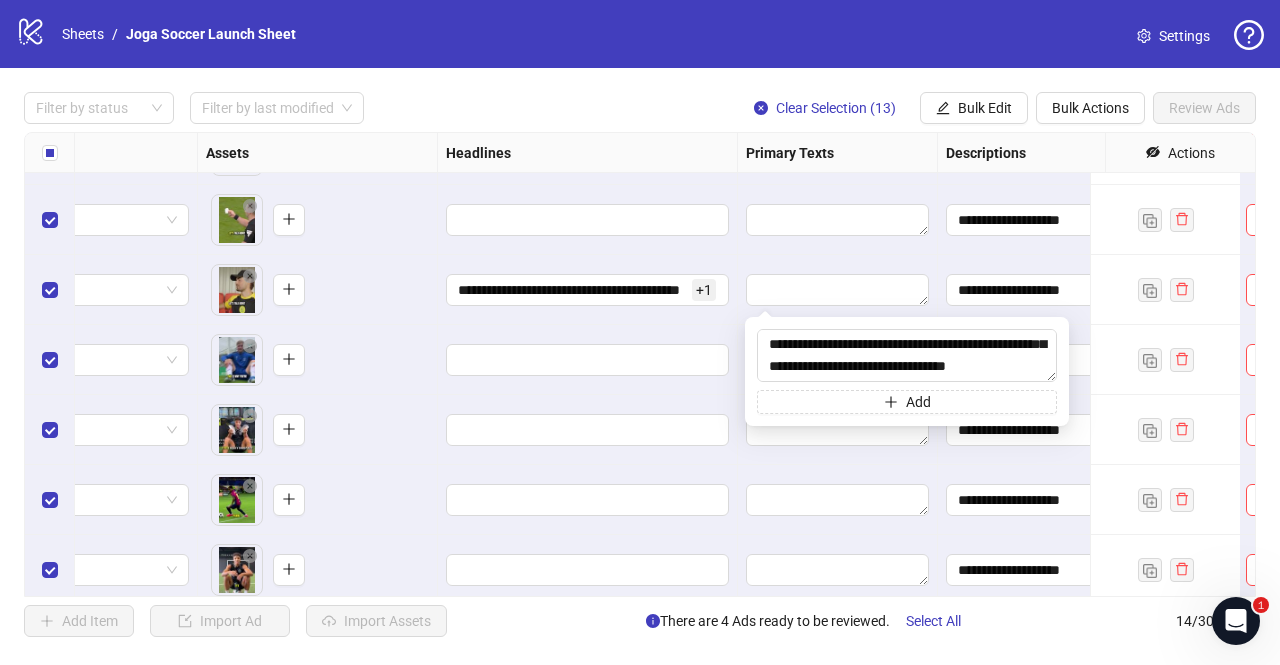 scroll, scrollTop: 66, scrollLeft: 0, axis: vertical 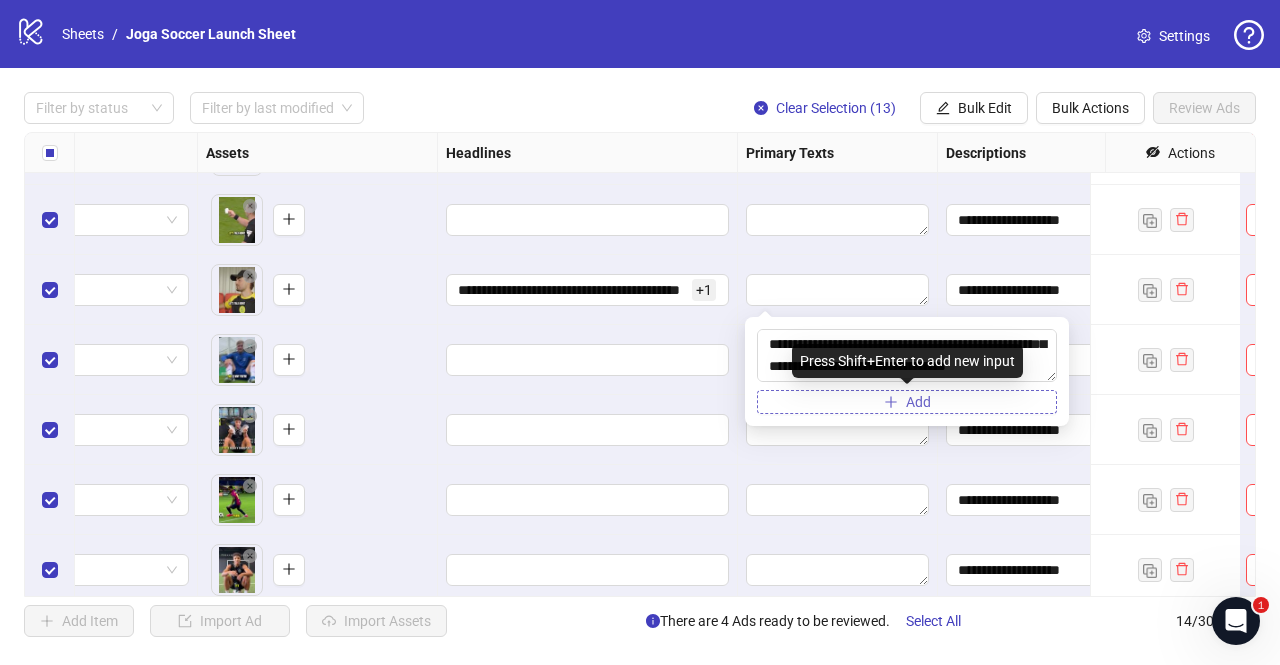 type on "**********" 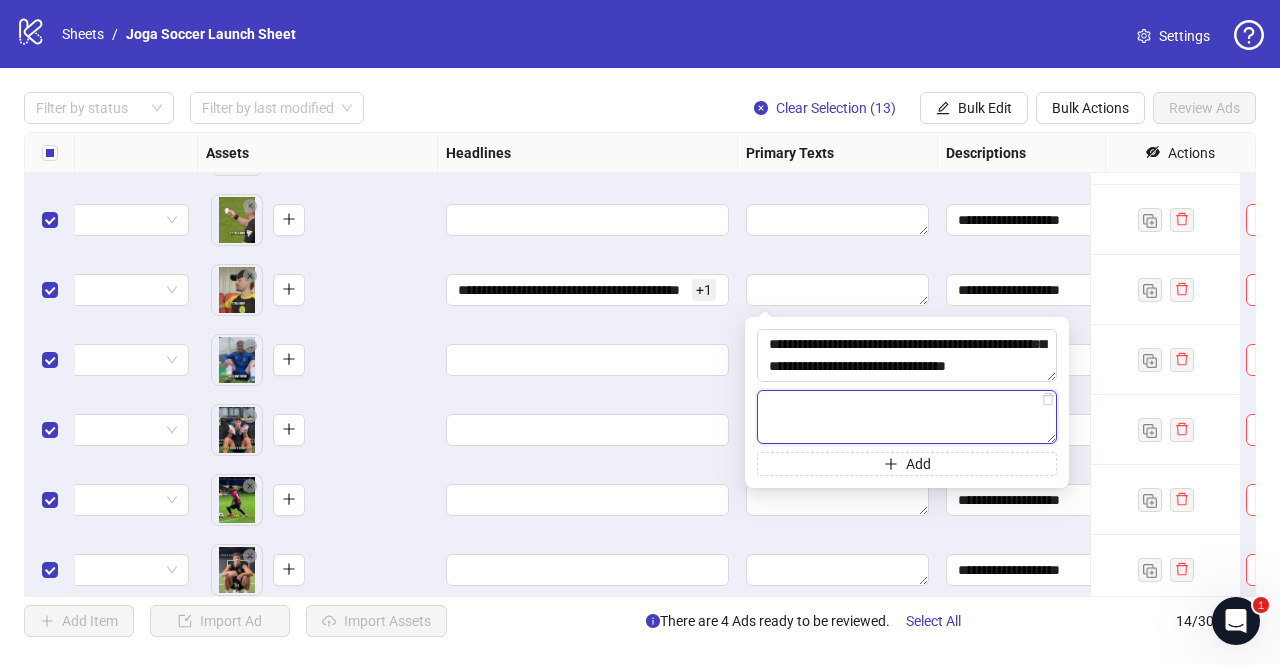paste on "**********" 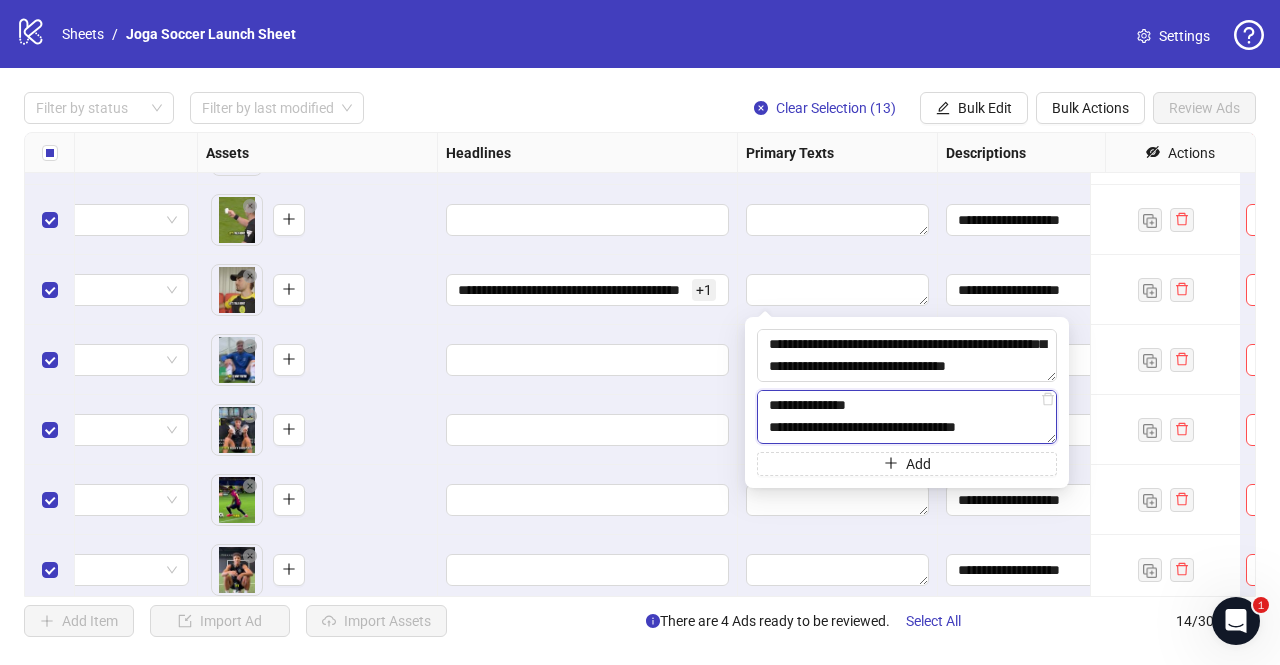 scroll, scrollTop: 132, scrollLeft: 0, axis: vertical 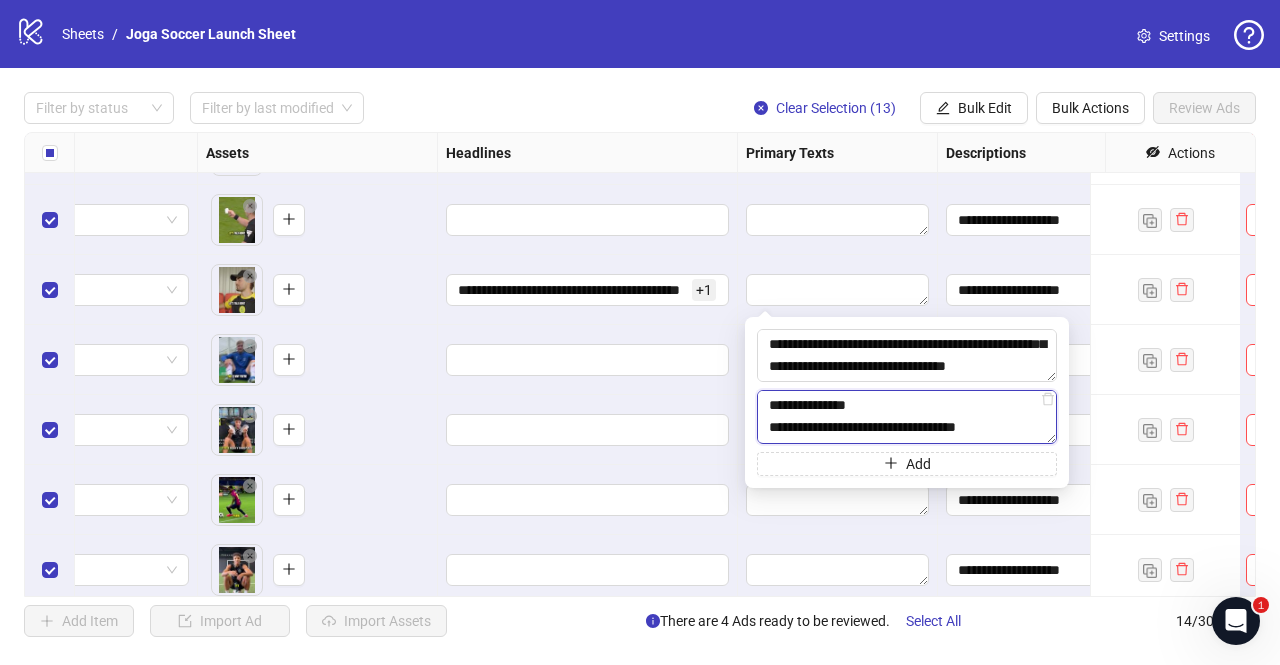 type on "**********" 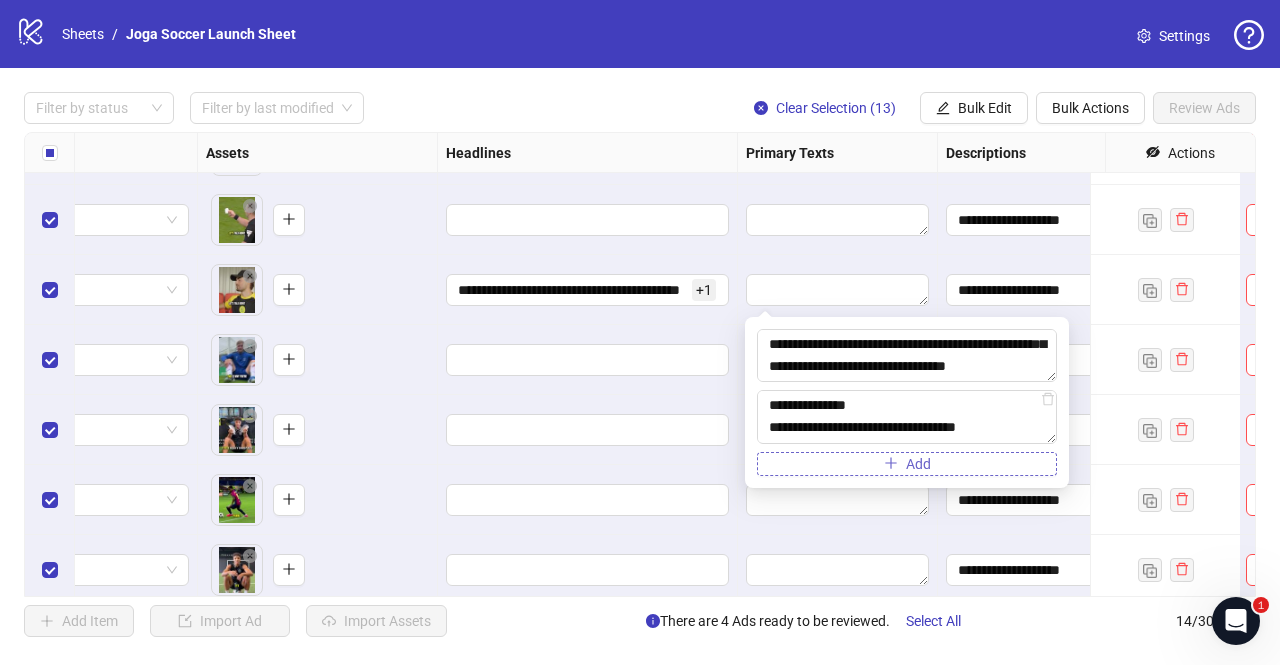 click on "Add" at bounding box center (907, 464) 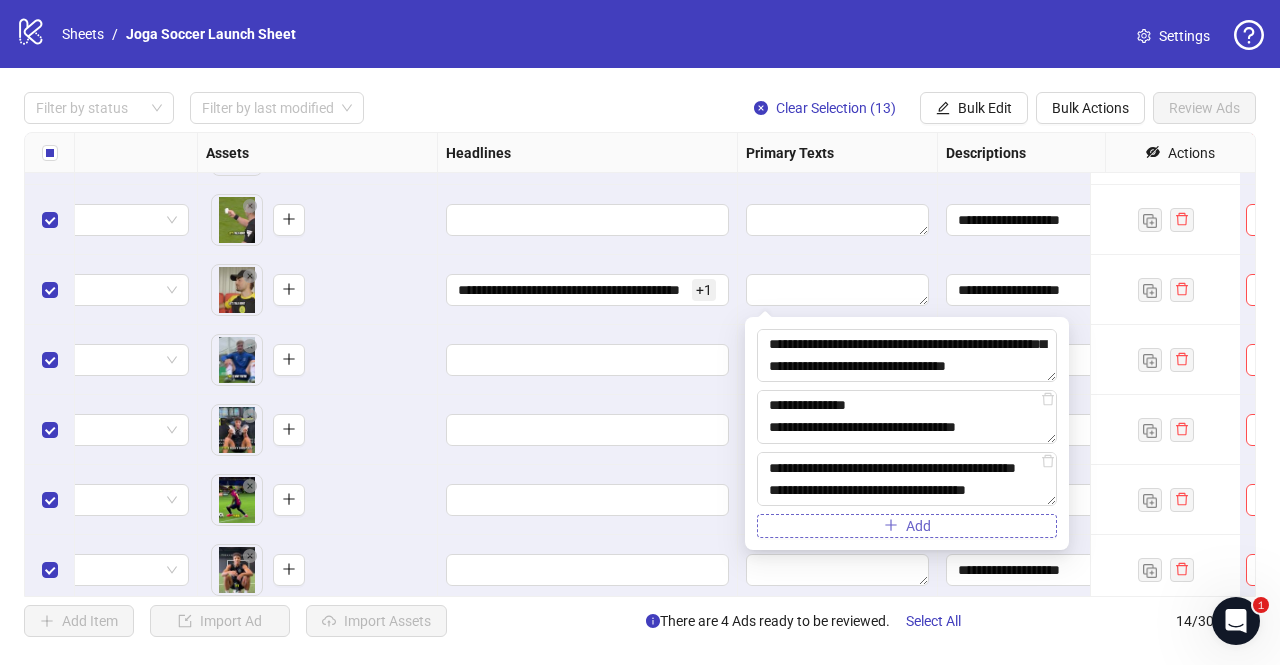 scroll, scrollTop: 82, scrollLeft: 0, axis: vertical 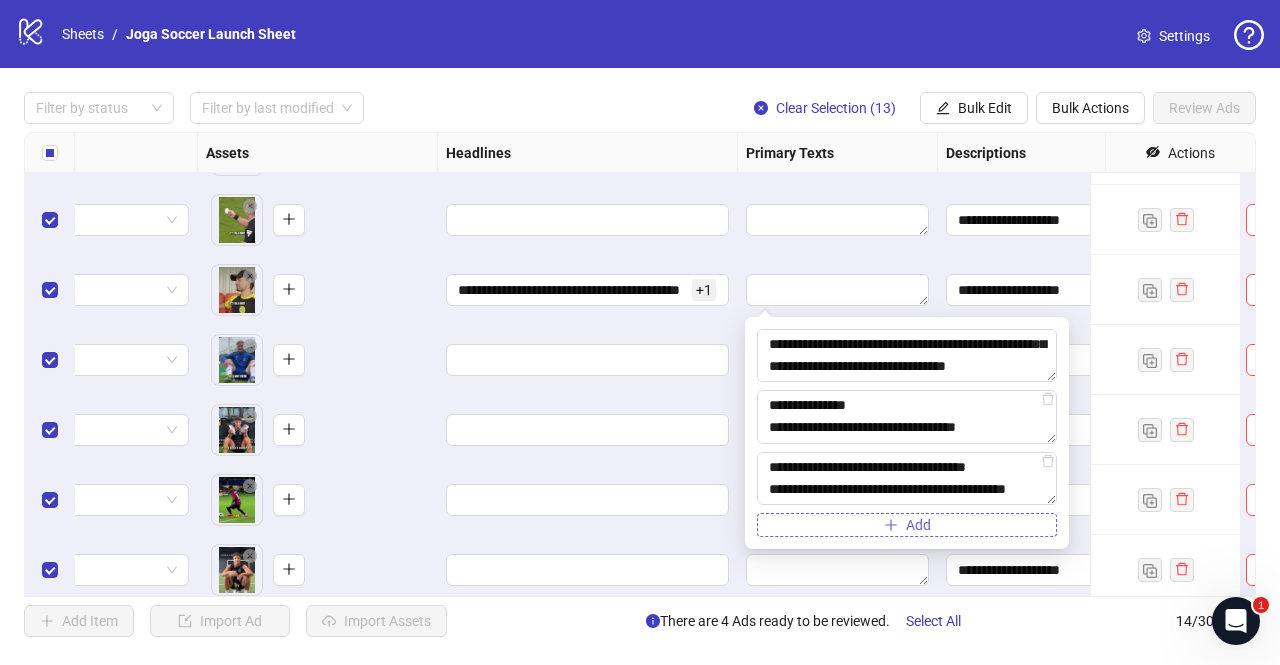 type on "**********" 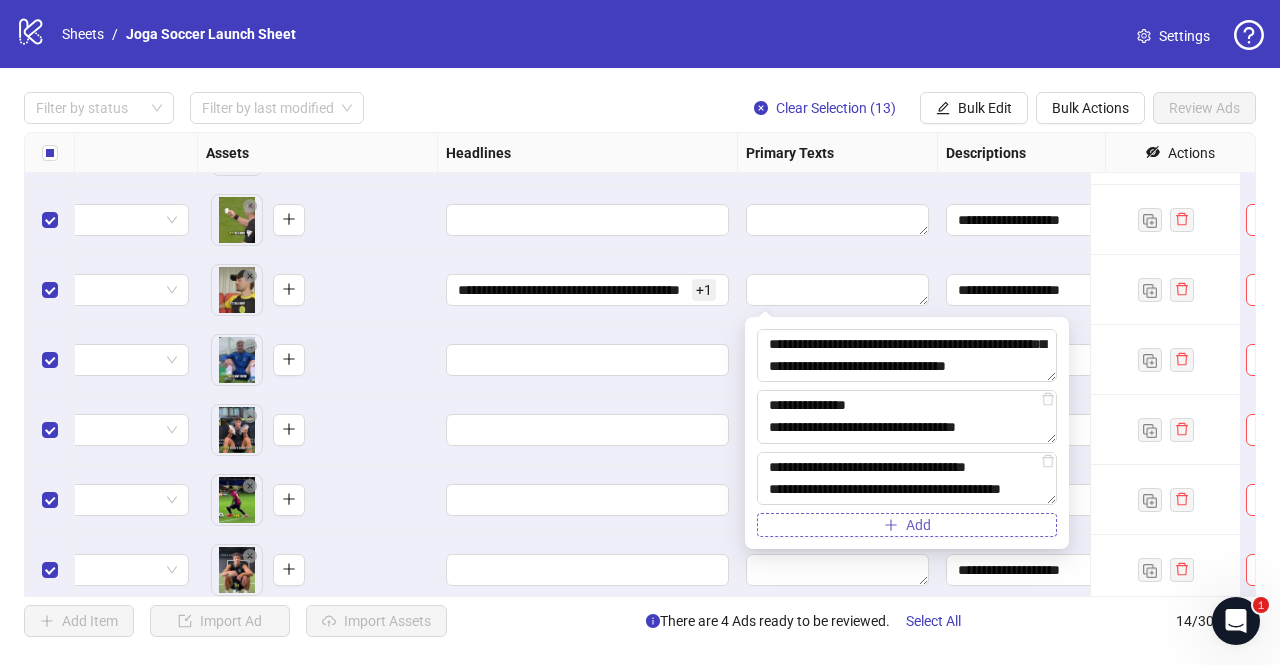 scroll, scrollTop: 66, scrollLeft: 0, axis: vertical 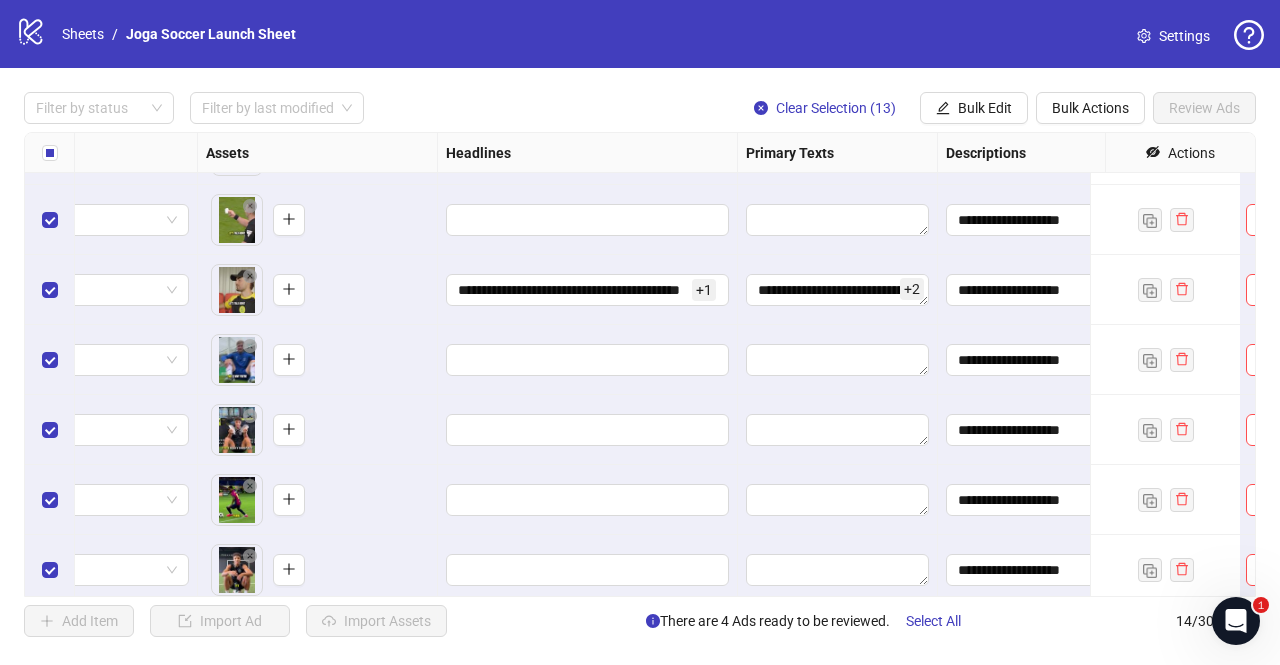 click at bounding box center [588, 500] 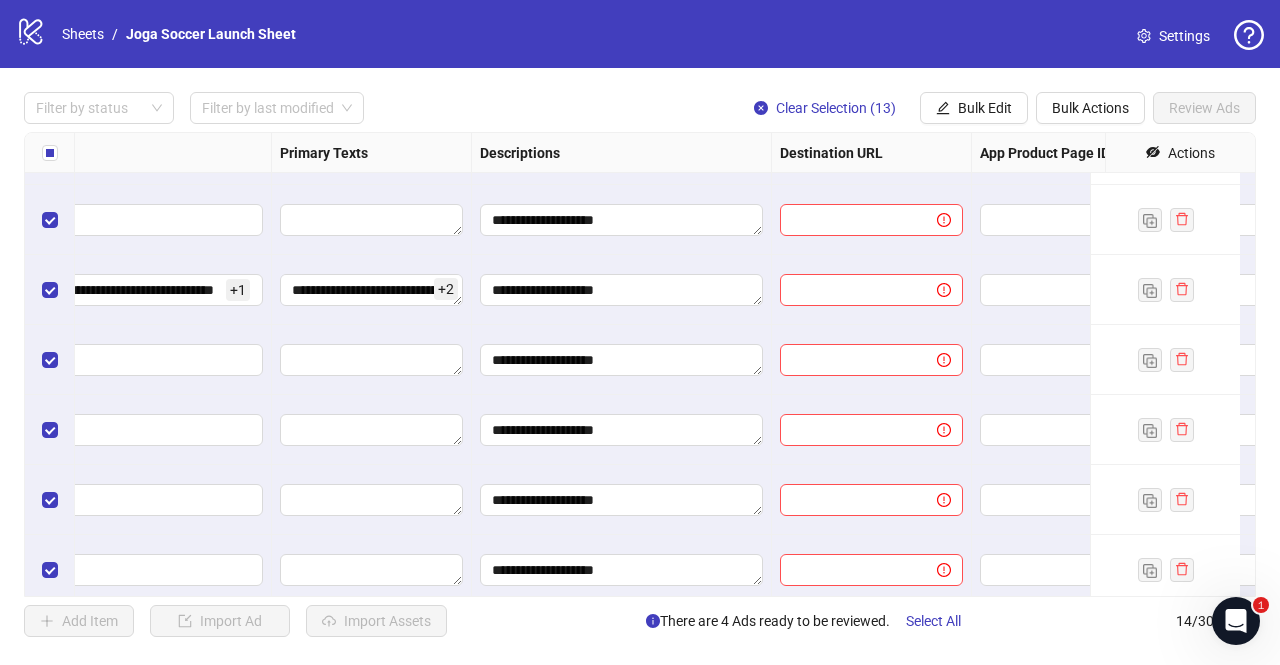 scroll, scrollTop: 198, scrollLeft: 1216, axis: both 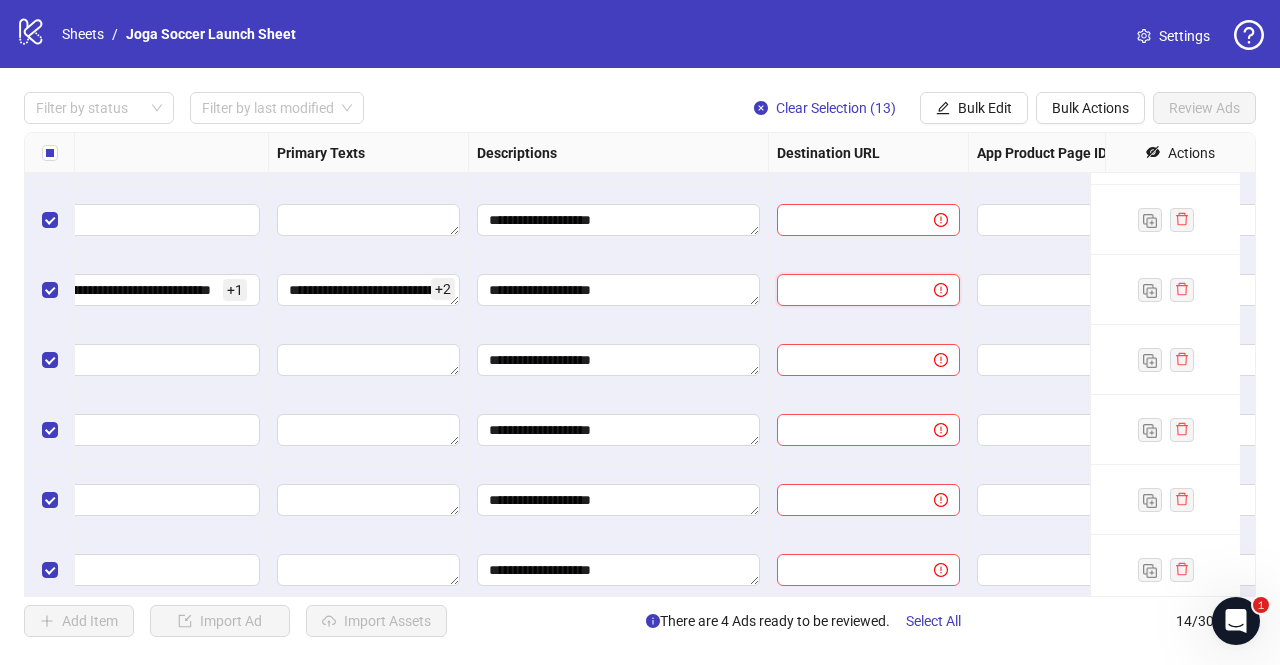 click at bounding box center (847, 290) 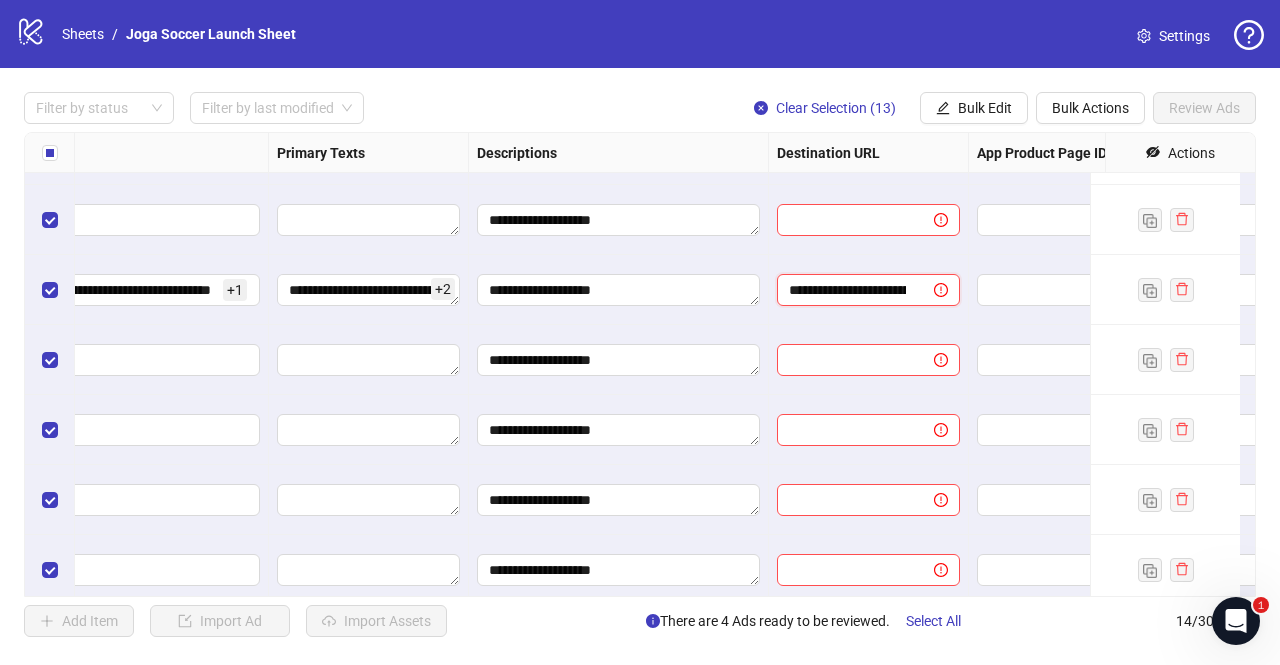 scroll, scrollTop: 0, scrollLeft: 149, axis: horizontal 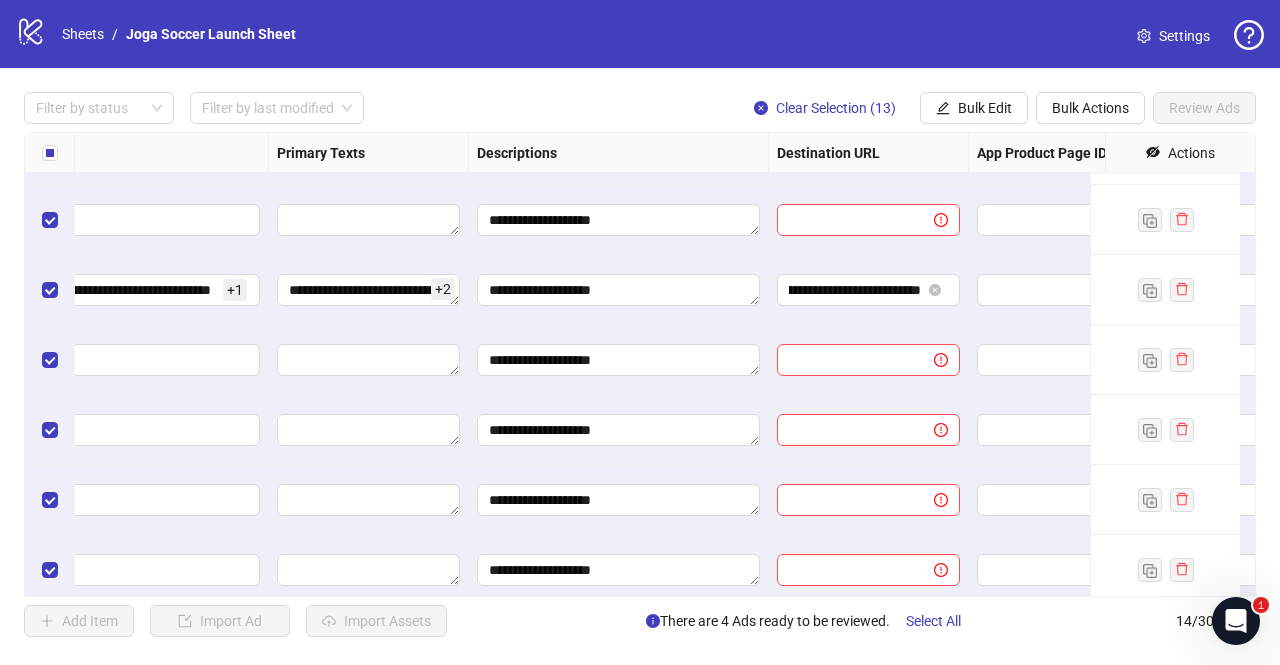 click on "**********" at bounding box center [619, 360] 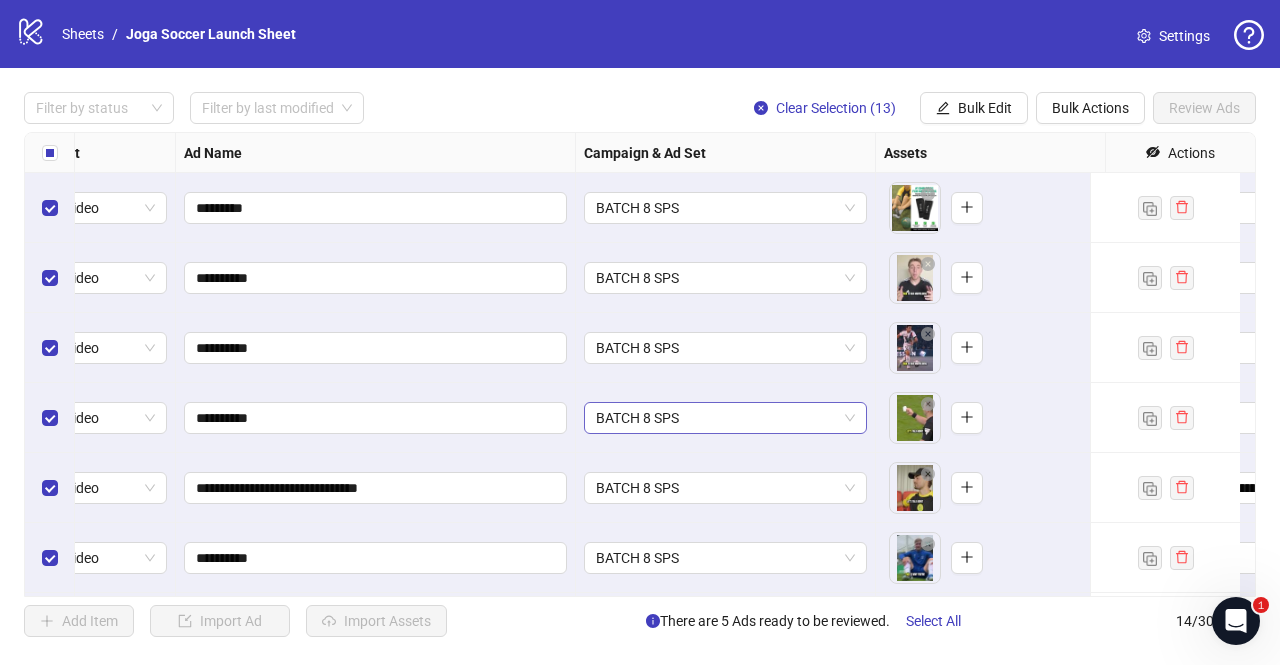 scroll, scrollTop: 0, scrollLeft: 68, axis: horizontal 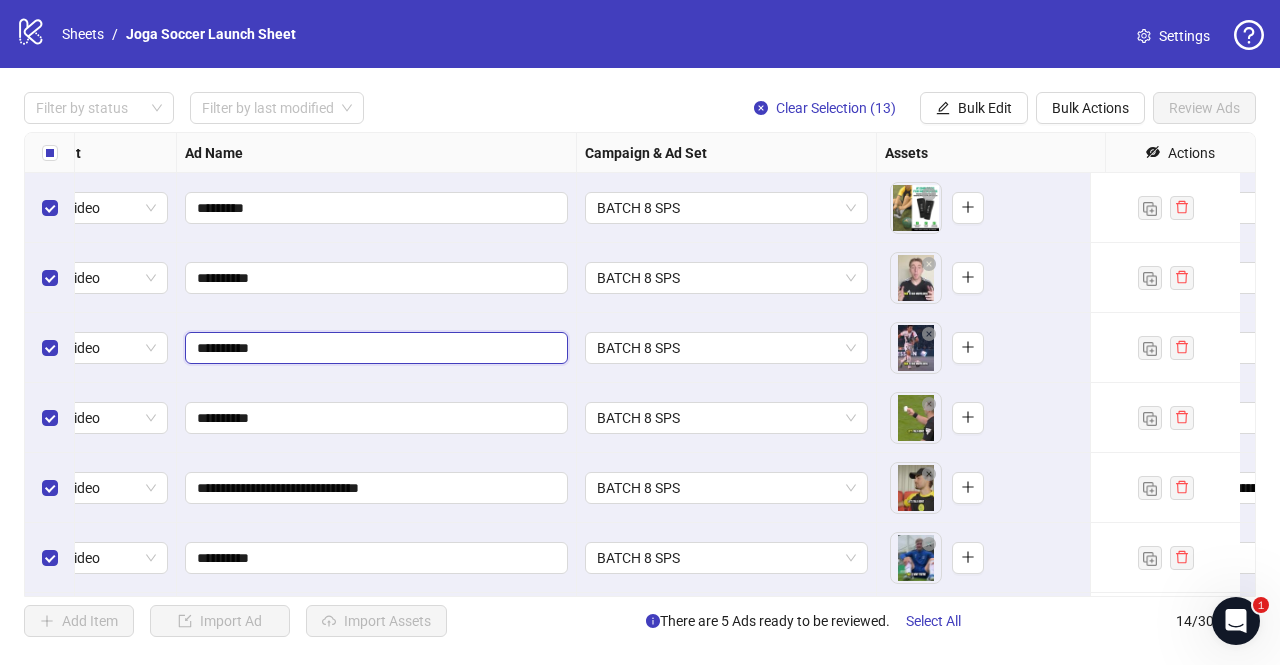 drag, startPoint x: 381, startPoint y: 337, endPoint x: 170, endPoint y: 333, distance: 211.03792 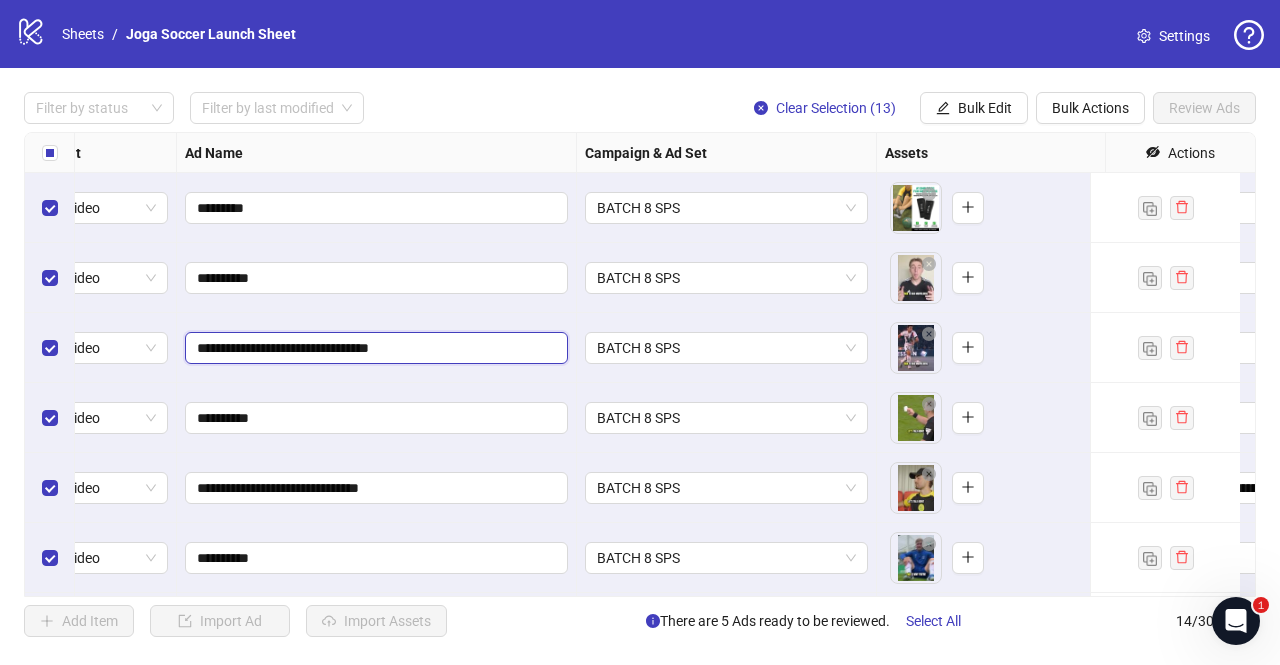 type on "**********" 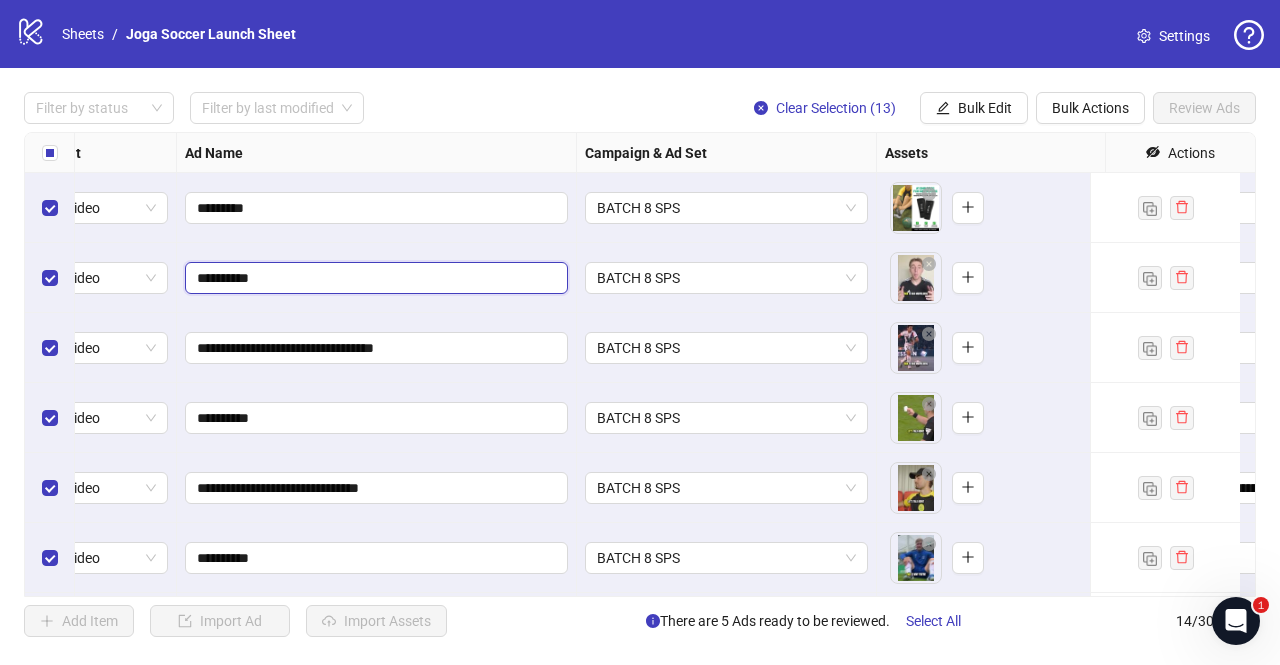 drag, startPoint x: 365, startPoint y: 276, endPoint x: 191, endPoint y: 273, distance: 174.02586 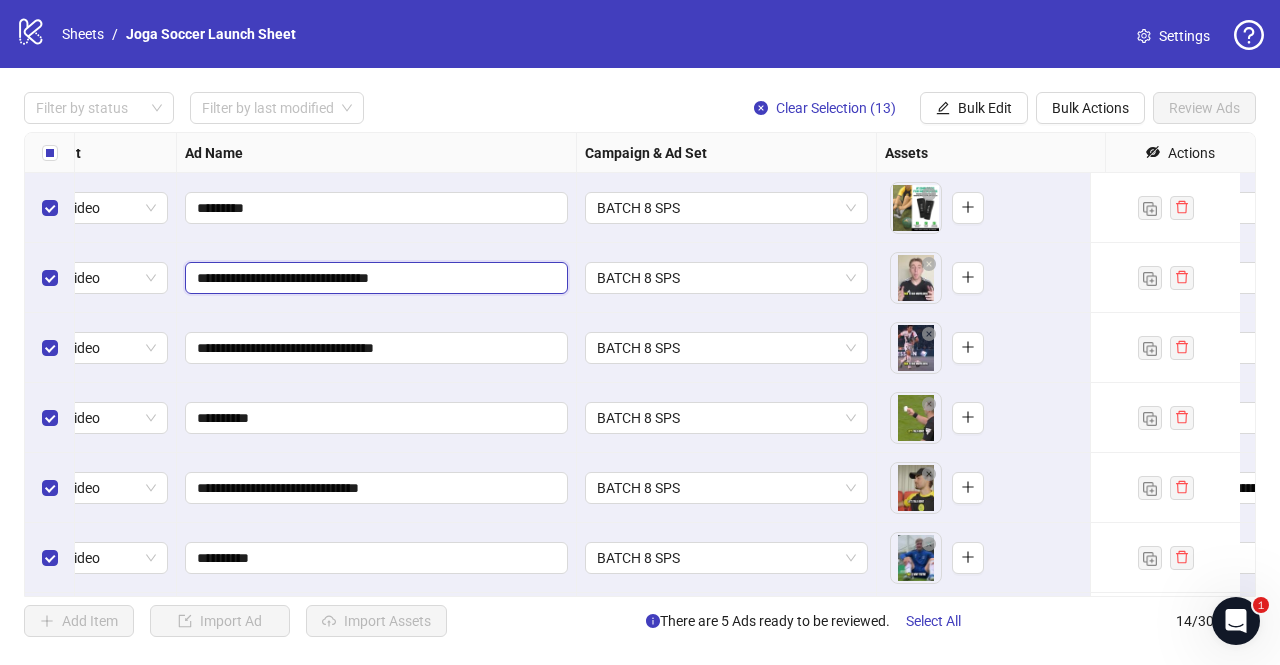 type on "**********" 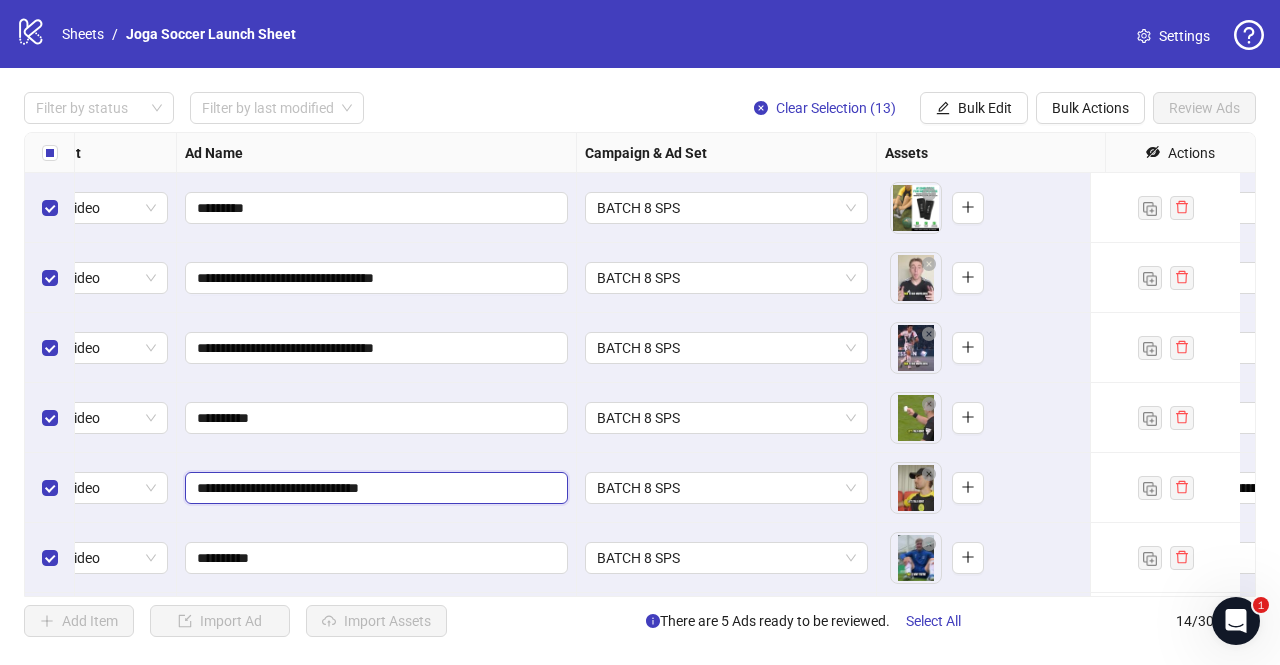 drag, startPoint x: 434, startPoint y: 484, endPoint x: 195, endPoint y: 481, distance: 239.01883 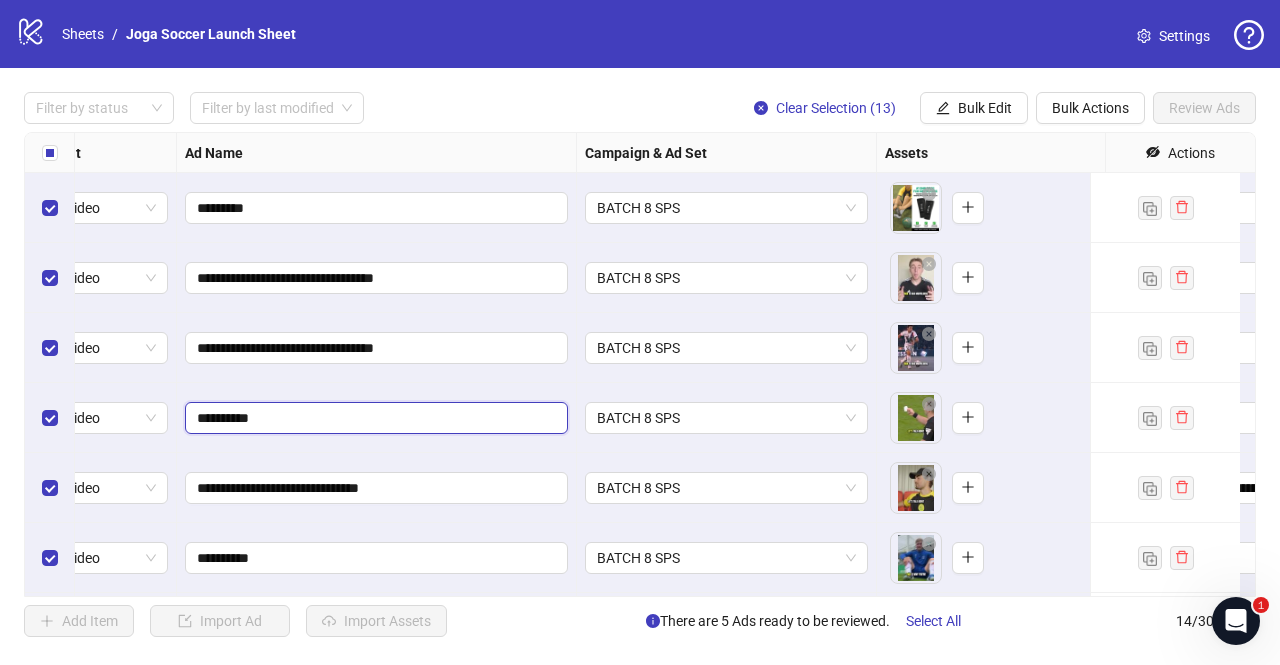 drag, startPoint x: 295, startPoint y: 411, endPoint x: 189, endPoint y: 413, distance: 106.01887 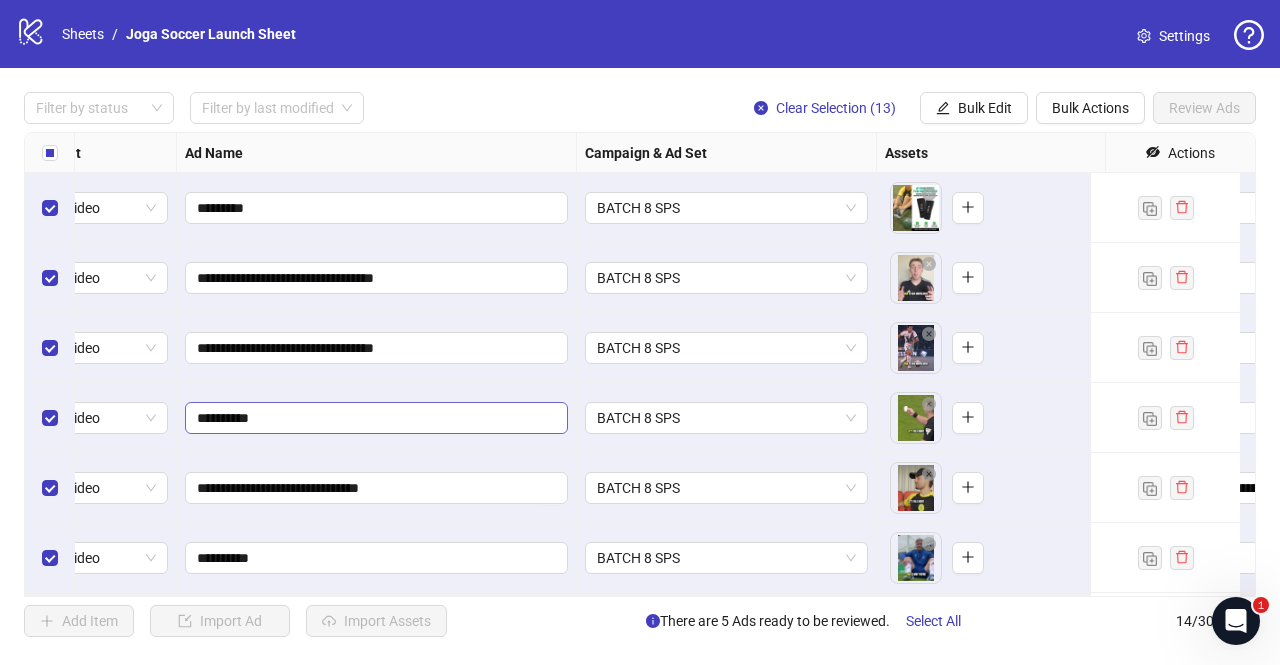 click on "**********" at bounding box center (376, 418) 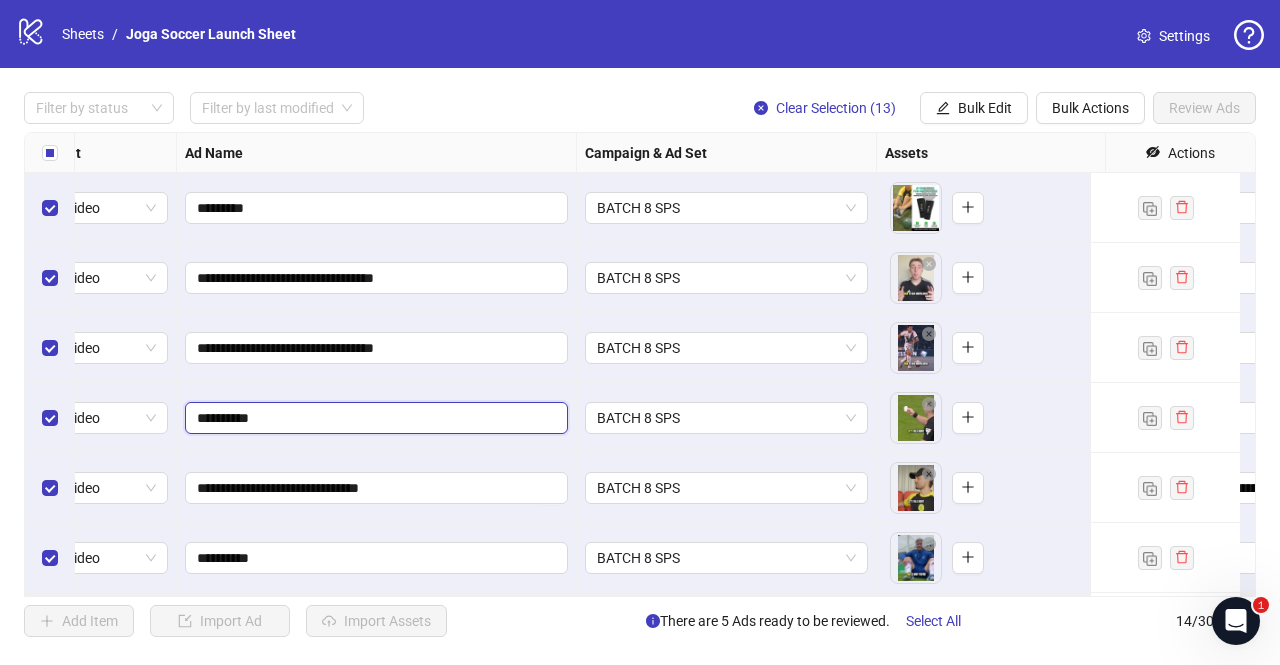 paste on "**********" 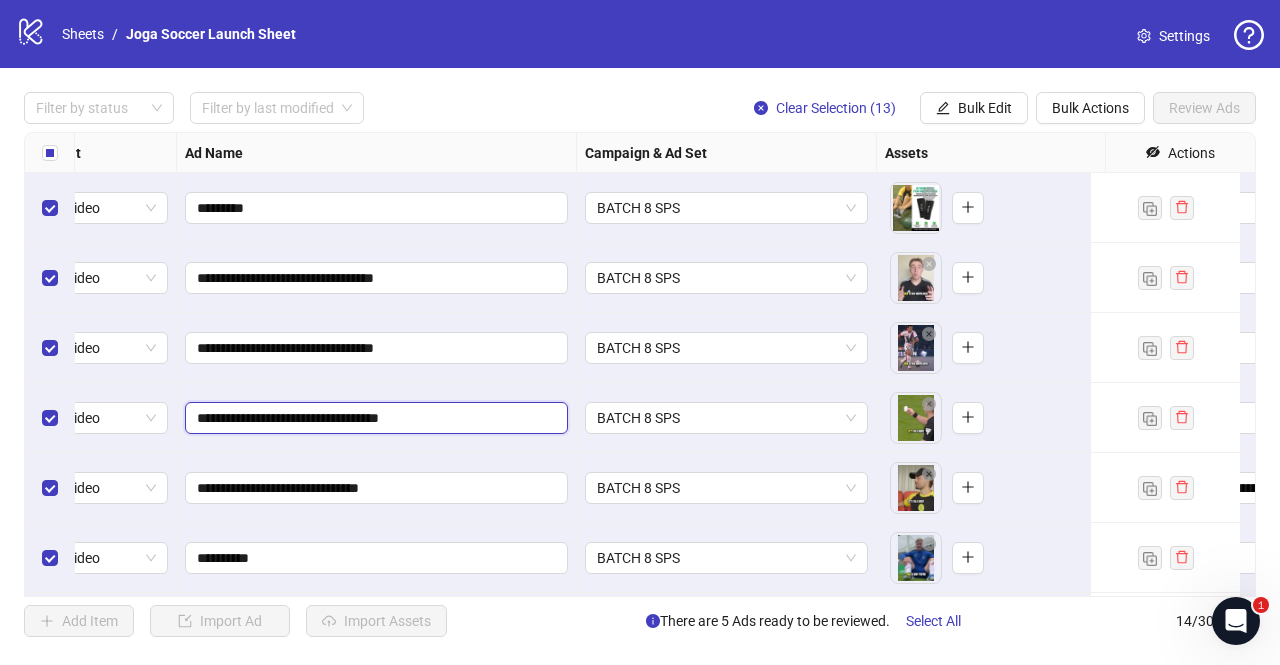 type on "**********" 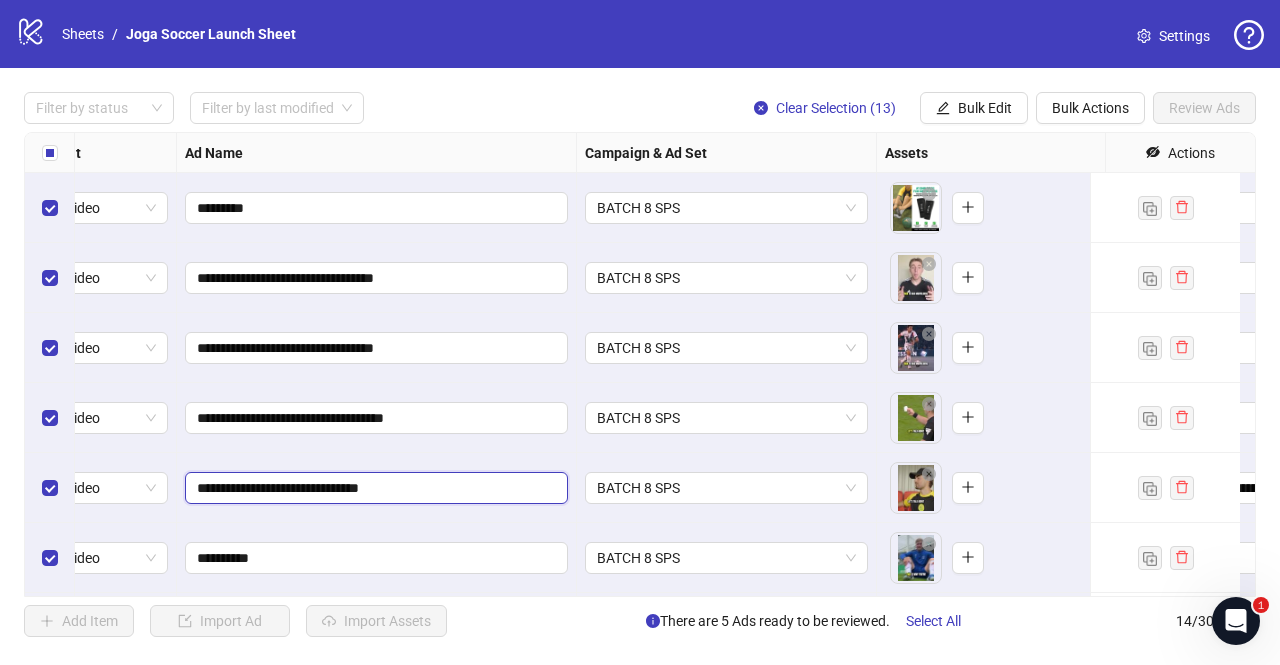 click on "**********" at bounding box center [374, 488] 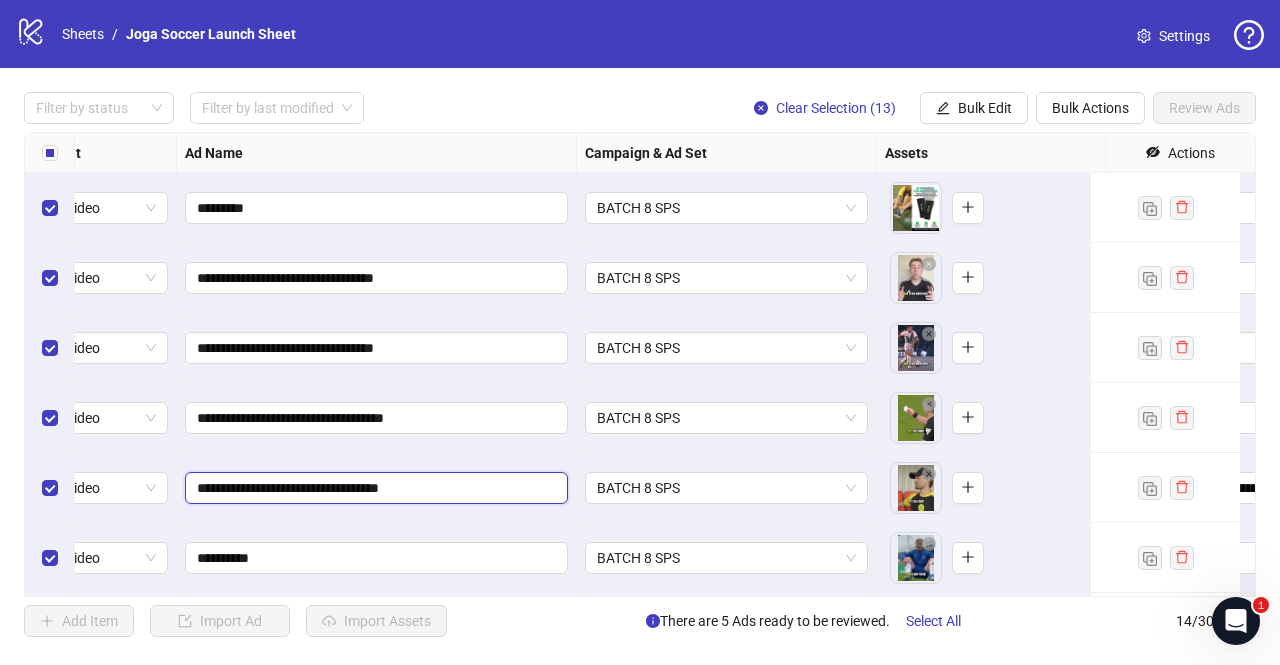 type on "**********" 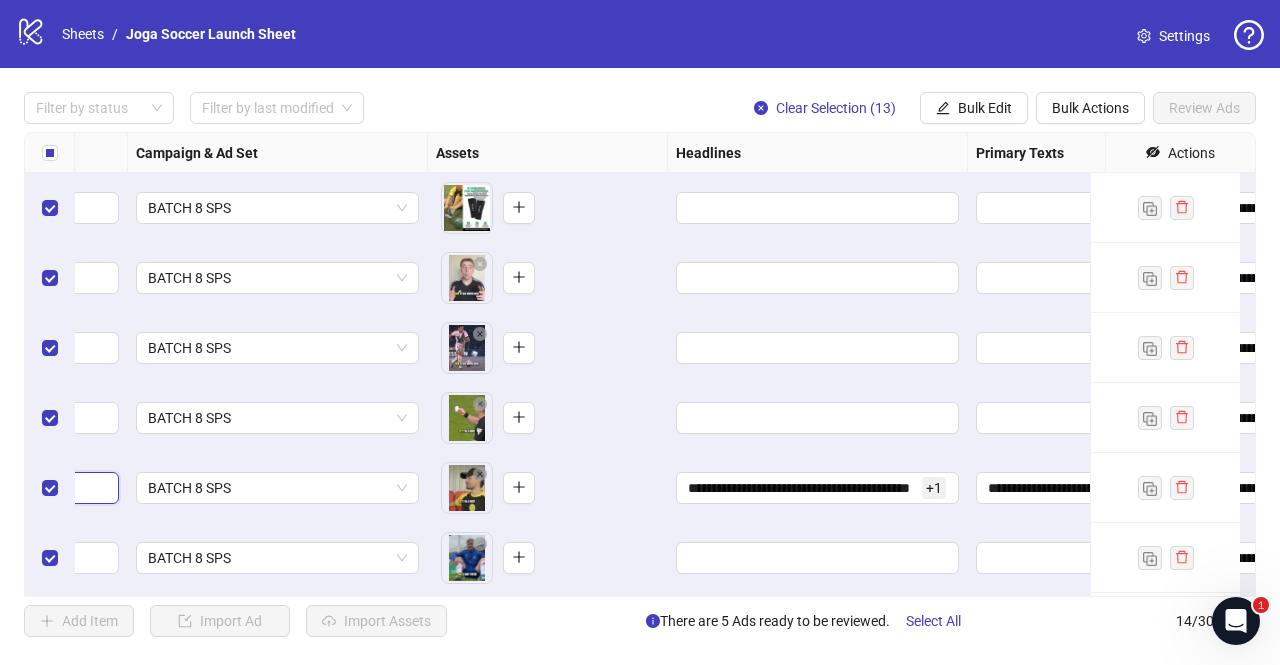 scroll, scrollTop: 0, scrollLeft: 518, axis: horizontal 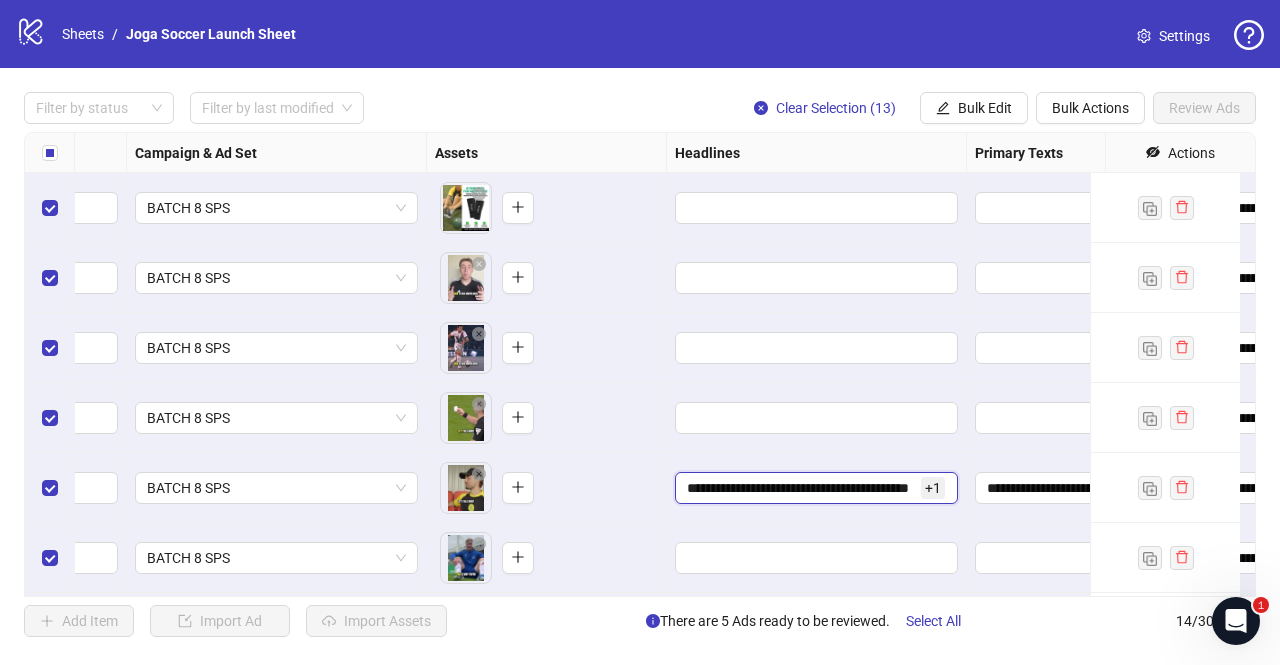 click on "**********" at bounding box center (802, 488) 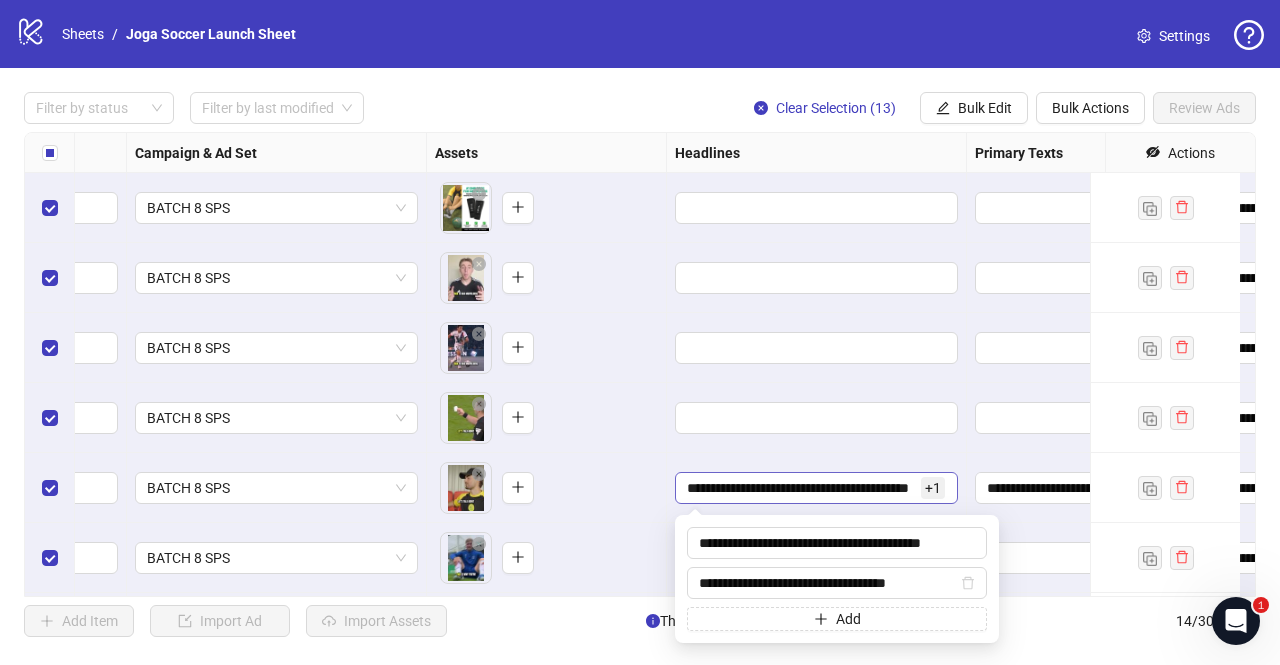 scroll, scrollTop: 0, scrollLeft: 6, axis: horizontal 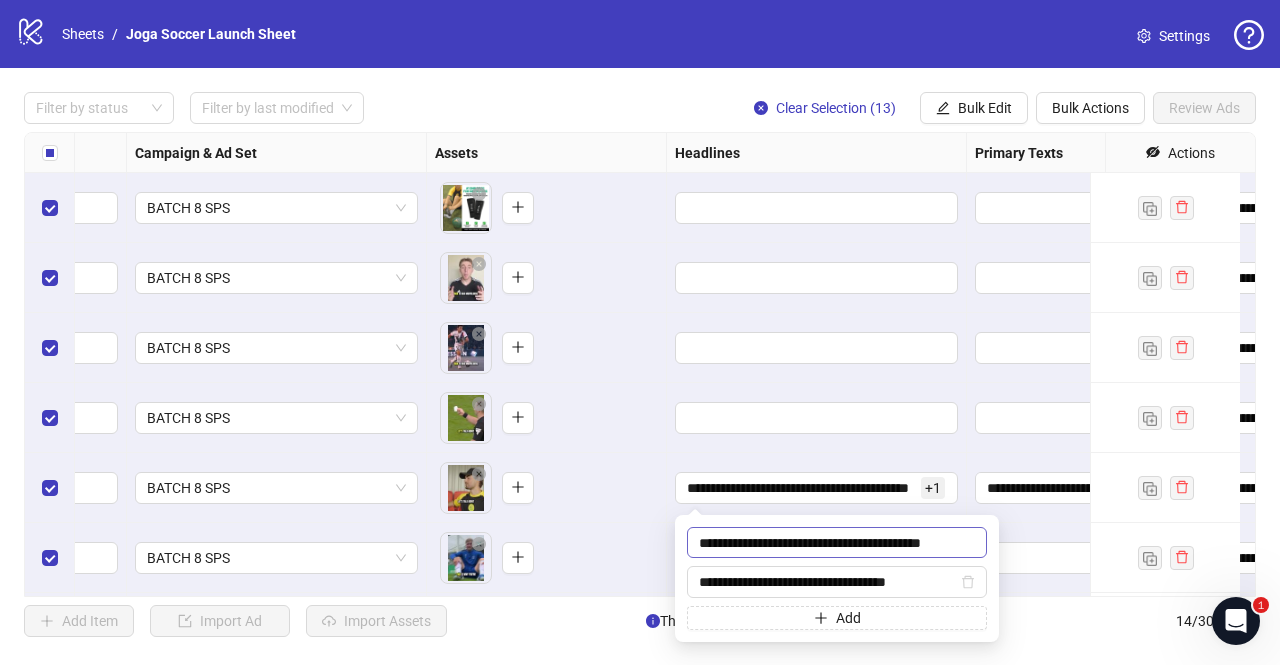 drag, startPoint x: 696, startPoint y: 539, endPoint x: 980, endPoint y: 541, distance: 284.00705 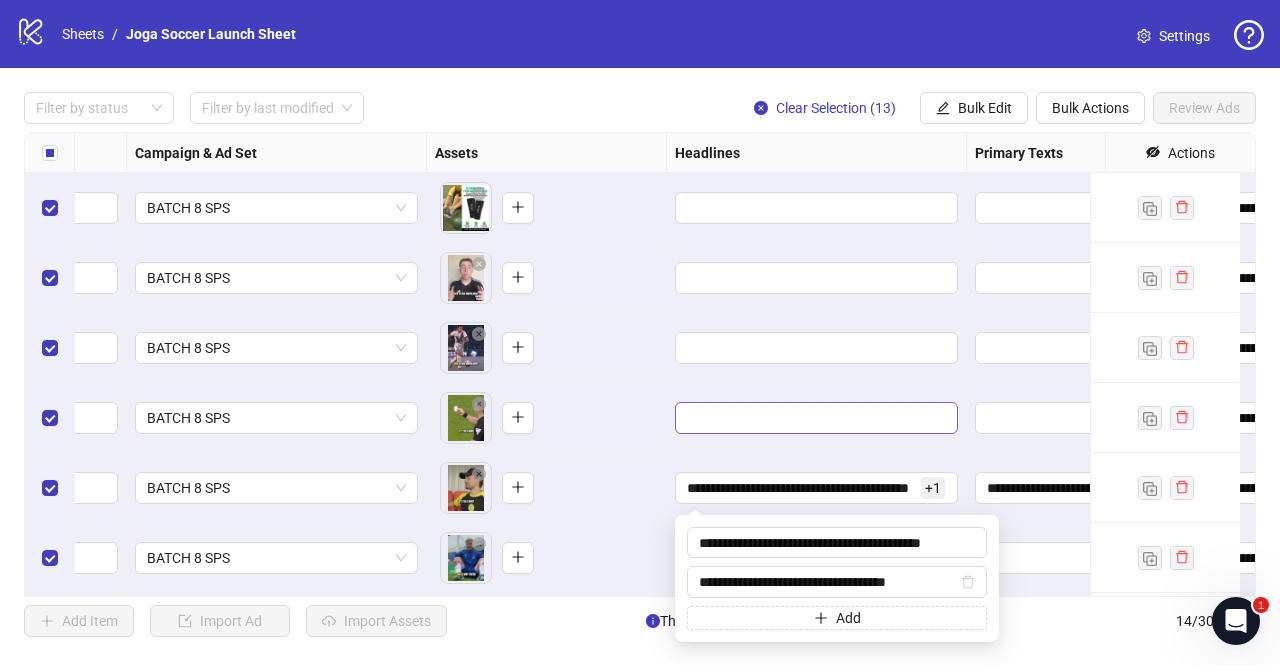 click at bounding box center [814, 418] 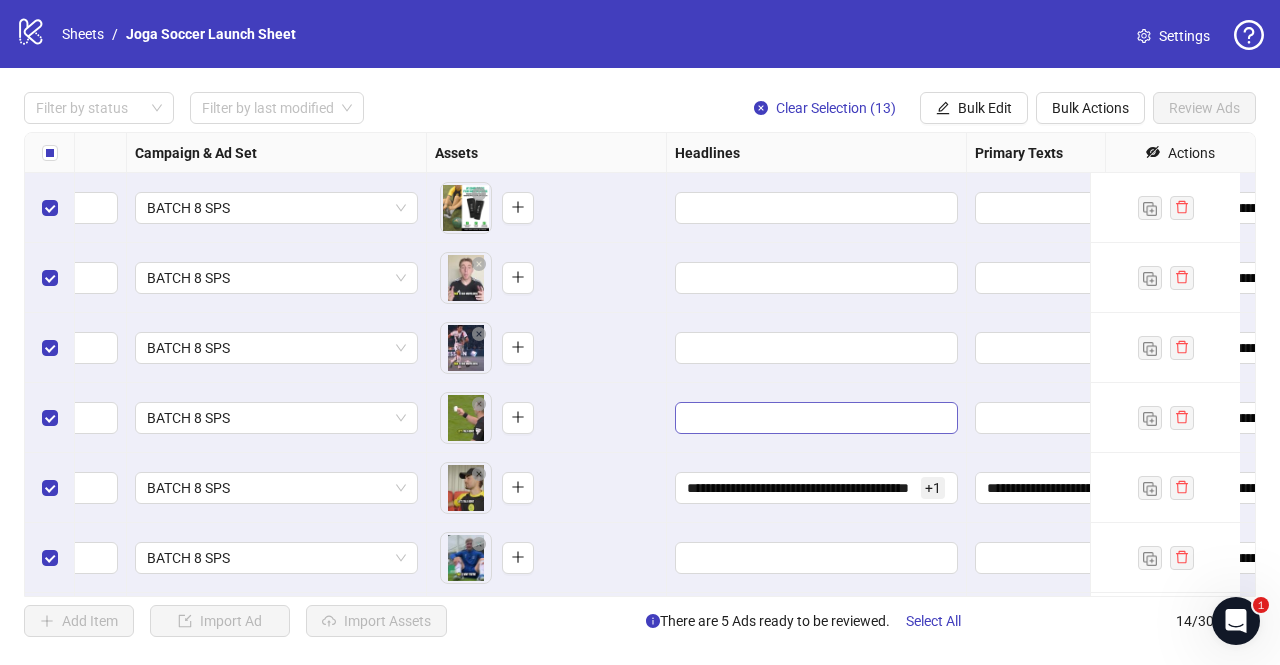 scroll, scrollTop: 0, scrollLeft: 0, axis: both 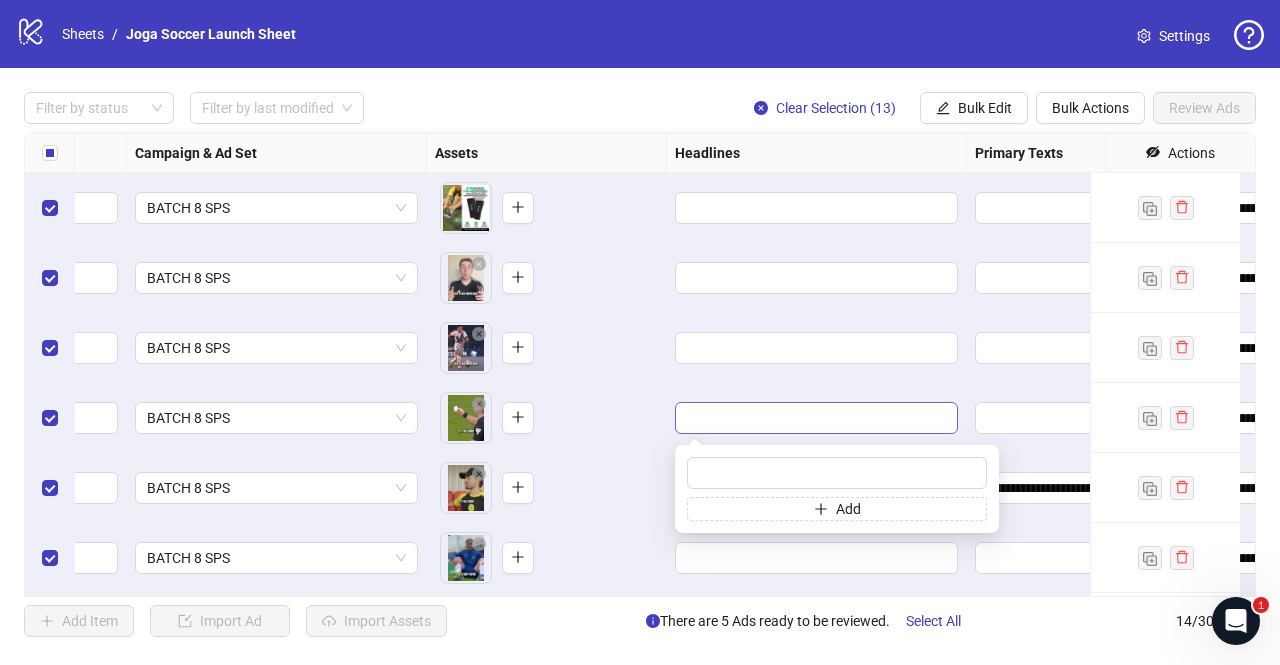 type on "**********" 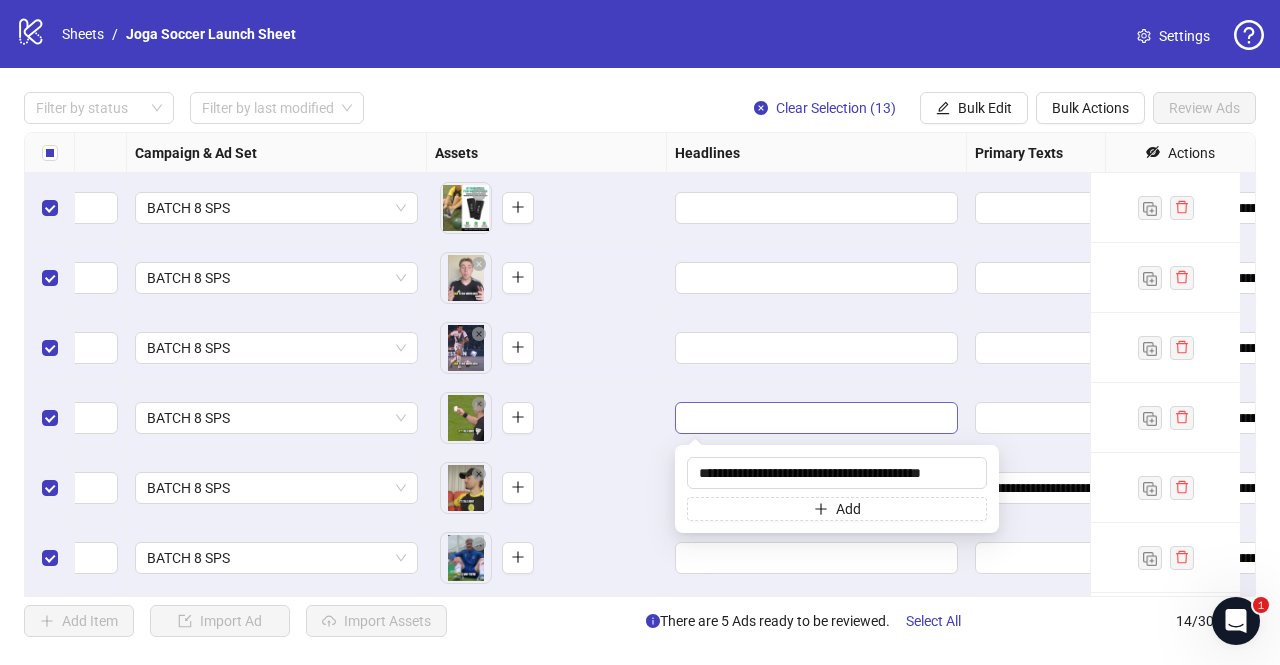 scroll, scrollTop: 0, scrollLeft: 6, axis: horizontal 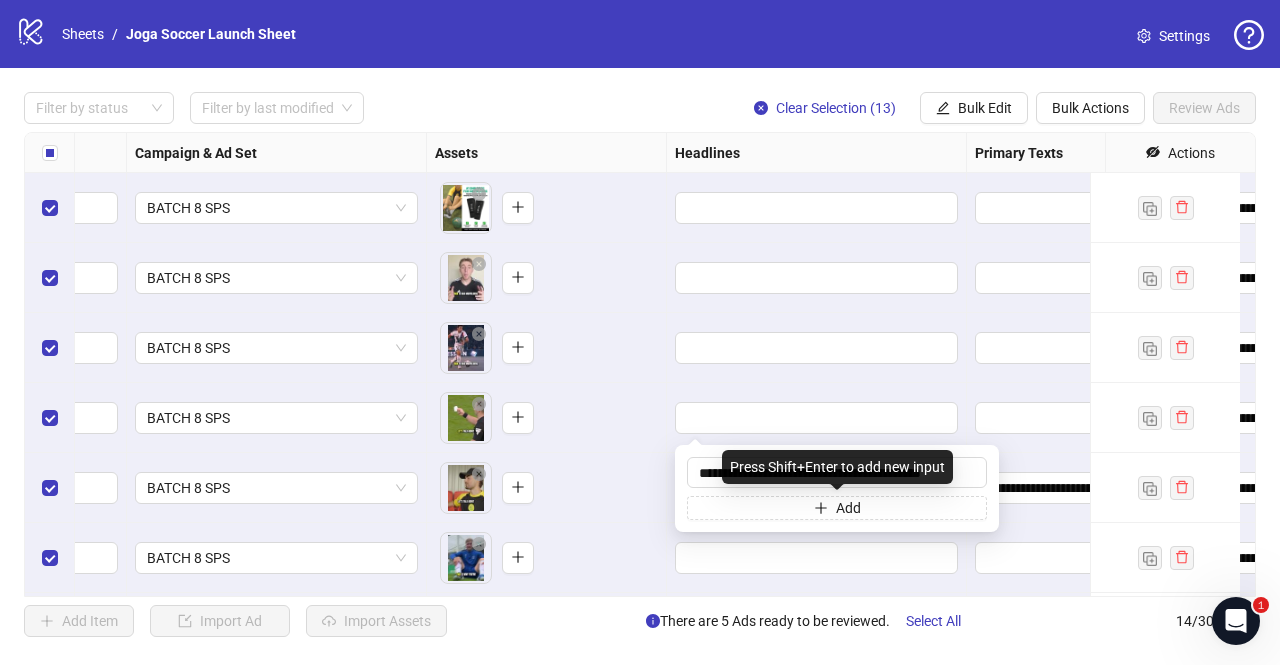 click on "To pick up a draggable item, press the space bar.
While dragging, use the arrow keys to move the item.
Press space again to drop the item in its new position, or press escape to cancel." at bounding box center (547, 488) 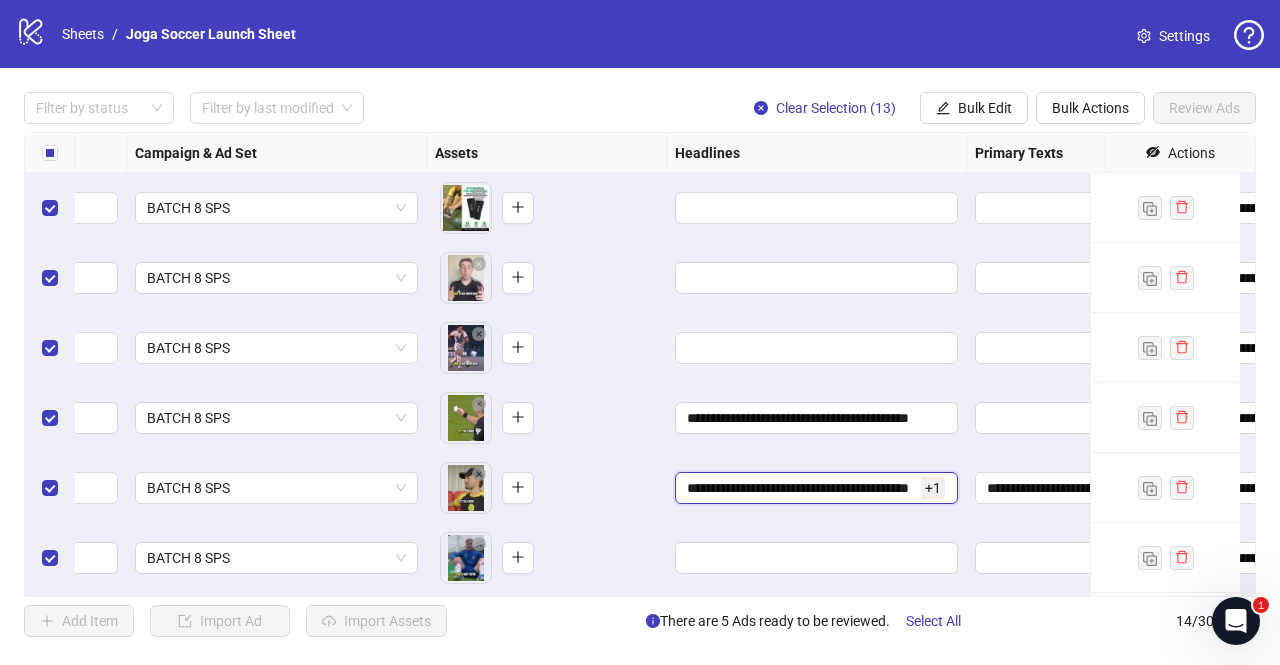 click on "**********" at bounding box center (802, 488) 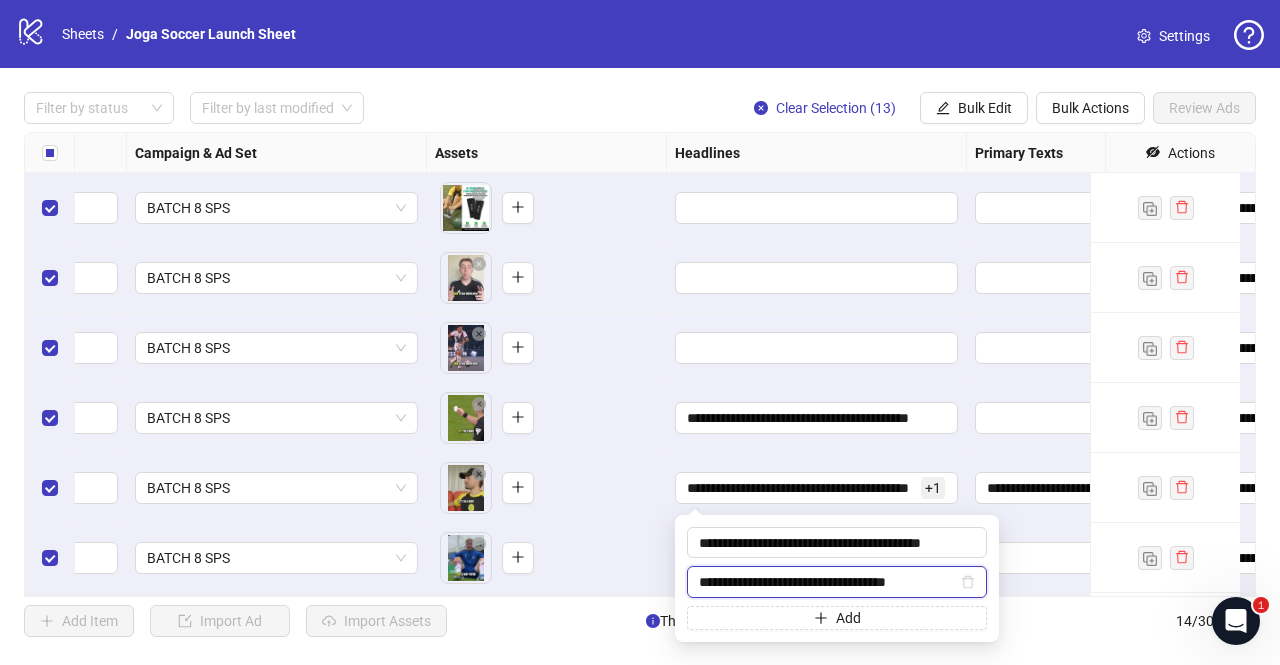 drag, startPoint x: 700, startPoint y: 582, endPoint x: 922, endPoint y: 591, distance: 222.18236 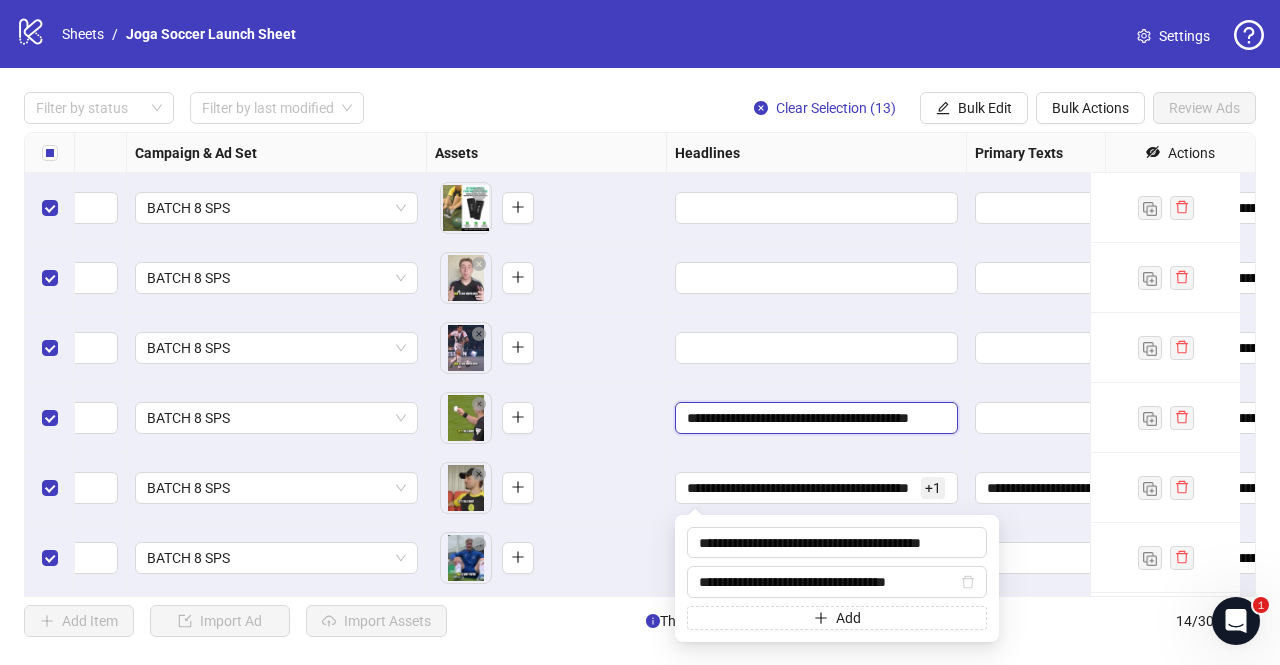 click on "**********" at bounding box center (814, 418) 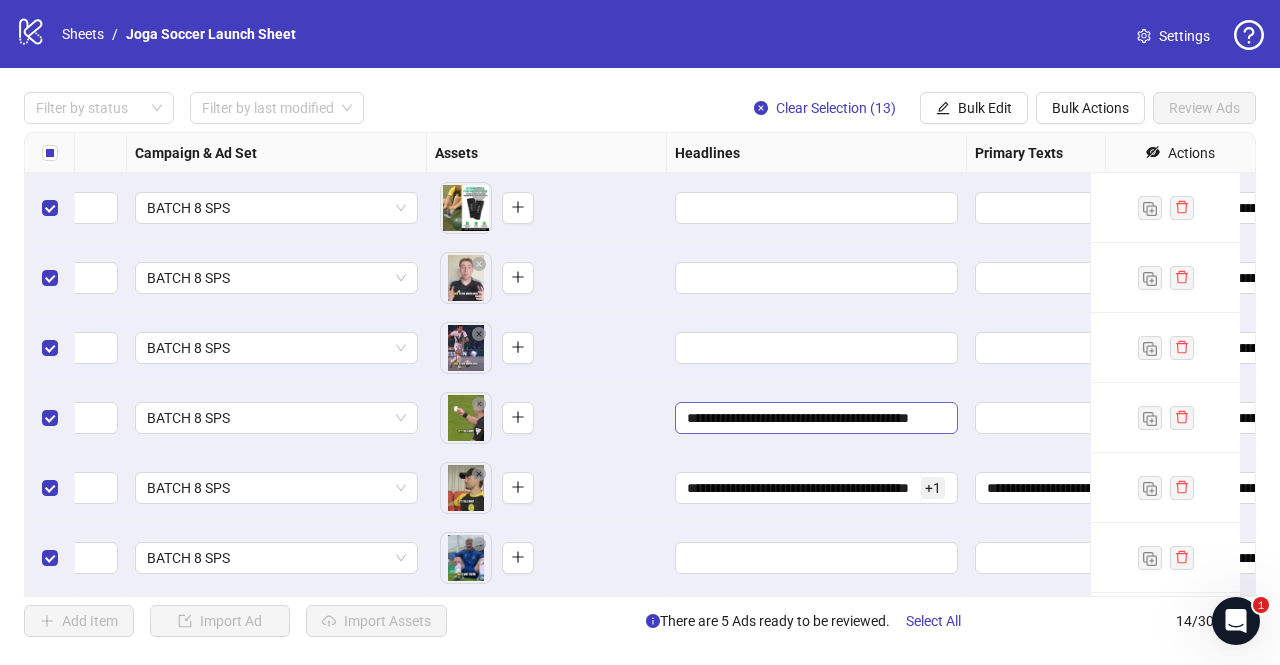 scroll, scrollTop: 0, scrollLeft: 6, axis: horizontal 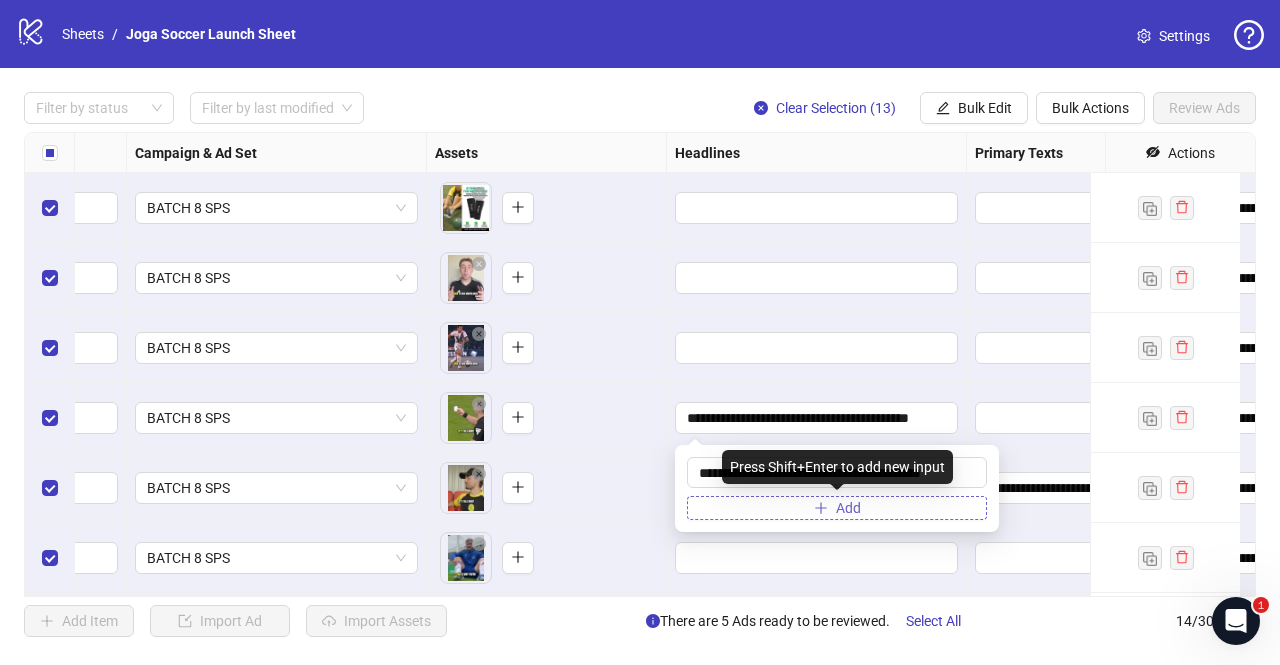 click on "Add" at bounding box center [837, 508] 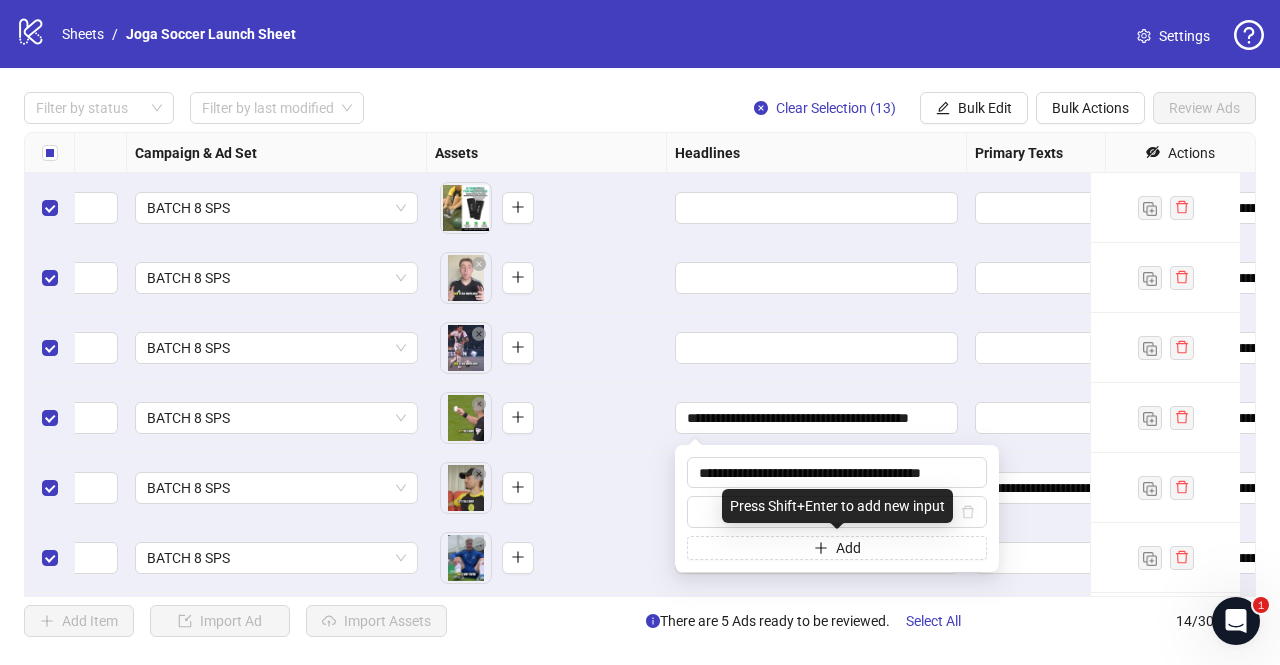 type on "**********" 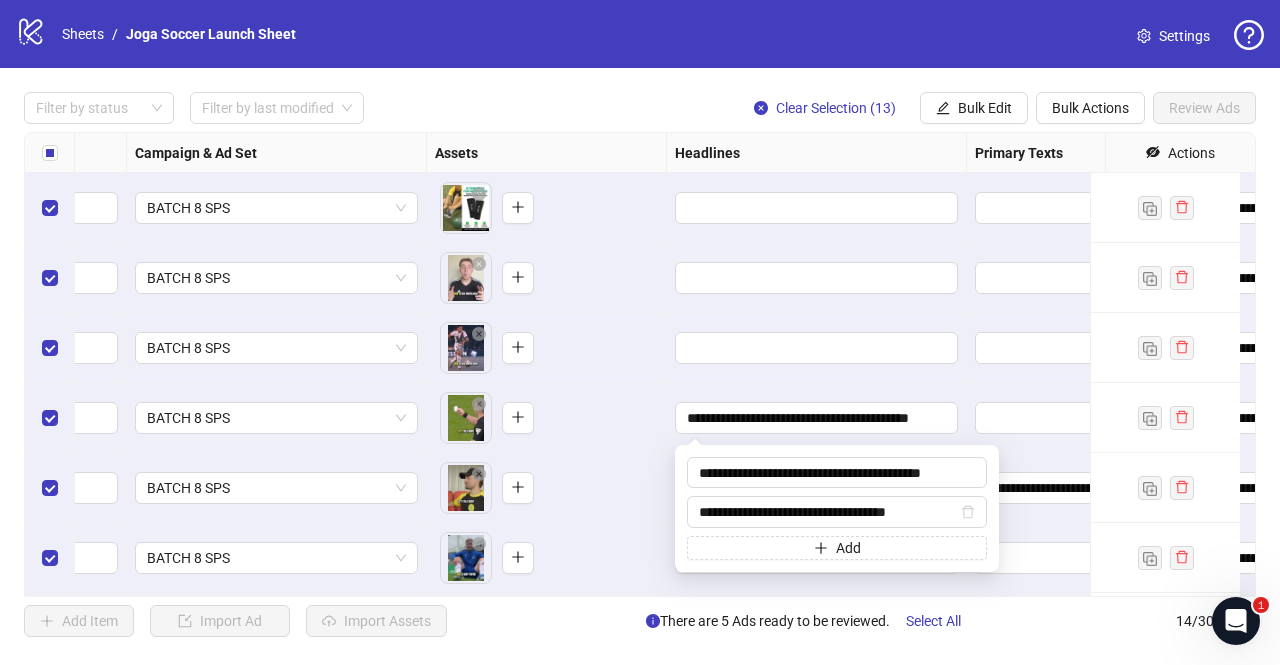 click on "To pick up a draggable item, press the space bar.
While dragging, use the arrow keys to move the item.
Press space again to drop the item in its new position, or press escape to cancel." at bounding box center [546, 418] 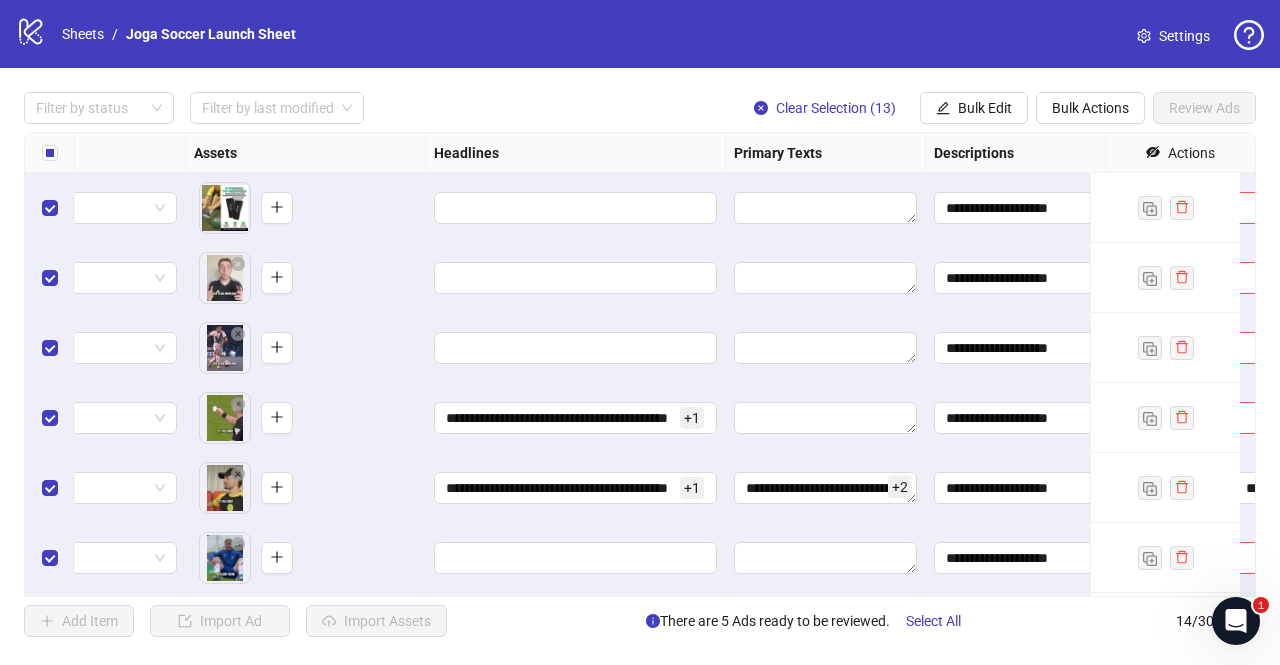 scroll, scrollTop: 0, scrollLeft: 760, axis: horizontal 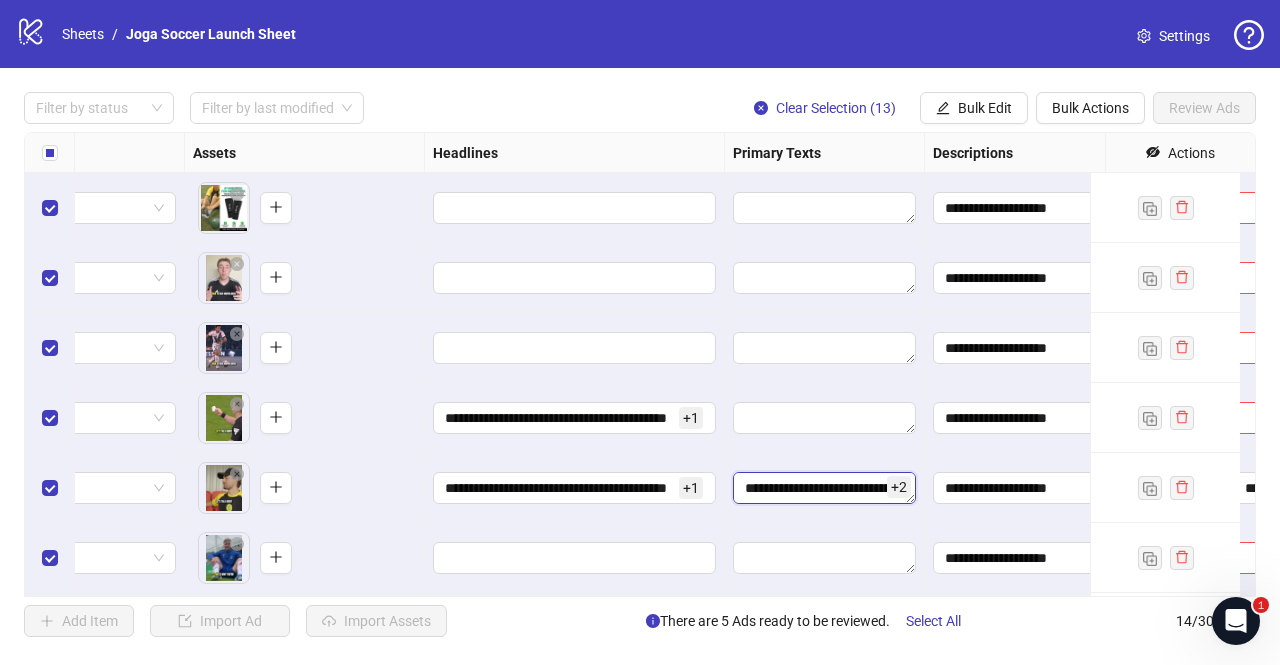 click on "**********" at bounding box center [824, 488] 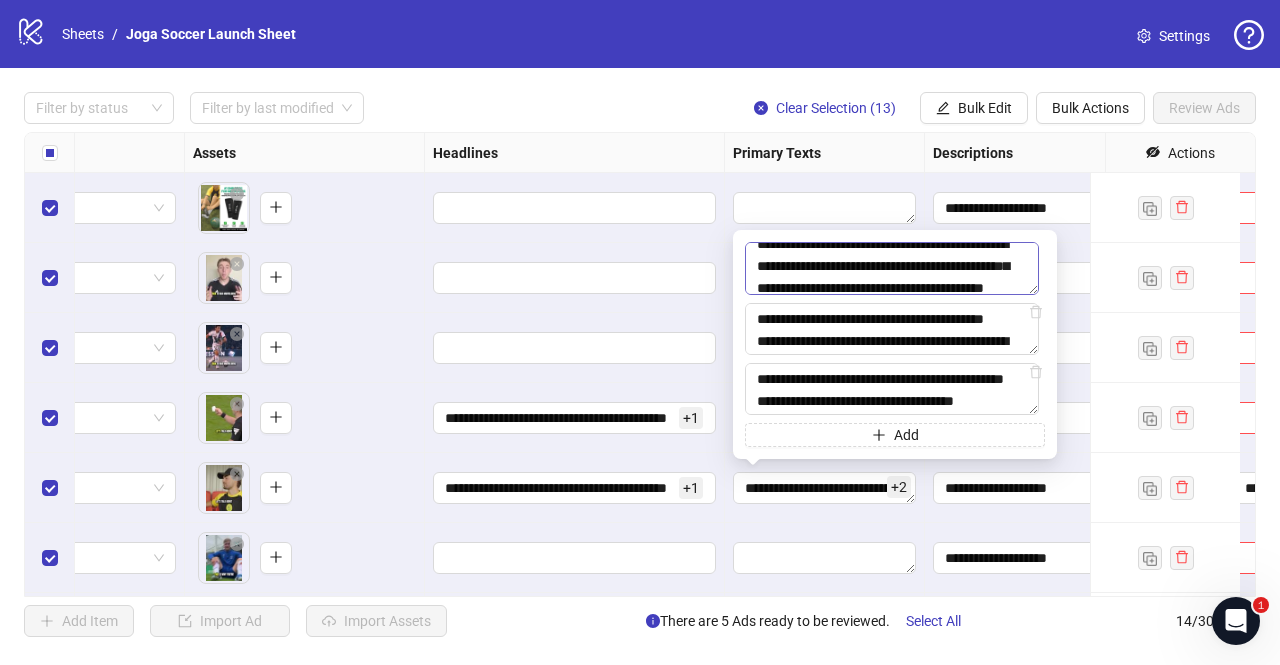 scroll, scrollTop: 66, scrollLeft: 0, axis: vertical 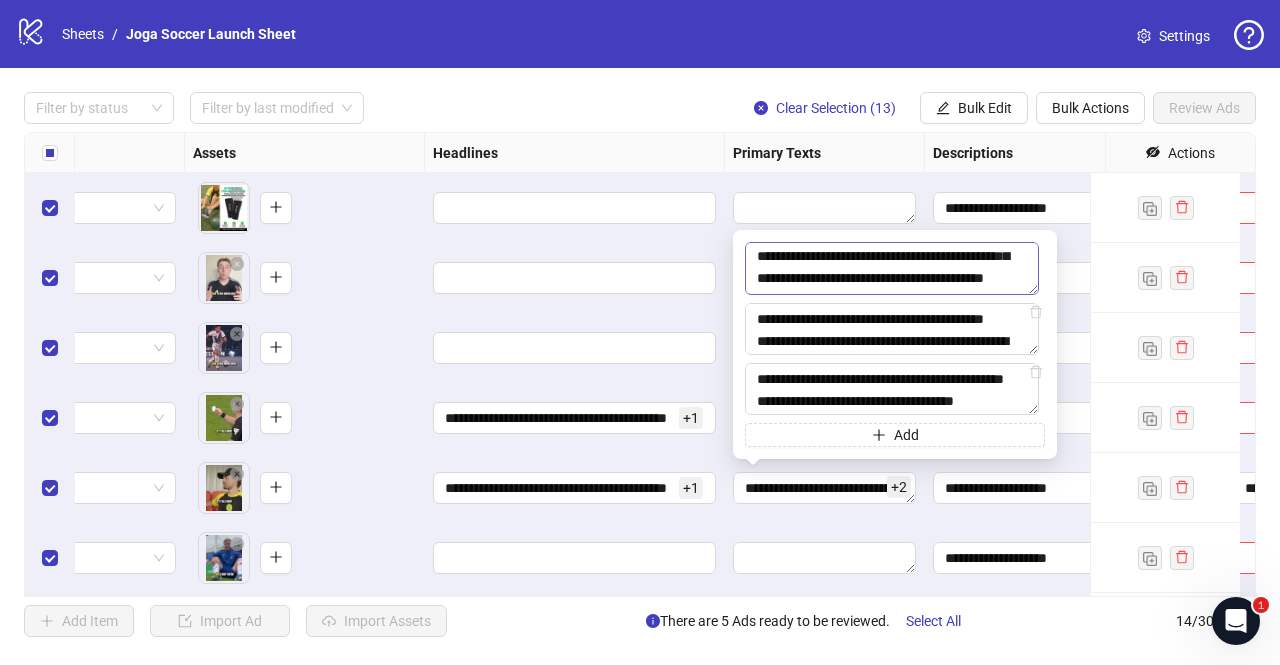 drag, startPoint x: 756, startPoint y: 254, endPoint x: 990, endPoint y: 278, distance: 235.22755 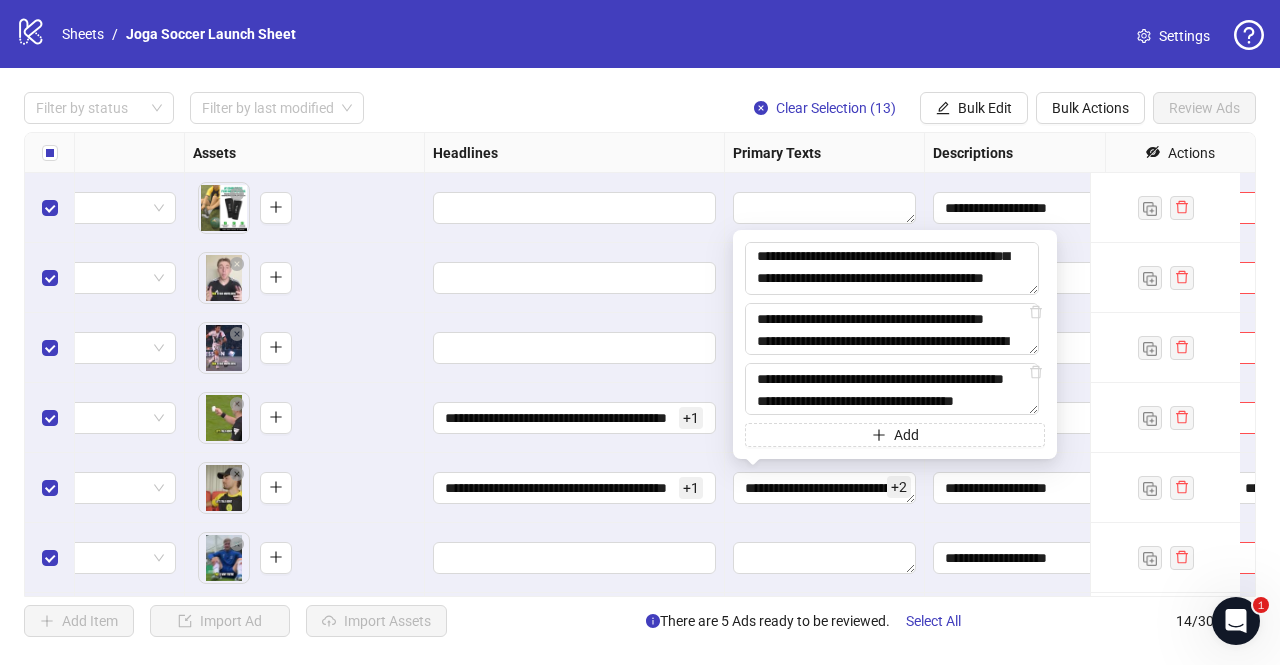 click at bounding box center [575, 348] 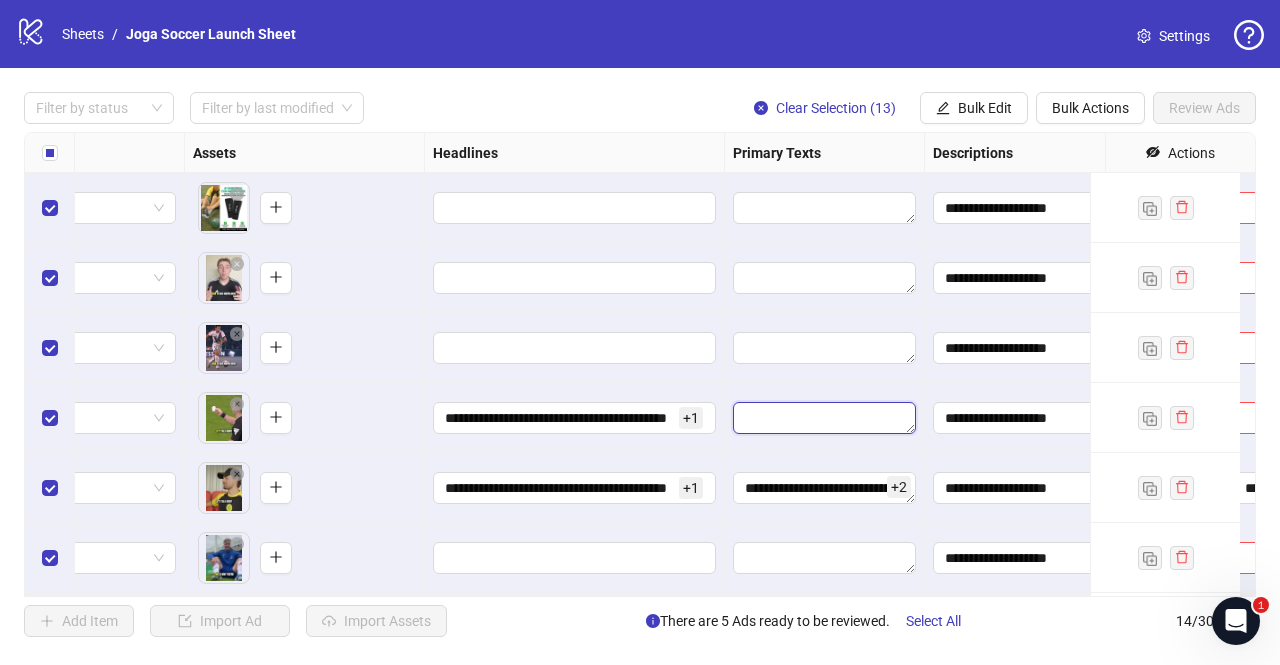 click at bounding box center [824, 418] 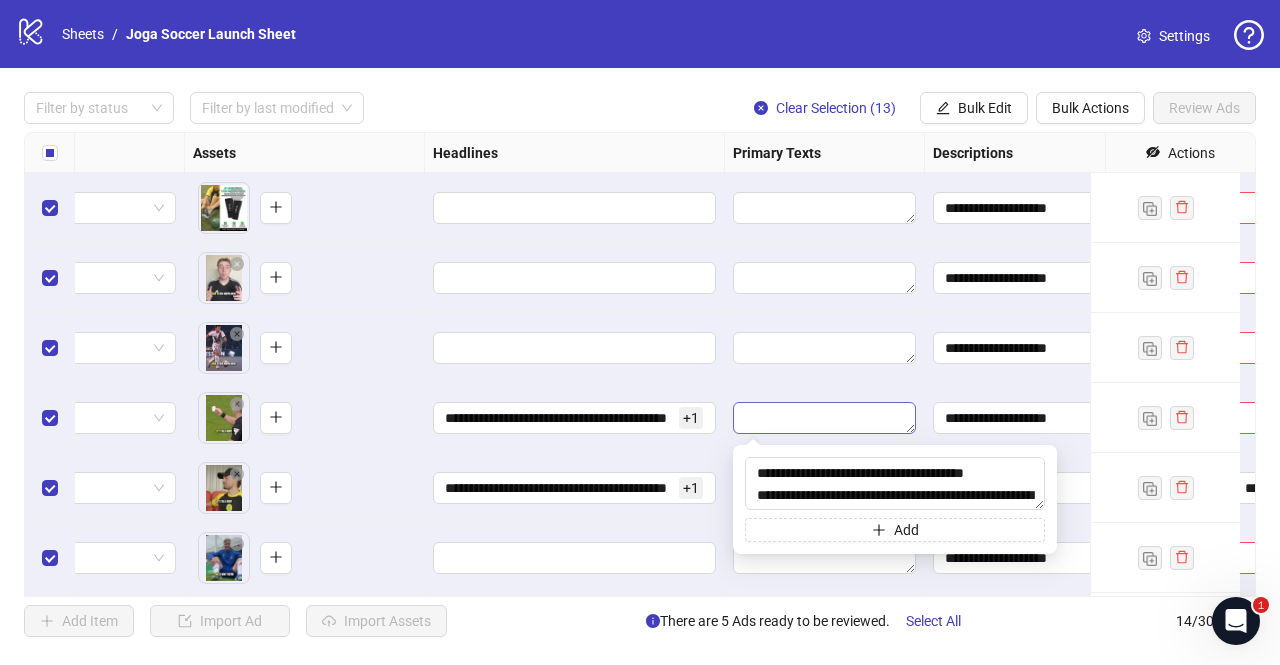 scroll, scrollTop: 60, scrollLeft: 0, axis: vertical 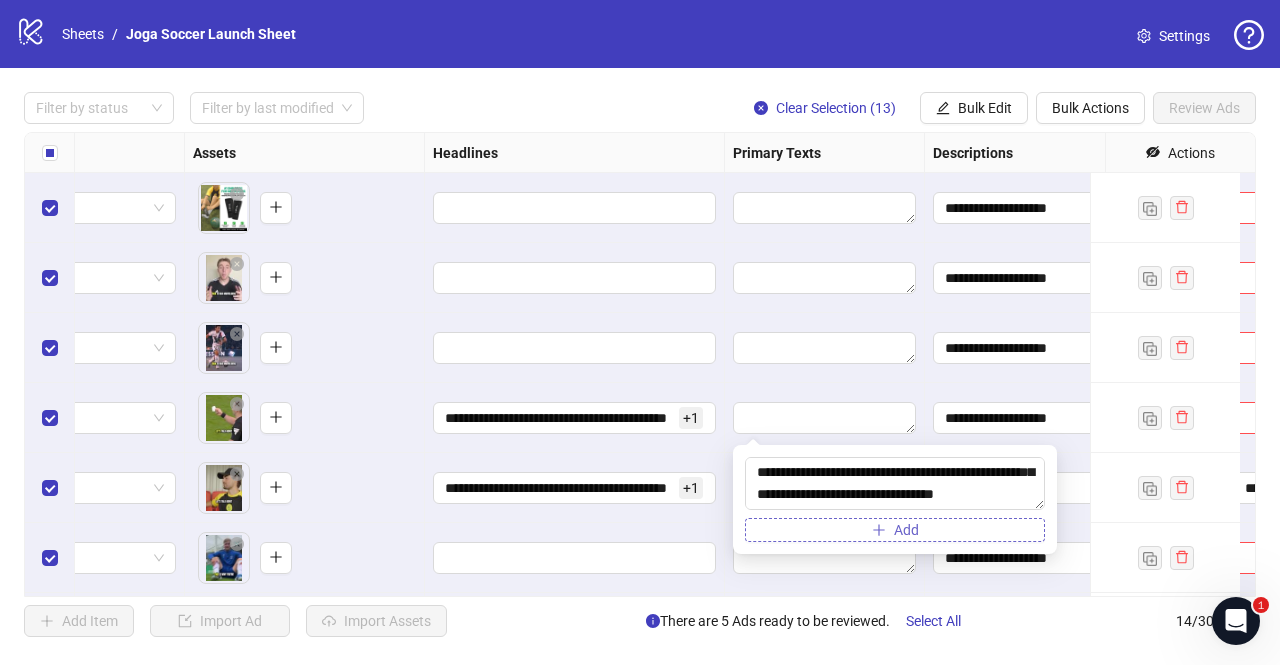 type on "**********" 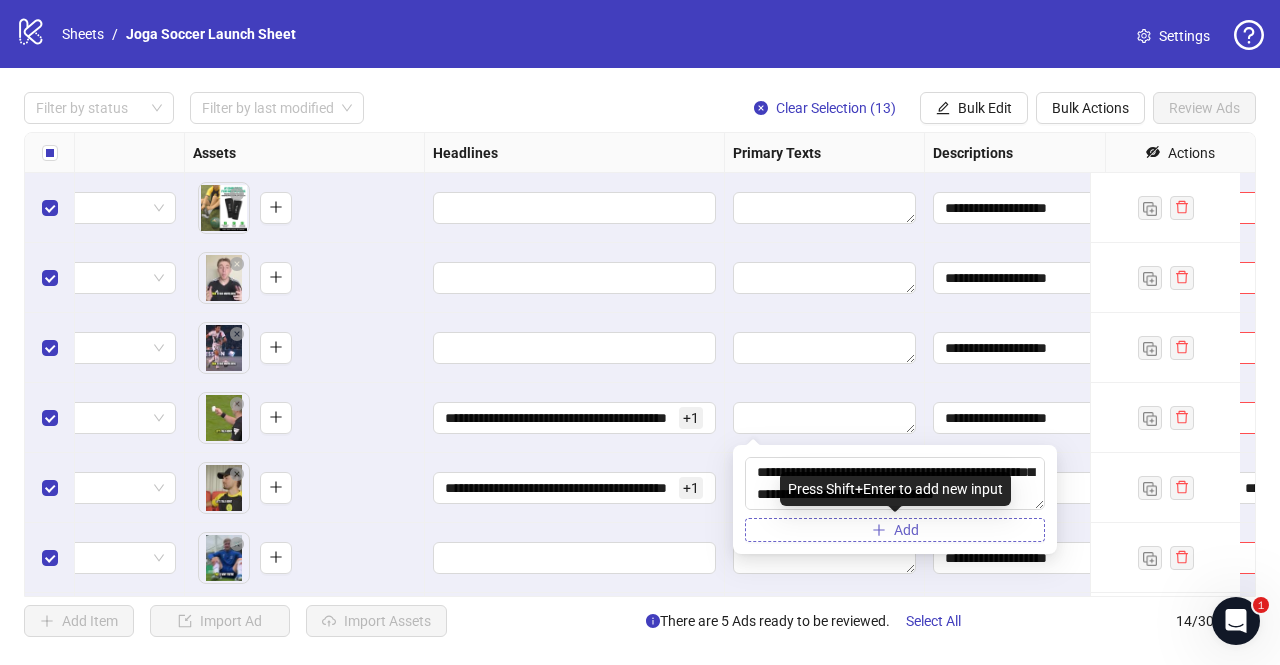 click on "Add" at bounding box center (895, 530) 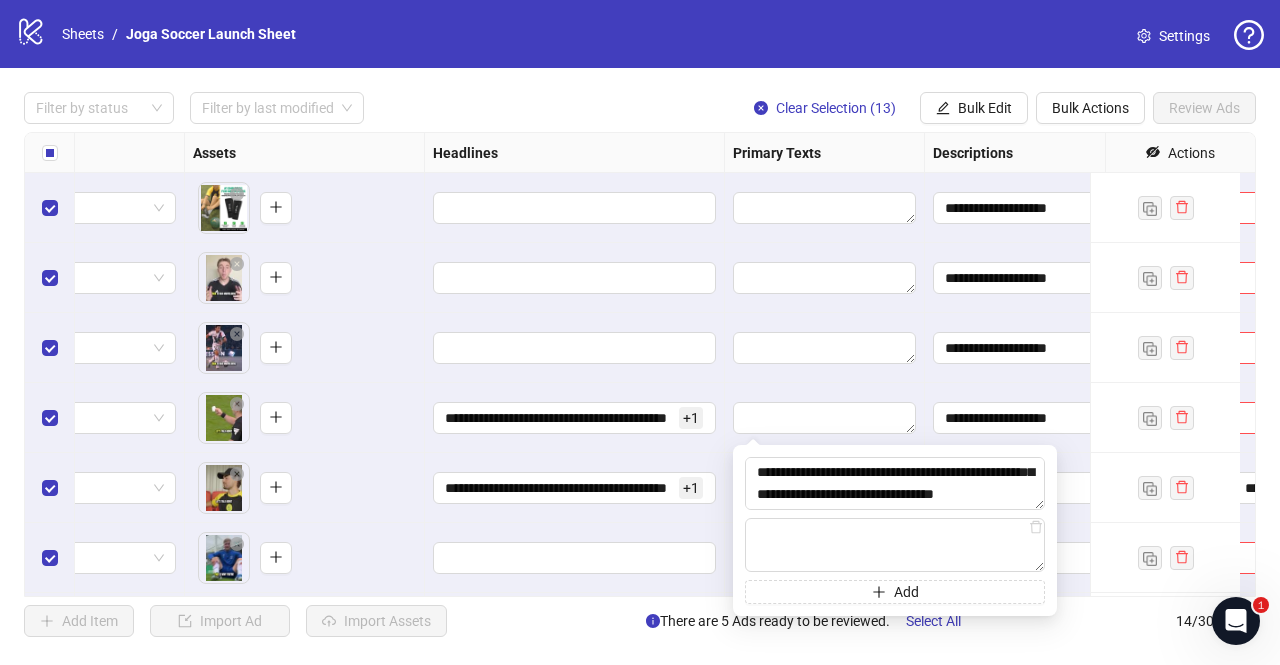 click on "**********" at bounding box center (575, 488) 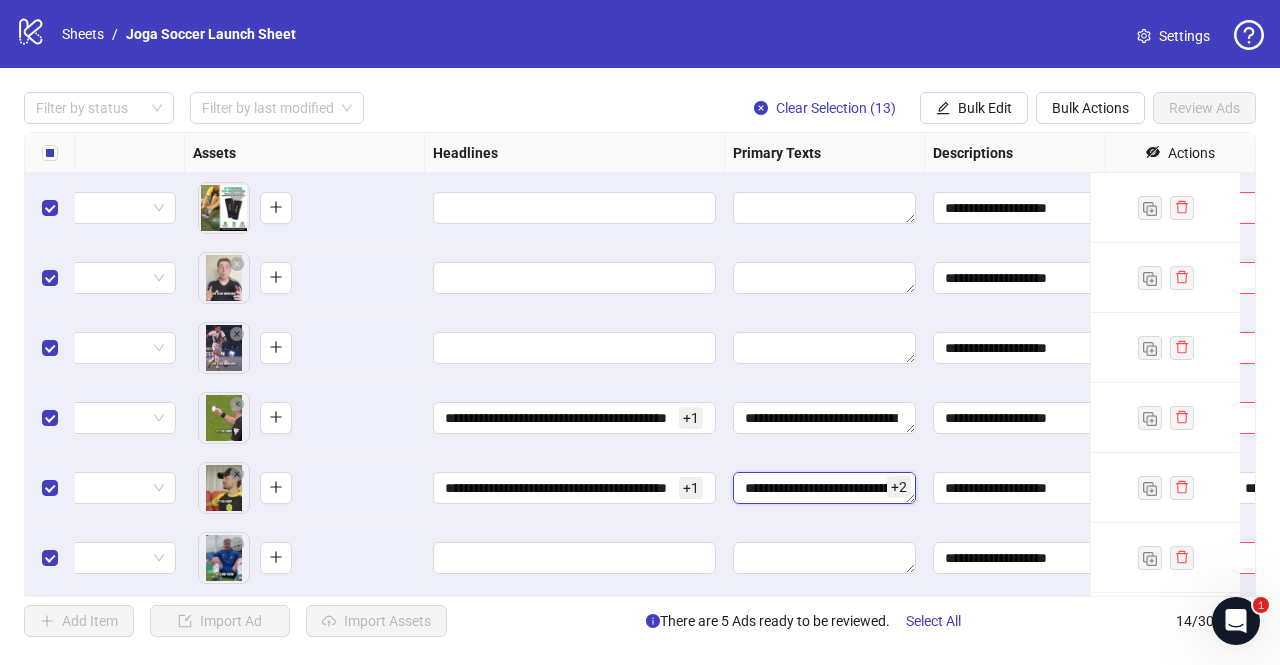 click on "**********" at bounding box center (824, 488) 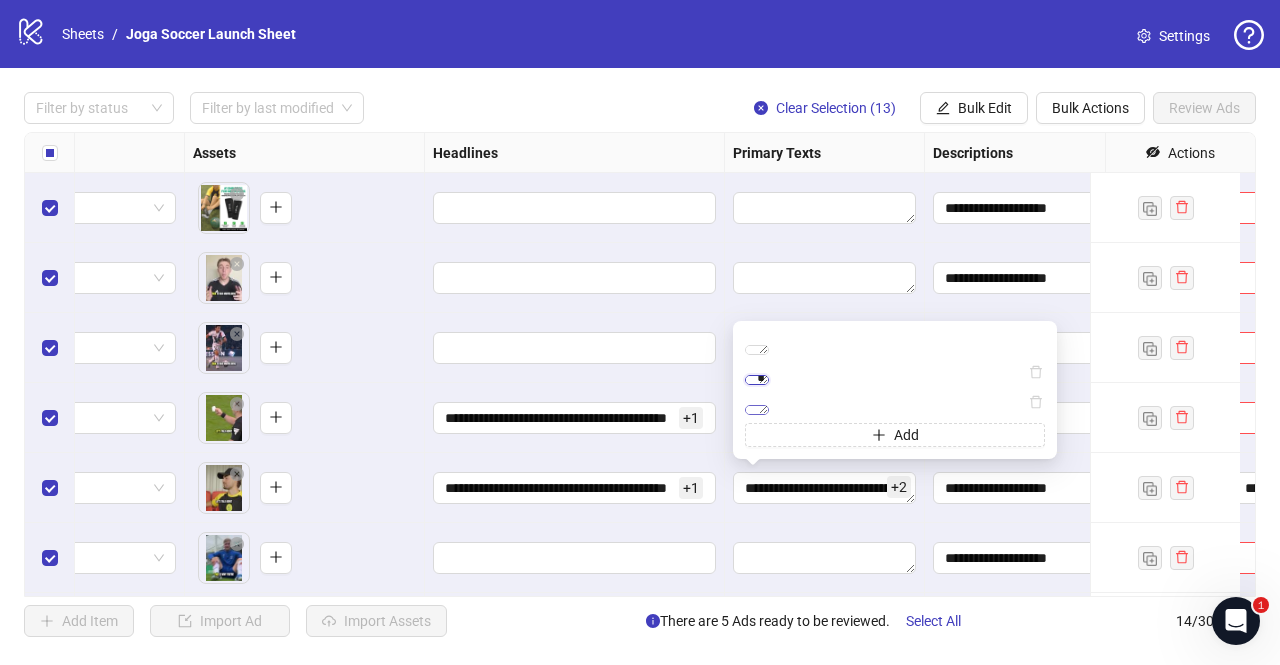 scroll, scrollTop: 132, scrollLeft: 0, axis: vertical 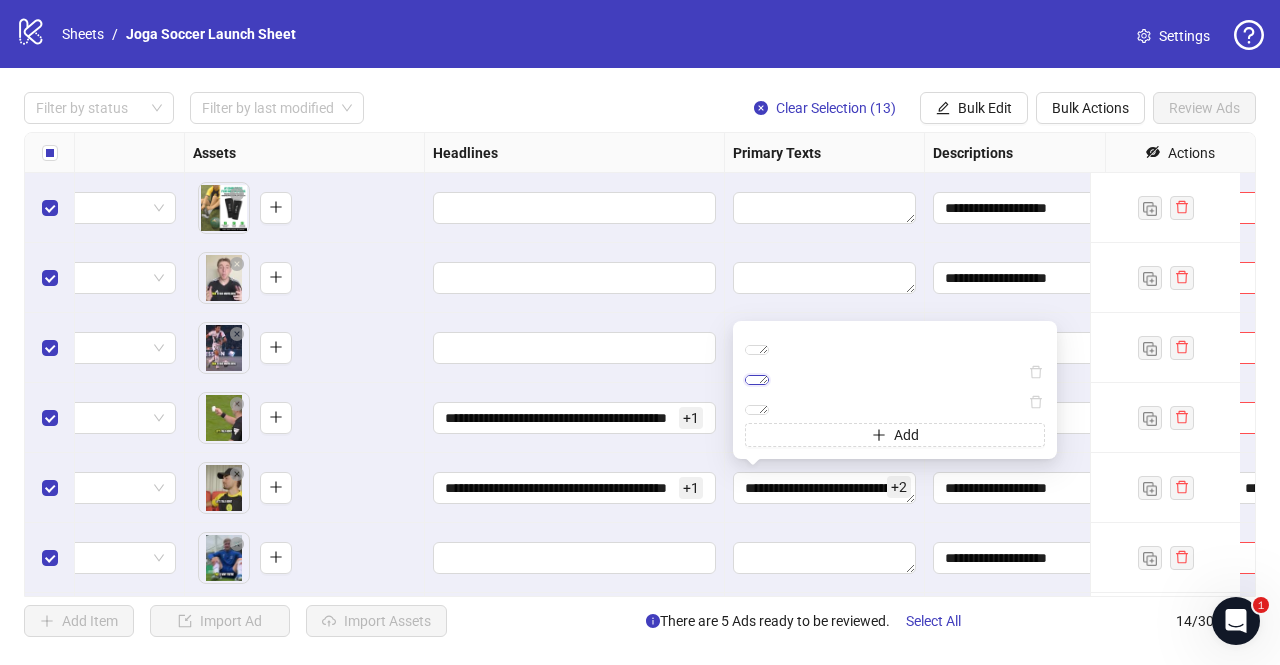 drag, startPoint x: 756, startPoint y: 313, endPoint x: 1003, endPoint y: 348, distance: 249.46744 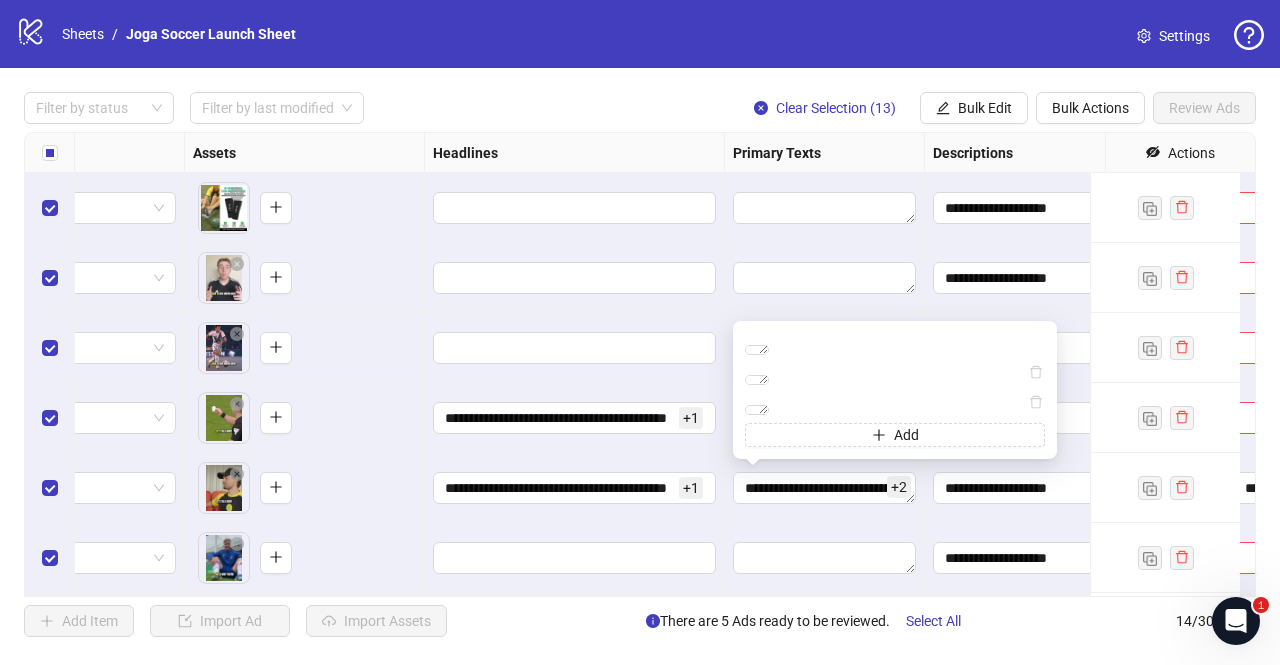 click at bounding box center (575, 348) 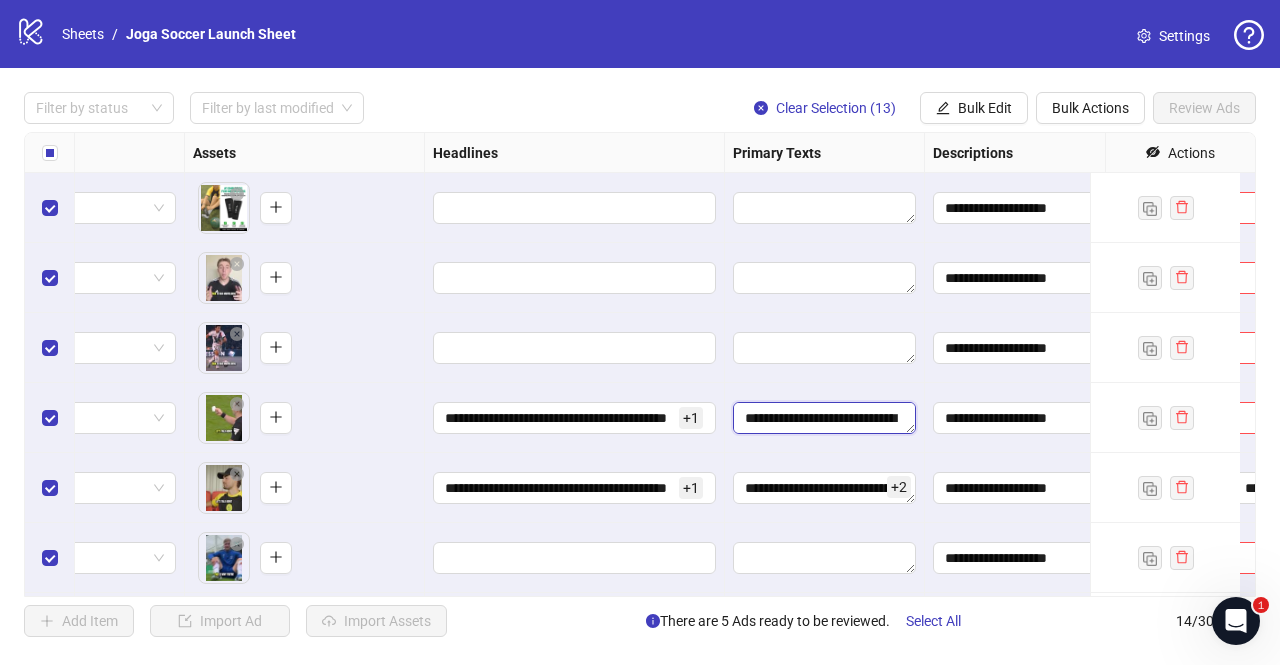 click on "**********" at bounding box center [824, 418] 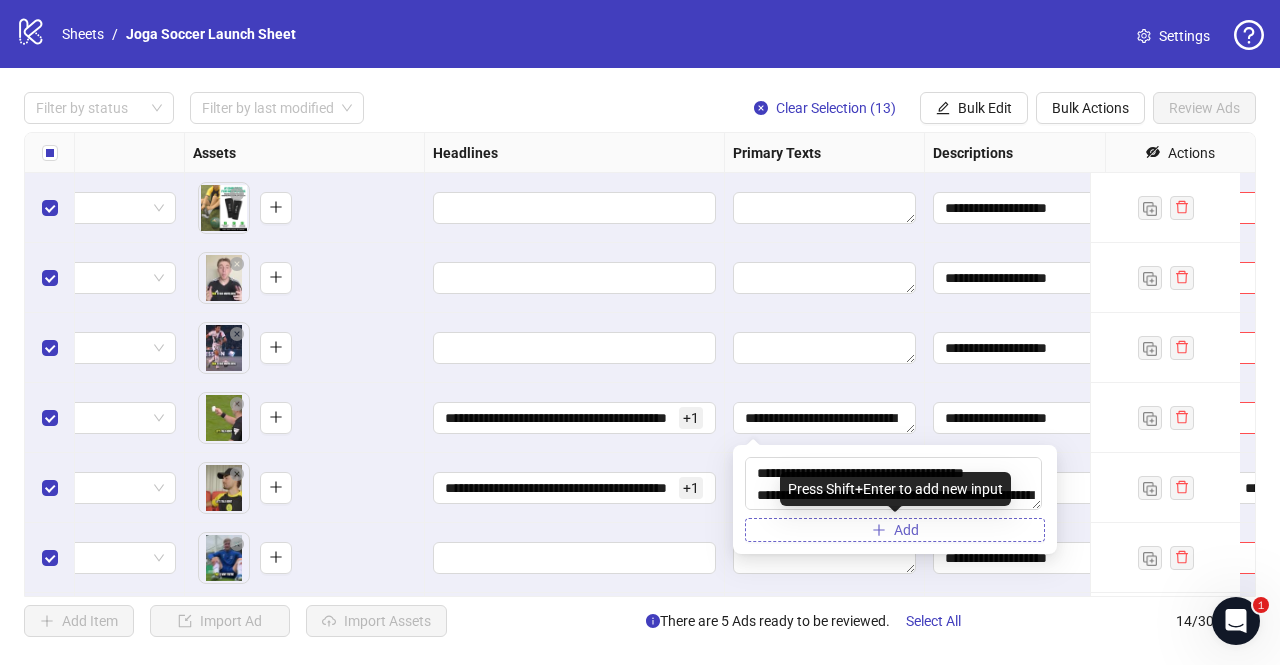 click 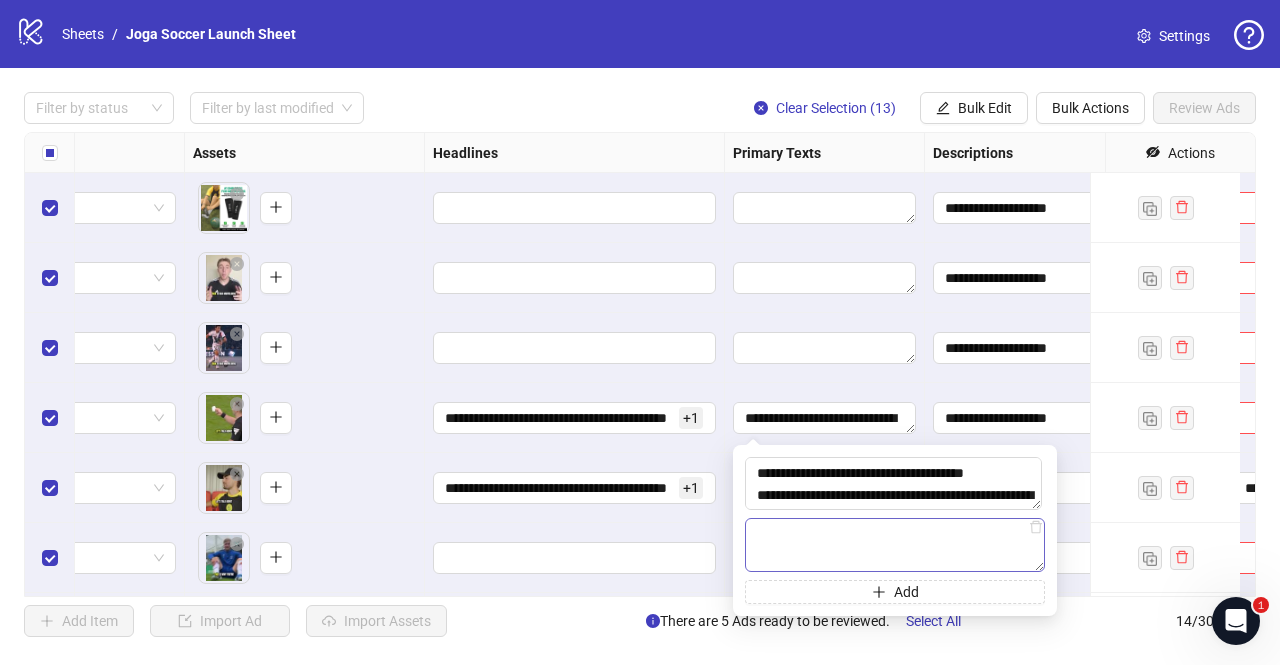 type on "**********" 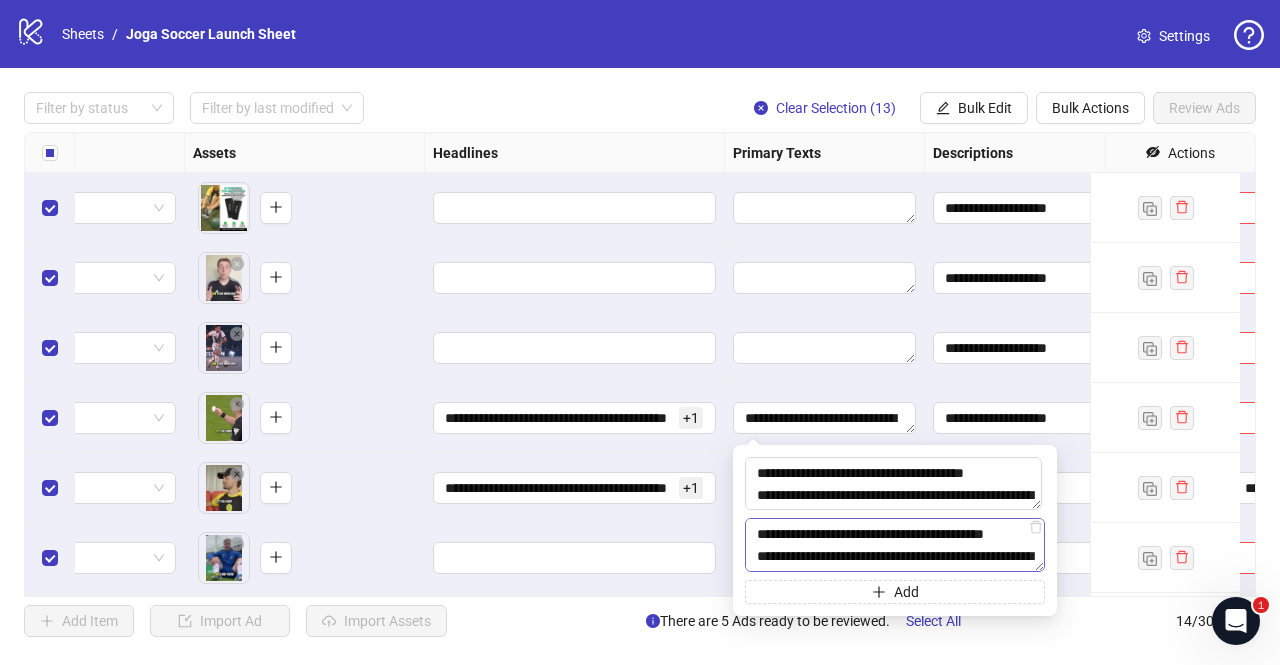 scroll, scrollTop: 126, scrollLeft: 0, axis: vertical 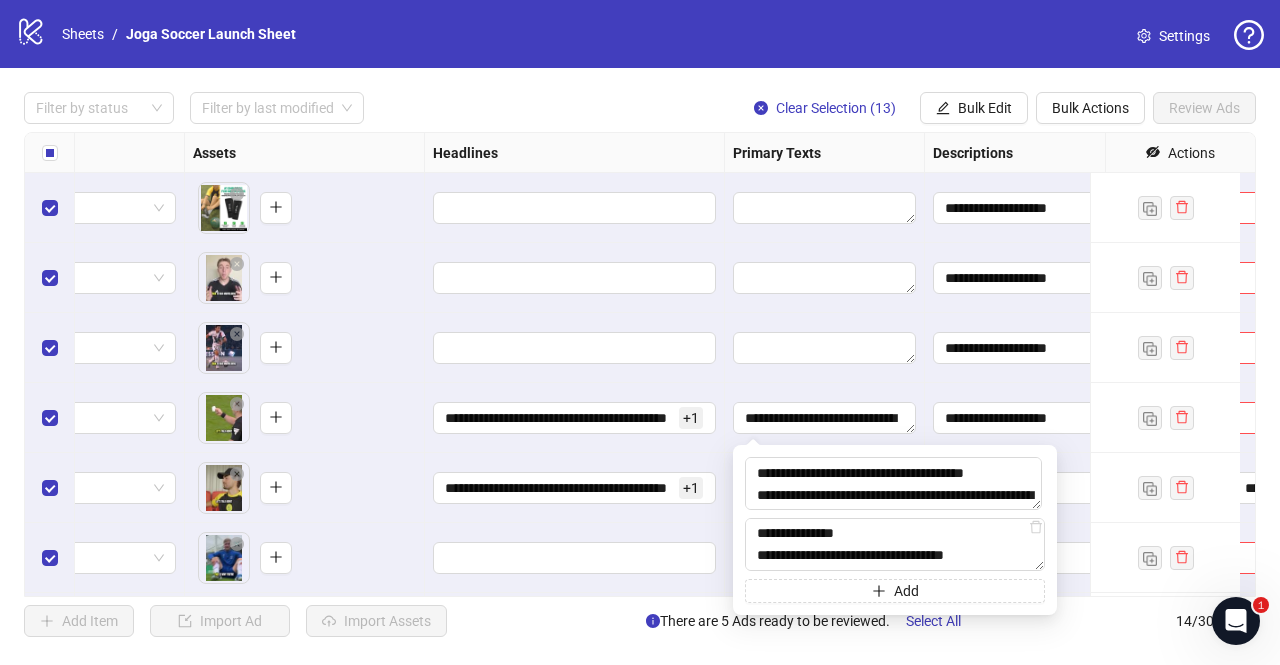 click on "**********" at bounding box center [575, 488] 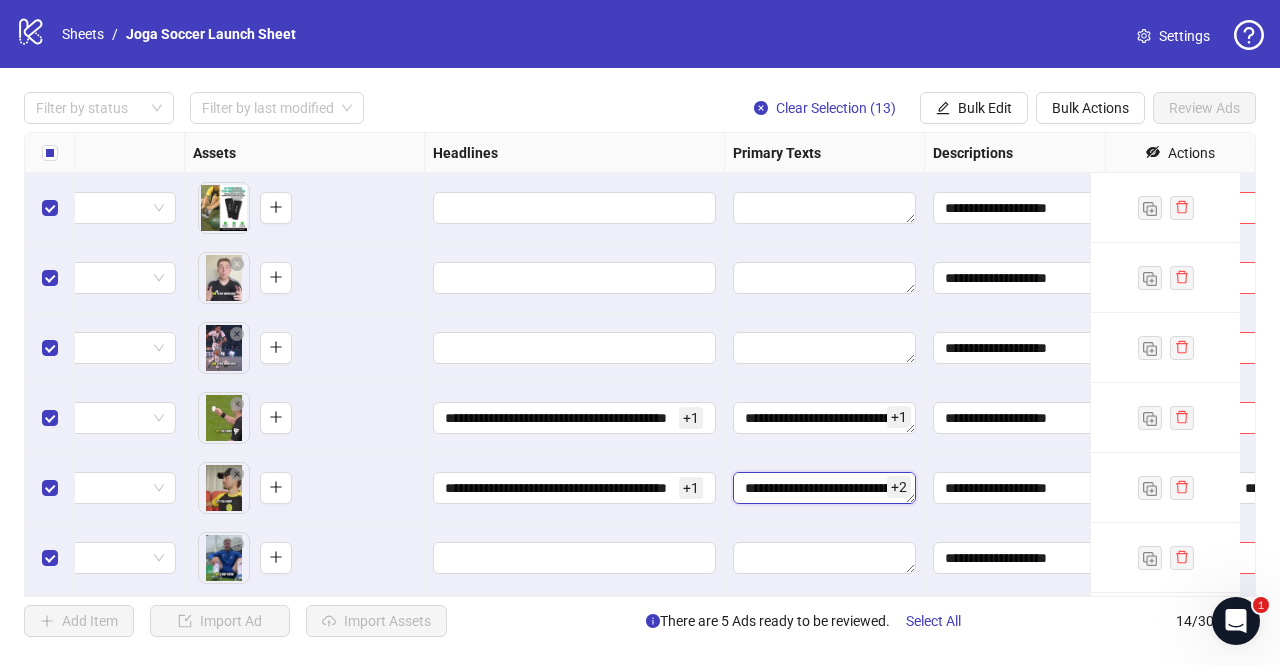 click on "**********" at bounding box center [824, 488] 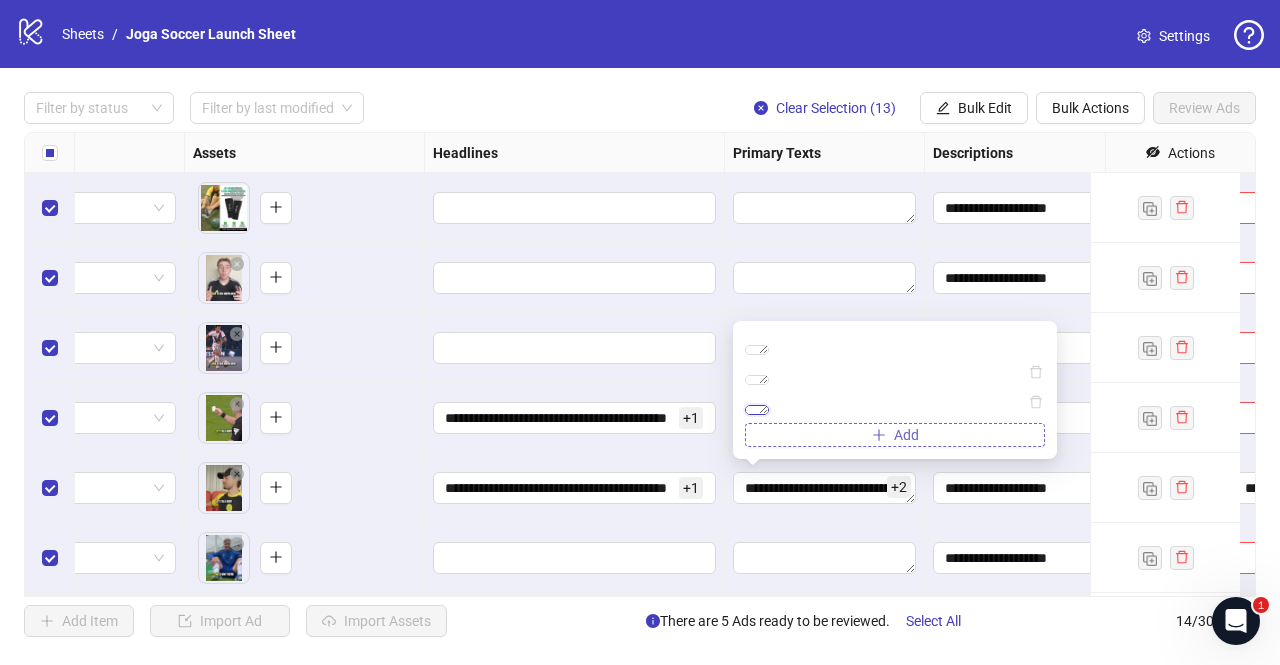 scroll, scrollTop: 66, scrollLeft: 0, axis: vertical 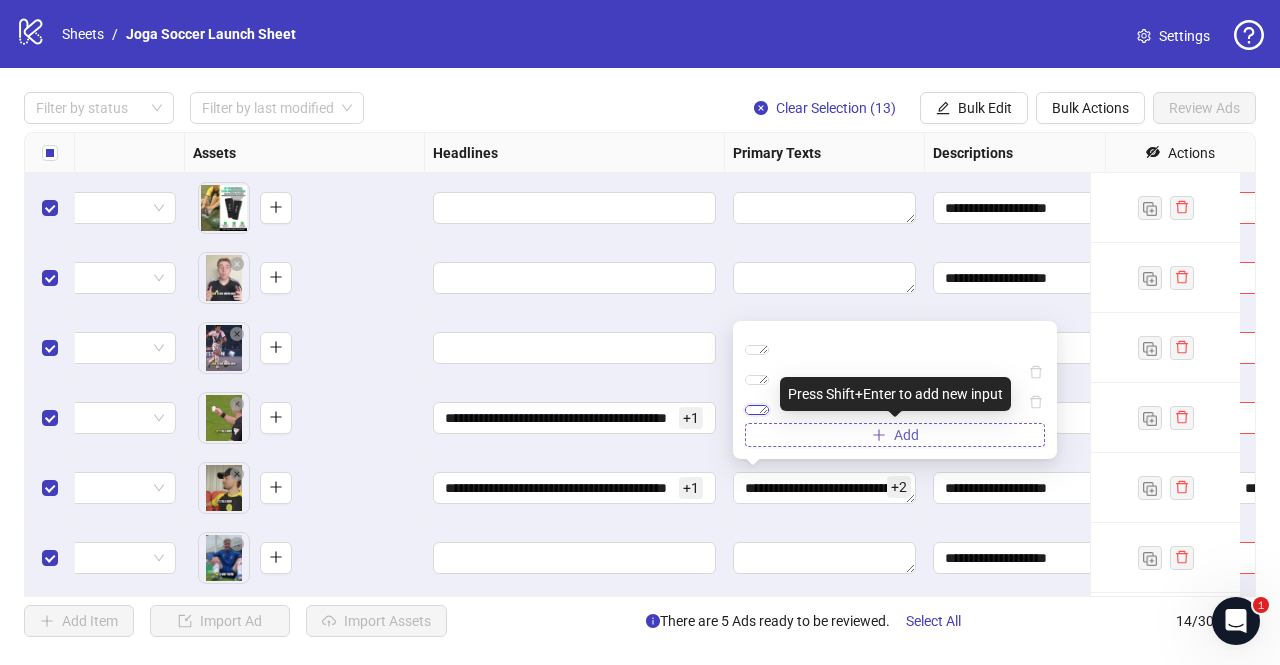 drag, startPoint x: 758, startPoint y: 378, endPoint x: 906, endPoint y: 430, distance: 156.86937 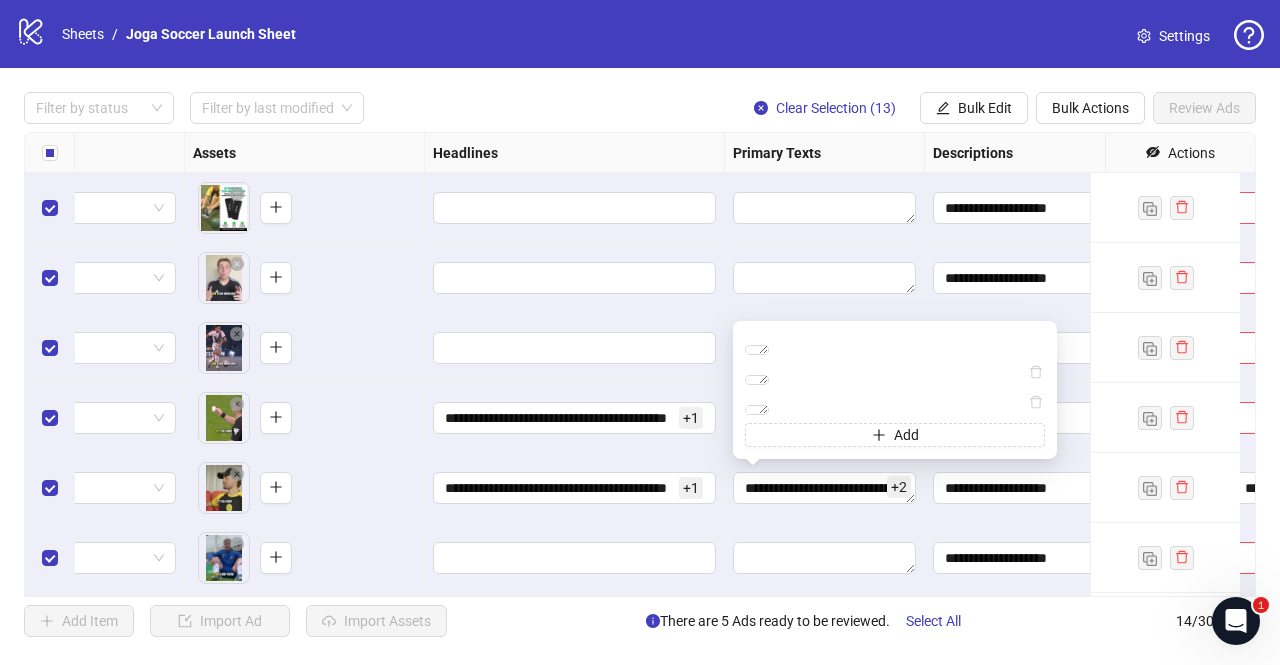 click at bounding box center [575, 348] 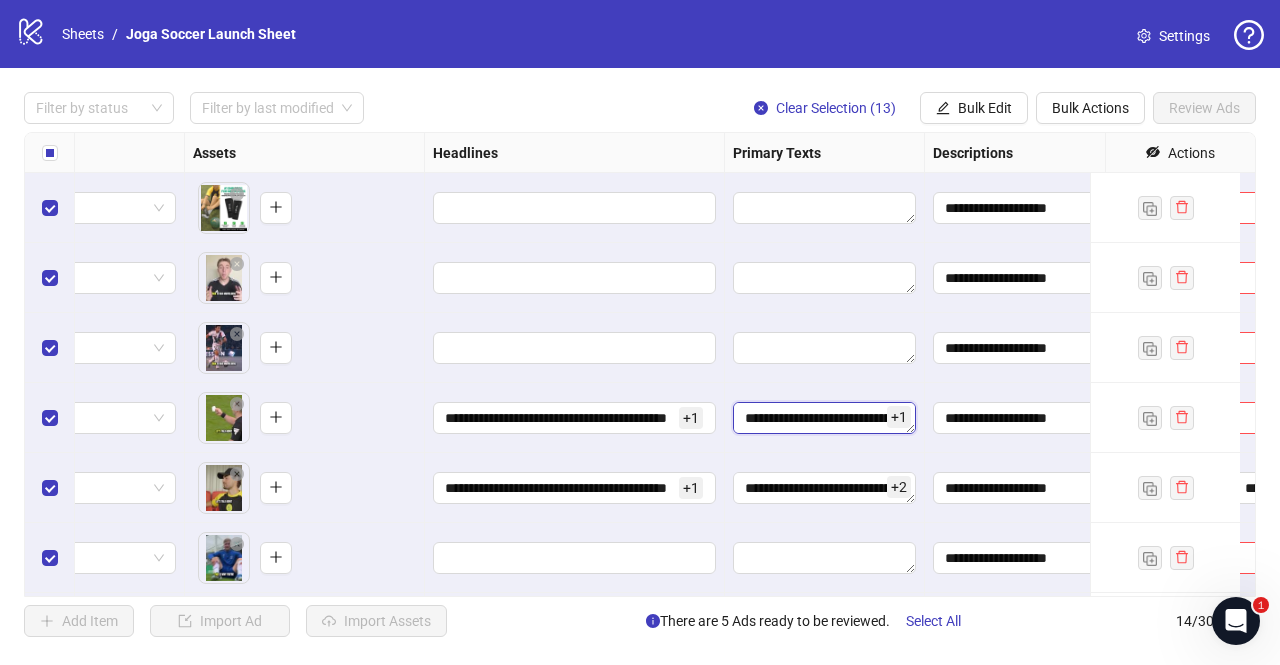 click on "**********" at bounding box center (824, 418) 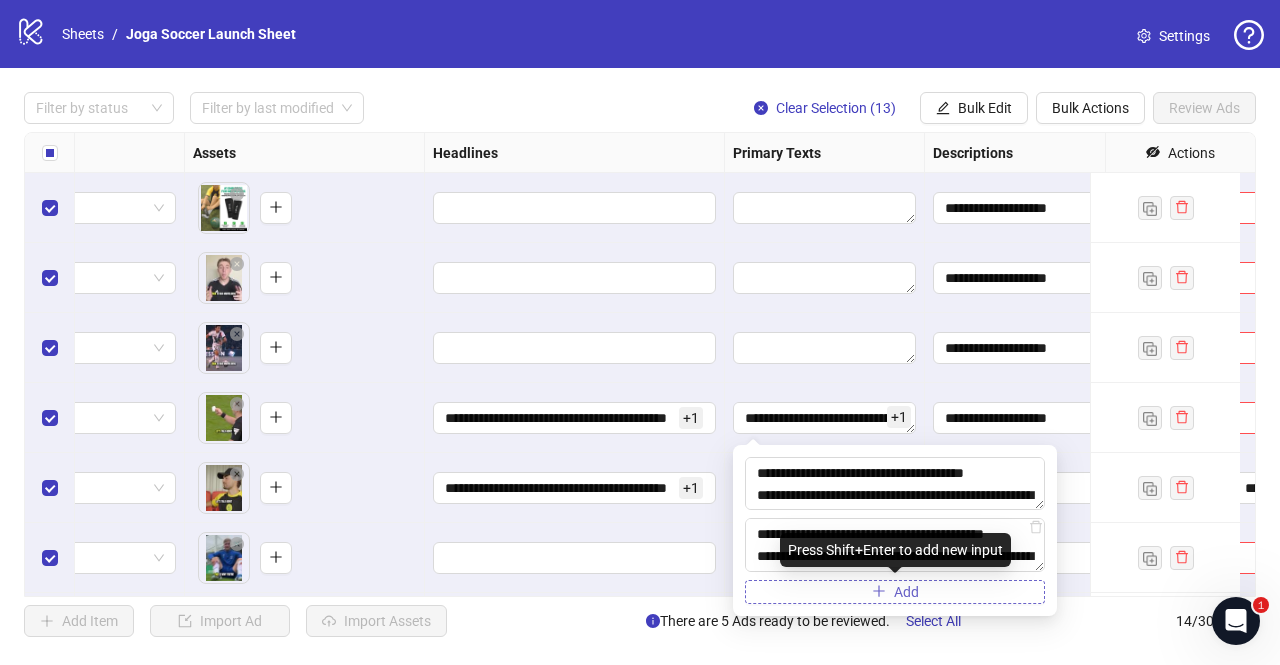 click on "Add" at bounding box center (895, 592) 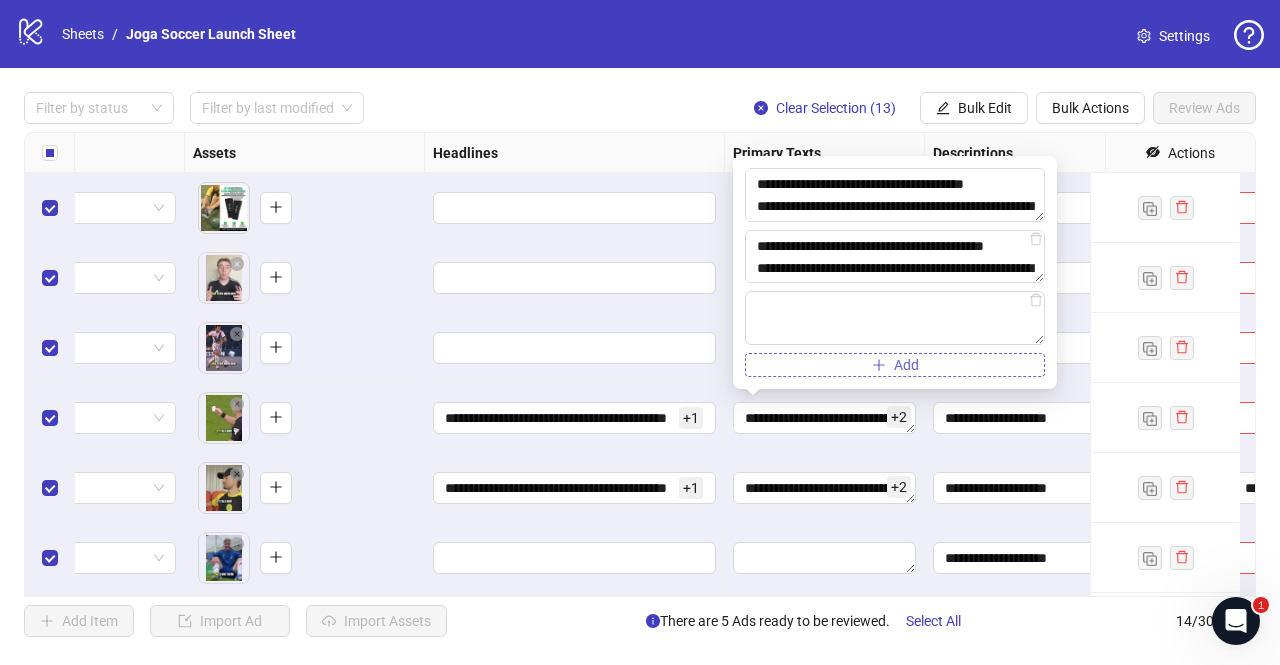 type on "**********" 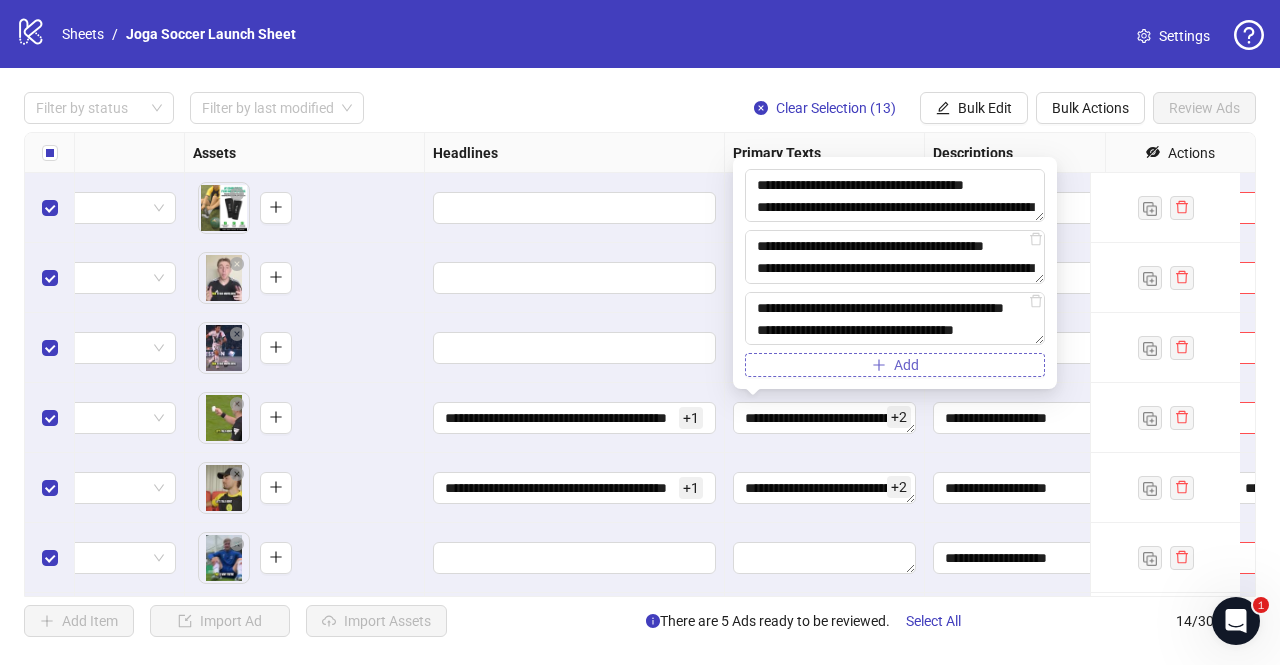 scroll, scrollTop: 59, scrollLeft: 0, axis: vertical 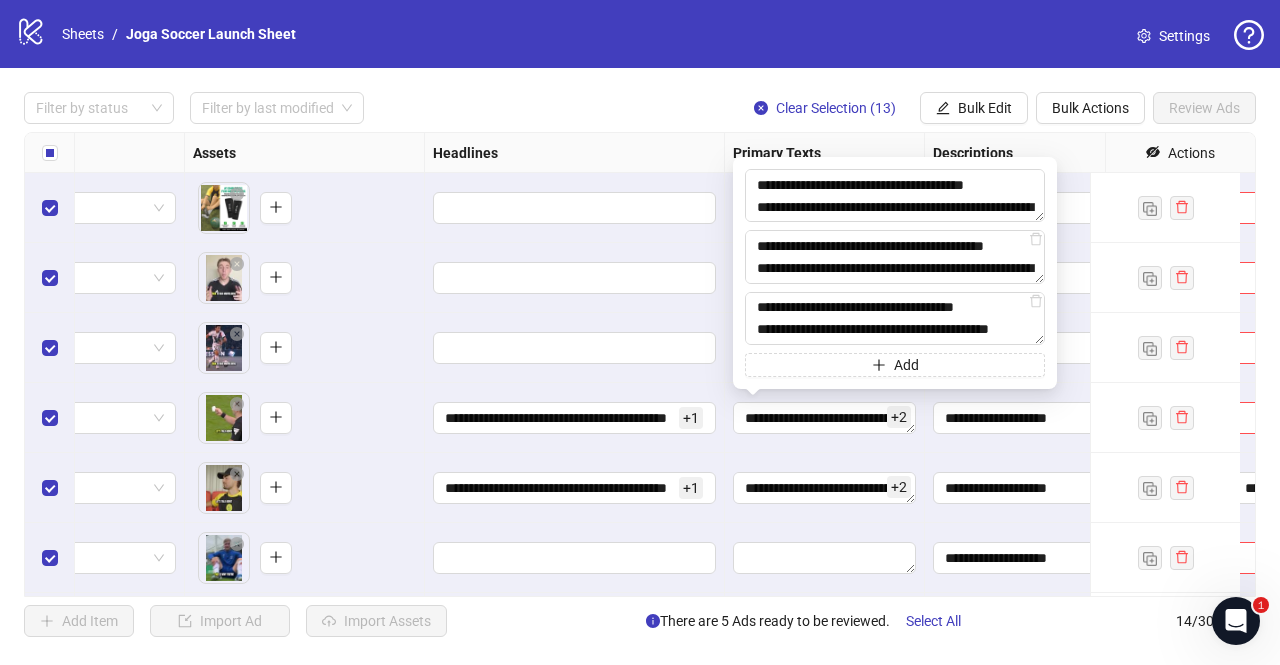click on "**********" at bounding box center [575, 418] 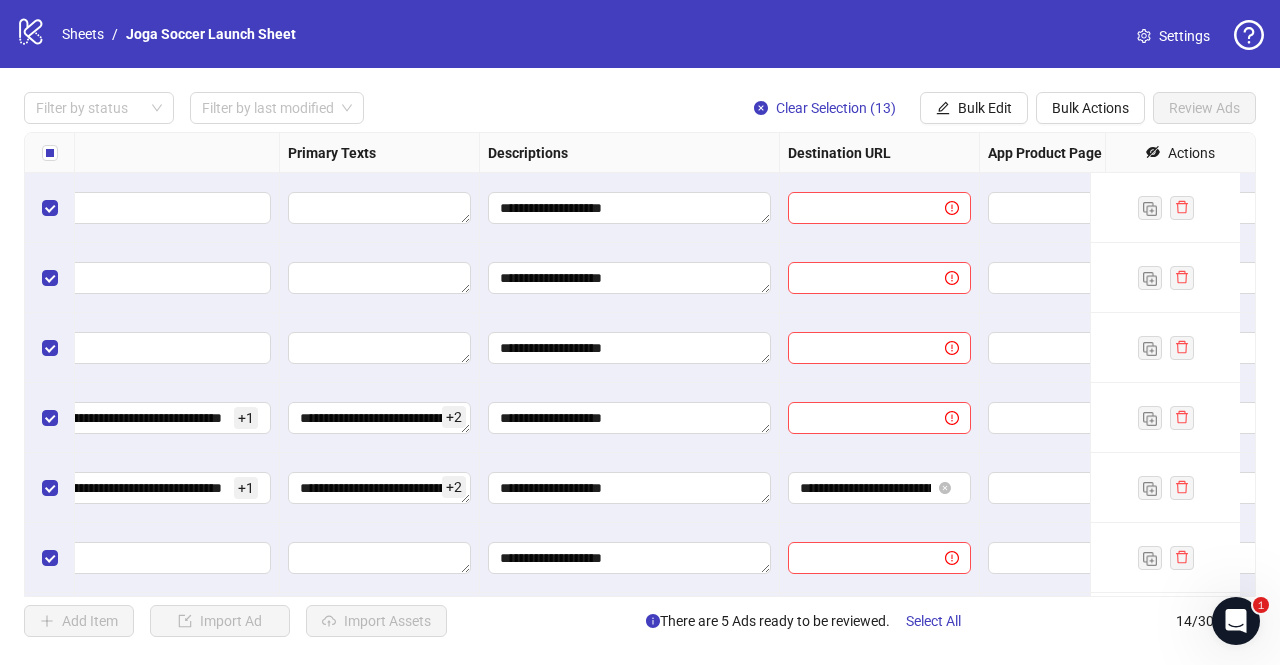 scroll, scrollTop: 0, scrollLeft: 1213, axis: horizontal 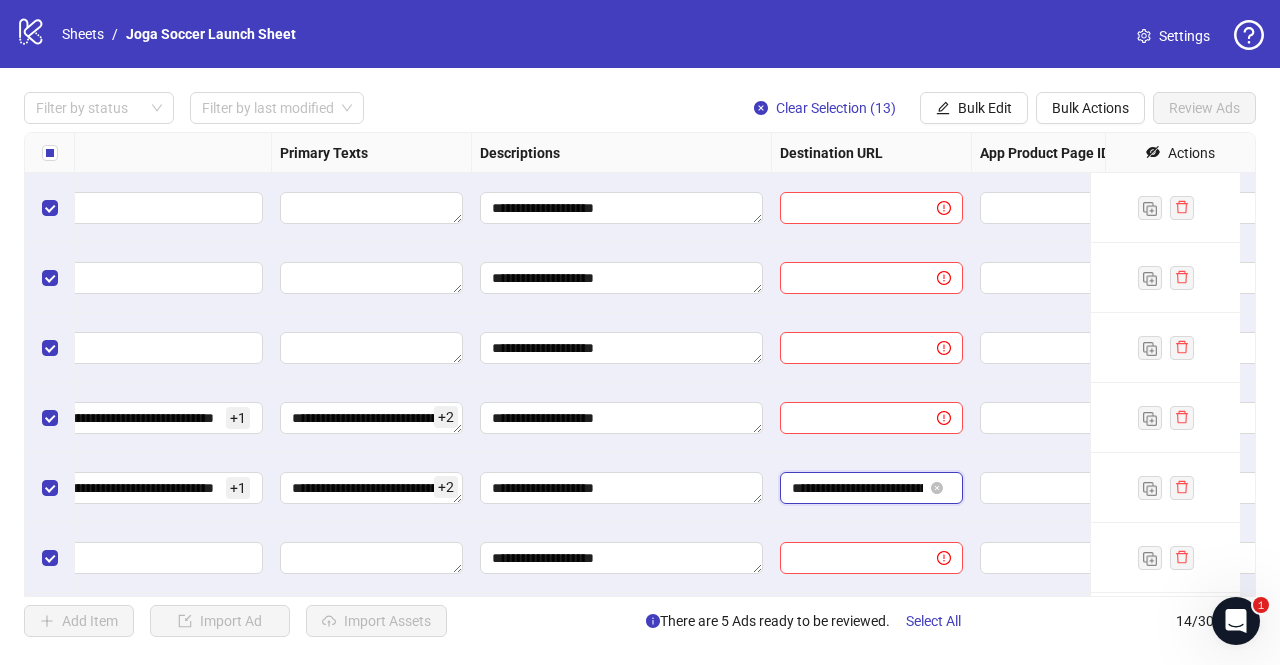 click on "**********" at bounding box center (857, 488) 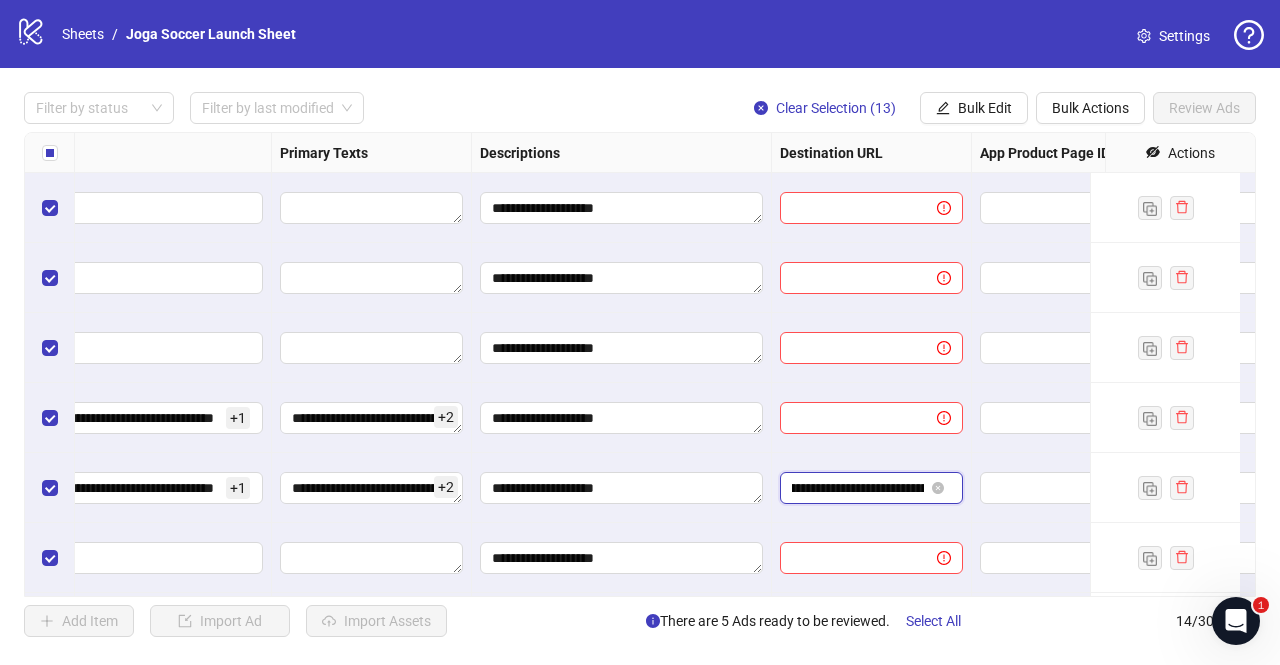 scroll, scrollTop: 0, scrollLeft: 149, axis: horizontal 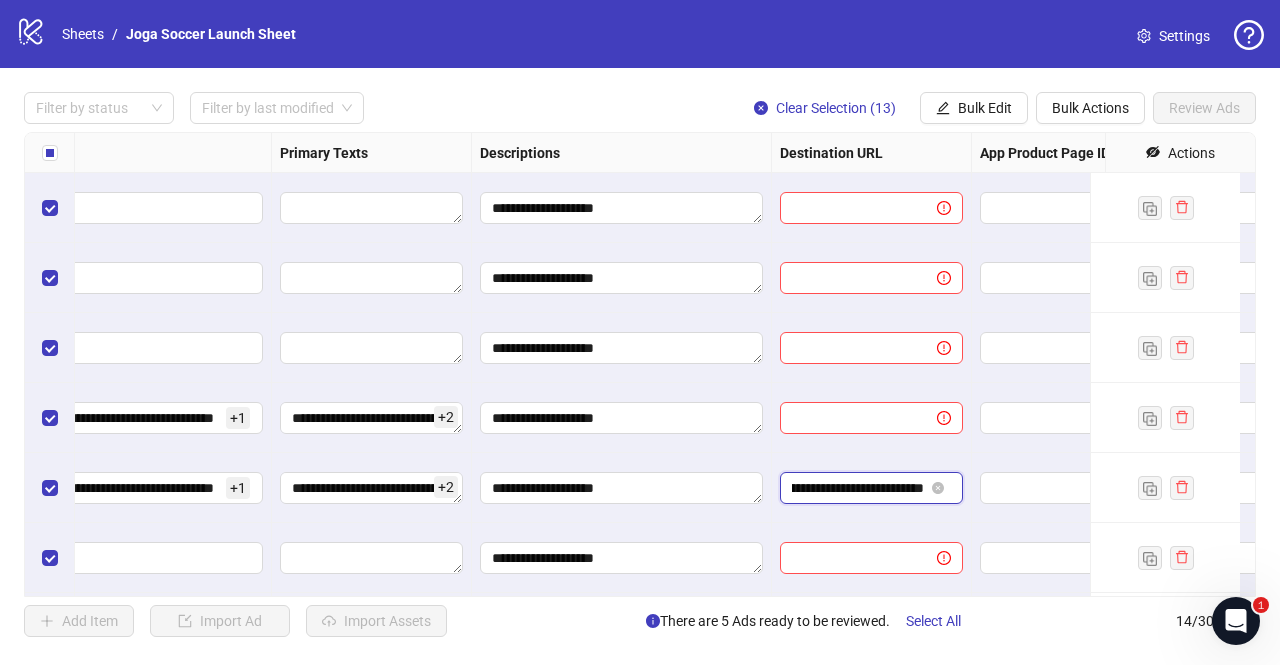 drag, startPoint x: 790, startPoint y: 486, endPoint x: 927, endPoint y: 497, distance: 137.4409 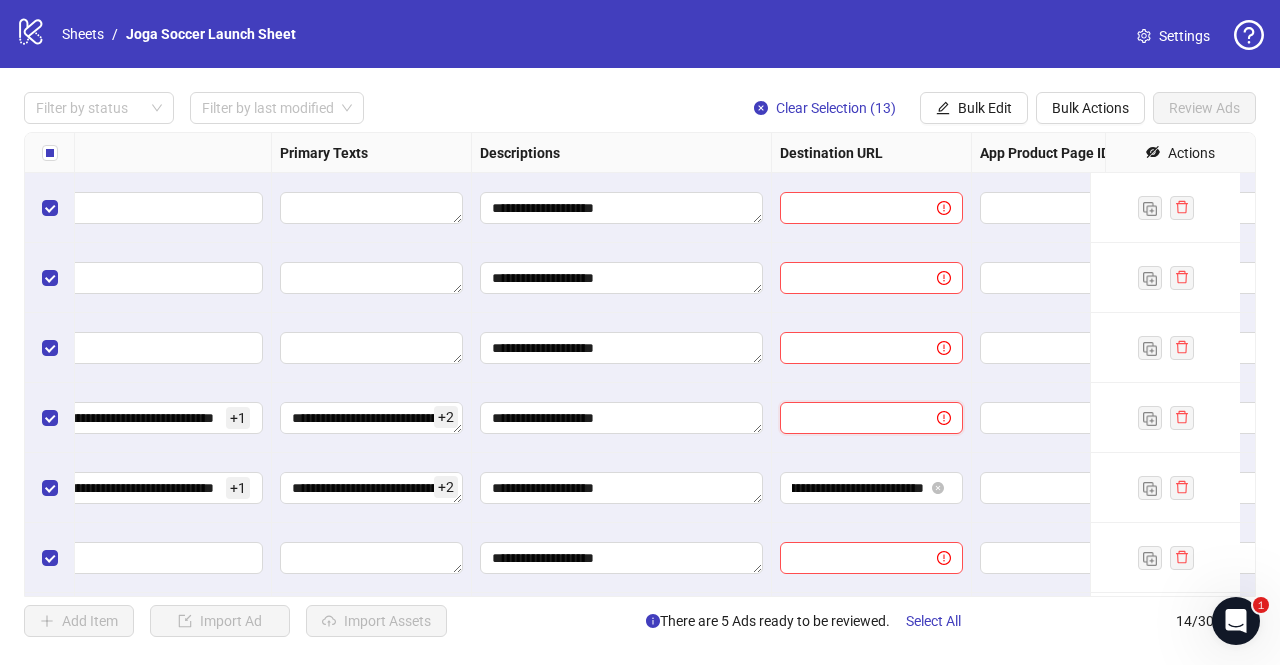 click at bounding box center (850, 418) 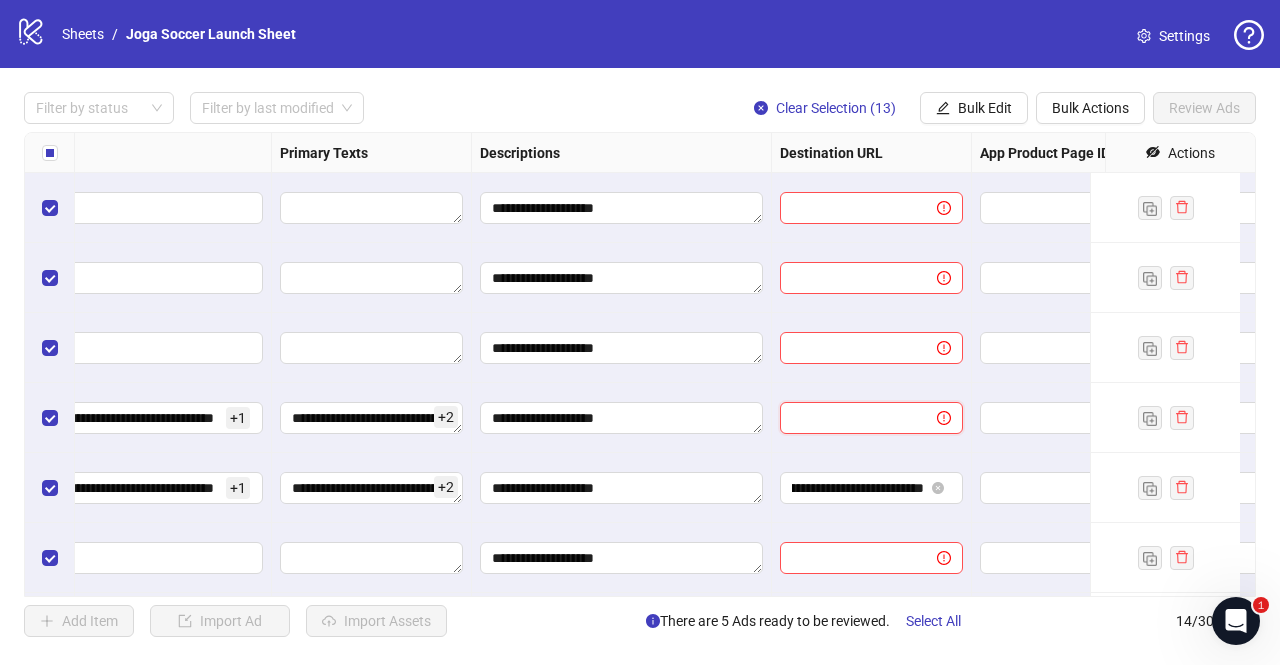 scroll, scrollTop: 0, scrollLeft: 0, axis: both 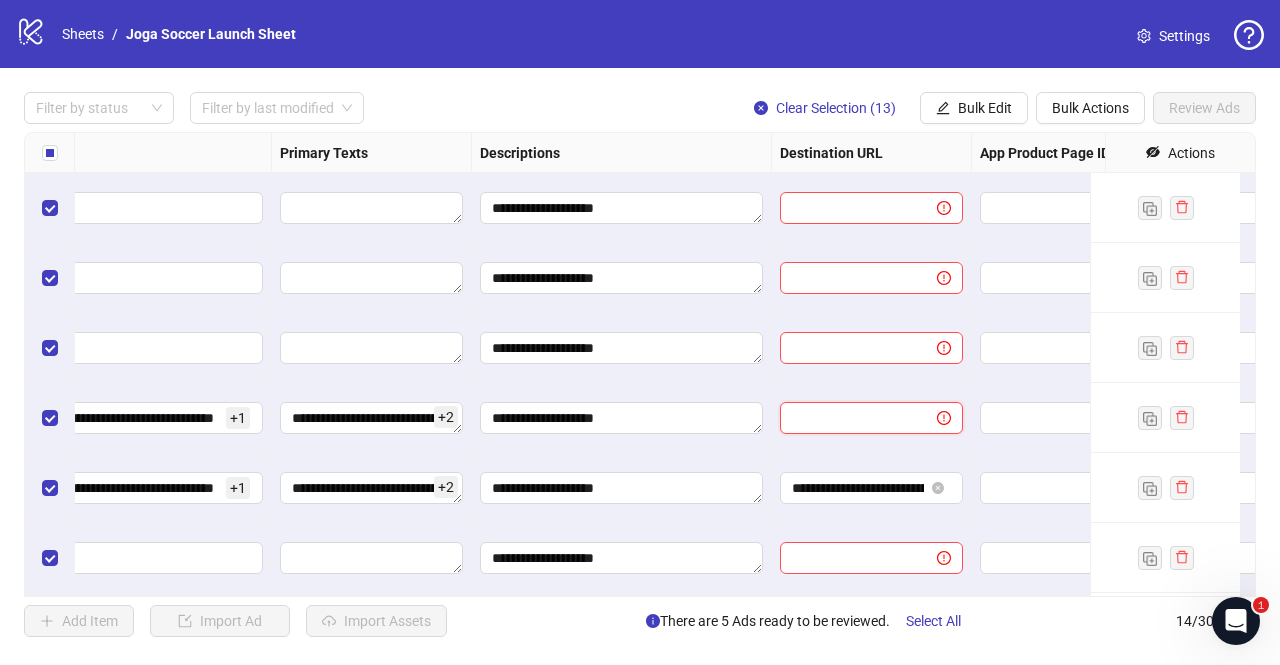 paste on "**********" 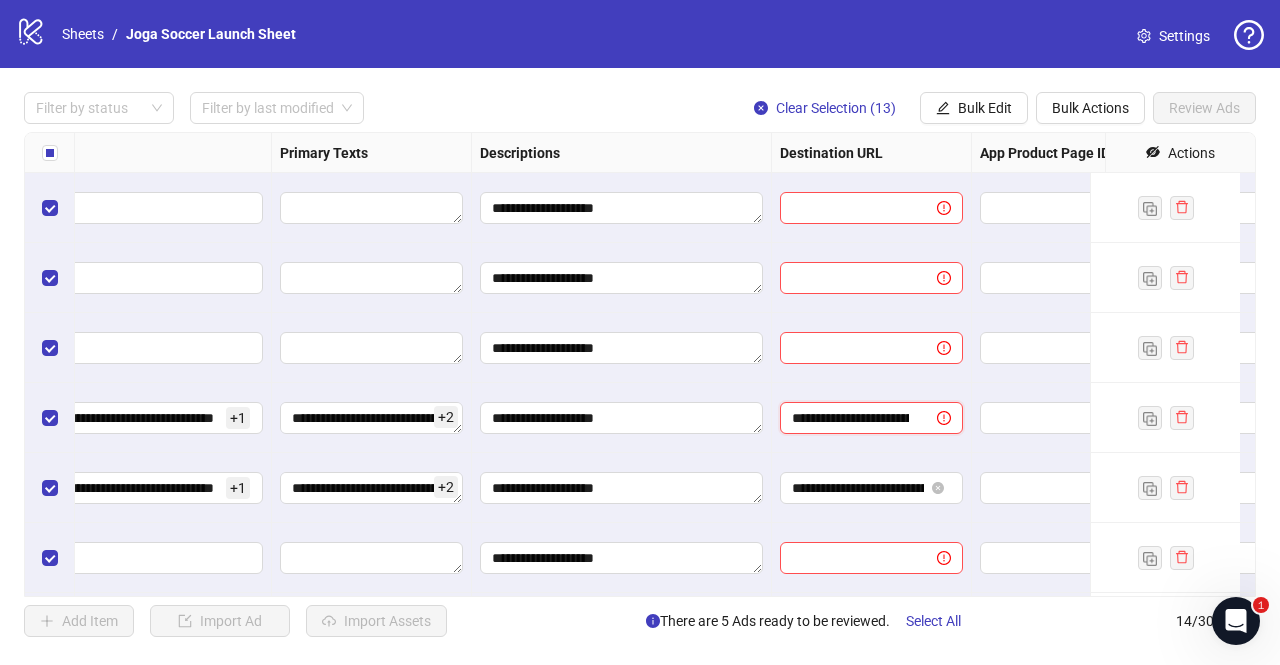 scroll, scrollTop: 0, scrollLeft: 149, axis: horizontal 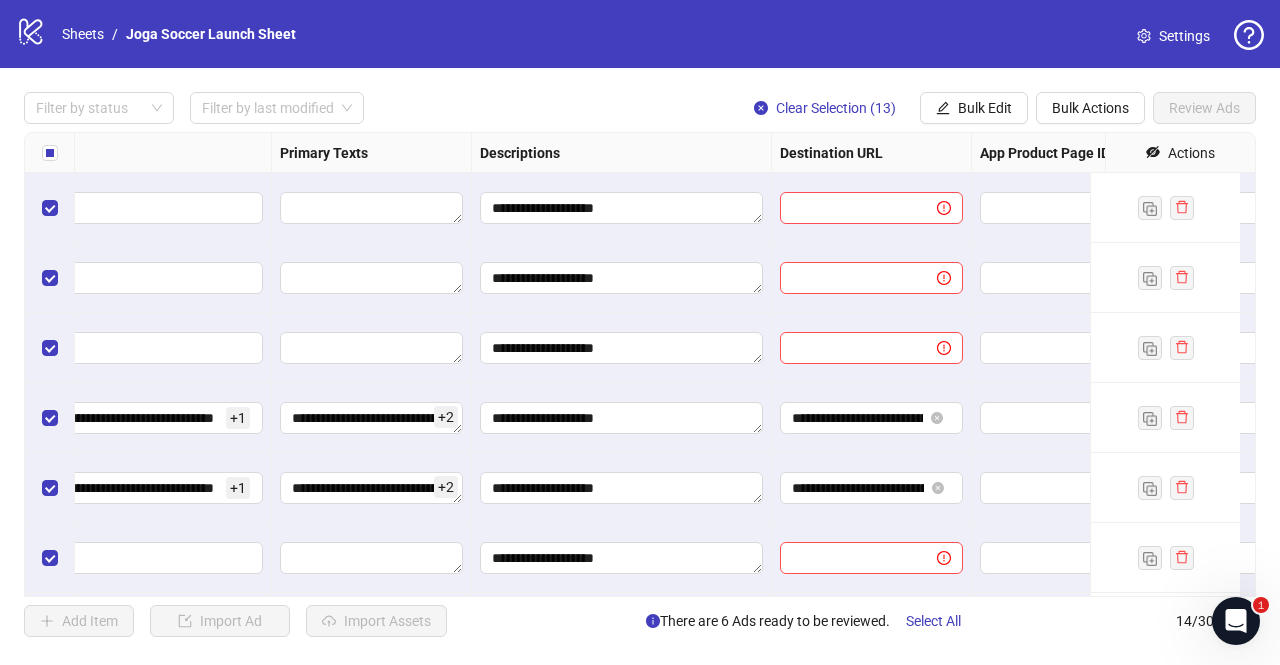 click on "**********" at bounding box center (872, 418) 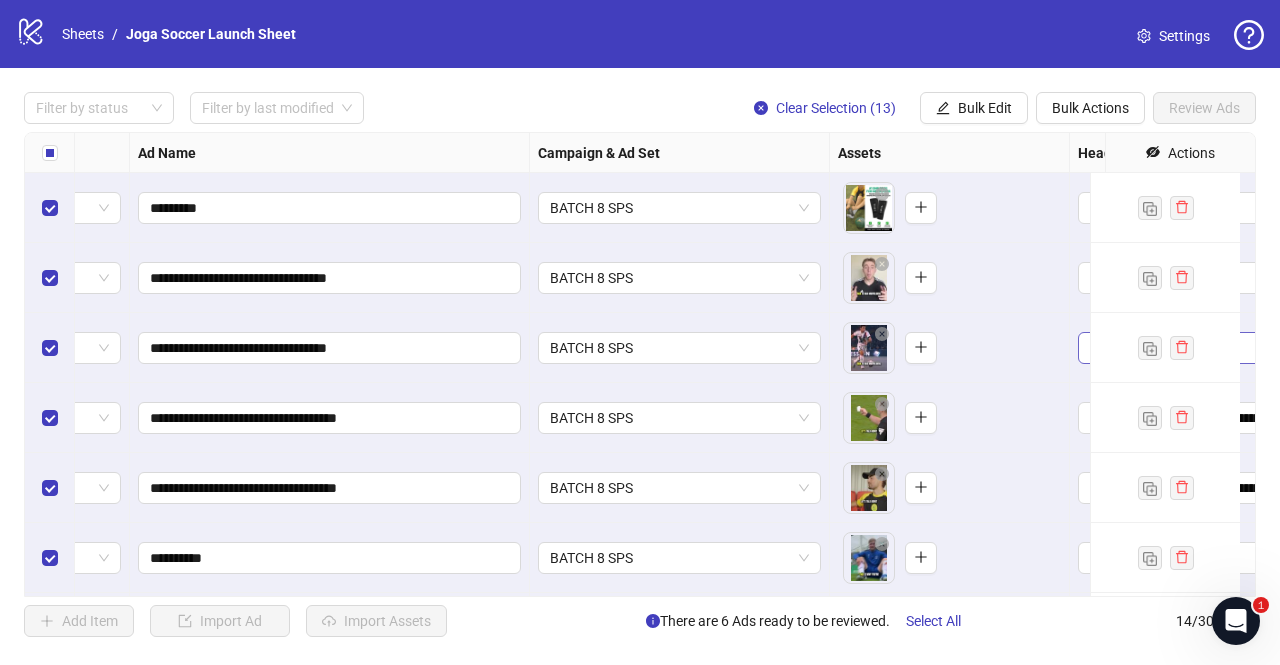 scroll, scrollTop: 0, scrollLeft: 436, axis: horizontal 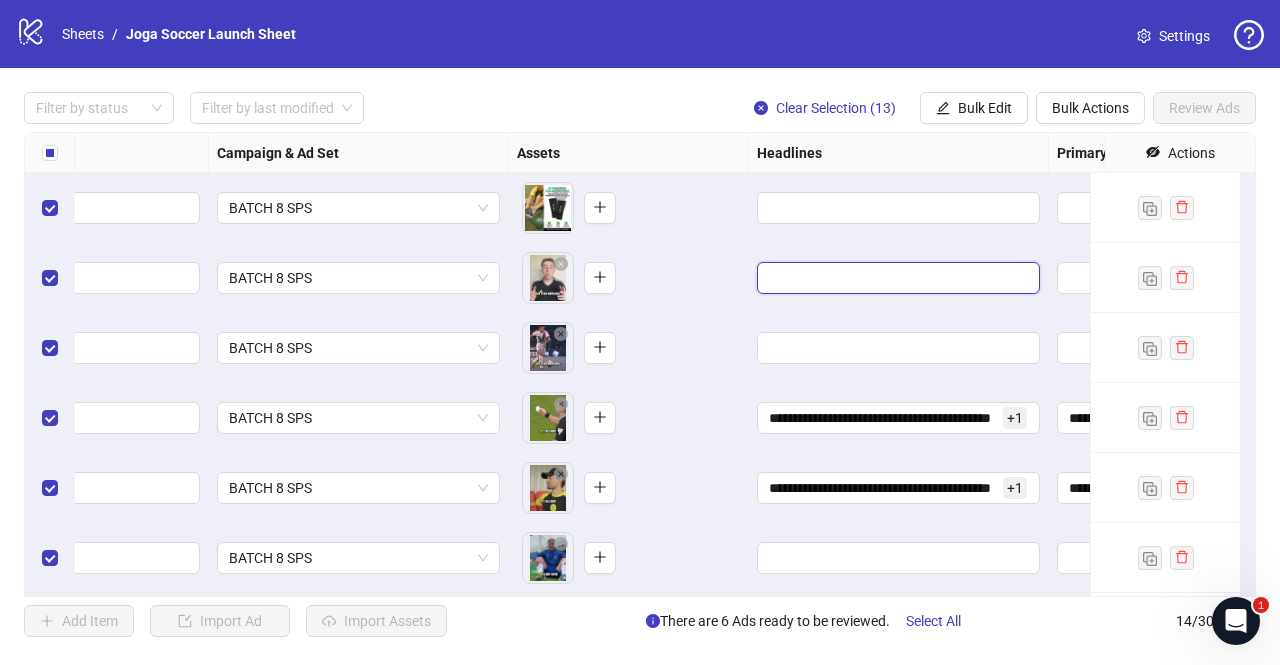 click at bounding box center (896, 278) 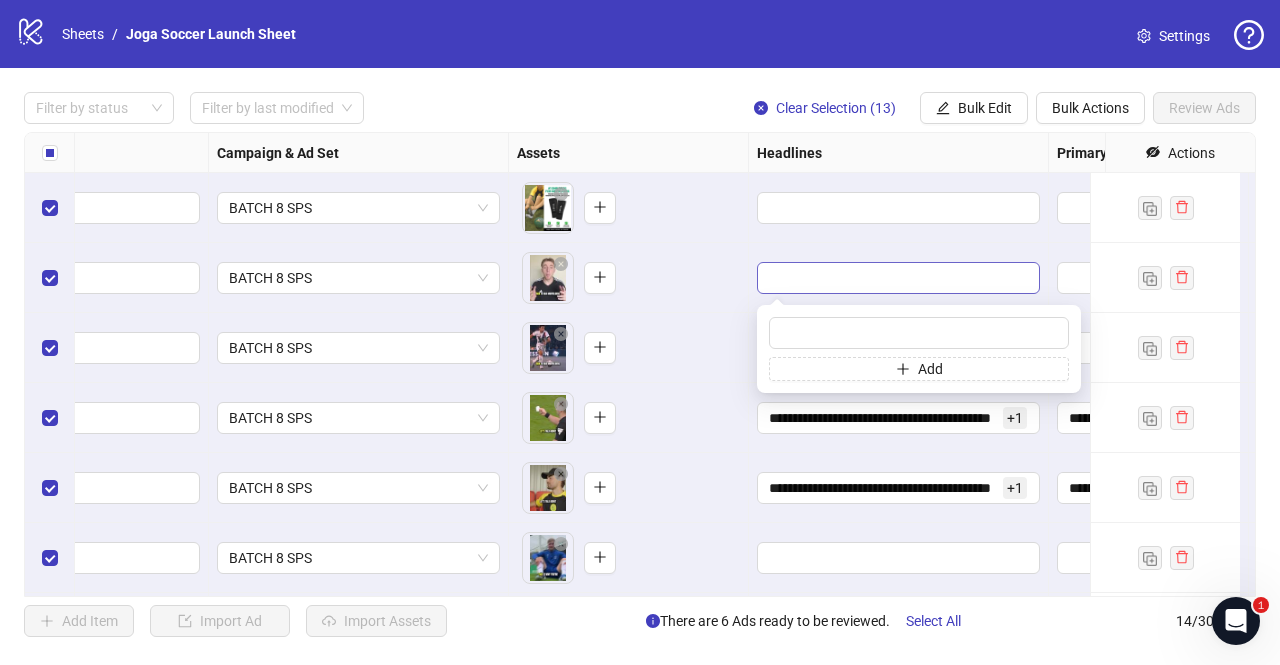type on "**********" 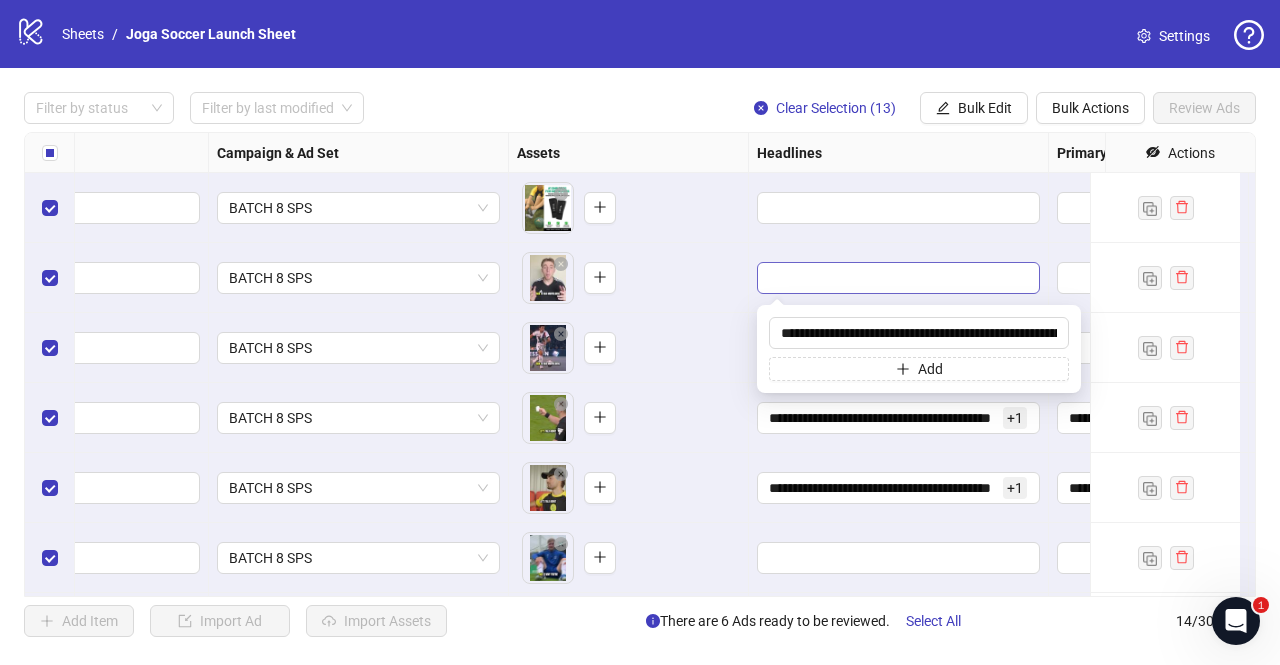 scroll, scrollTop: 0, scrollLeft: 595, axis: horizontal 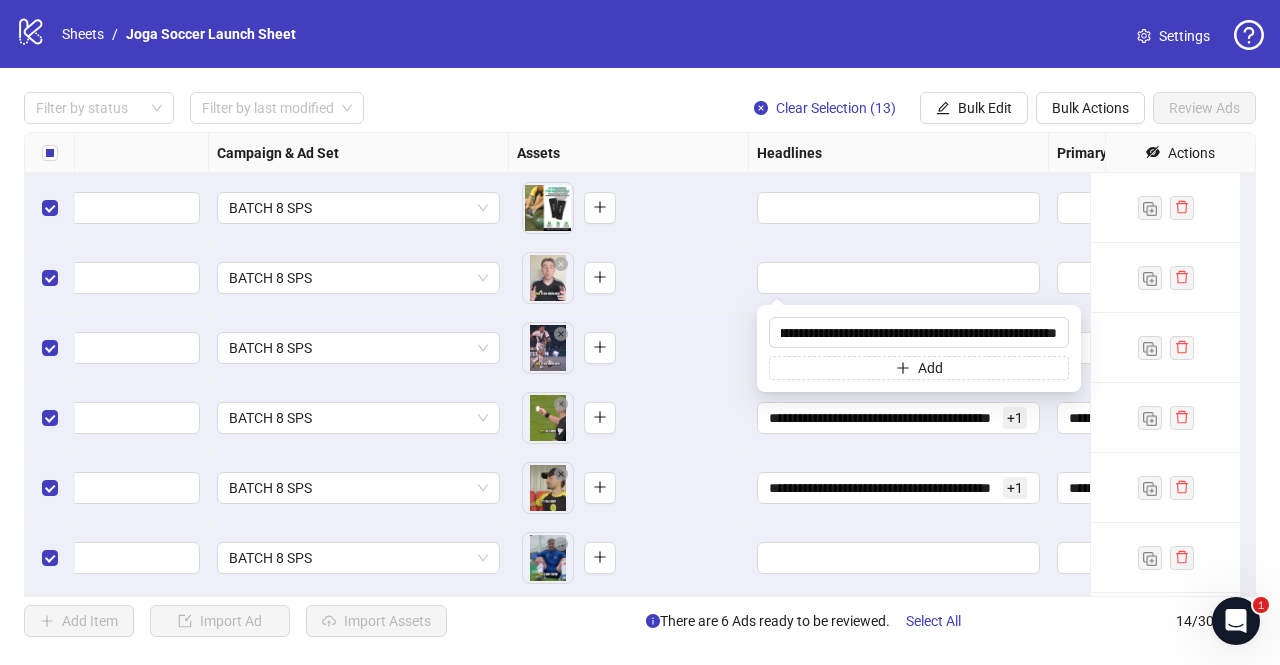 type 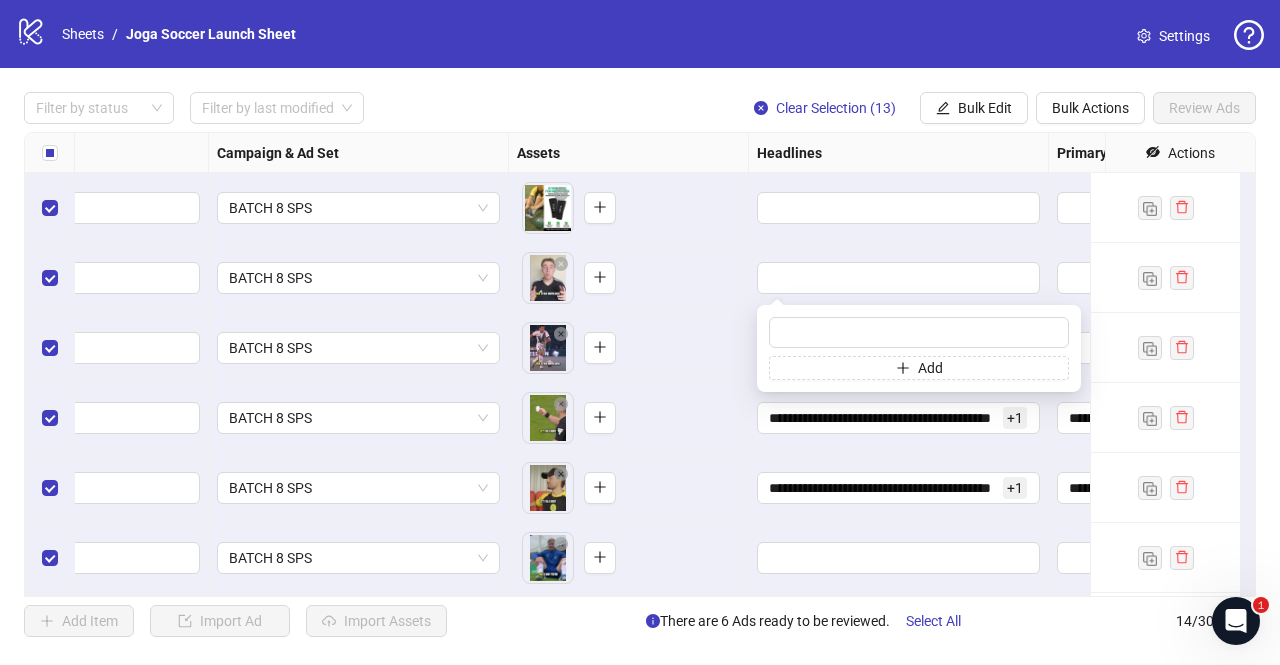 scroll, scrollTop: 0, scrollLeft: 0, axis: both 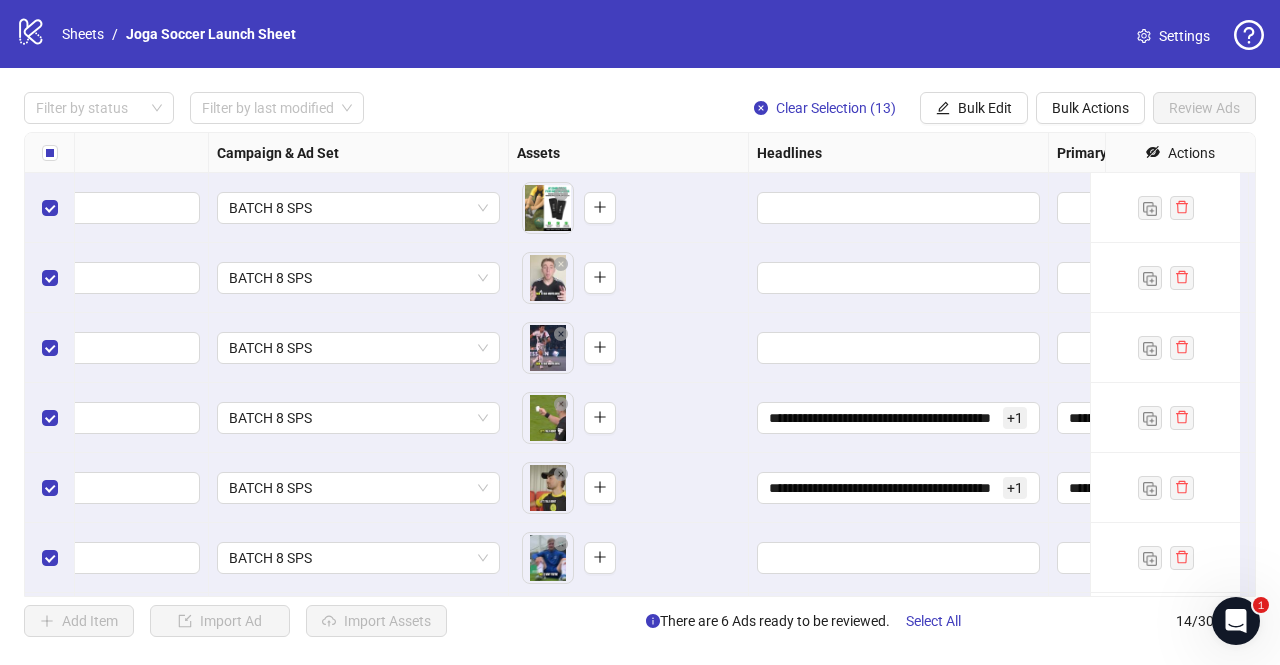 click on "To pick up a draggable item, press the space bar.
While dragging, use the arrow keys to move the item.
Press space again to drop the item in its new position, or press escape to cancel." at bounding box center (628, 348) 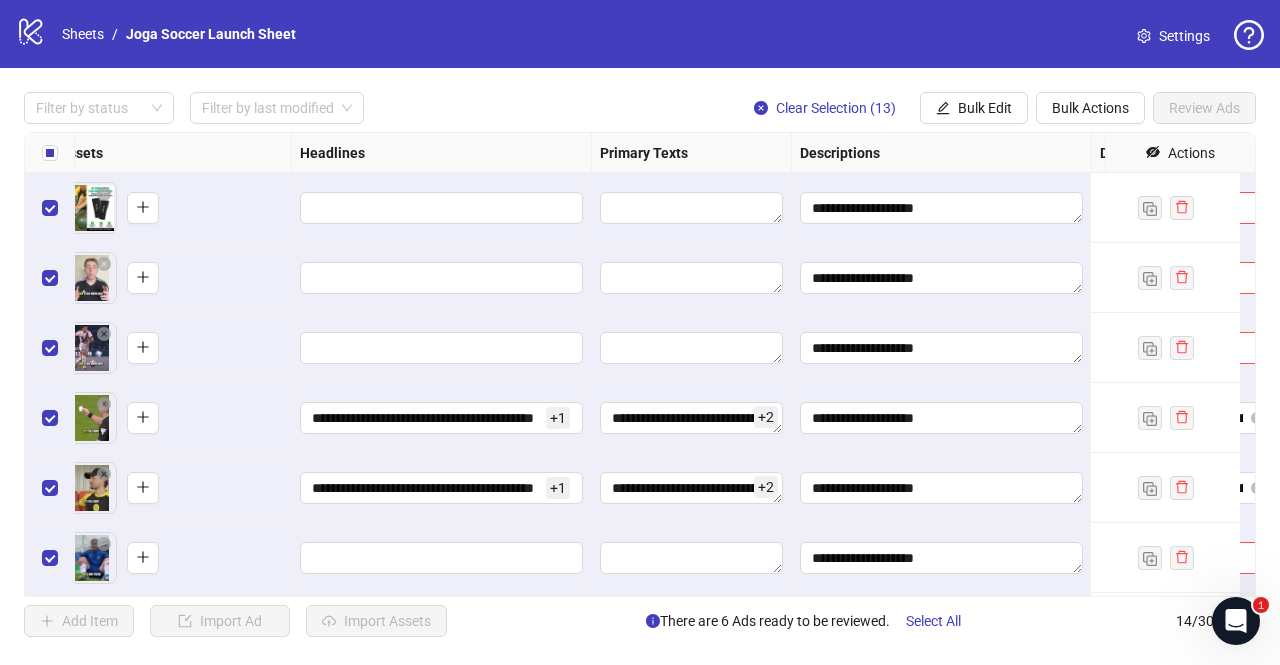 scroll, scrollTop: 0, scrollLeft: 894, axis: horizontal 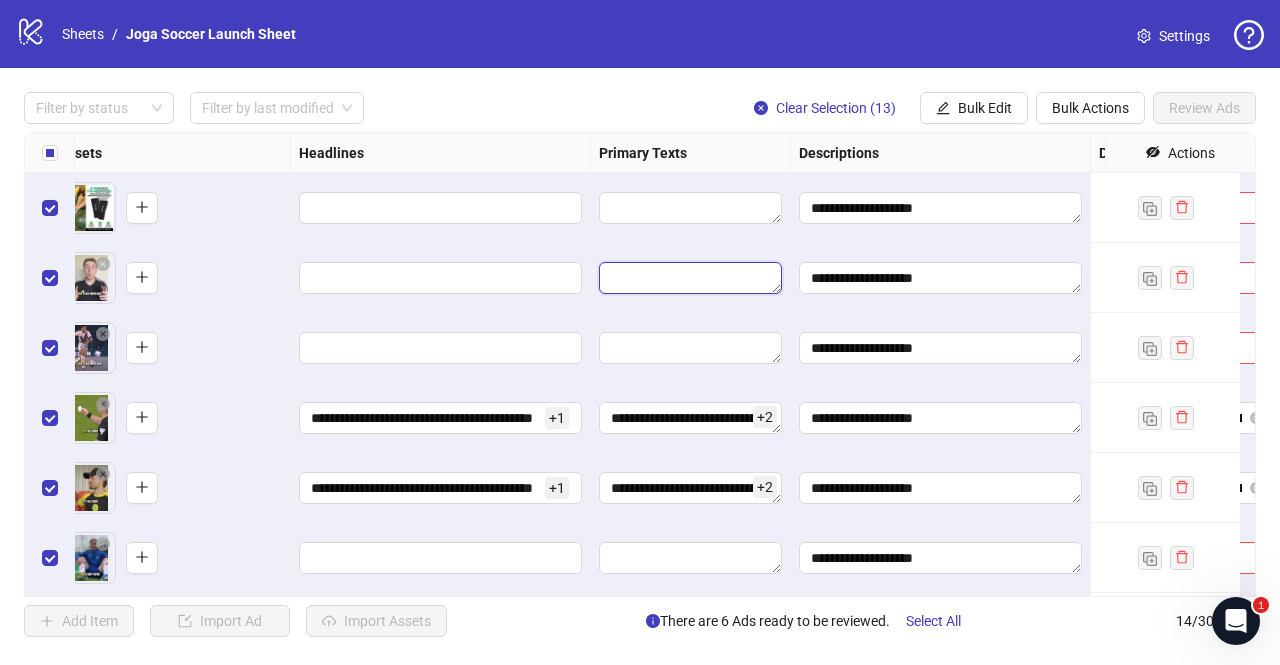 click at bounding box center [690, 278] 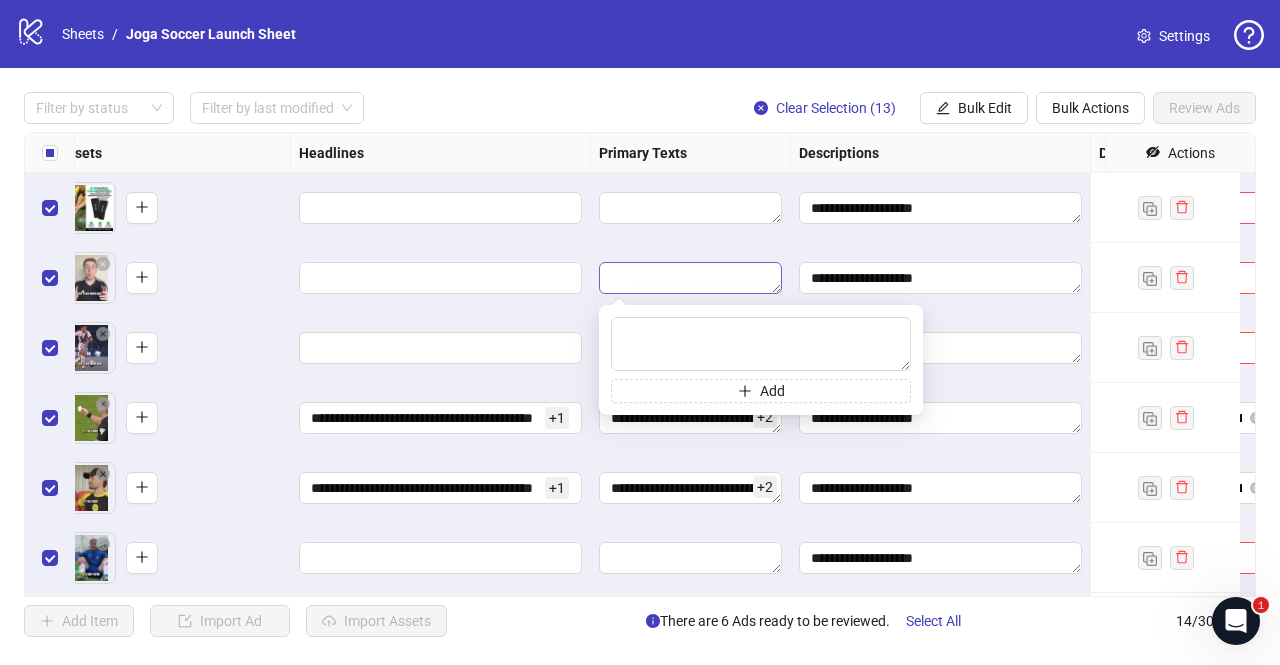 type on "**********" 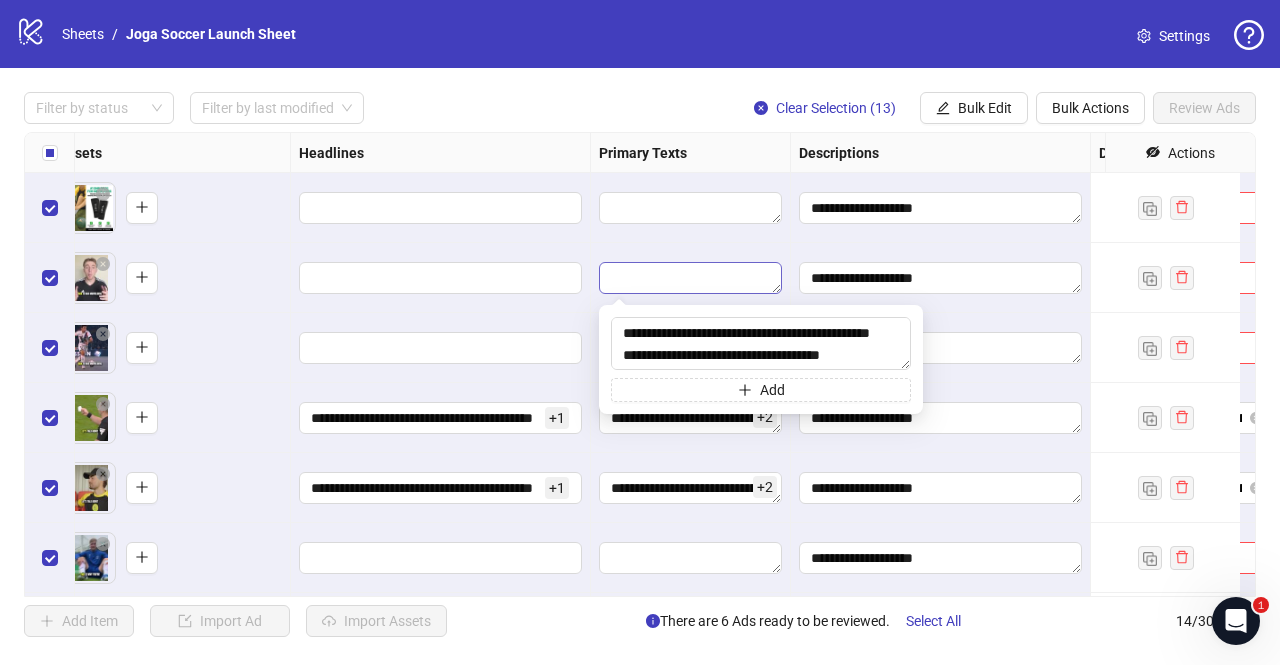 scroll, scrollTop: 82, scrollLeft: 0, axis: vertical 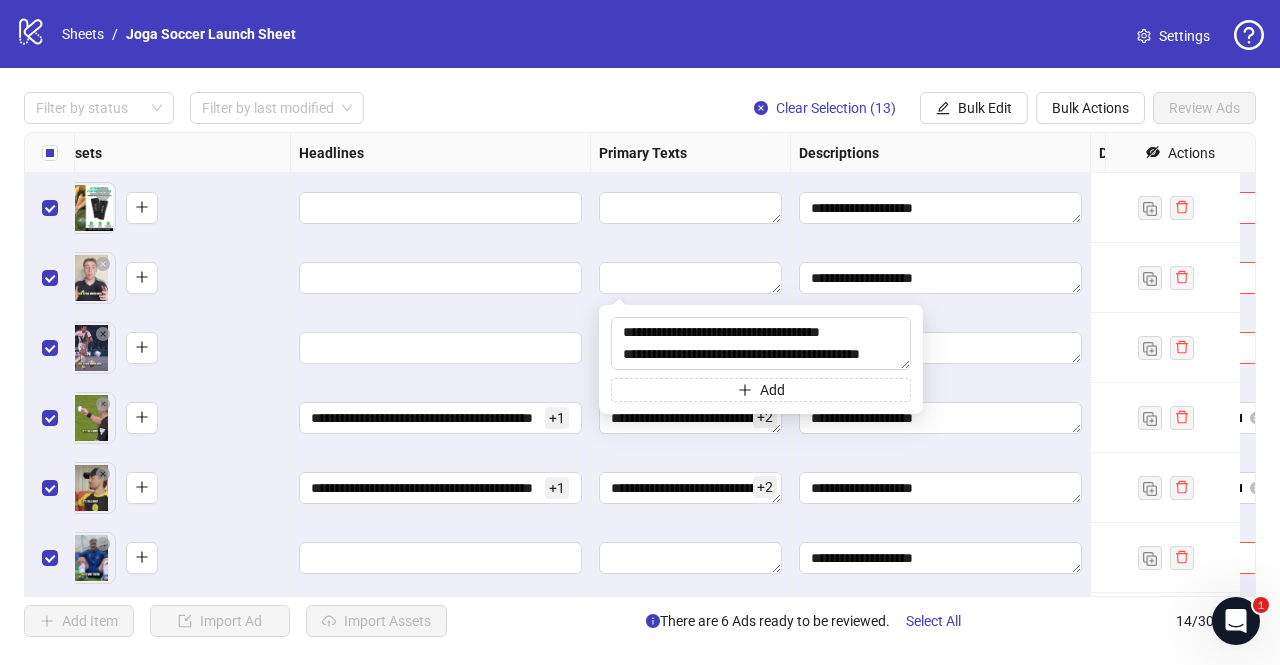 click at bounding box center (441, 348) 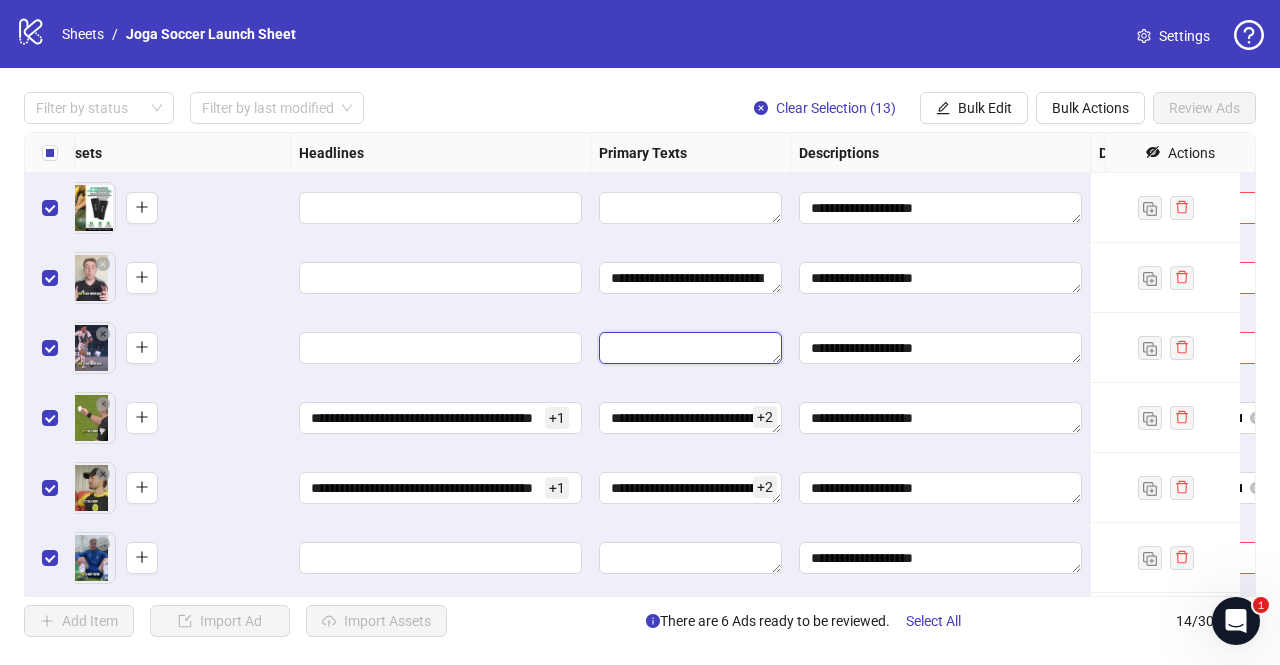 click at bounding box center [690, 348] 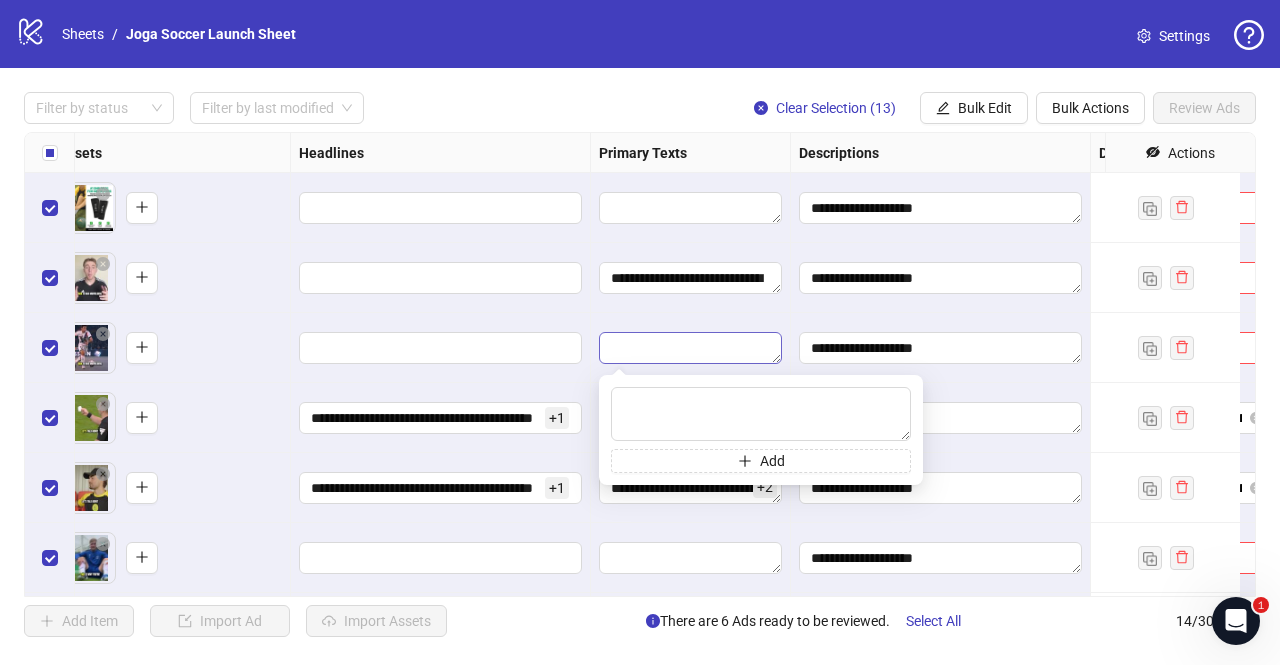 type on "**********" 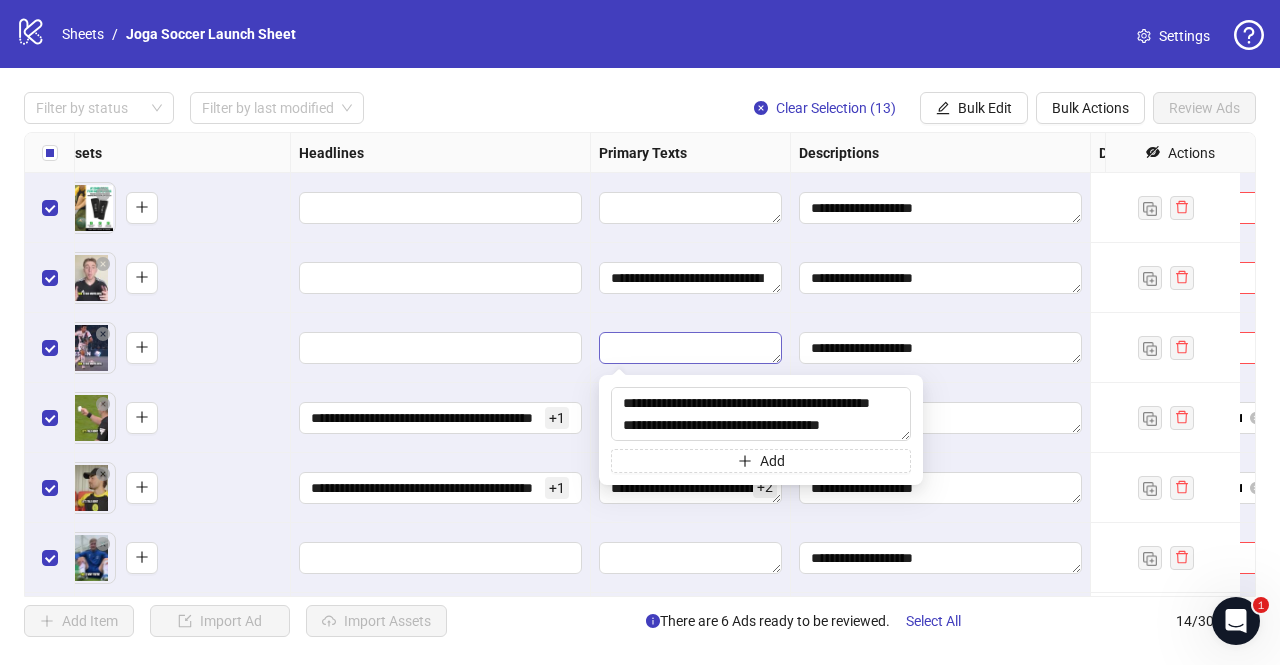 scroll, scrollTop: 82, scrollLeft: 0, axis: vertical 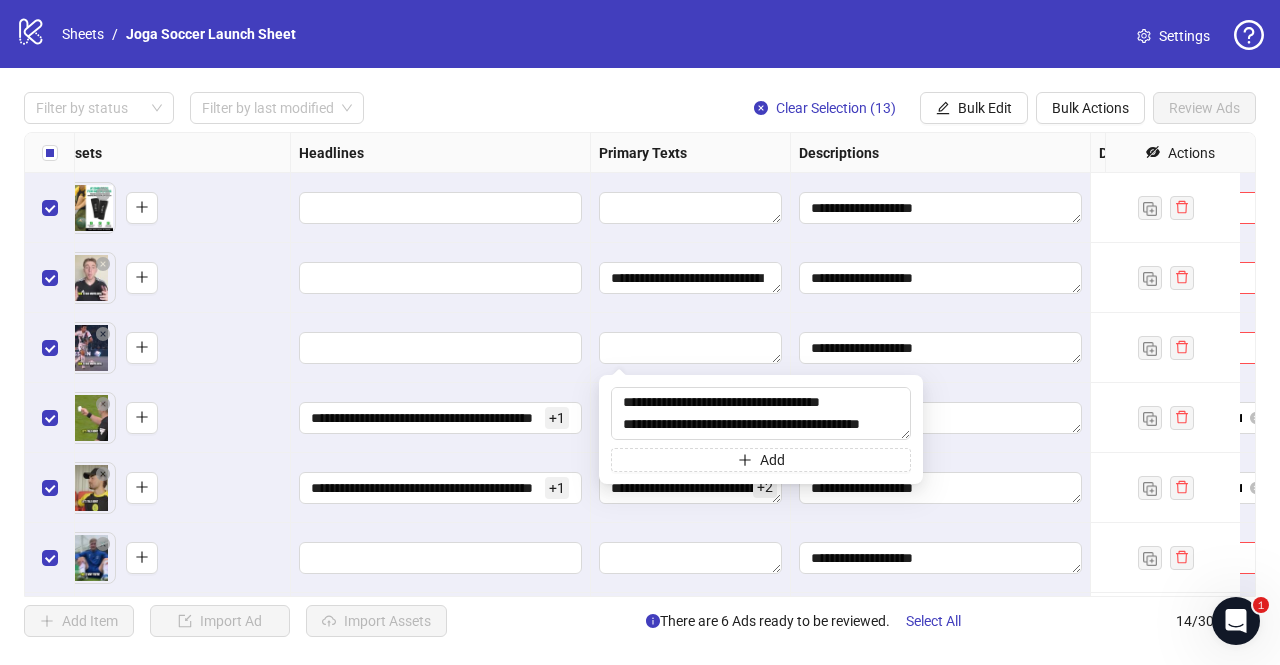 click at bounding box center [441, 348] 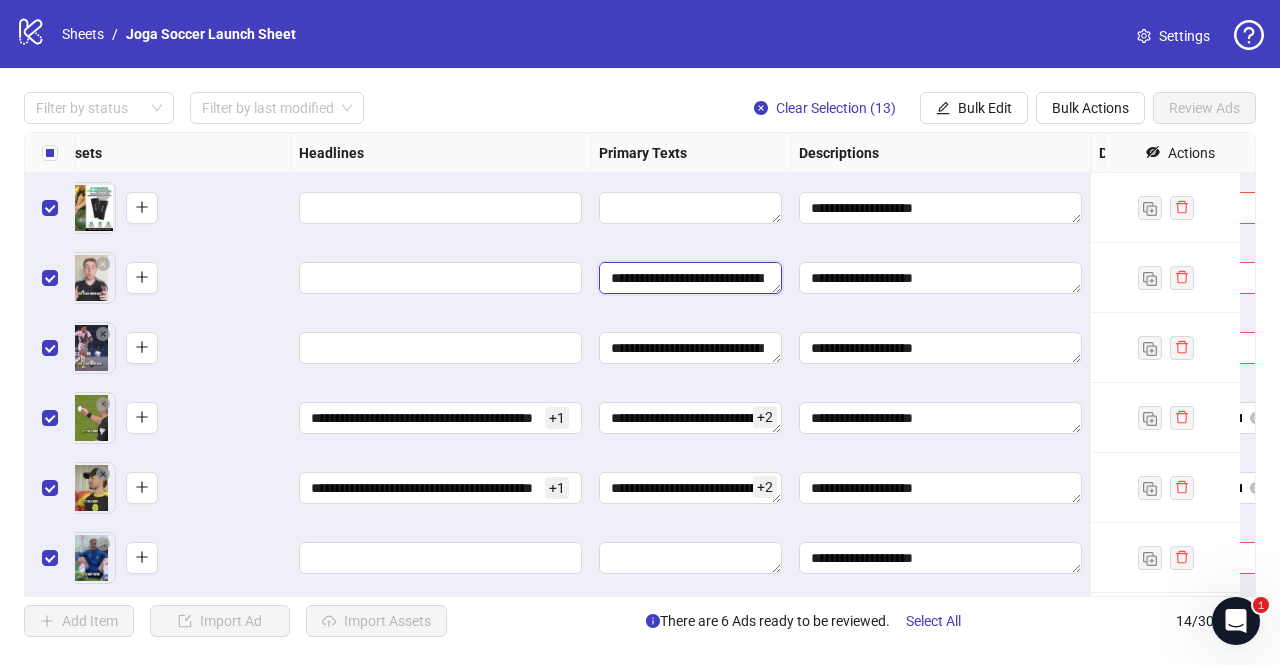 click on "**********" at bounding box center [690, 278] 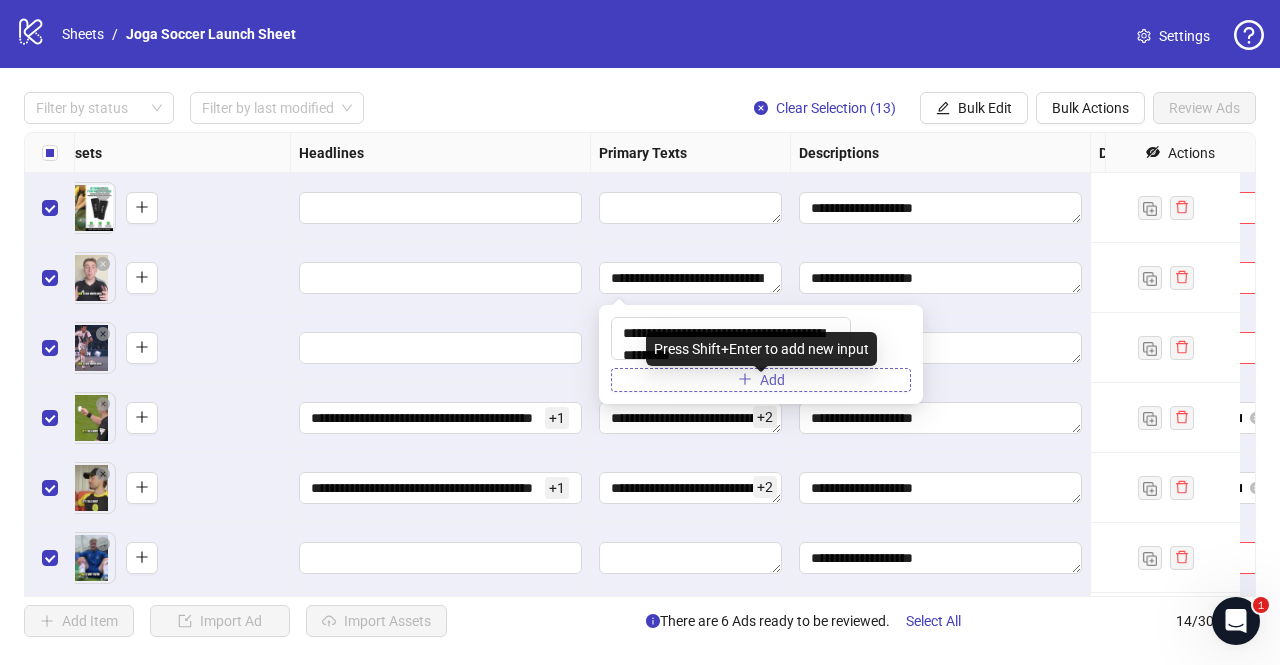 click on "Add" at bounding box center (761, 380) 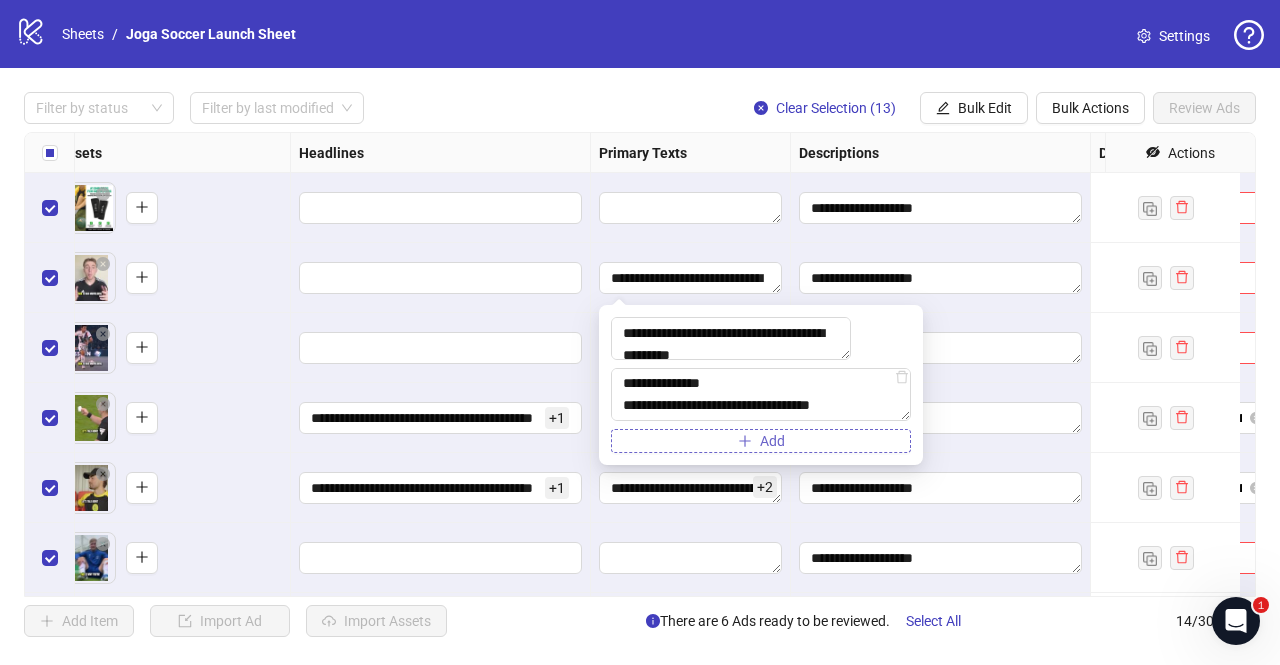 scroll, scrollTop: 132, scrollLeft: 0, axis: vertical 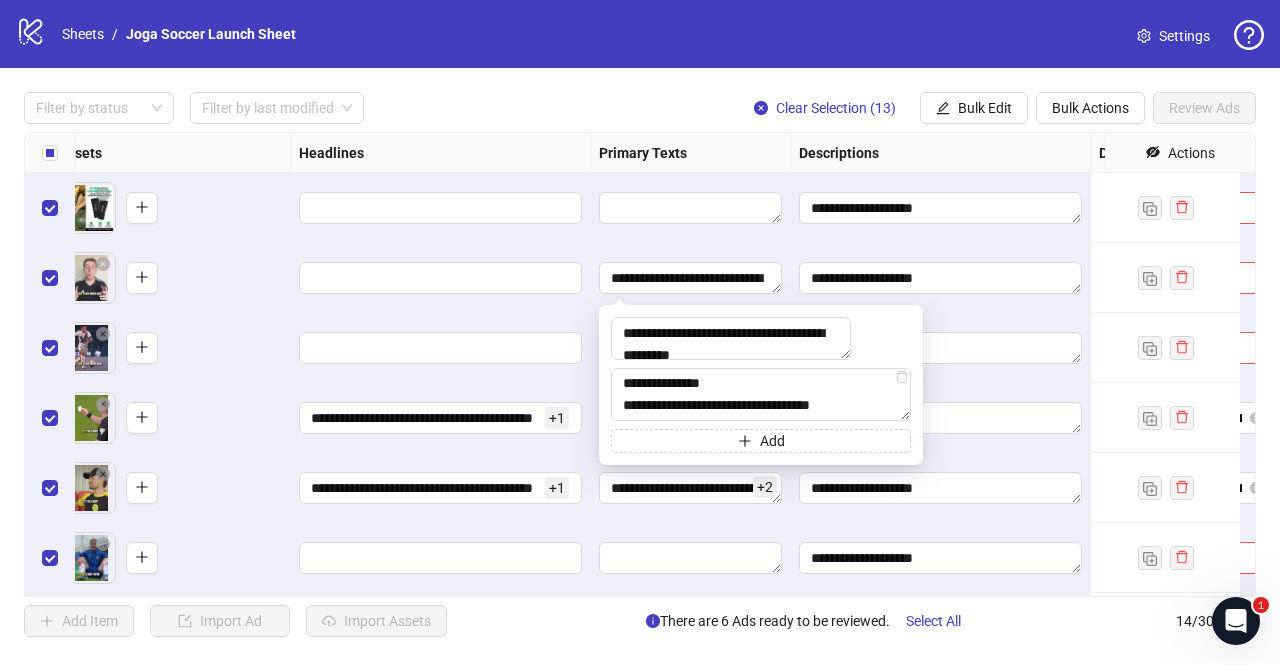 type on "**********" 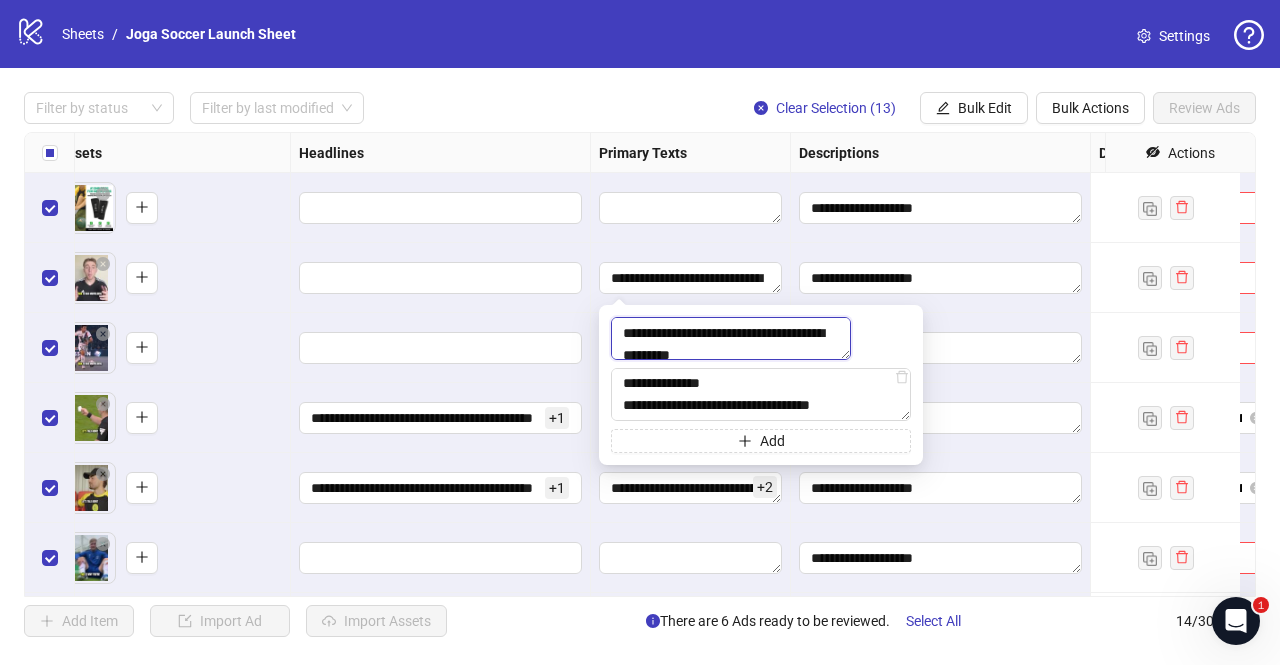 click on "**********" at bounding box center [731, 338] 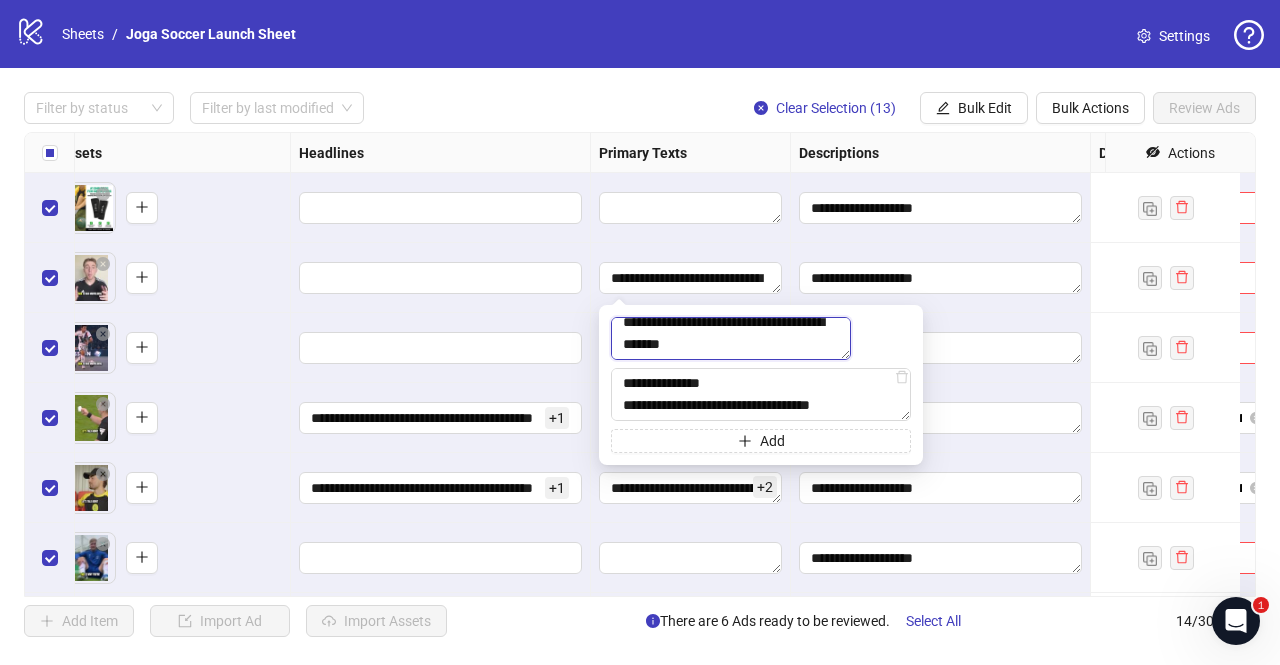type on "**********" 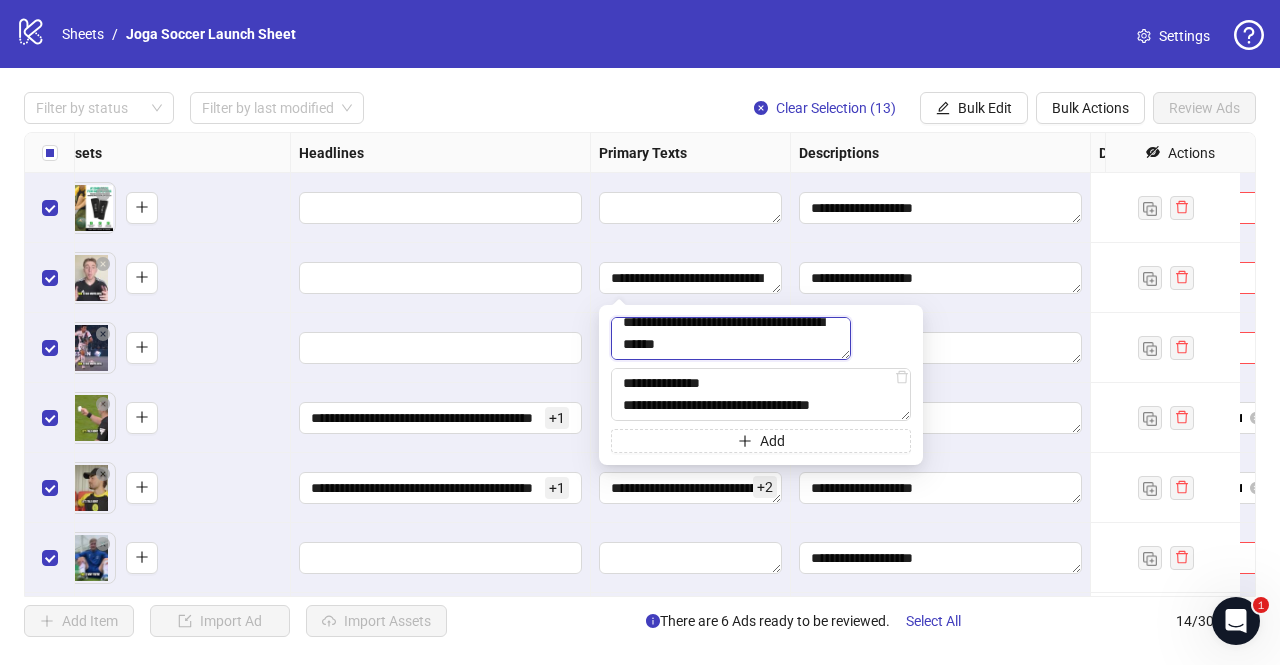 scroll, scrollTop: 66, scrollLeft: 0, axis: vertical 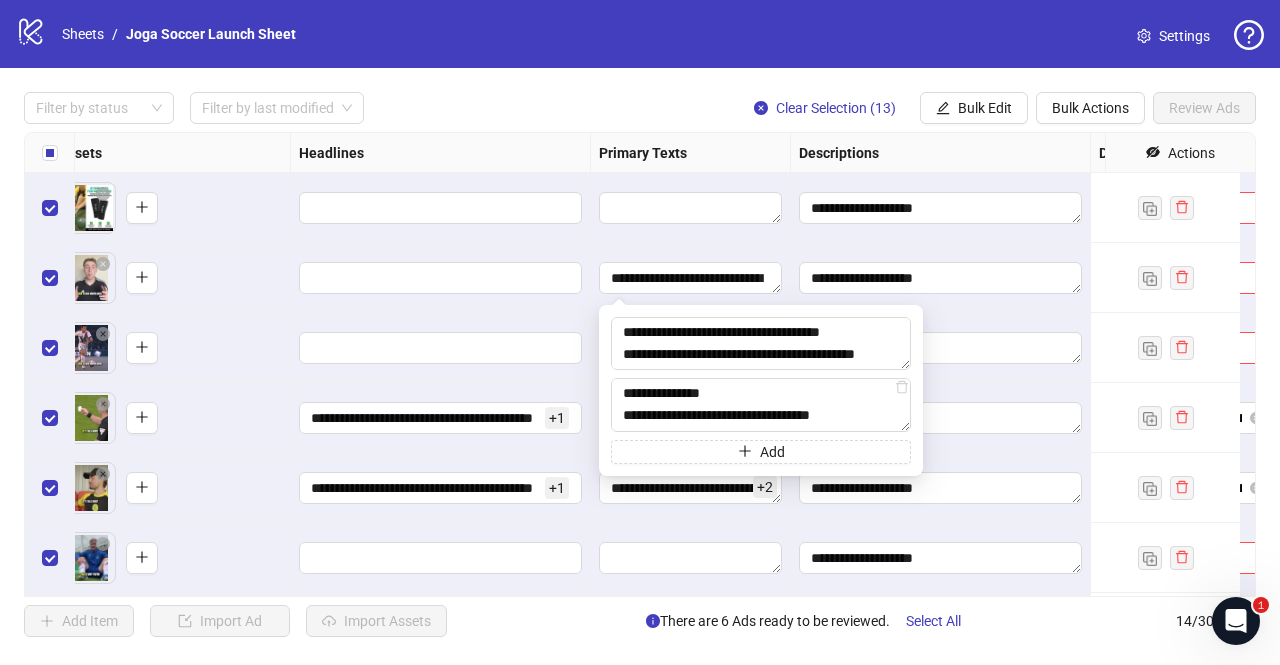 click on "**********" at bounding box center (441, 418) 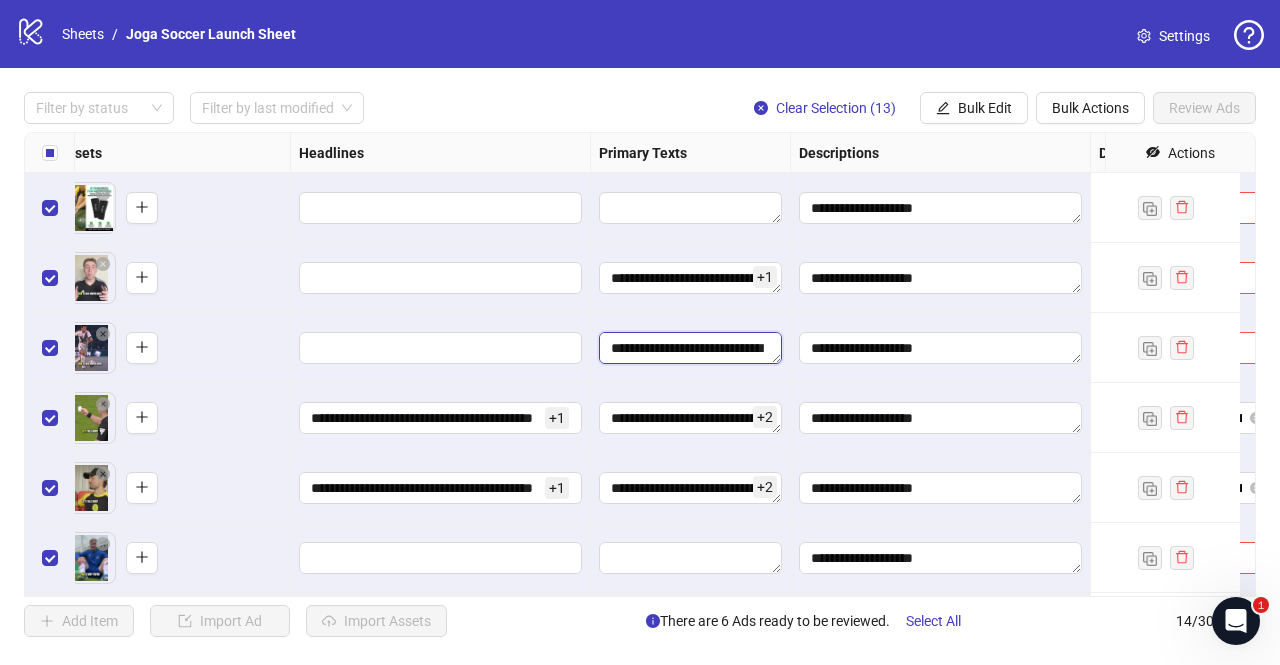 click on "**********" at bounding box center [690, 348] 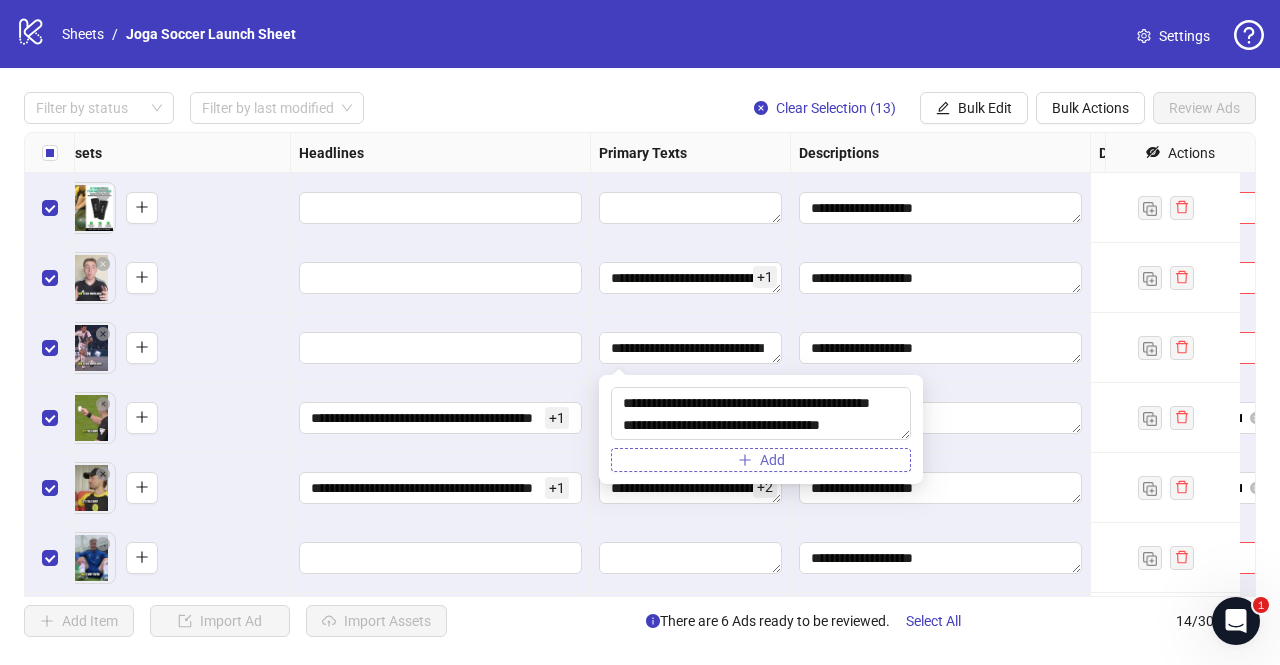 click on "Add" at bounding box center (761, 460) 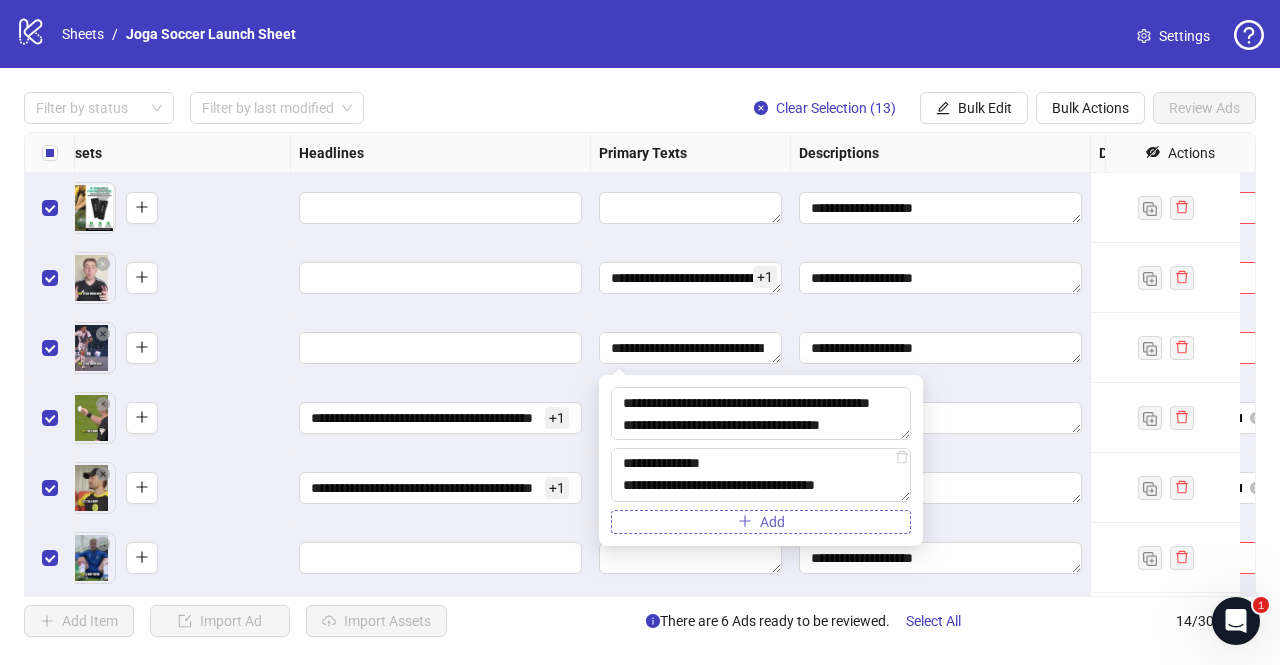 type on "**********" 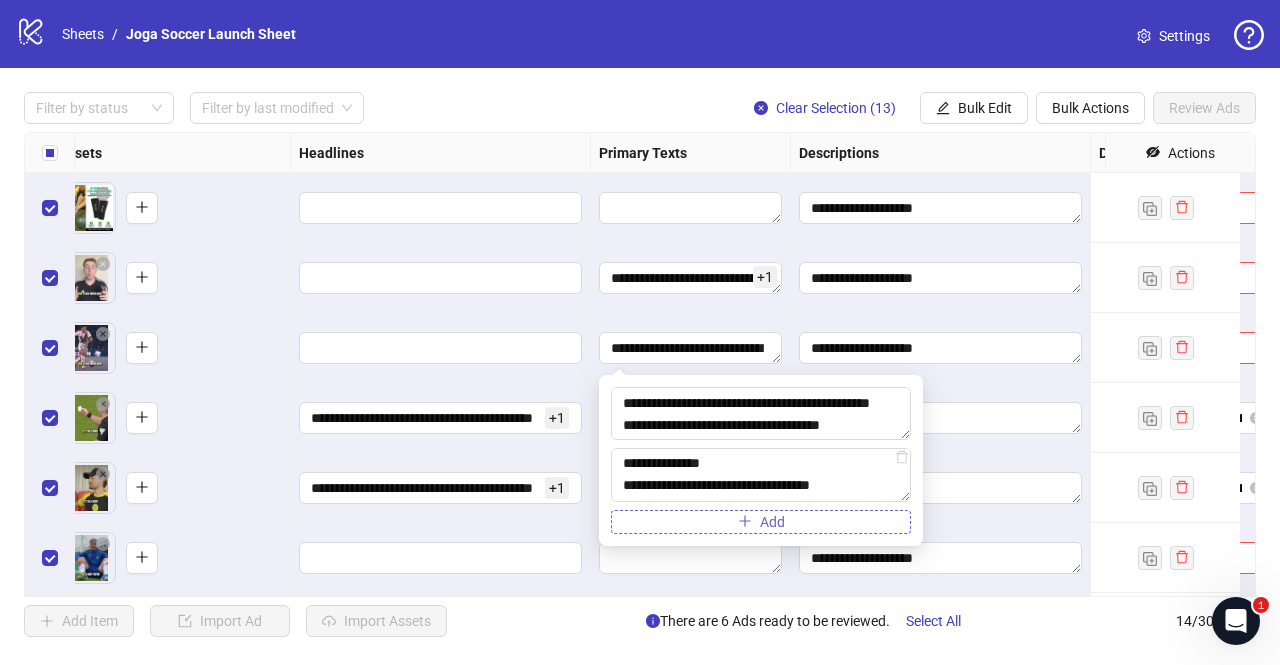 scroll, scrollTop: 132, scrollLeft: 0, axis: vertical 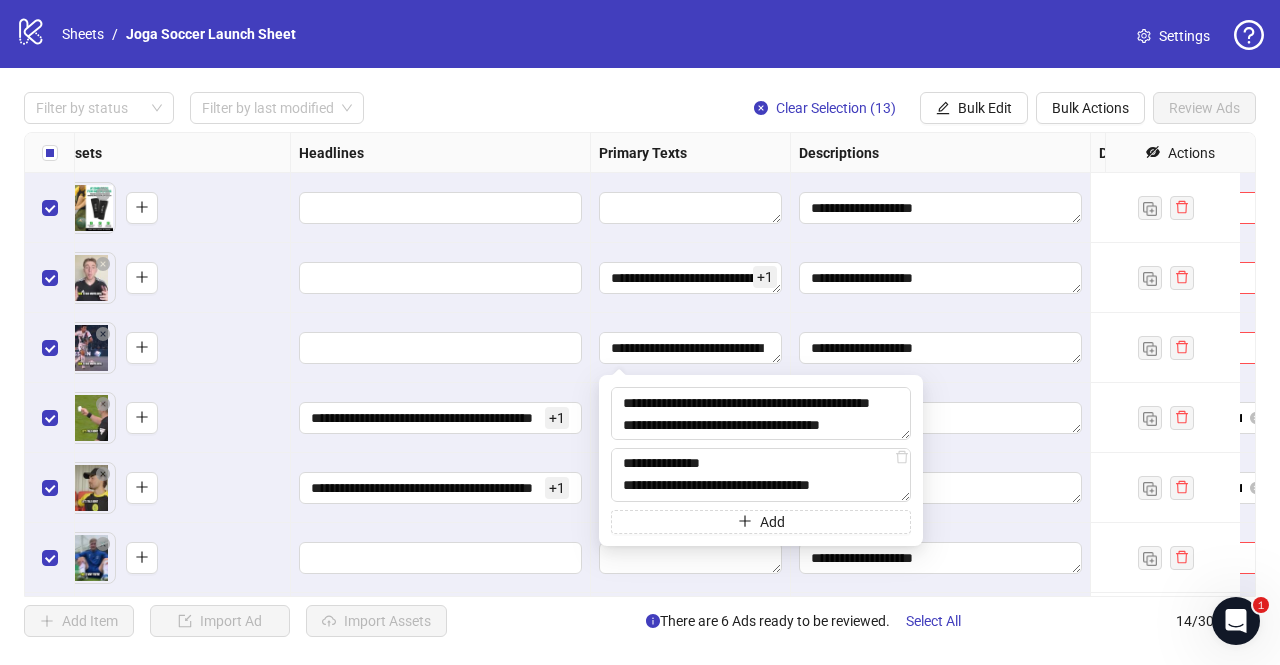 click at bounding box center (441, 348) 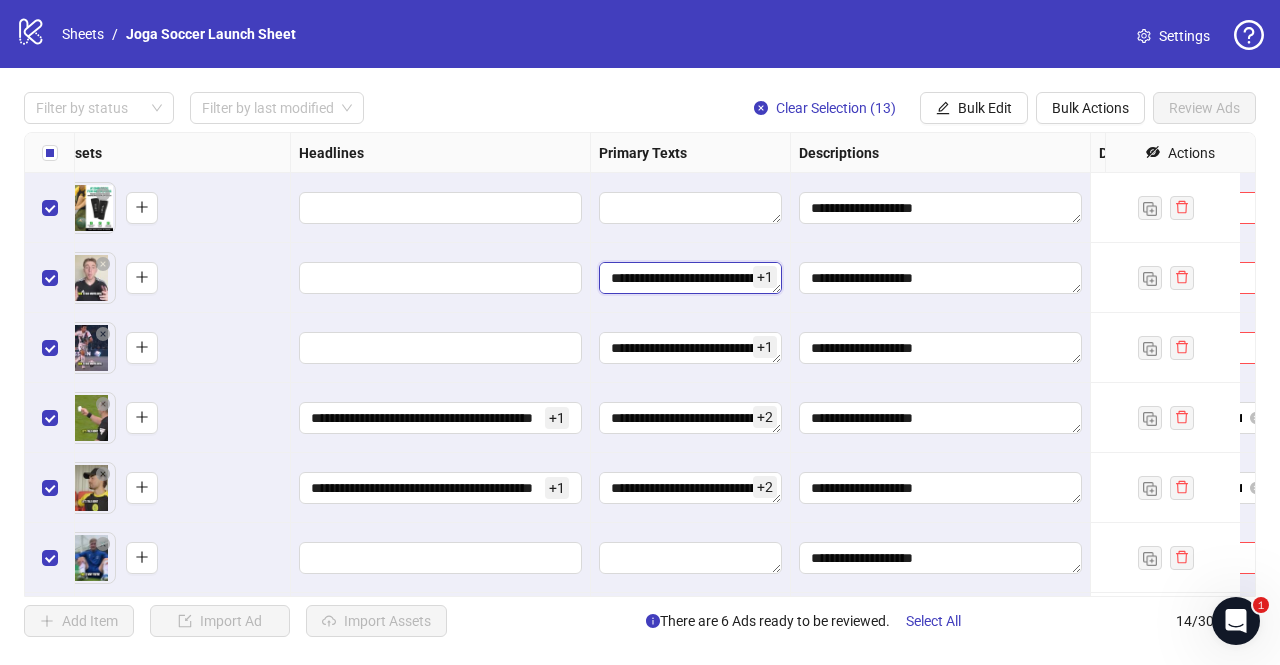 click on "**********" at bounding box center (690, 278) 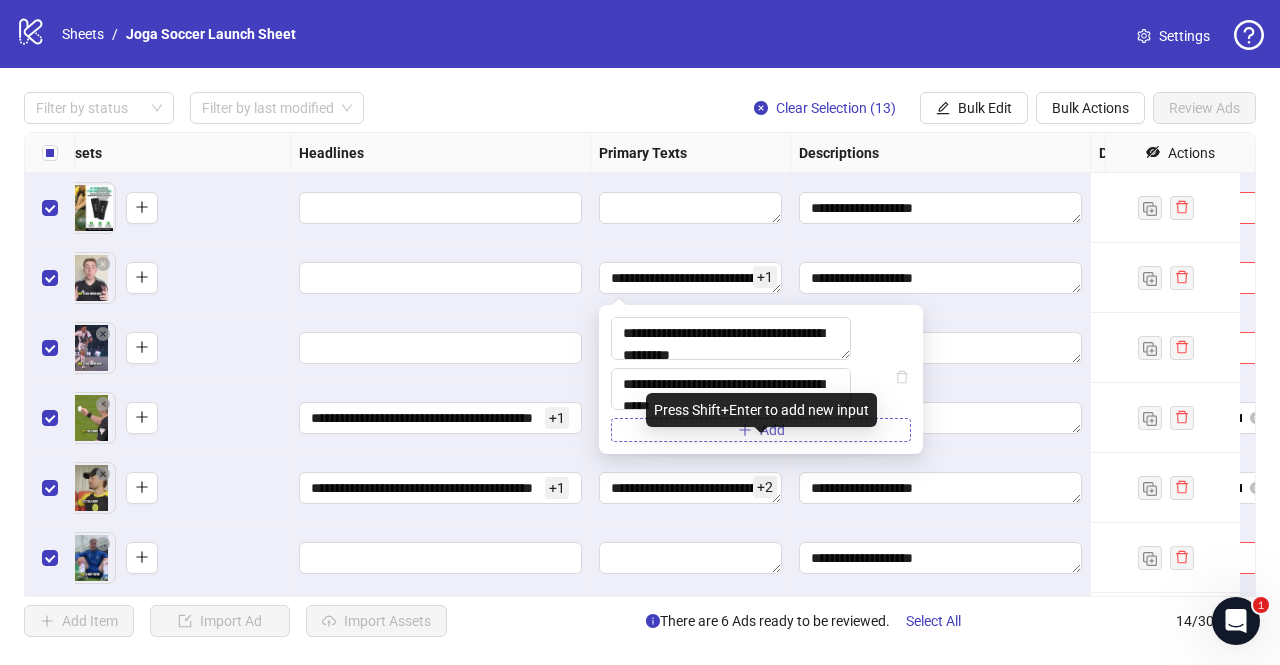 click on "Add" at bounding box center (761, 430) 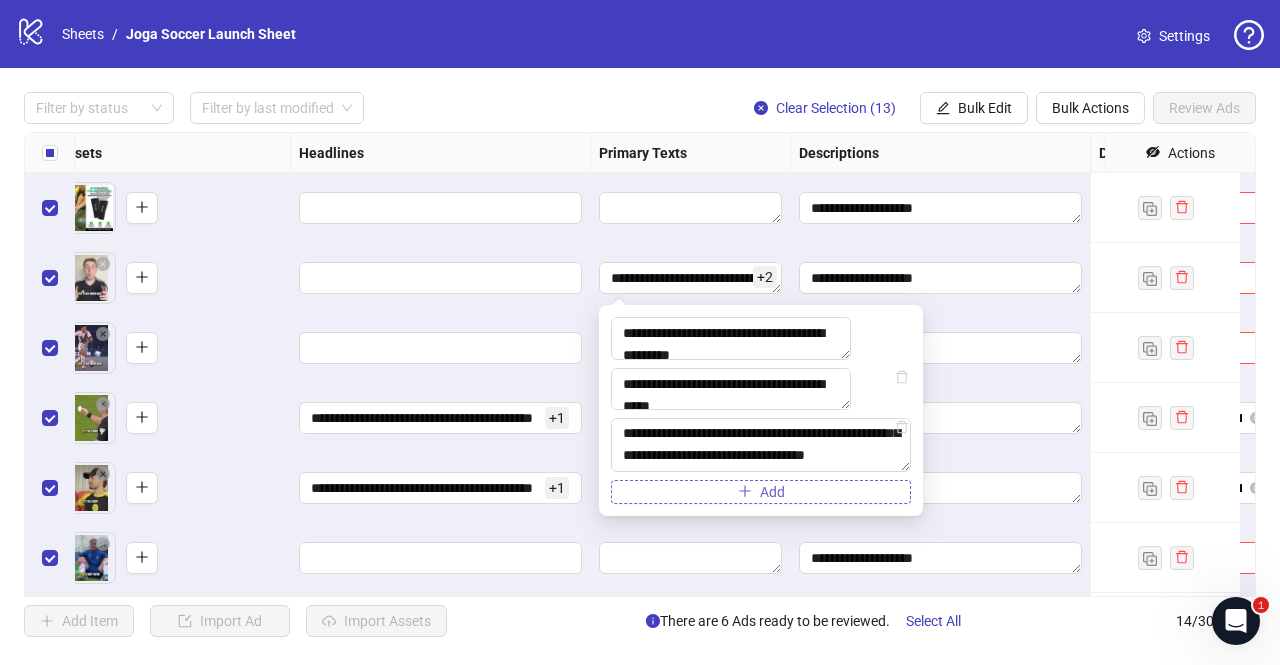 type on "**********" 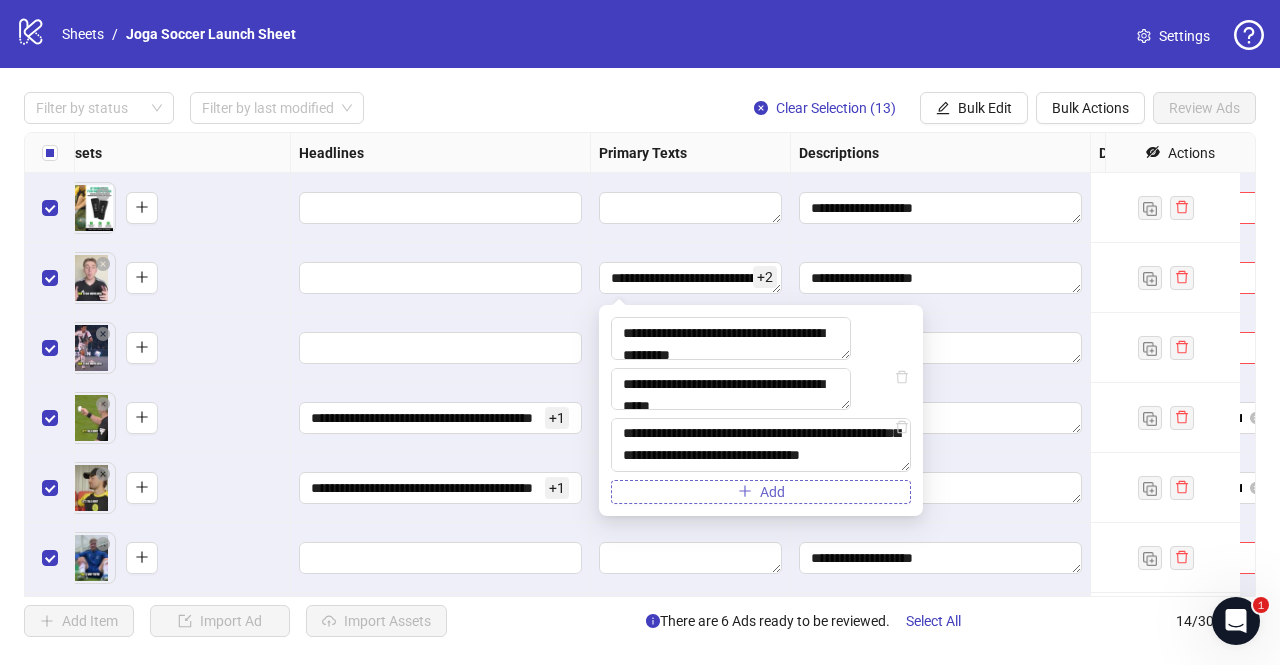 scroll, scrollTop: 66, scrollLeft: 0, axis: vertical 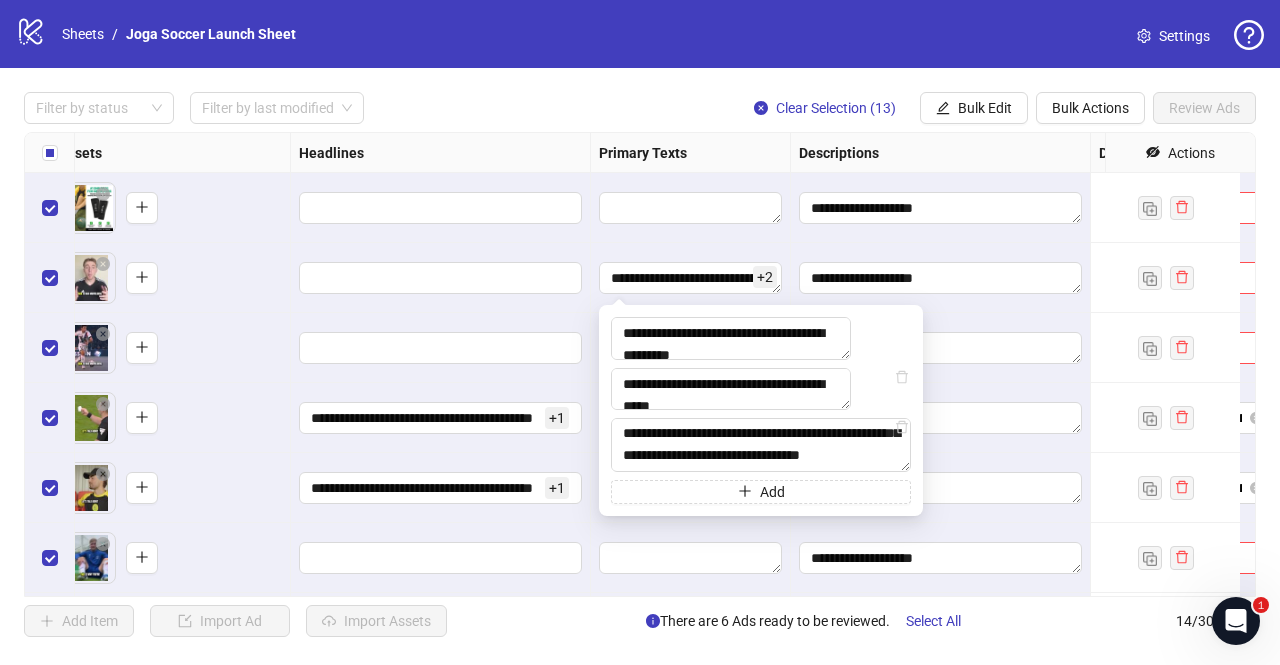 click on "**********" at bounding box center (441, 418) 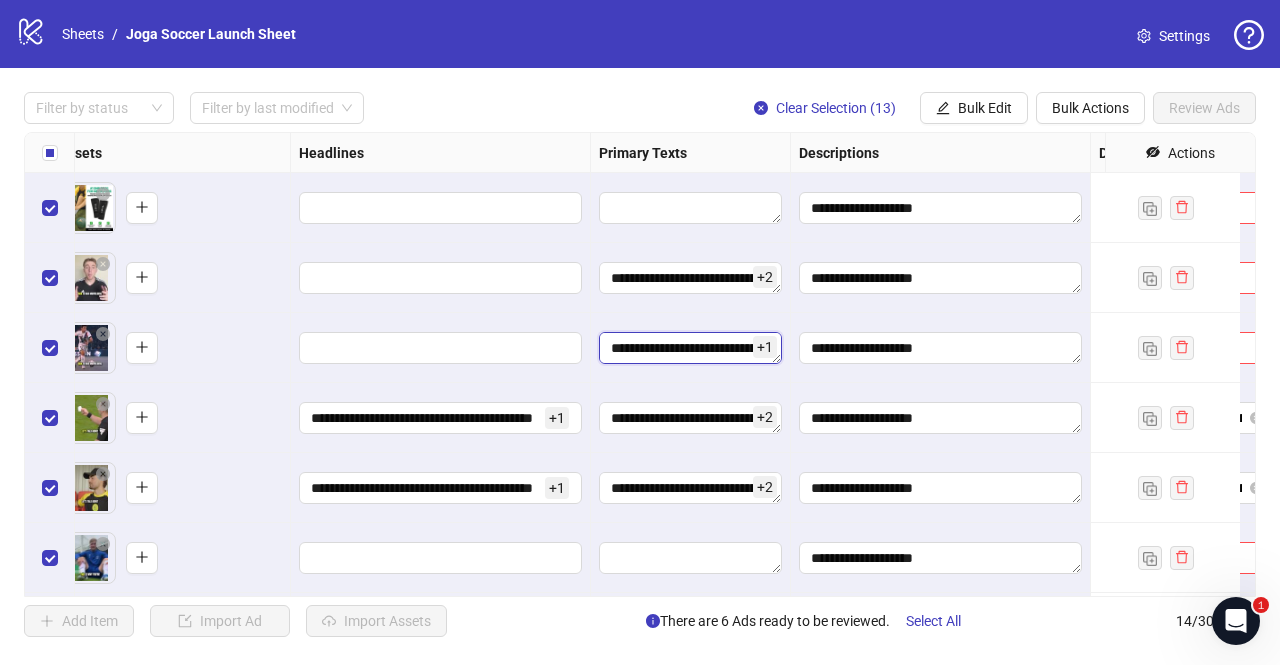 click on "**********" at bounding box center [690, 348] 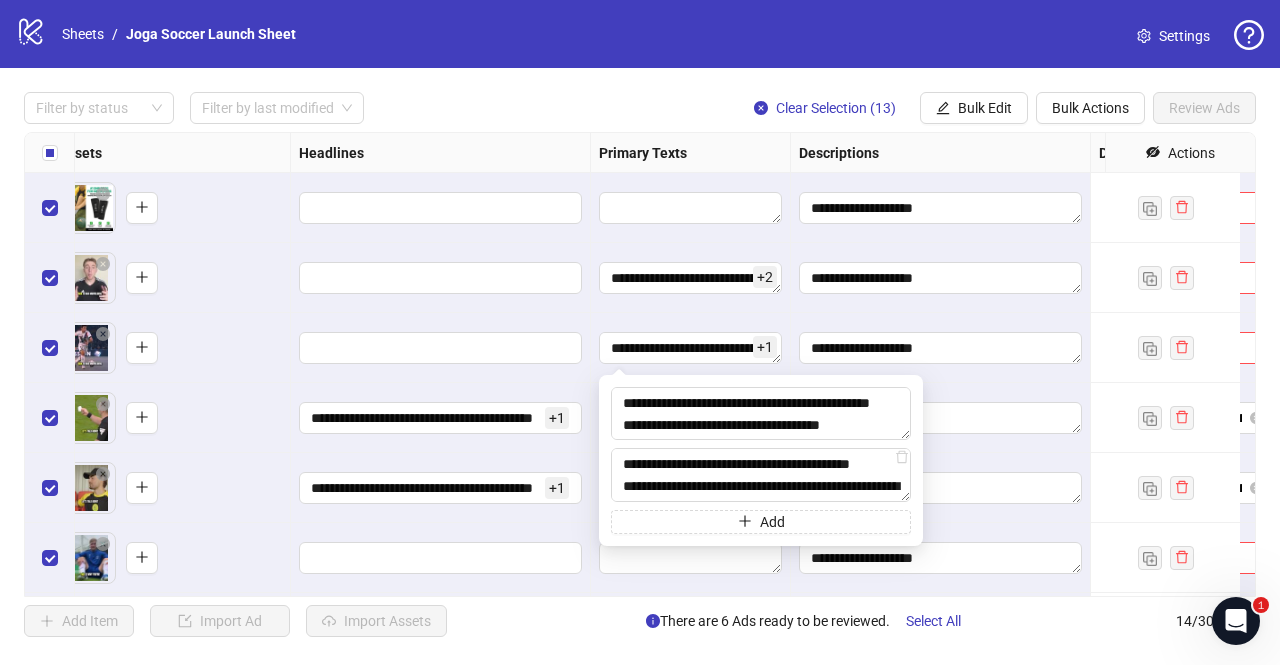 scroll, scrollTop: 88, scrollLeft: 0, axis: vertical 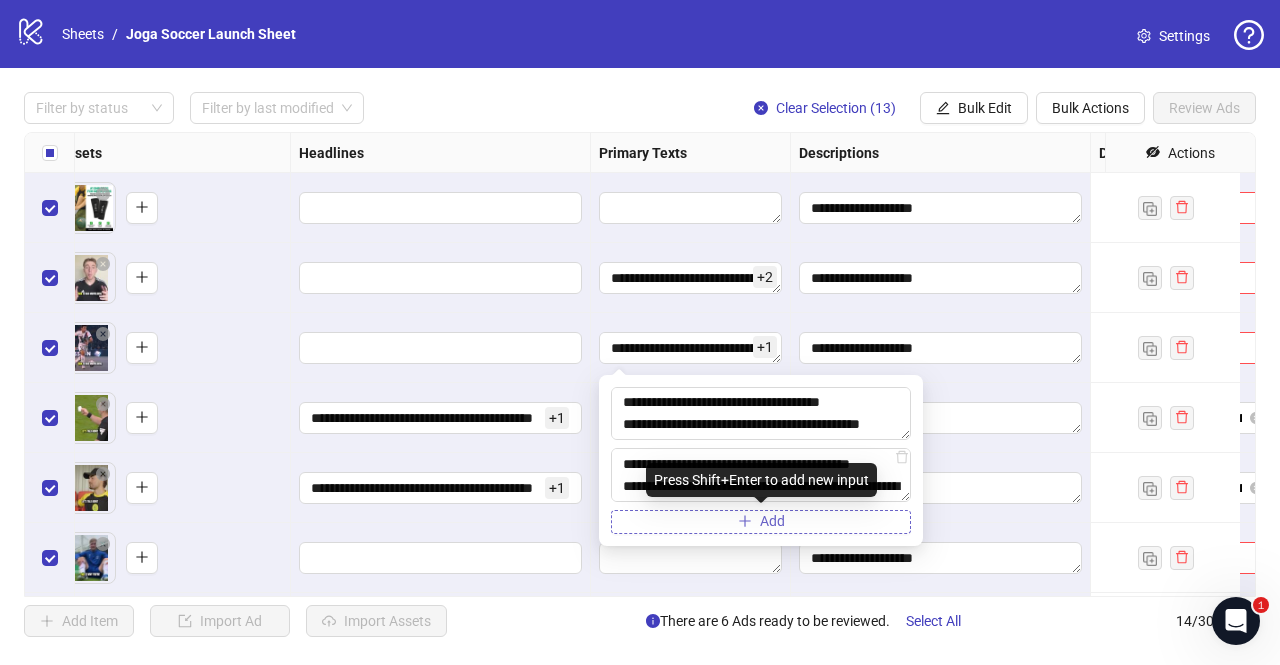 click on "Add" at bounding box center (761, 522) 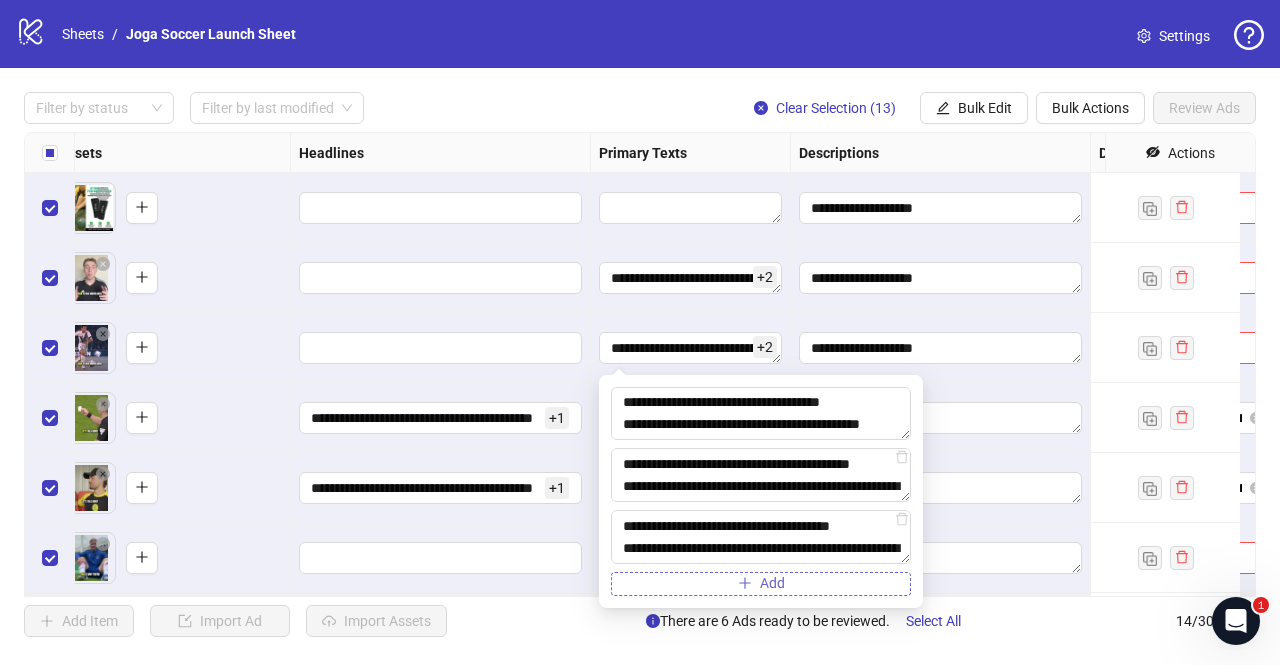 scroll, scrollTop: 82, scrollLeft: 0, axis: vertical 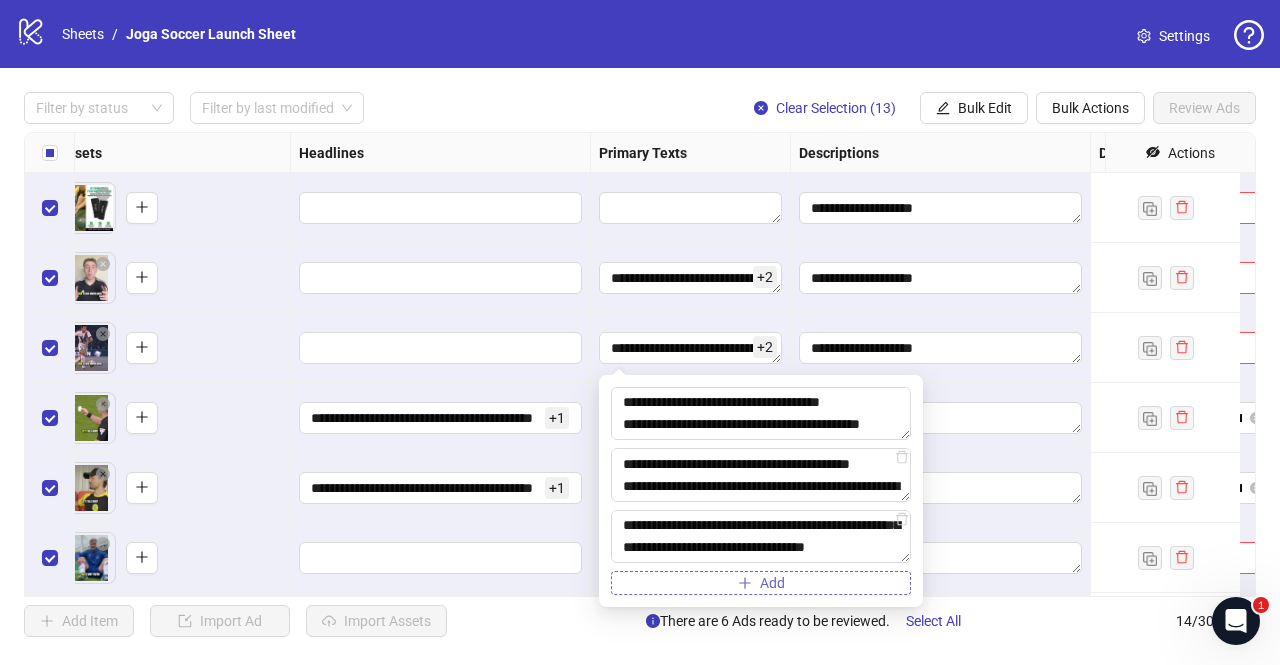click on "**********" at bounding box center [761, 536] 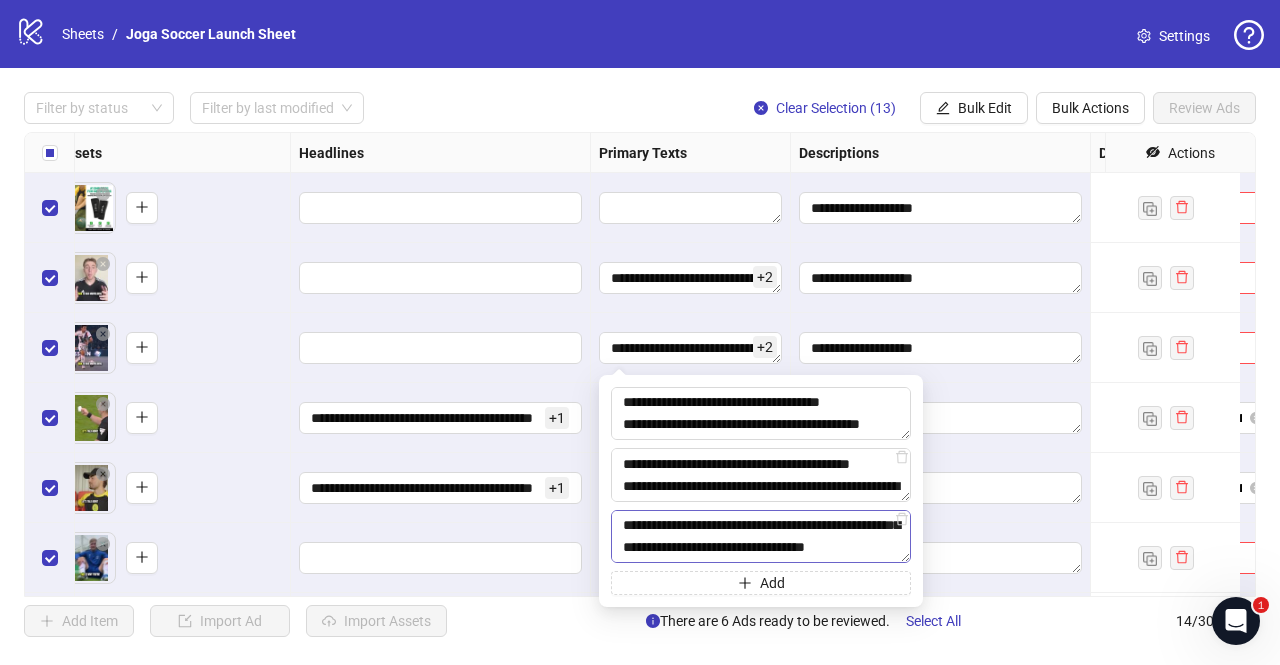 click on "**********" at bounding box center [761, 536] 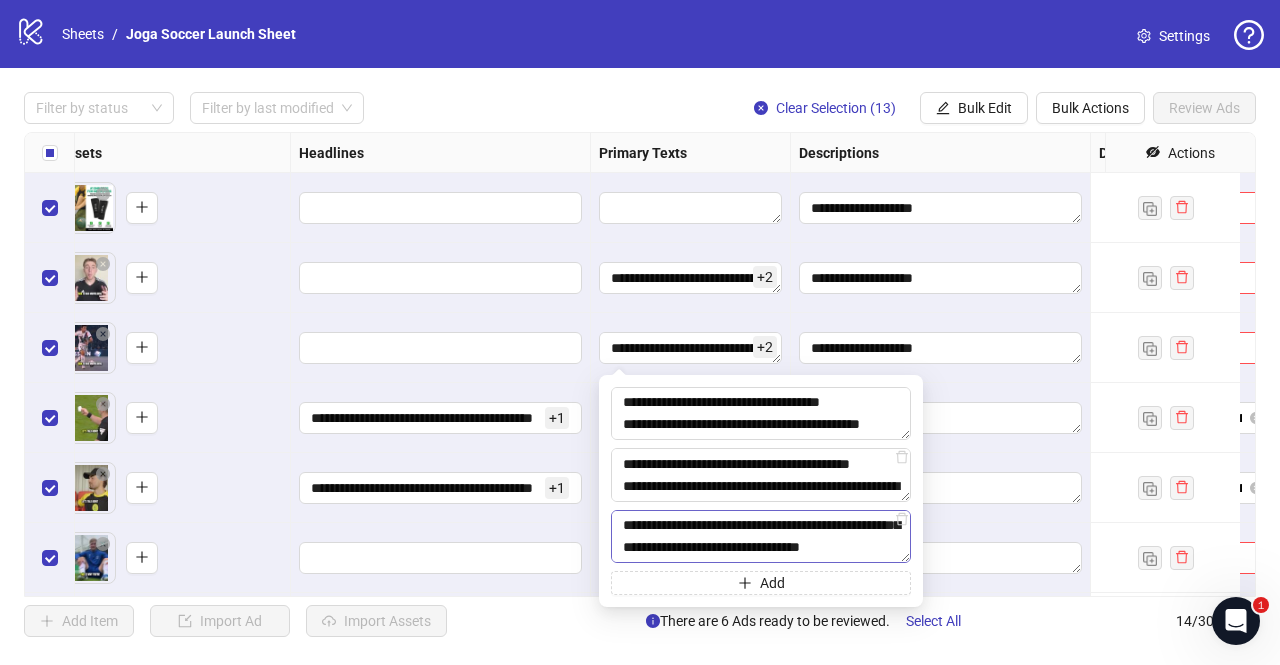 scroll, scrollTop: 66, scrollLeft: 0, axis: vertical 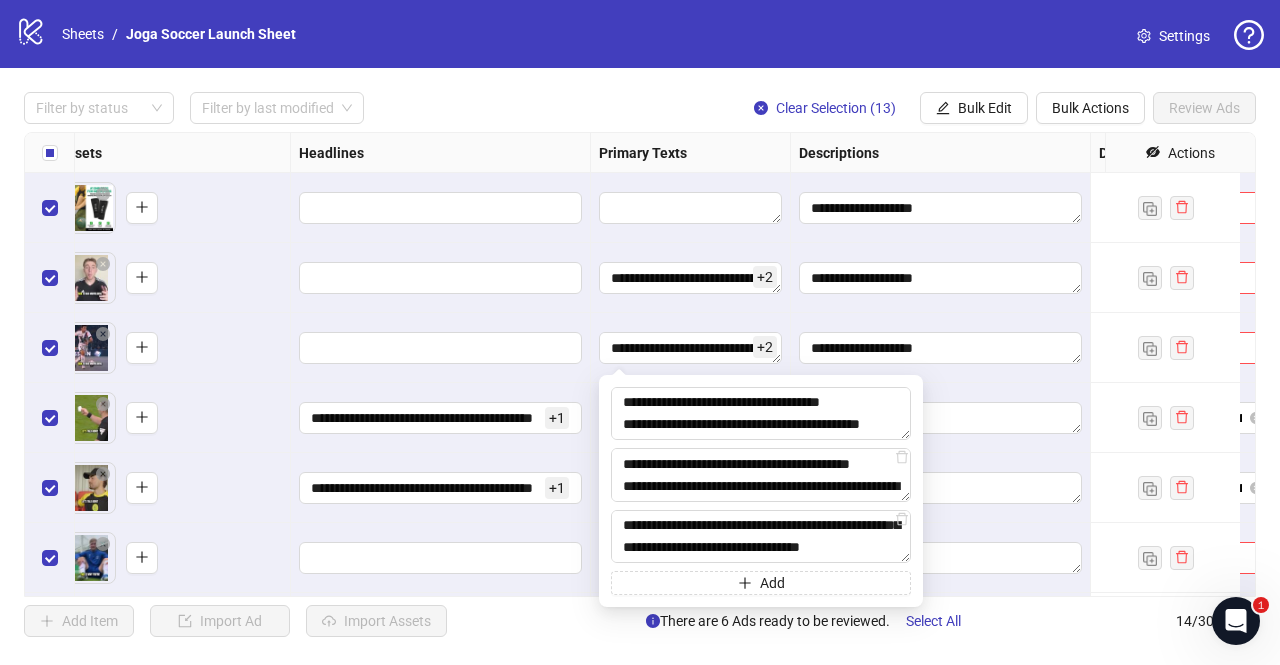 click on "**********" at bounding box center (441, 418) 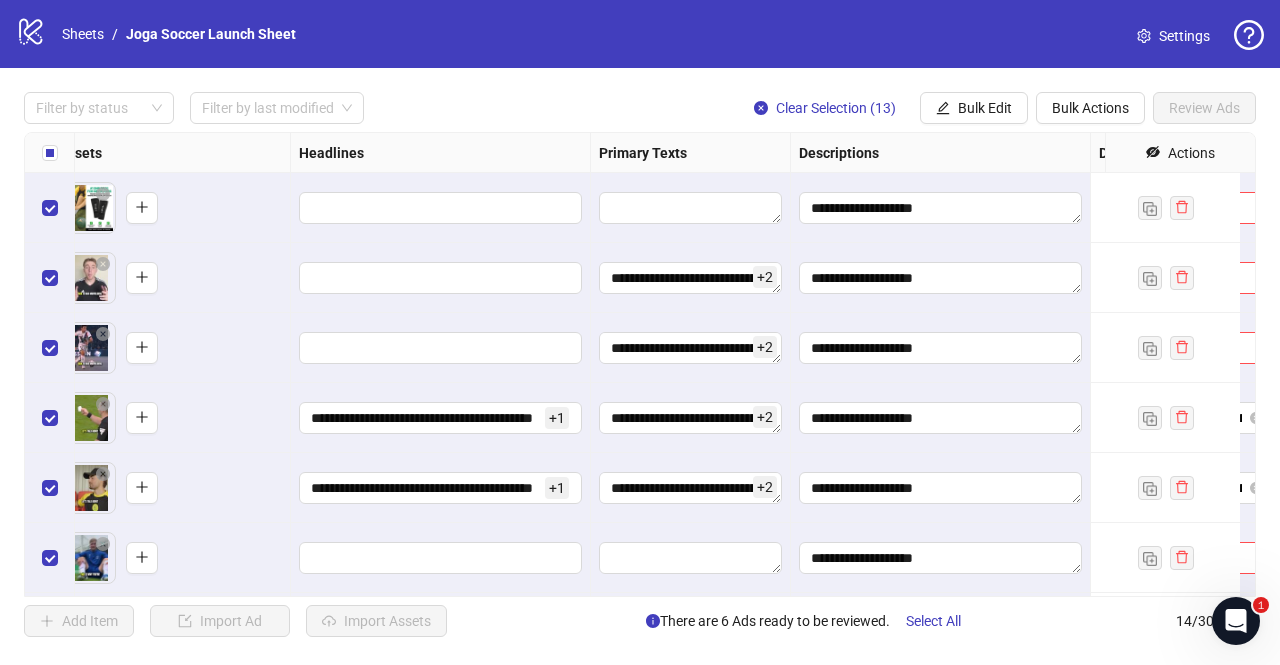 scroll, scrollTop: 0, scrollLeft: 898, axis: horizontal 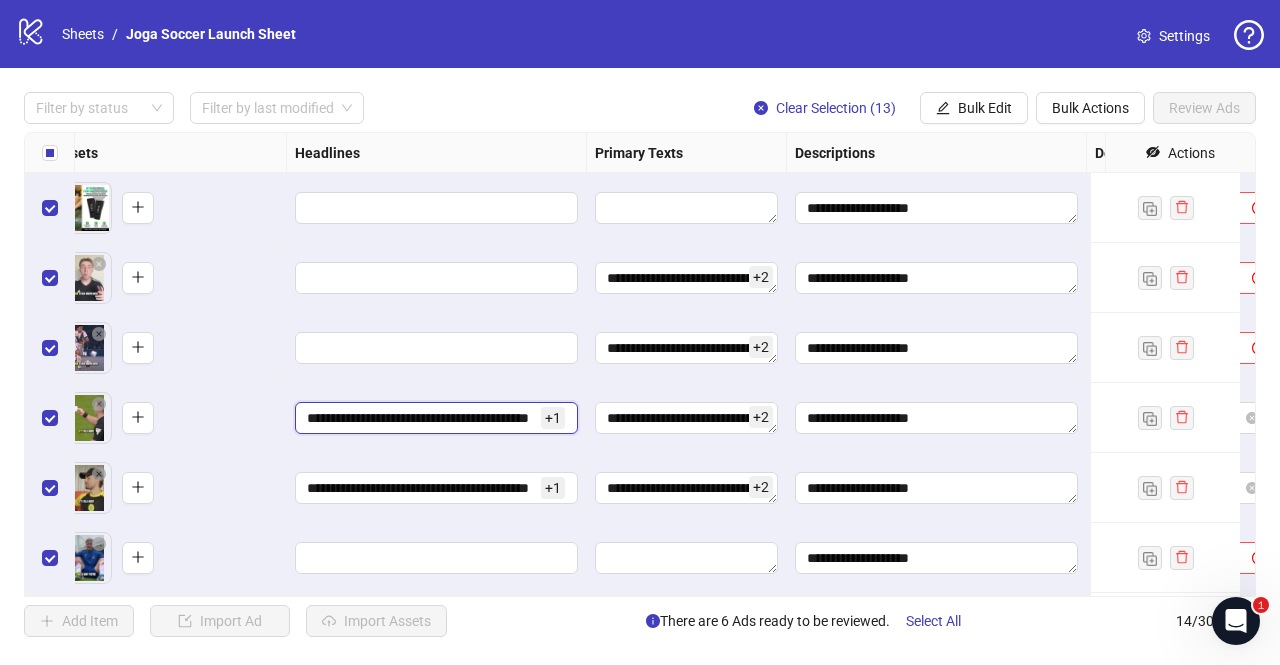 click on "**********" at bounding box center (422, 418) 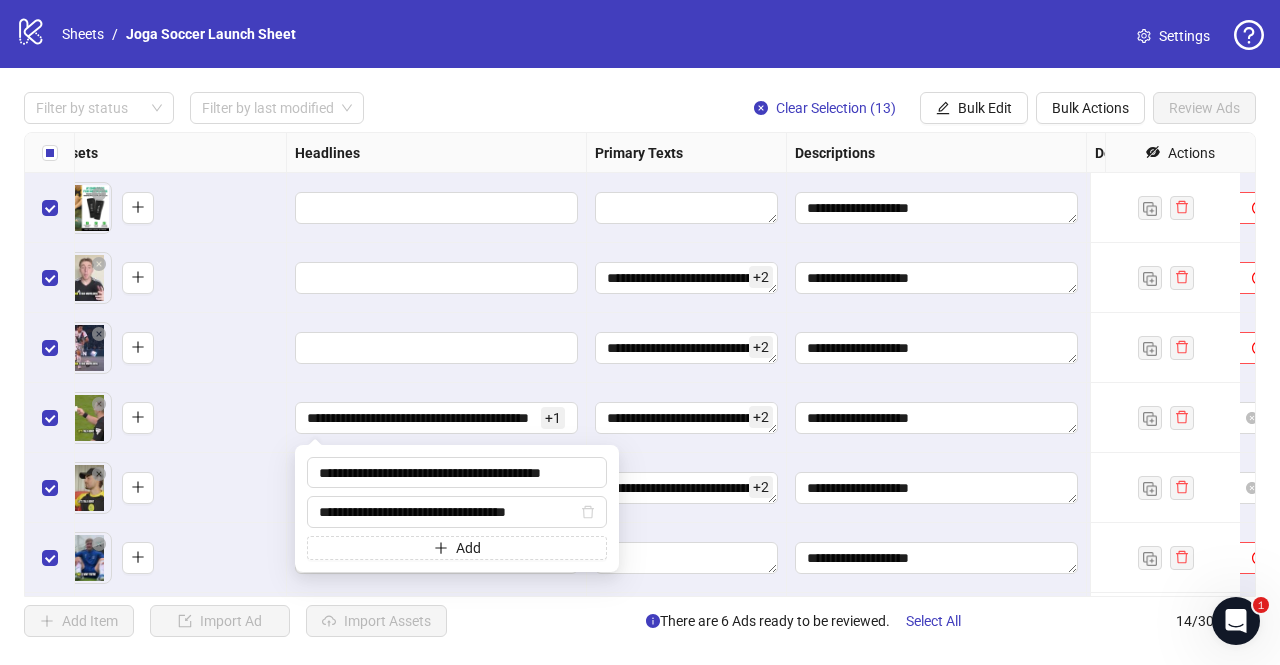 scroll, scrollTop: 0, scrollLeft: 0, axis: both 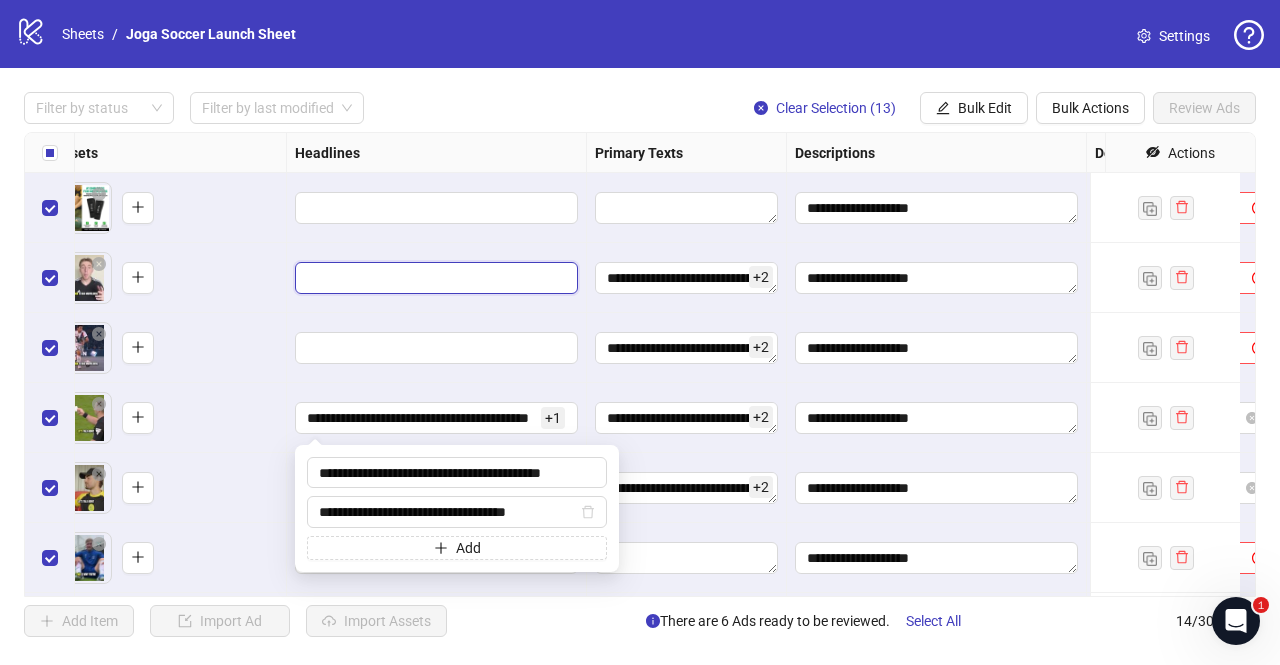 click at bounding box center [434, 278] 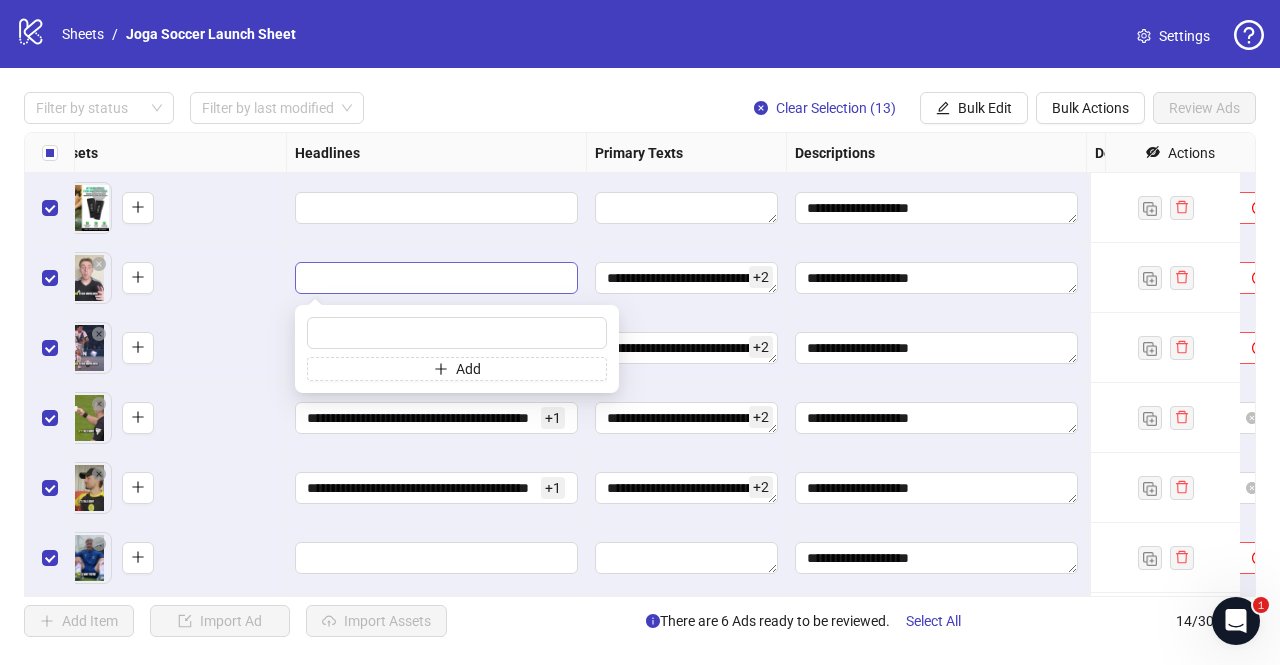 type on "**********" 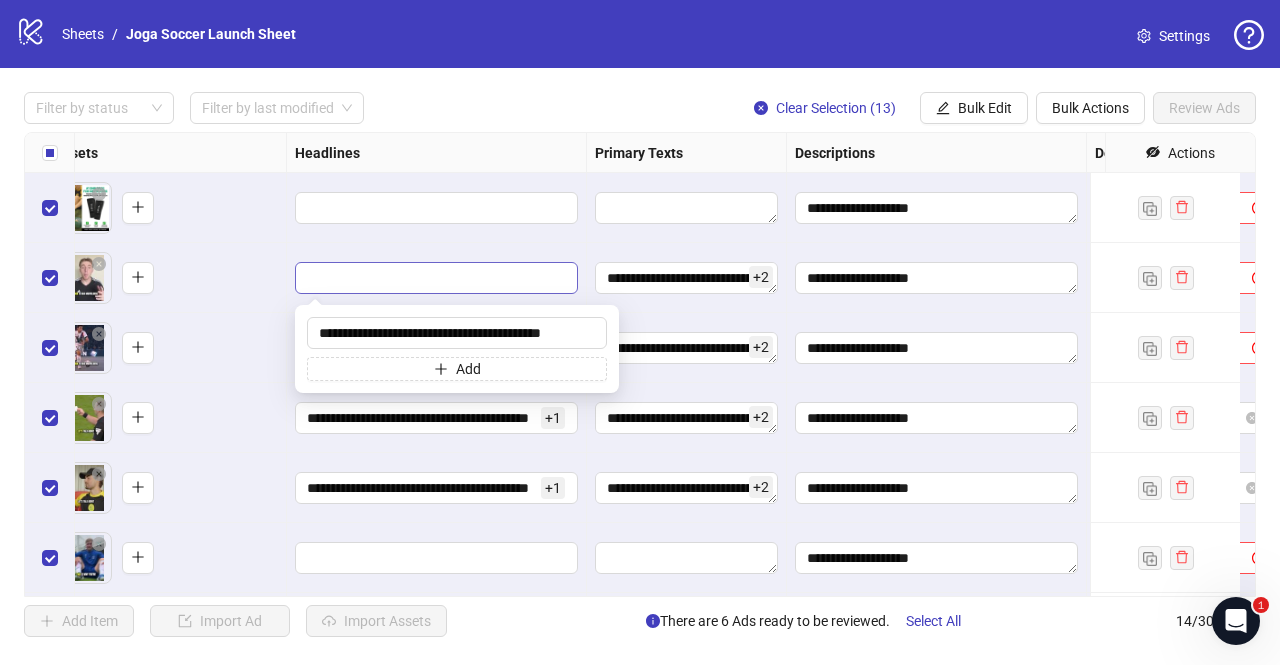 scroll, scrollTop: 0, scrollLeft: 6, axis: horizontal 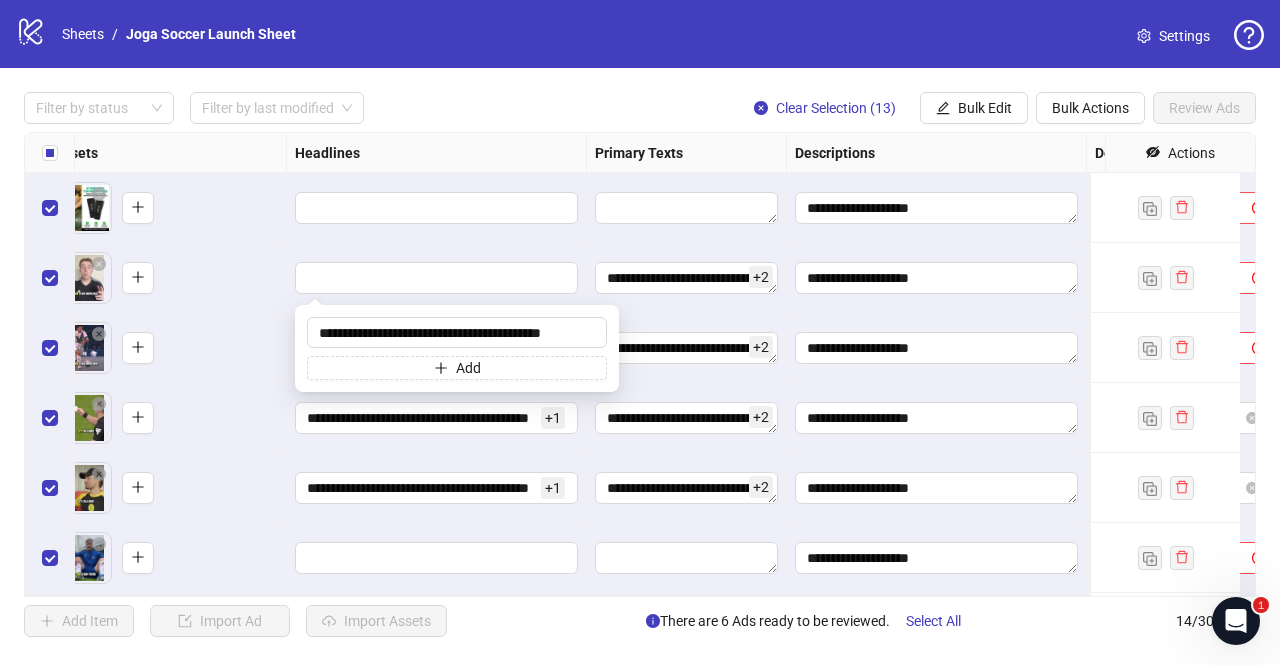 click on "To pick up a draggable item, press the space bar.
While dragging, use the arrow keys to move the item.
Press space again to drop the item in its new position, or press escape to cancel." at bounding box center (166, 348) 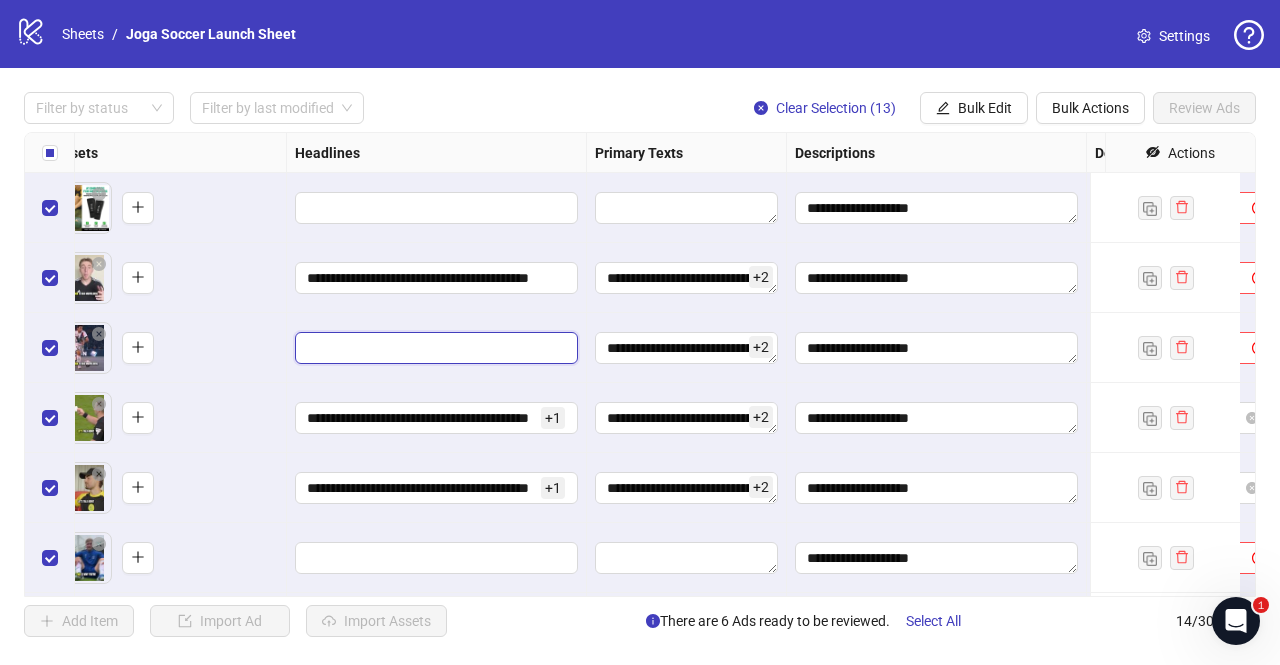 click at bounding box center (434, 348) 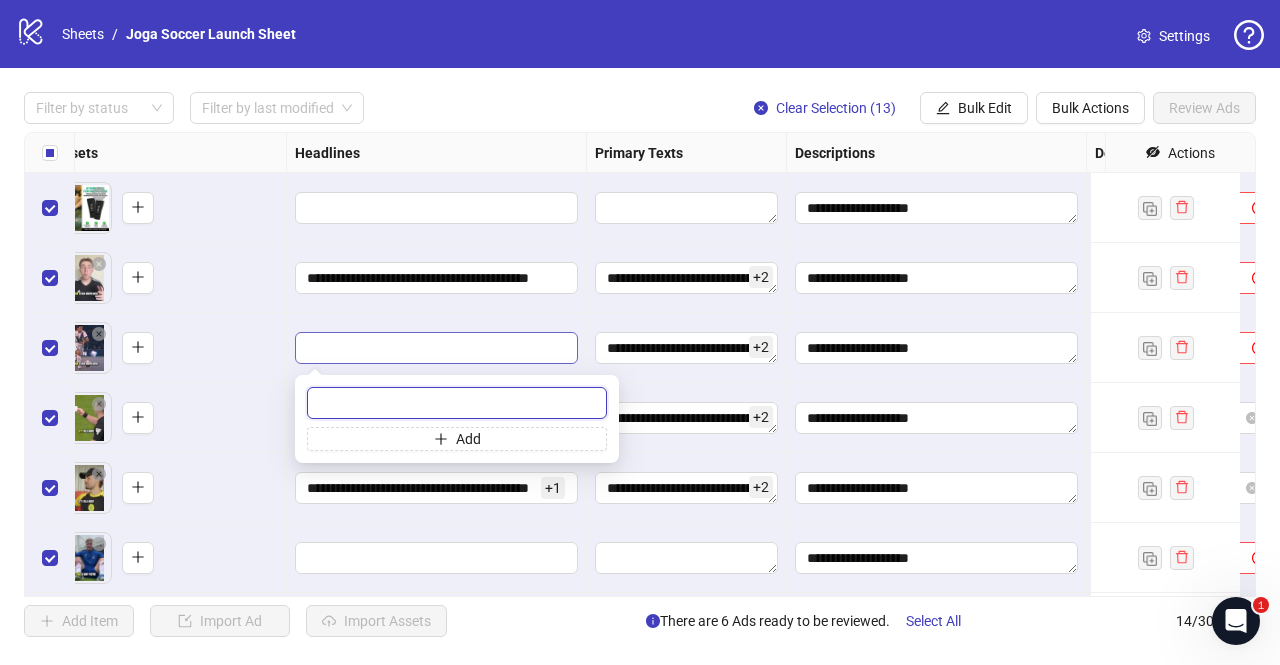 paste on "**********" 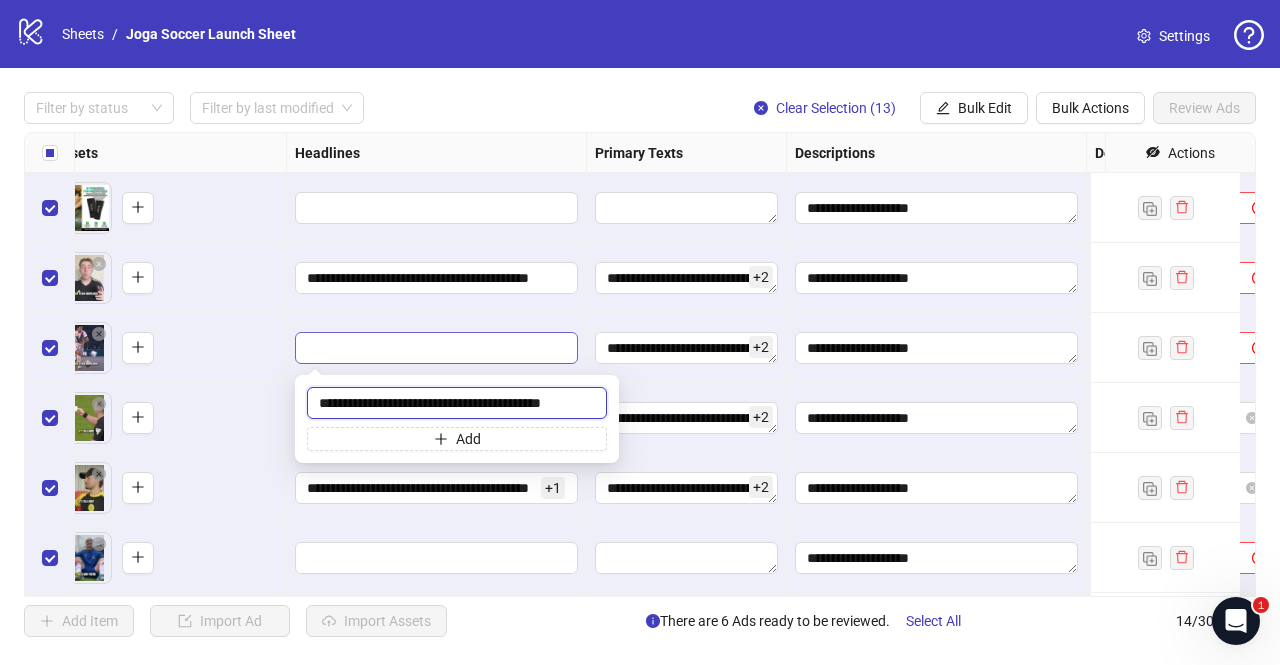 scroll, scrollTop: 0, scrollLeft: 6, axis: horizontal 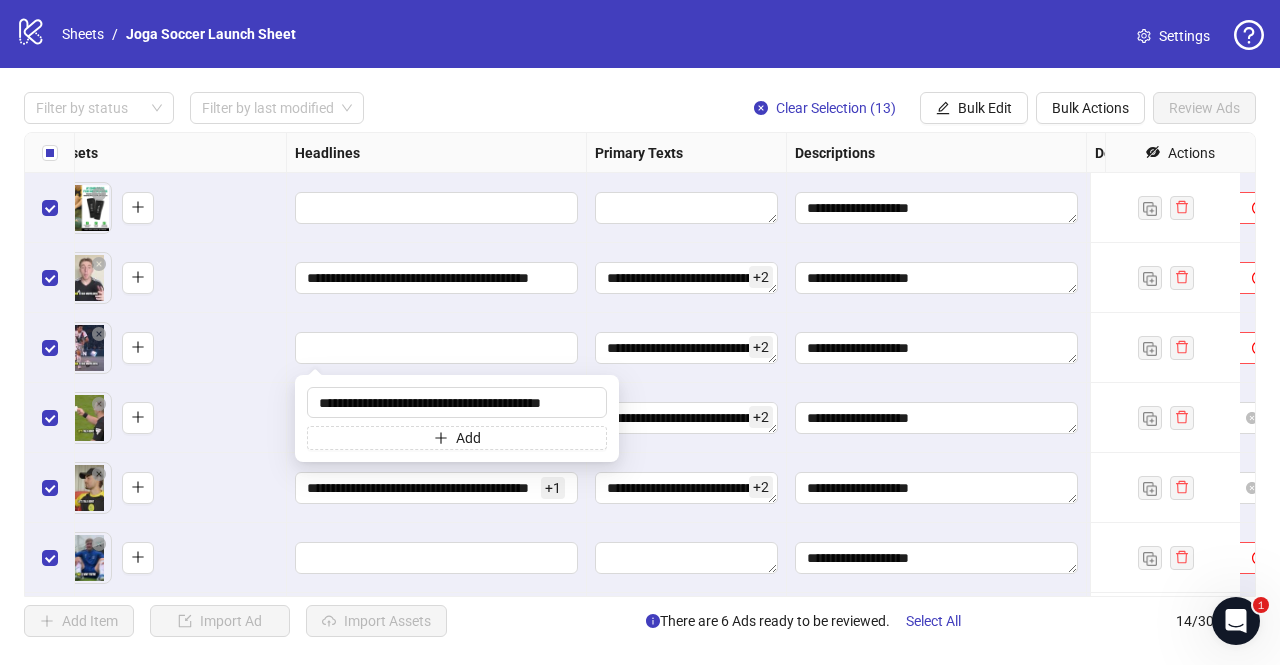 click on "To pick up a draggable item, press the space bar.
While dragging, use the arrow keys to move the item.
Press space again to drop the item in its new position, or press escape to cancel." at bounding box center [166, 348] 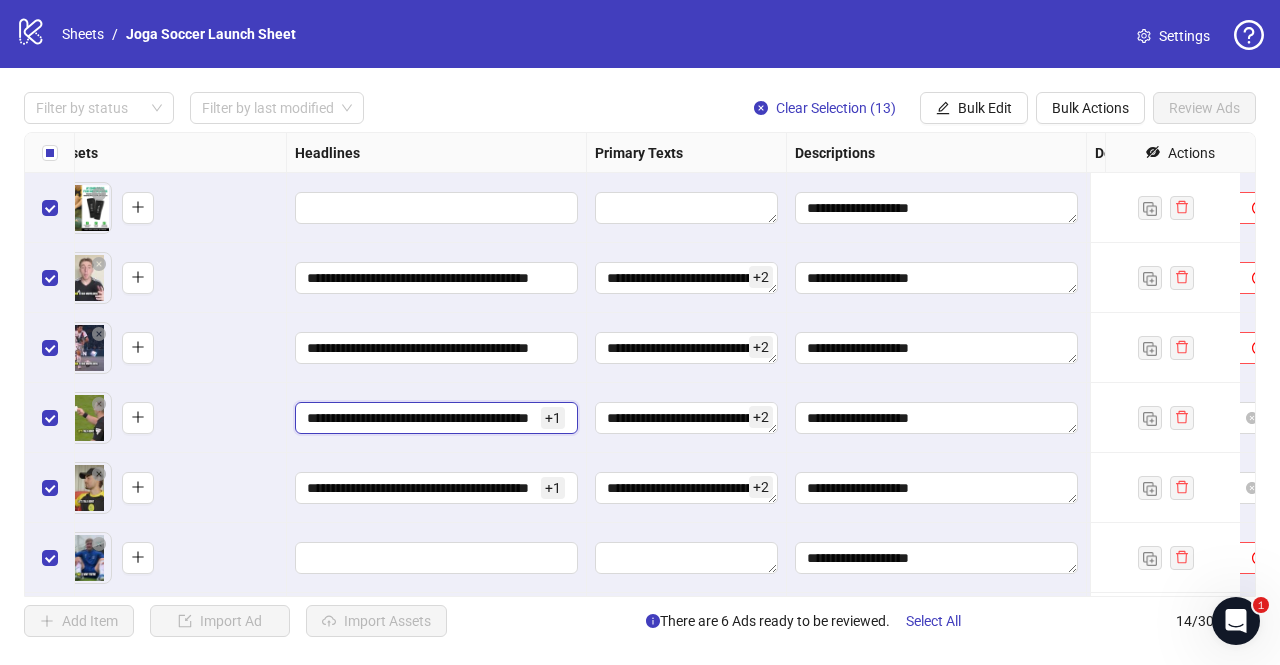 click on "**********" at bounding box center [422, 418] 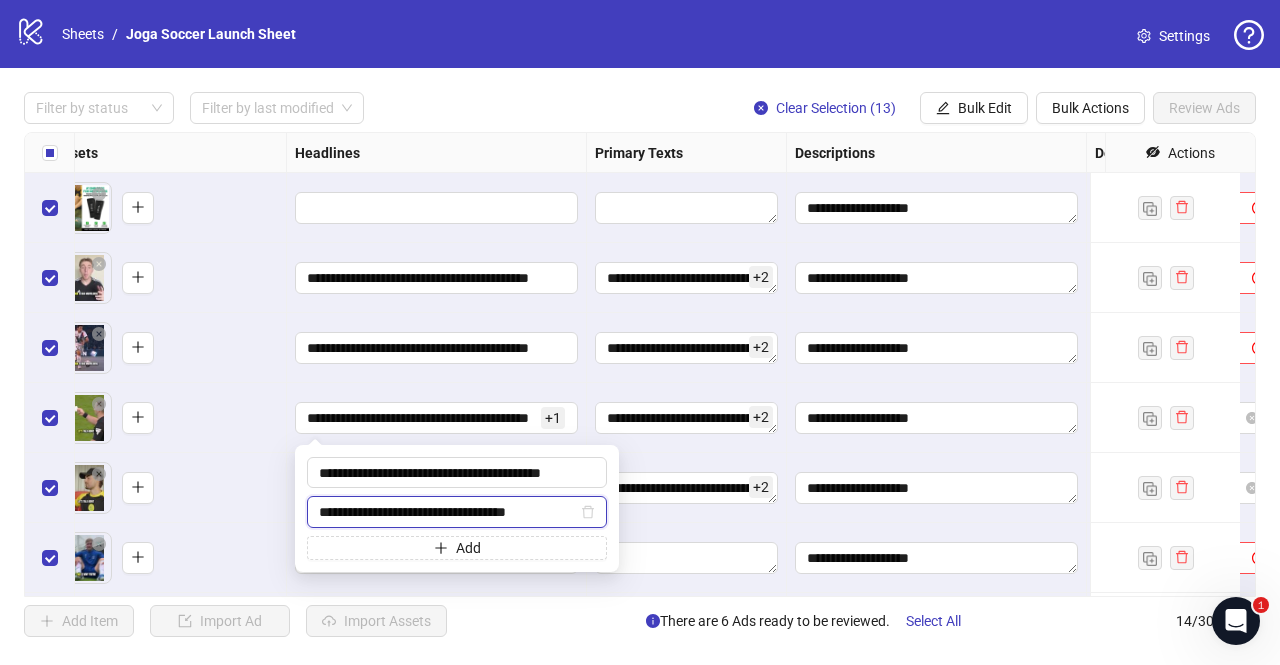 drag, startPoint x: 321, startPoint y: 510, endPoint x: 537, endPoint y: 512, distance: 216.00926 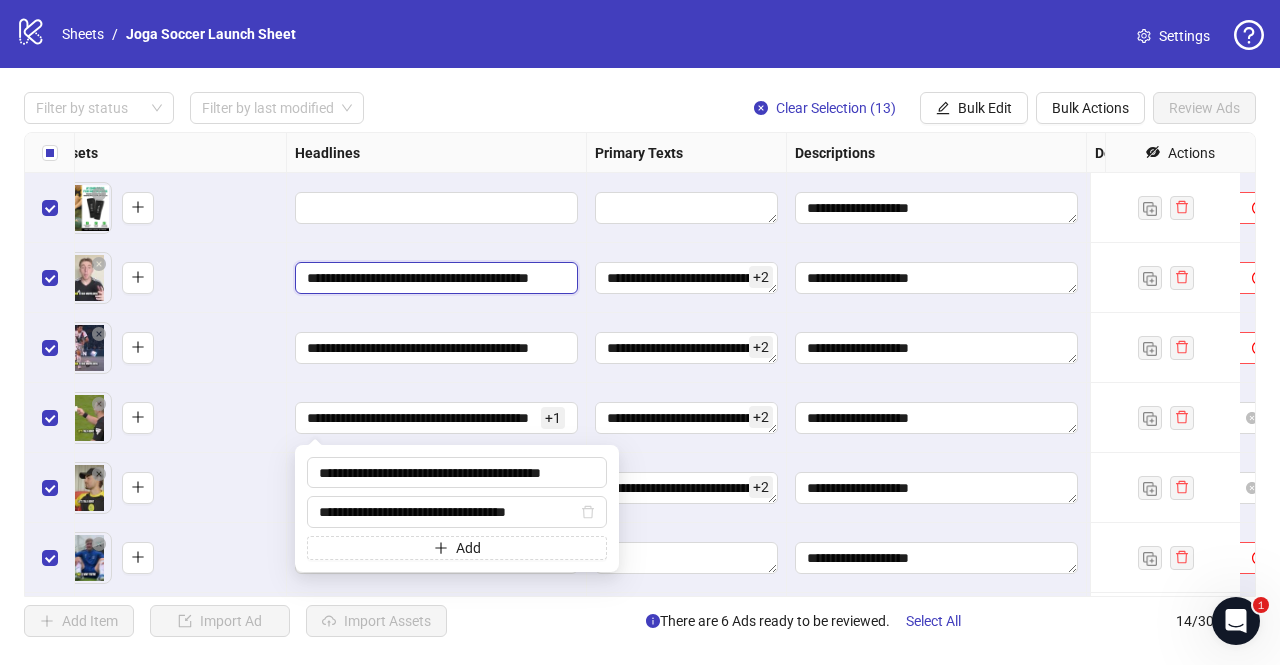 click on "**********" at bounding box center (434, 278) 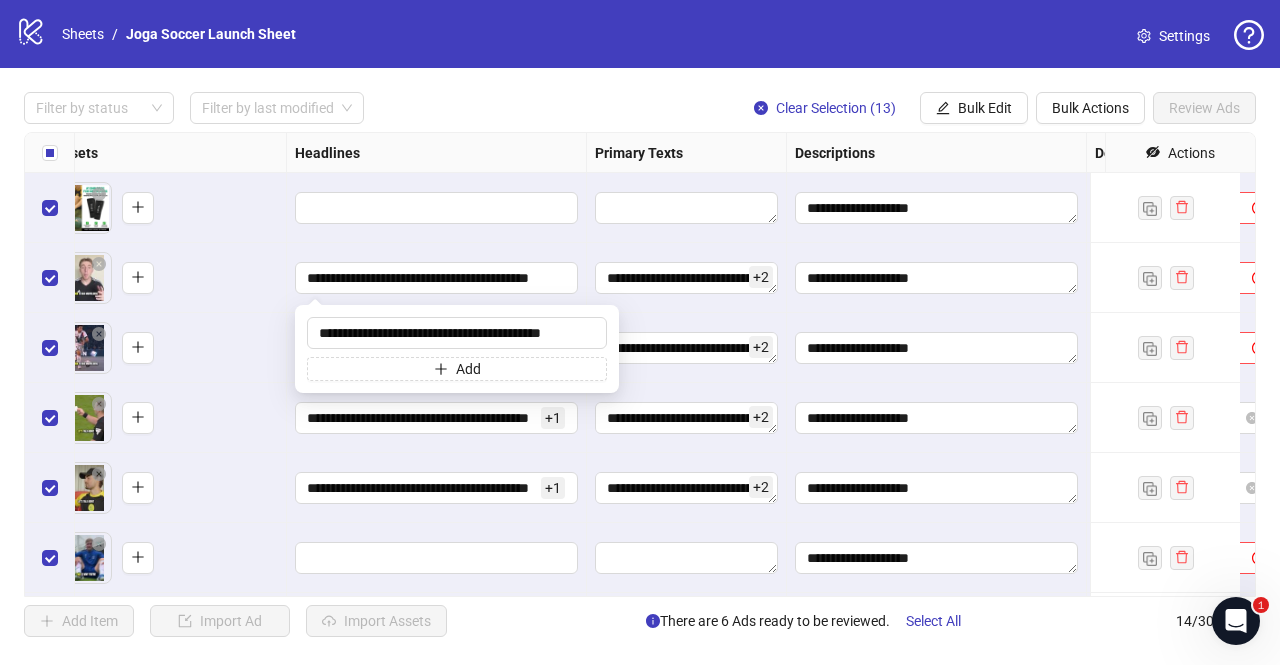 scroll, scrollTop: 0, scrollLeft: 6, axis: horizontal 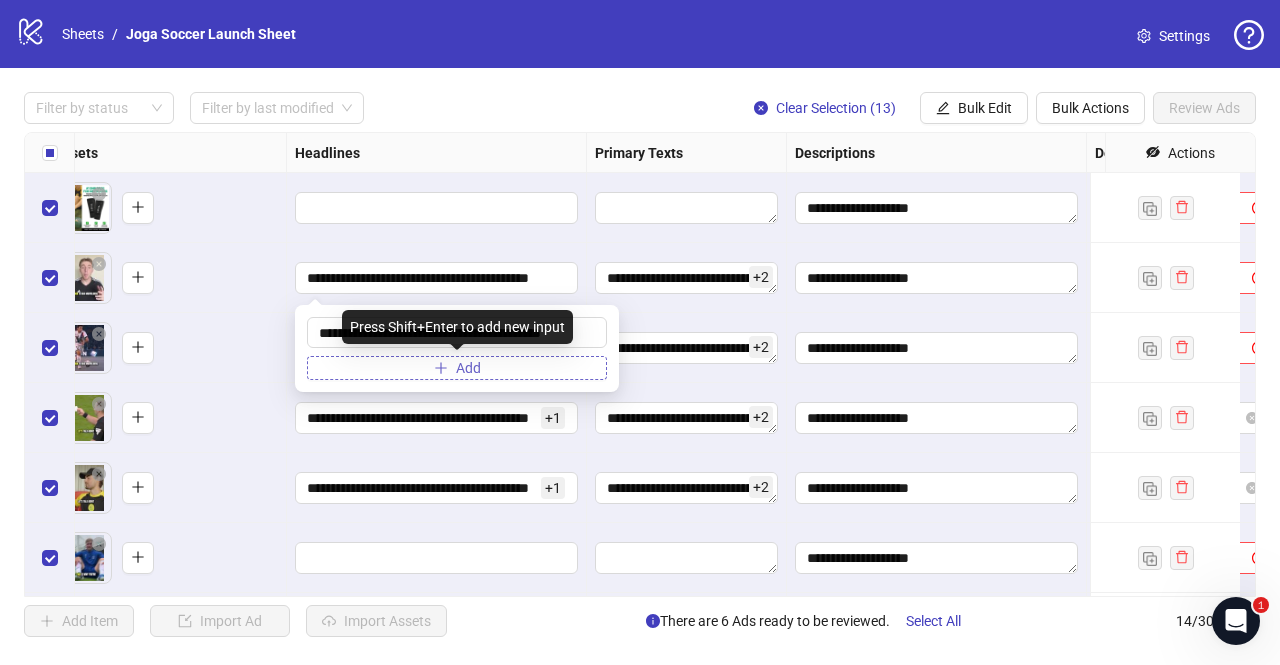 click 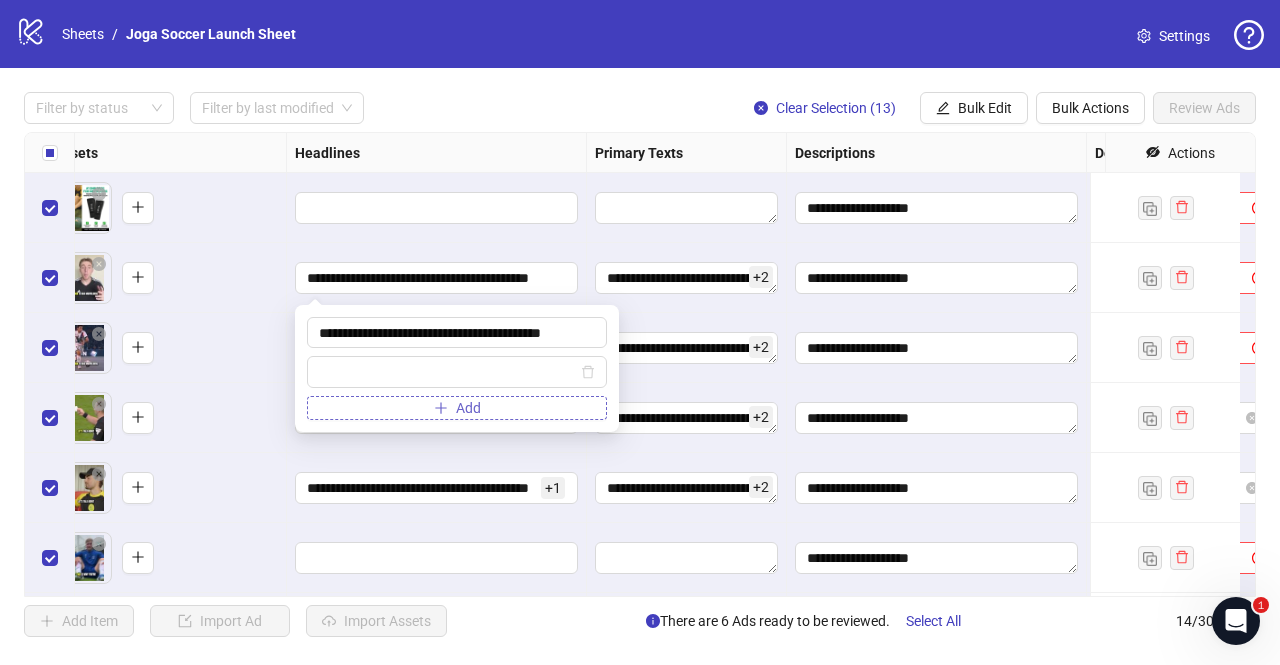 type on "**********" 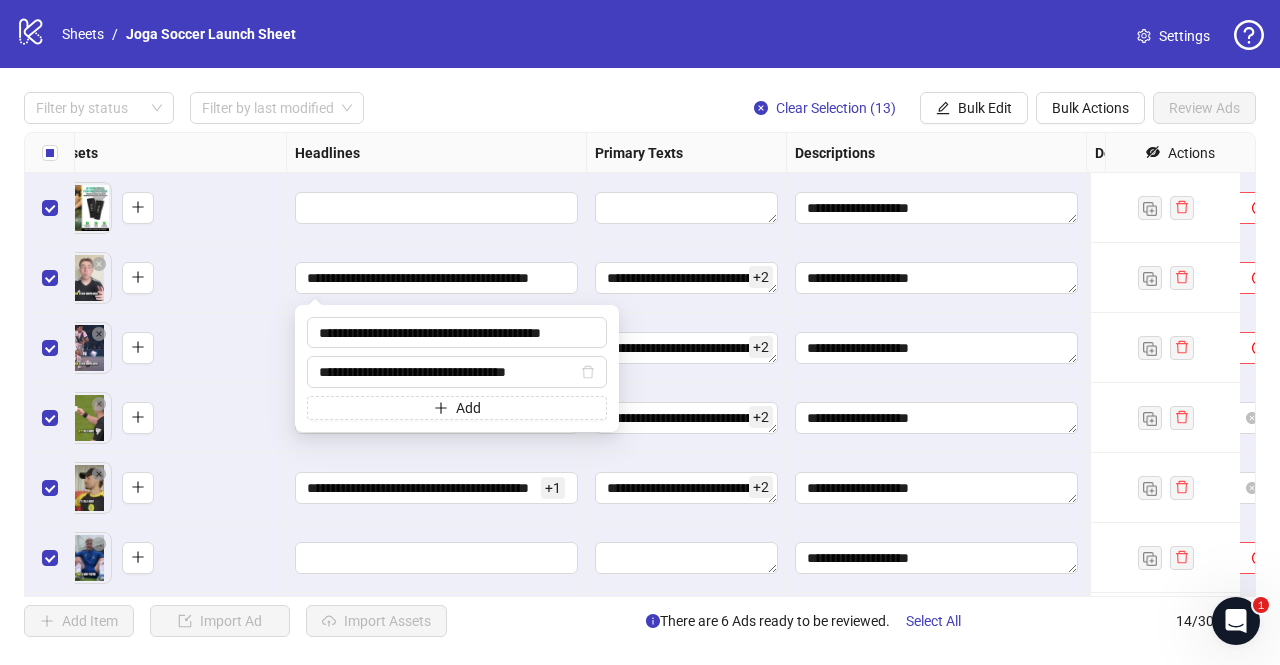 click on "To pick up a draggable item, press the space bar.
While dragging, use the arrow keys to move the item.
Press space again to drop the item in its new position, or press escape to cancel." at bounding box center [166, 418] 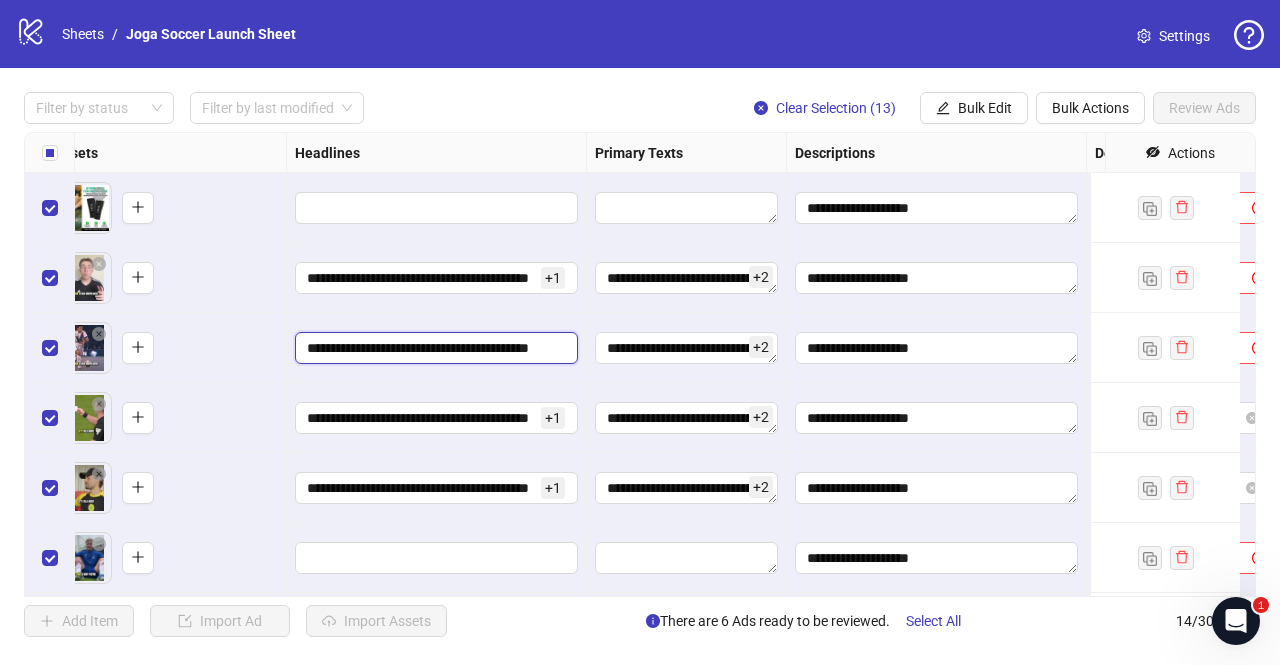 click on "**********" at bounding box center [434, 348] 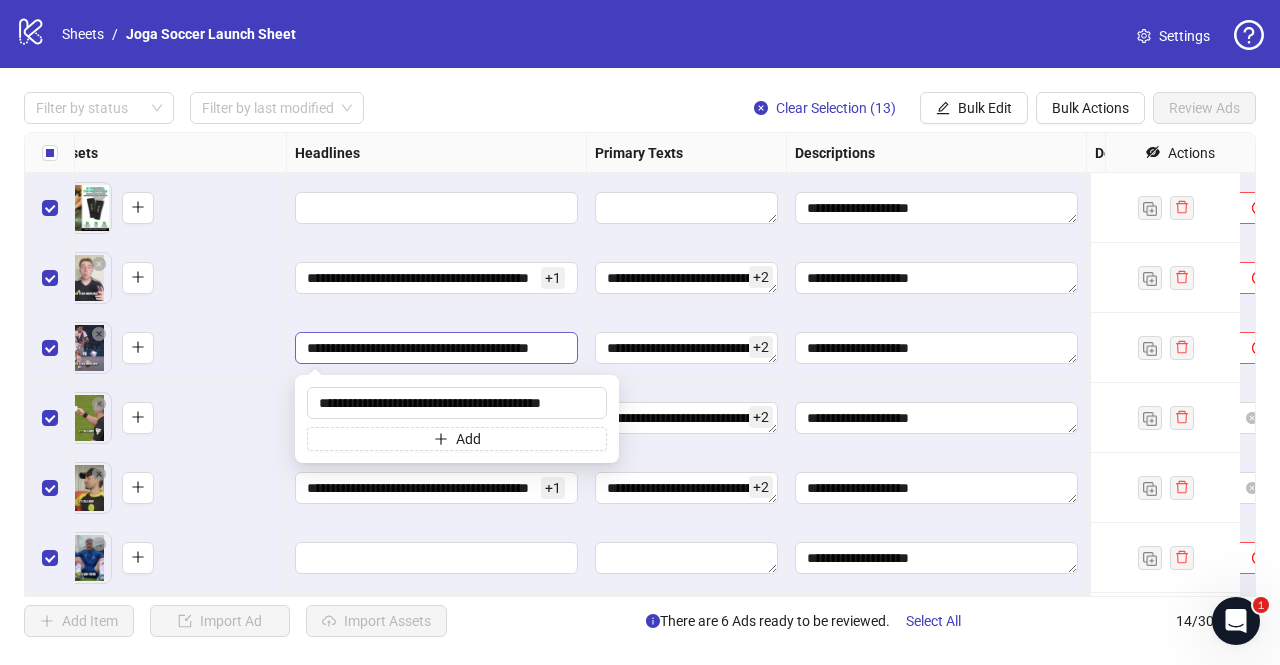scroll, scrollTop: 0, scrollLeft: 6, axis: horizontal 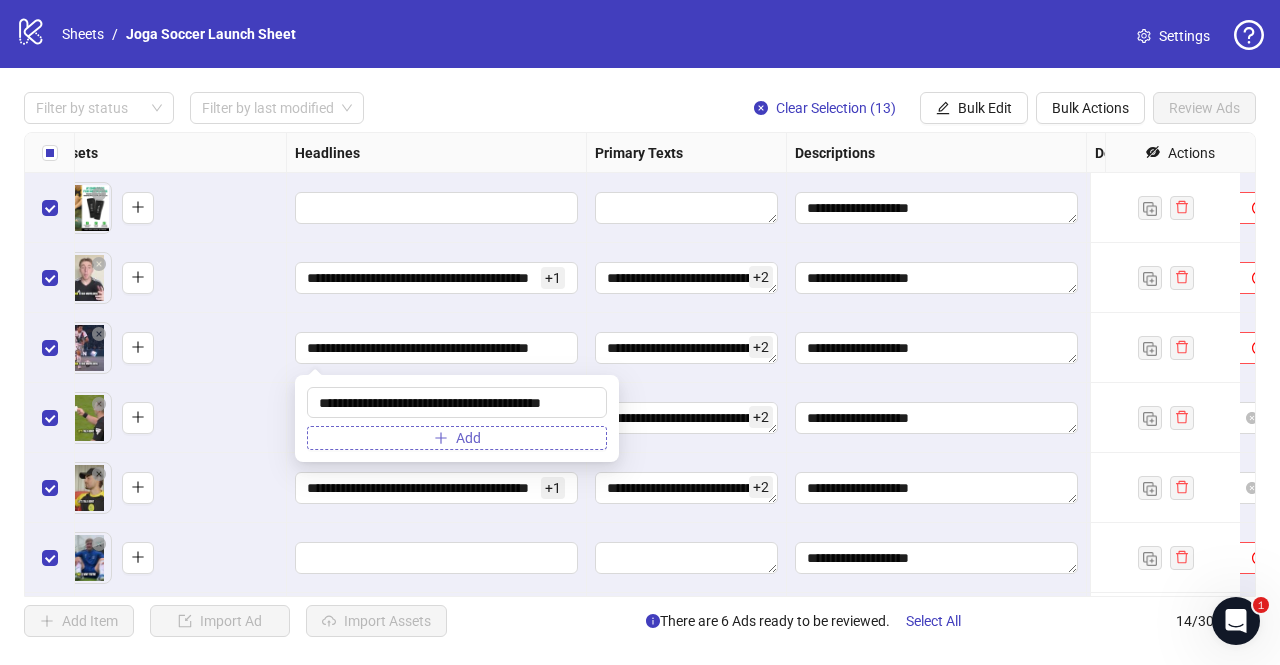 click on "Add" at bounding box center [457, 438] 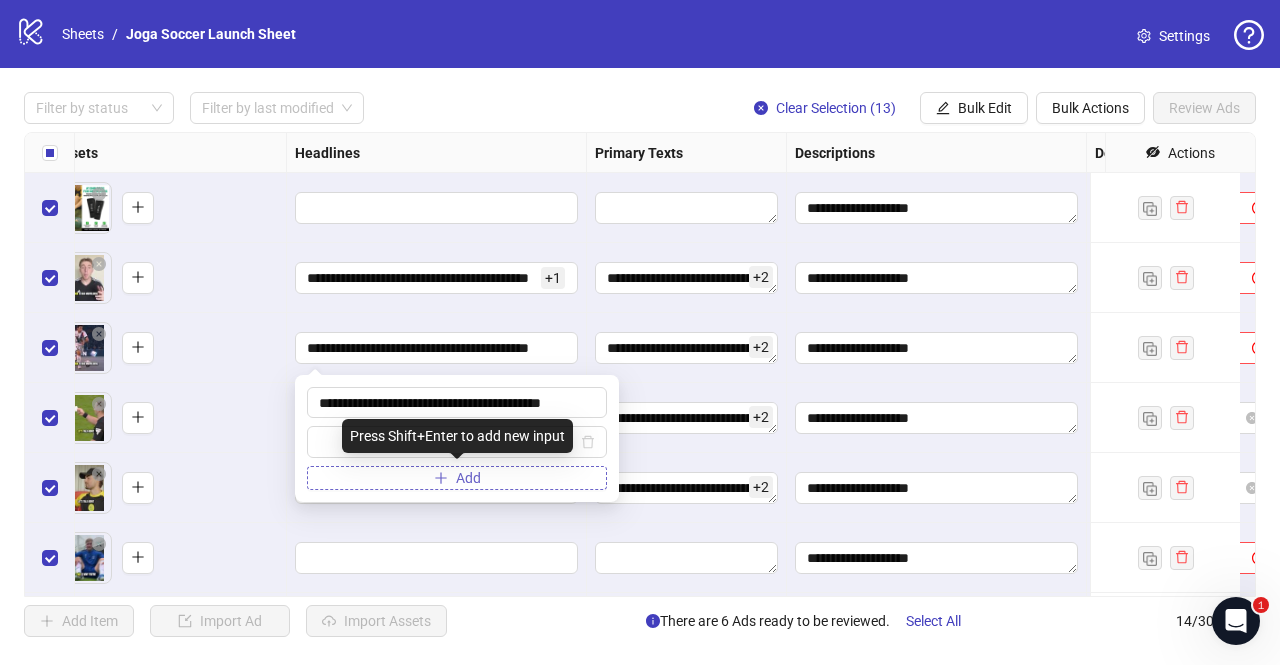 scroll, scrollTop: 0, scrollLeft: 0, axis: both 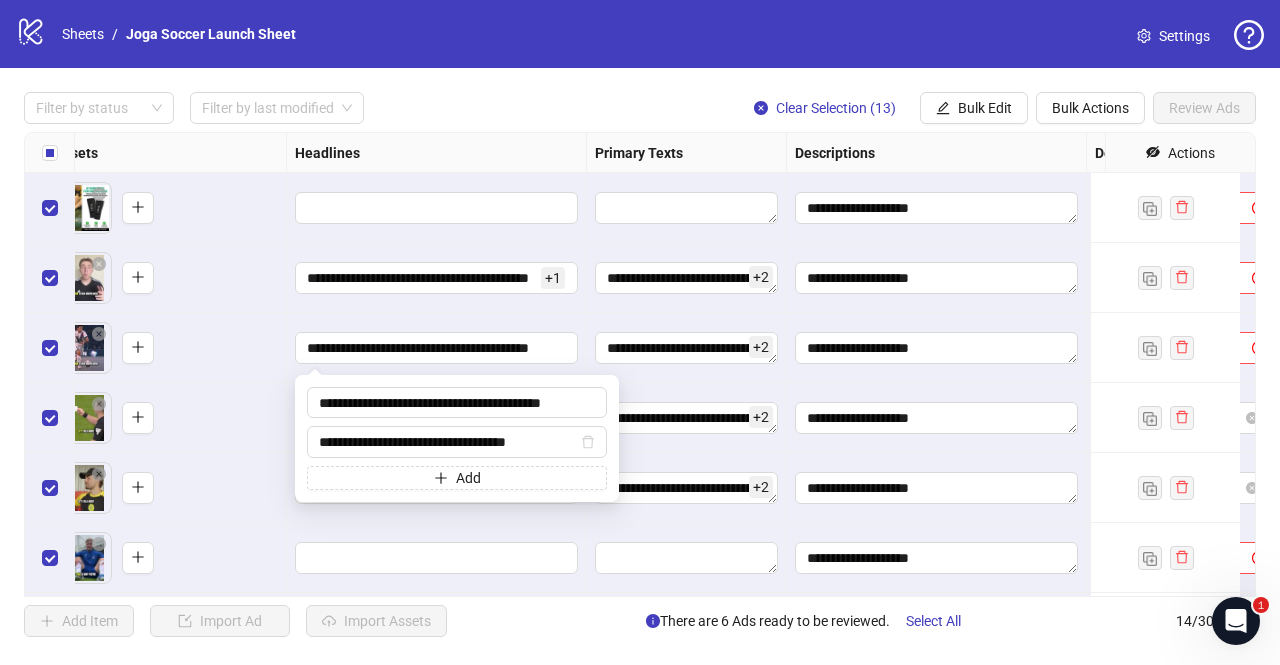click on "To pick up a draggable item, press the space bar.
While dragging, use the arrow keys to move the item.
Press space again to drop the item in its new position, or press escape to cancel." at bounding box center [166, 418] 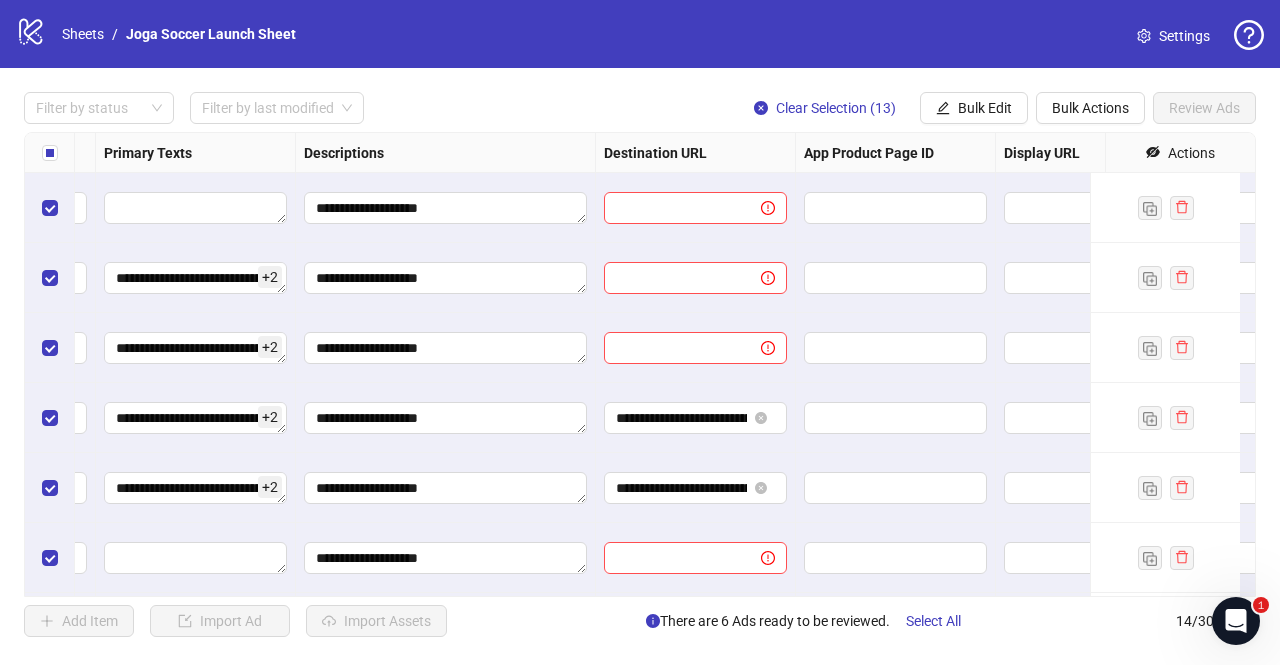scroll, scrollTop: 0, scrollLeft: 1390, axis: horizontal 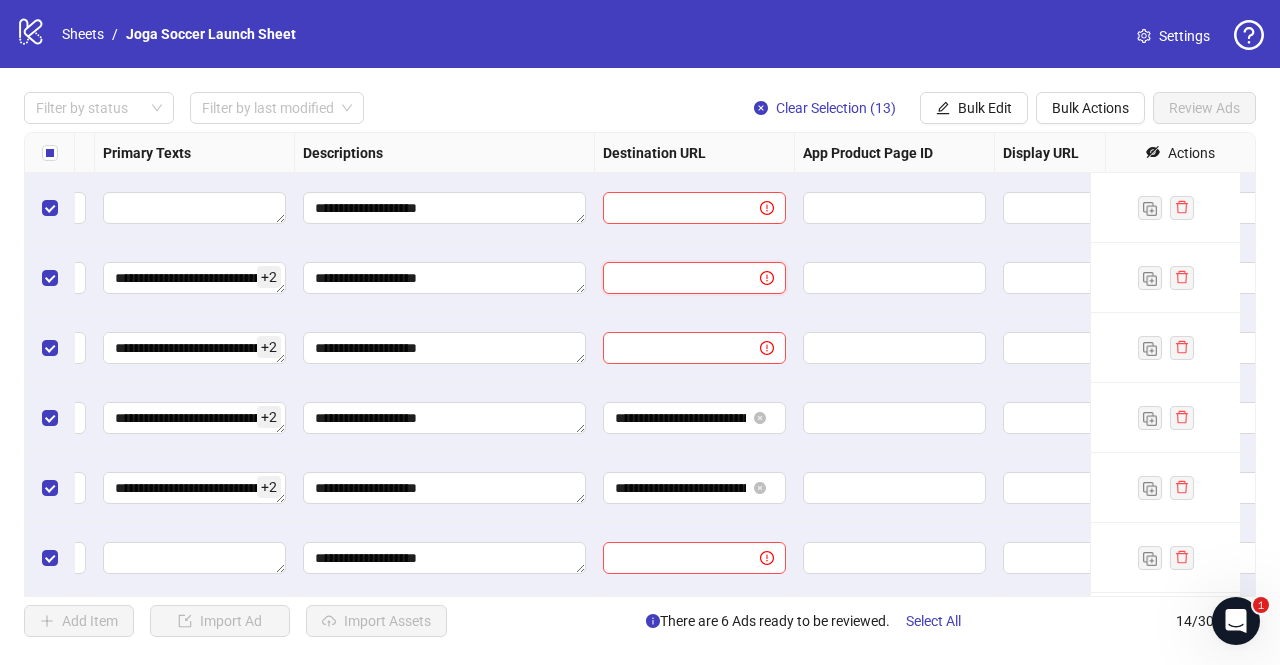 click at bounding box center (673, 278) 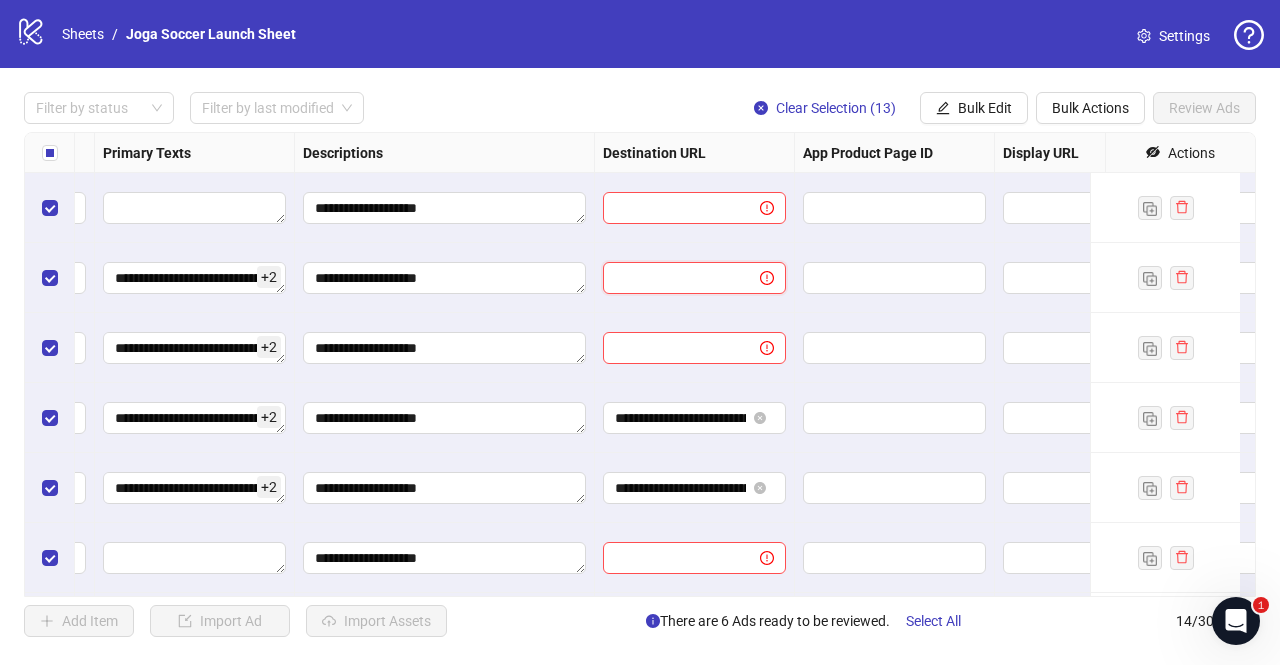 paste on "**********" 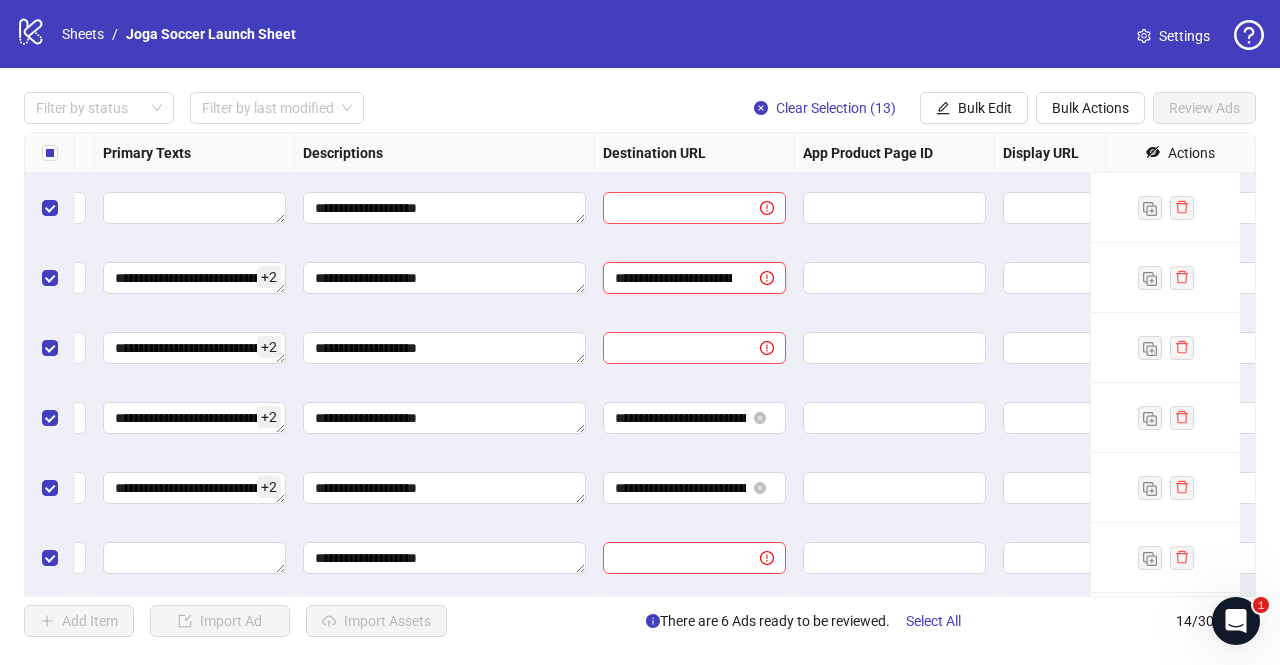 scroll, scrollTop: 0, scrollLeft: 437, axis: horizontal 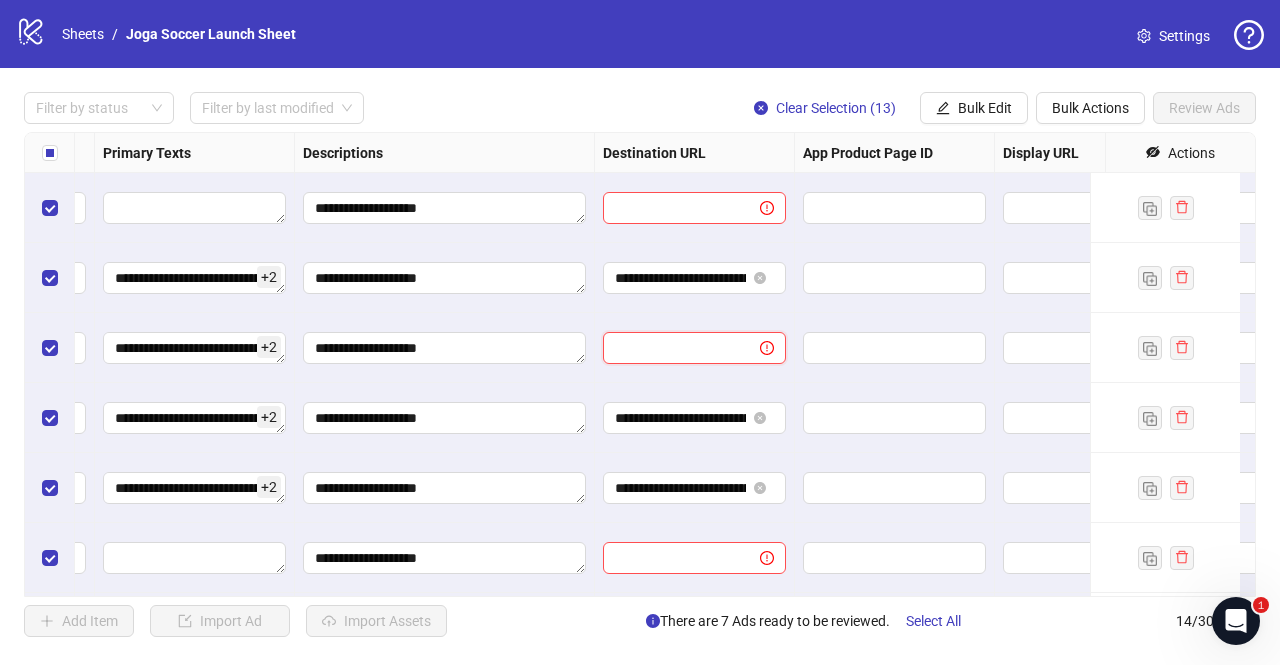 click at bounding box center [673, 348] 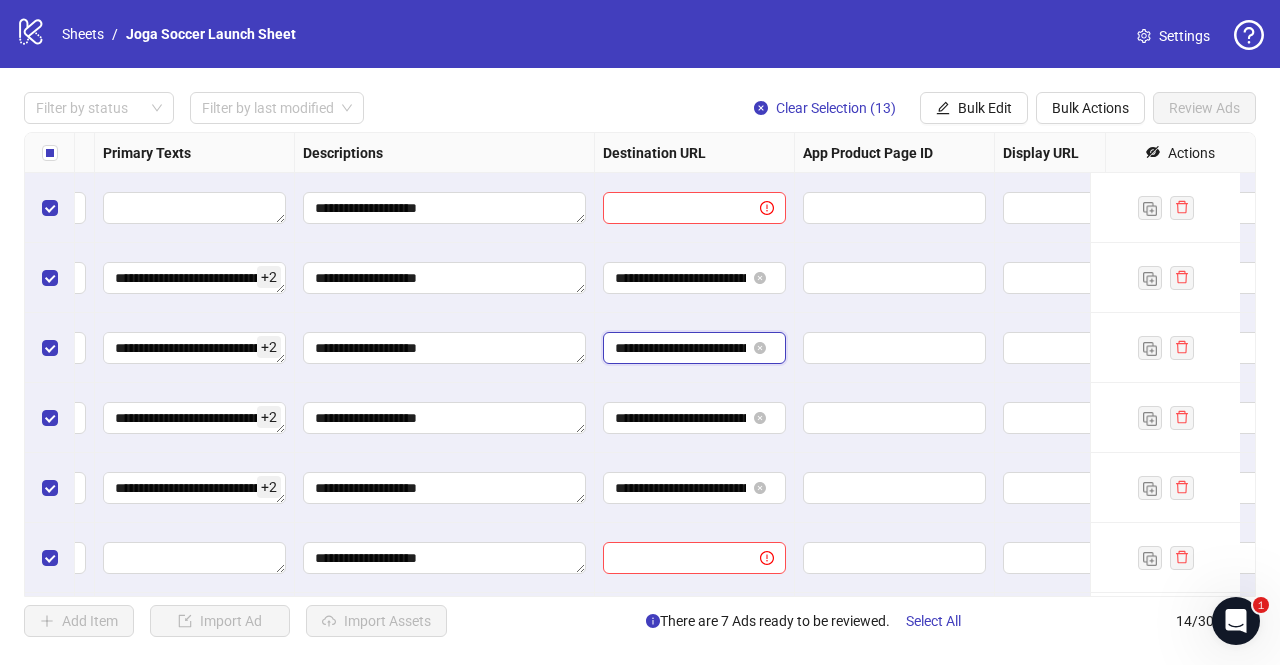 scroll, scrollTop: 0, scrollLeft: 437, axis: horizontal 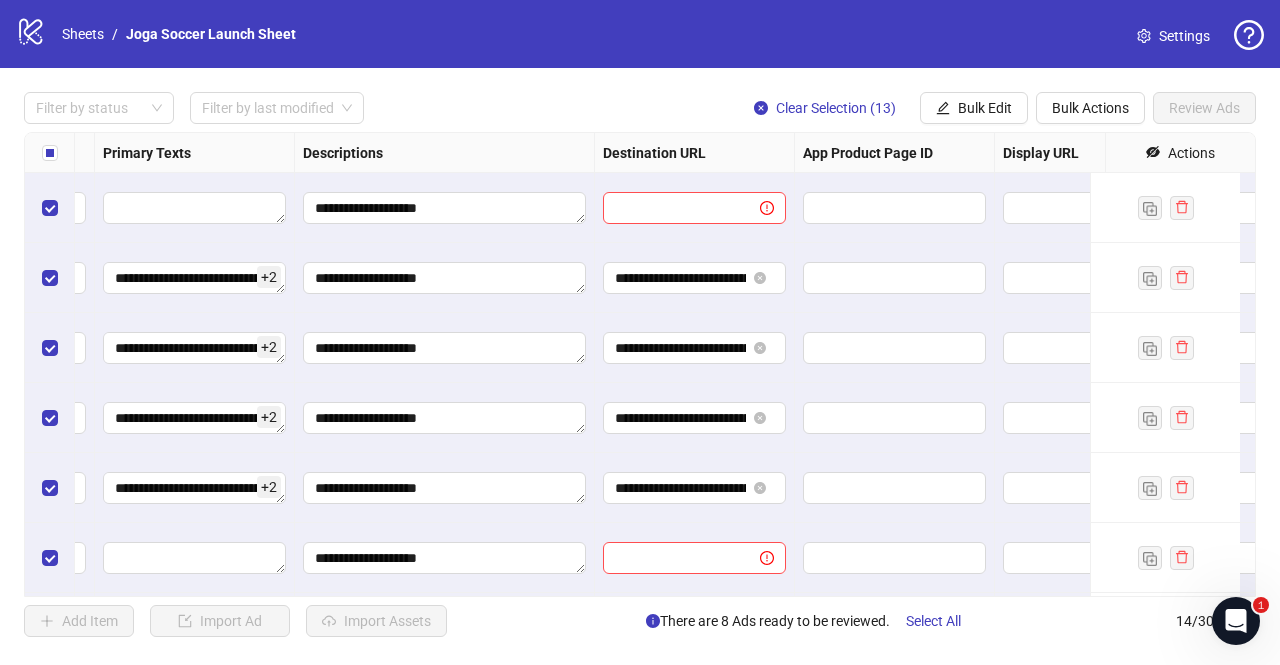click on "**********" at bounding box center (695, 348) 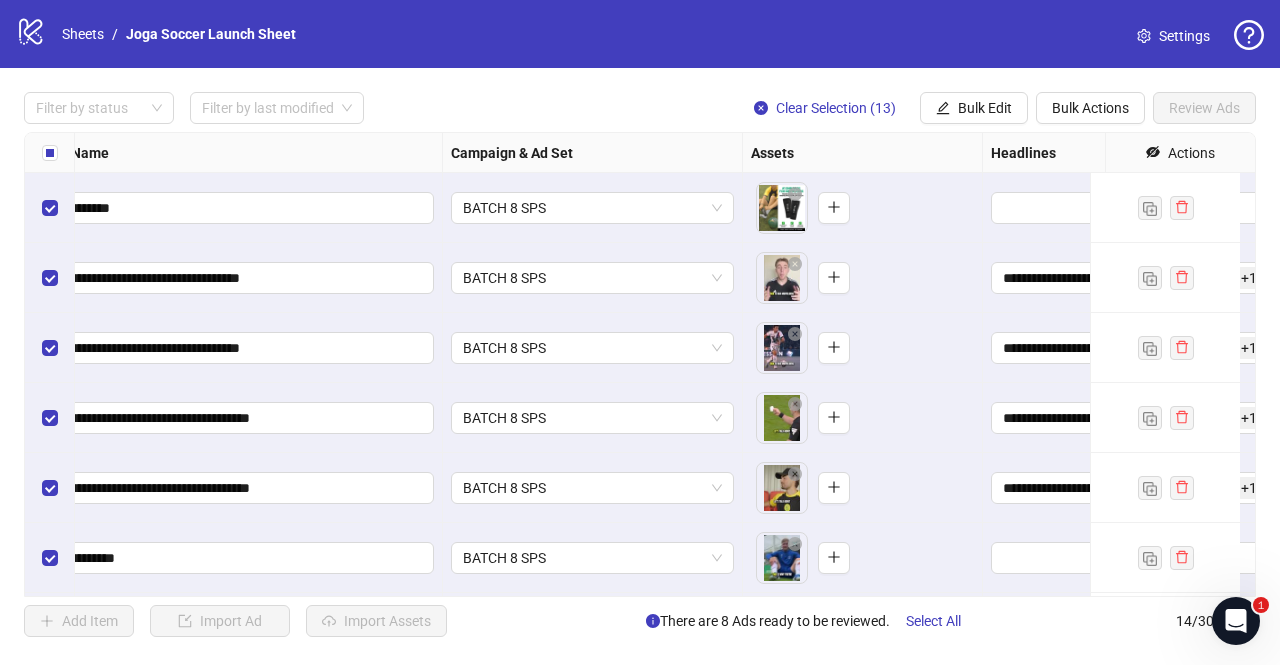 scroll, scrollTop: 0, scrollLeft: 191, axis: horizontal 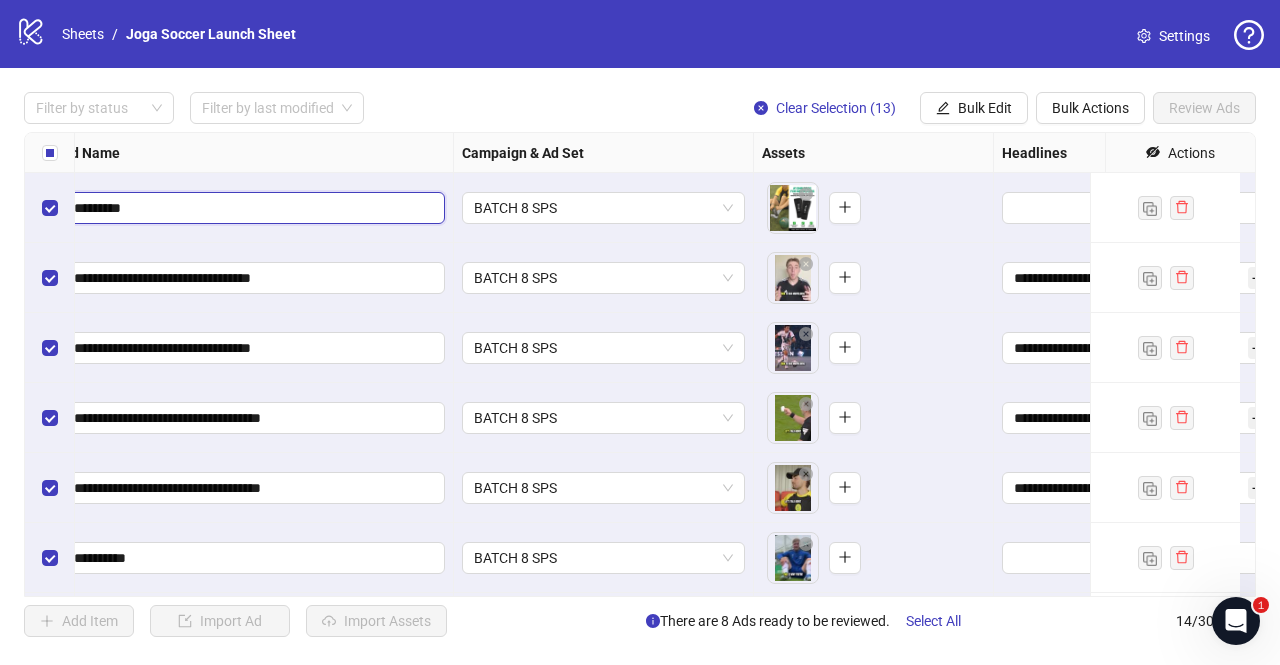 click on "**********" at bounding box center (1469, 643) 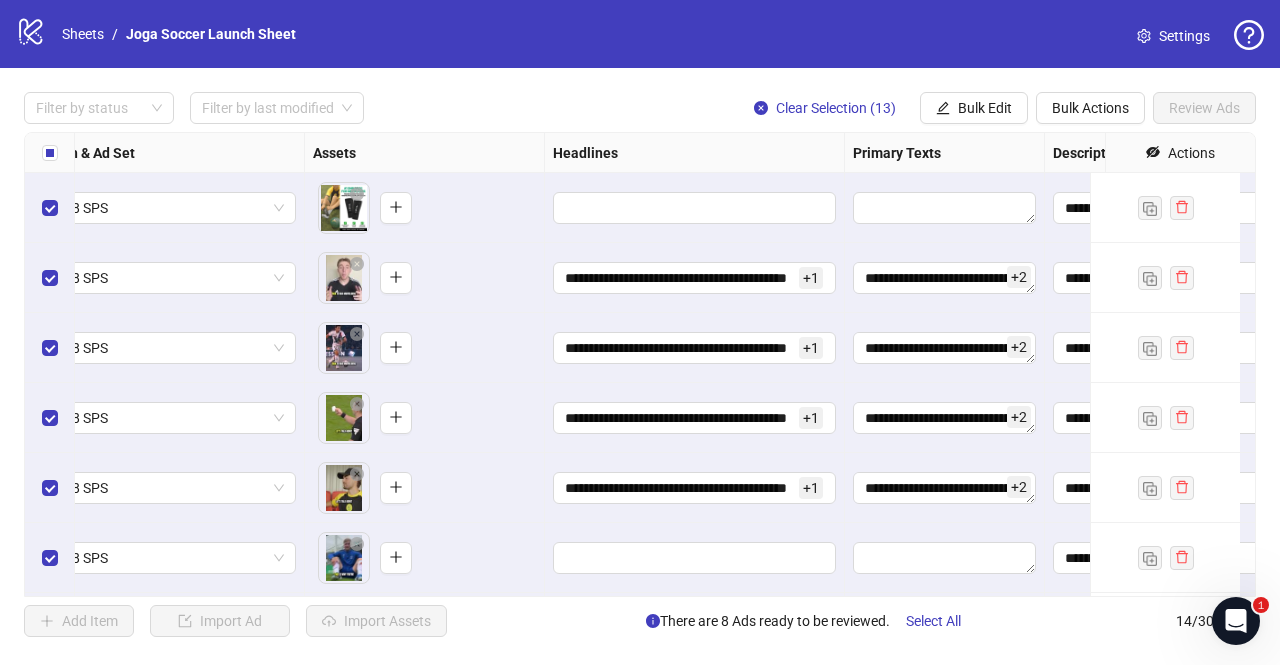 scroll, scrollTop: 0, scrollLeft: 645, axis: horizontal 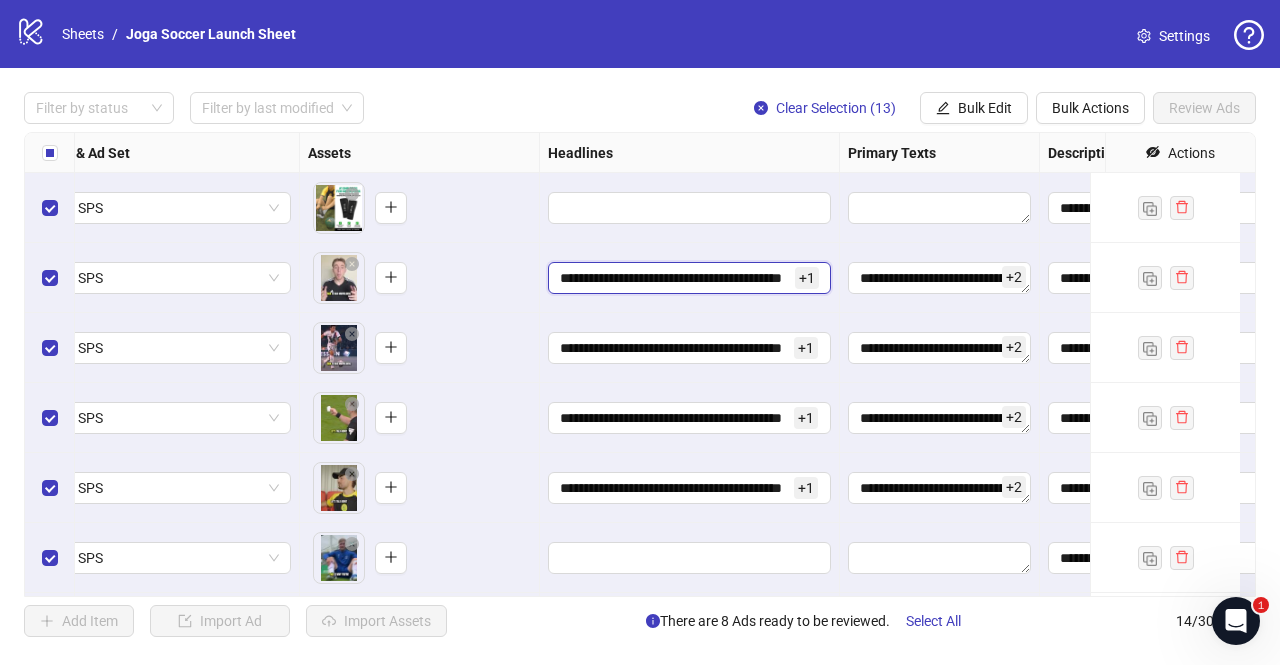 drag, startPoint x: 558, startPoint y: 276, endPoint x: 789, endPoint y: 280, distance: 231.03462 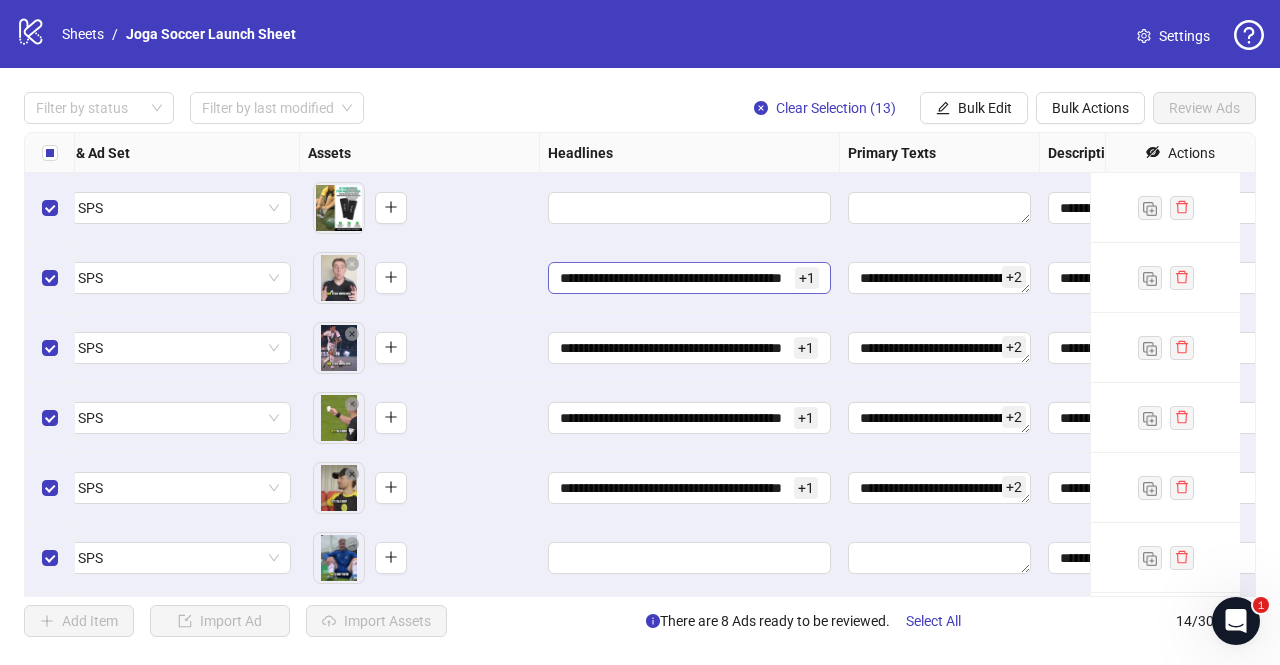 scroll, scrollTop: 0, scrollLeft: 0, axis: both 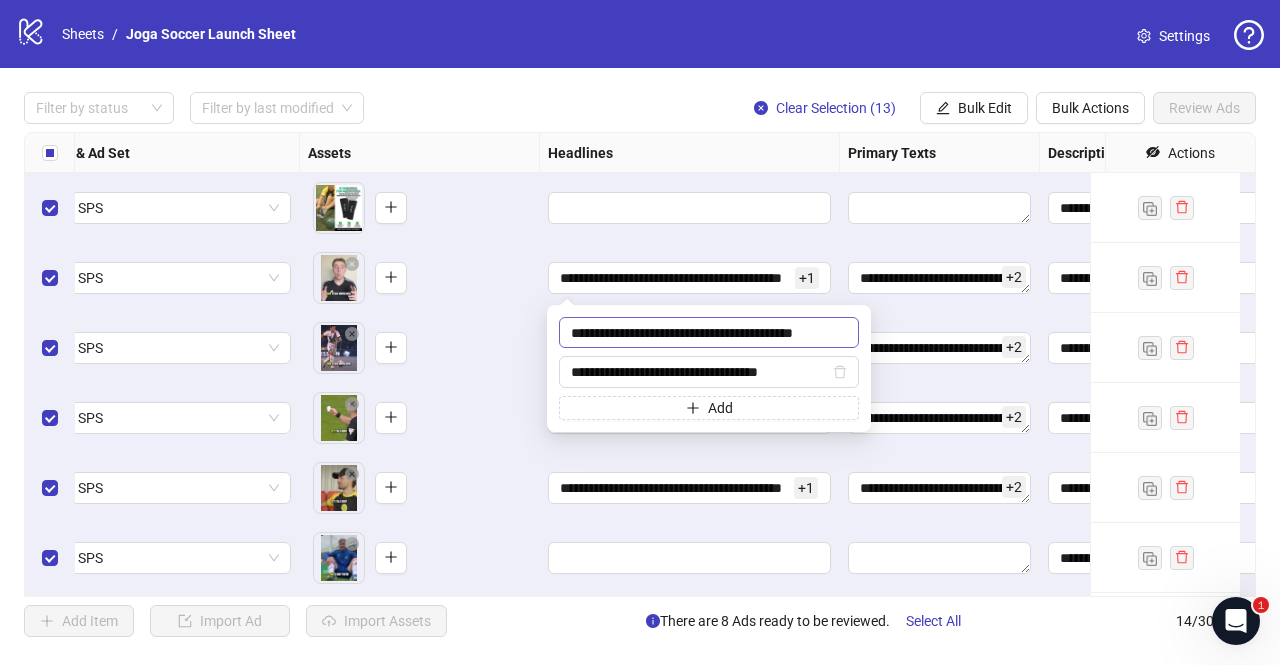 drag, startPoint x: 568, startPoint y: 331, endPoint x: 849, endPoint y: 331, distance: 281 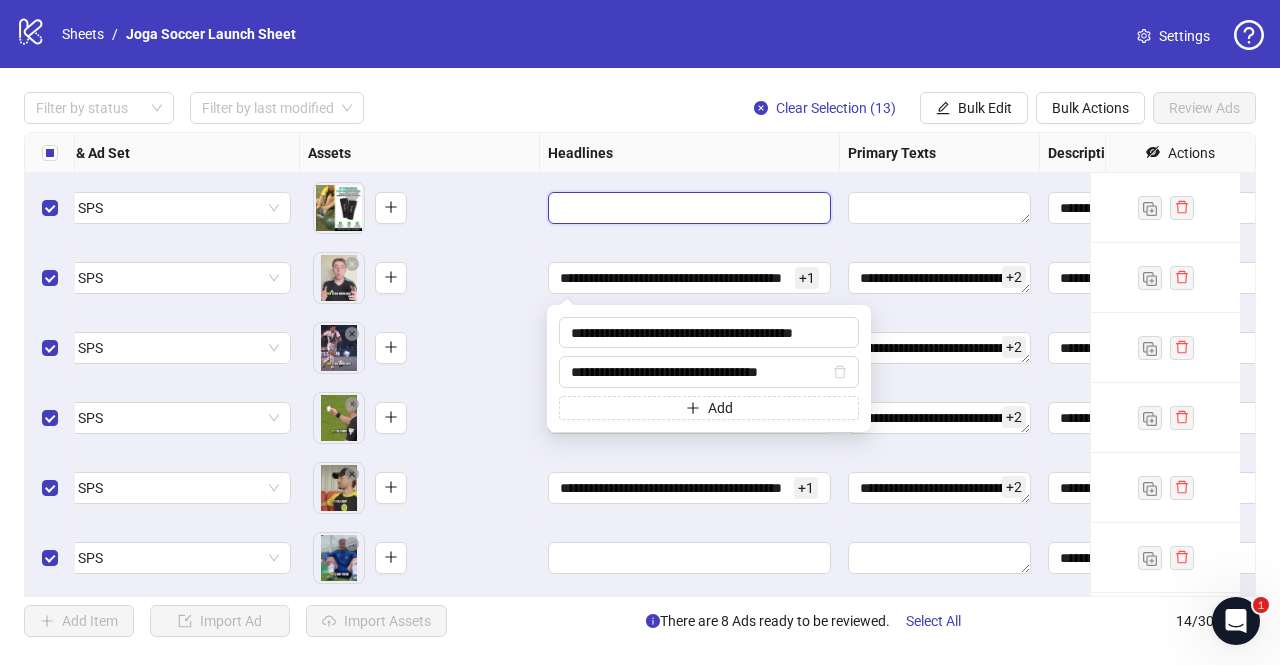 click at bounding box center (687, 208) 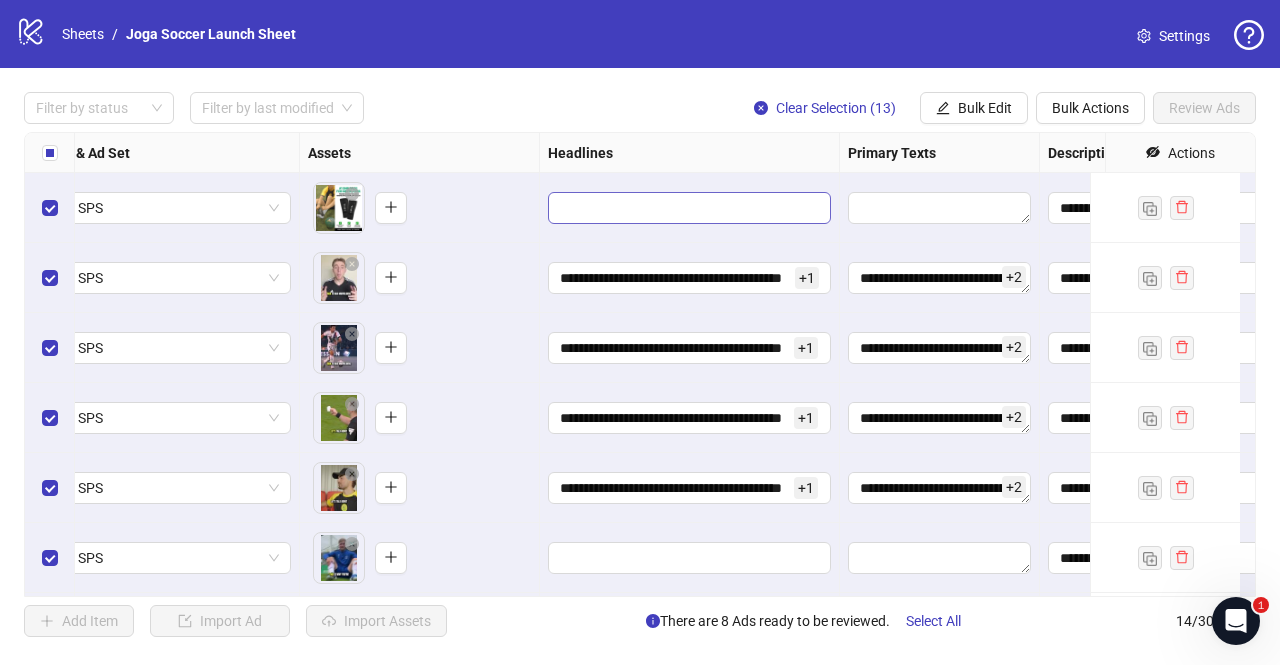 scroll, scrollTop: 0, scrollLeft: 0, axis: both 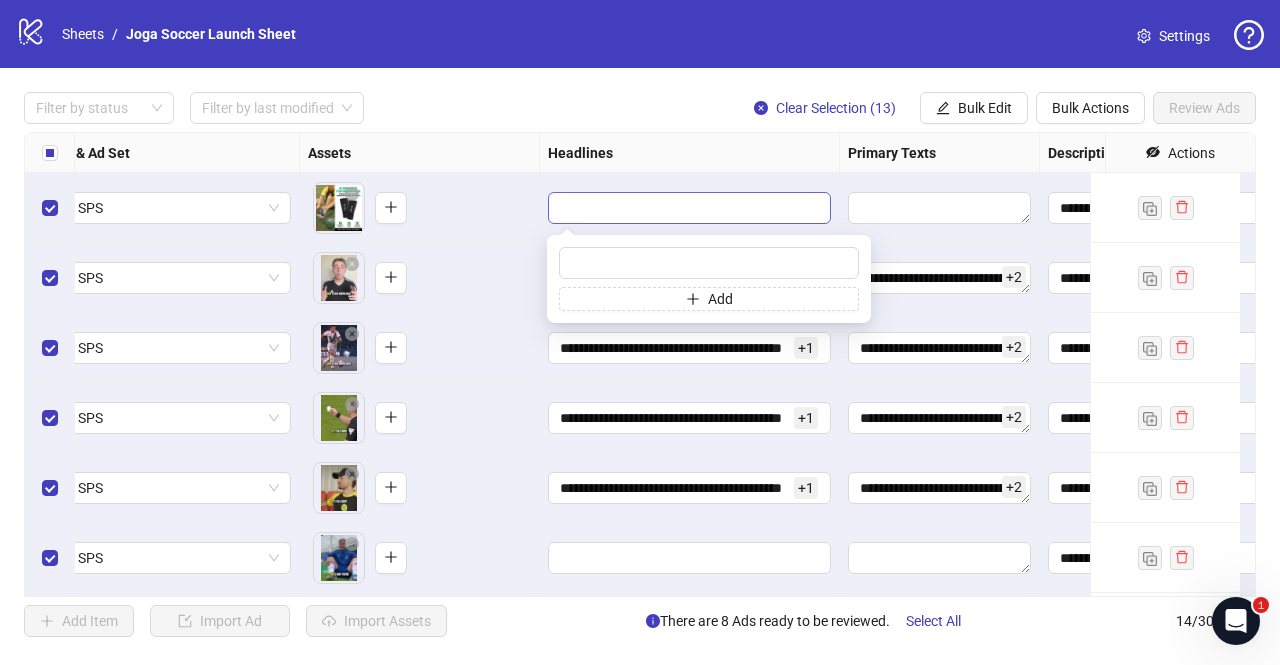 type on "**********" 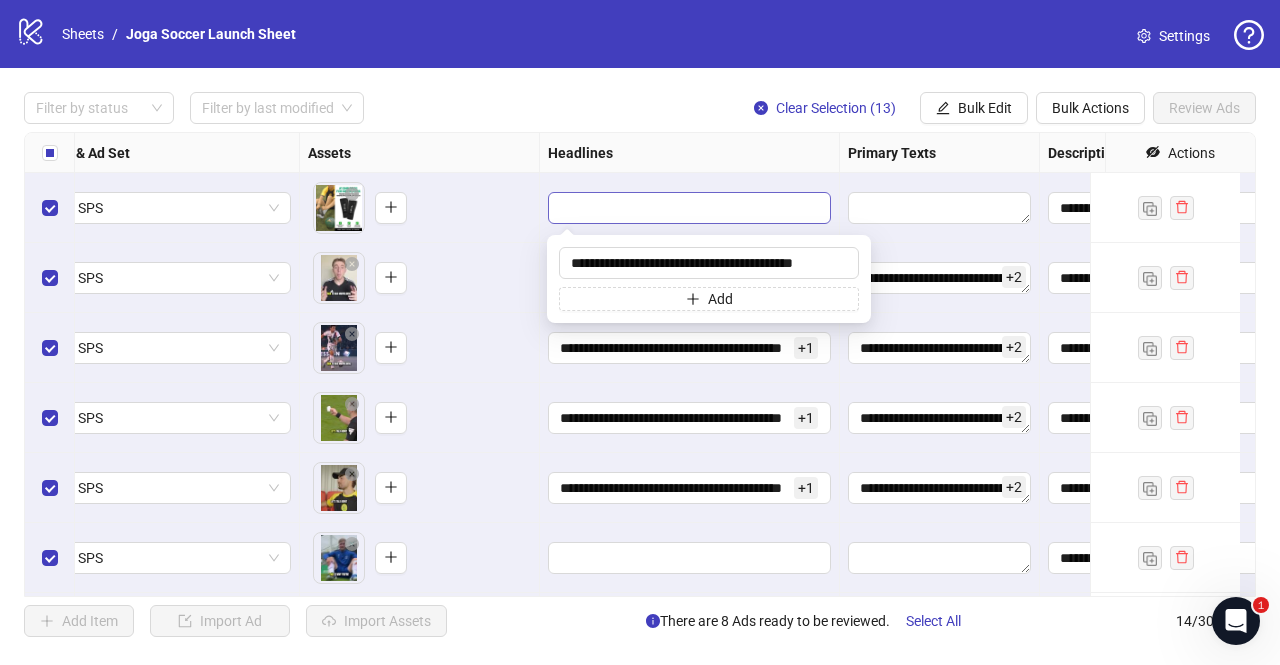 scroll, scrollTop: 0, scrollLeft: 6, axis: horizontal 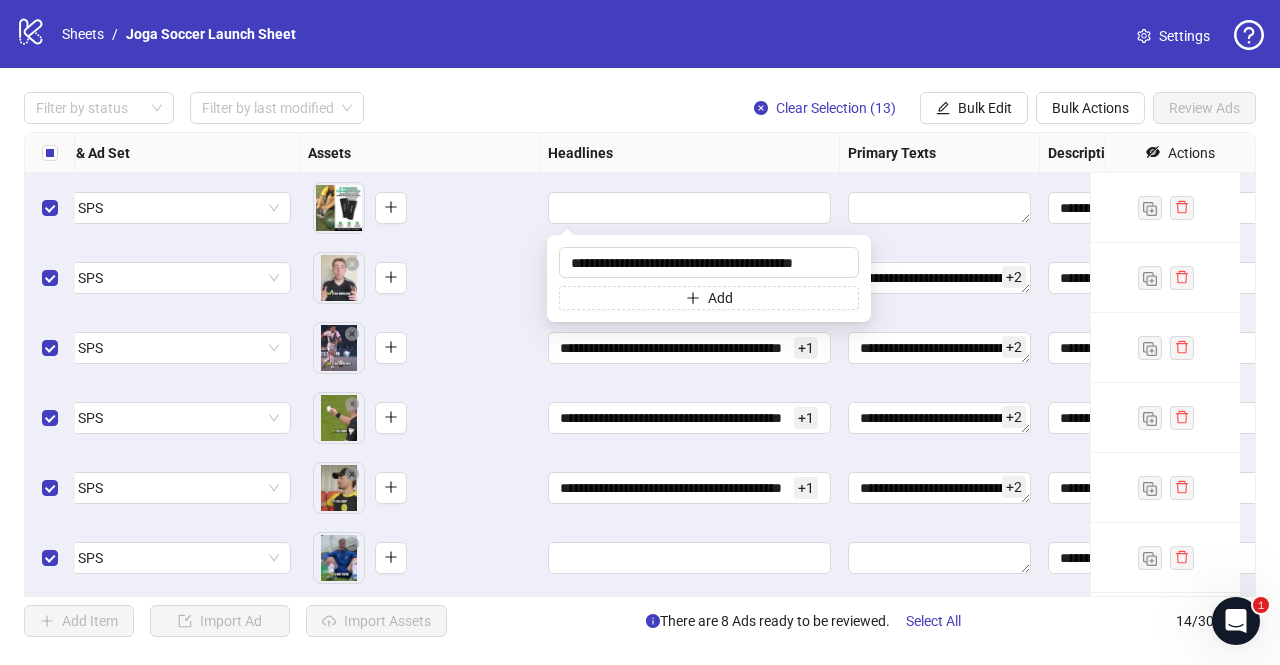 click on "To pick up a draggable item, press the space bar.
While dragging, use the arrow keys to move the item.
Press space again to drop the item in its new position, or press escape to cancel." at bounding box center [419, 278] 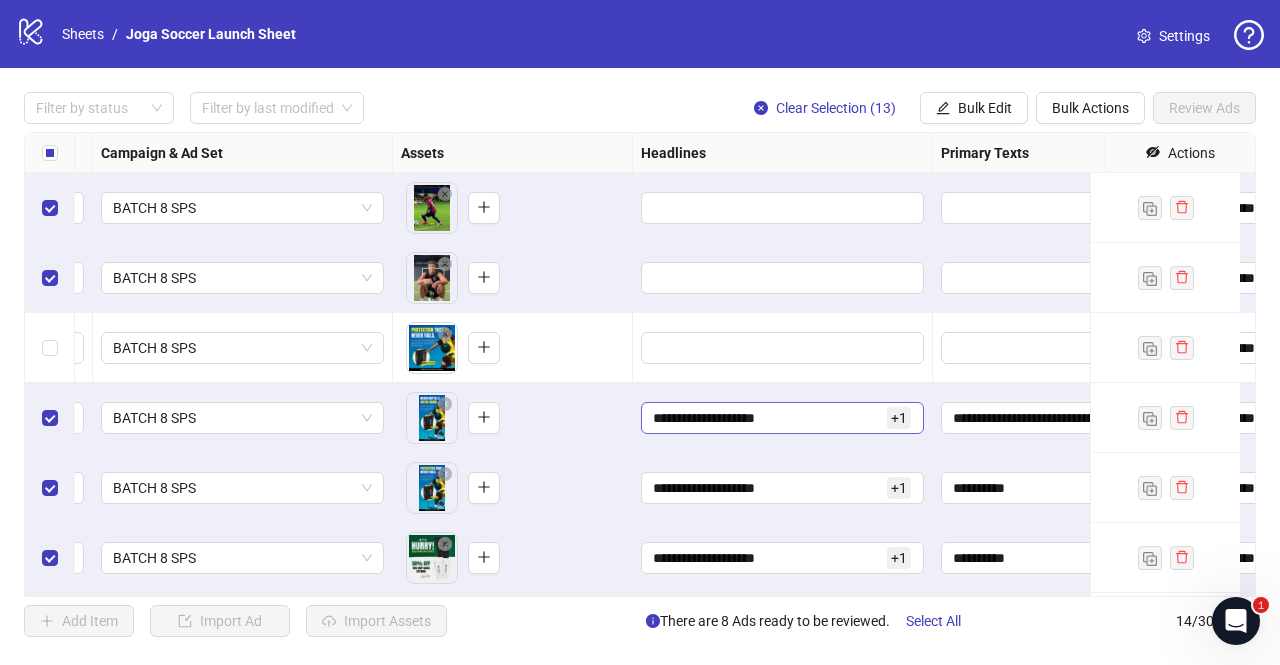 scroll, scrollTop: 491, scrollLeft: 552, axis: both 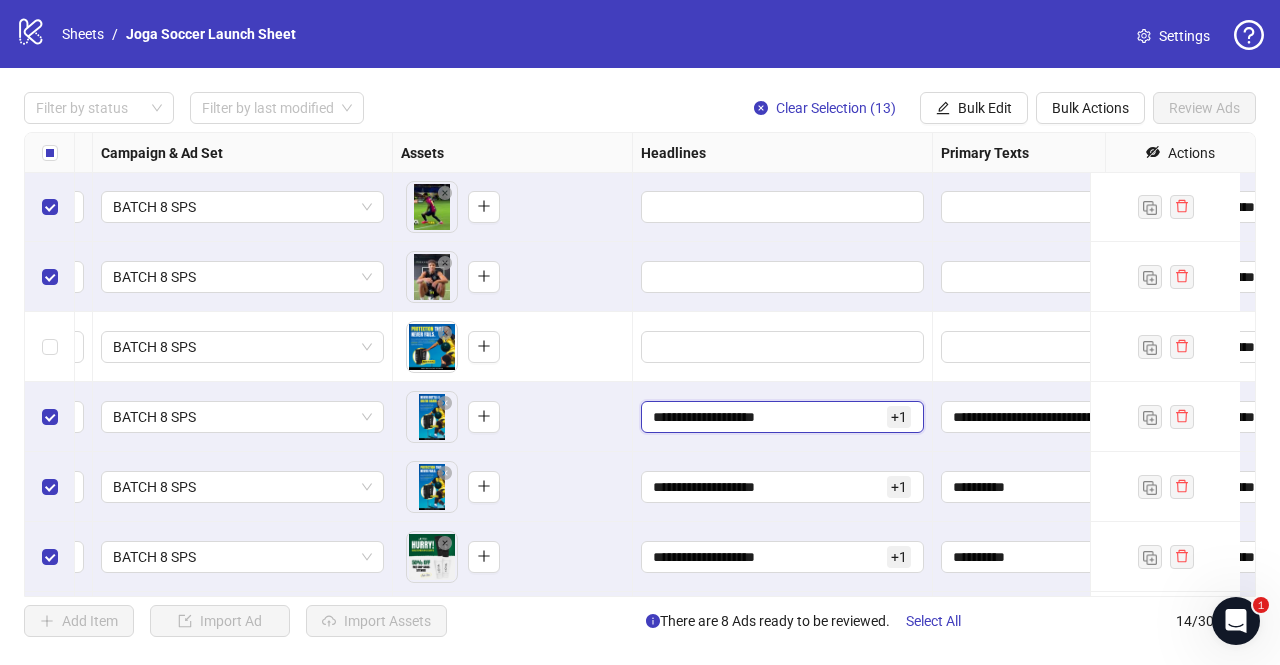 drag, startPoint x: 653, startPoint y: 415, endPoint x: 810, endPoint y: 409, distance: 157.11461 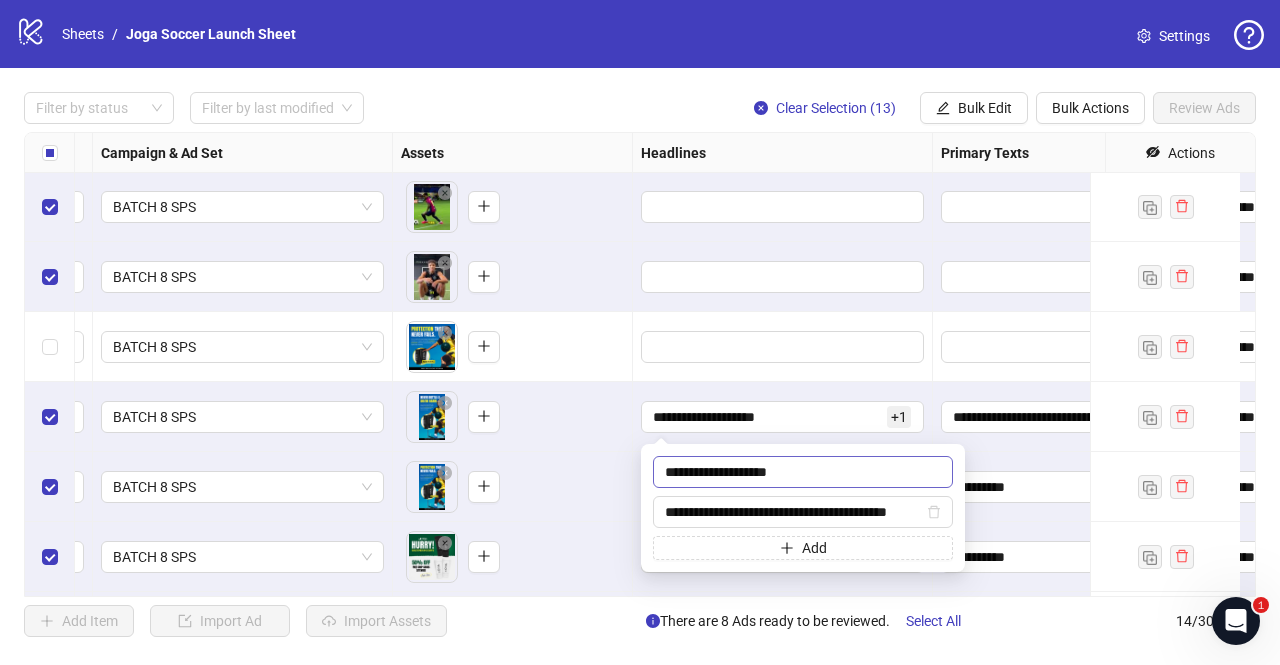 drag, startPoint x: 797, startPoint y: 468, endPoint x: 659, endPoint y: 466, distance: 138.0145 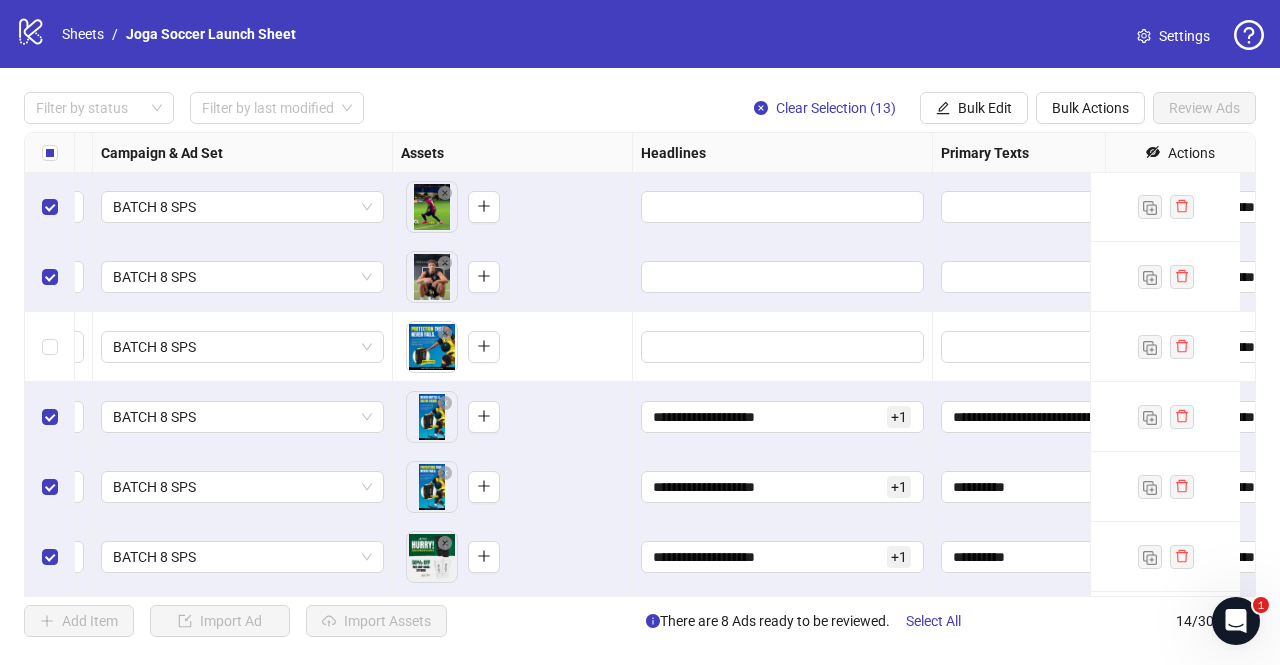 click on "To pick up a draggable item, press the space bar.
While dragging, use the arrow keys to move the item.
Press space again to drop the item in its new position, or press escape to cancel." at bounding box center [512, 417] 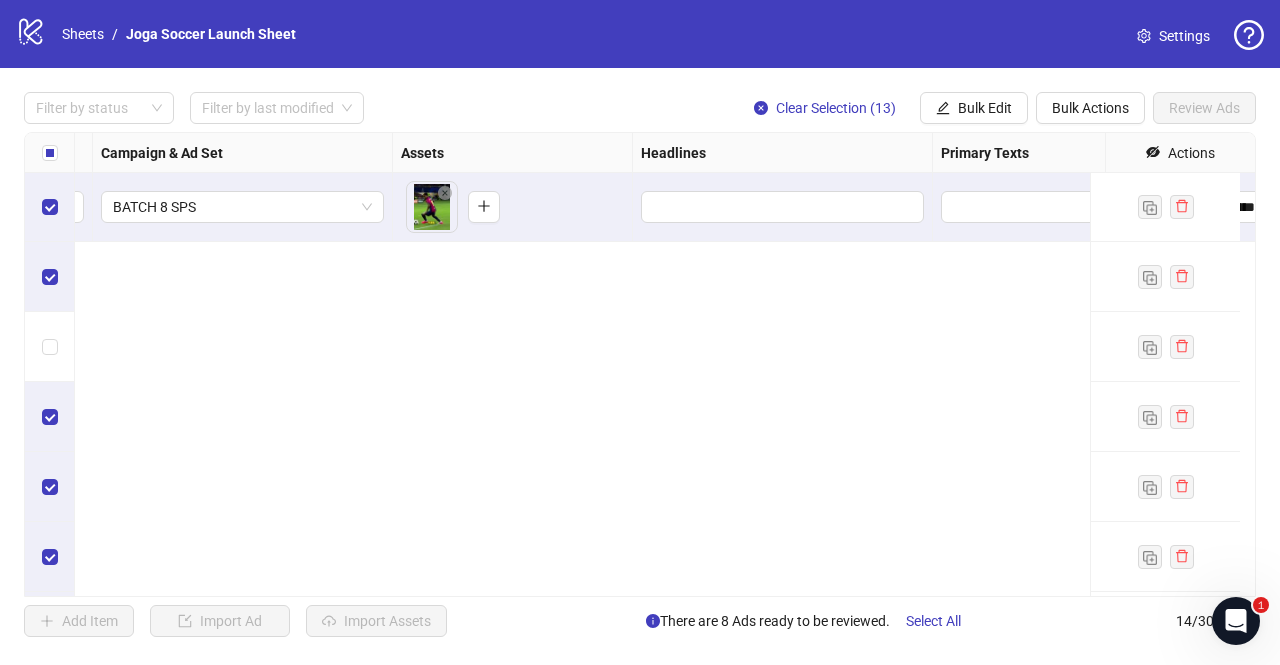 scroll, scrollTop: 0, scrollLeft: 552, axis: horizontal 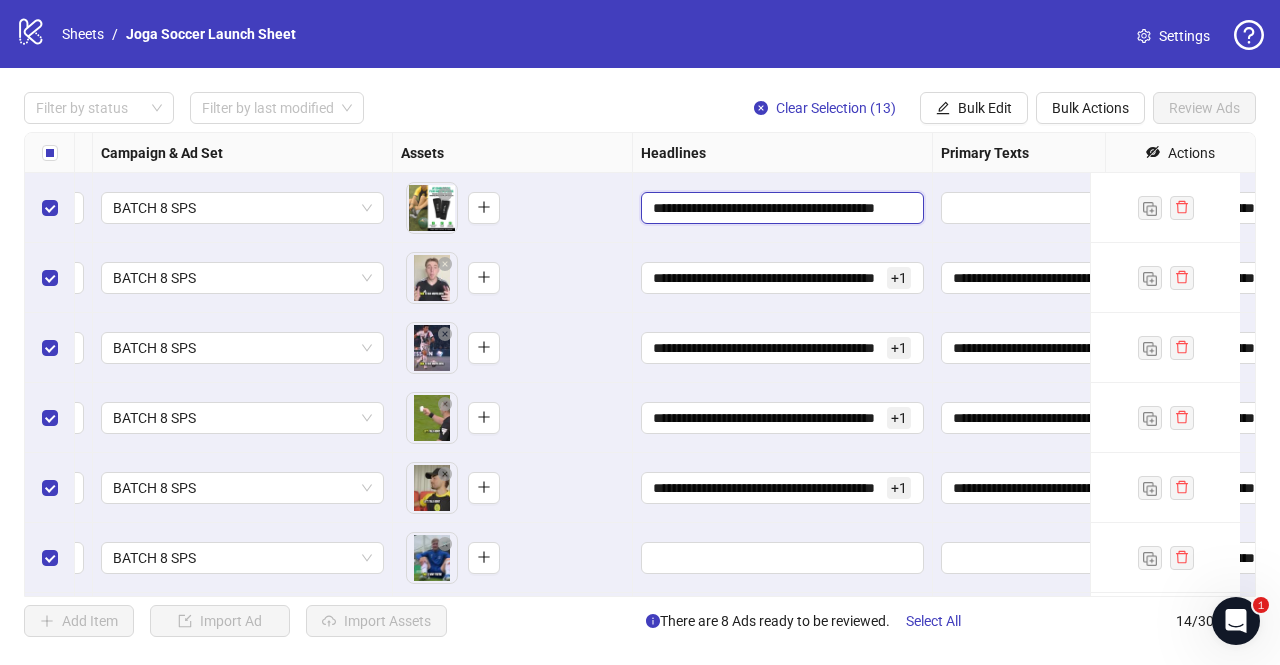 click on "**********" at bounding box center (780, 208) 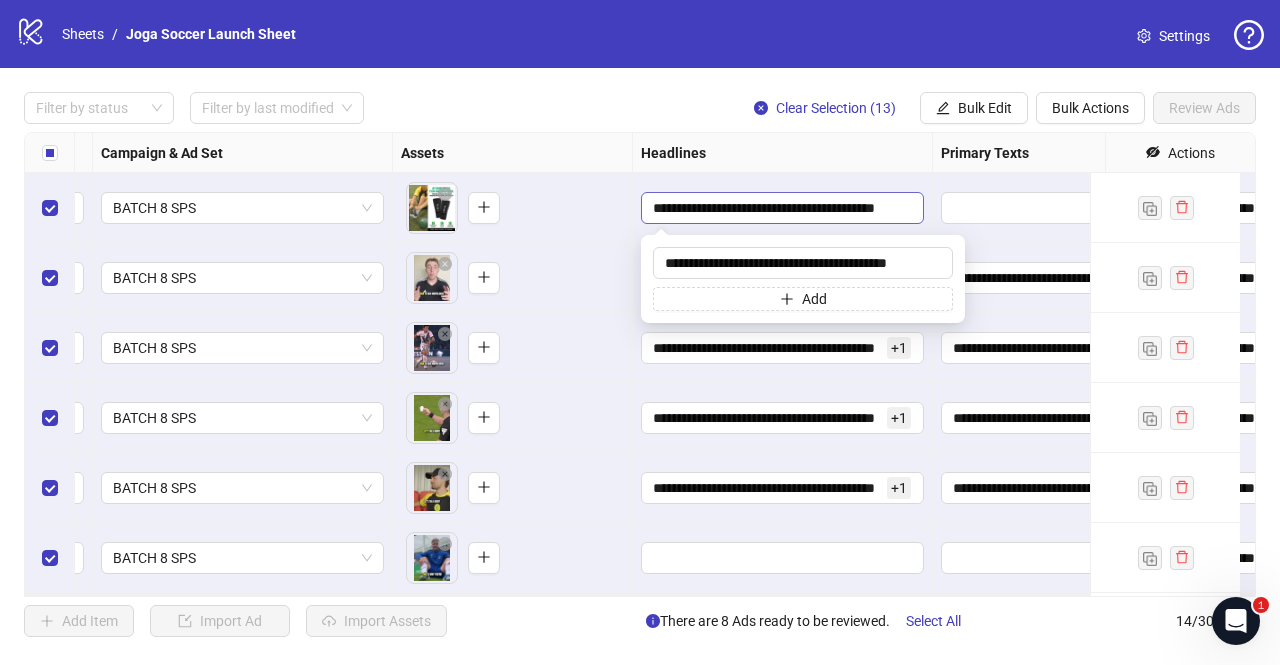 scroll, scrollTop: 0, scrollLeft: 6, axis: horizontal 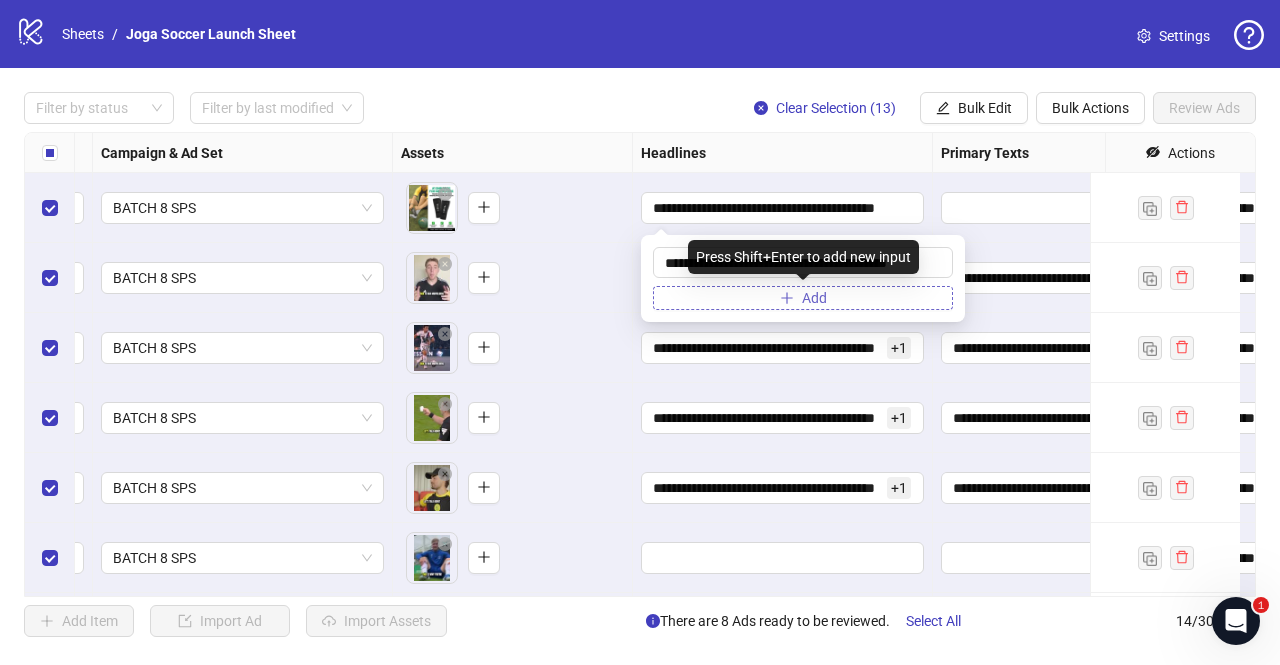 click 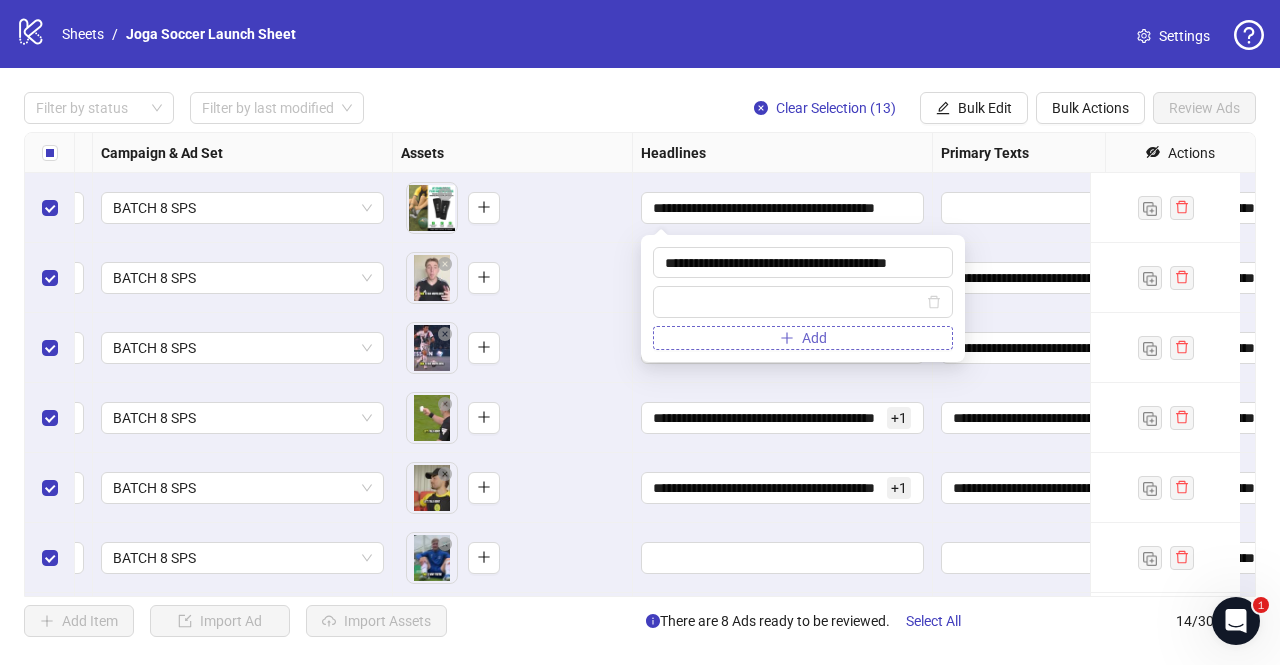 type on "**********" 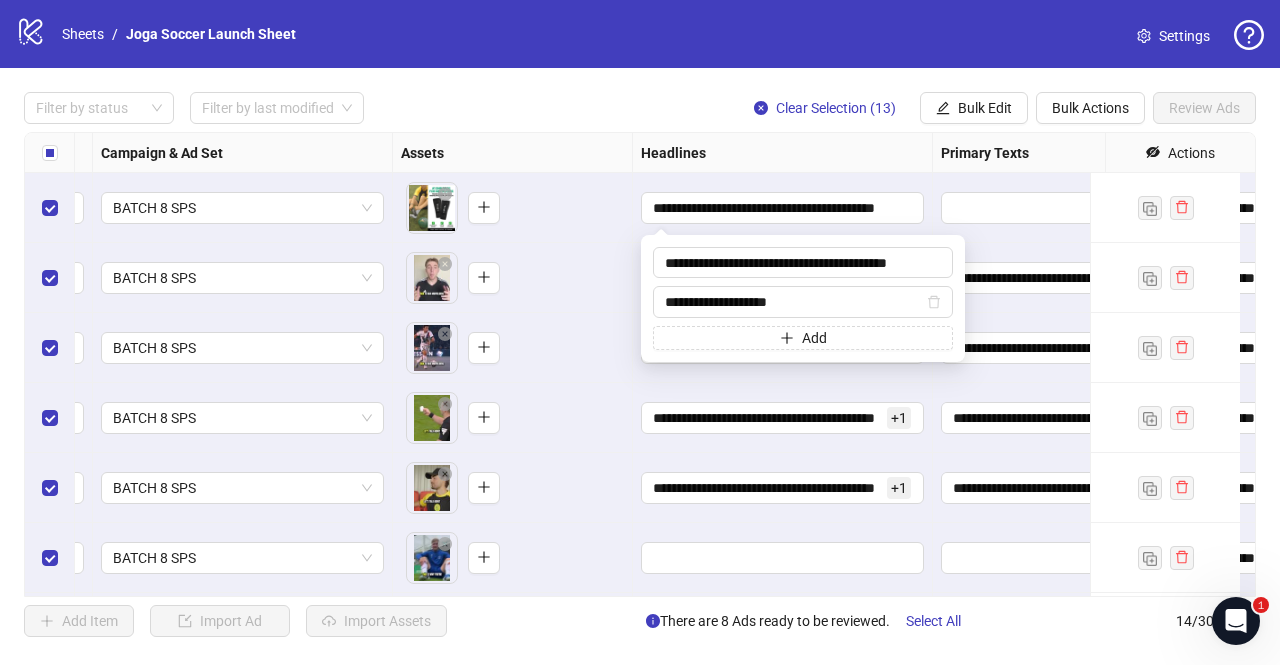 click on "To pick up a draggable item, press the space bar.
While dragging, use the arrow keys to move the item.
Press space again to drop the item in its new position, or press escape to cancel." at bounding box center (512, 348) 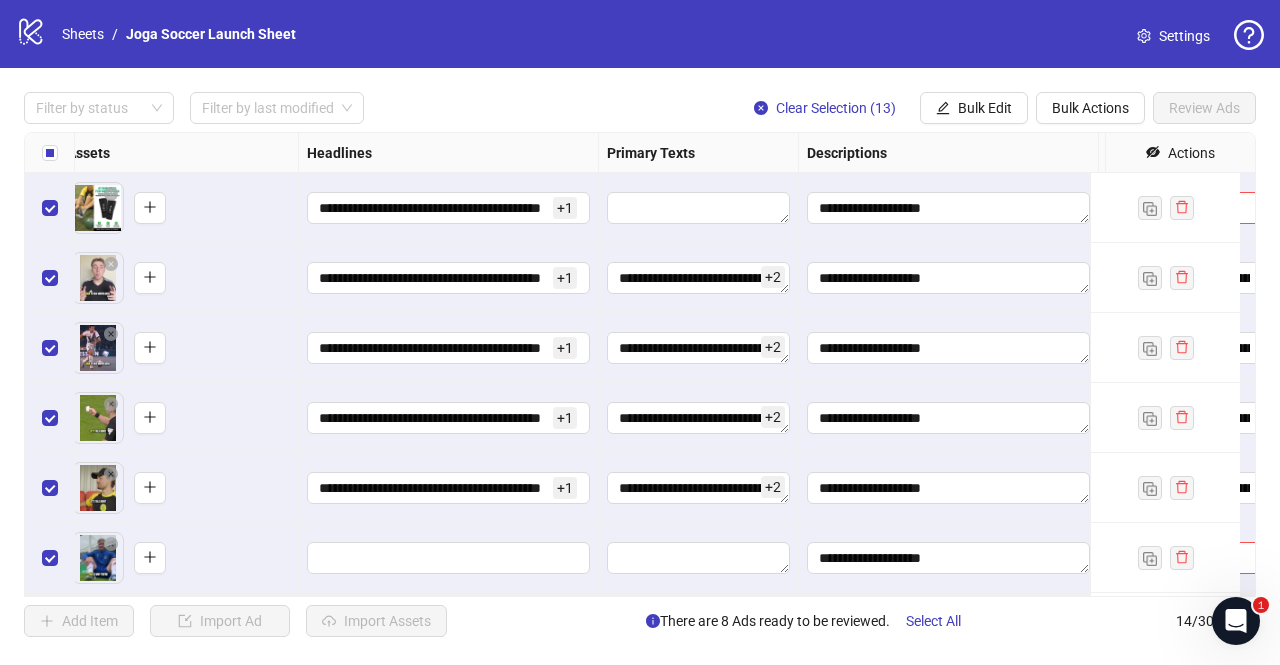 scroll, scrollTop: 0, scrollLeft: 889, axis: horizontal 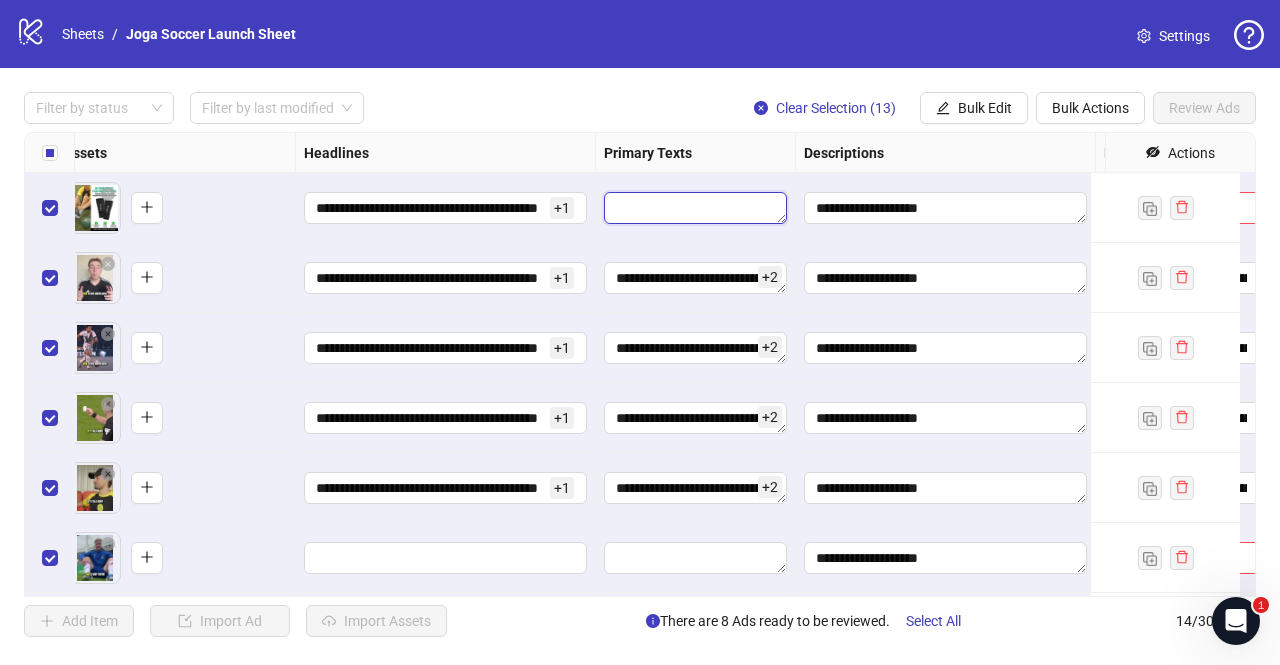 click at bounding box center (695, 208) 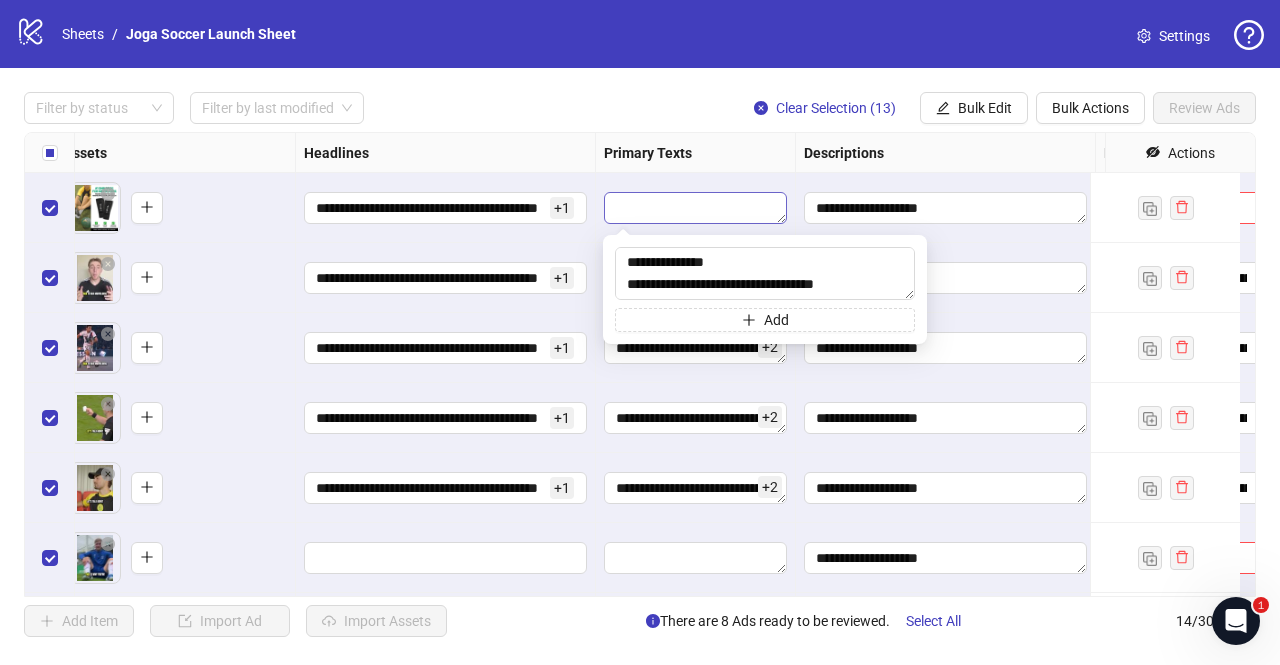 scroll, scrollTop: 132, scrollLeft: 0, axis: vertical 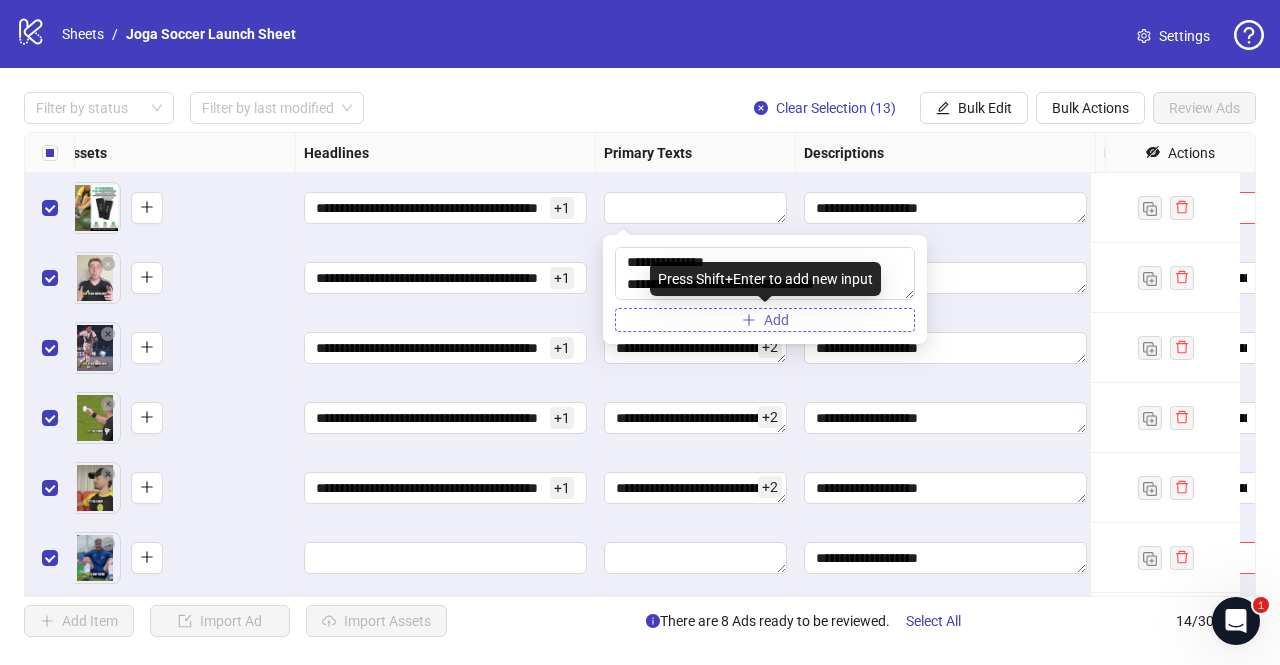 type on "**********" 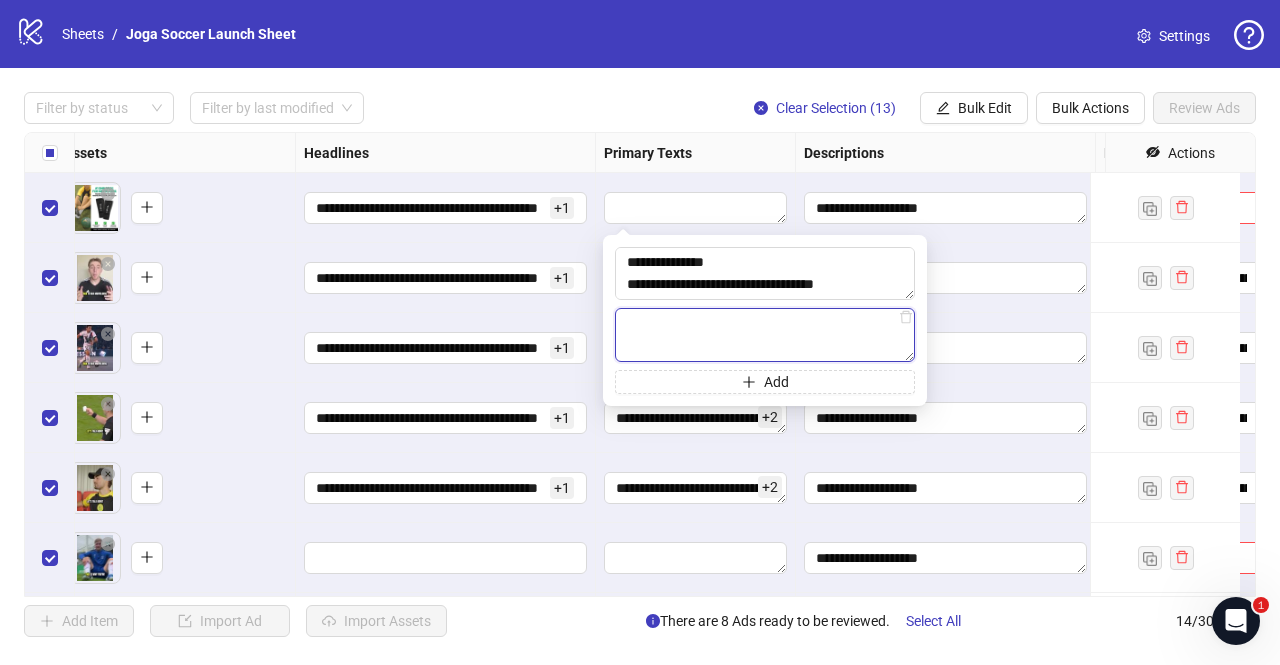 paste on "**********" 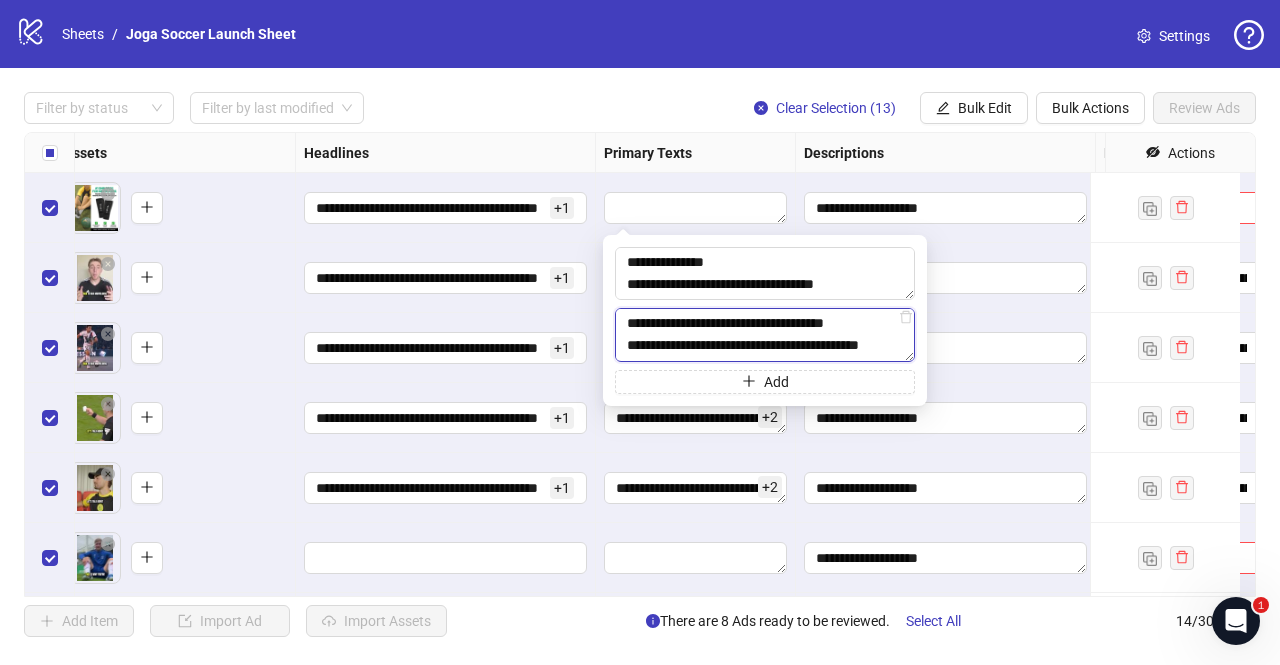 scroll, scrollTop: 66, scrollLeft: 0, axis: vertical 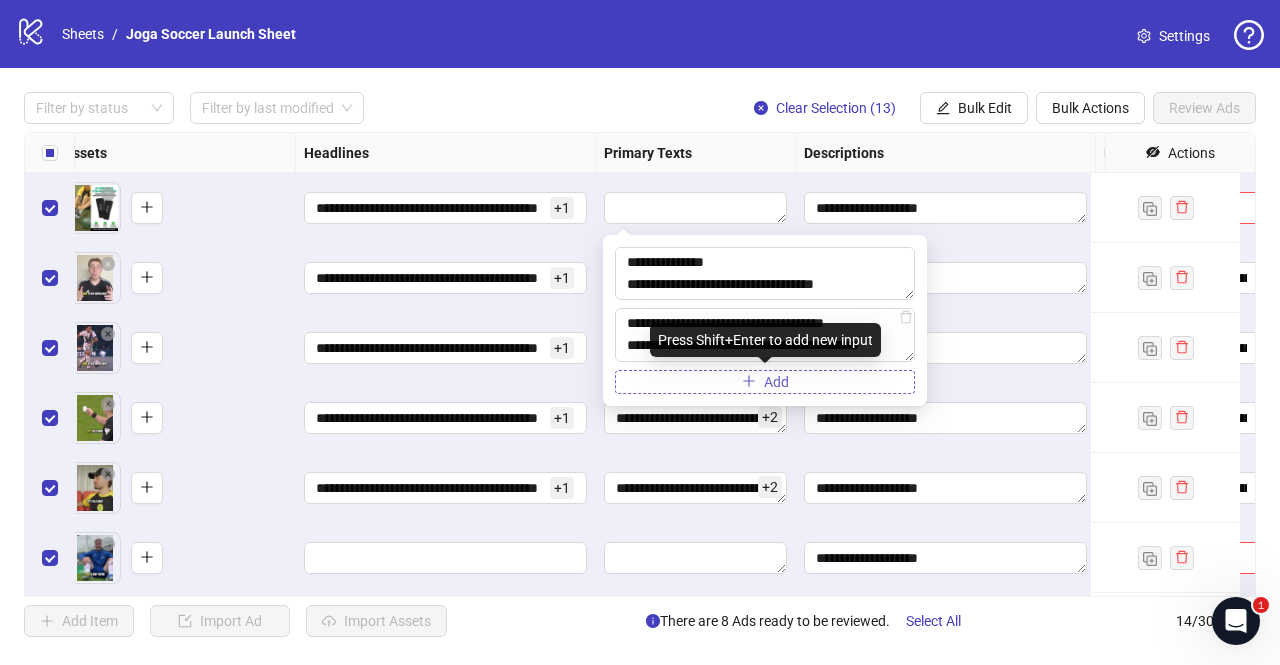 click on "Add" at bounding box center (765, 382) 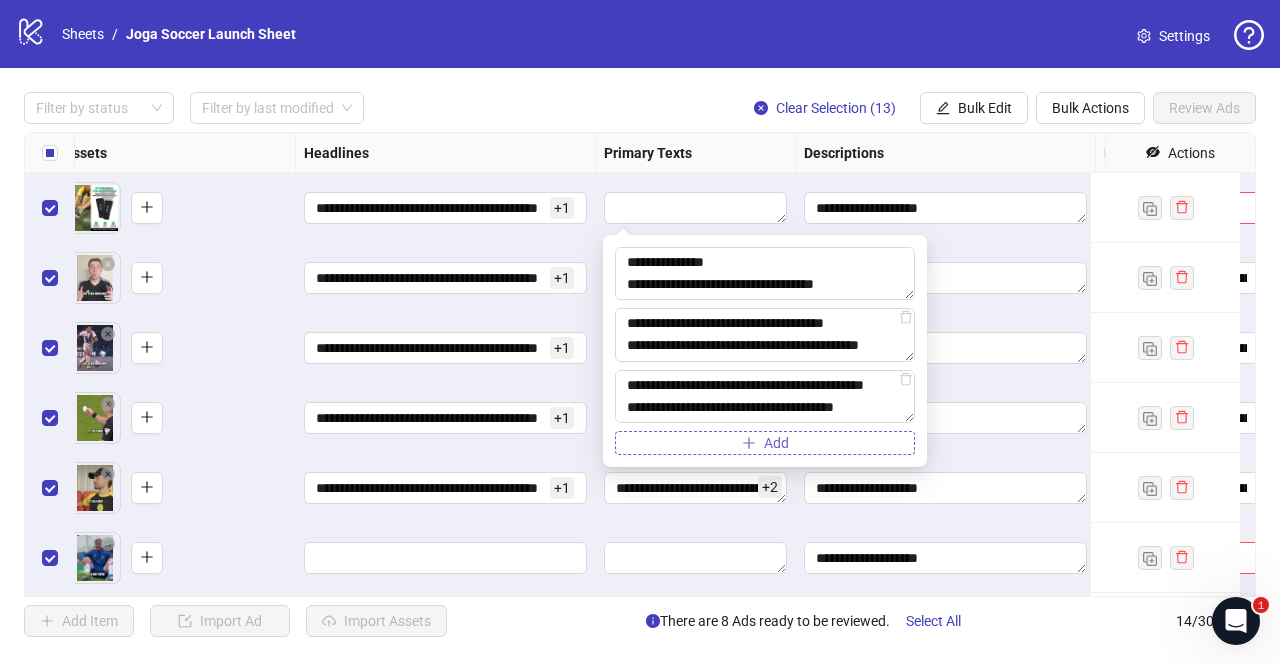 type on "**********" 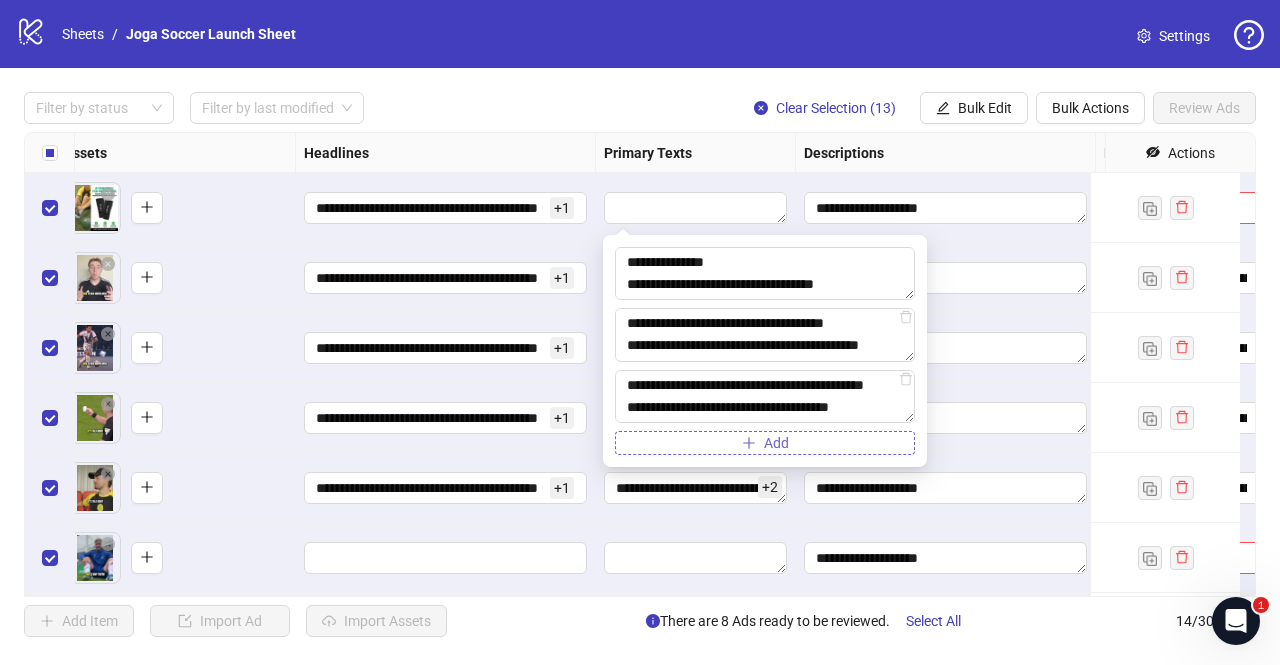 scroll, scrollTop: 88, scrollLeft: 0, axis: vertical 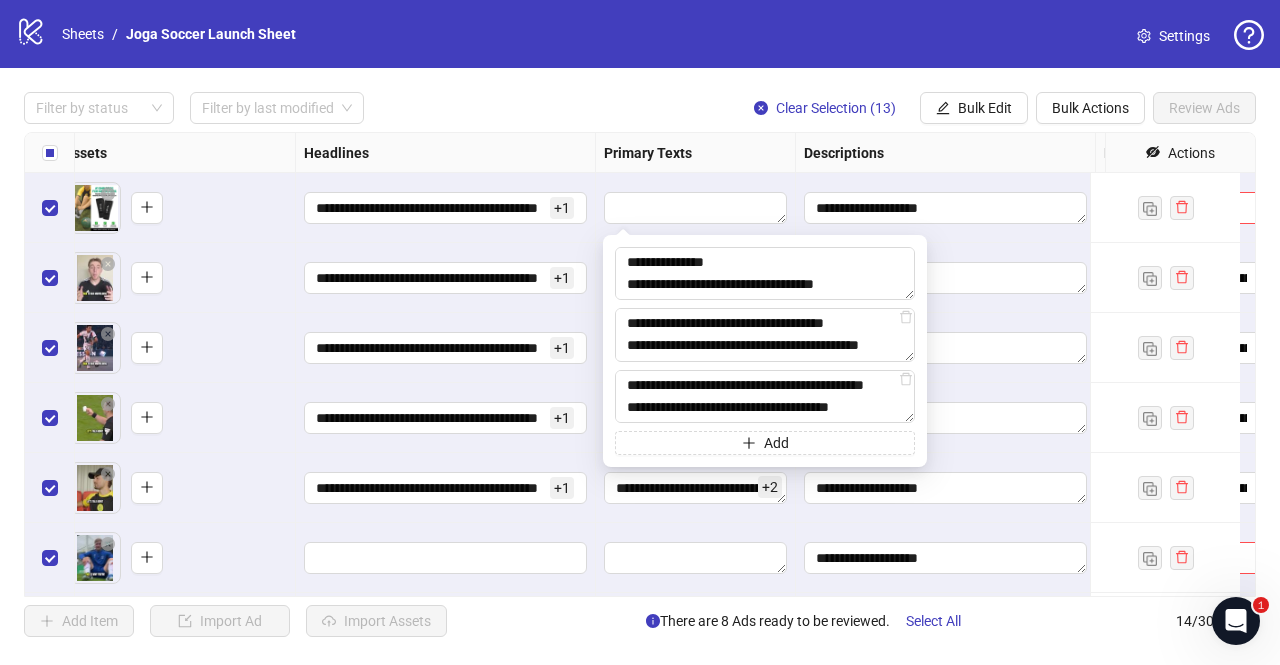 click on "**********" at bounding box center (446, 348) 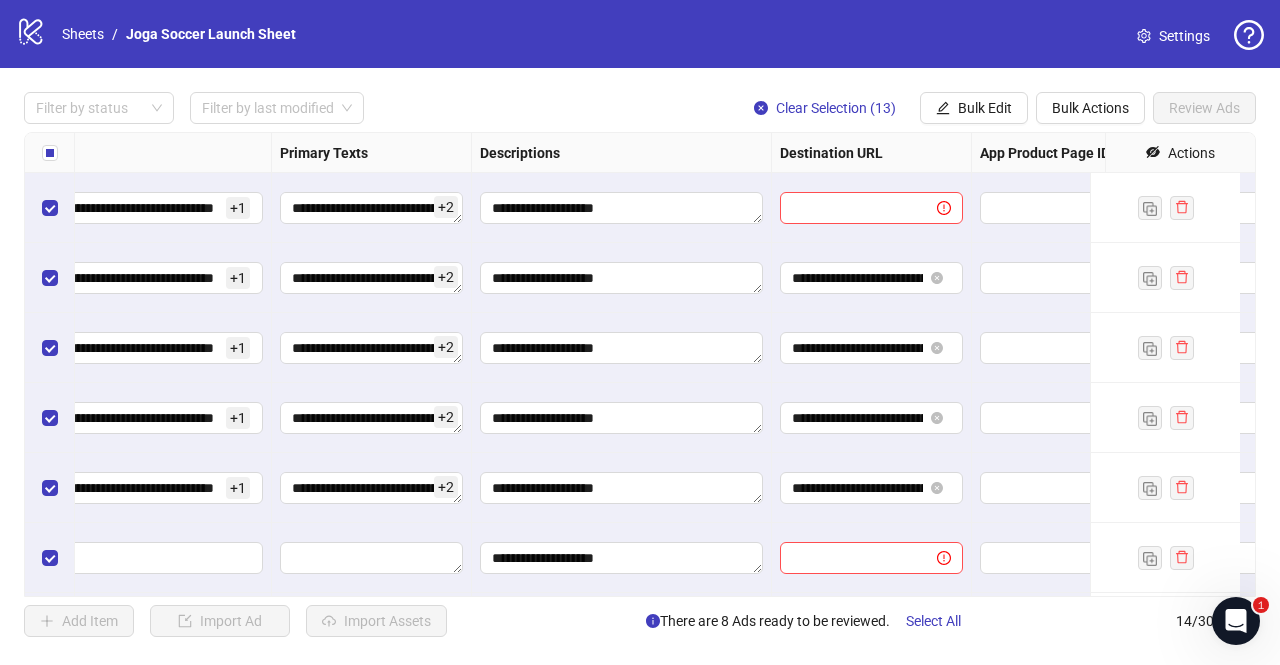 scroll, scrollTop: 0, scrollLeft: 1272, axis: horizontal 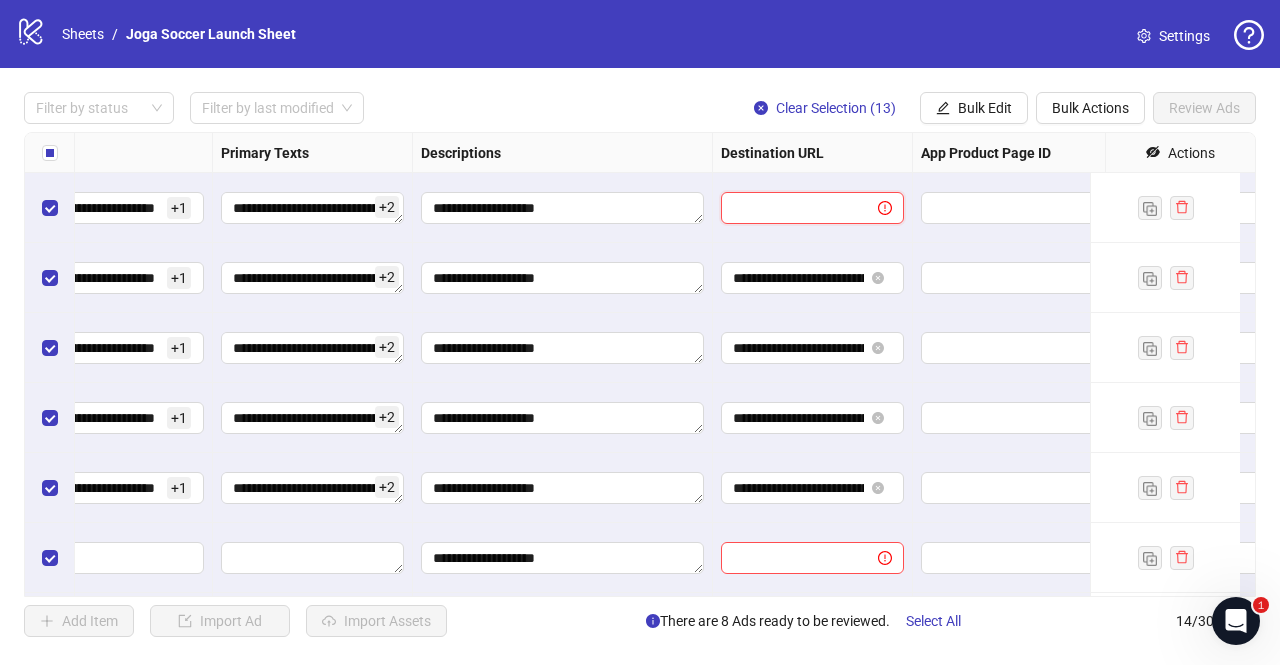 click at bounding box center [791, 208] 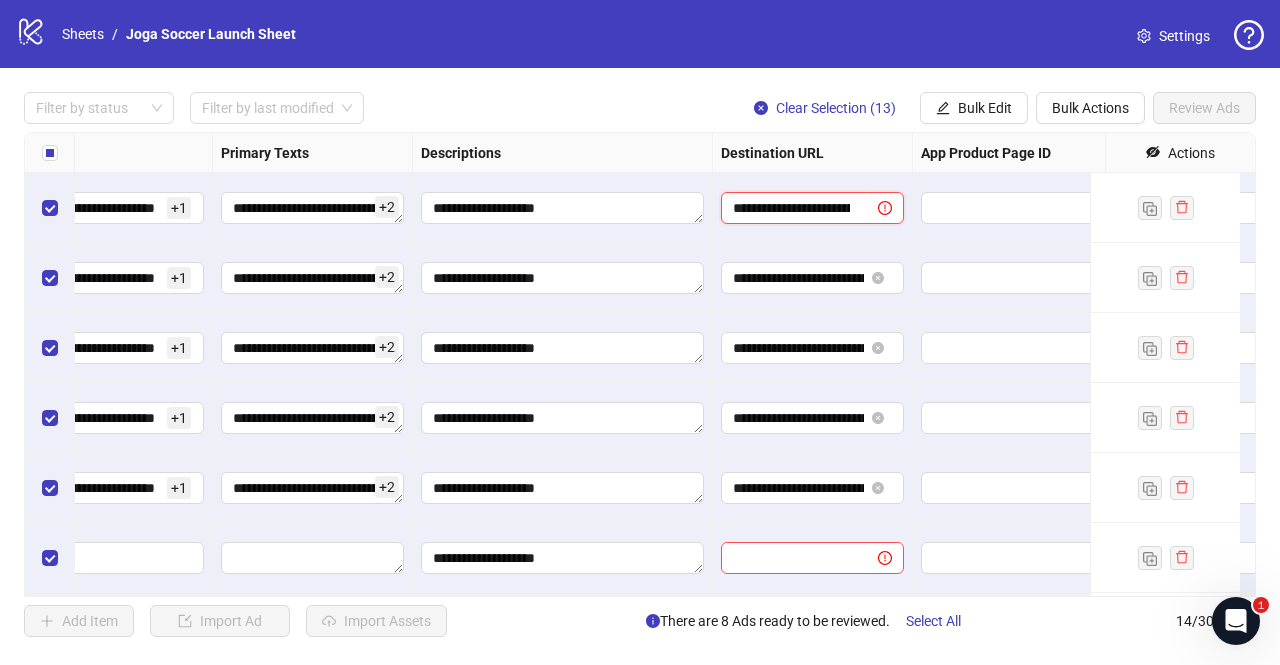 scroll, scrollTop: 0, scrollLeft: 444, axis: horizontal 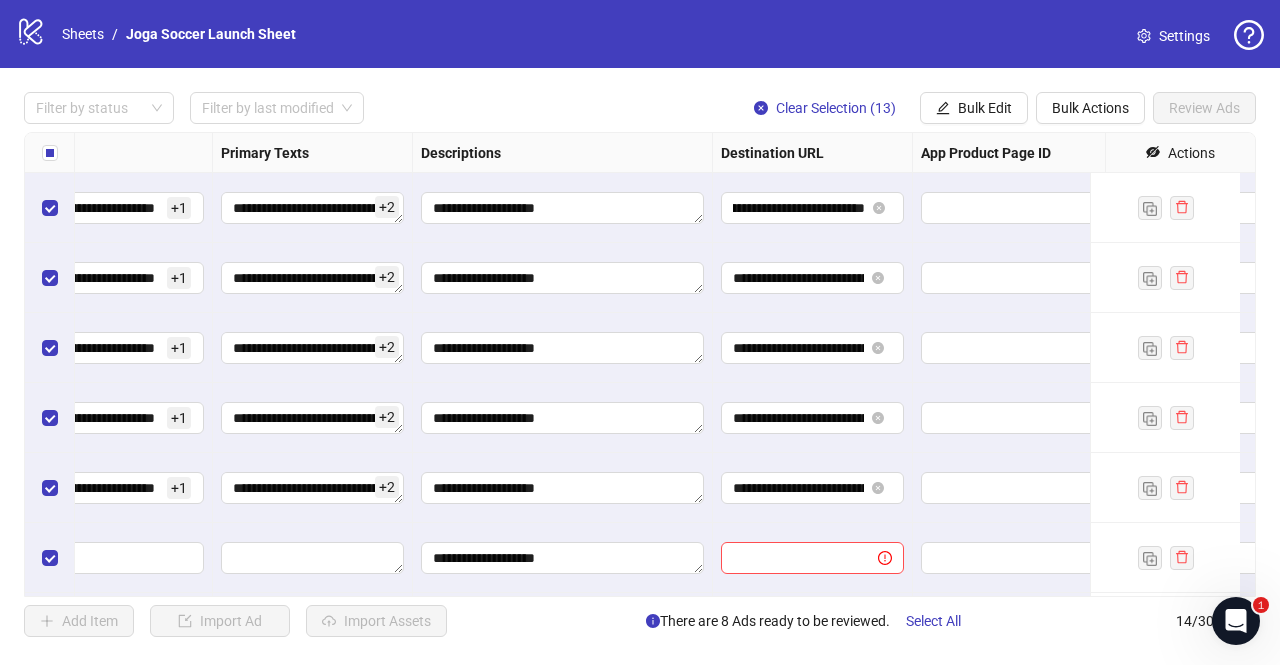 click on "**********" at bounding box center [563, 418] 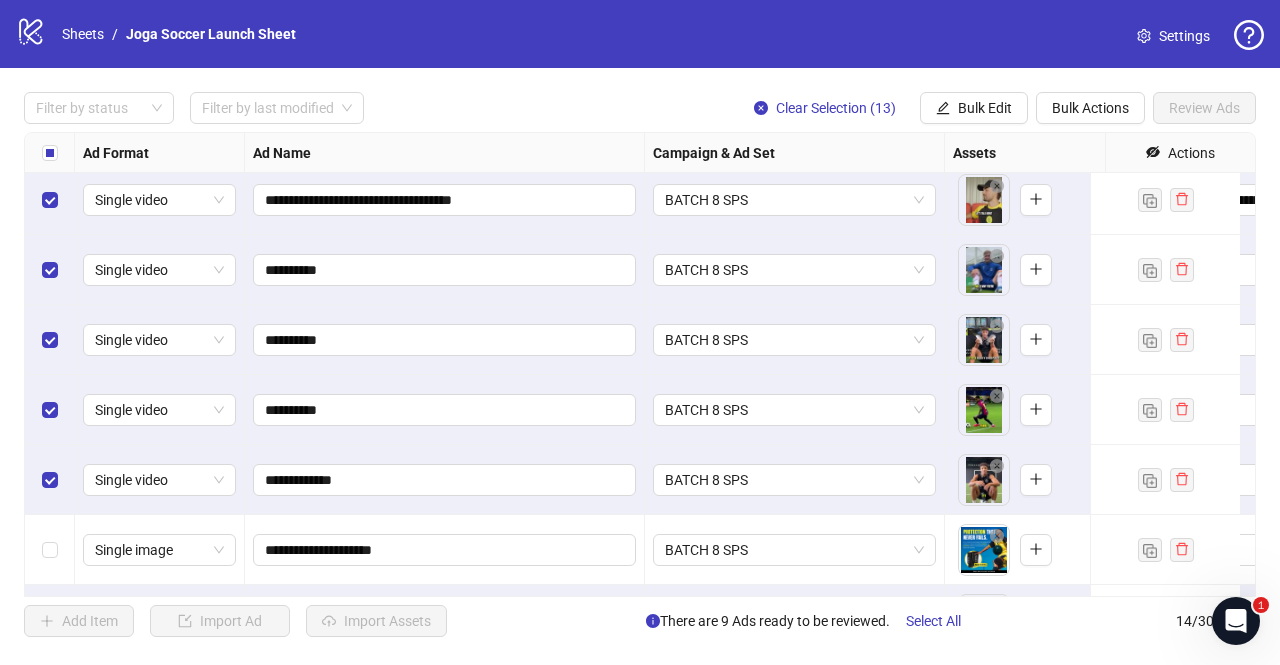scroll, scrollTop: 290, scrollLeft: 0, axis: vertical 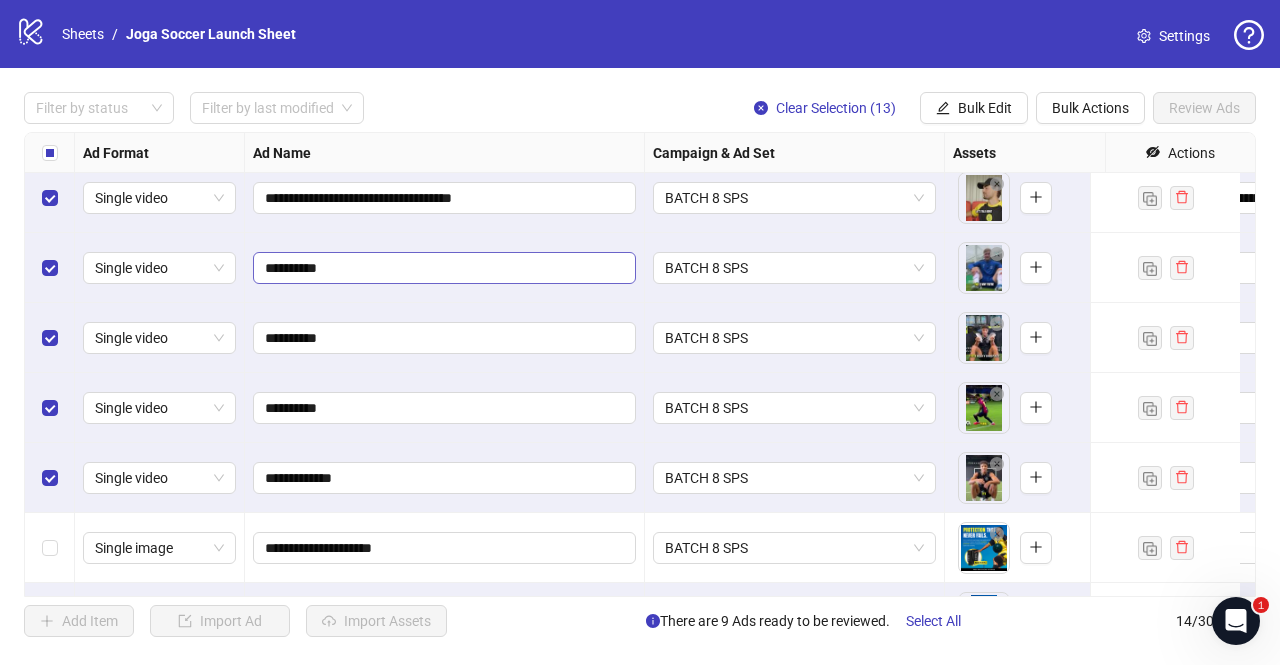 click on "**********" at bounding box center [444, 268] 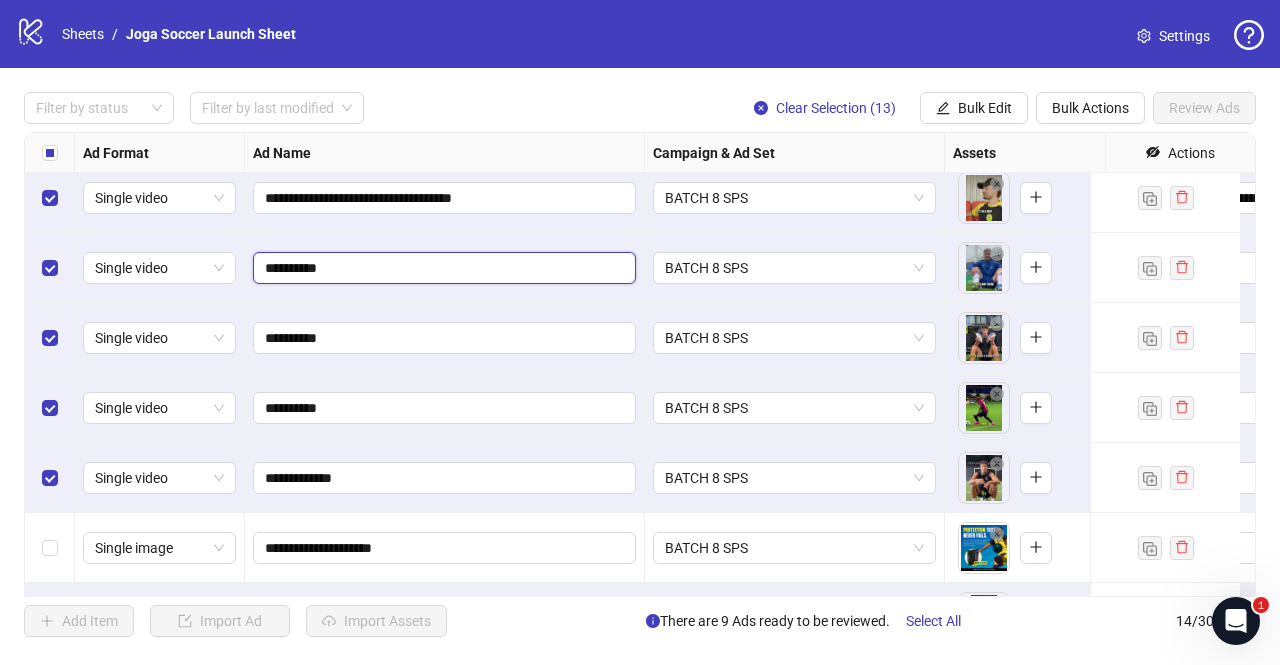 drag, startPoint x: 265, startPoint y: 267, endPoint x: 363, endPoint y: 268, distance: 98.005104 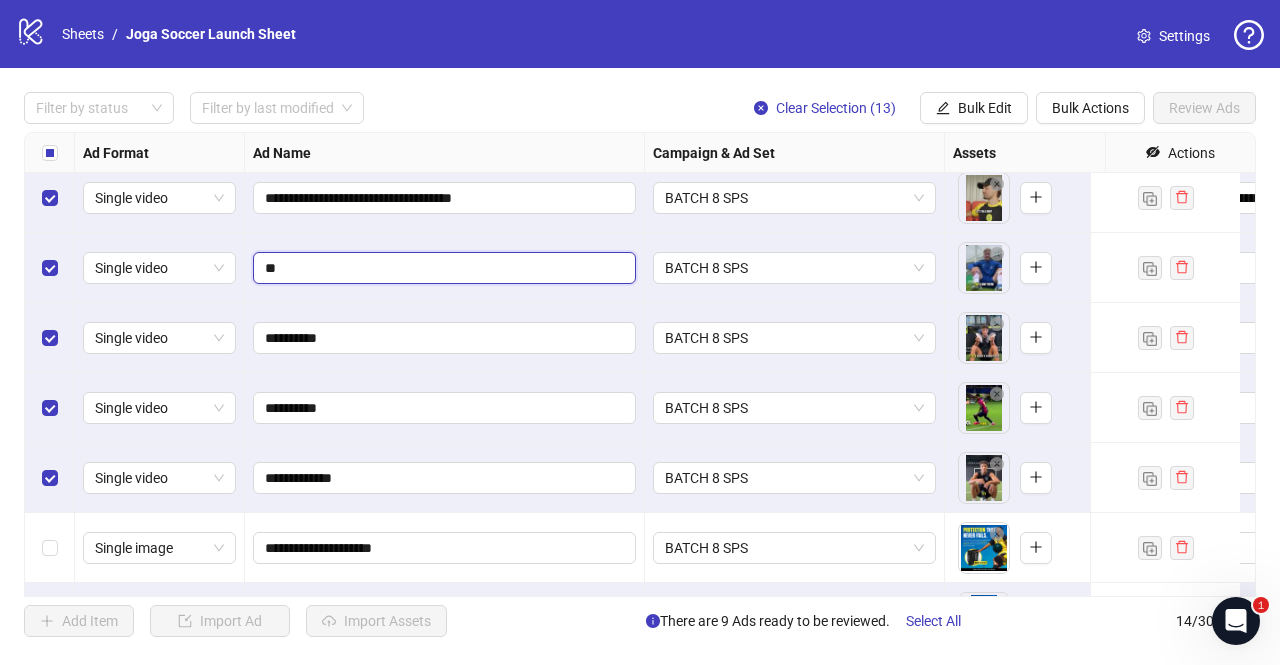 type on "*" 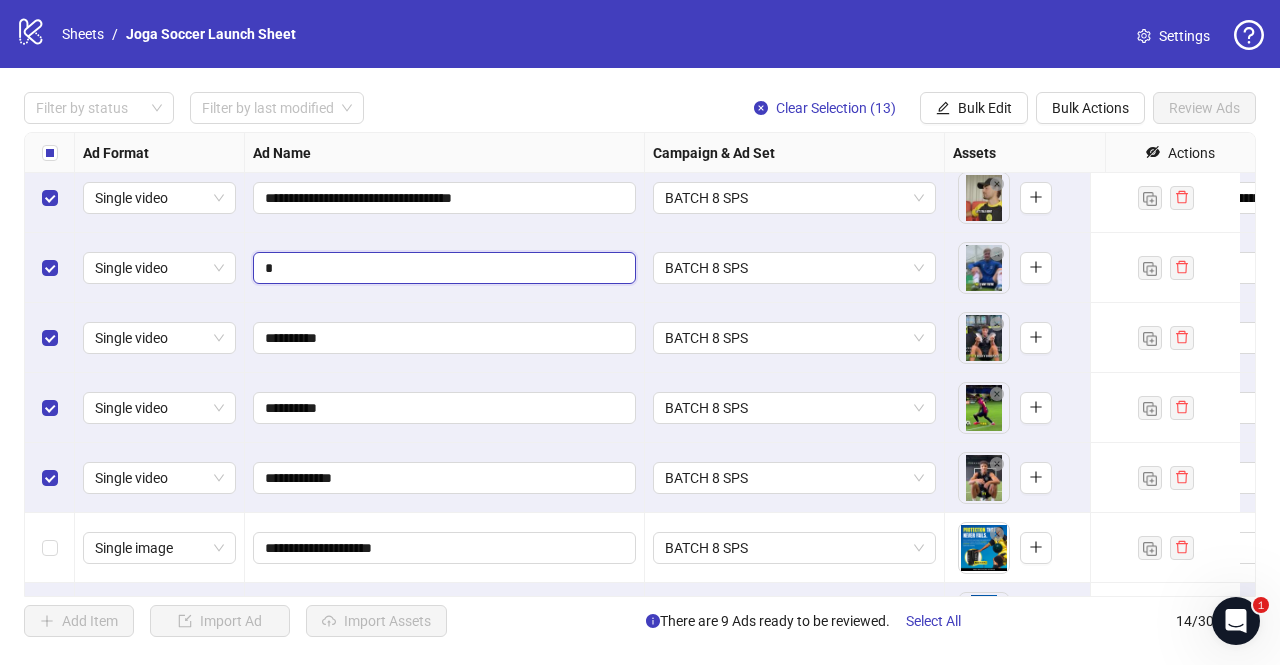 type 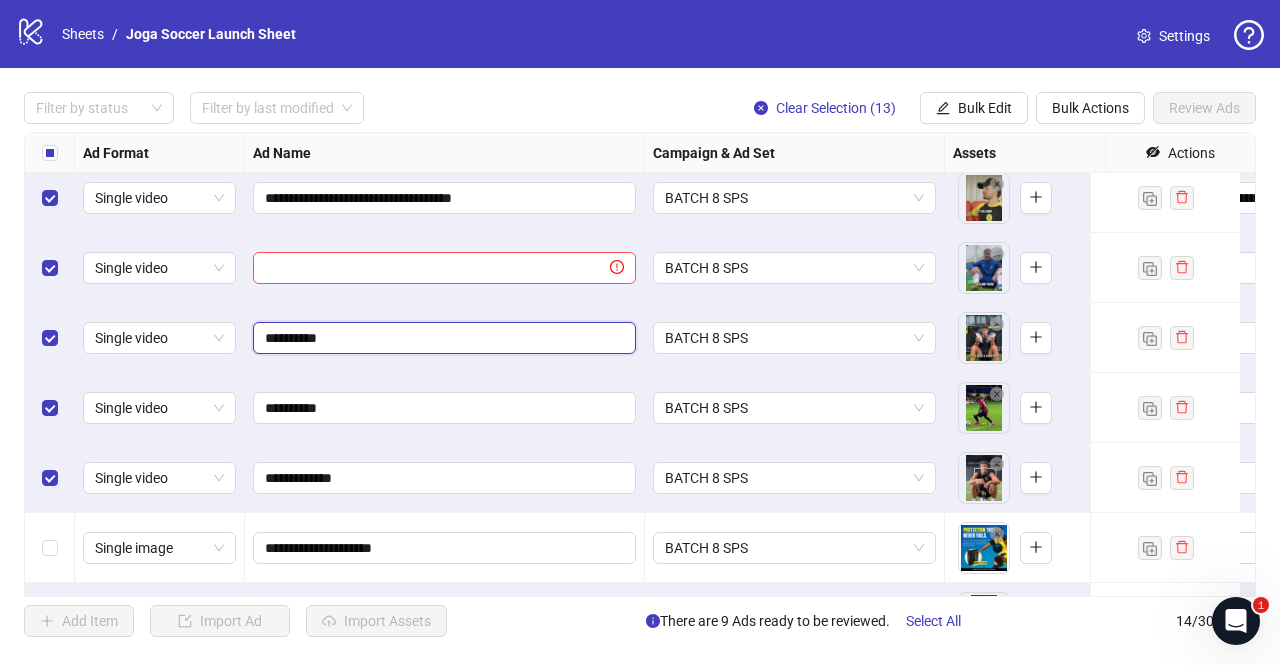 click on "**********" at bounding box center [442, 338] 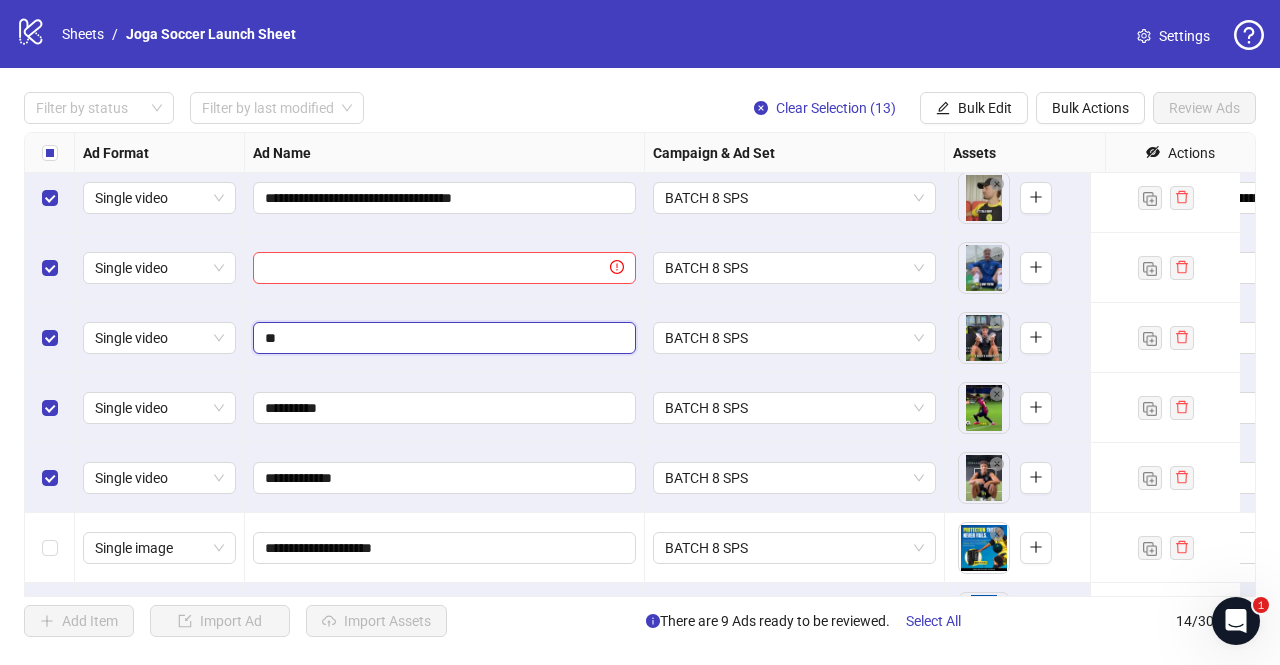 type on "*" 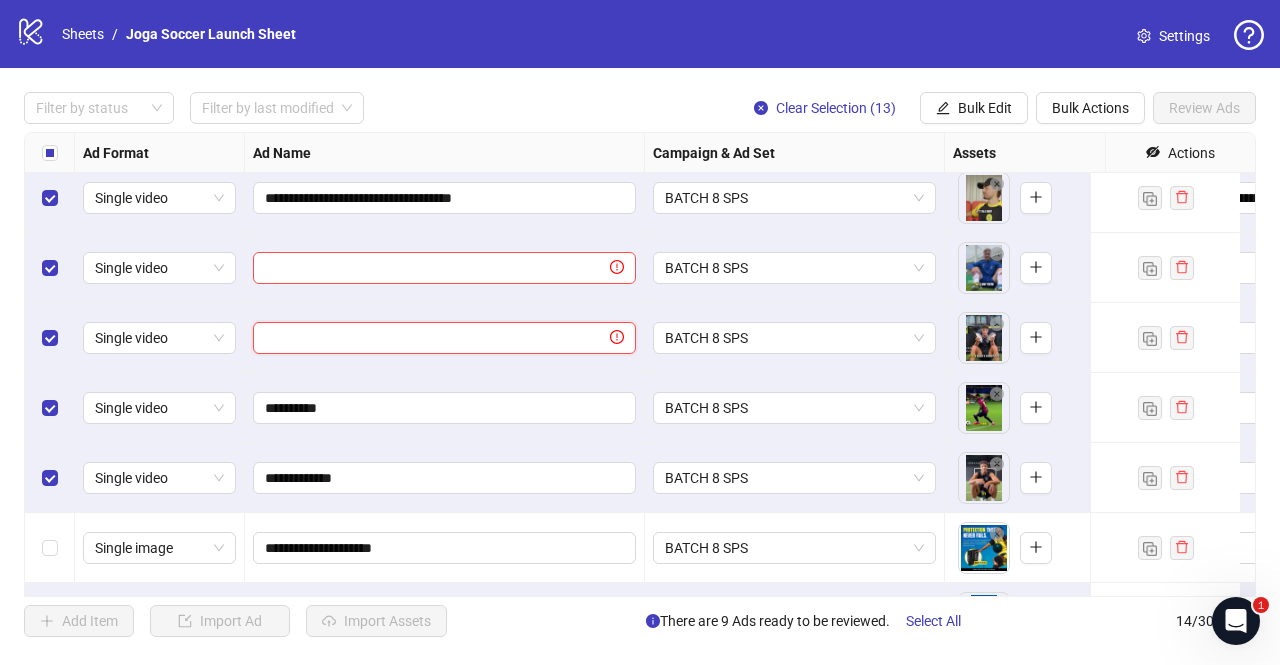 paste on "**********" 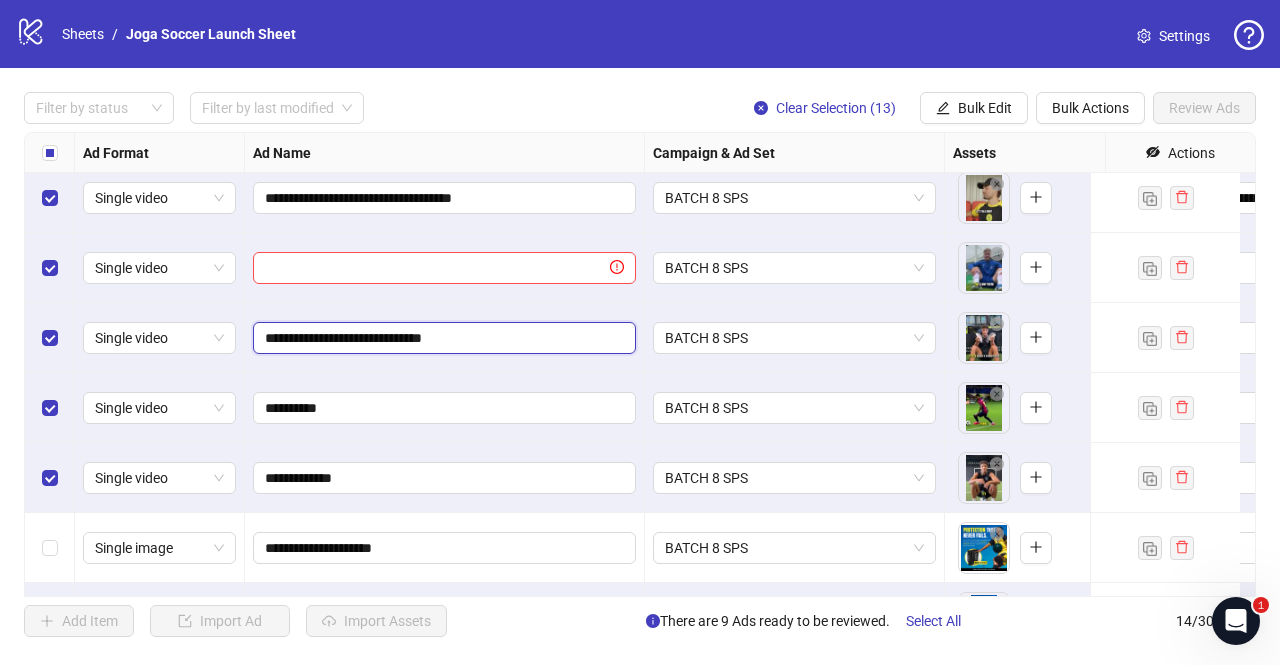type on "**********" 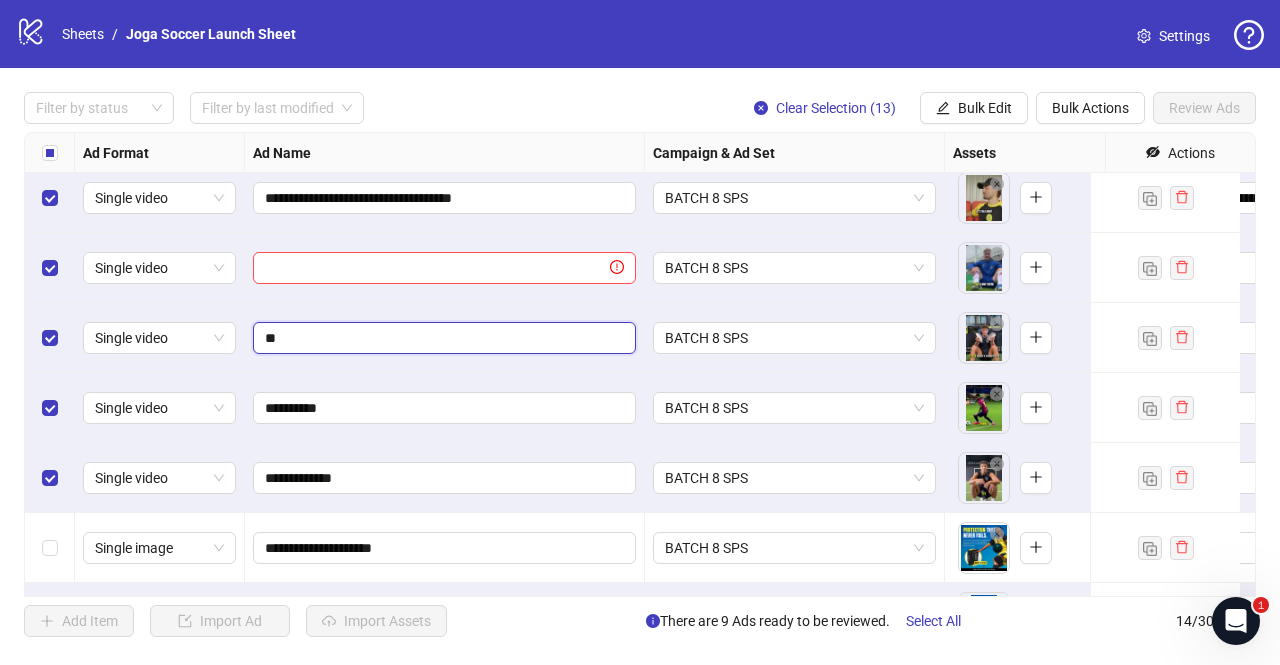 type on "*" 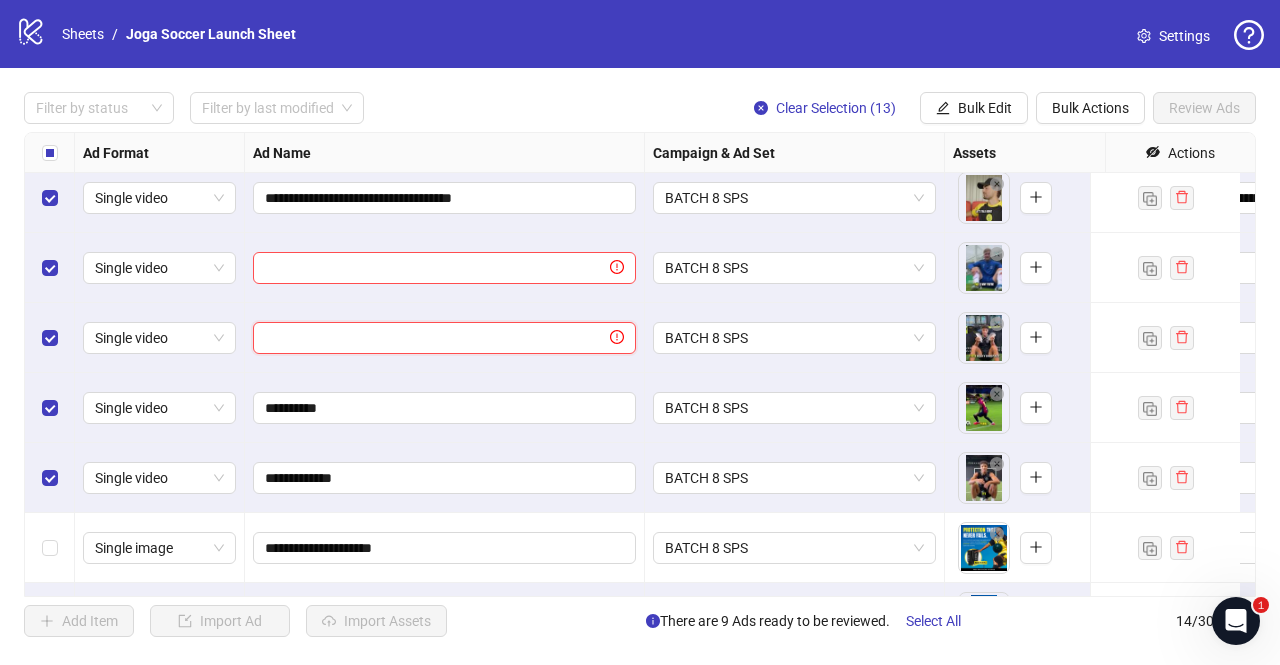 paste on "**********" 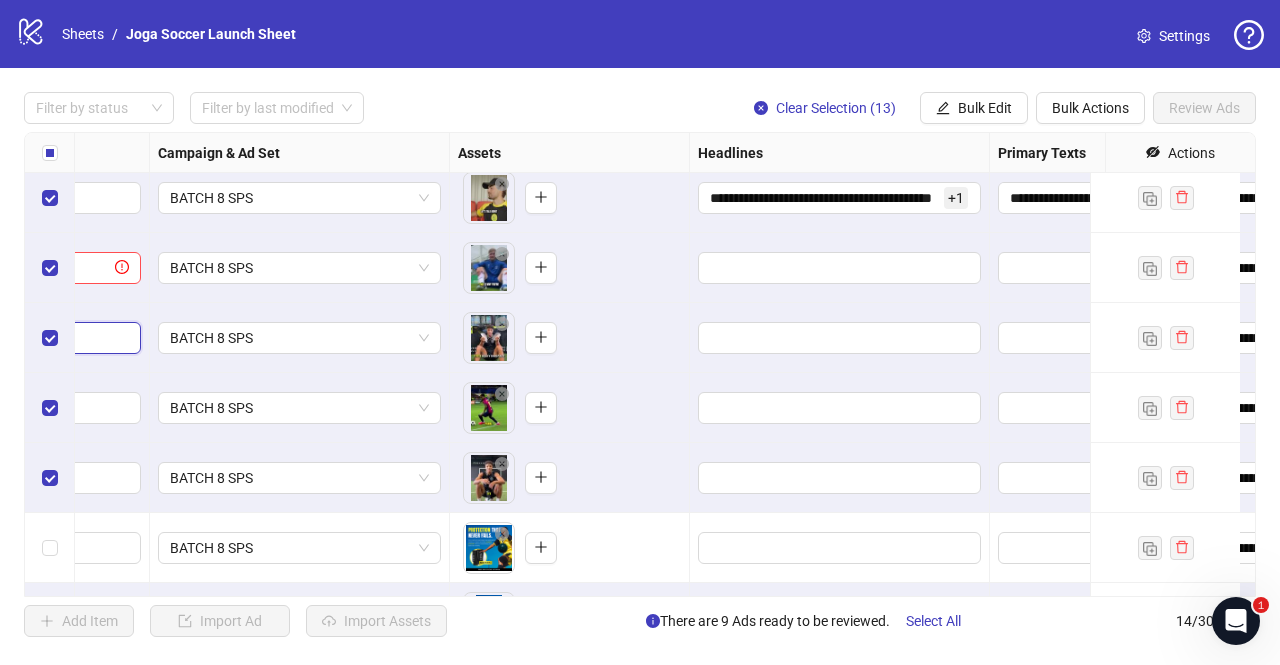 scroll, scrollTop: 290, scrollLeft: 505, axis: both 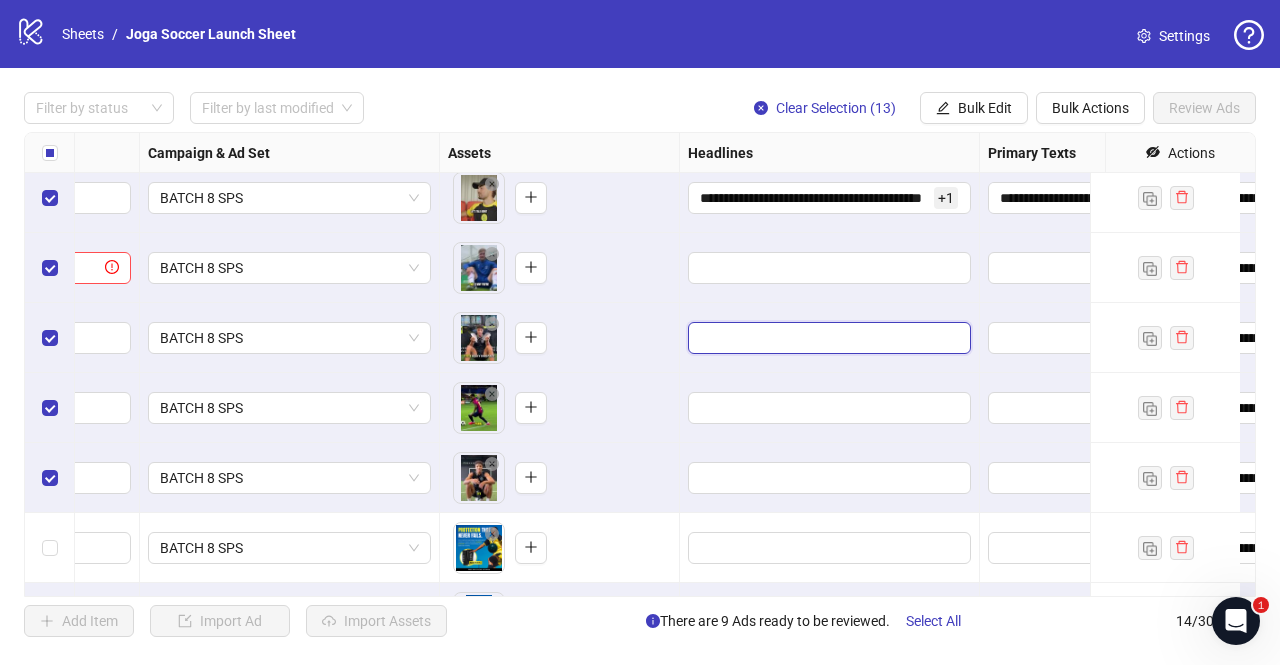 click at bounding box center [827, 338] 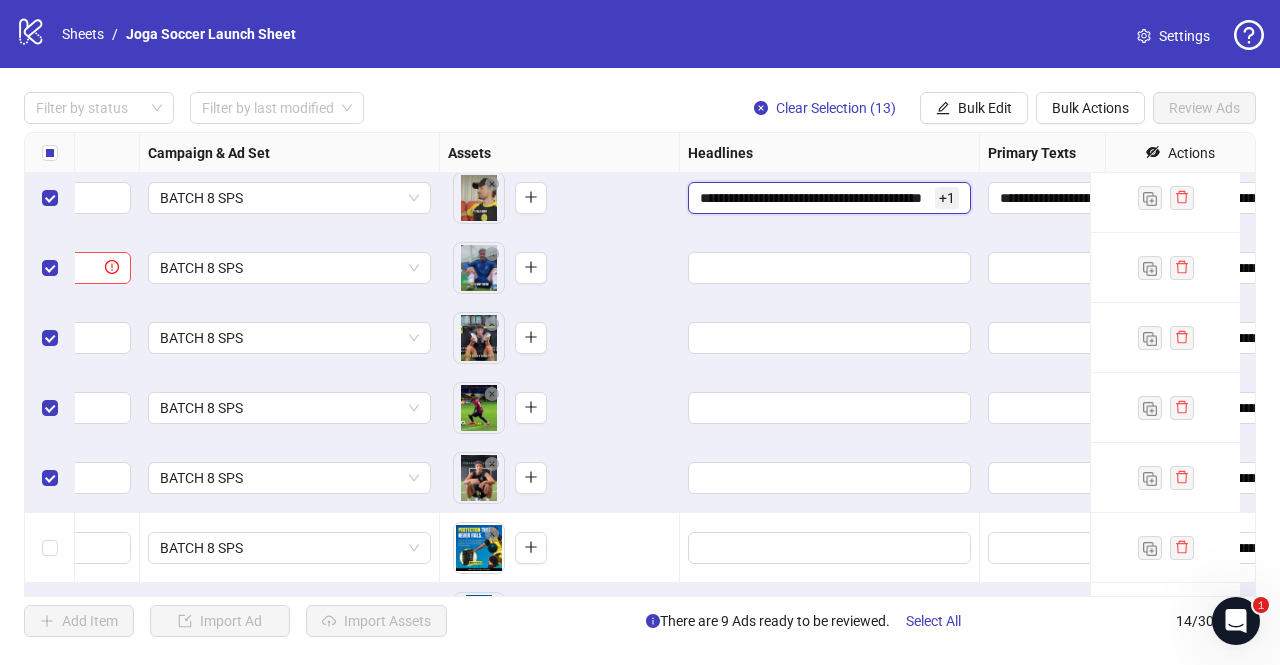 scroll, scrollTop: 0, scrollLeft: 52, axis: horizontal 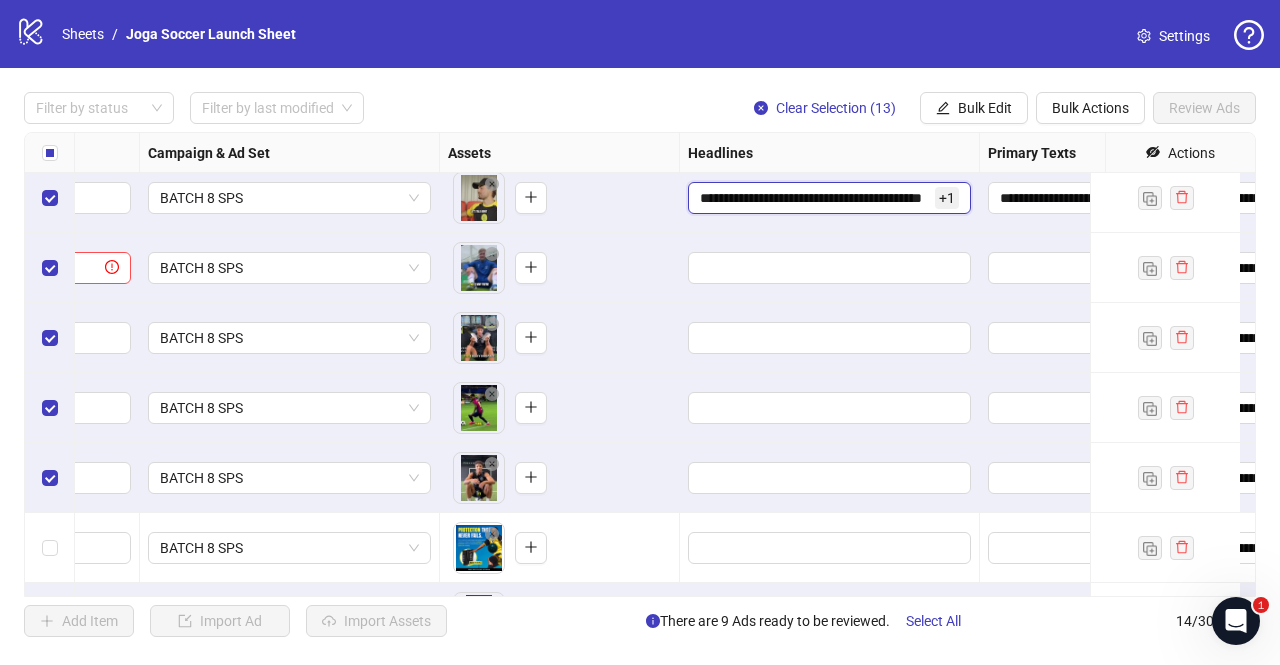 drag, startPoint x: 702, startPoint y: 199, endPoint x: 929, endPoint y: 199, distance: 227 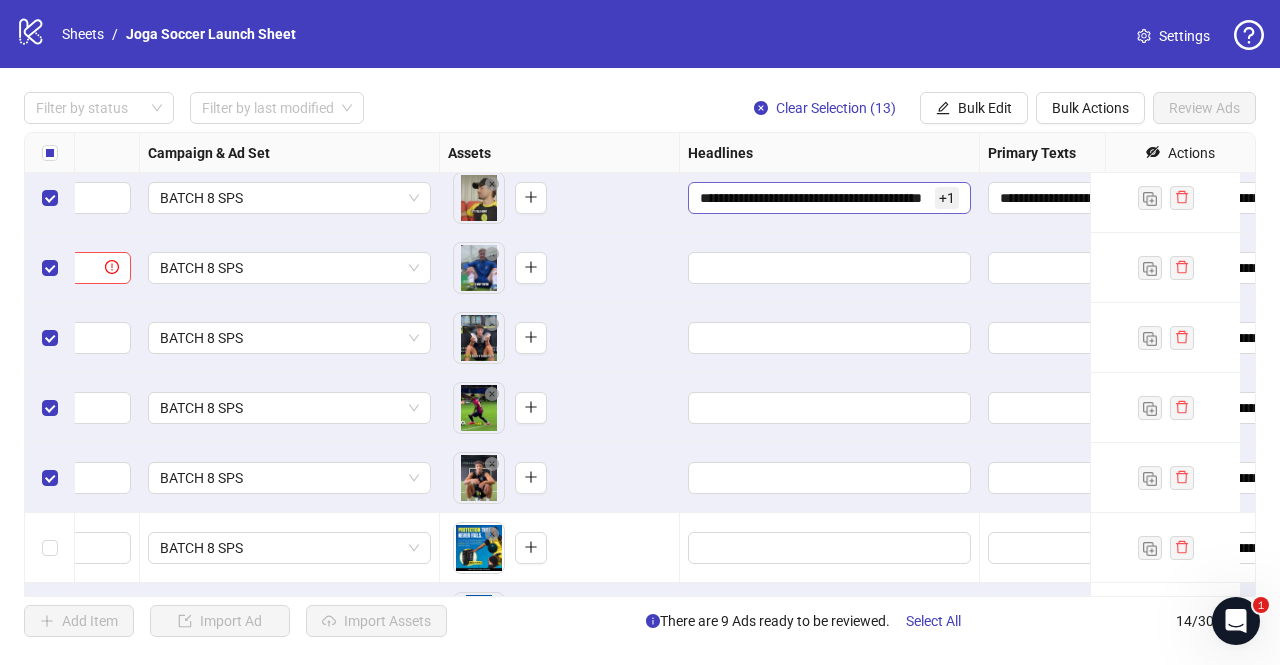 scroll, scrollTop: 0, scrollLeft: 0, axis: both 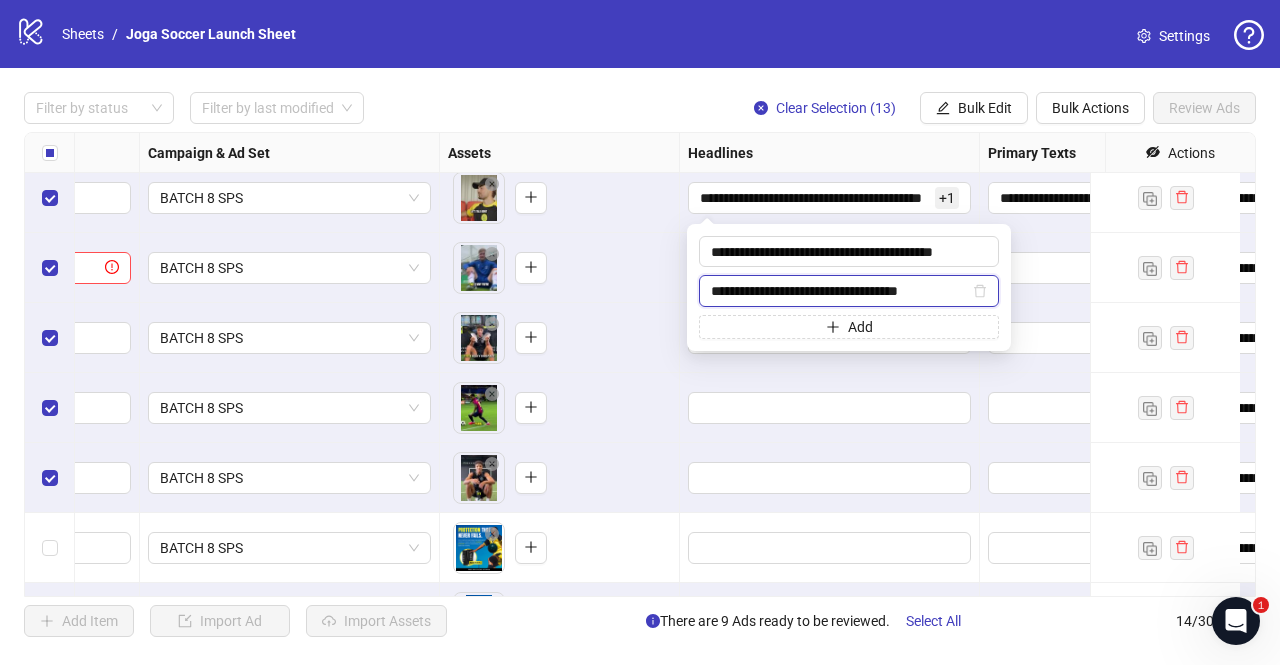 drag, startPoint x: 919, startPoint y: 291, endPoint x: 712, endPoint y: 297, distance: 207.08694 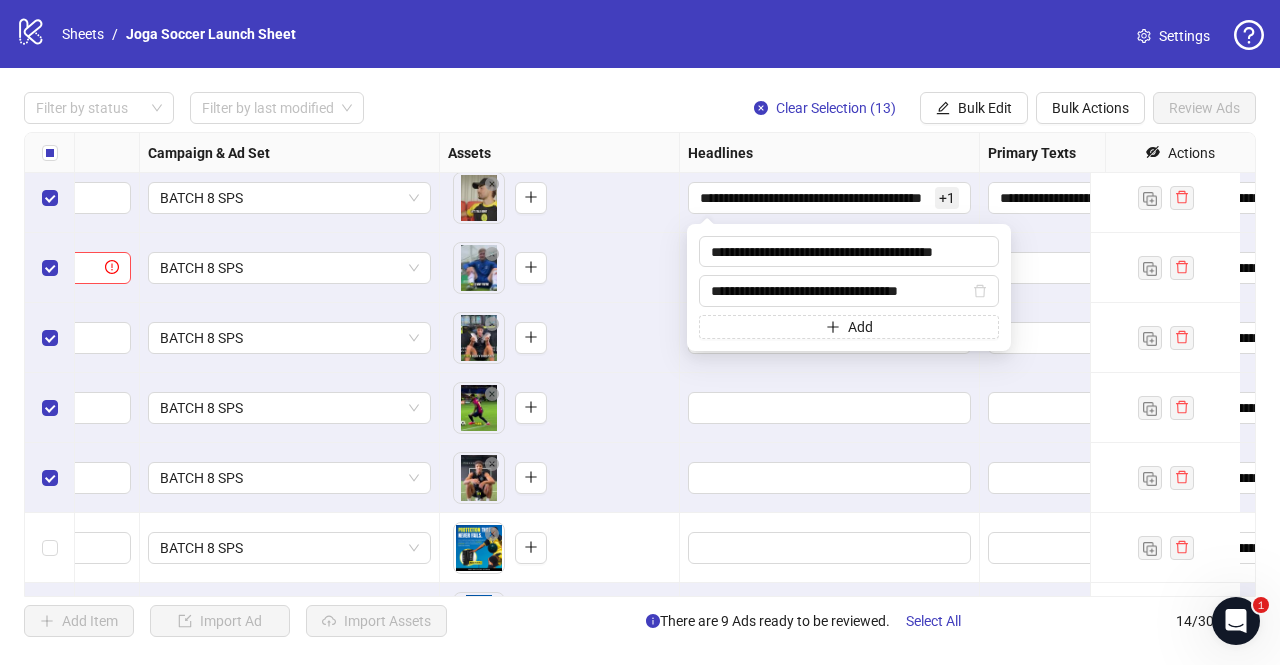 click on "To pick up a draggable item, press the space bar.
While dragging, use the arrow keys to move the item.
Press space again to drop the item in its new position, or press escape to cancel." at bounding box center (559, 408) 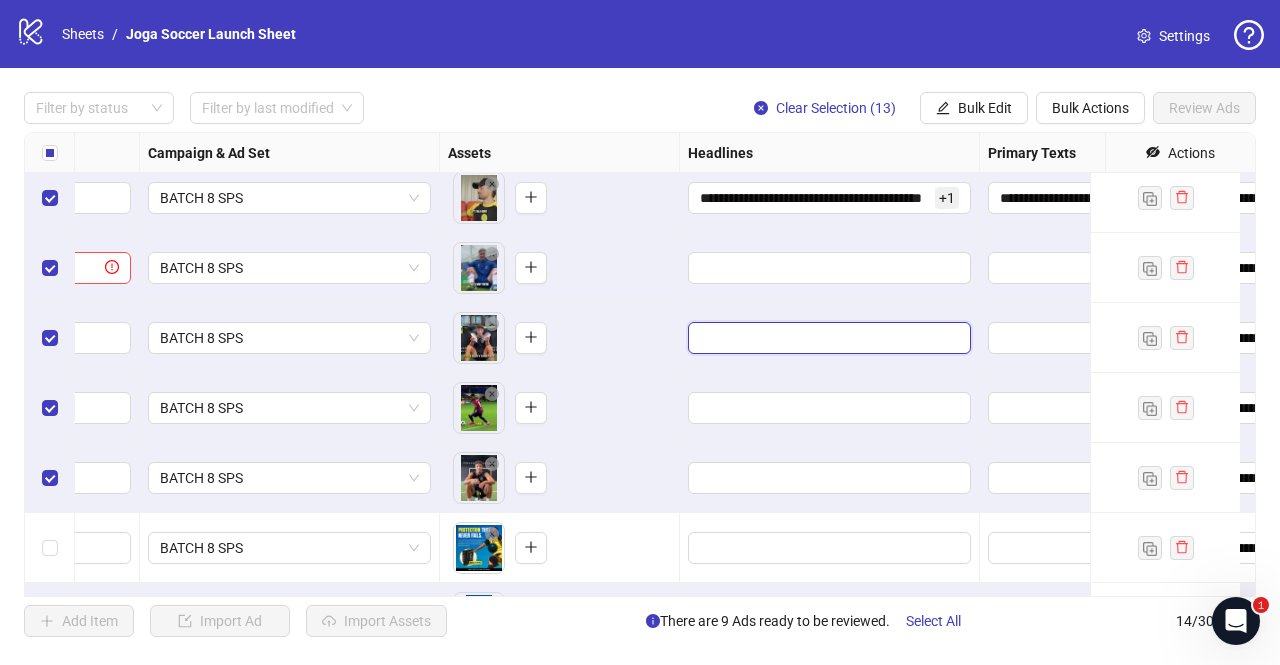 click at bounding box center [827, 338] 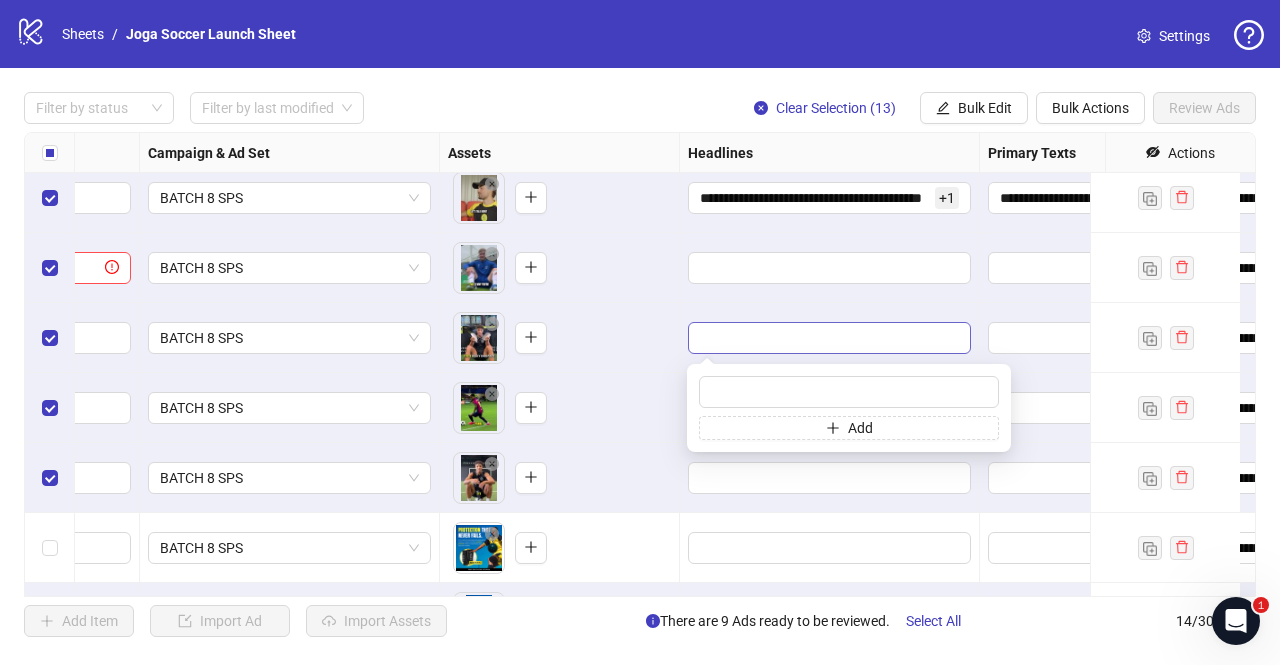 type on "**********" 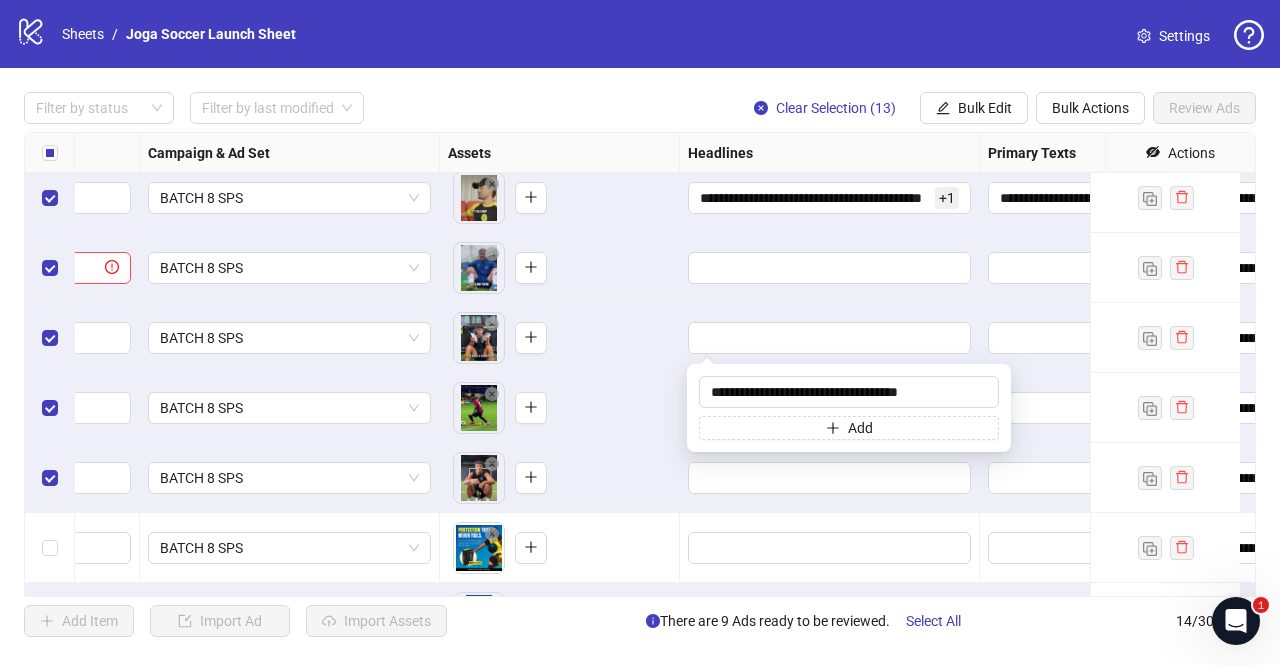 click on "To pick up a draggable item, press the space bar.
While dragging, use the arrow keys to move the item.
Press space again to drop the item in its new position, or press escape to cancel." at bounding box center (560, 338) 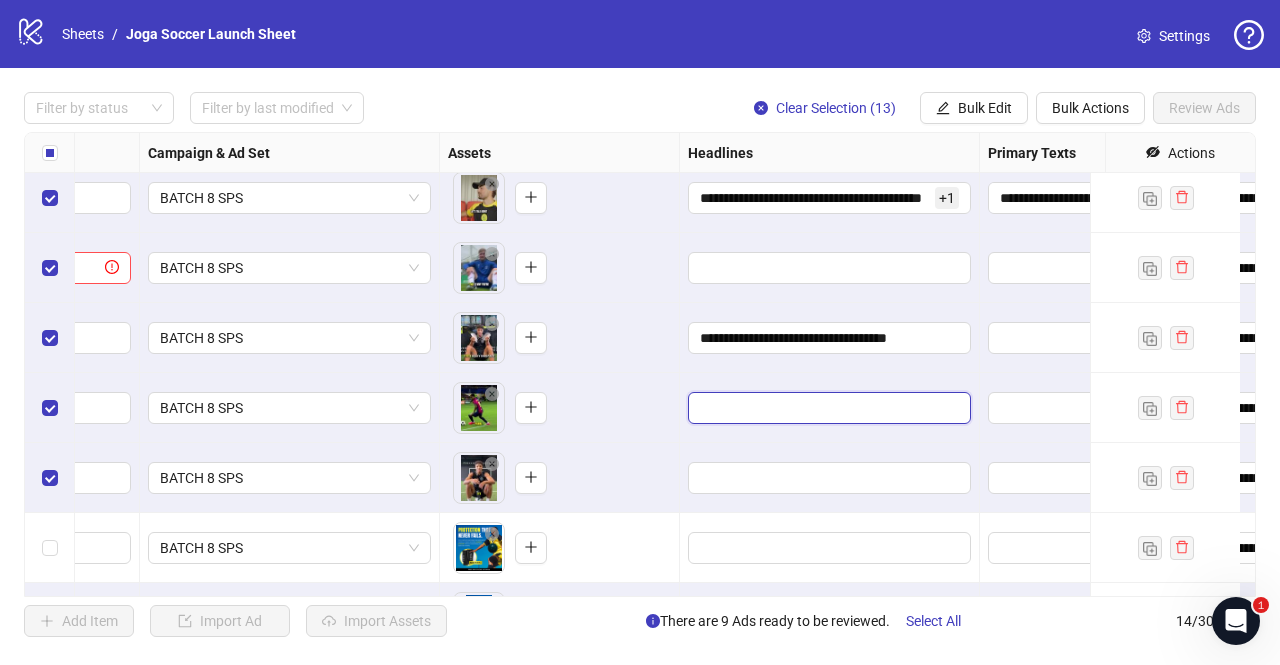 click at bounding box center [827, 408] 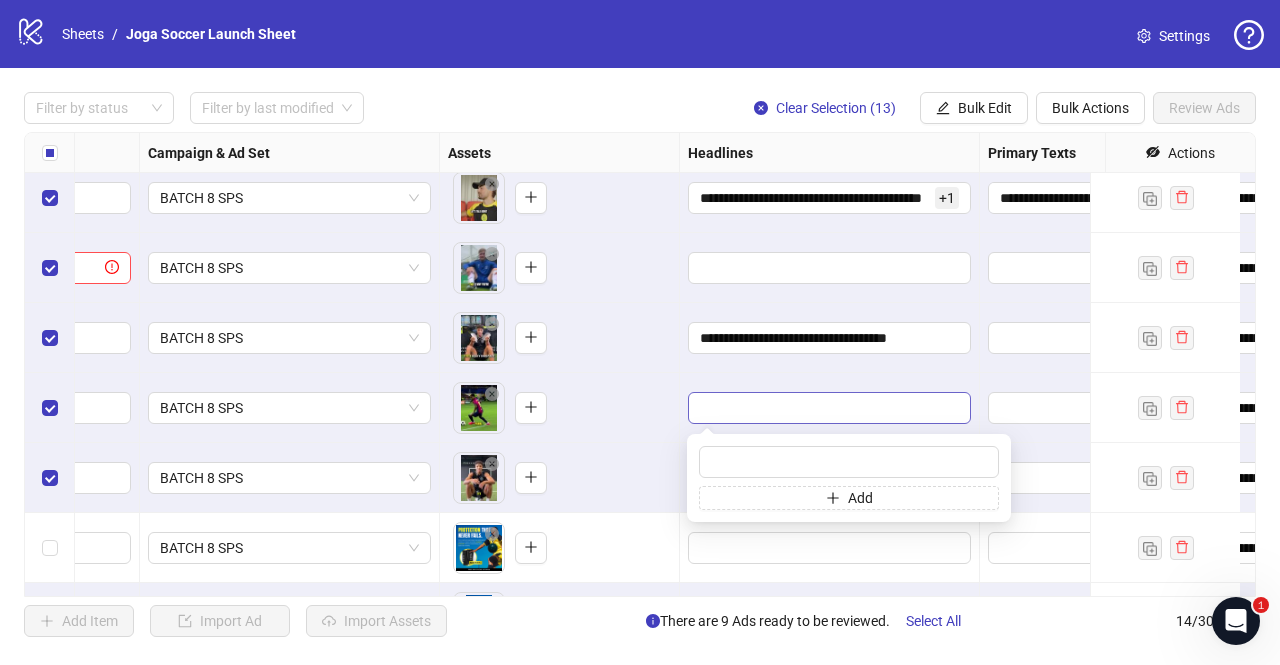 type on "**********" 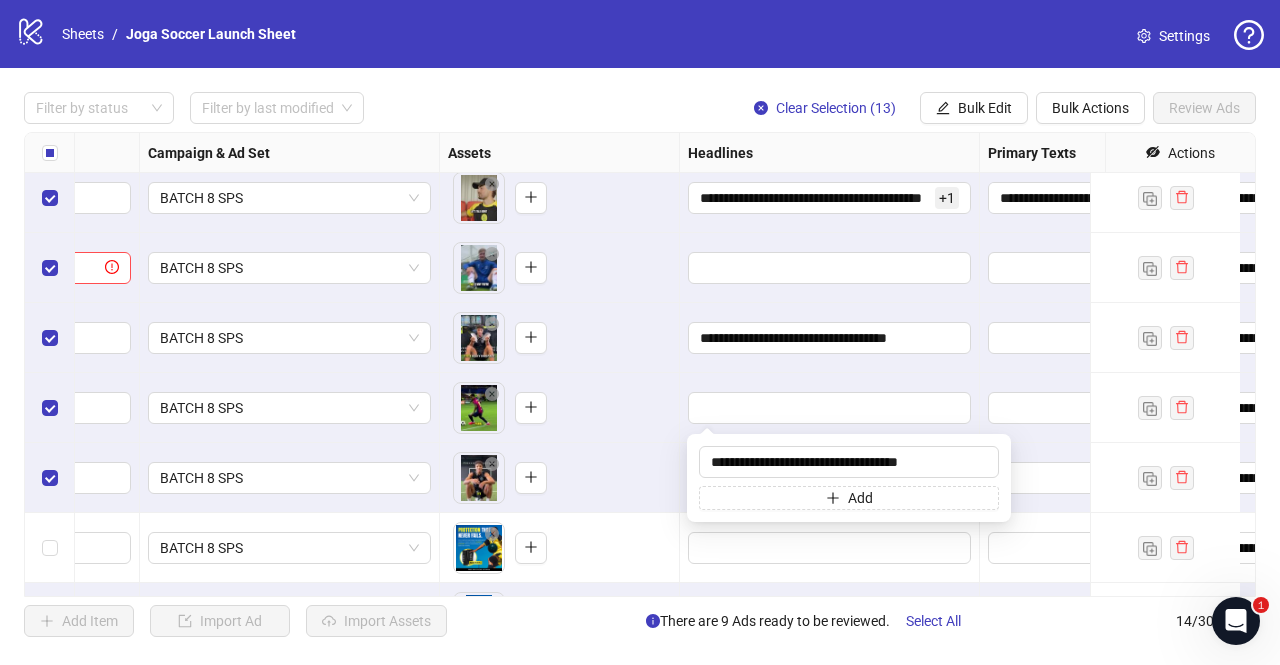 click on "To pick up a draggable item, press the space bar.
While dragging, use the arrow keys to move the item.
Press space again to drop the item in its new position, or press escape to cancel." at bounding box center (559, 408) 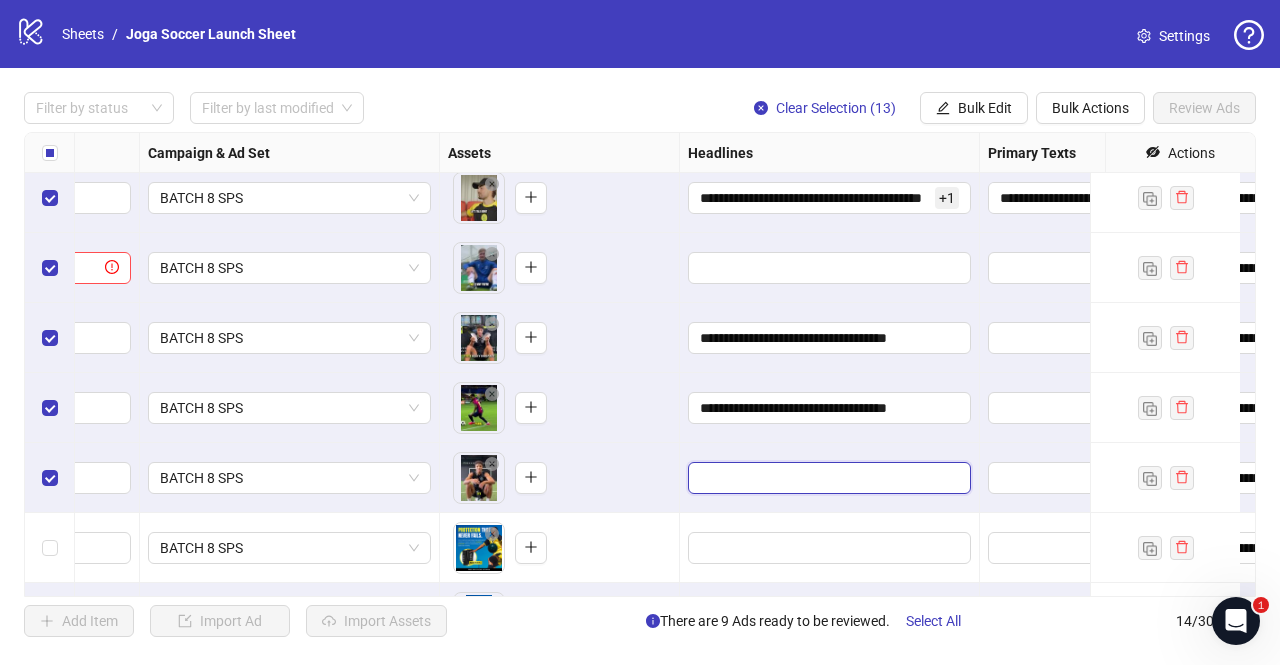 click at bounding box center (827, 478) 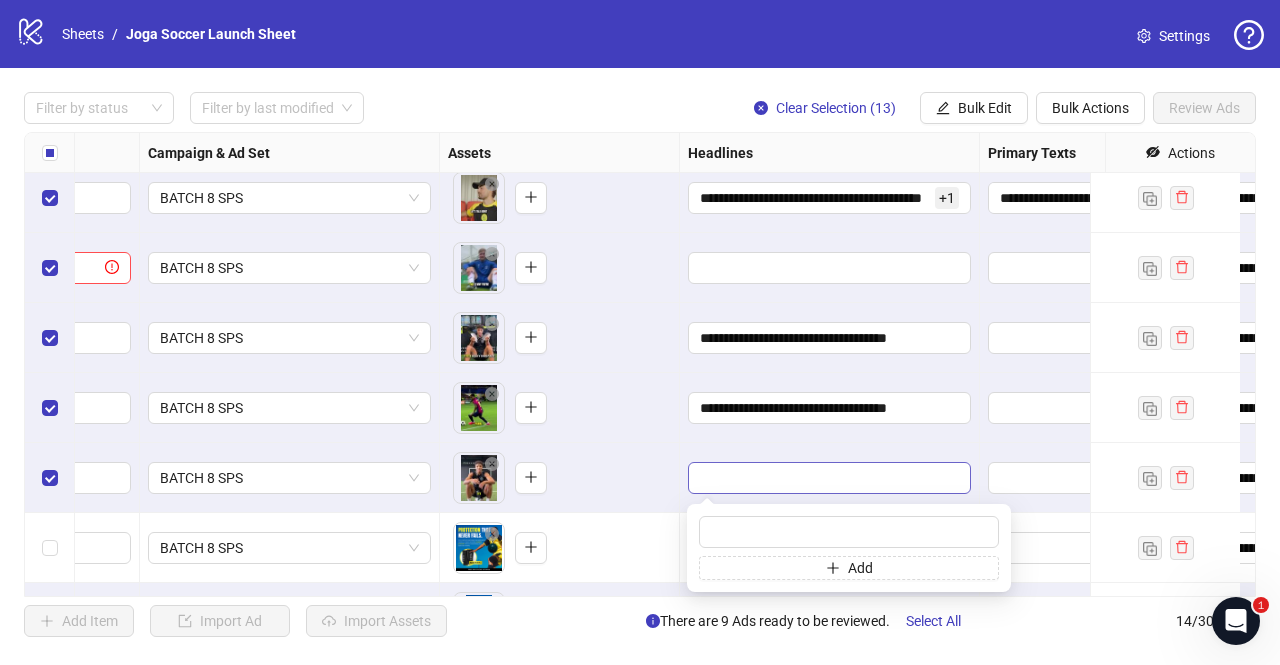 type on "**********" 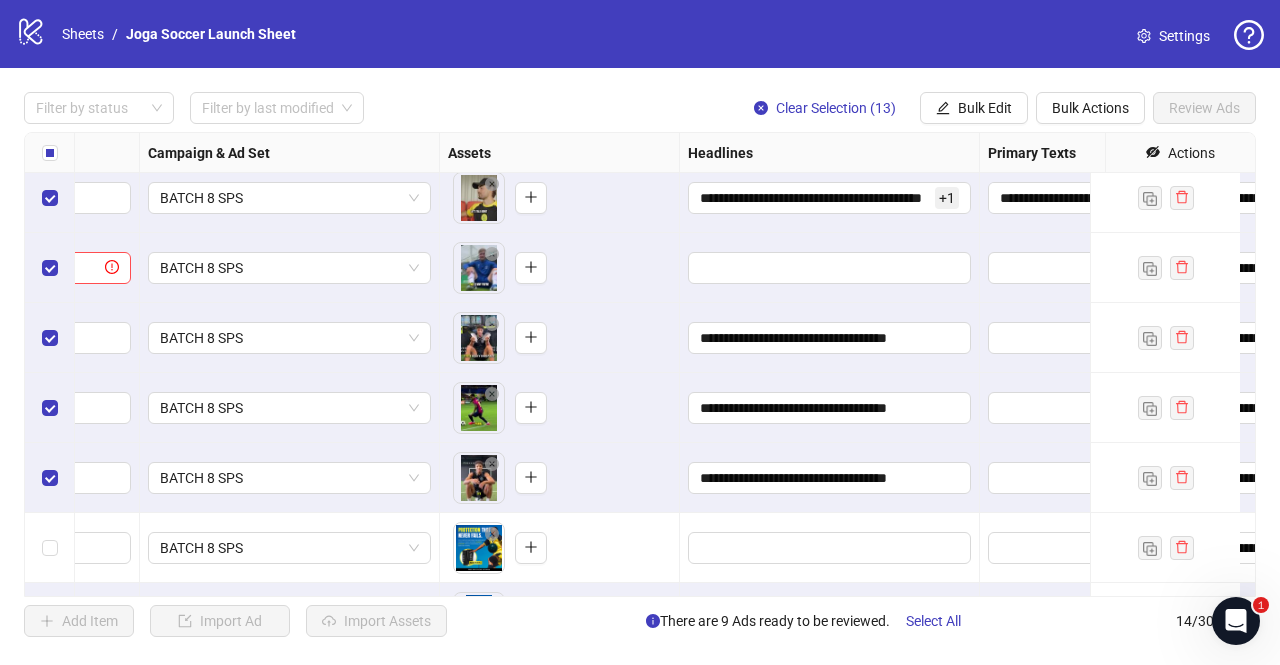 click on "To pick up a draggable item, press the space bar.
While dragging, use the arrow keys to move the item.
Press space again to drop the item in its new position, or press escape to cancel." at bounding box center [559, 478] 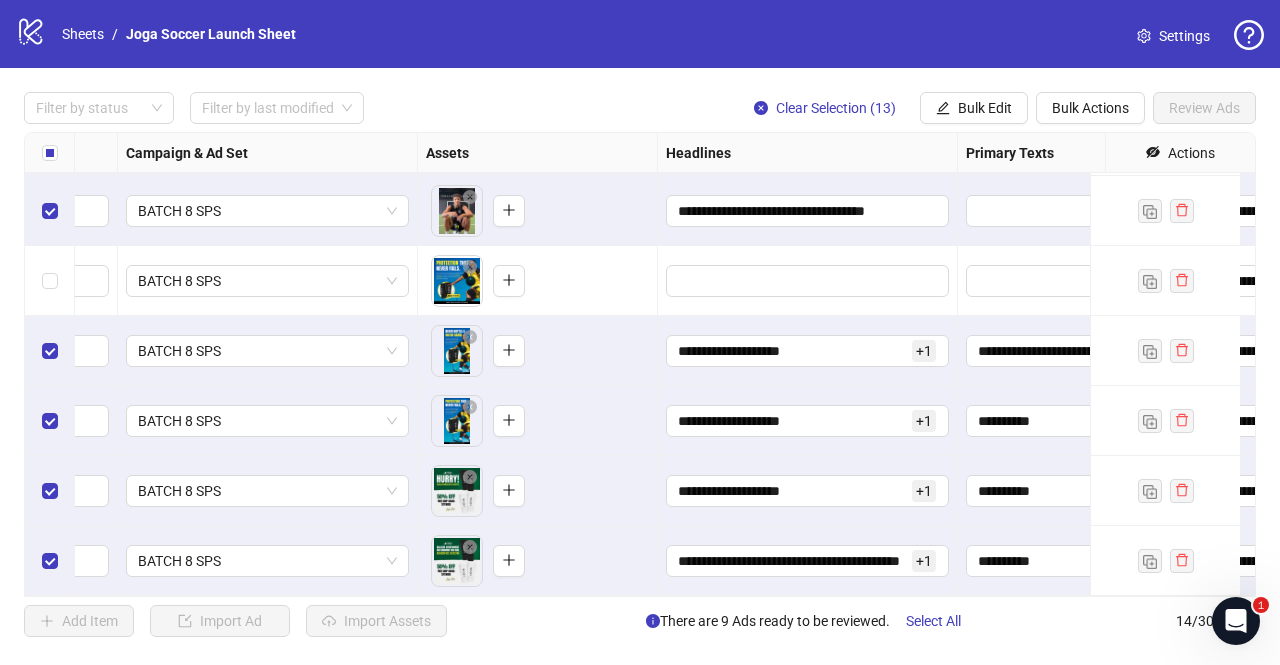 scroll, scrollTop: 571, scrollLeft: 531, axis: both 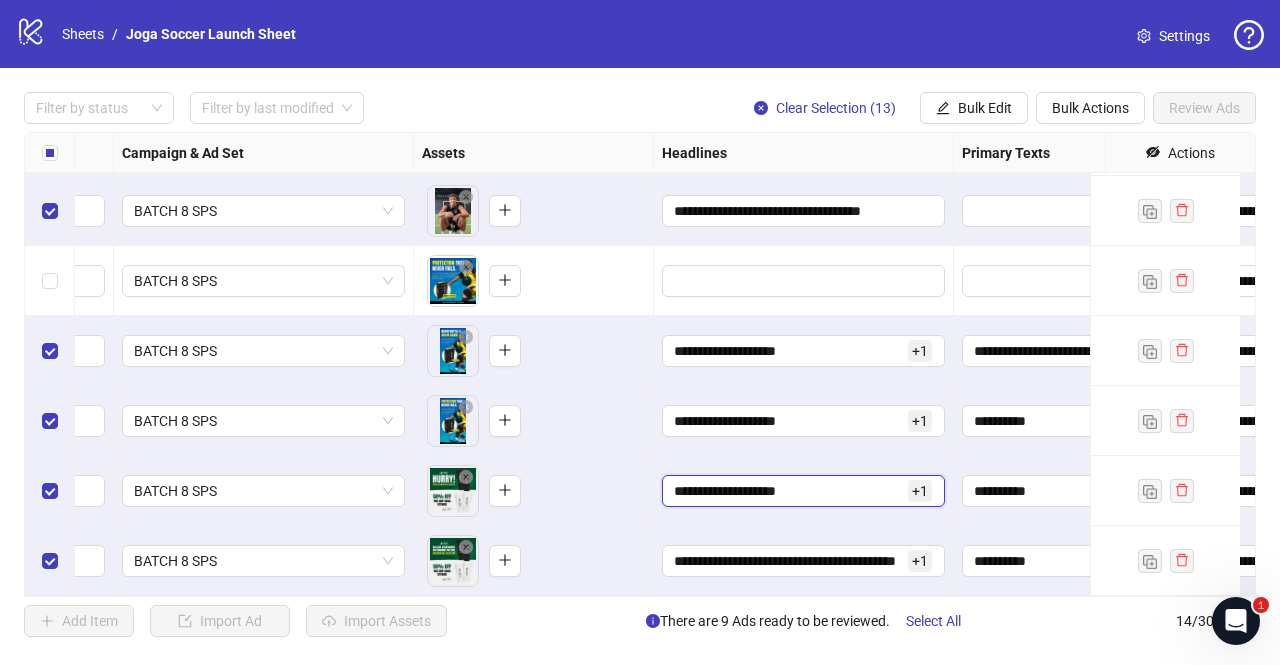 click on "**********" at bounding box center (789, 491) 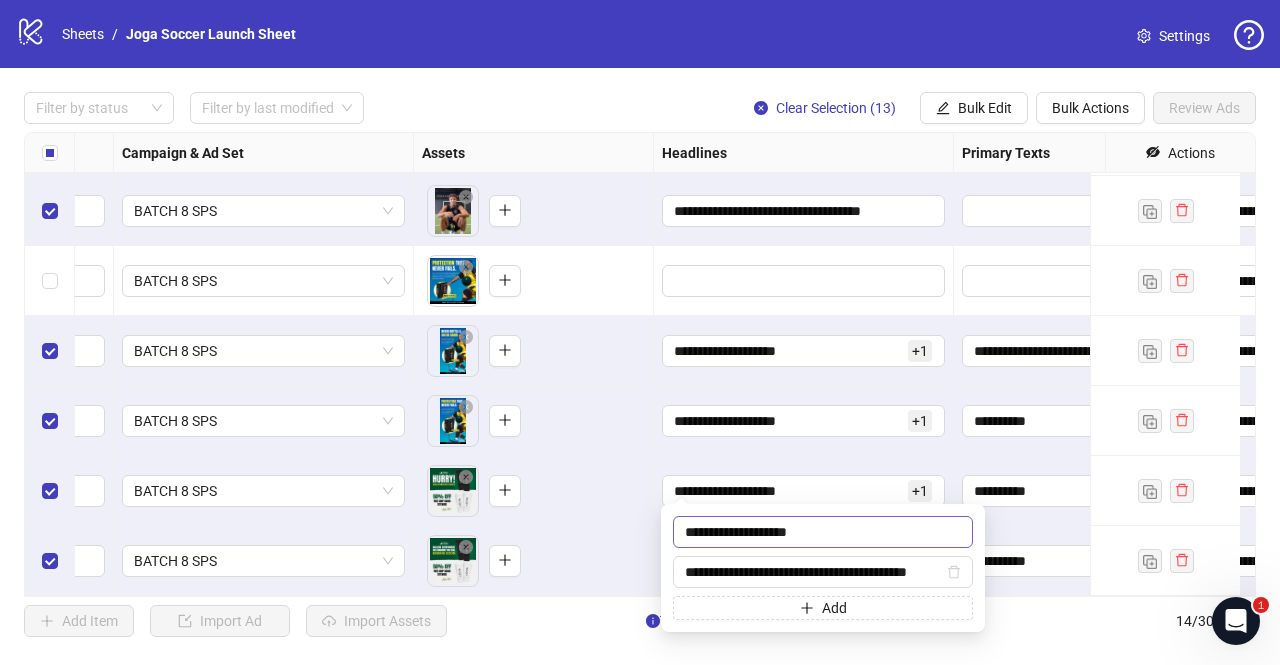 drag, startPoint x: 686, startPoint y: 531, endPoint x: 853, endPoint y: 537, distance: 167.10774 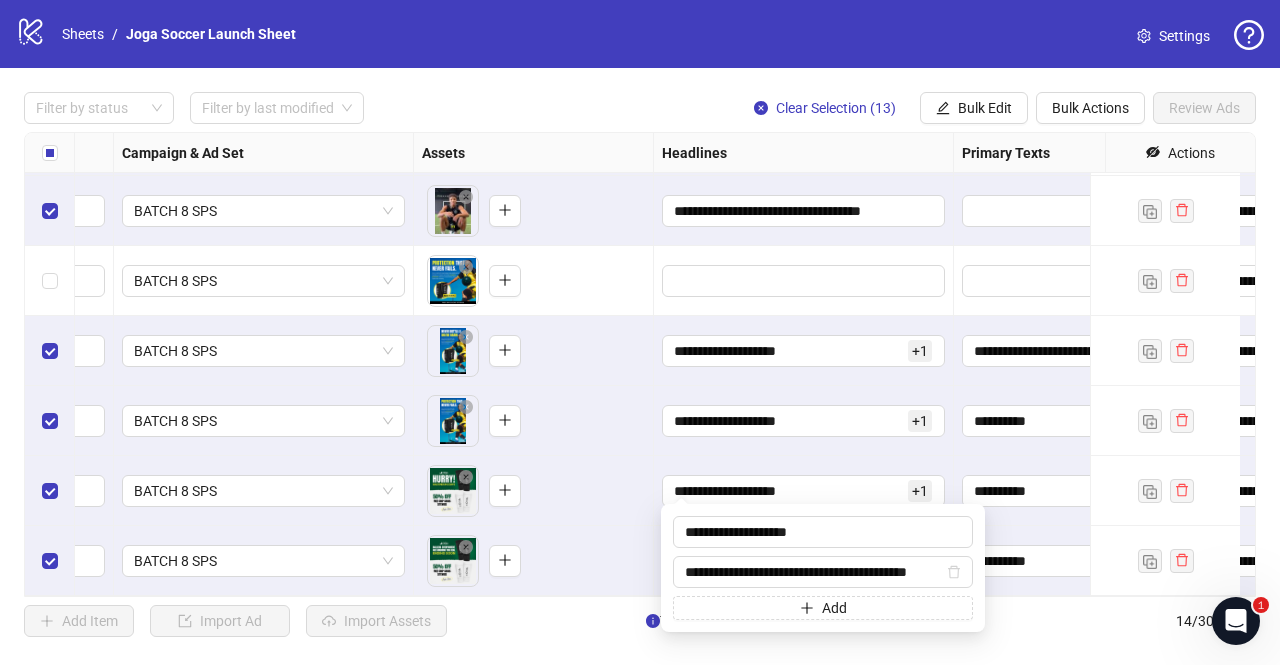 click on "To pick up a draggable item, press the space bar.
While dragging, use the arrow keys to move the item.
Press space again to drop the item in its new position, or press escape to cancel." at bounding box center [534, 351] 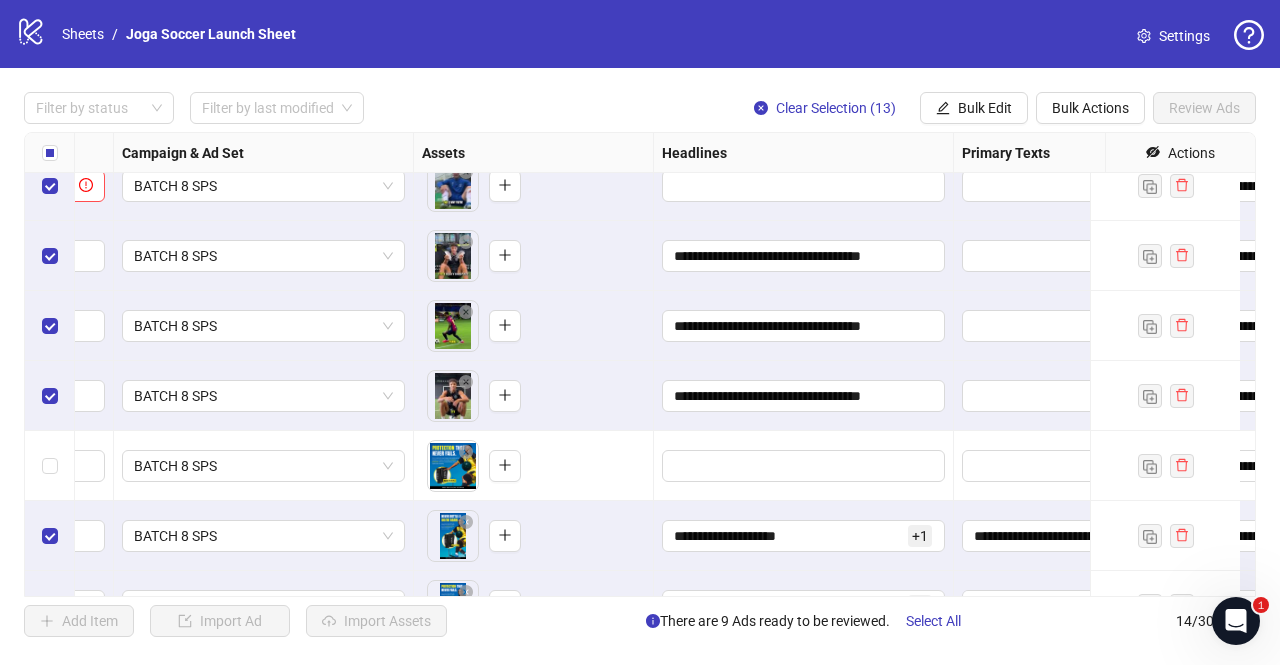 scroll, scrollTop: 302, scrollLeft: 531, axis: both 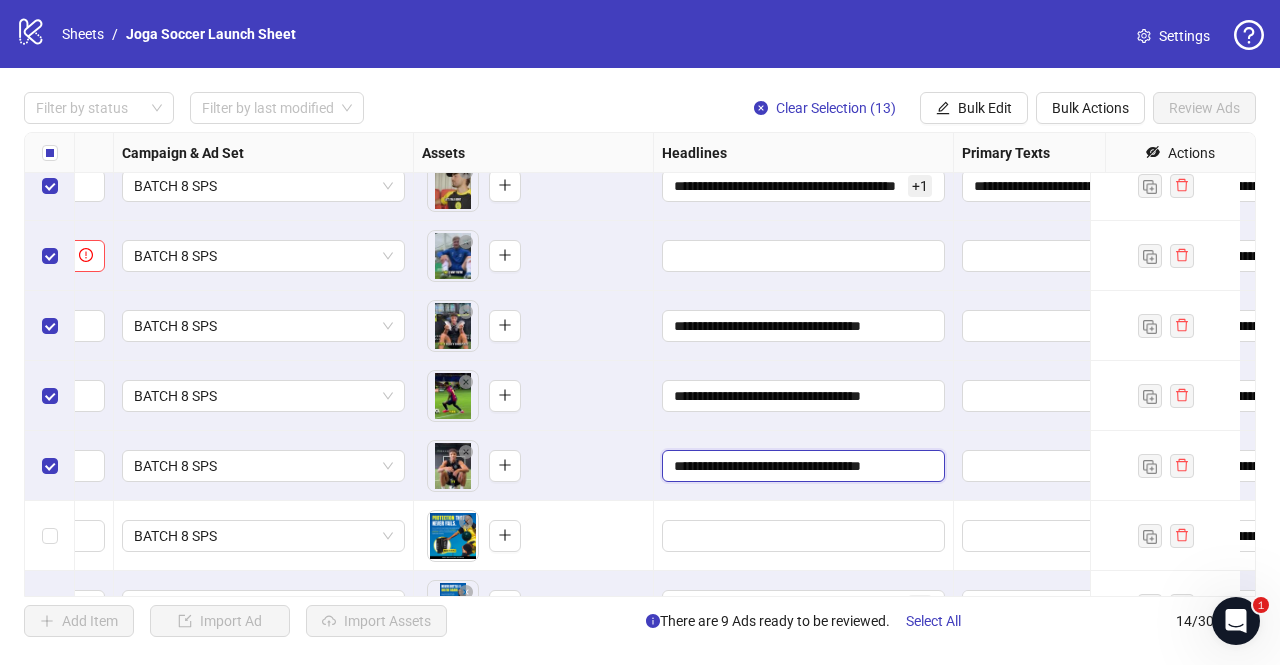 click on "**********" at bounding box center (801, 466) 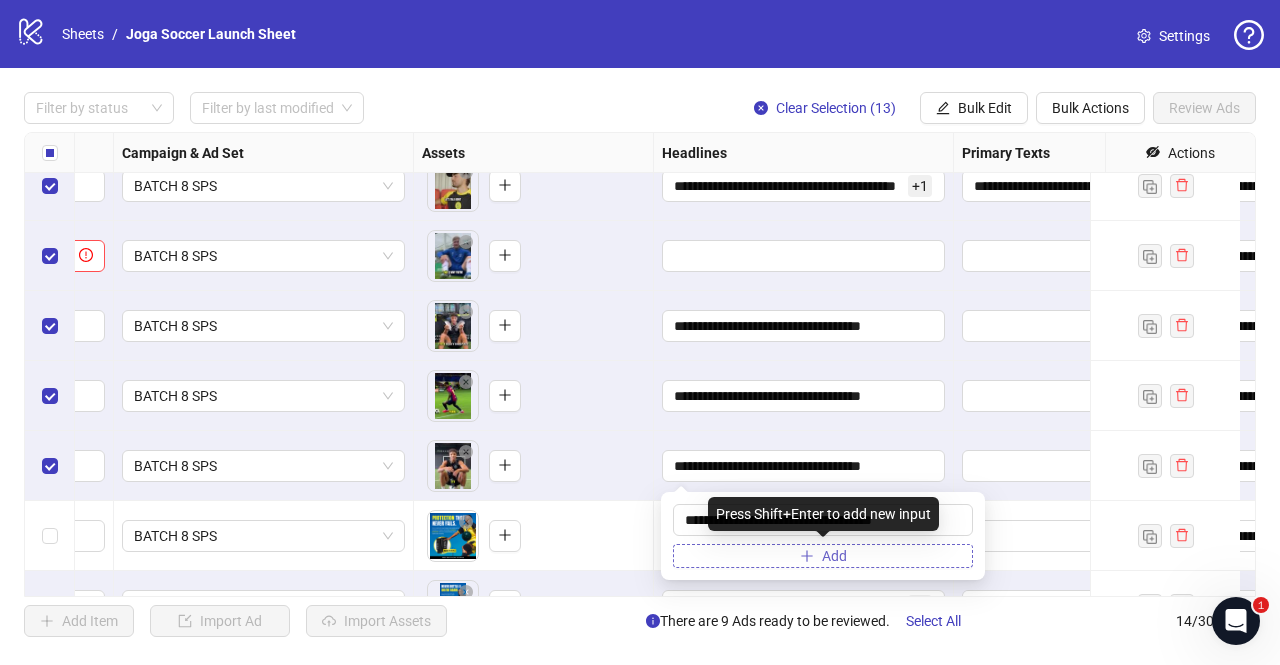 click on "Add" at bounding box center [834, 556] 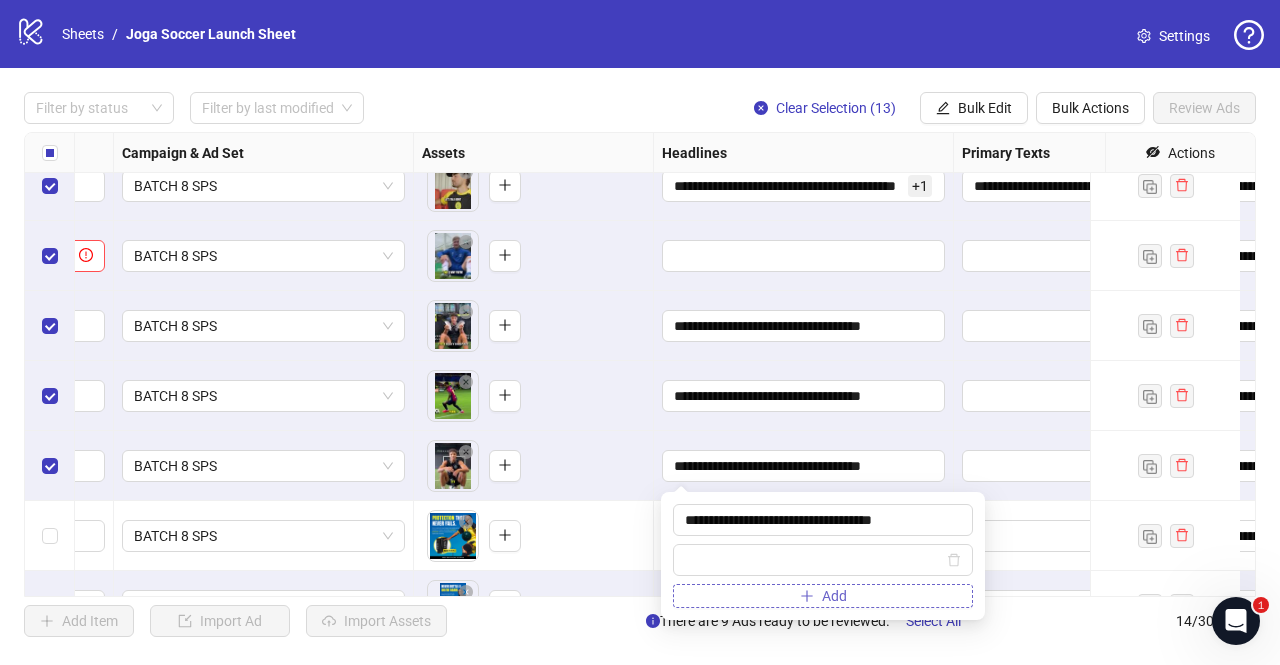 type on "**********" 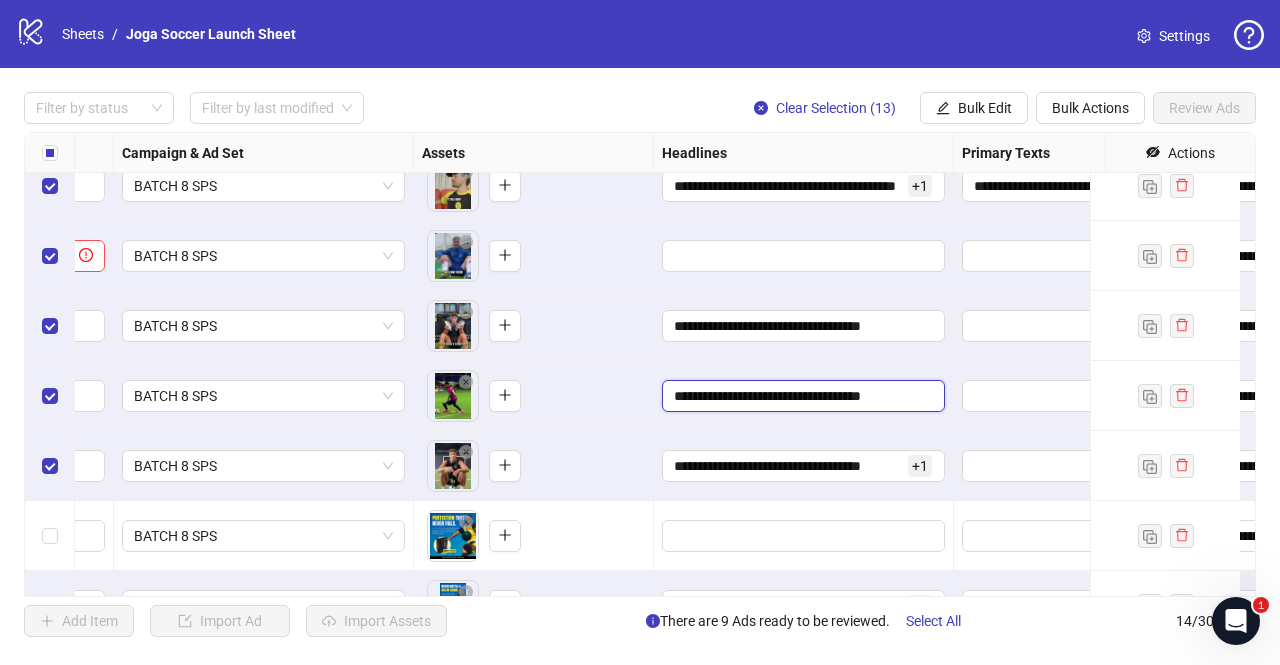click on "**********" at bounding box center [801, 396] 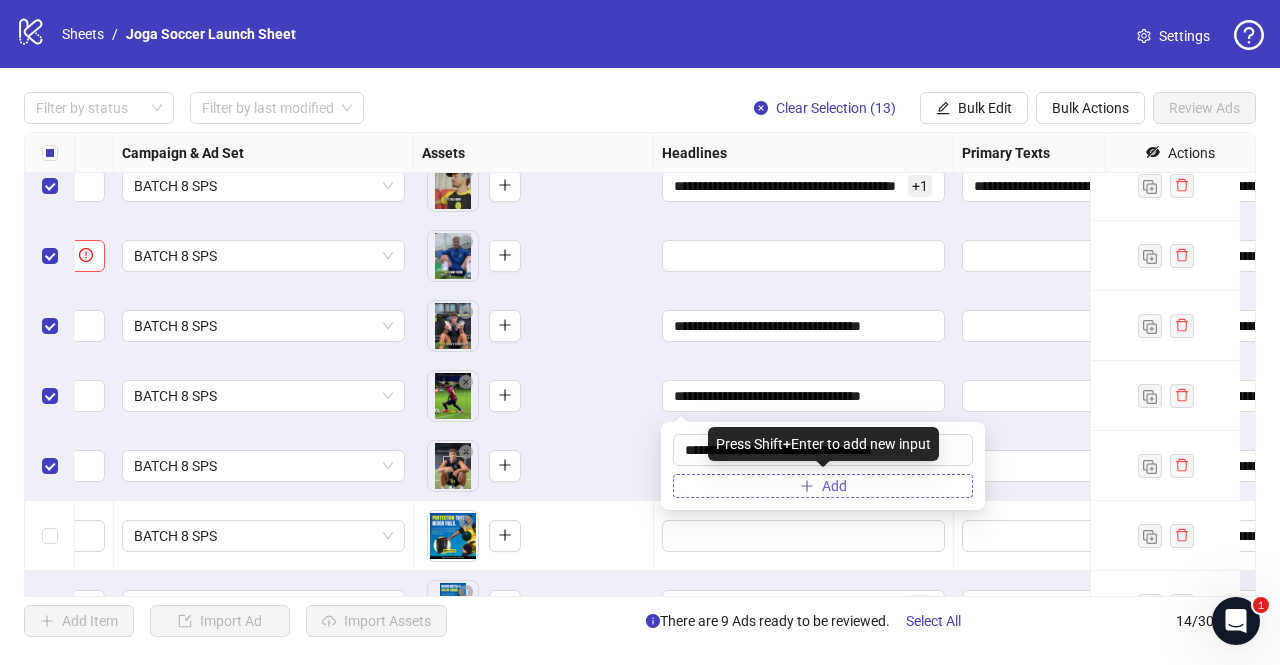click on "Add" at bounding box center [823, 486] 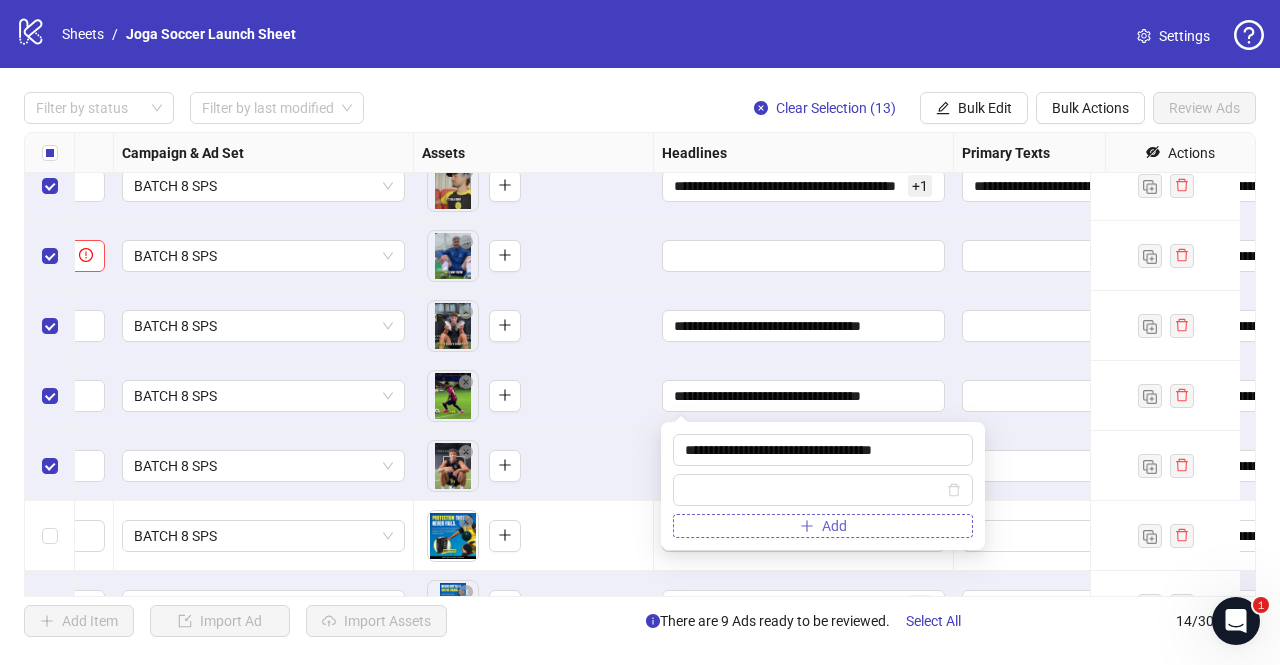 type on "**********" 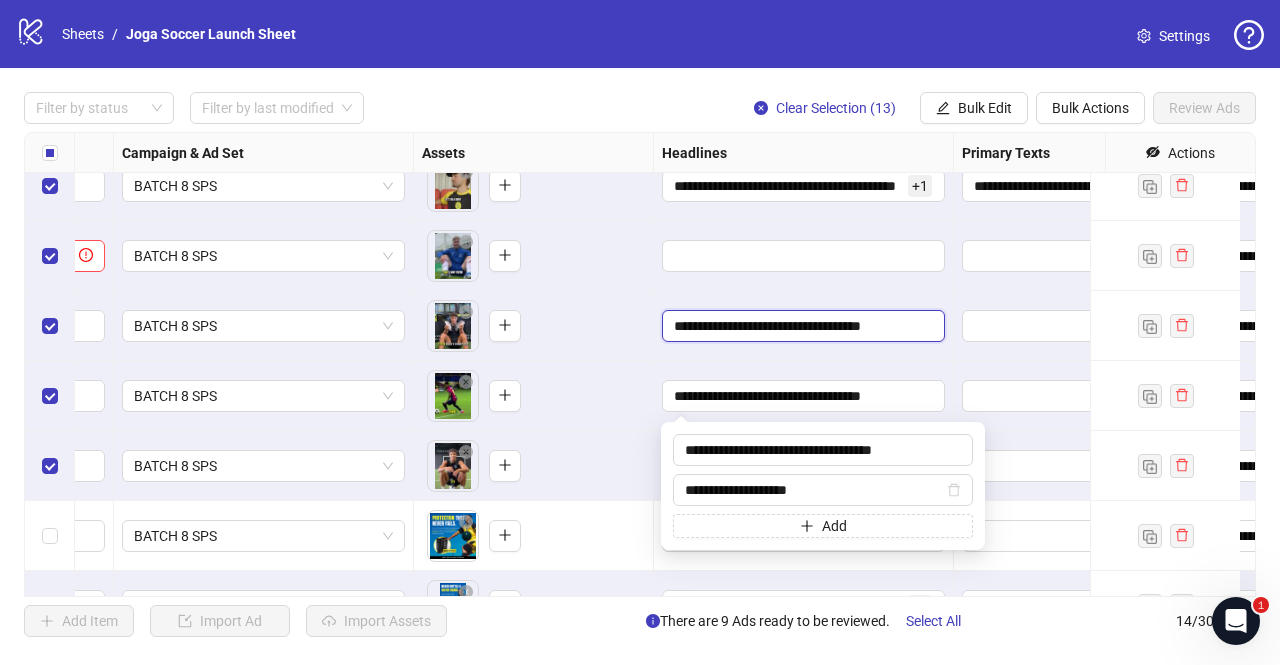 click on "**********" at bounding box center [801, 326] 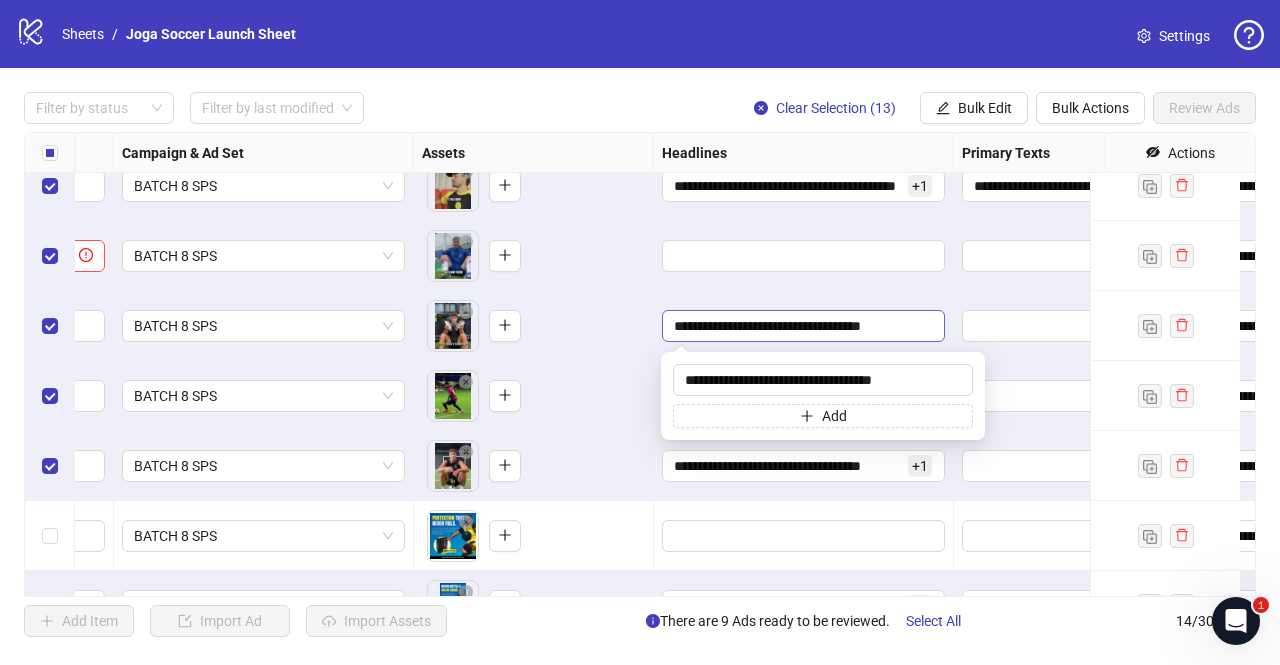 click on "**********" at bounding box center (801, 326) 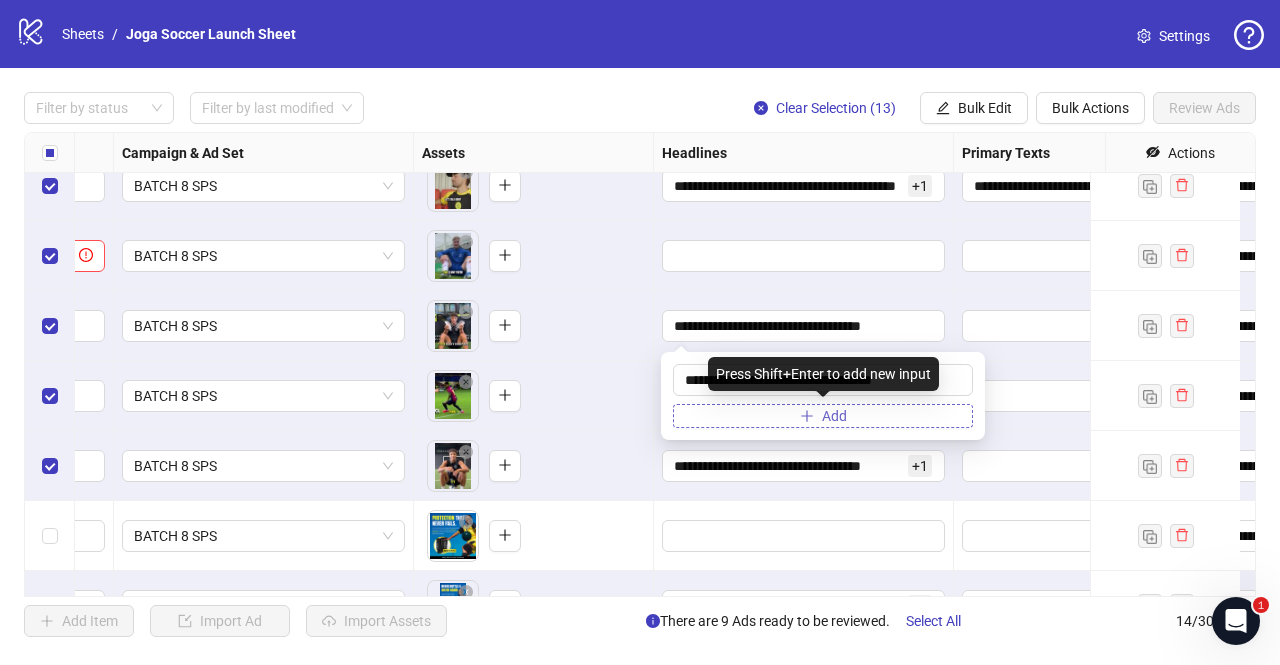 click on "Add" at bounding box center [834, 416] 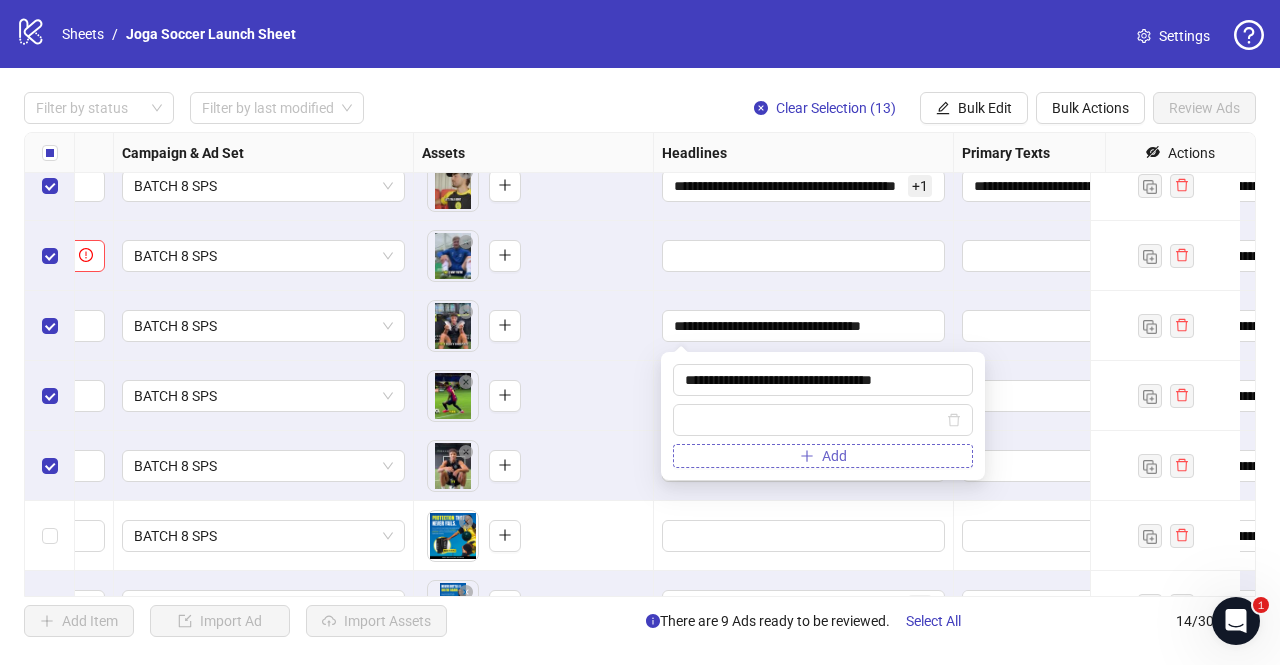 type on "**********" 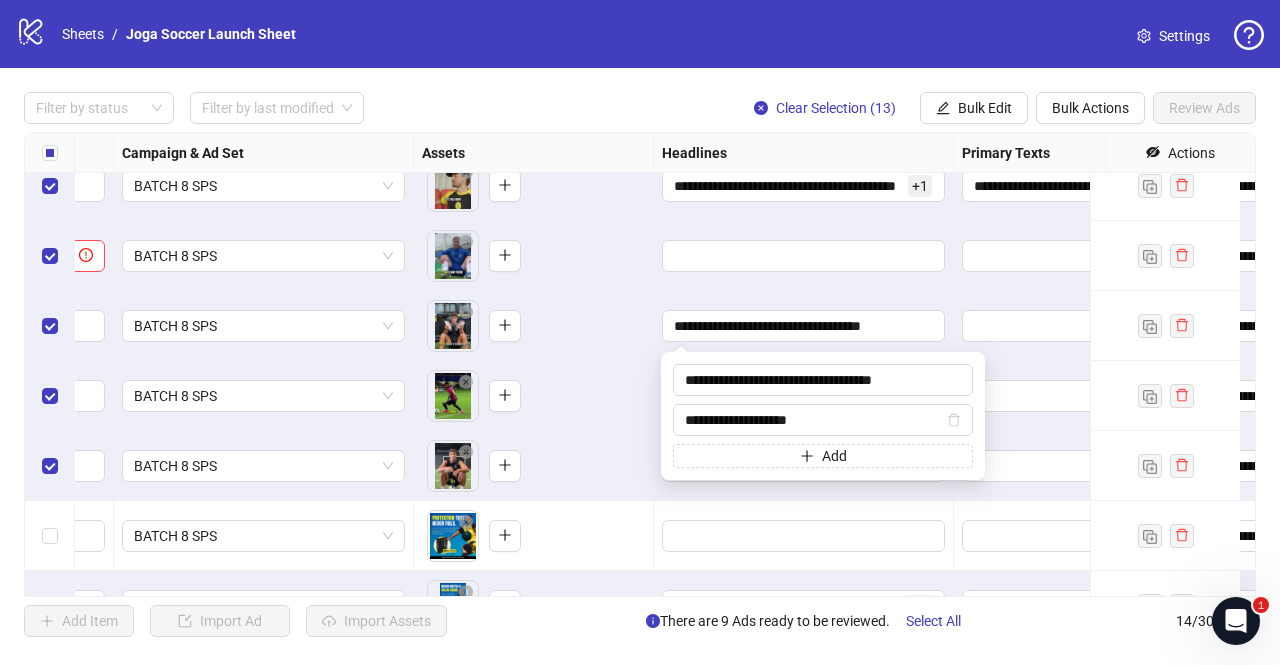 click on "To pick up a draggable item, press the space bar.
While dragging, use the arrow keys to move the item.
Press space again to drop the item in its new position, or press escape to cancel." at bounding box center [533, 396] 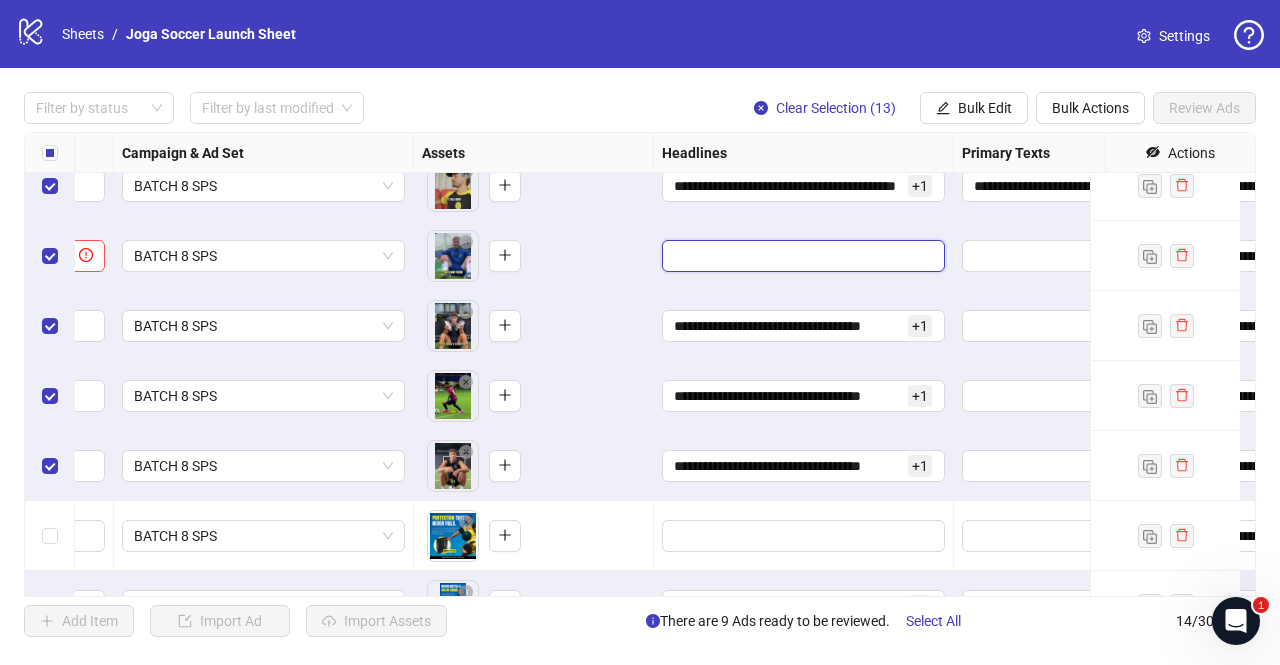 click at bounding box center (801, 256) 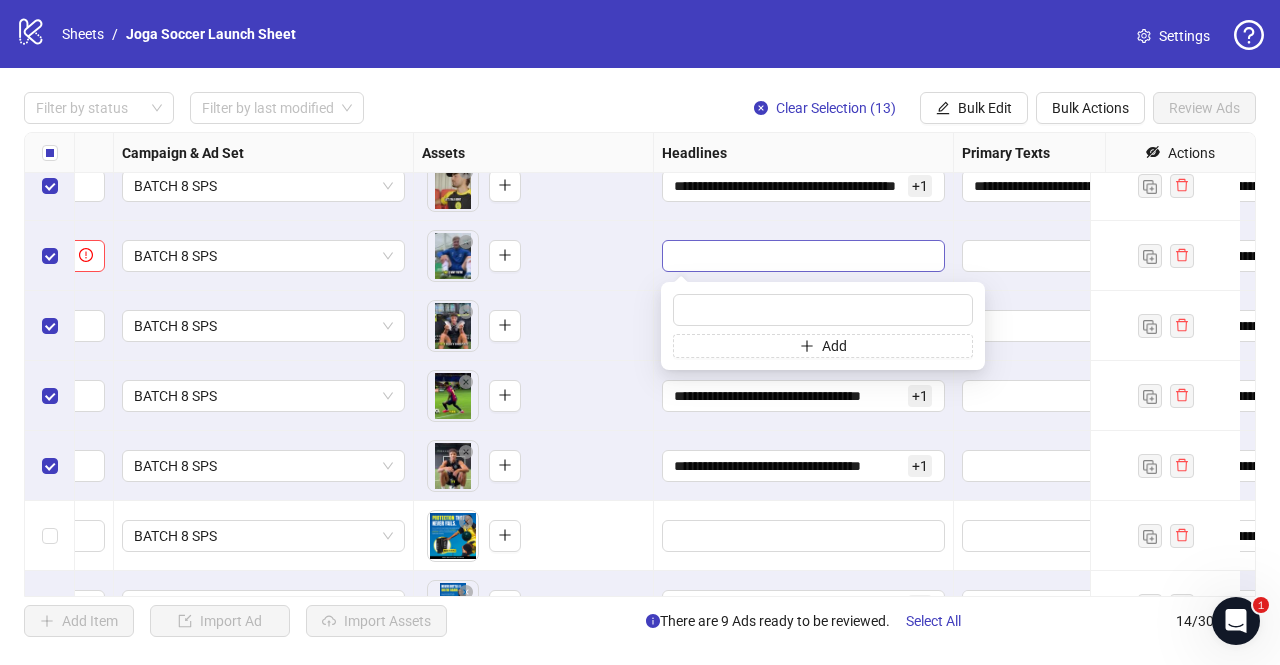 type on "**********" 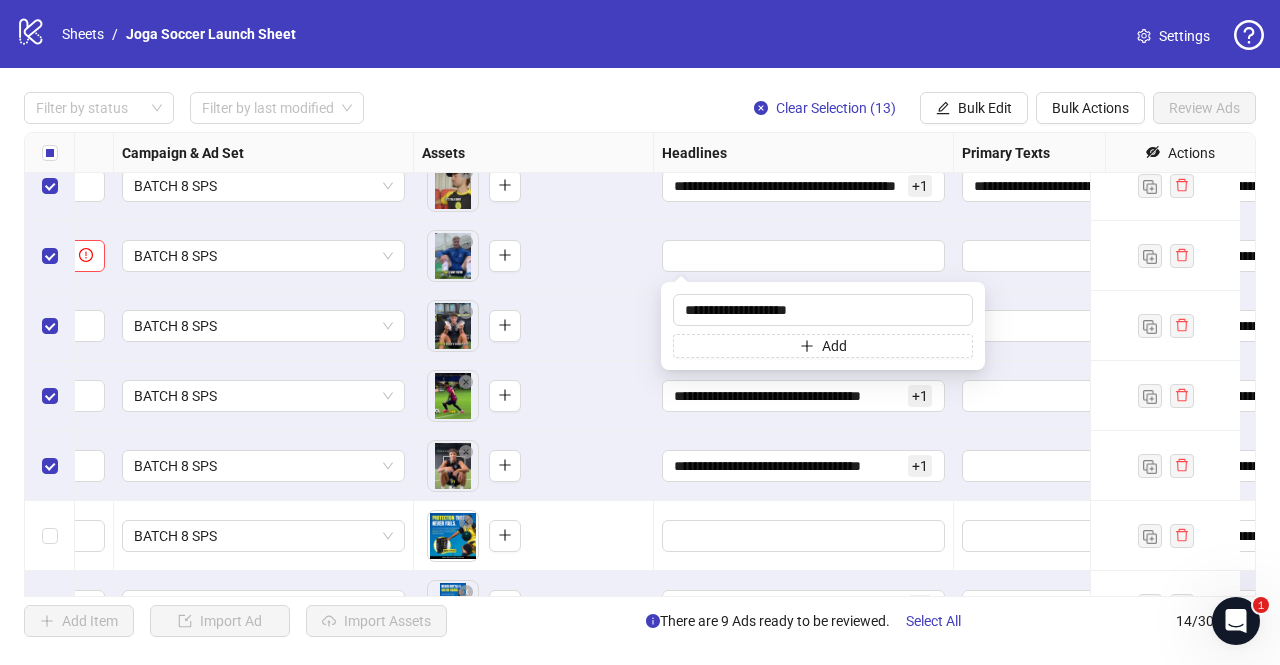 click on "To pick up a draggable item, press the space bar.
While dragging, use the arrow keys to move the item.
Press space again to drop the item in its new position, or press escape to cancel." at bounding box center [533, 326] 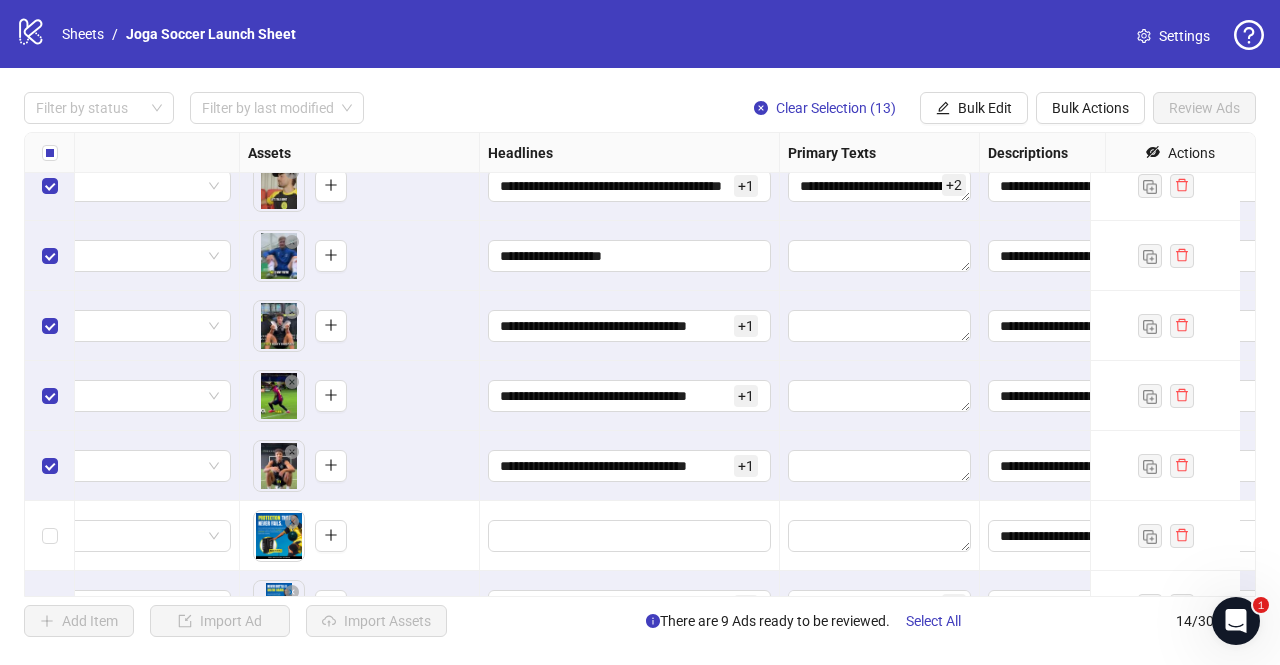 scroll, scrollTop: 302, scrollLeft: 706, axis: both 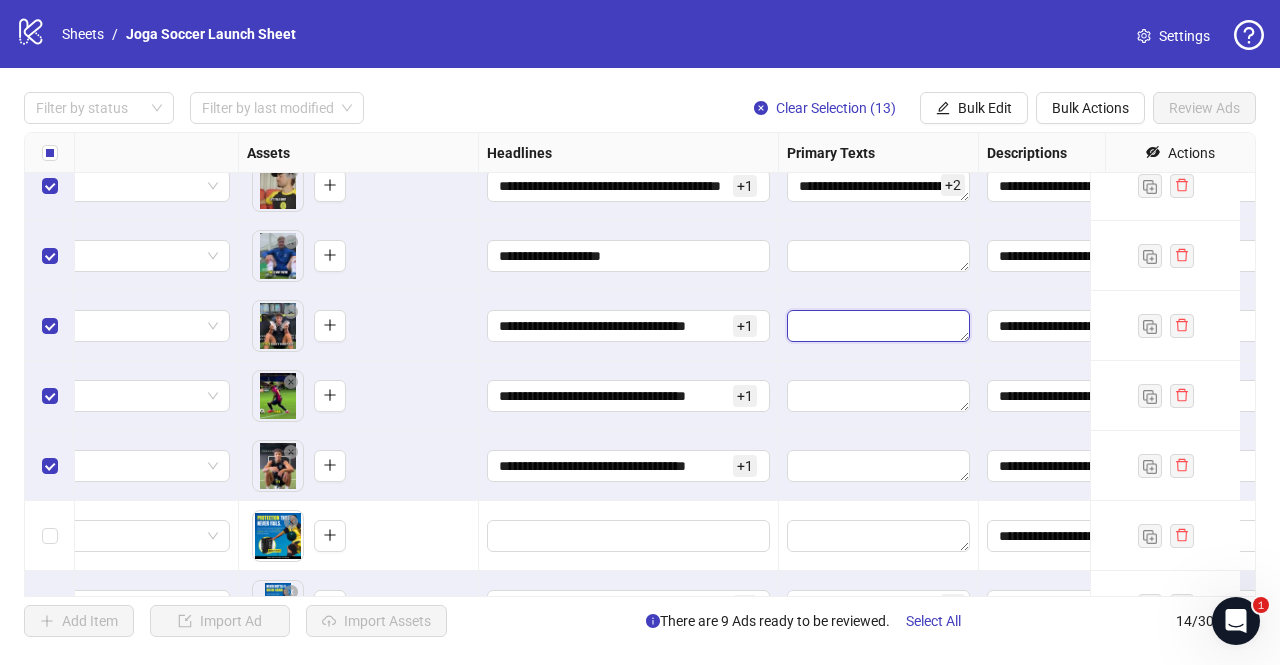 click at bounding box center (878, 326) 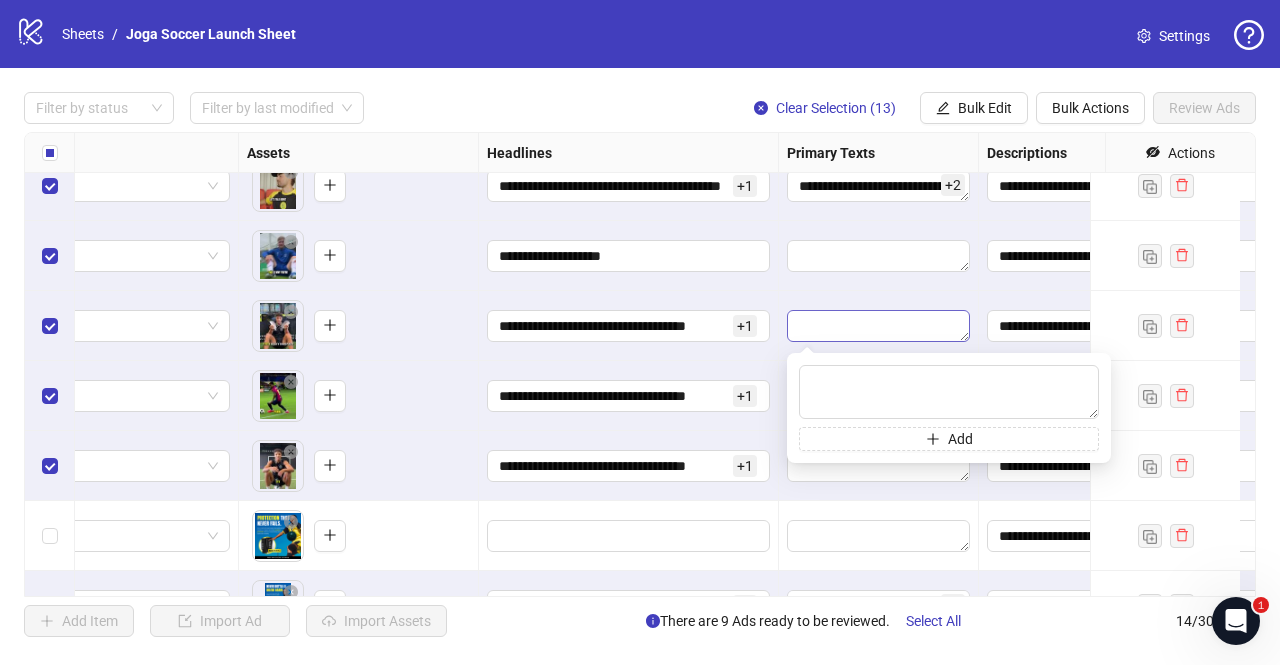 type on "**********" 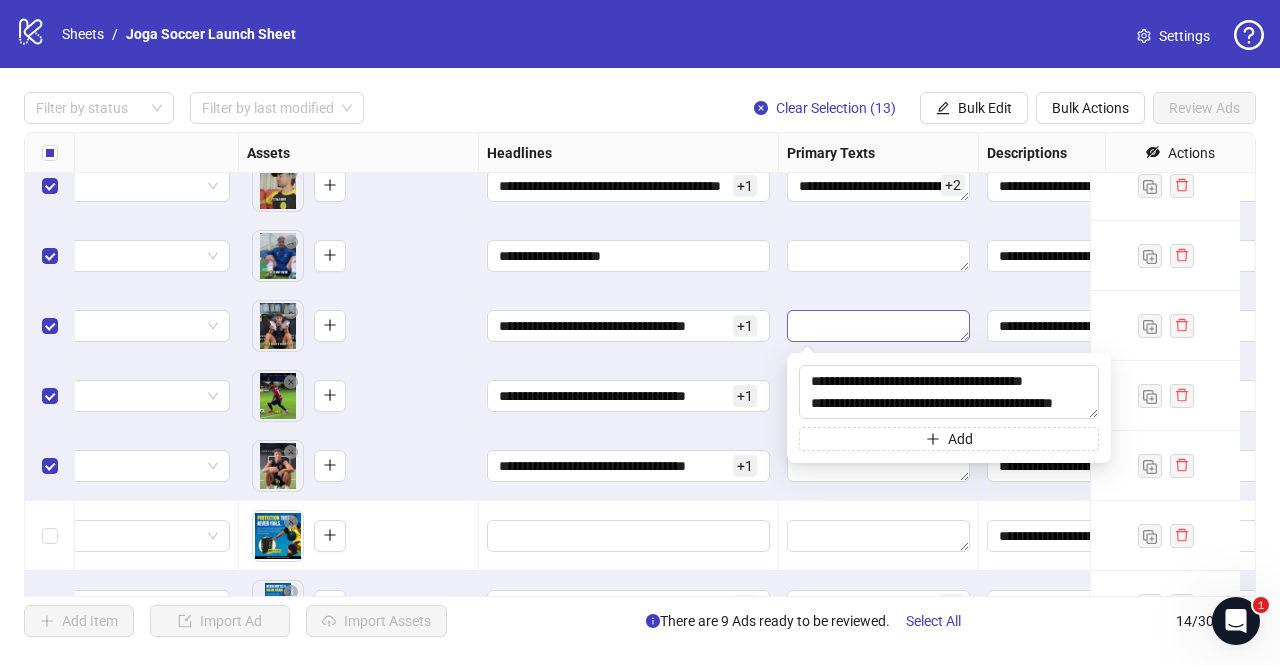 scroll, scrollTop: 104, scrollLeft: 0, axis: vertical 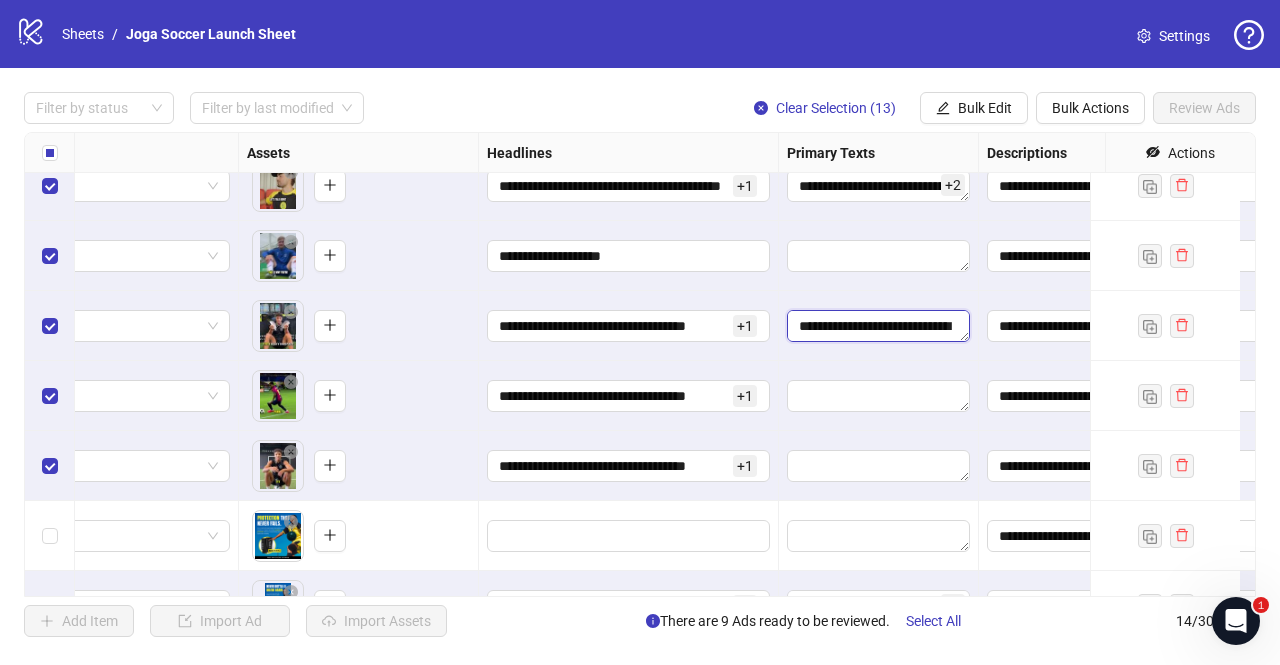click on "**********" at bounding box center [878, 326] 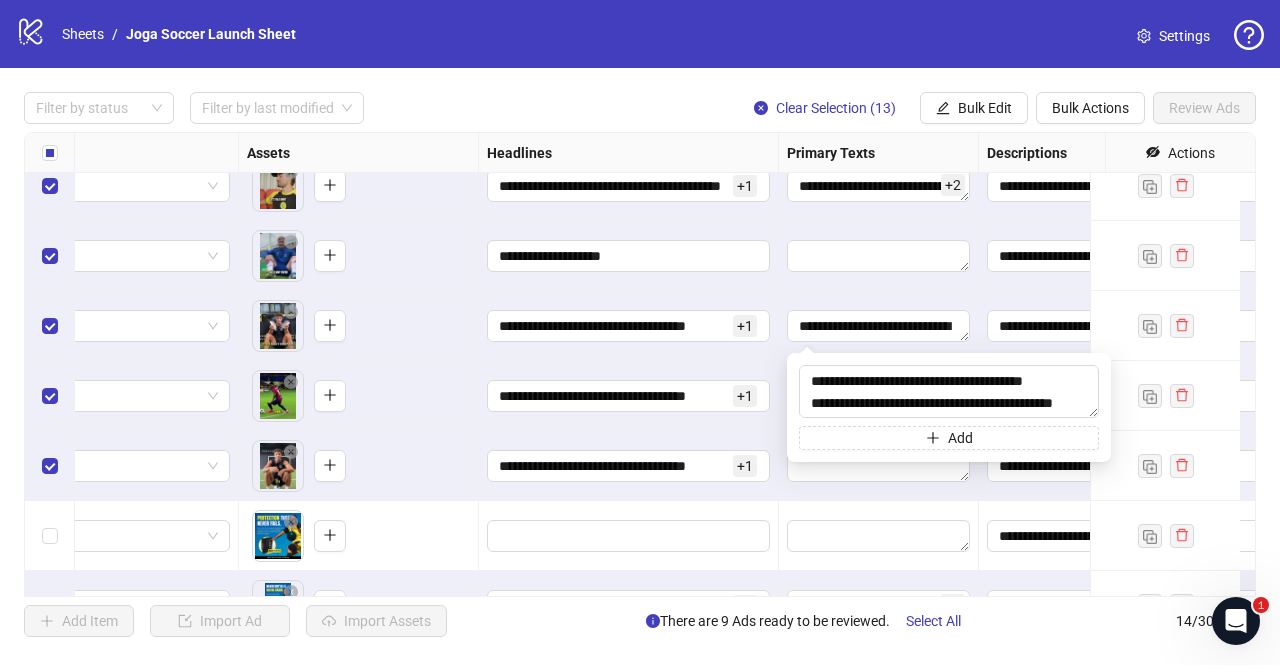 scroll, scrollTop: 110, scrollLeft: 0, axis: vertical 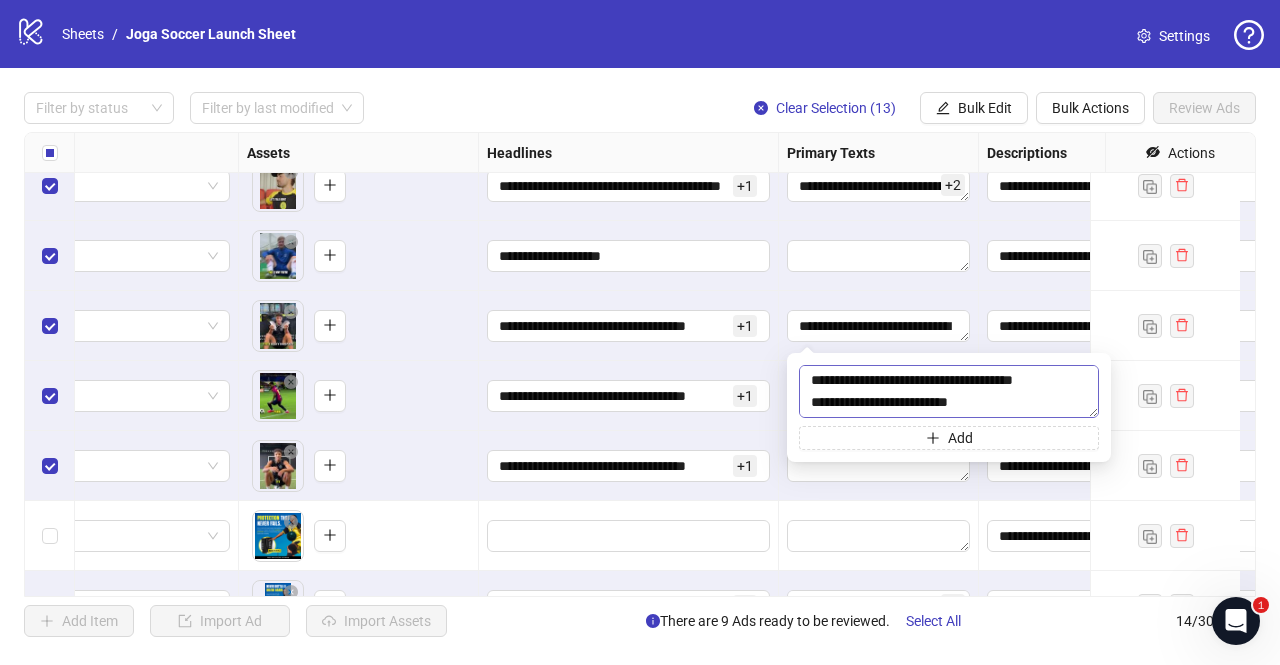 click on "**********" at bounding box center [949, 391] 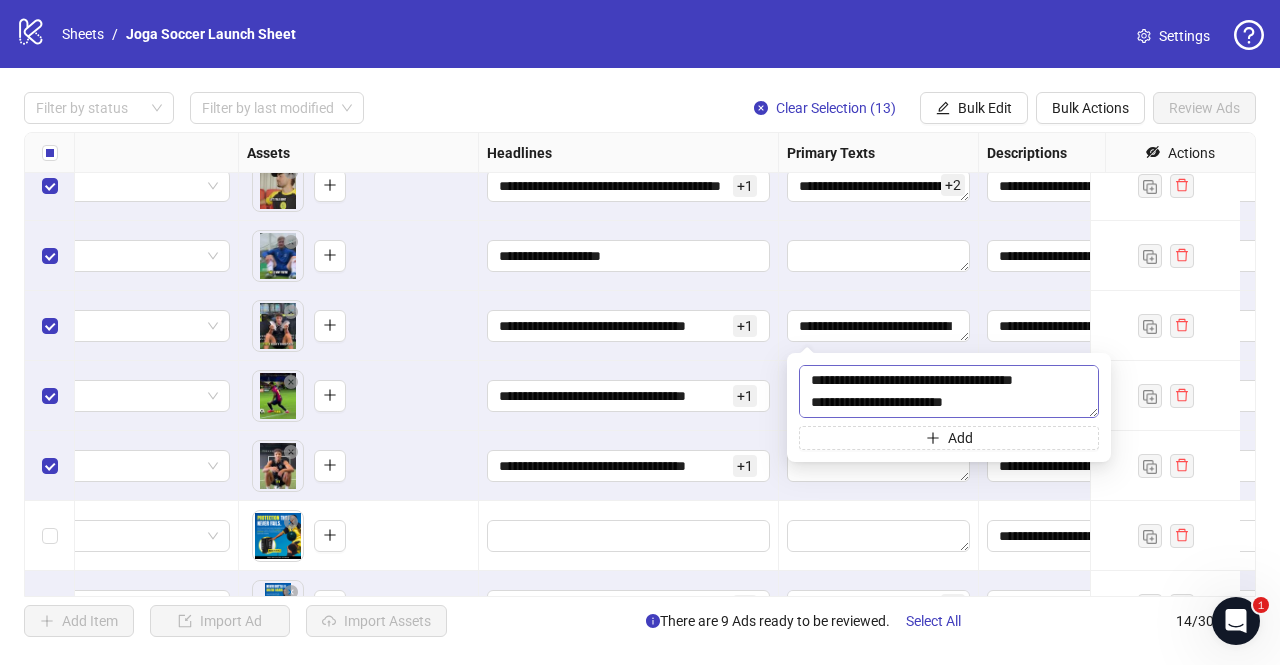 scroll, scrollTop: 88, scrollLeft: 0, axis: vertical 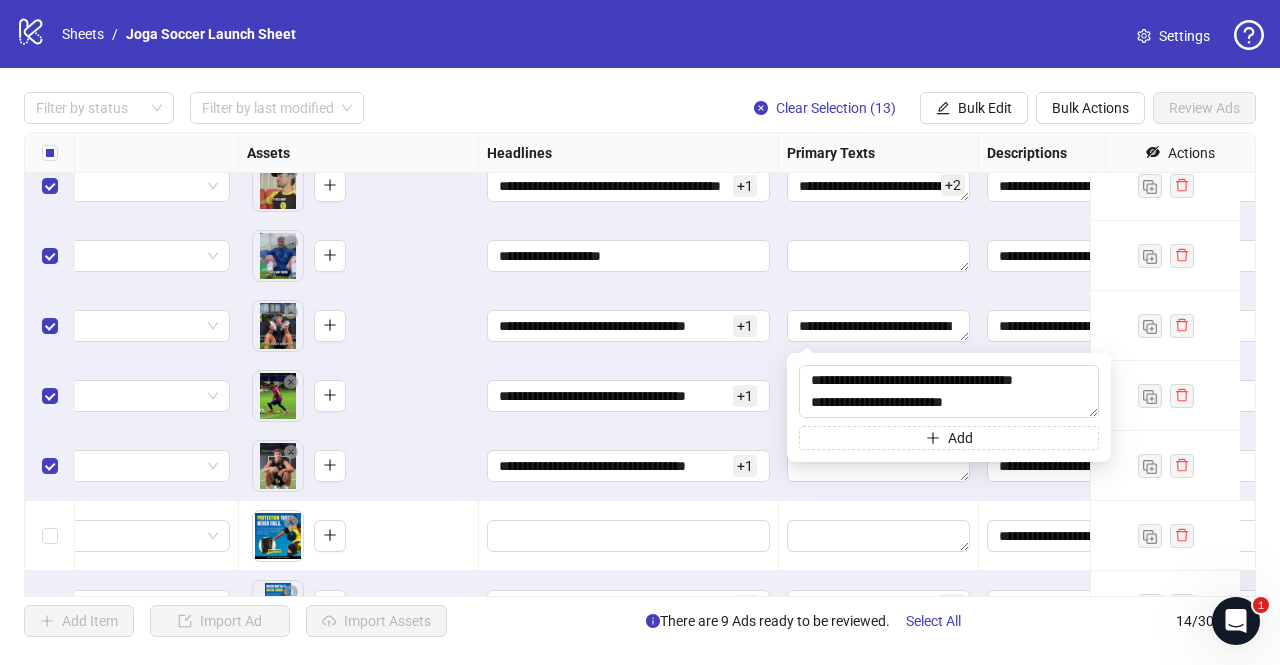 click on "**********" at bounding box center [629, 396] 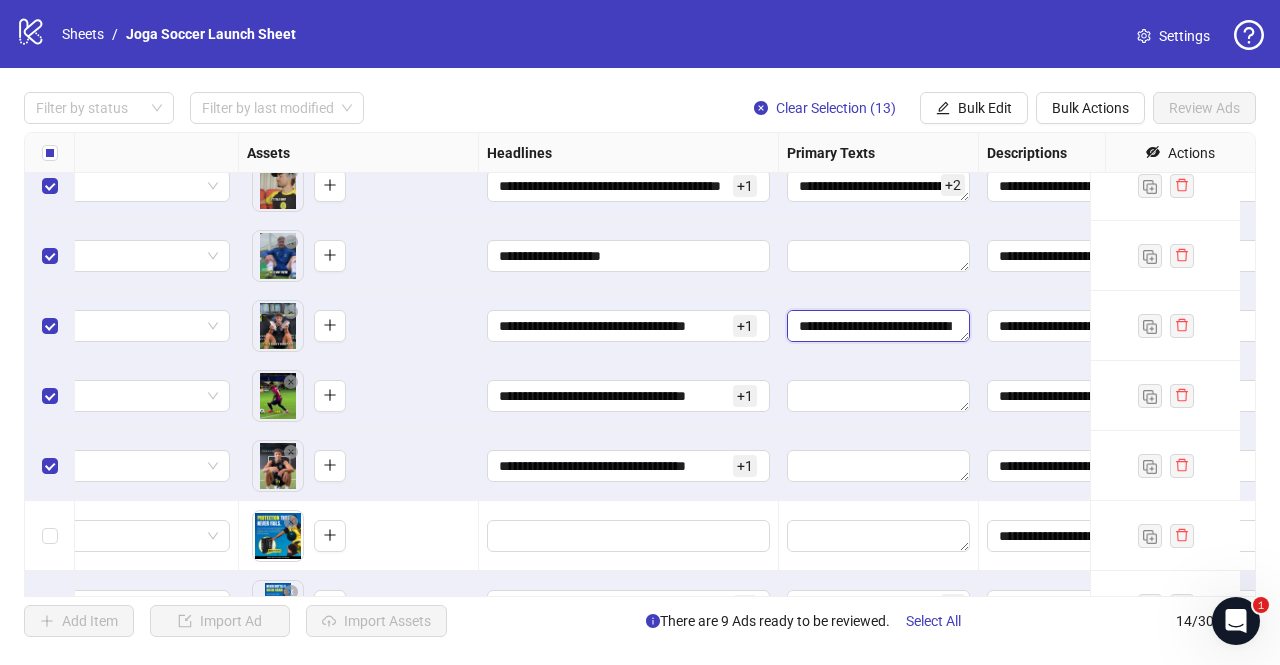 click on "**********" at bounding box center [878, 326] 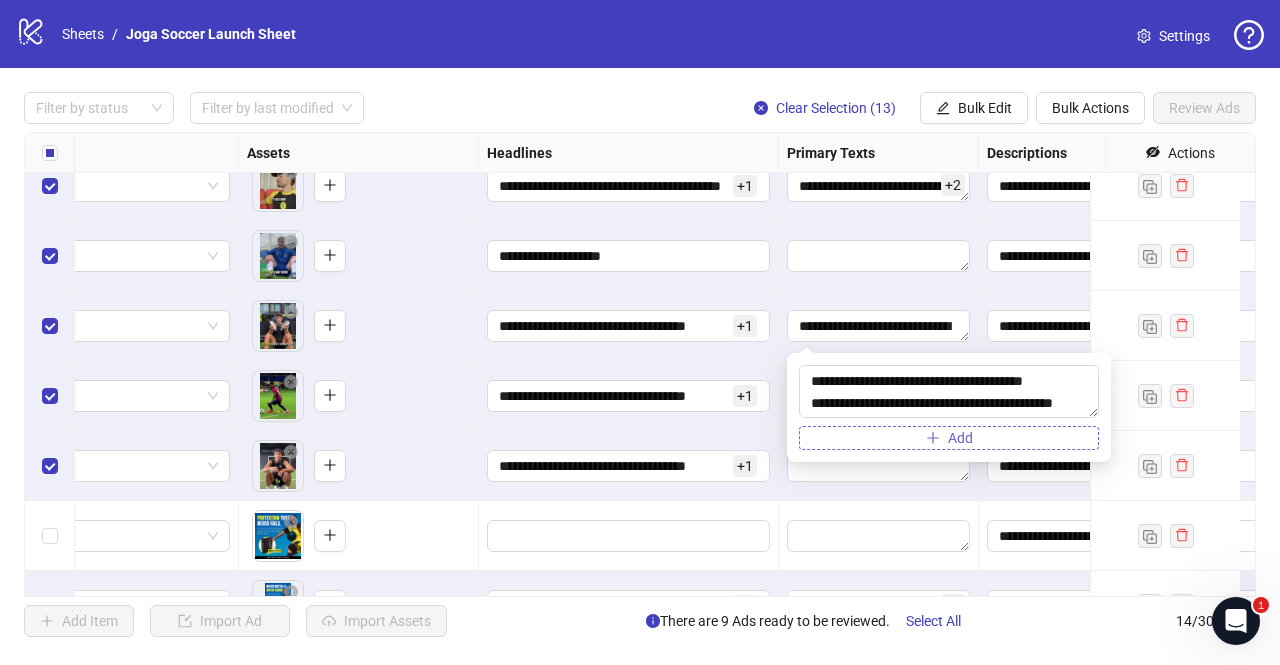 scroll, scrollTop: 88, scrollLeft: 0, axis: vertical 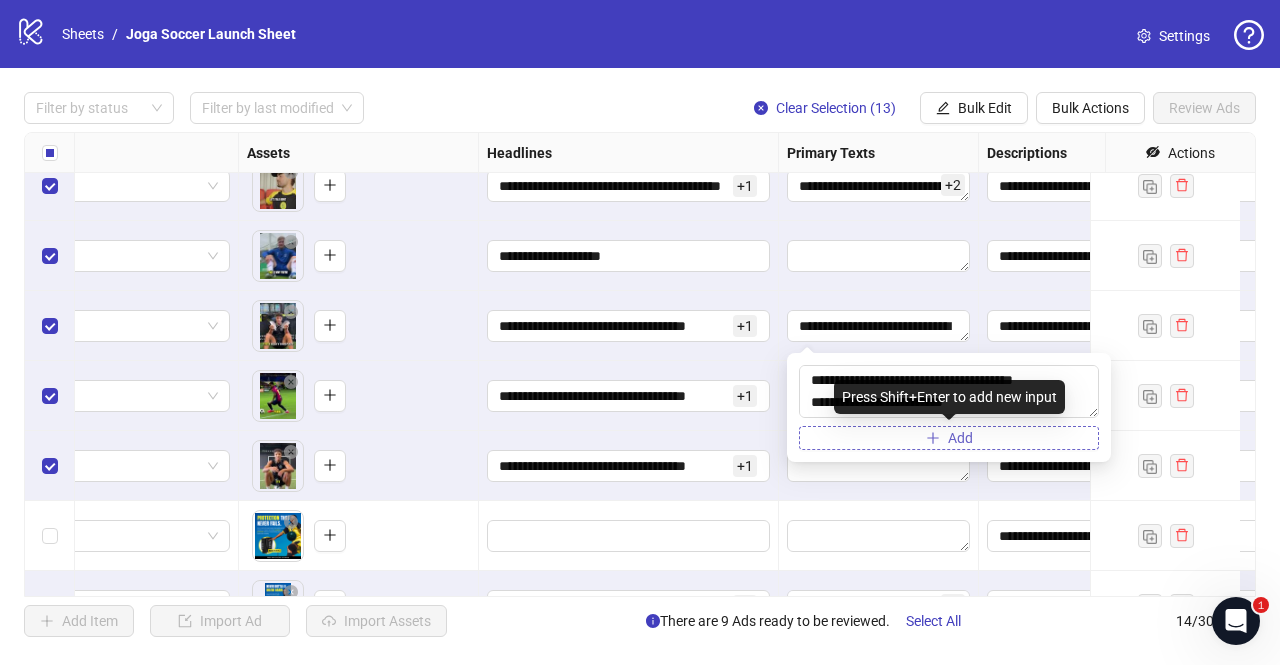 click on "Add" at bounding box center [949, 438] 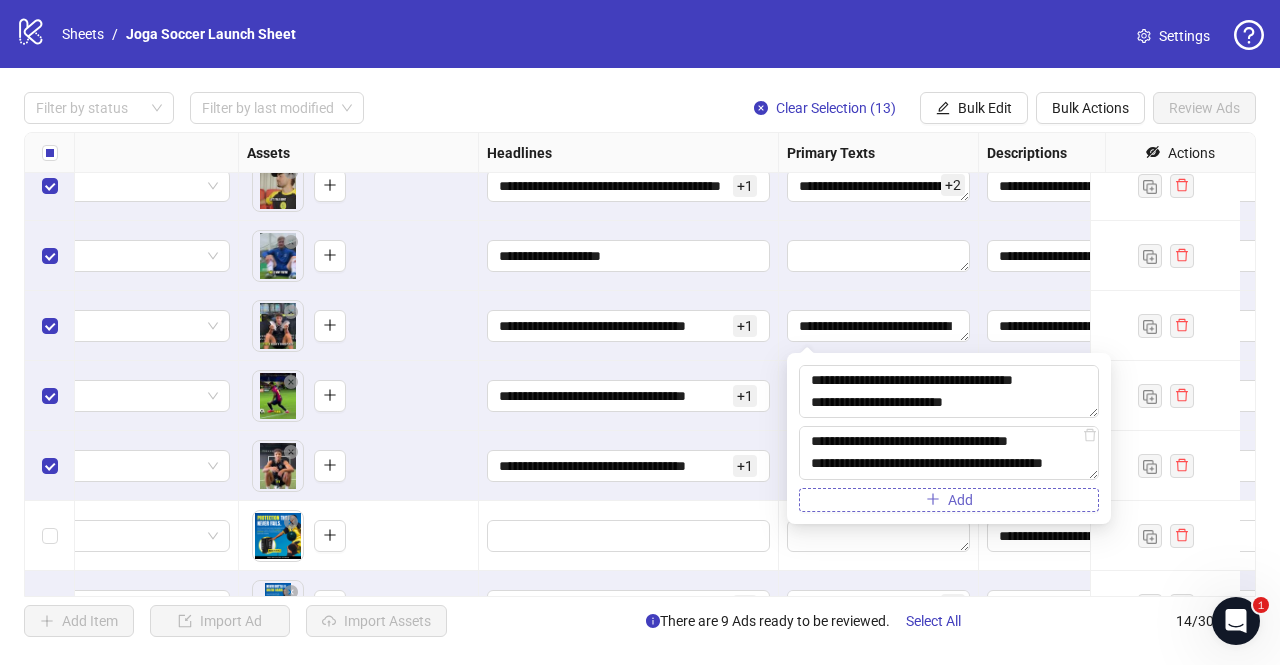scroll, scrollTop: 66, scrollLeft: 0, axis: vertical 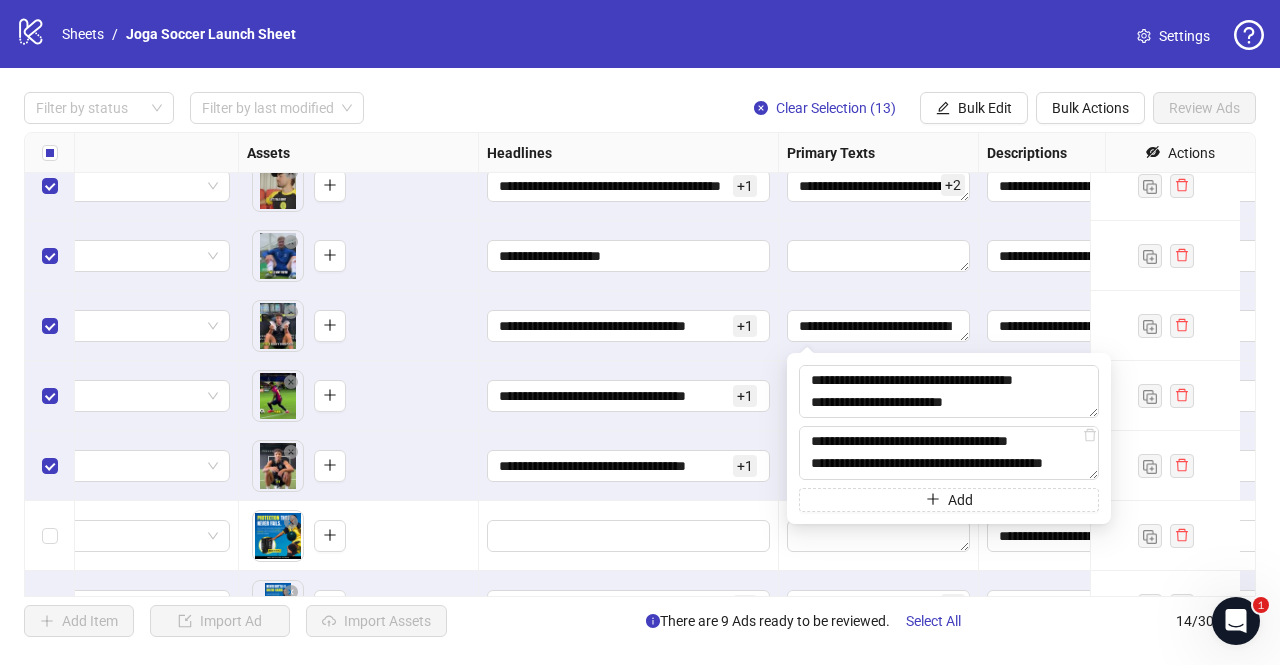 type on "**********" 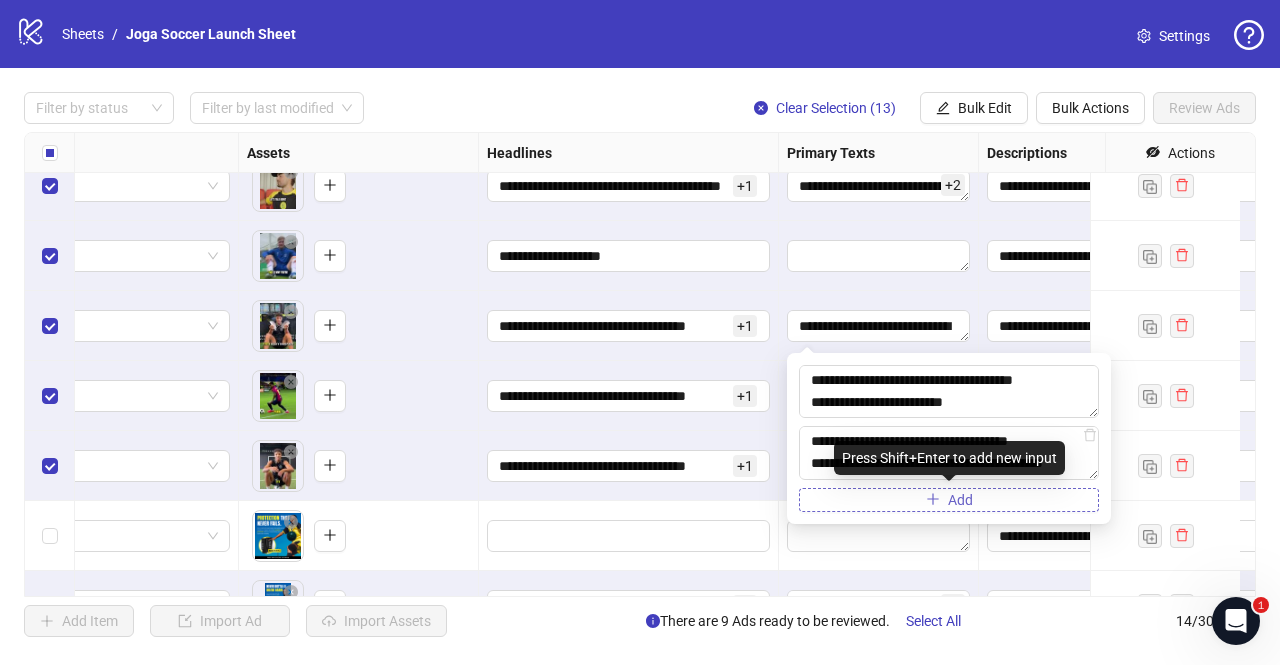 click on "Add" at bounding box center [949, 500] 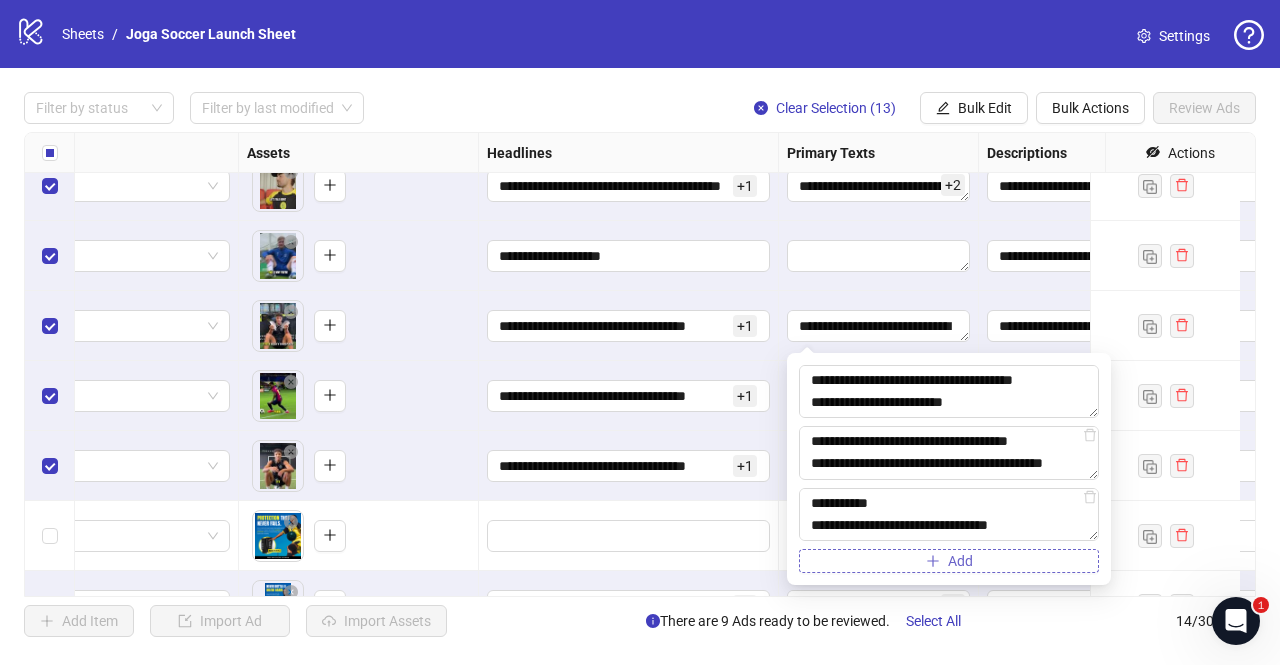 type on "**********" 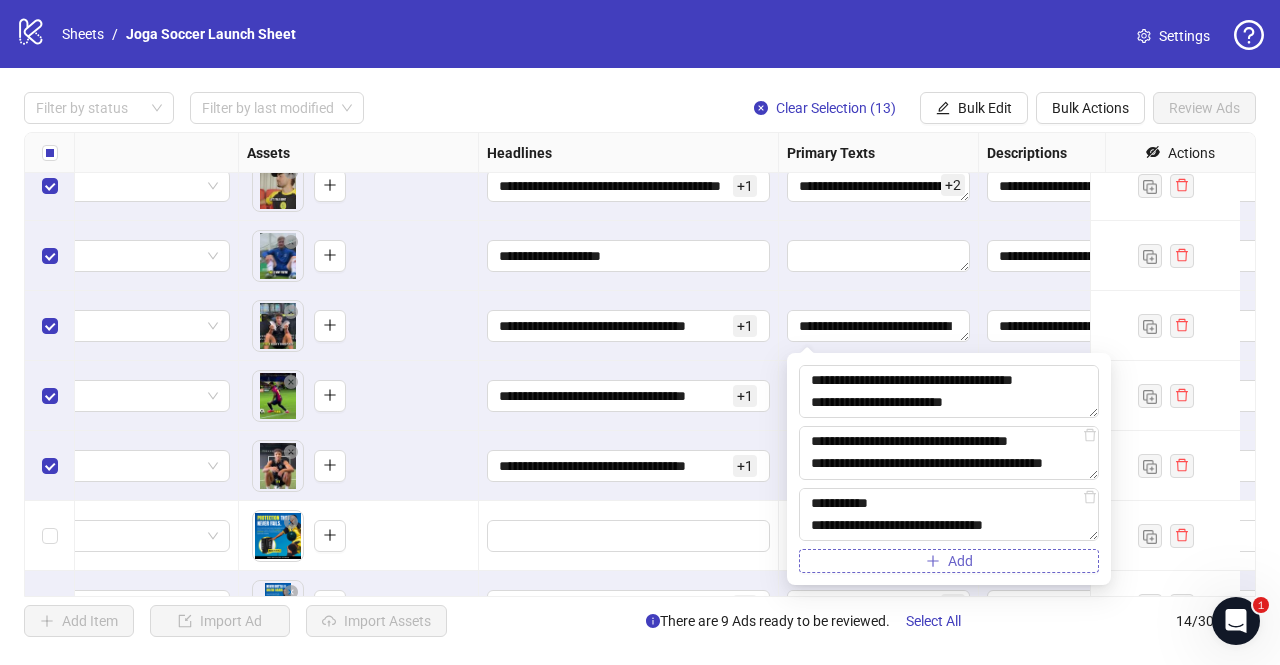scroll, scrollTop: 66, scrollLeft: 0, axis: vertical 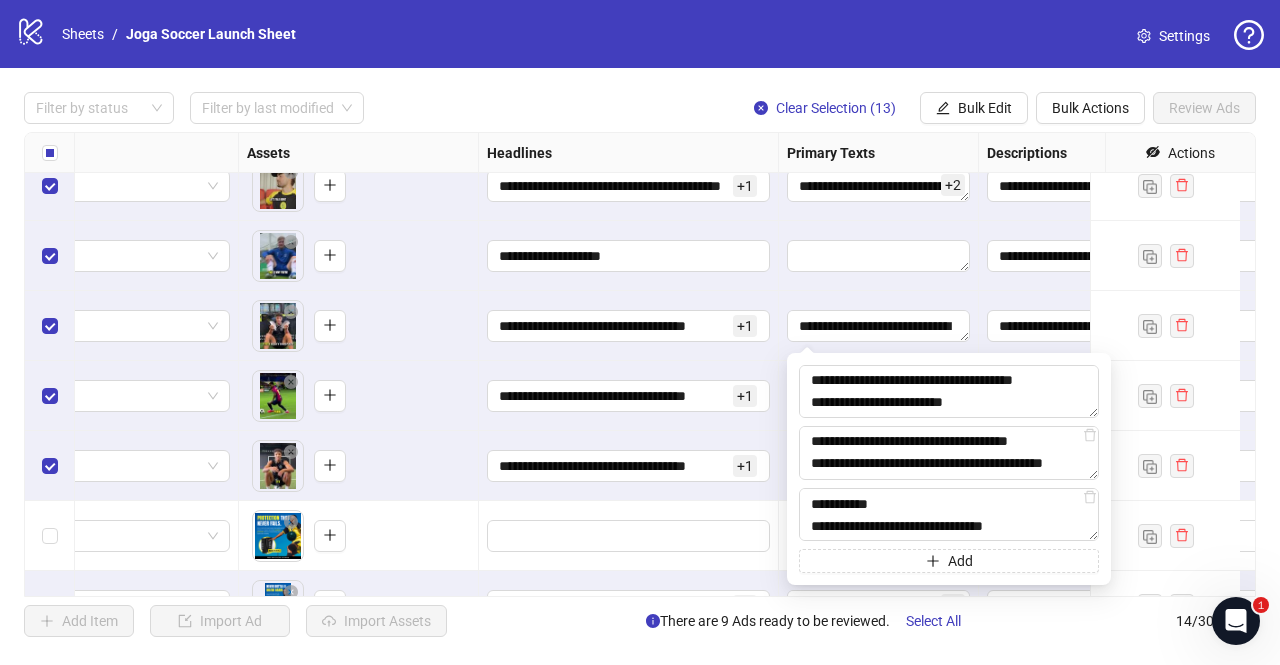 click on "**********" at bounding box center [629, 396] 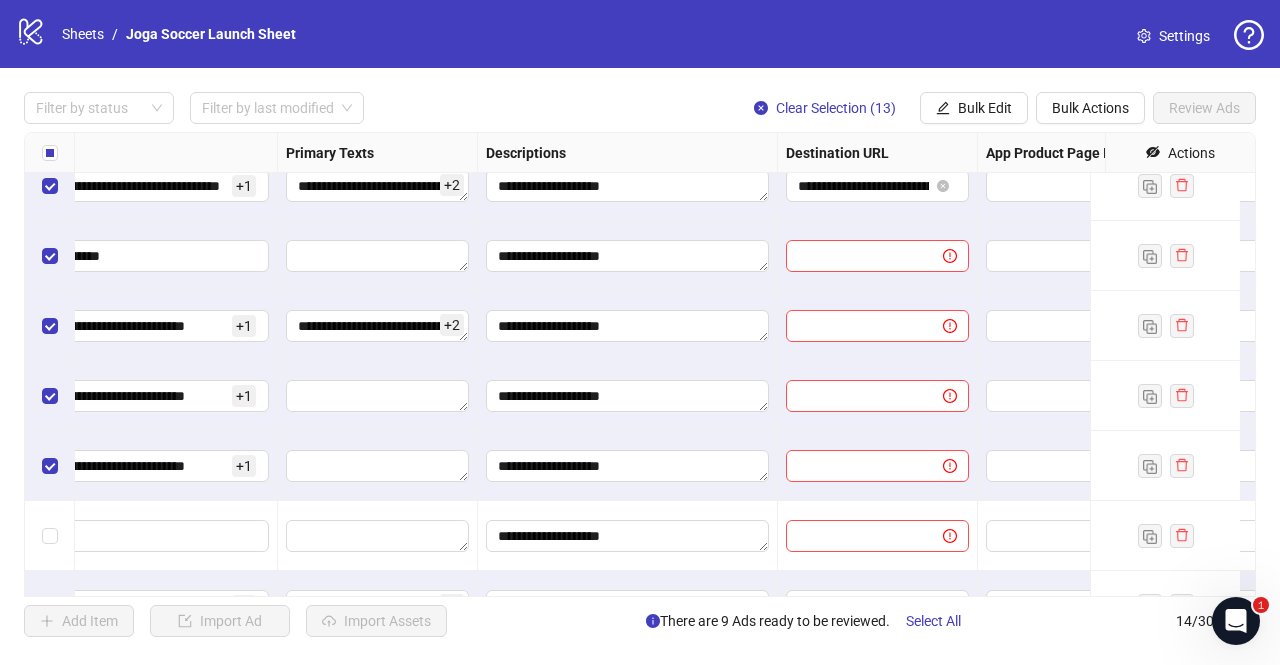 scroll, scrollTop: 302, scrollLeft: 1208, axis: both 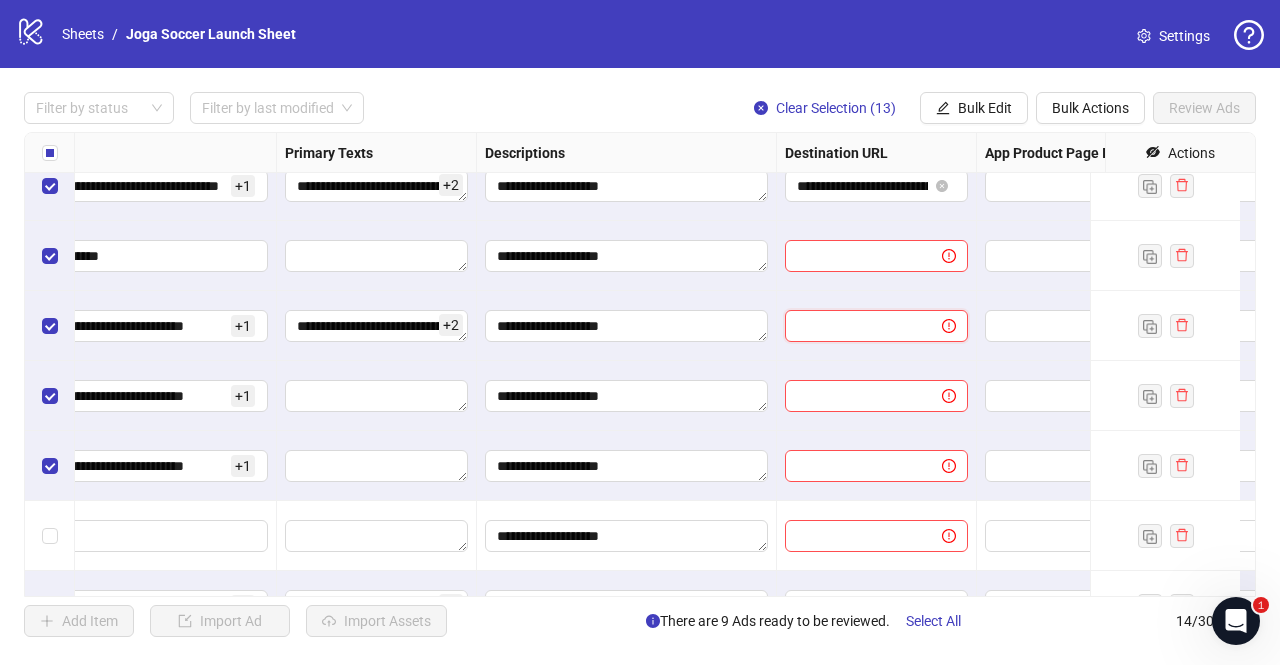 click at bounding box center (855, 326) 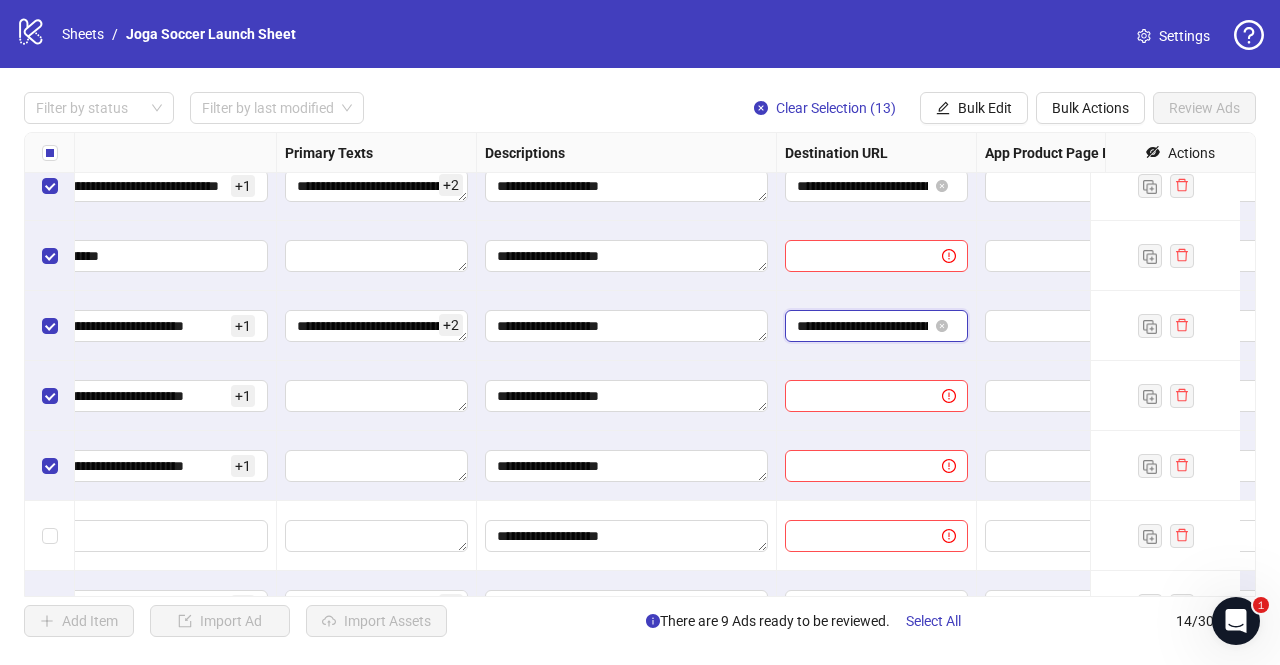 scroll, scrollTop: 0, scrollLeft: 444, axis: horizontal 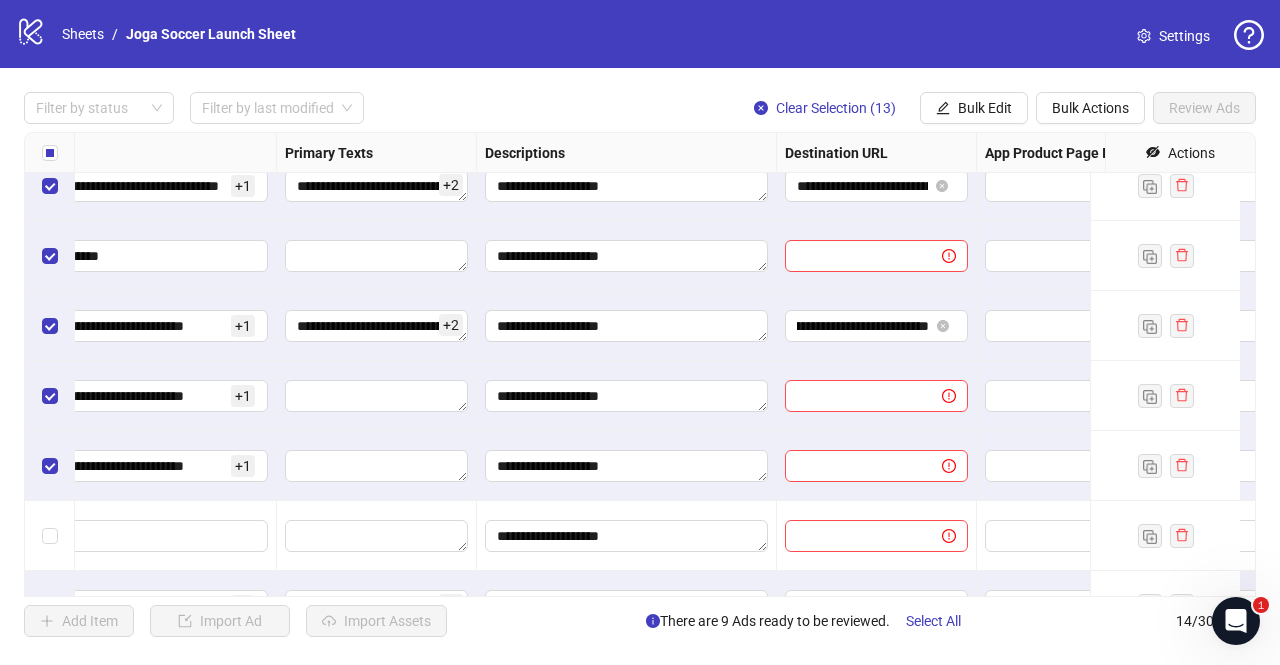 click on "**********" at bounding box center [627, 396] 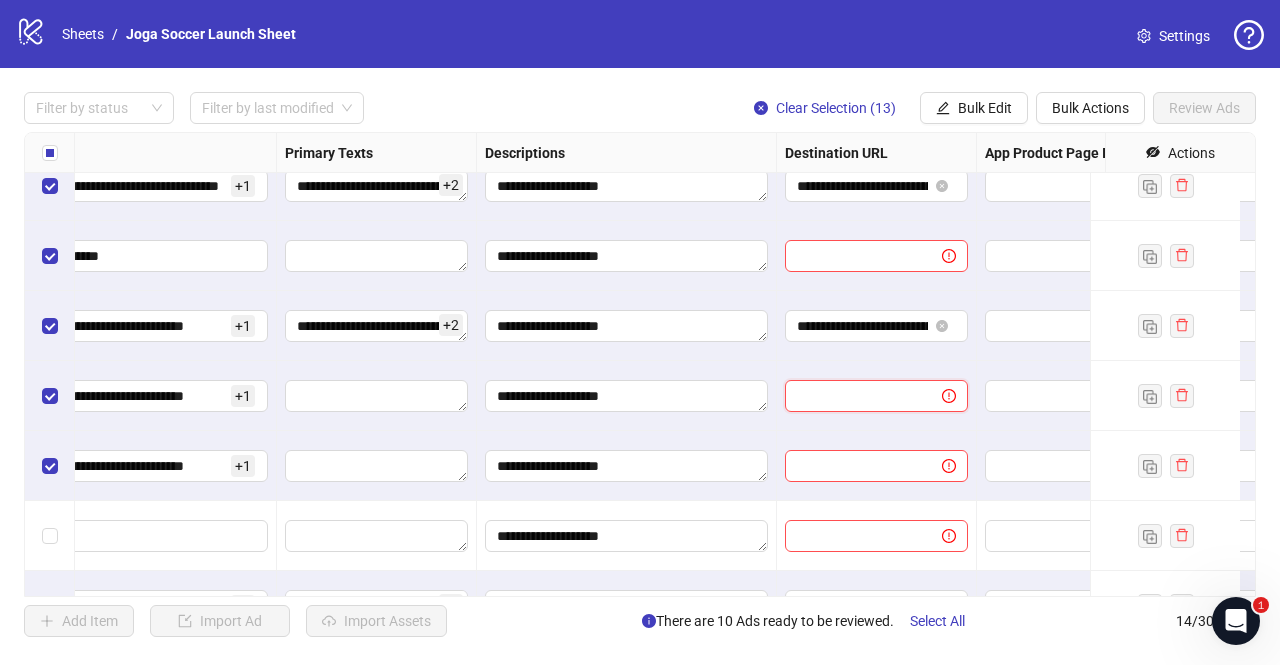 click at bounding box center [855, 396] 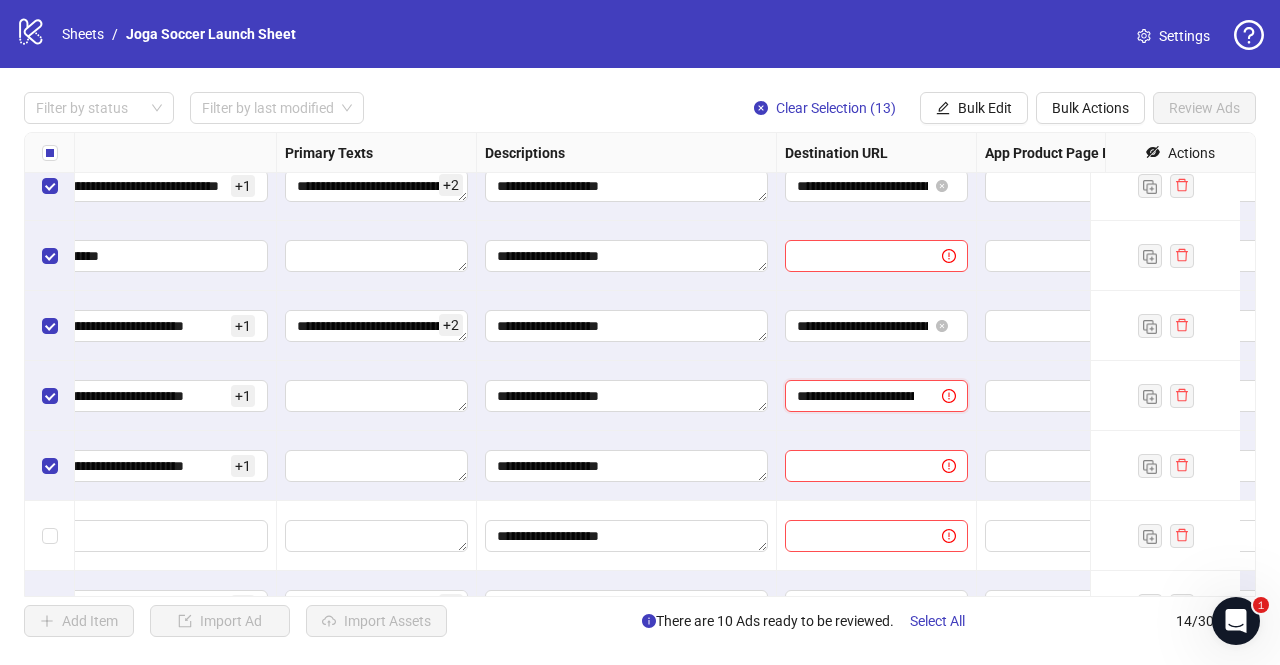 scroll, scrollTop: 0, scrollLeft: 444, axis: horizontal 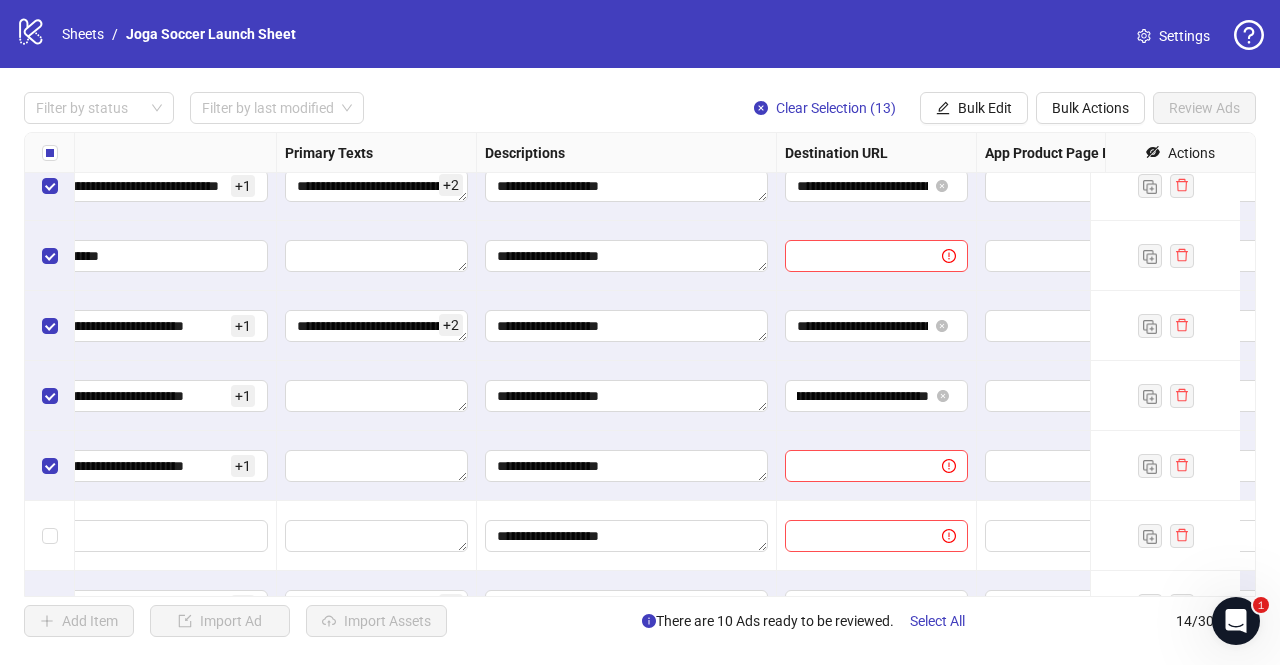click on "**********" at bounding box center (877, 326) 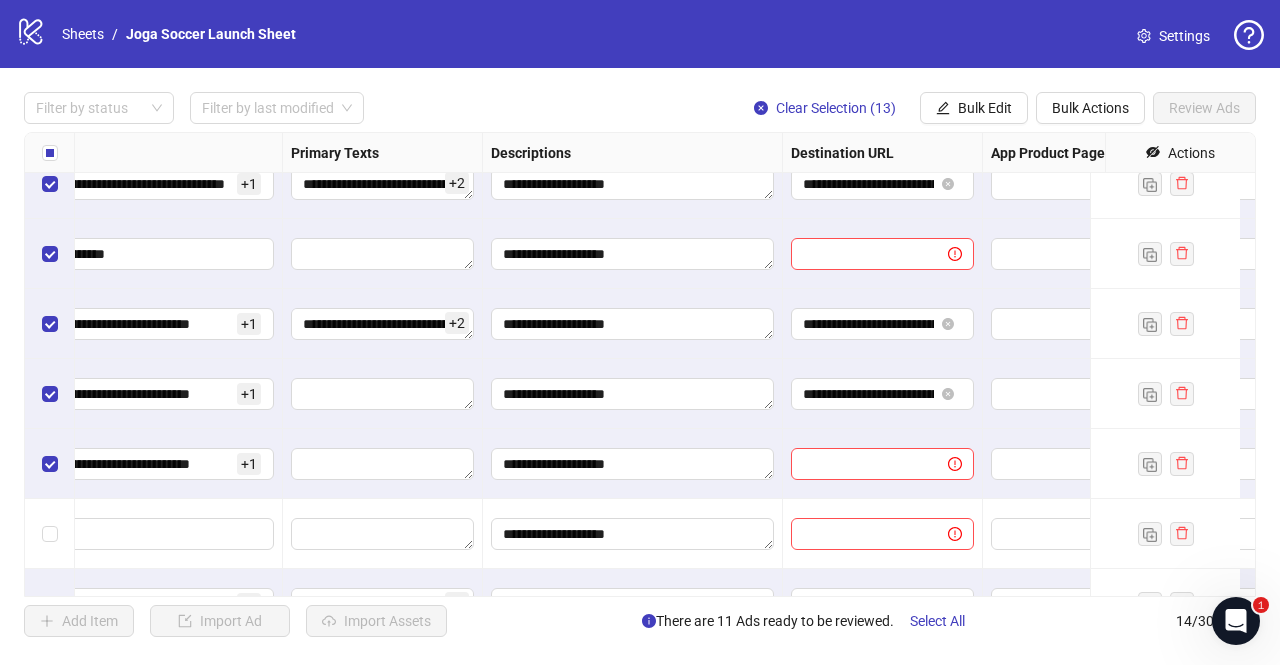 scroll, scrollTop: 304, scrollLeft: 1203, axis: both 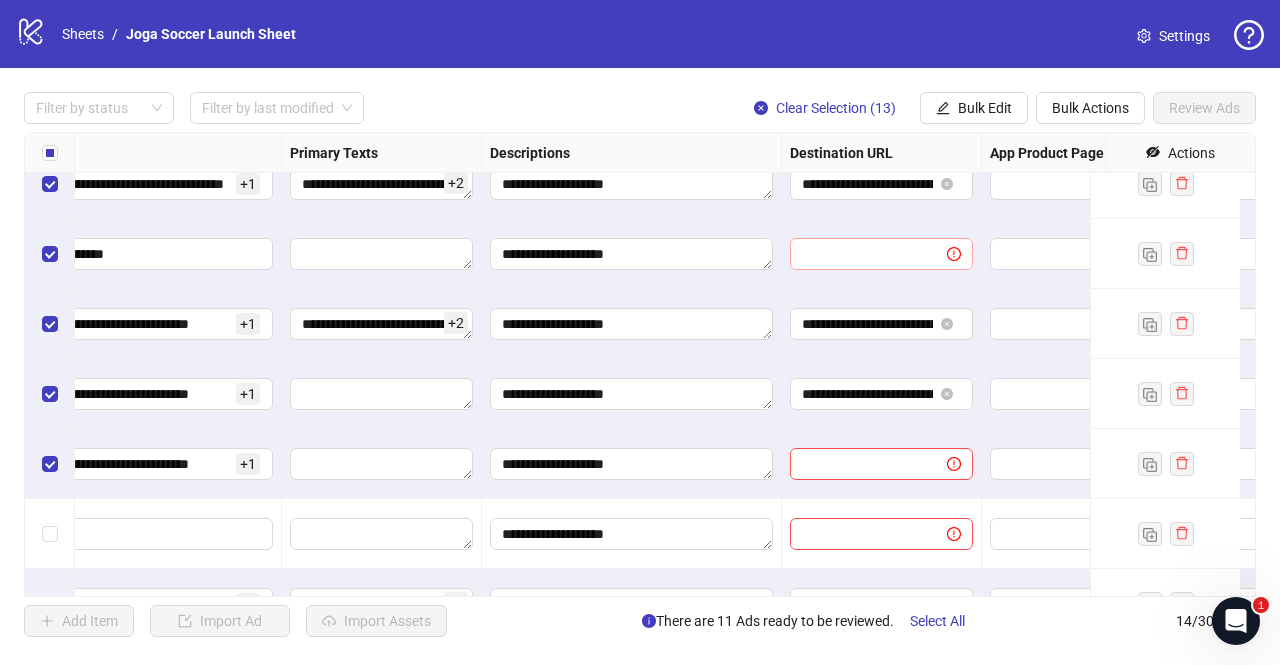click at bounding box center (881, 254) 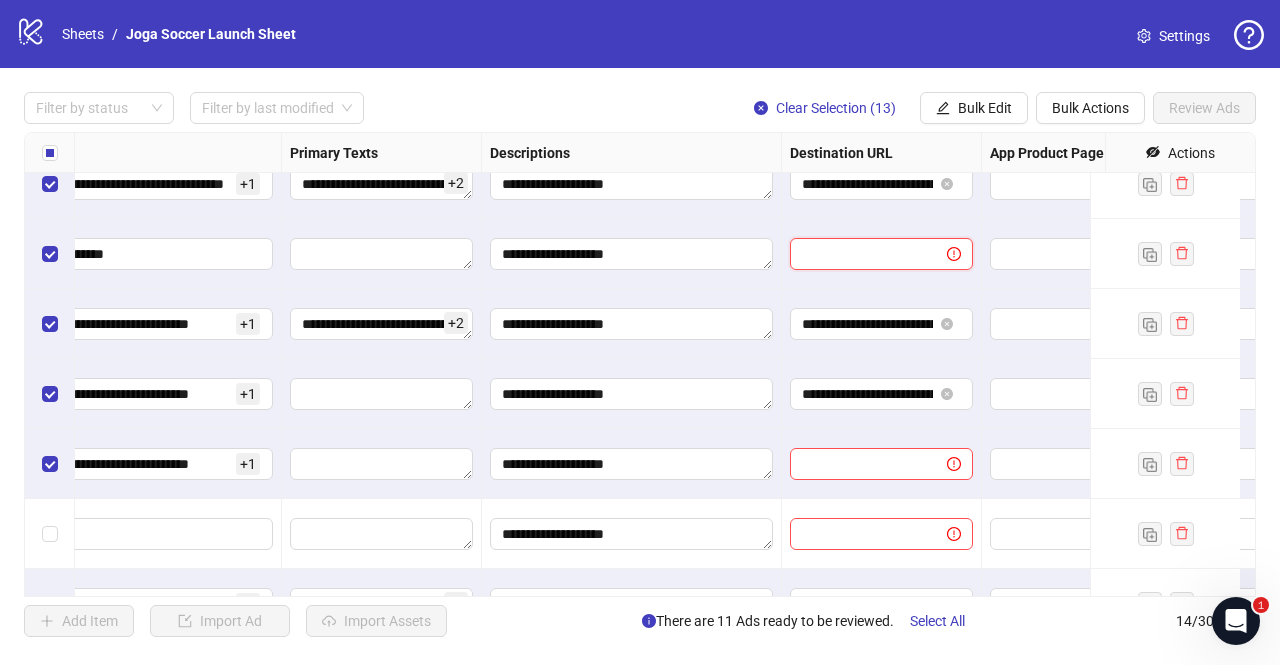 paste on "**********" 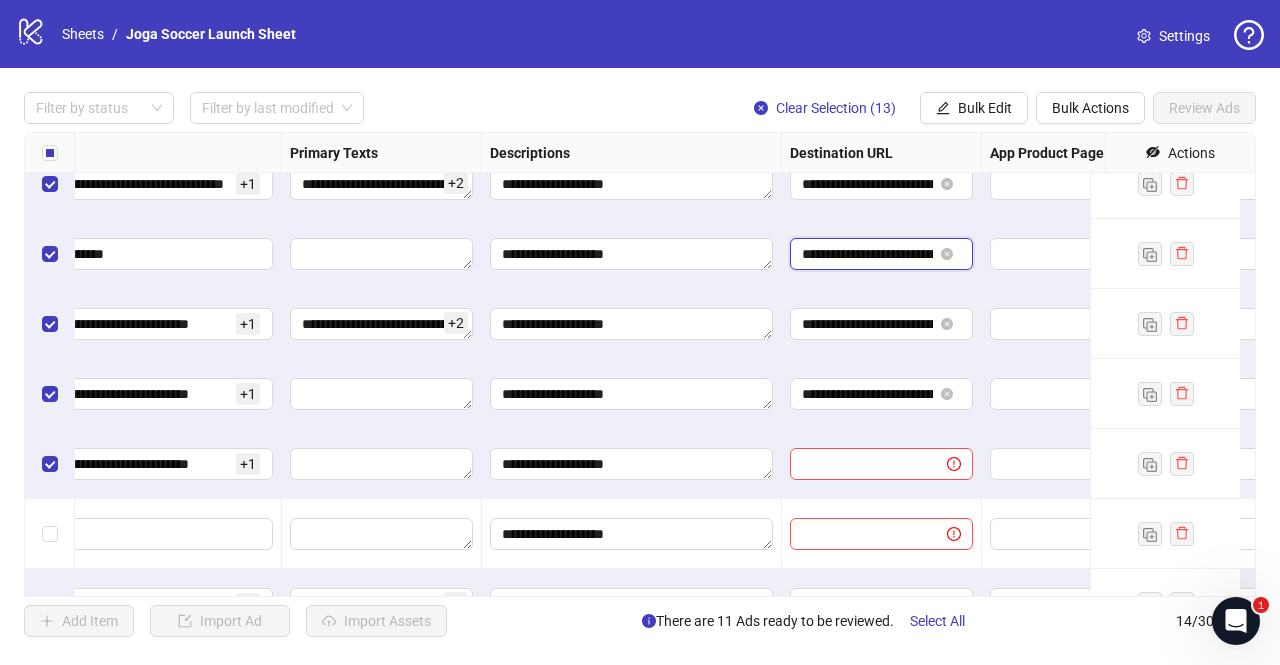 scroll, scrollTop: 0, scrollLeft: 444, axis: horizontal 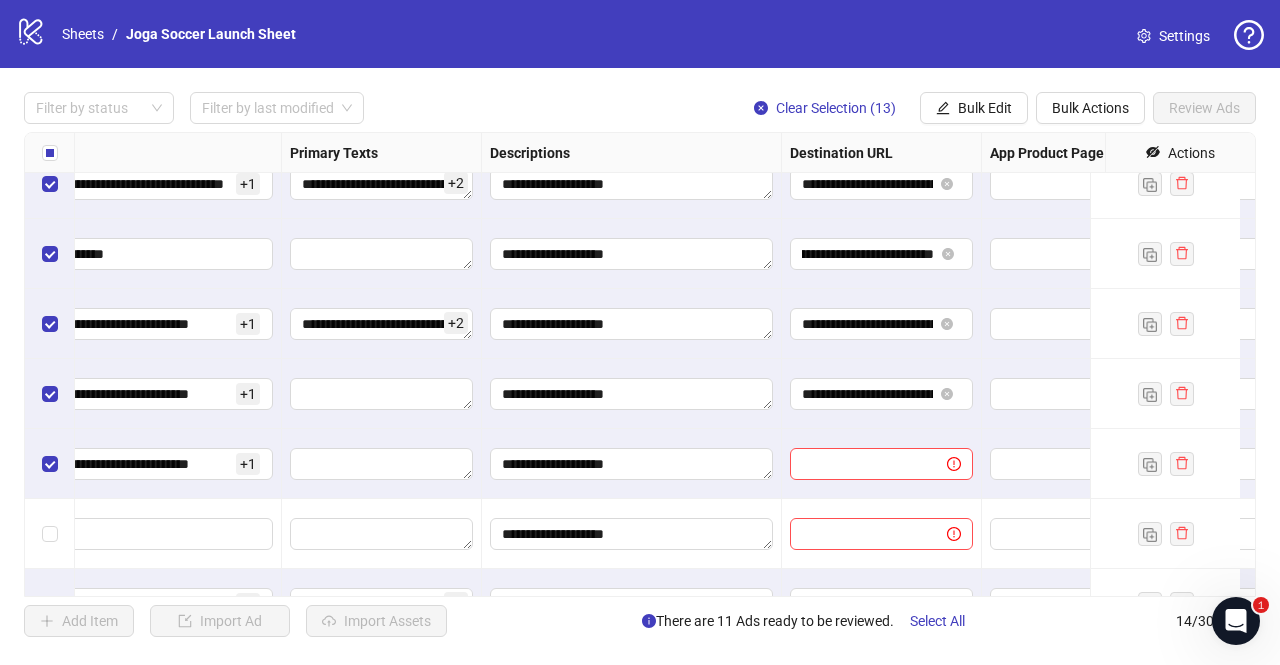 click on "**********" at bounding box center [882, 324] 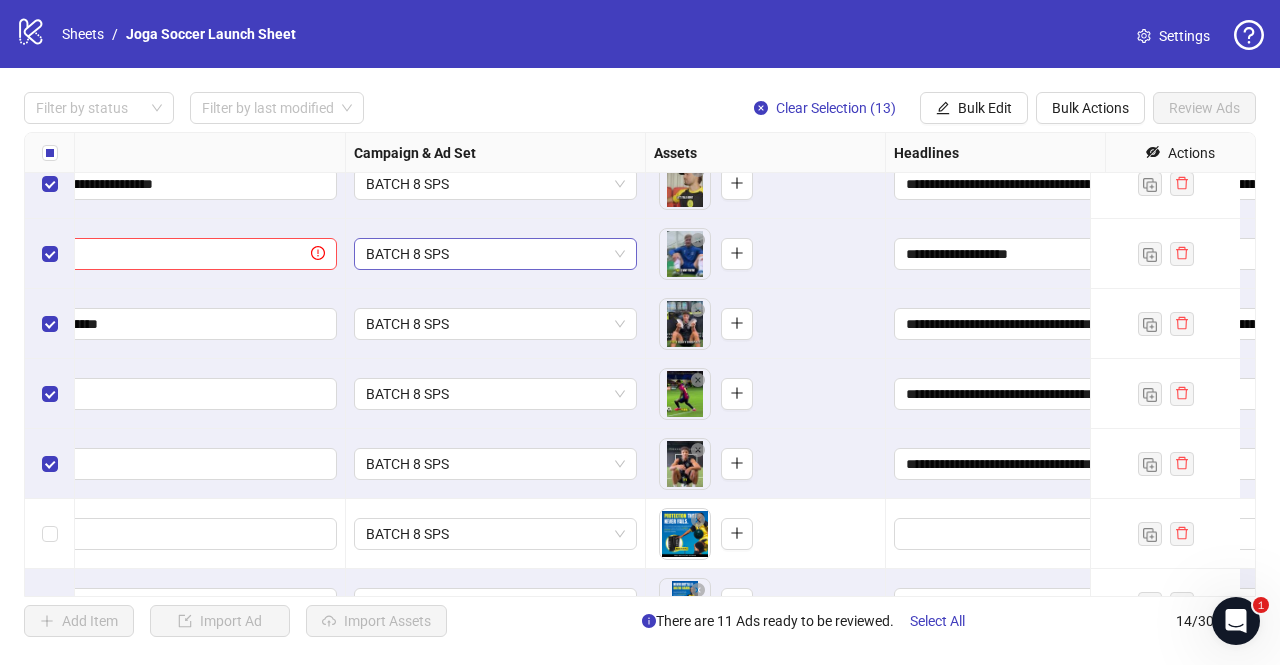 scroll, scrollTop: 304, scrollLeft: 298, axis: both 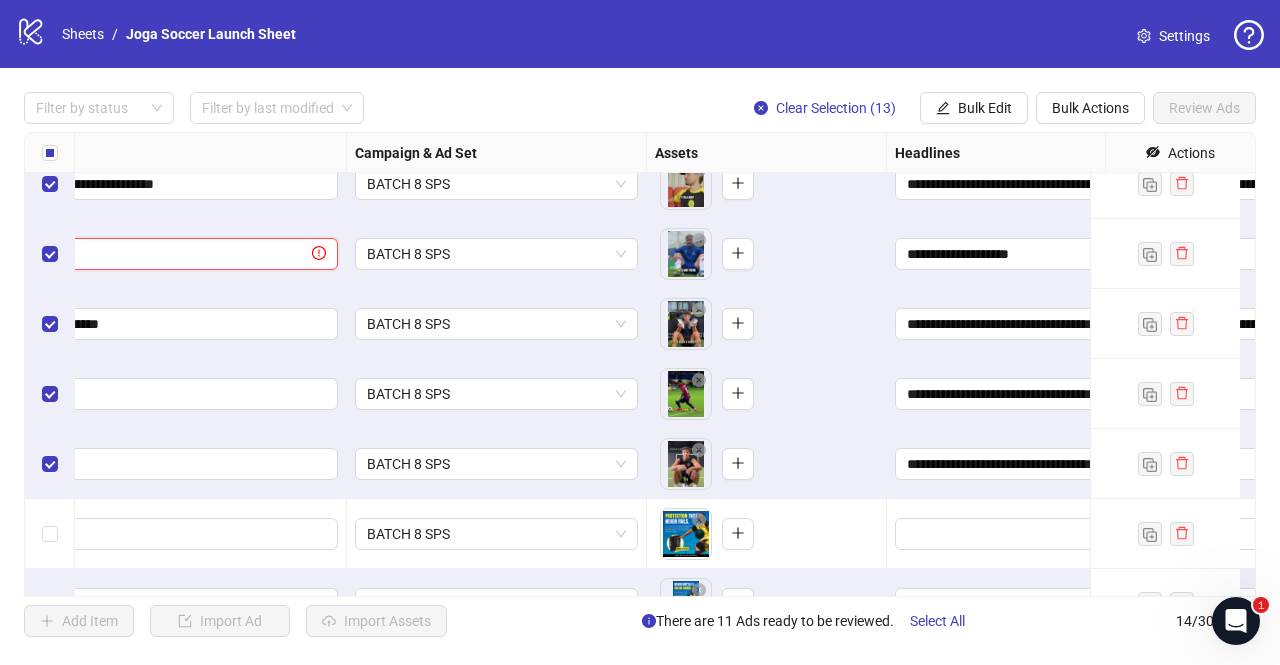 click at bounding box center [137, 254] 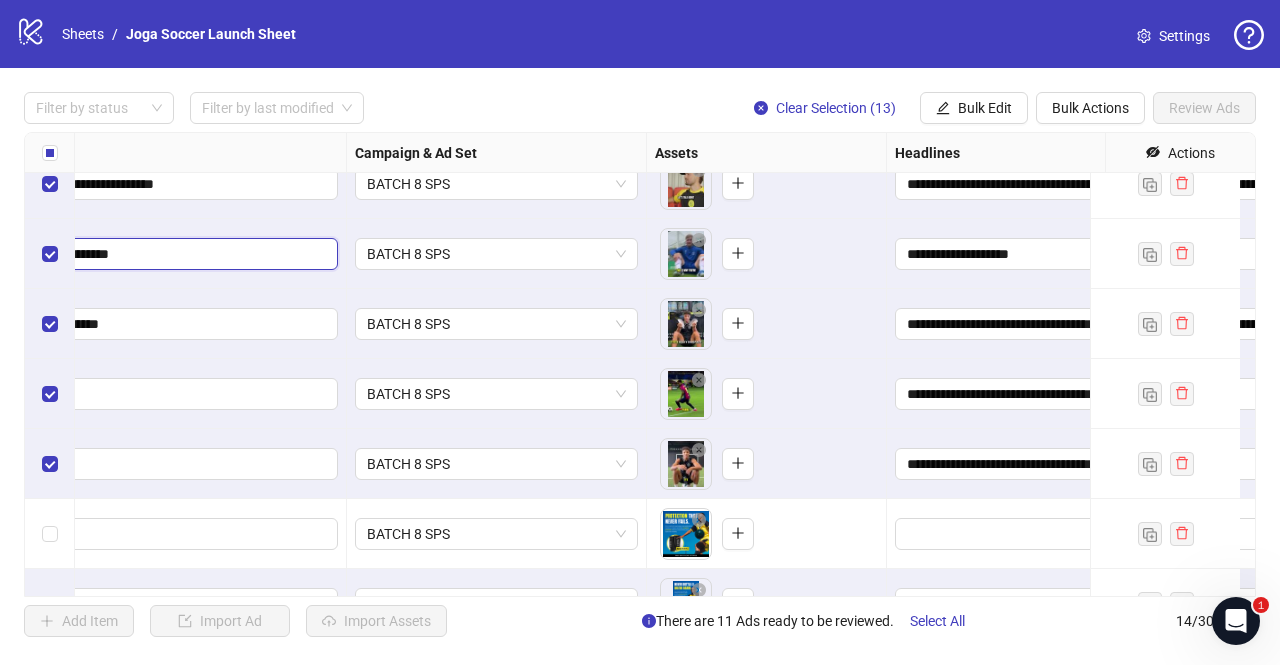 scroll, scrollTop: 304, scrollLeft: 0, axis: vertical 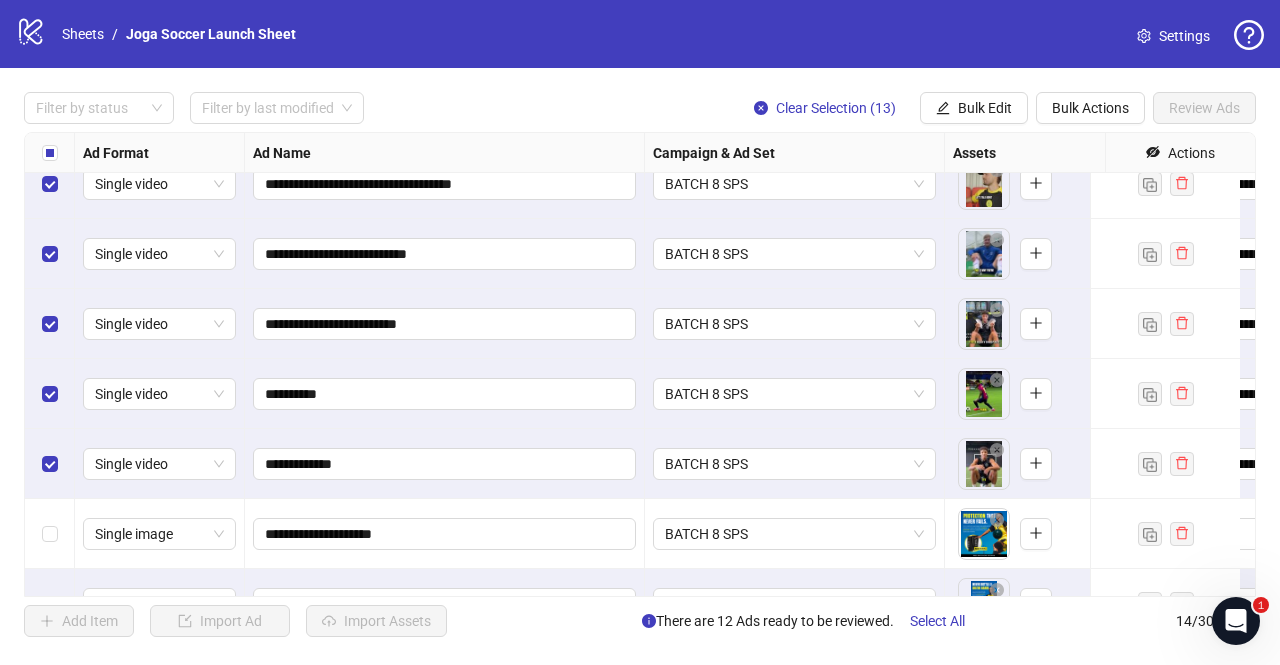 click on "**********" at bounding box center (445, 324) 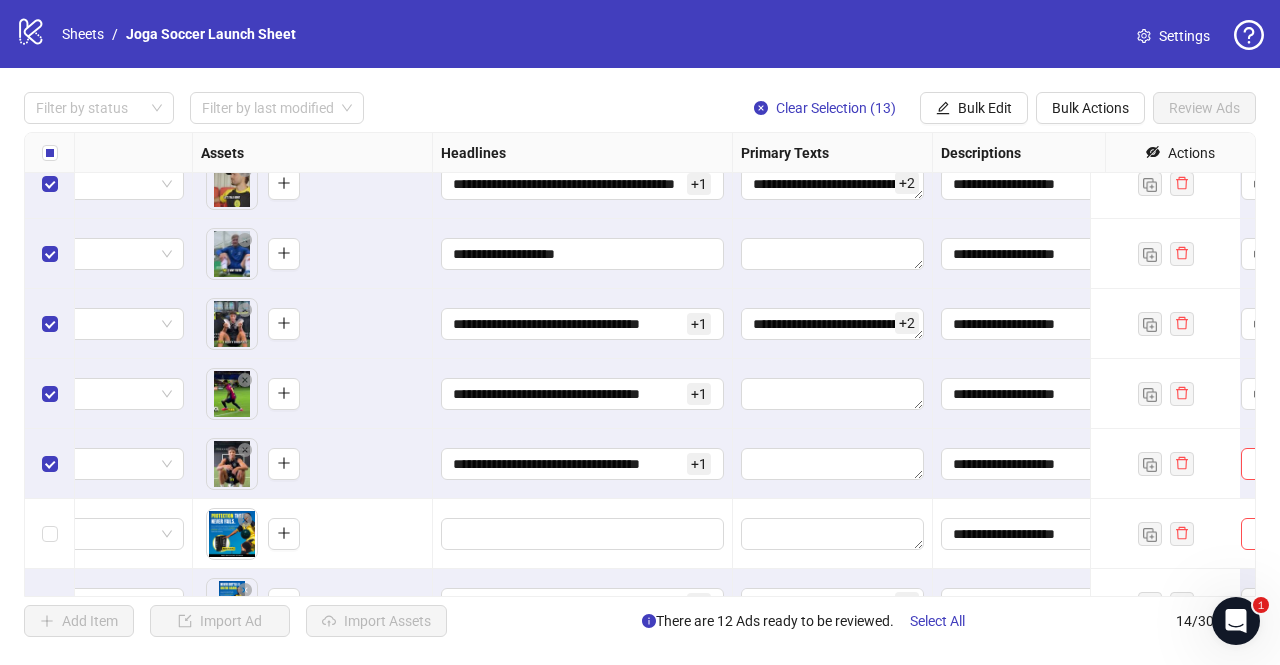scroll, scrollTop: 304, scrollLeft: 788, axis: both 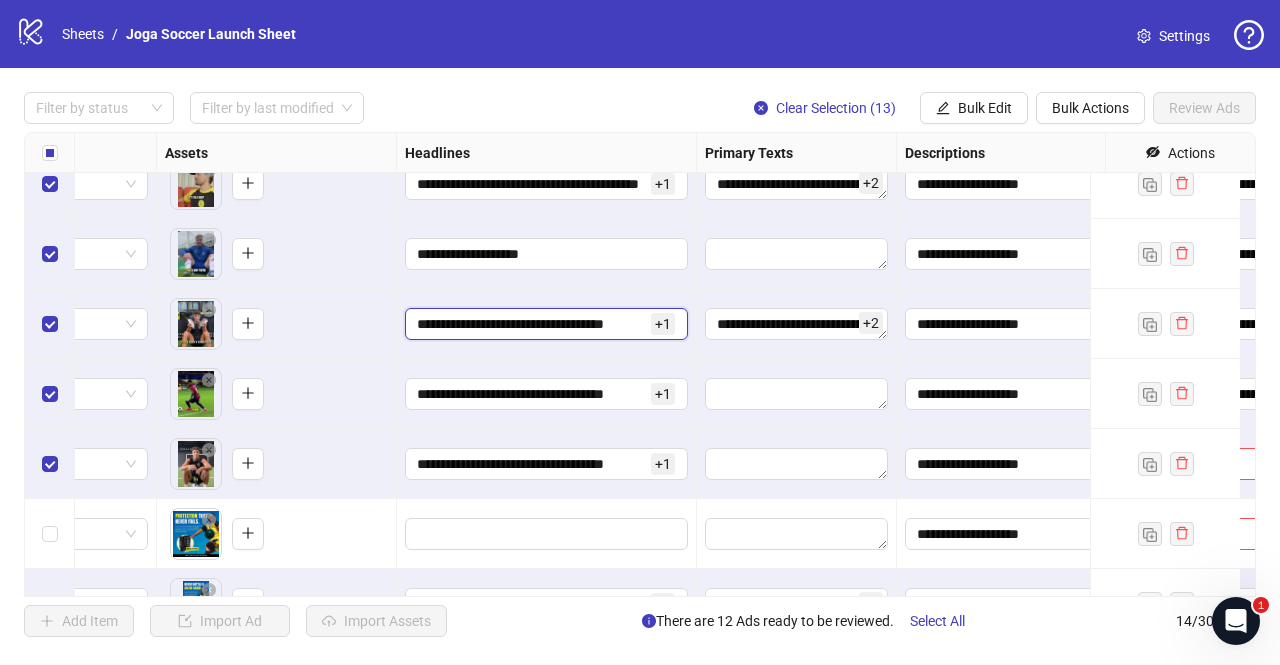 drag, startPoint x: 416, startPoint y: 325, endPoint x: 622, endPoint y: 328, distance: 206.02185 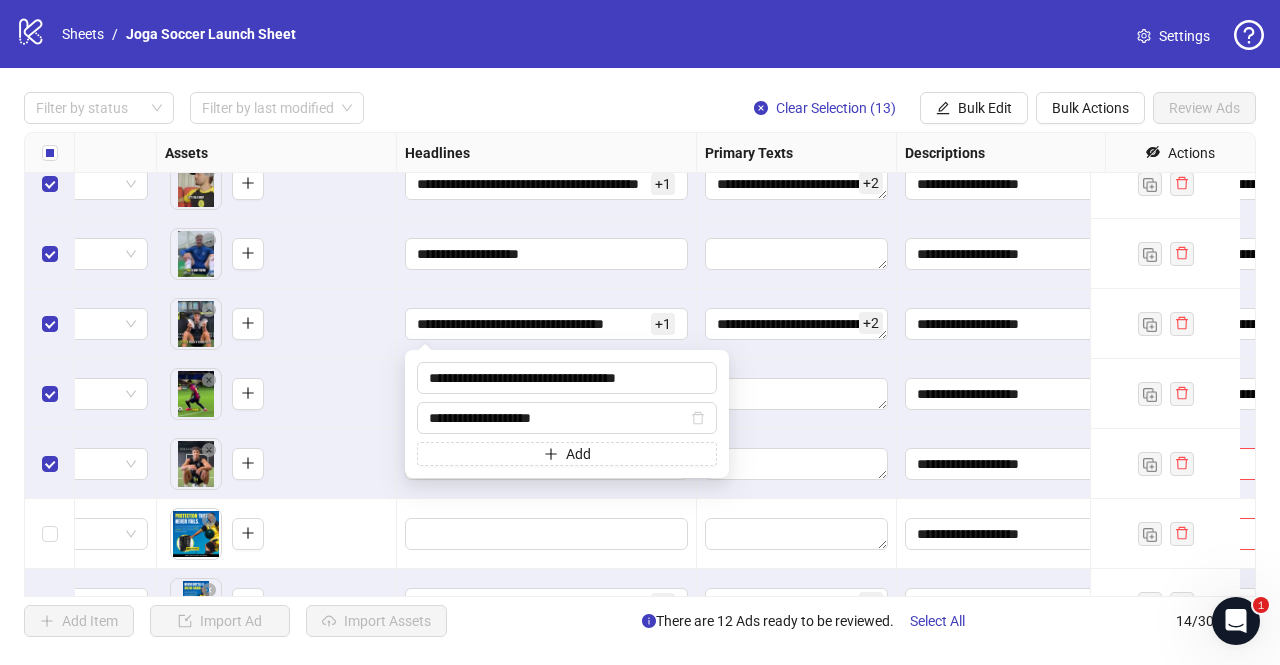 drag, startPoint x: 644, startPoint y: 377, endPoint x: 404, endPoint y: 384, distance: 240.10207 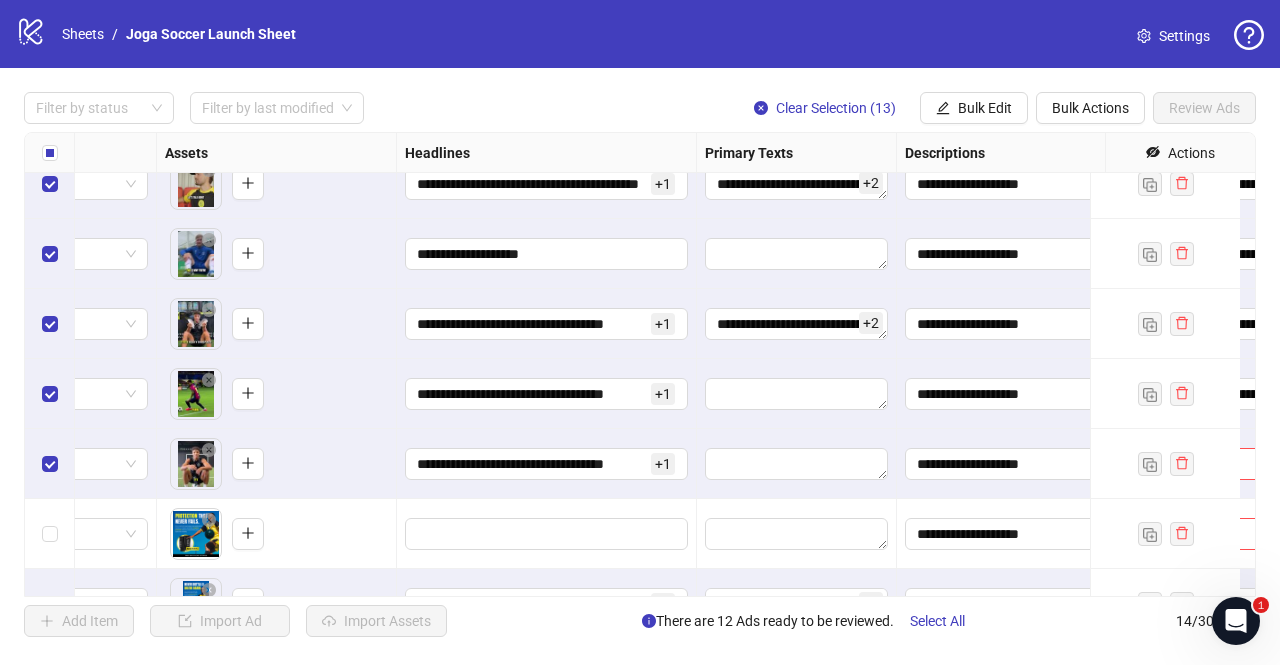 click on "**********" at bounding box center [547, 394] 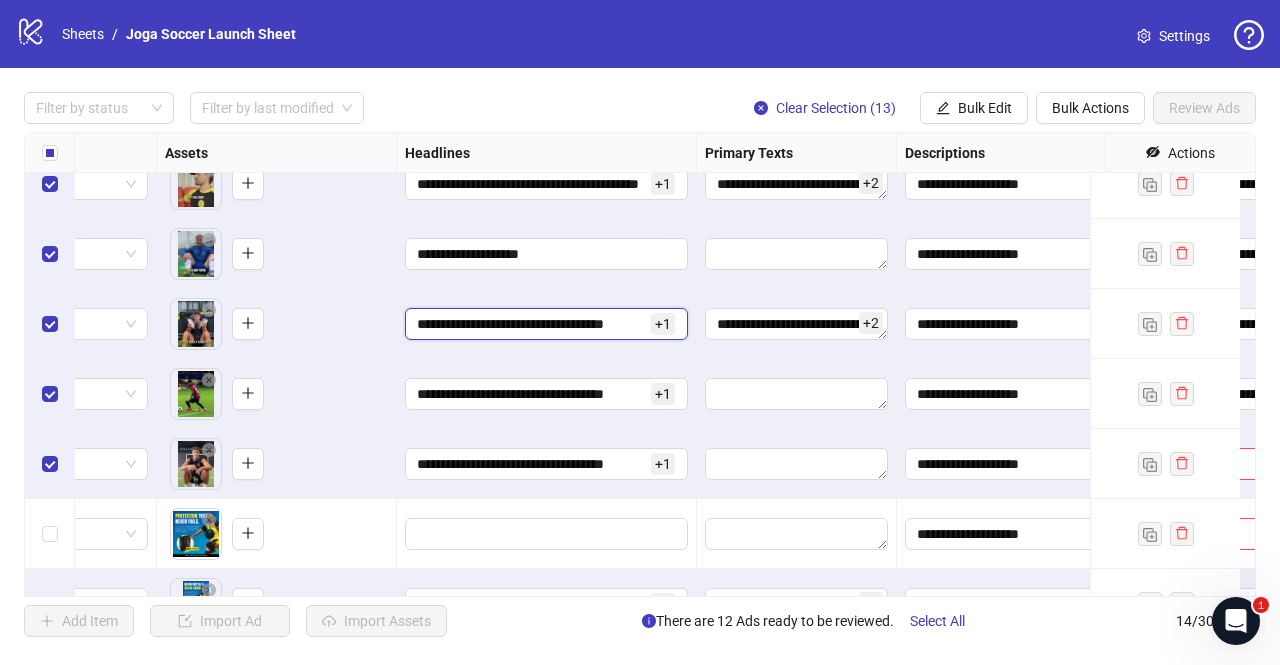 drag, startPoint x: 625, startPoint y: 326, endPoint x: 403, endPoint y: 322, distance: 222.03603 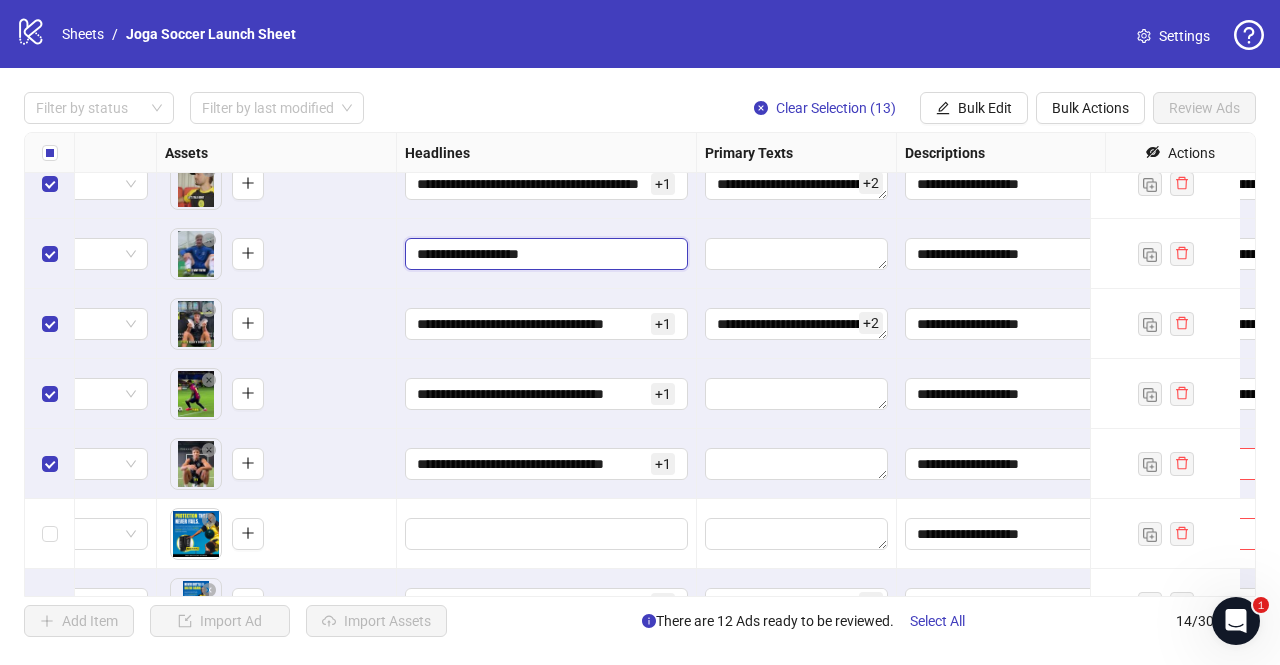 click on "**********" at bounding box center [544, 254] 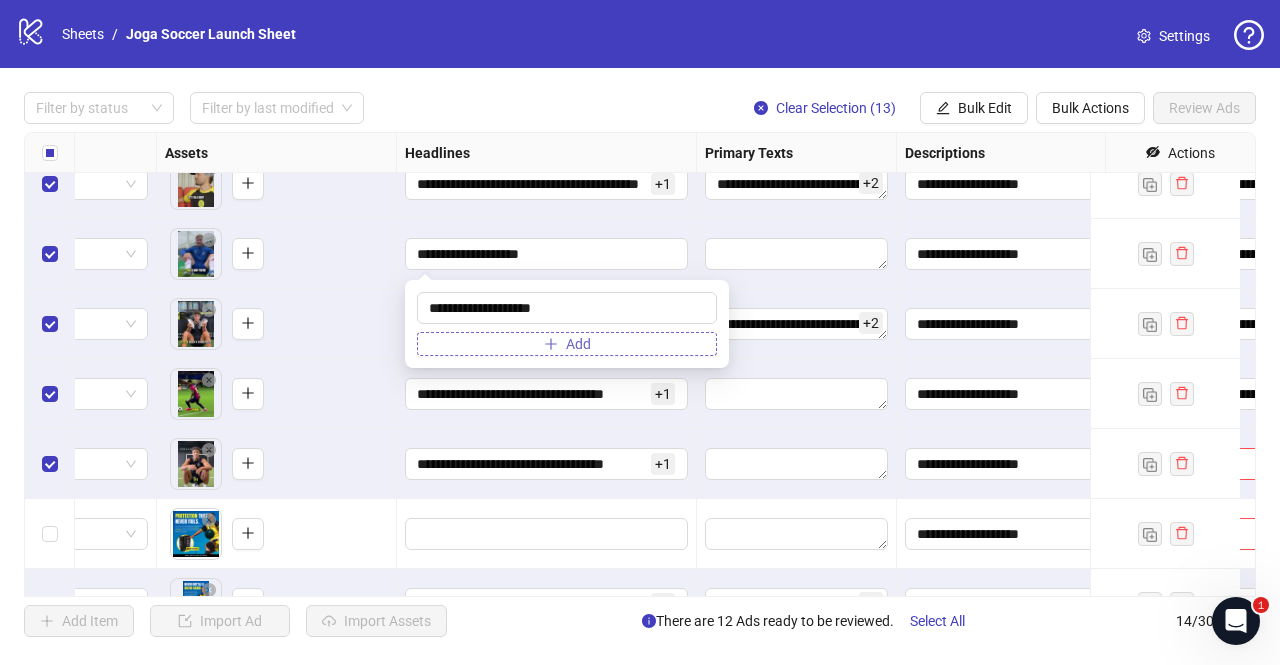 click on "Add" at bounding box center (578, 344) 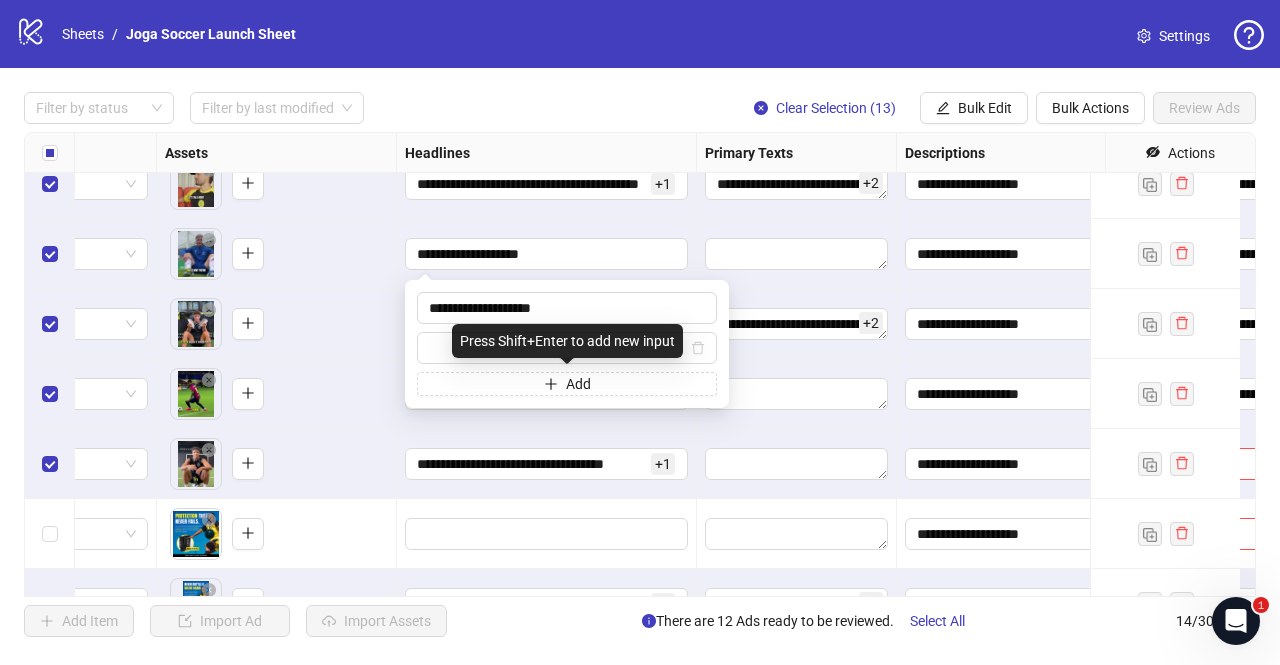 type on "**********" 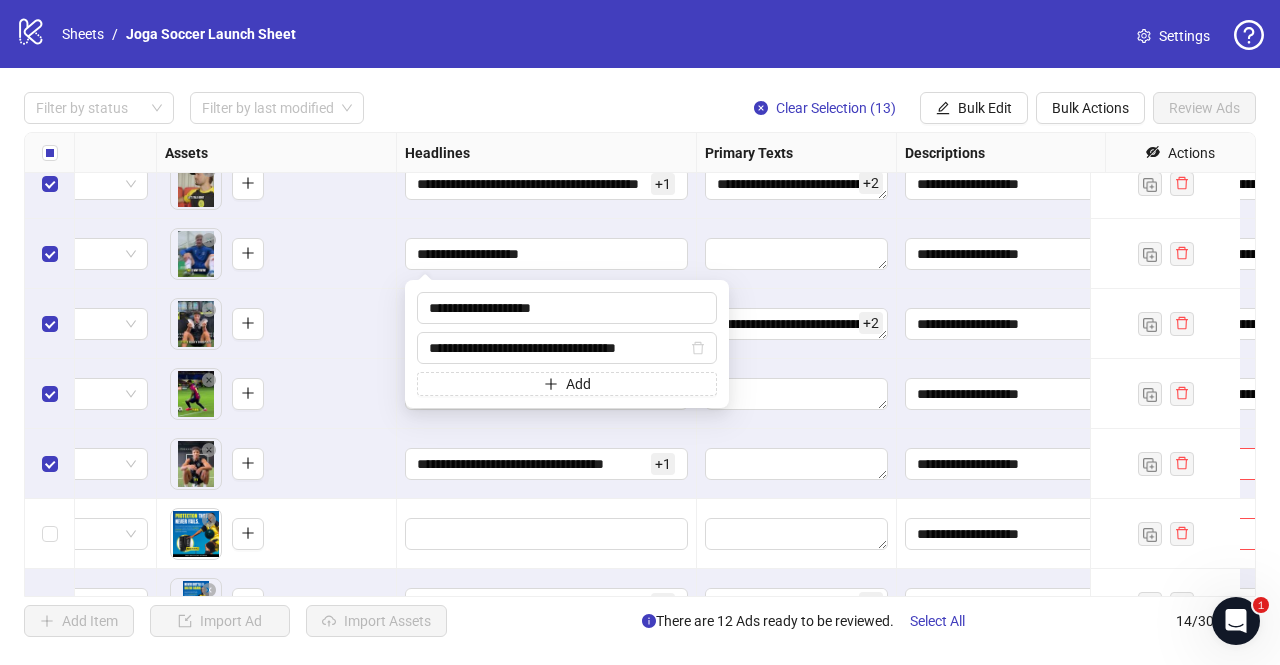 click on "To pick up a draggable item, press the space bar.
While dragging, use the arrow keys to move the item.
Press space again to drop the item in its new position, or press escape to cancel." at bounding box center (276, 324) 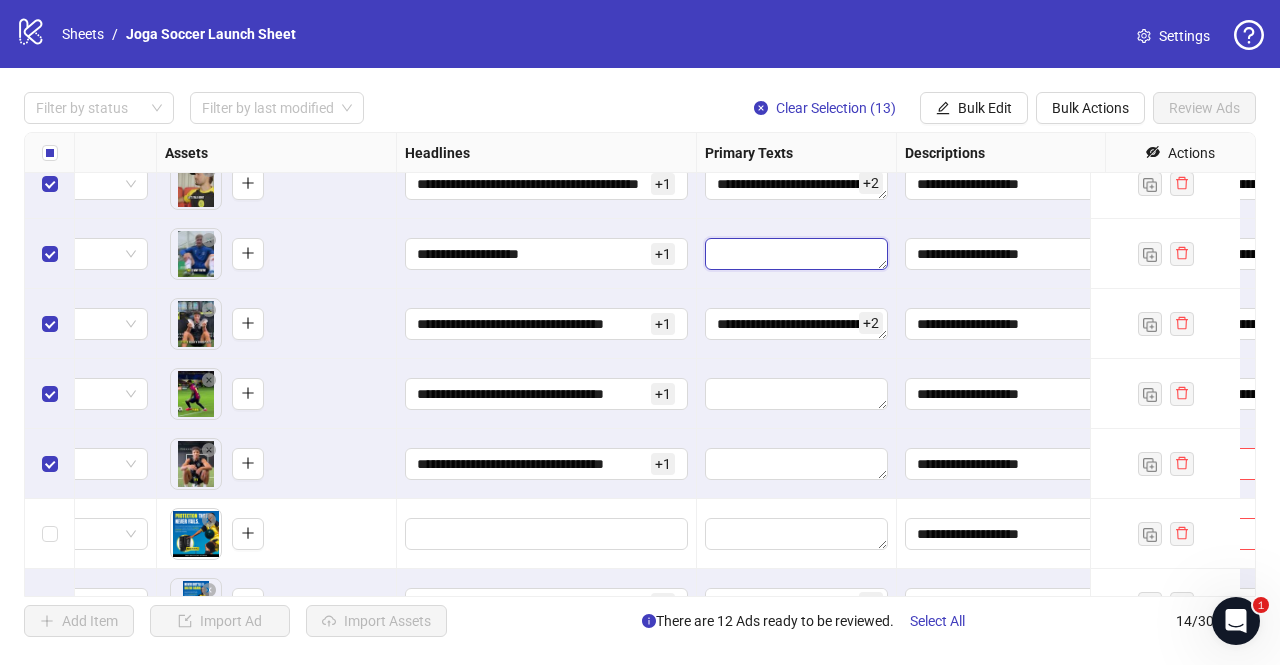 click at bounding box center [796, 254] 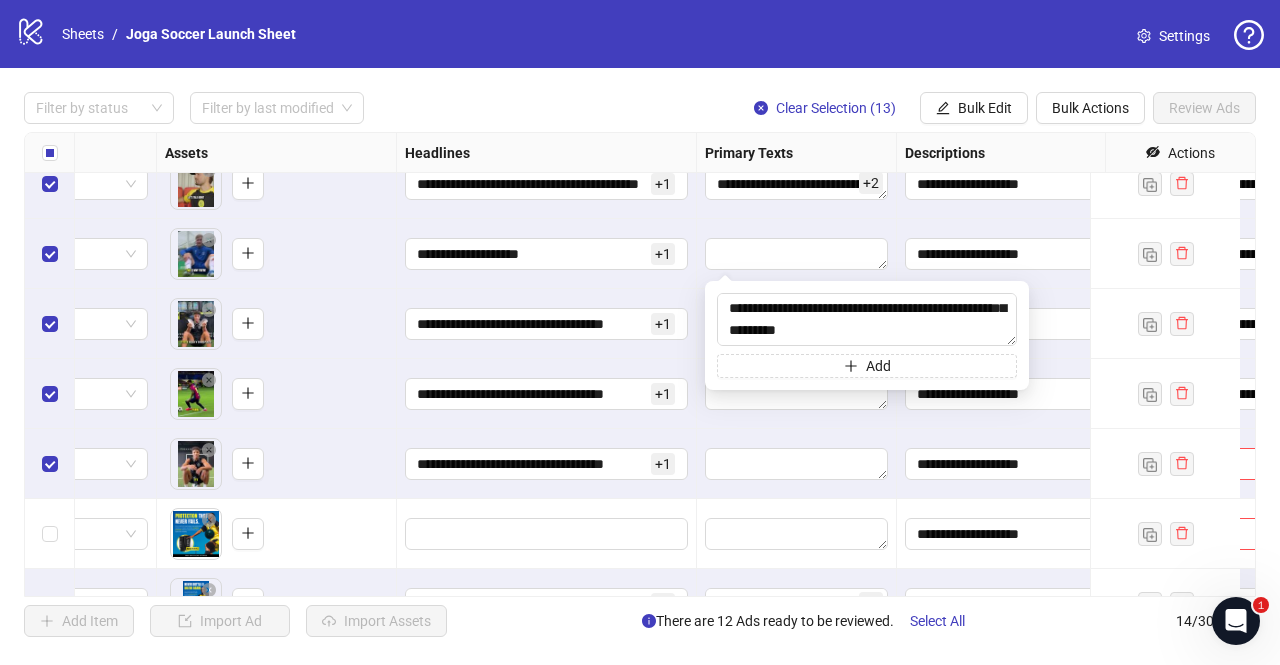 scroll, scrollTop: 88, scrollLeft: 0, axis: vertical 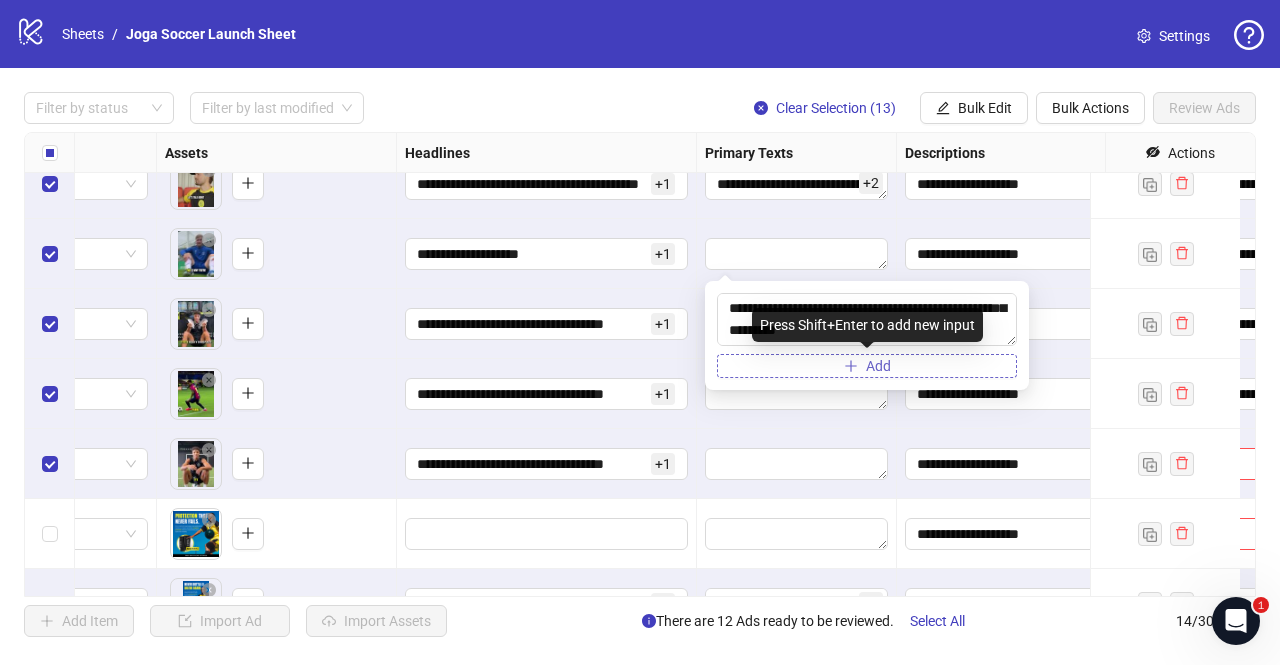 type on "**********" 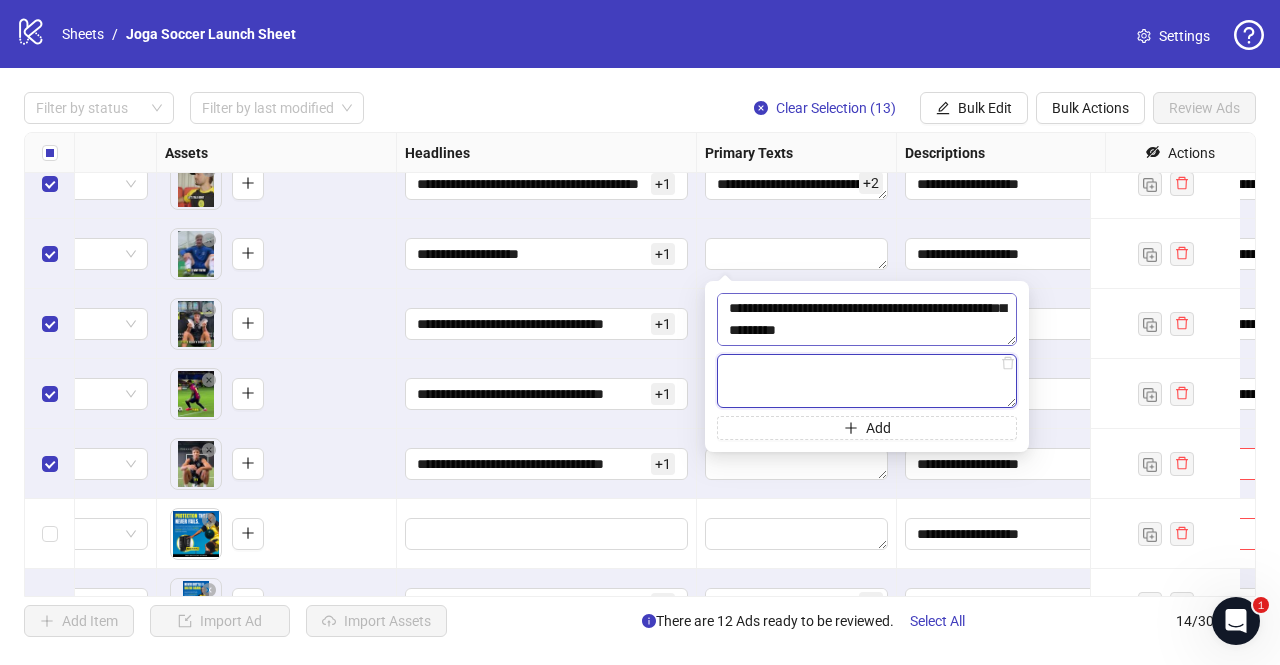 paste on "**********" 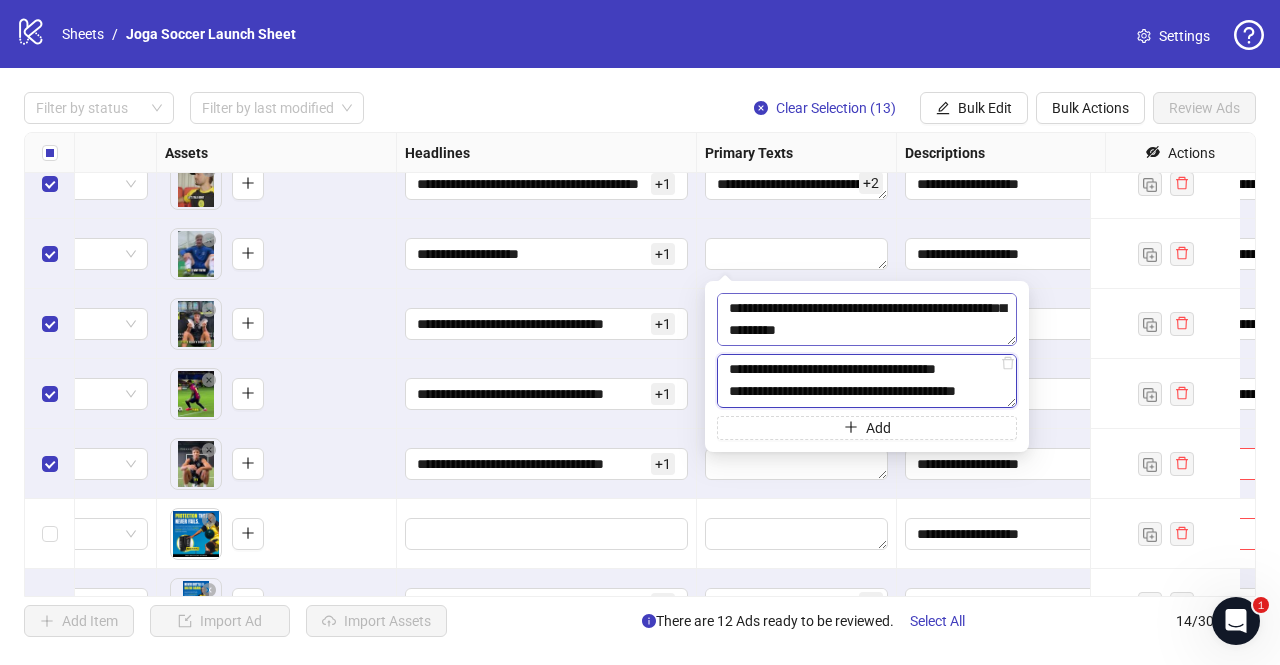 scroll, scrollTop: 110, scrollLeft: 0, axis: vertical 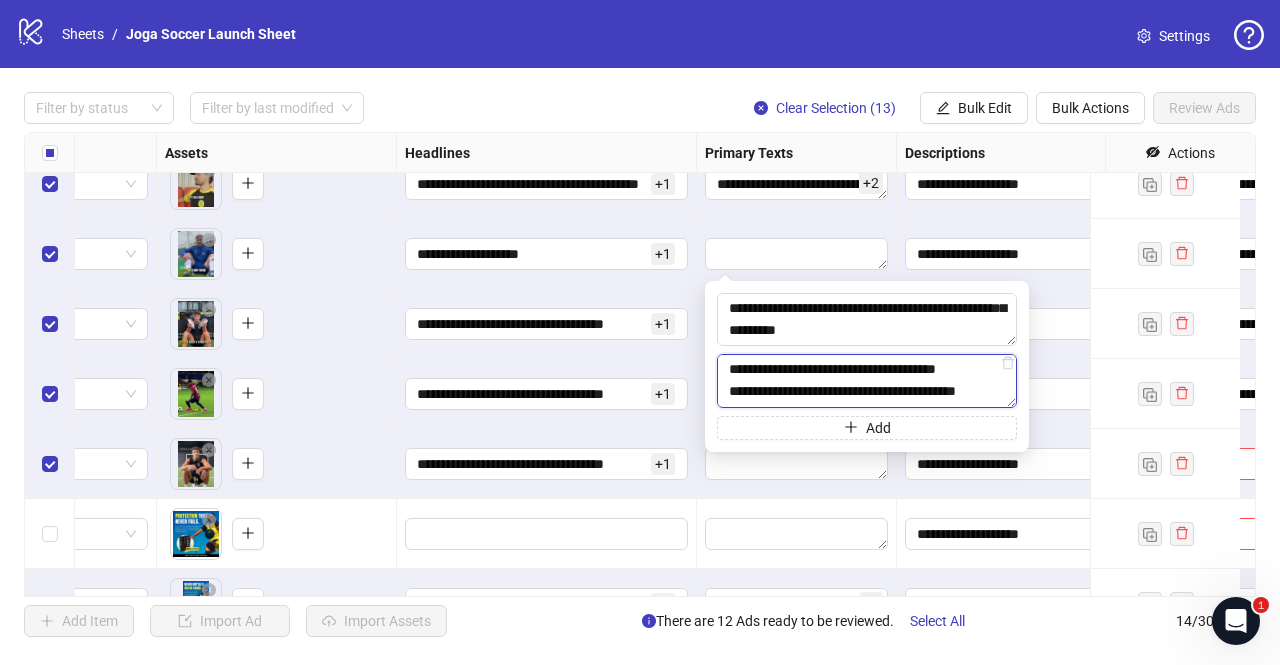 type on "**********" 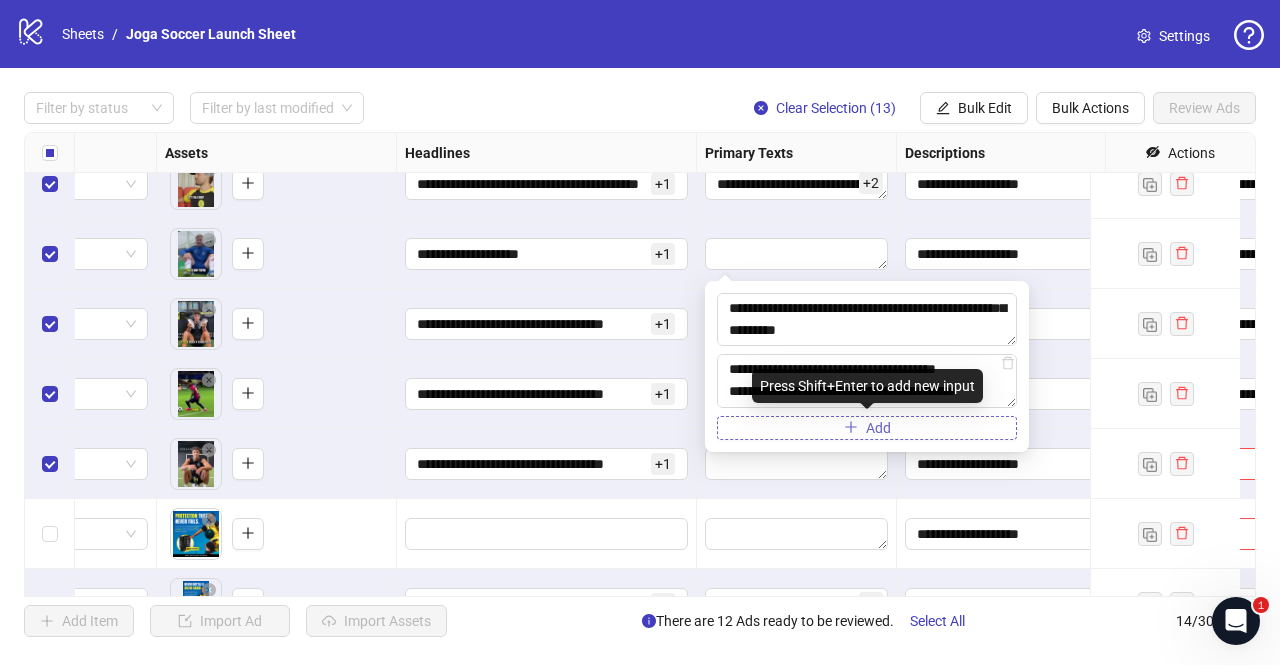click on "Add" at bounding box center [867, 428] 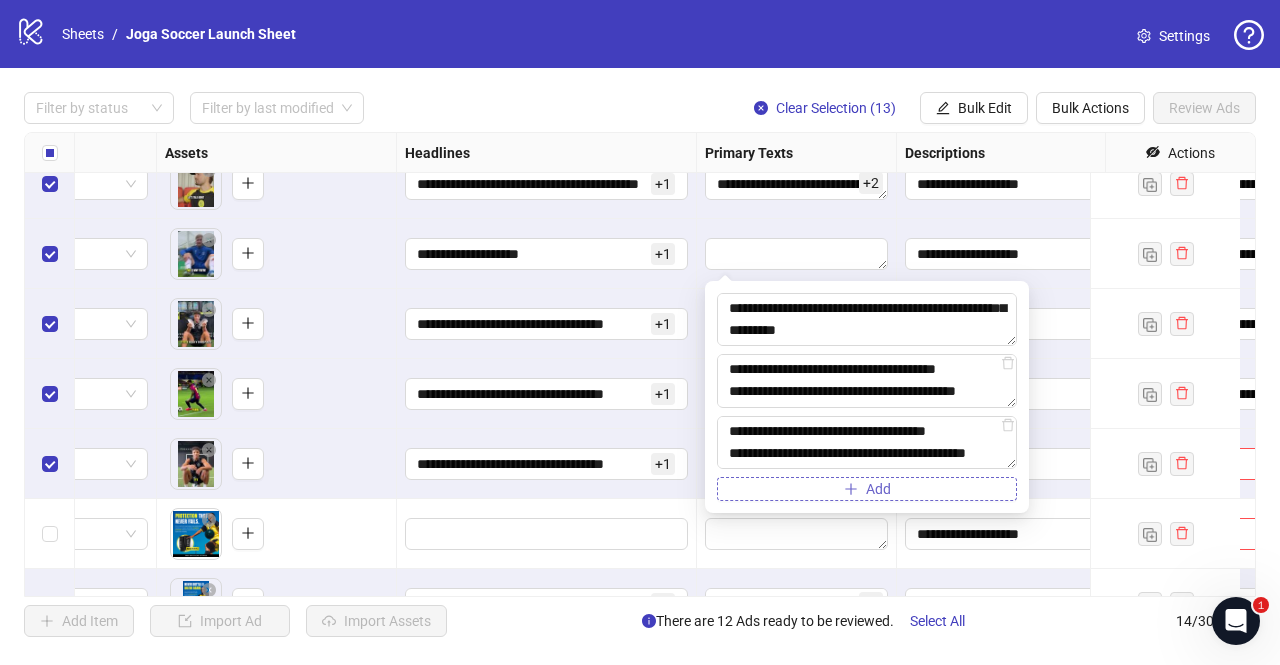 type on "**********" 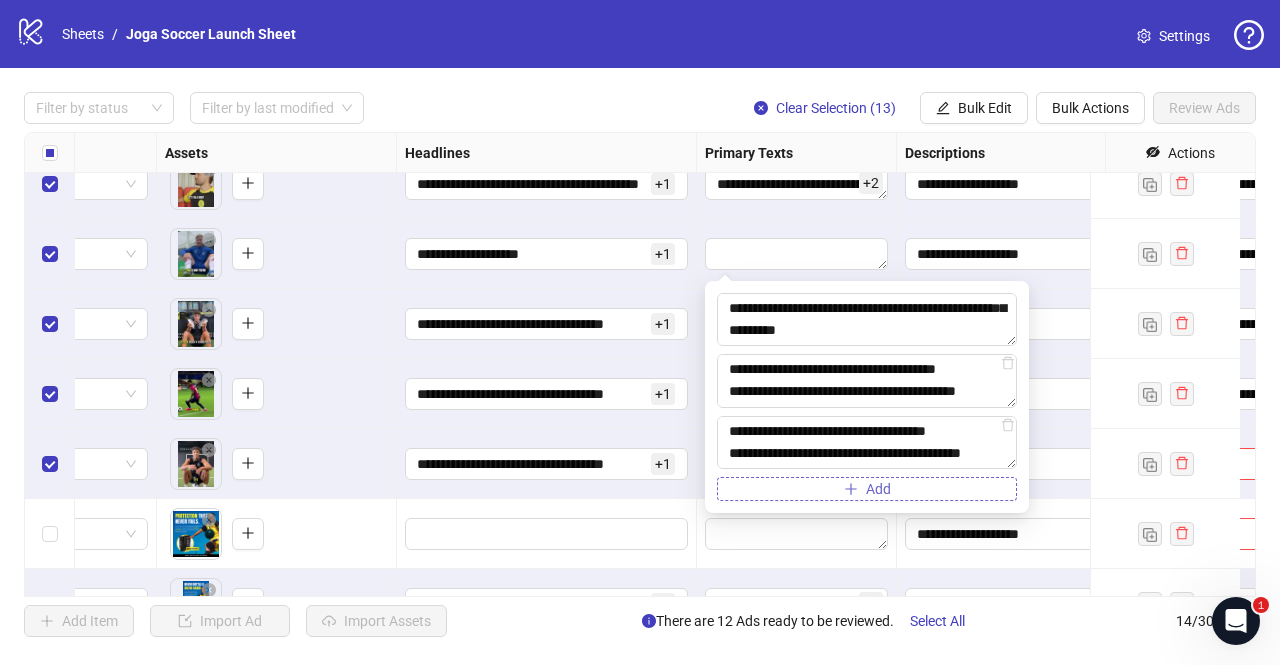 scroll, scrollTop: 66, scrollLeft: 0, axis: vertical 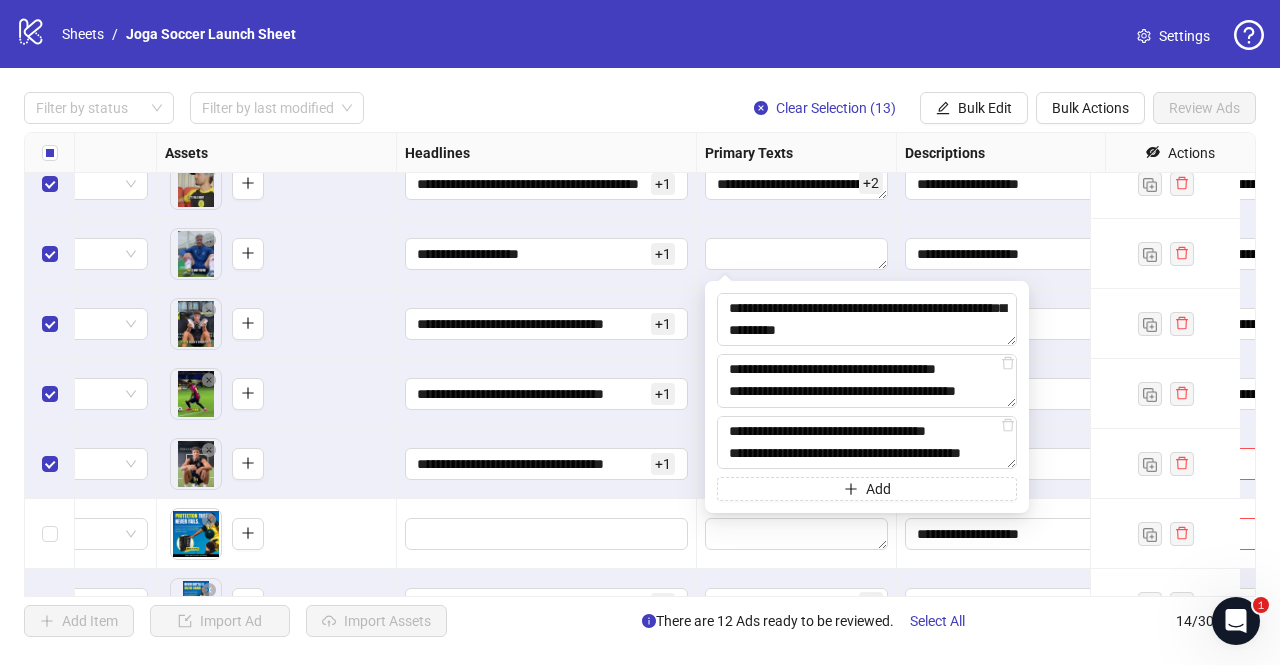 click on "**********" at bounding box center [547, 464] 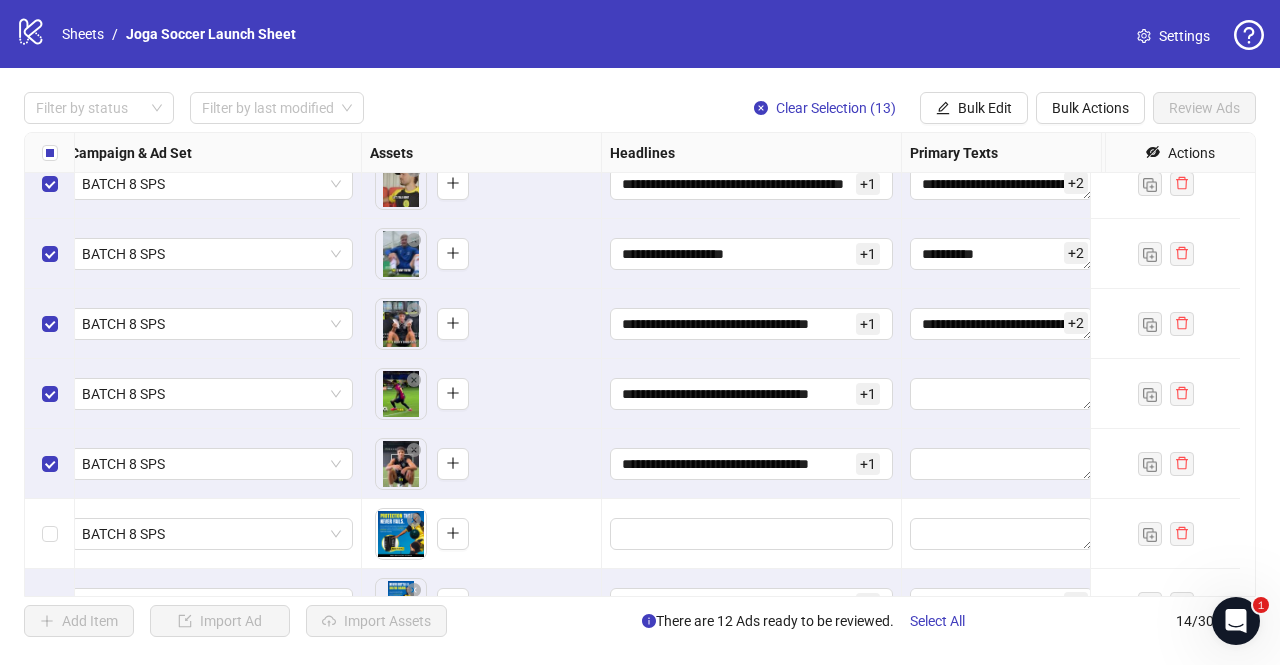 scroll, scrollTop: 315, scrollLeft: 0, axis: vertical 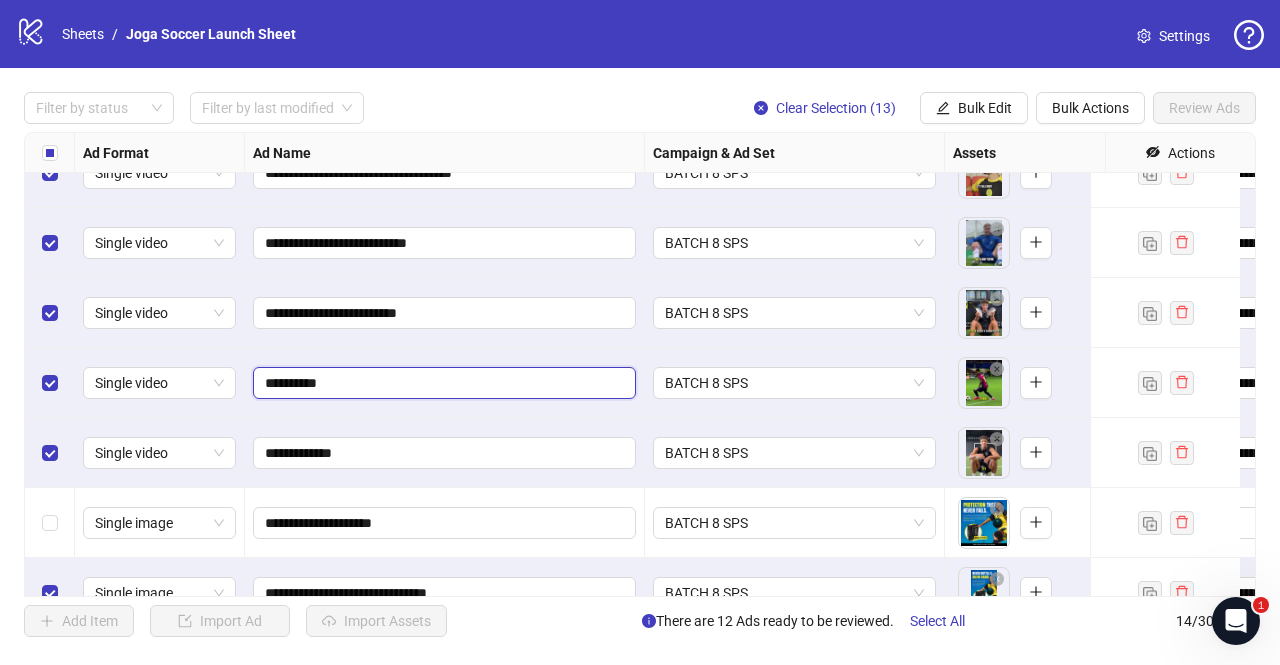 drag, startPoint x: 352, startPoint y: 384, endPoint x: 254, endPoint y: 376, distance: 98.32599 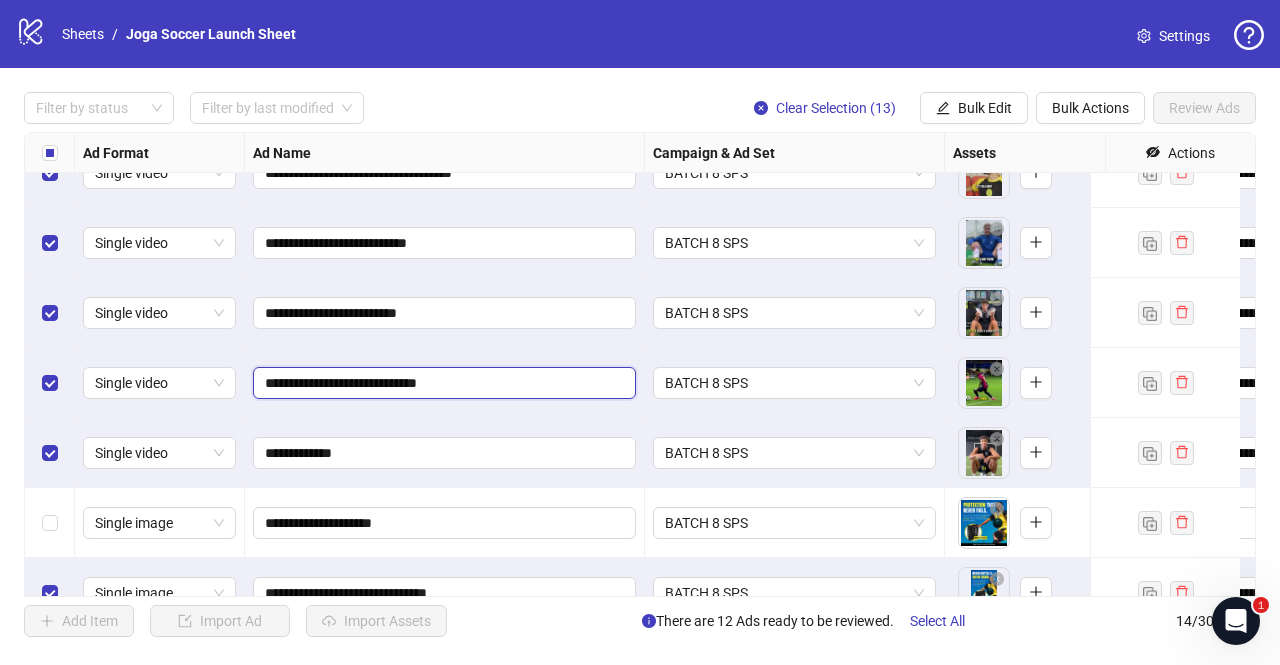 type on "**********" 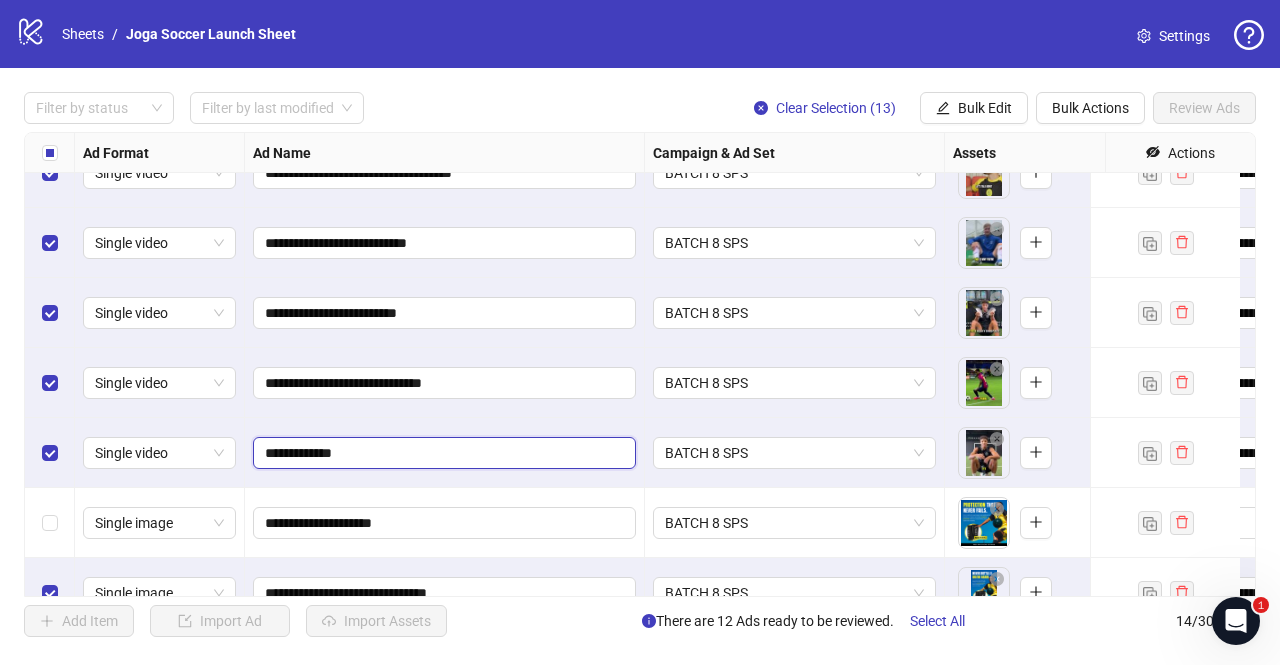drag, startPoint x: 368, startPoint y: 445, endPoint x: 250, endPoint y: 449, distance: 118.06778 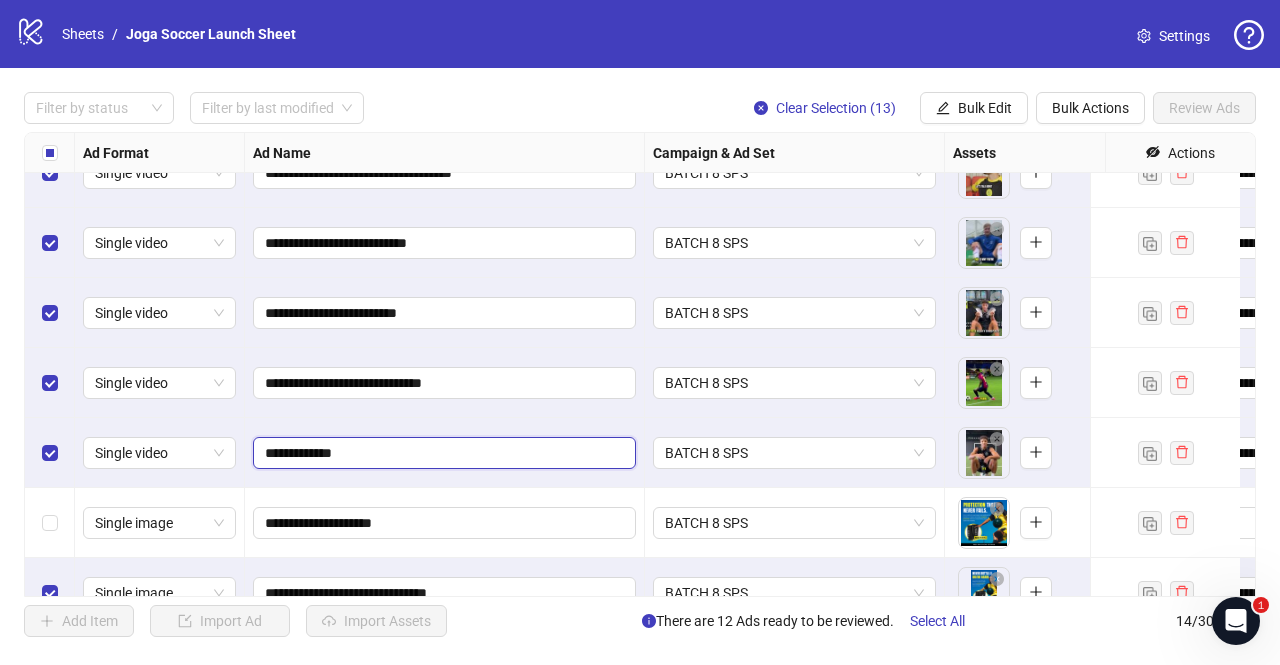 paste on "**********" 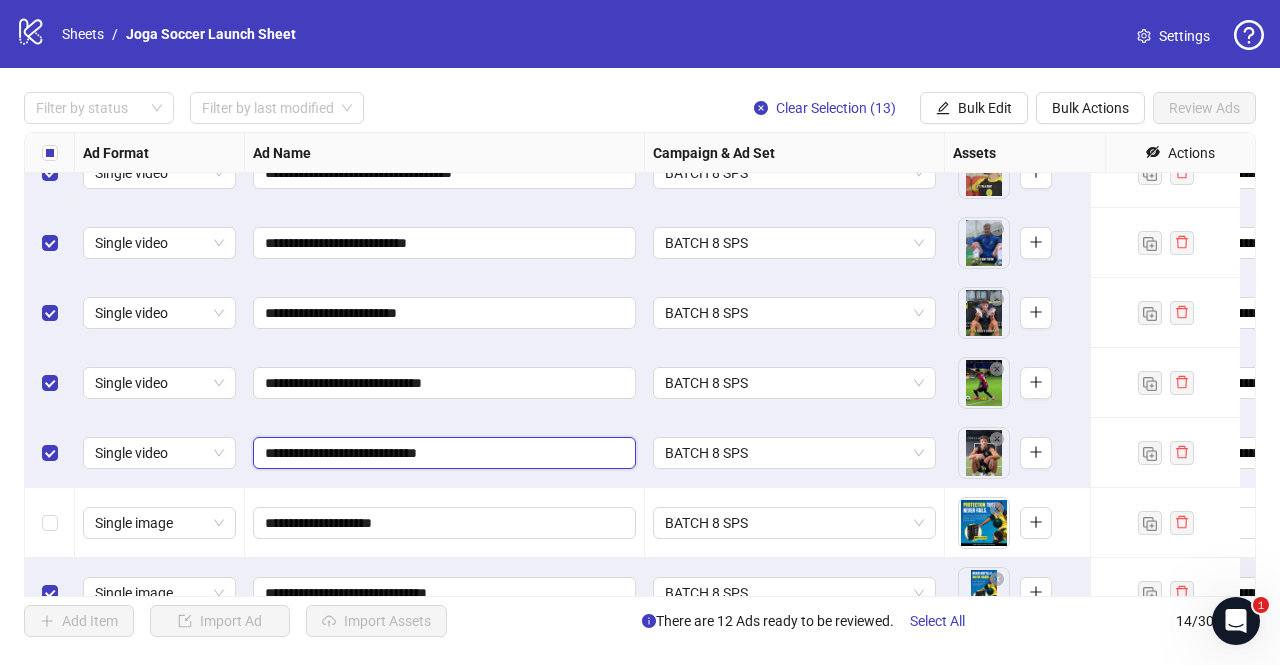 type on "**********" 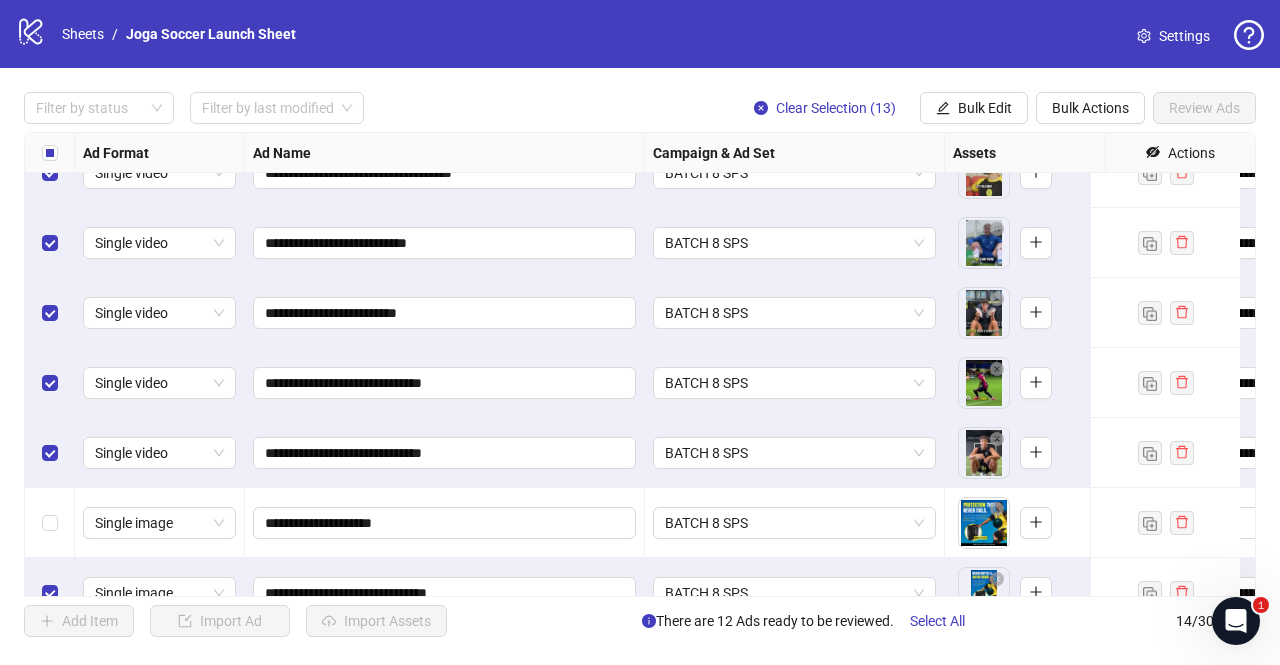 click on "**********" at bounding box center (445, 383) 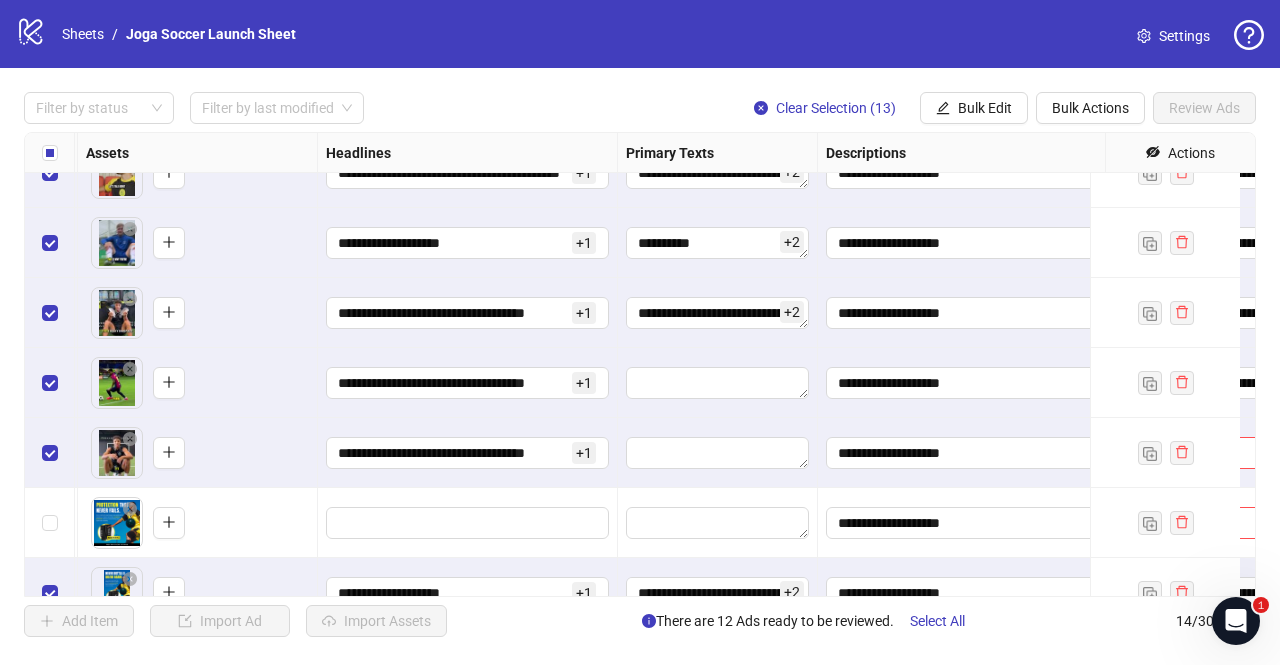 scroll, scrollTop: 315, scrollLeft: 885, axis: both 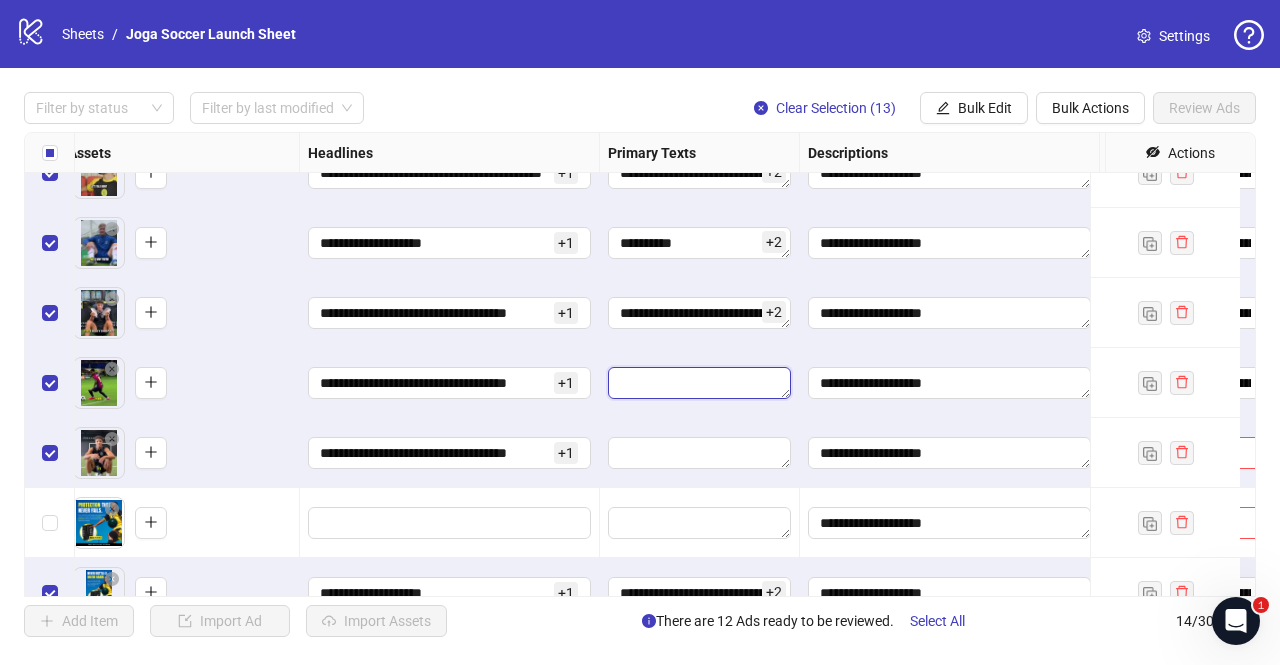 click at bounding box center (699, 383) 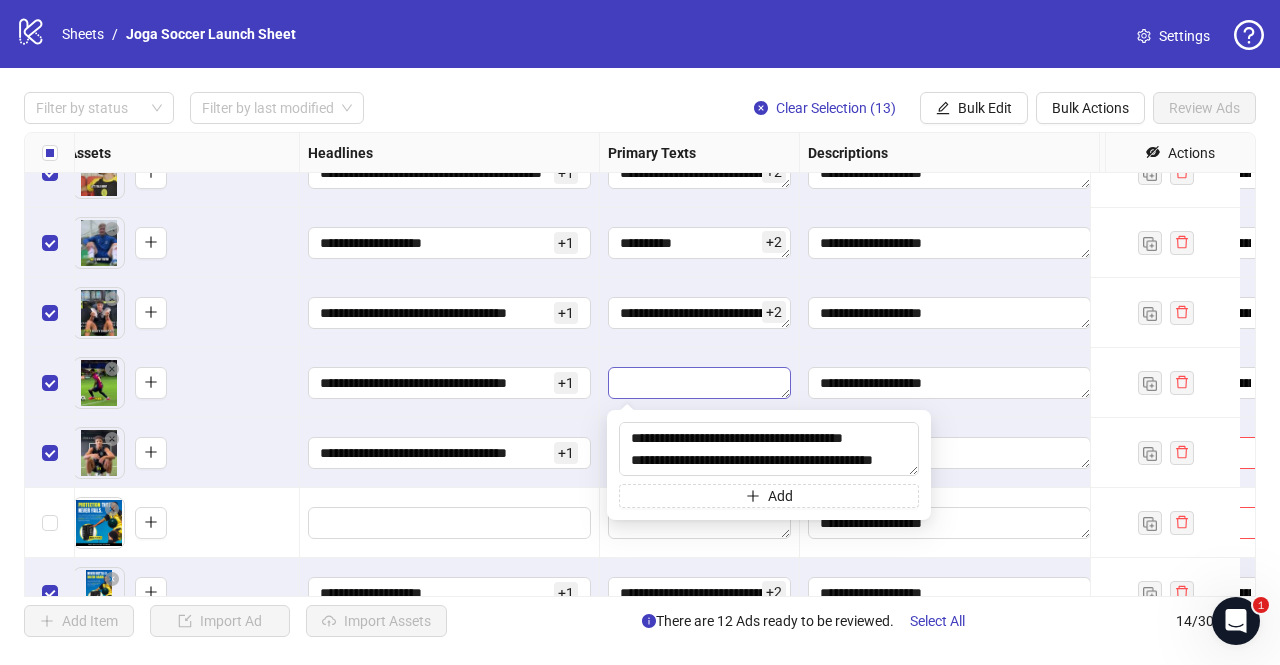 scroll, scrollTop: 103, scrollLeft: 0, axis: vertical 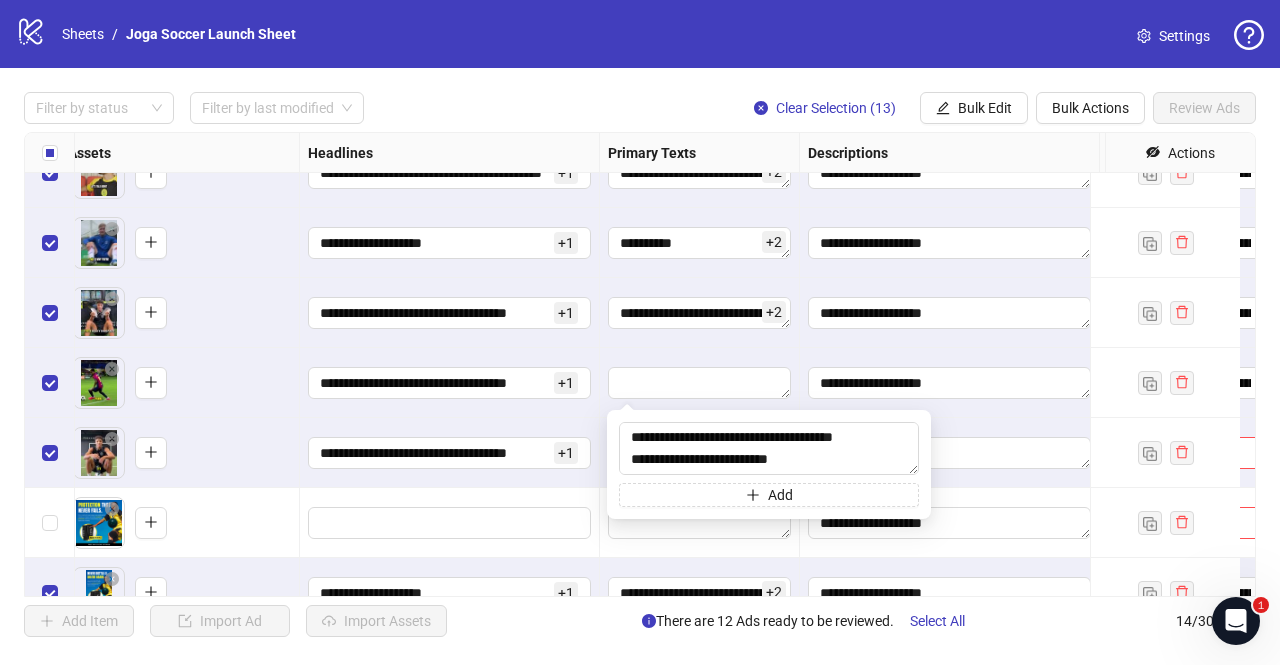 type on "**********" 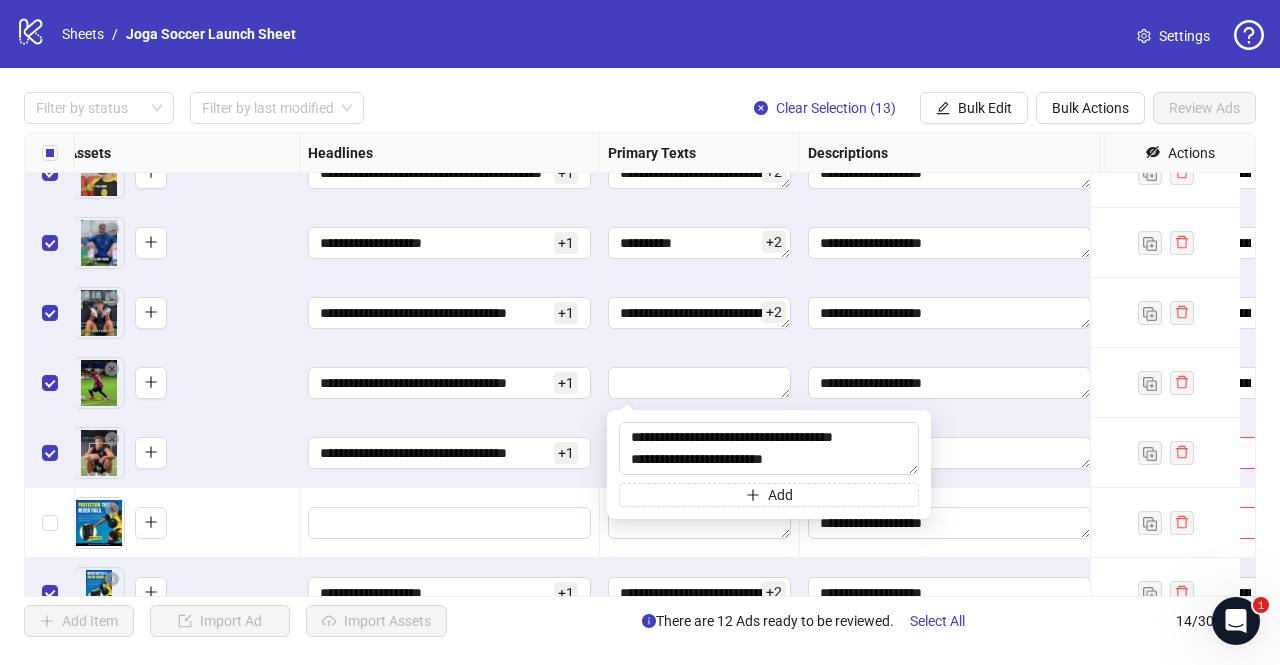 scroll, scrollTop: 88, scrollLeft: 0, axis: vertical 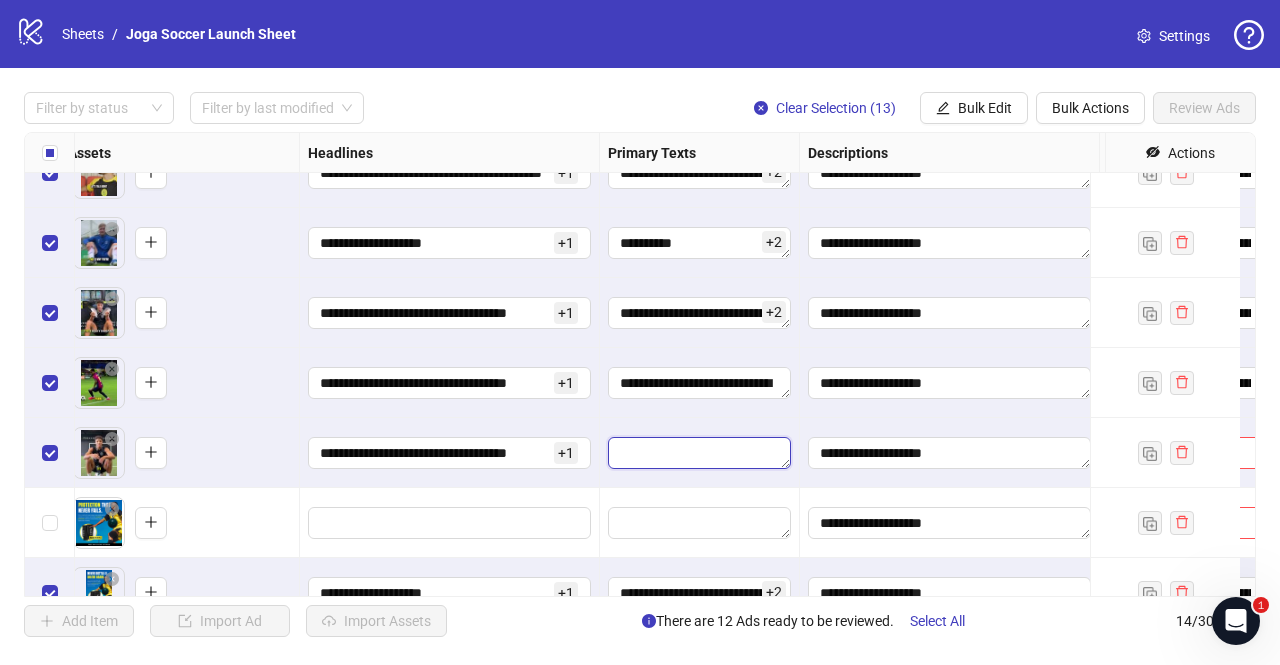 click at bounding box center (699, 453) 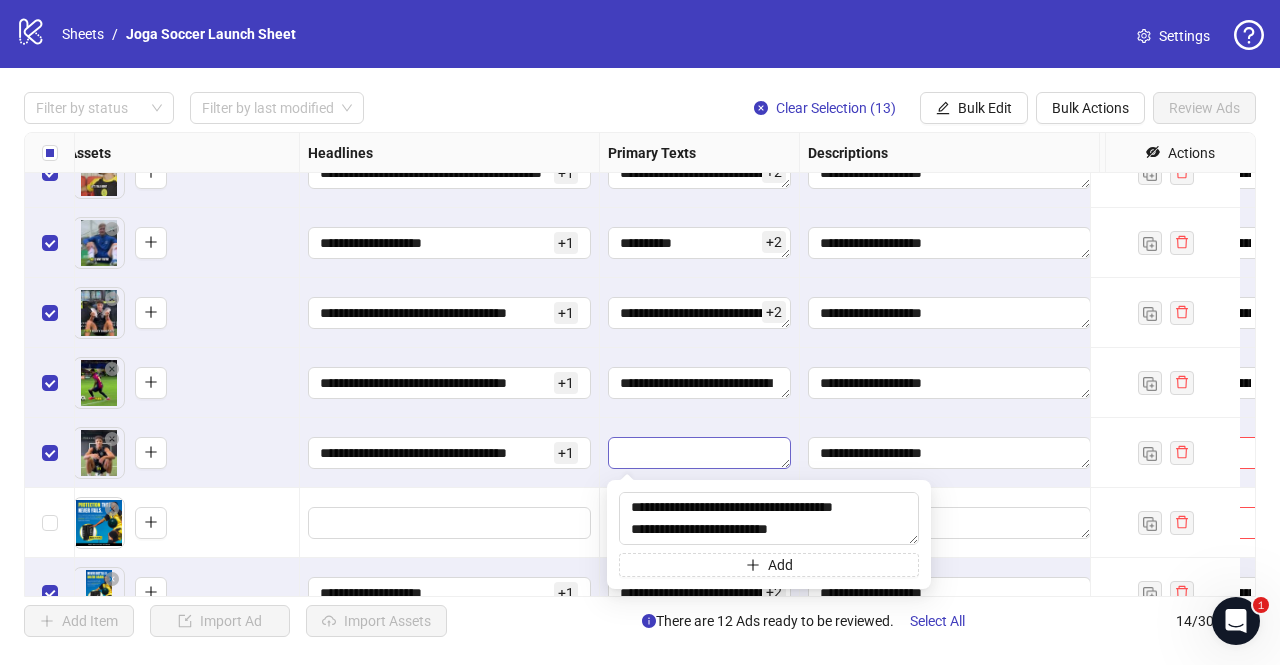 type on "**********" 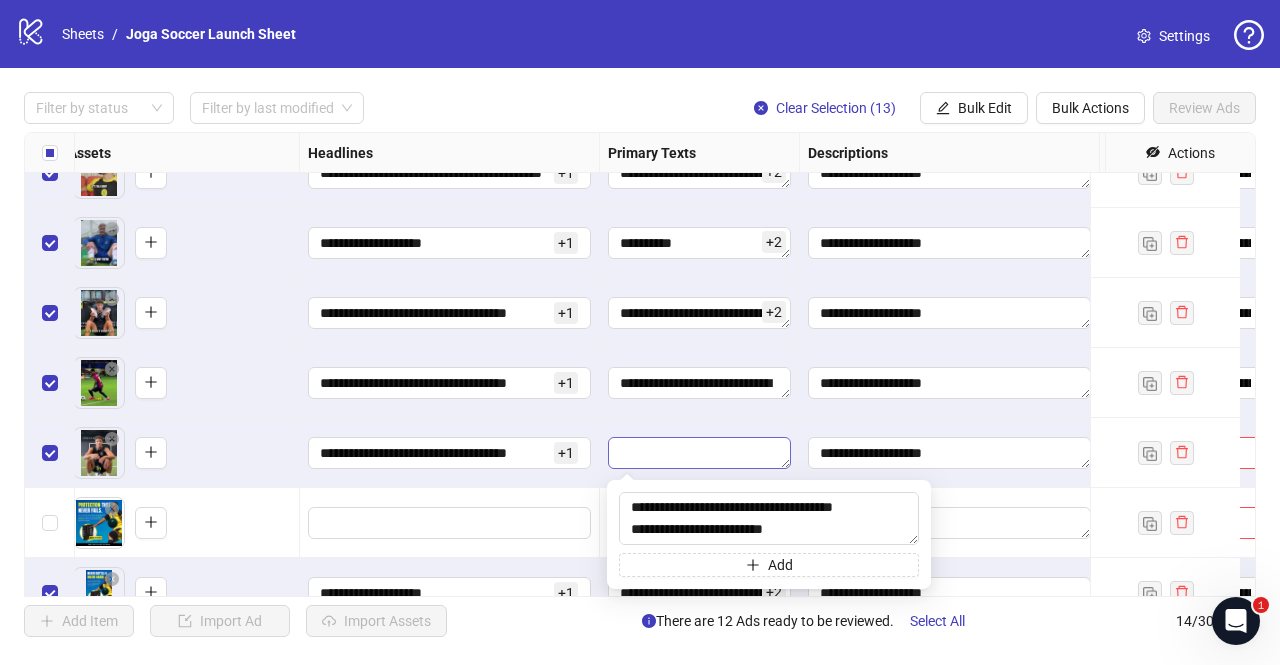 scroll, scrollTop: 88, scrollLeft: 0, axis: vertical 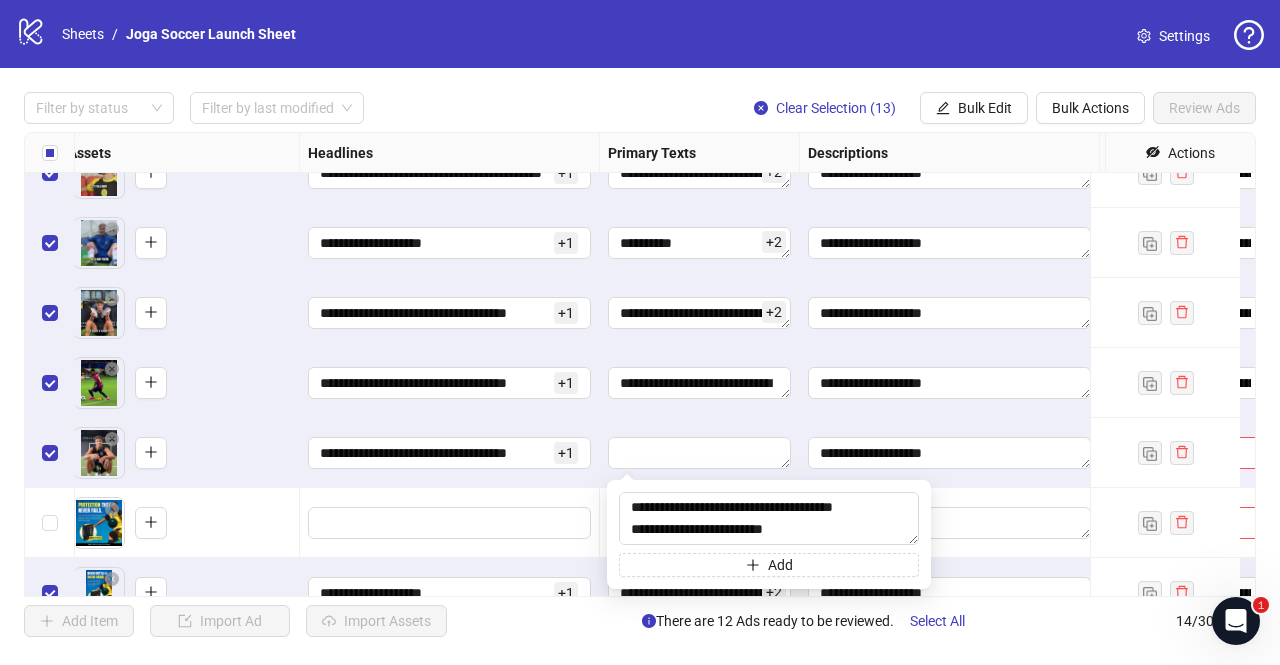 click on "**********" at bounding box center (450, 383) 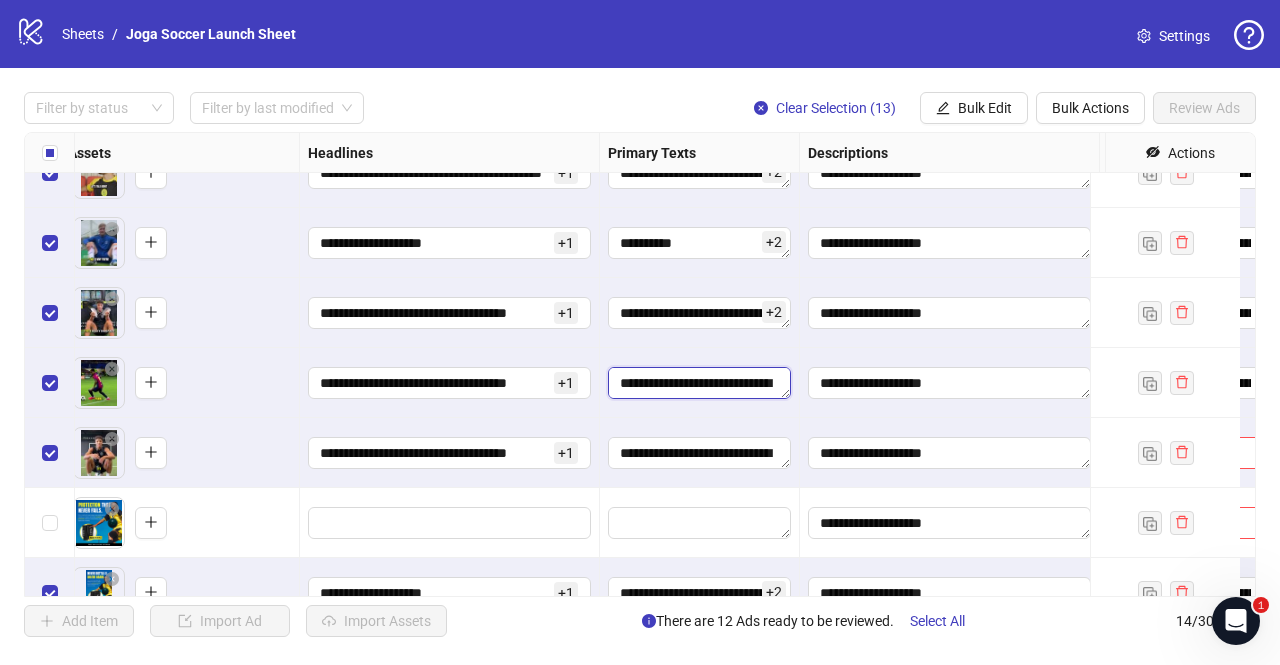 click on "**********" at bounding box center [699, 383] 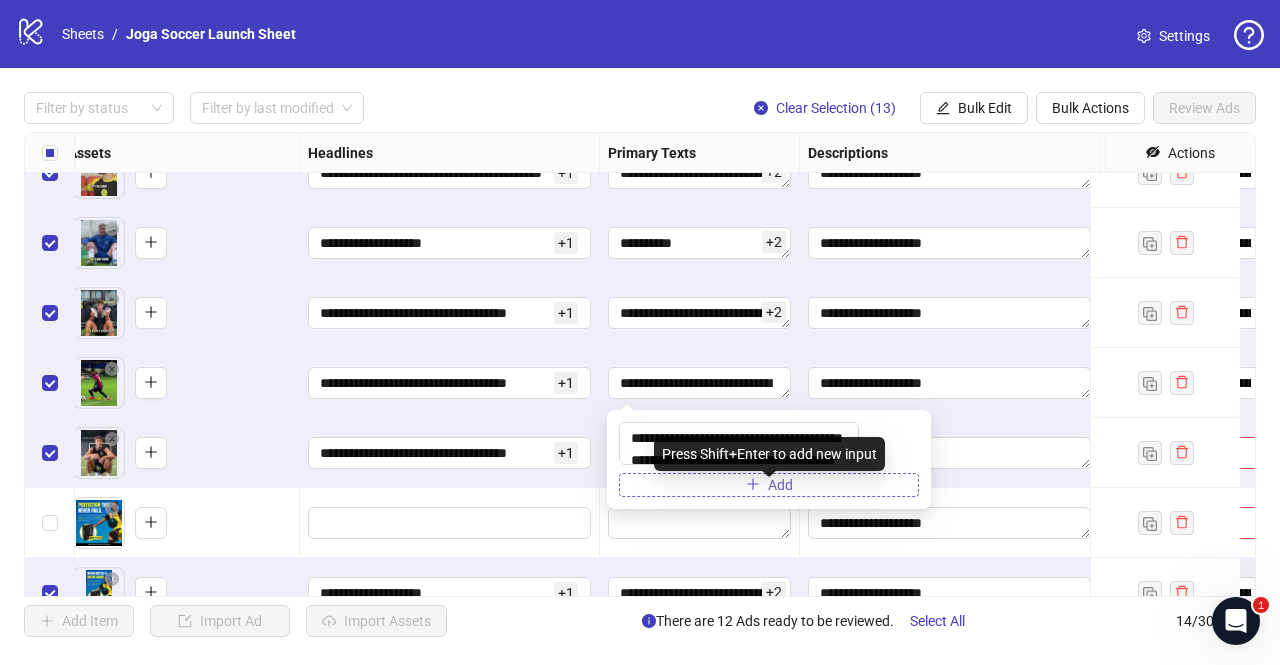click on "Add" at bounding box center (769, 485) 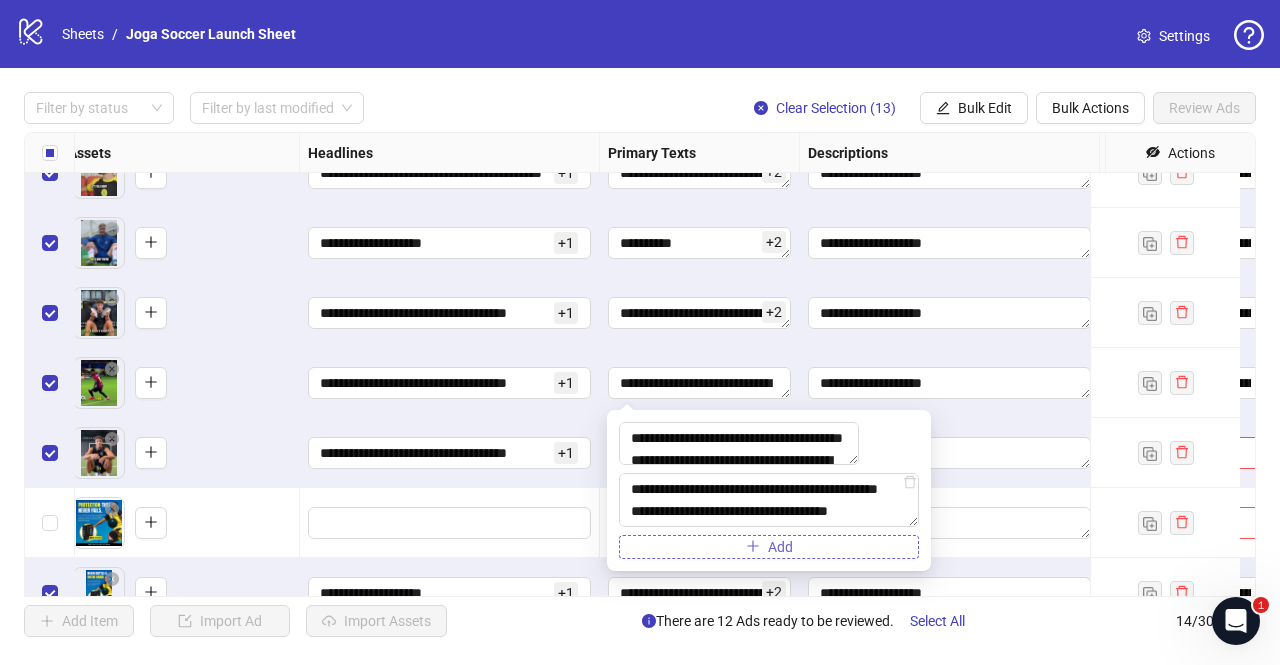 scroll, scrollTop: 81, scrollLeft: 0, axis: vertical 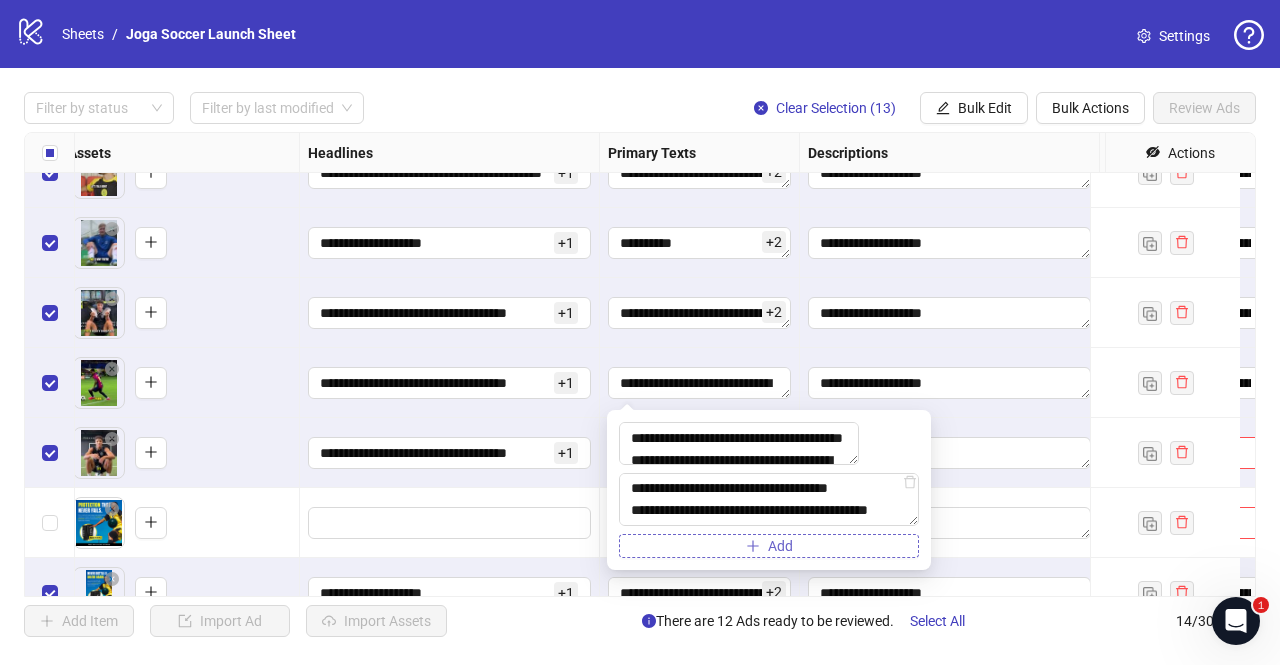 click on "**********" at bounding box center (769, 499) 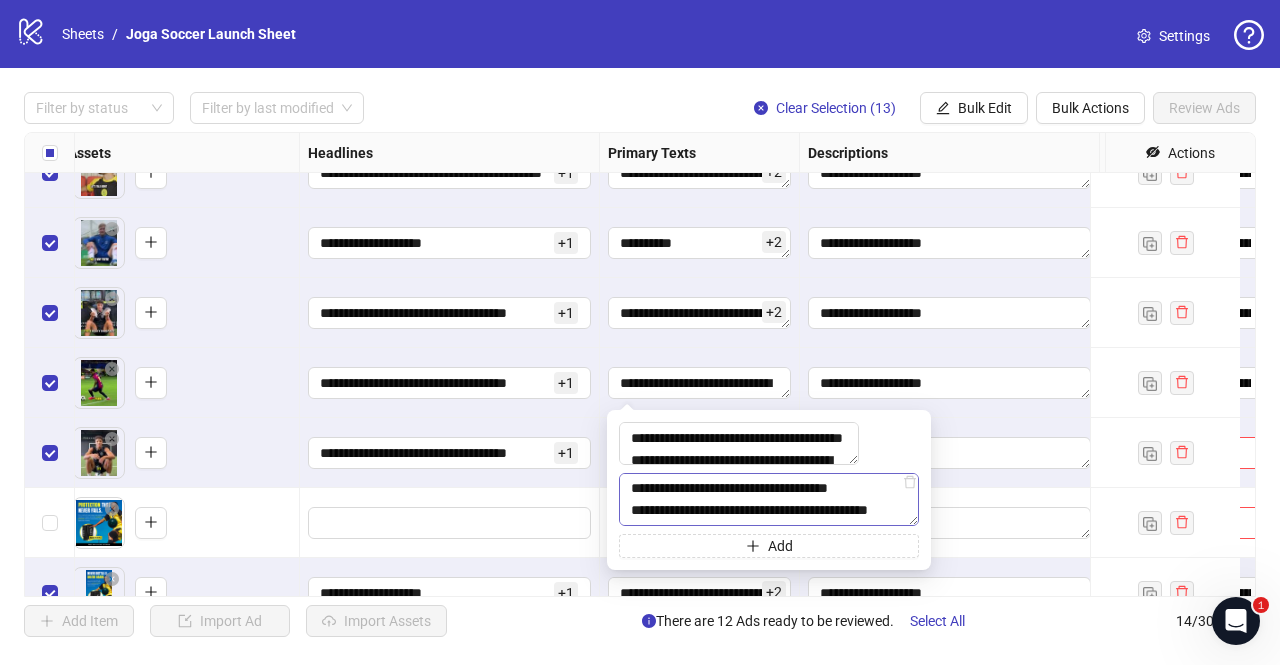 type on "**********" 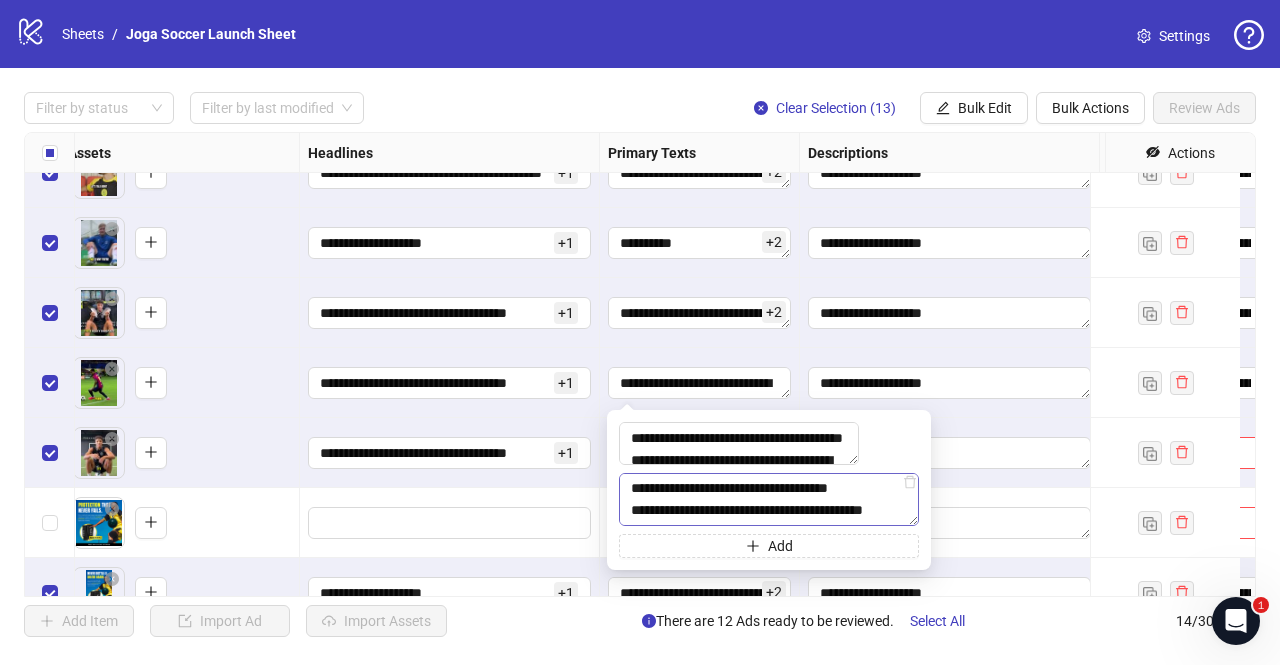 scroll, scrollTop: 66, scrollLeft: 0, axis: vertical 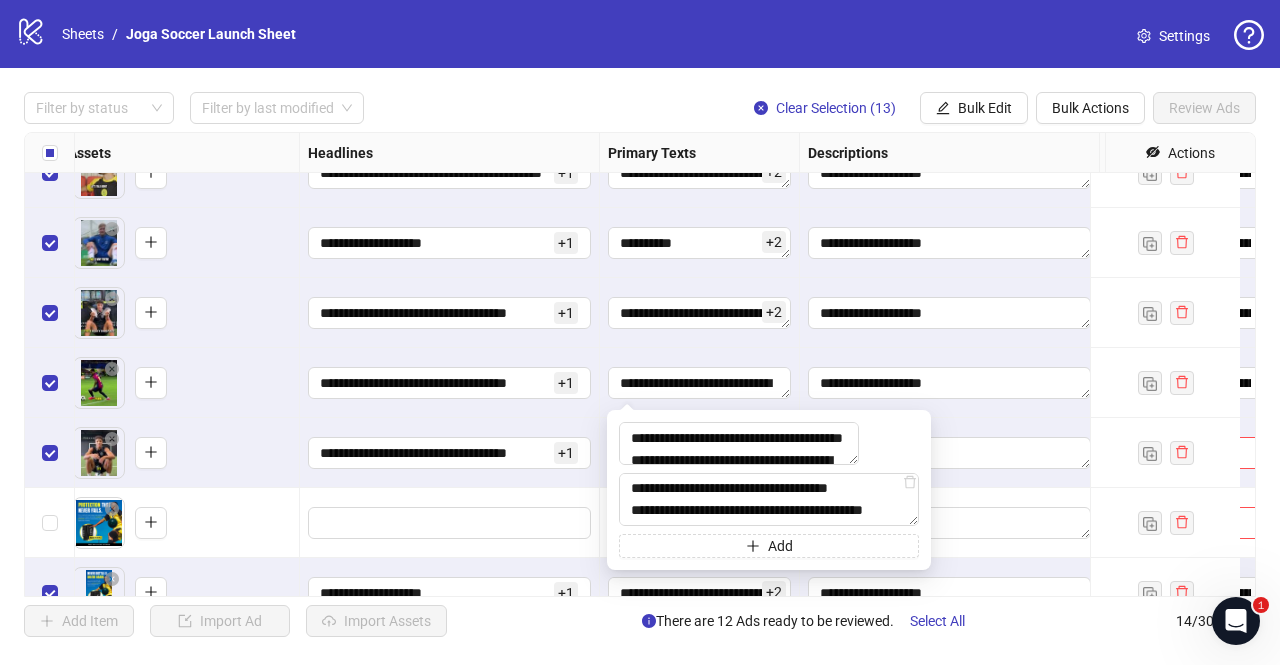 click on "**********" at bounding box center (450, 383) 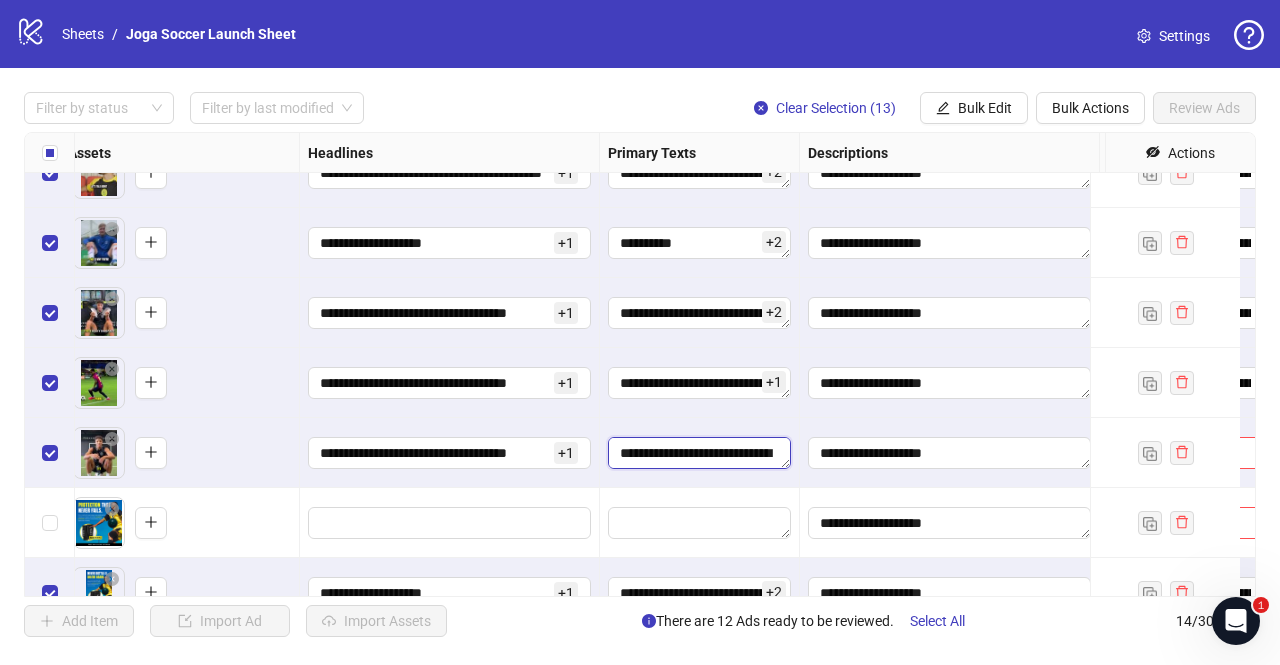 click on "**********" at bounding box center (699, 453) 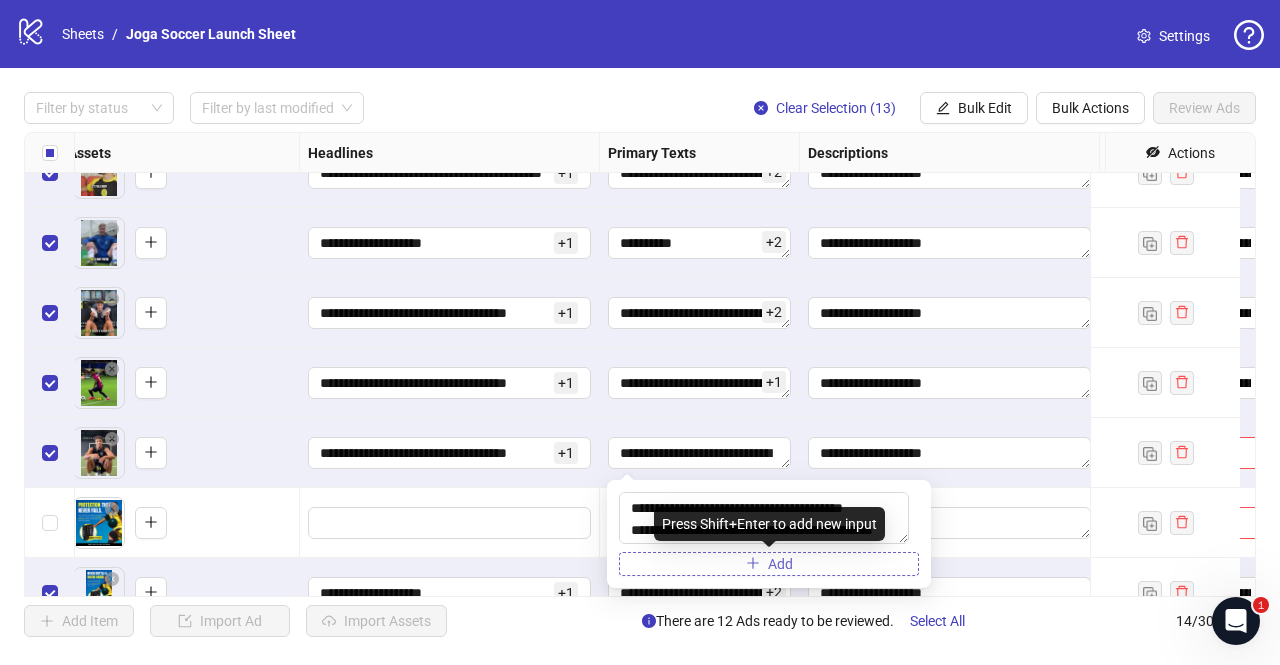 click on "Add" at bounding box center (769, 564) 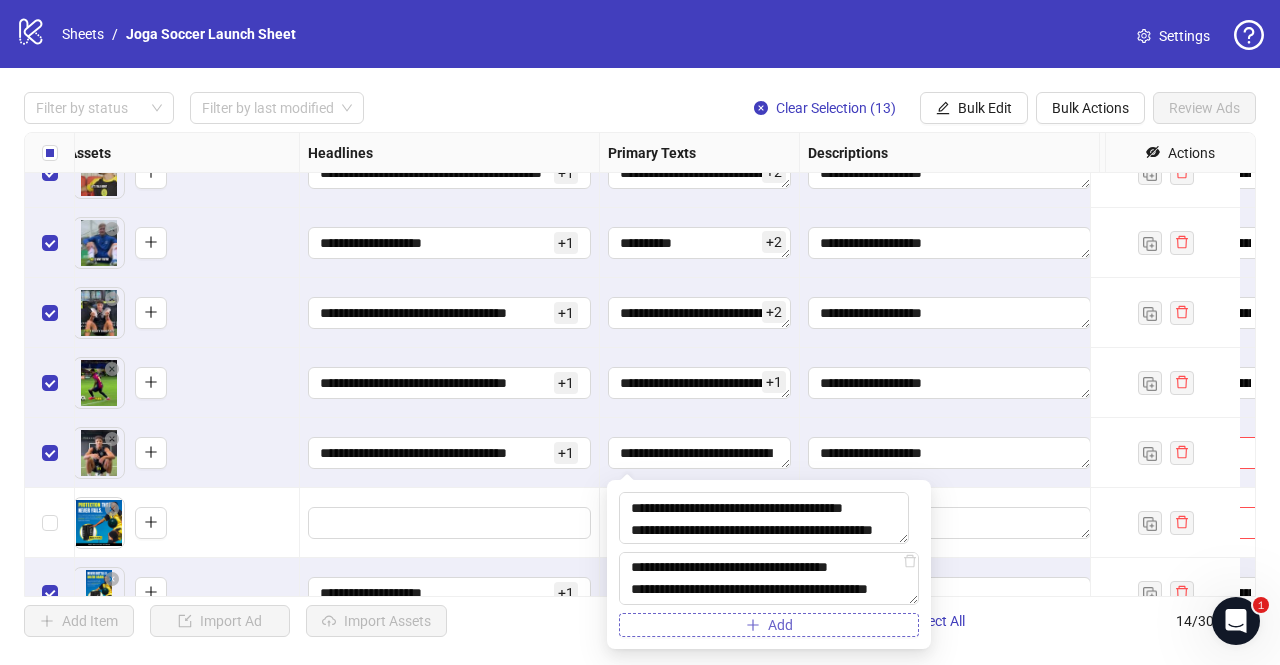 type on "**********" 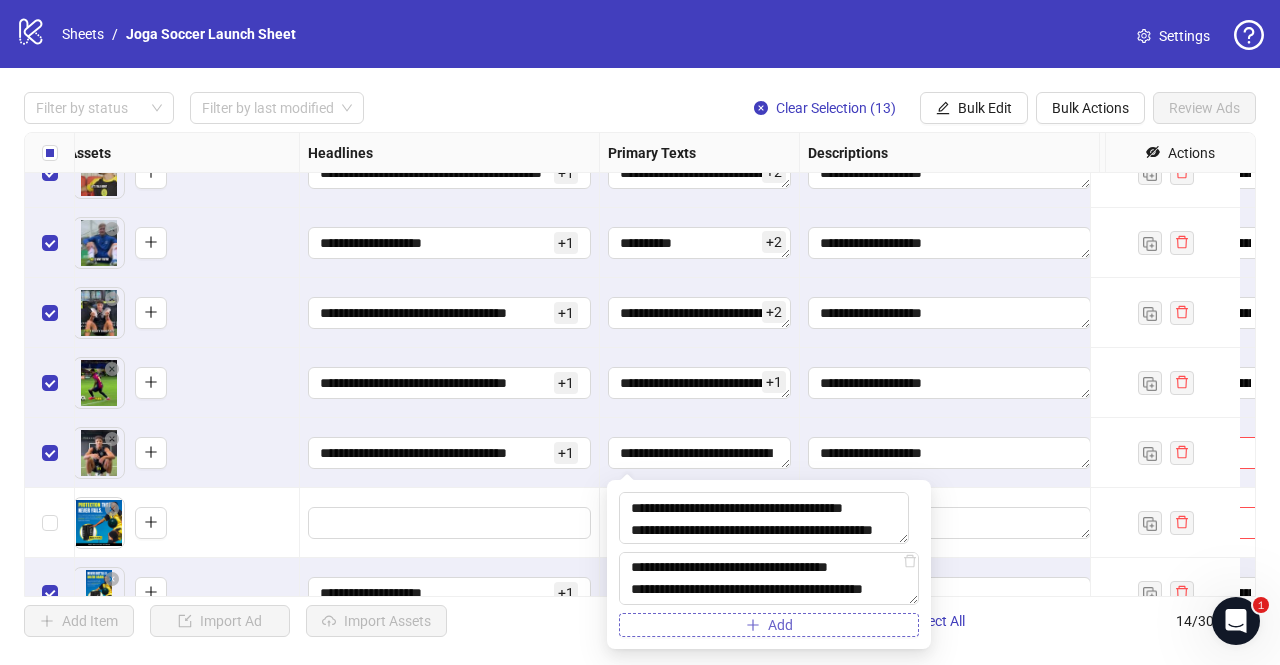 scroll, scrollTop: 66, scrollLeft: 0, axis: vertical 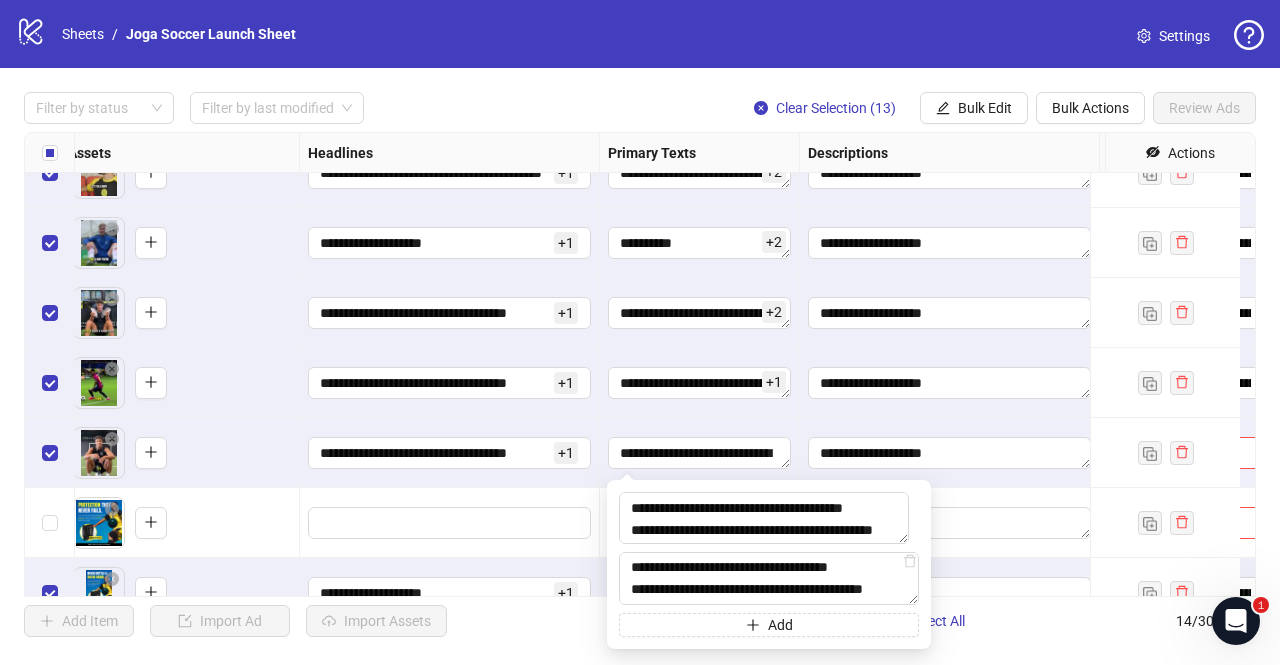 click on "**********" at bounding box center (450, 453) 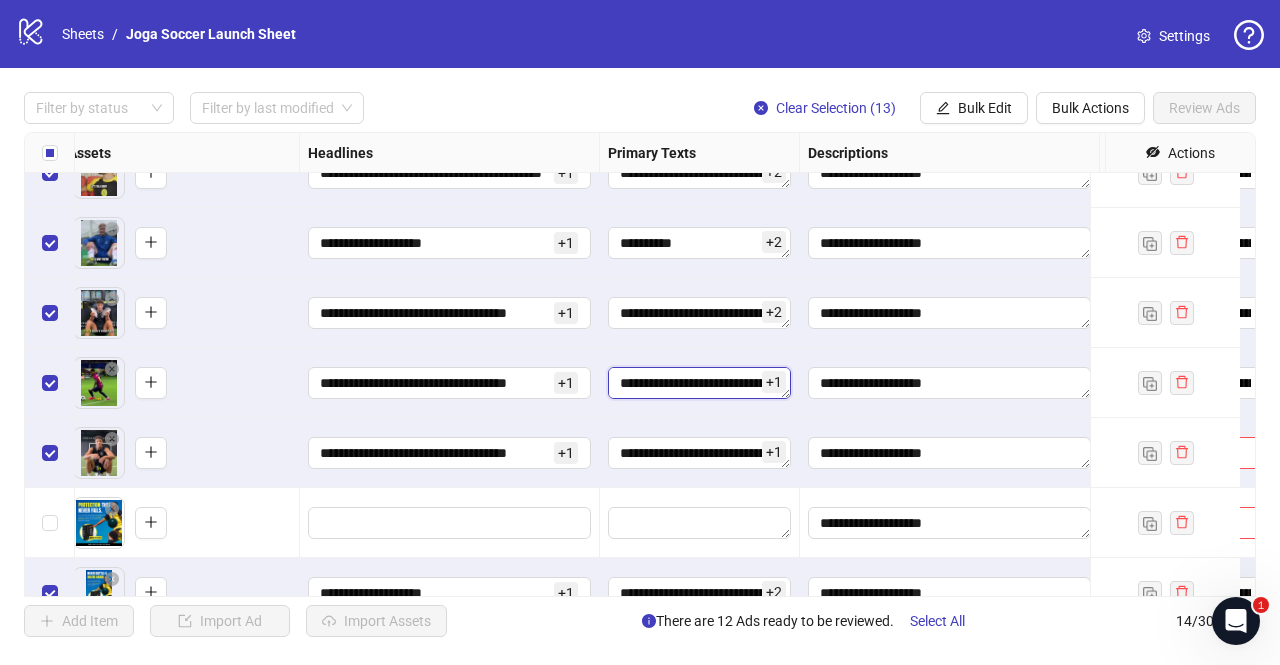 click on "**********" at bounding box center (699, 383) 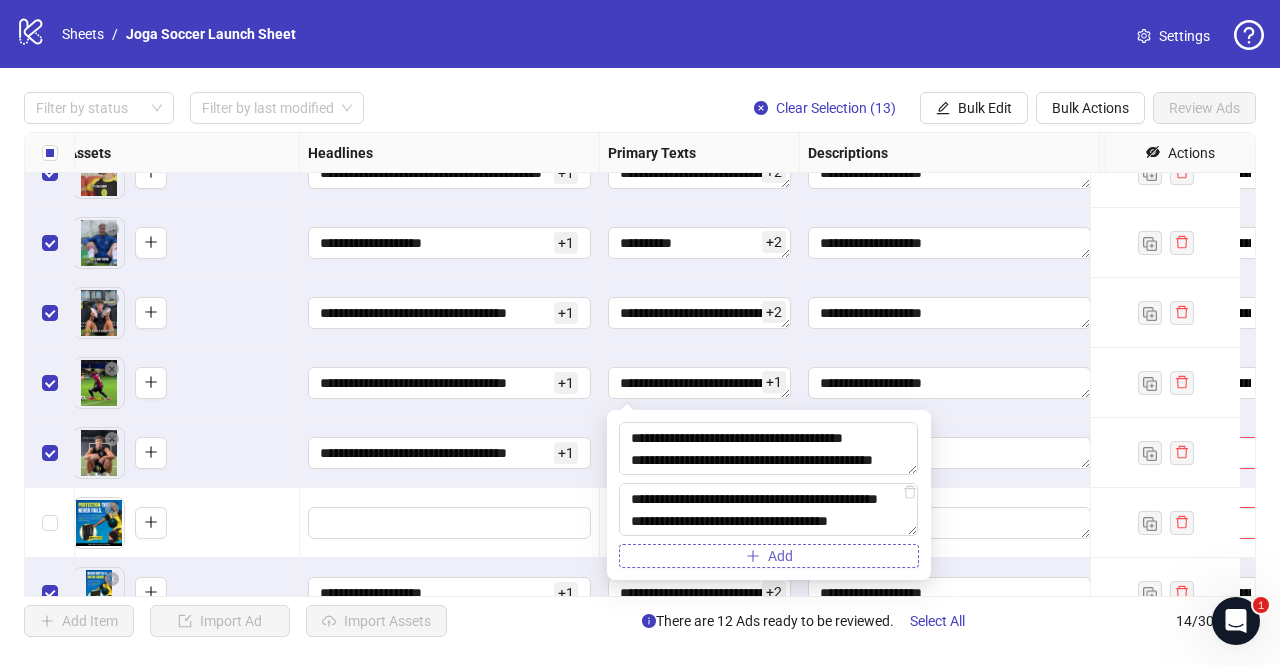 click on "Add" at bounding box center [769, 556] 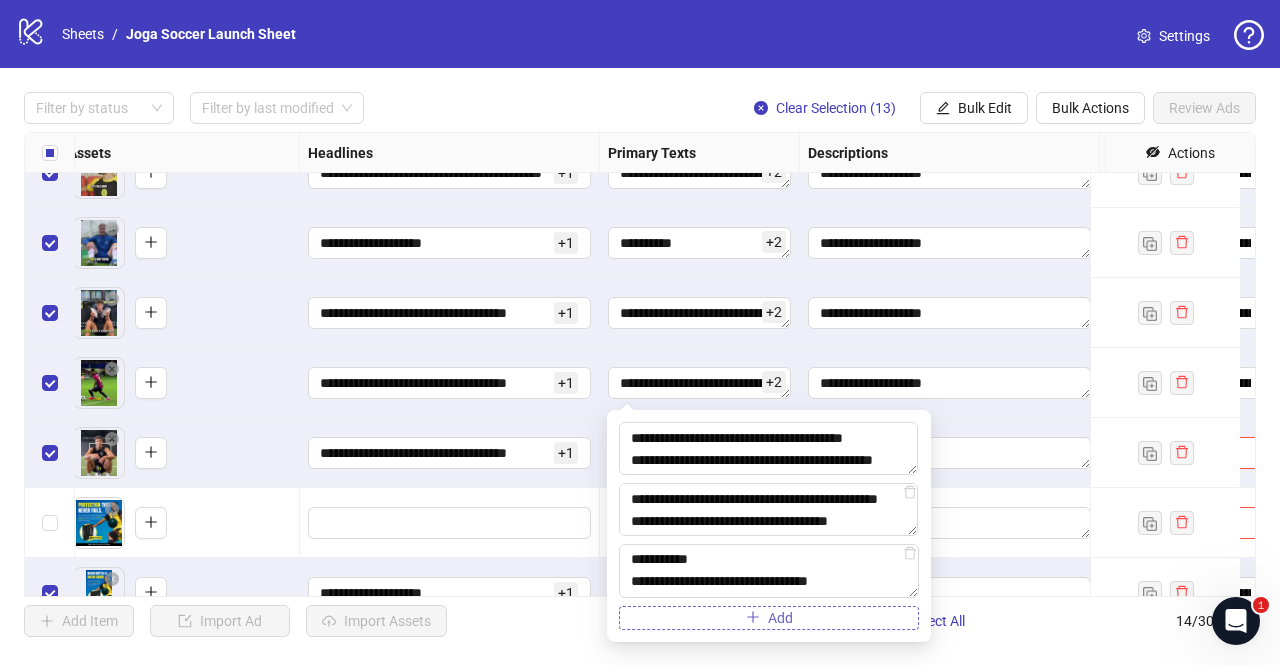 type on "**********" 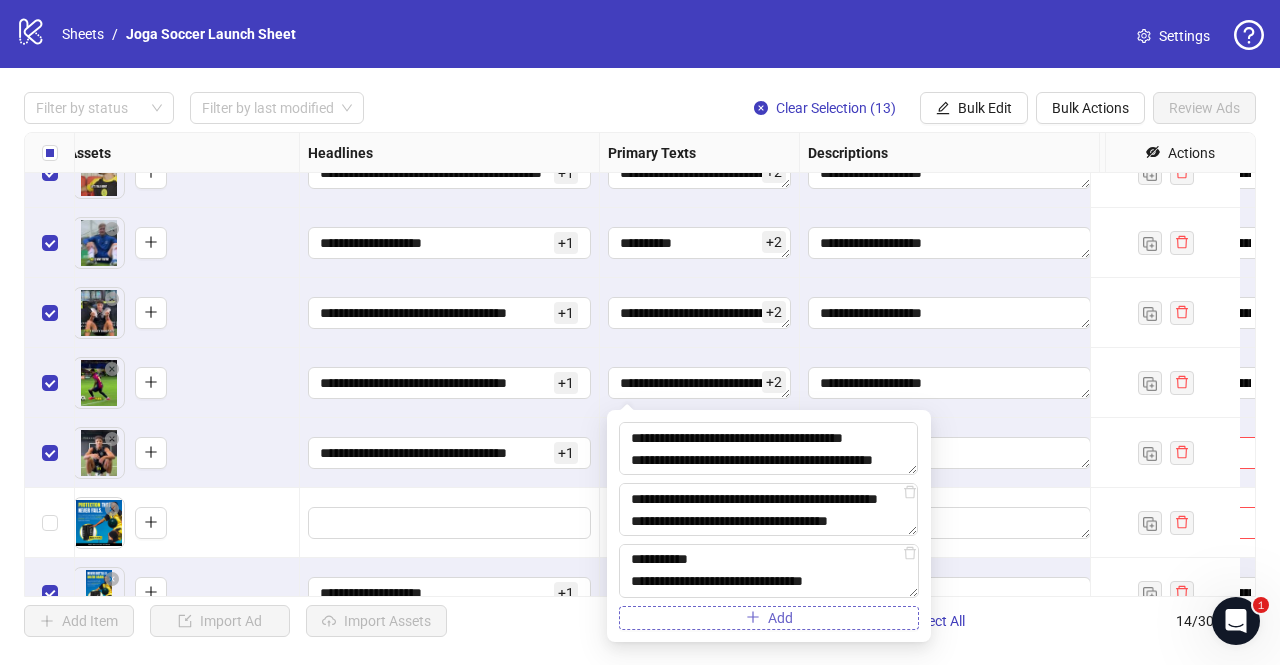 scroll, scrollTop: 66, scrollLeft: 0, axis: vertical 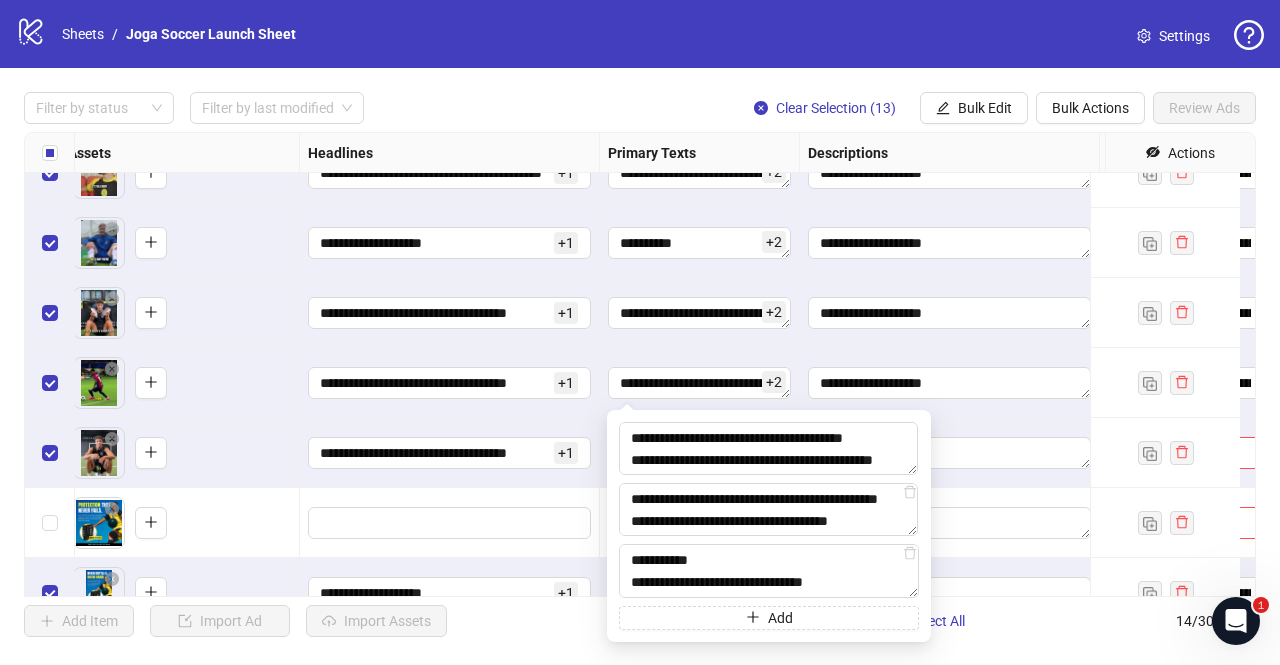 click on "**********" at bounding box center (450, 453) 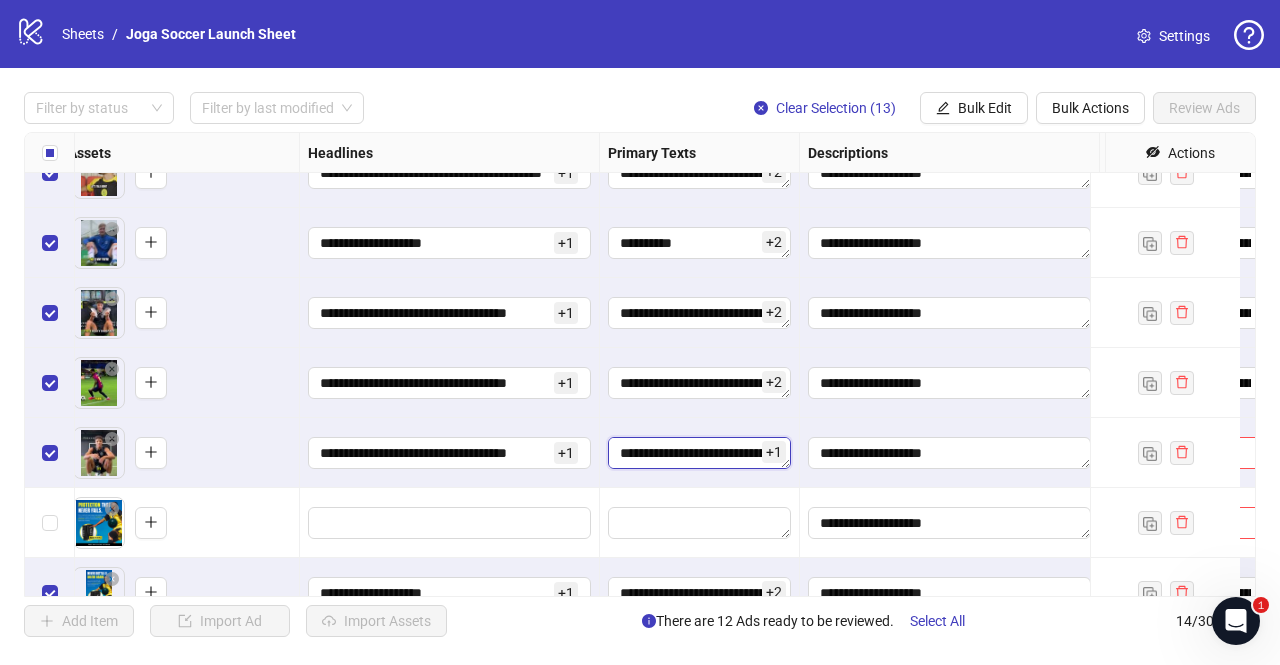 click on "**********" at bounding box center (699, 453) 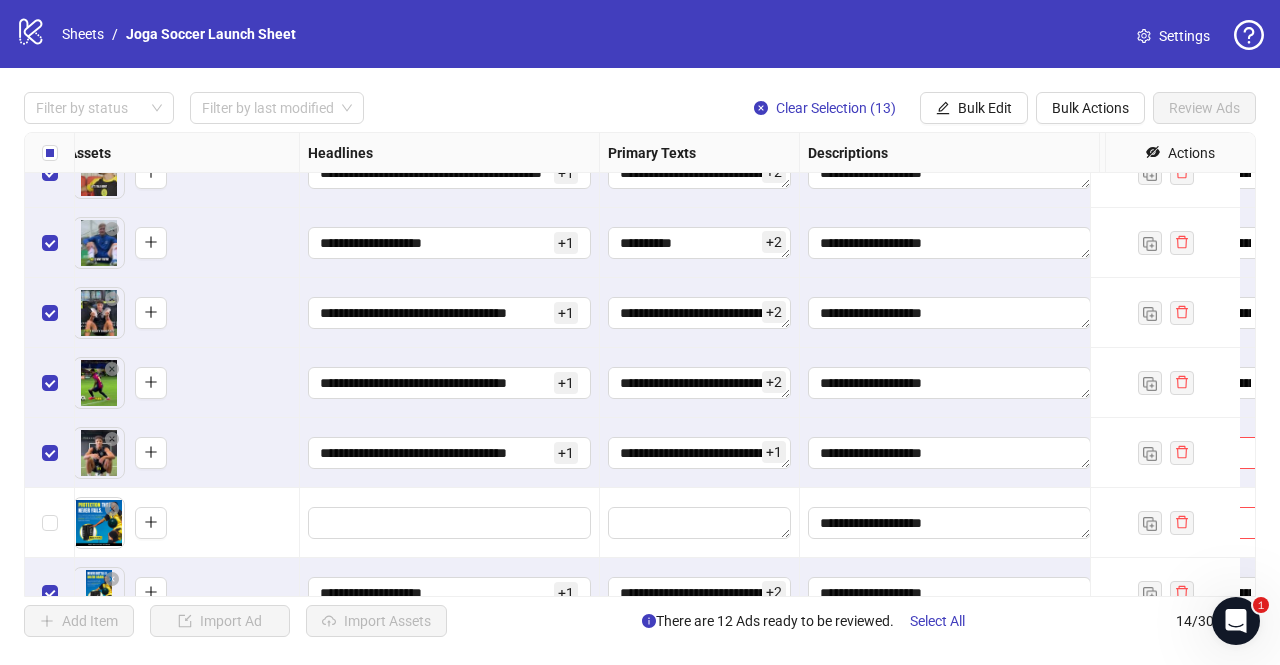 scroll, scrollTop: 88, scrollLeft: 0, axis: vertical 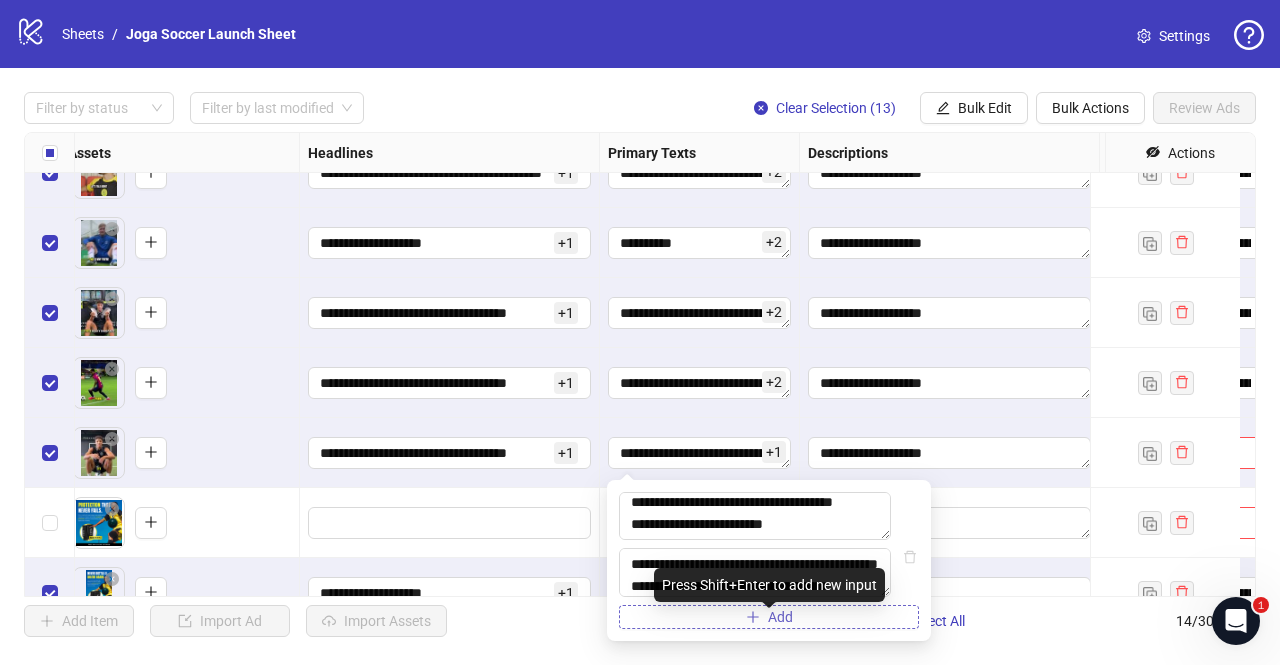 click on "Add" at bounding box center [769, 617] 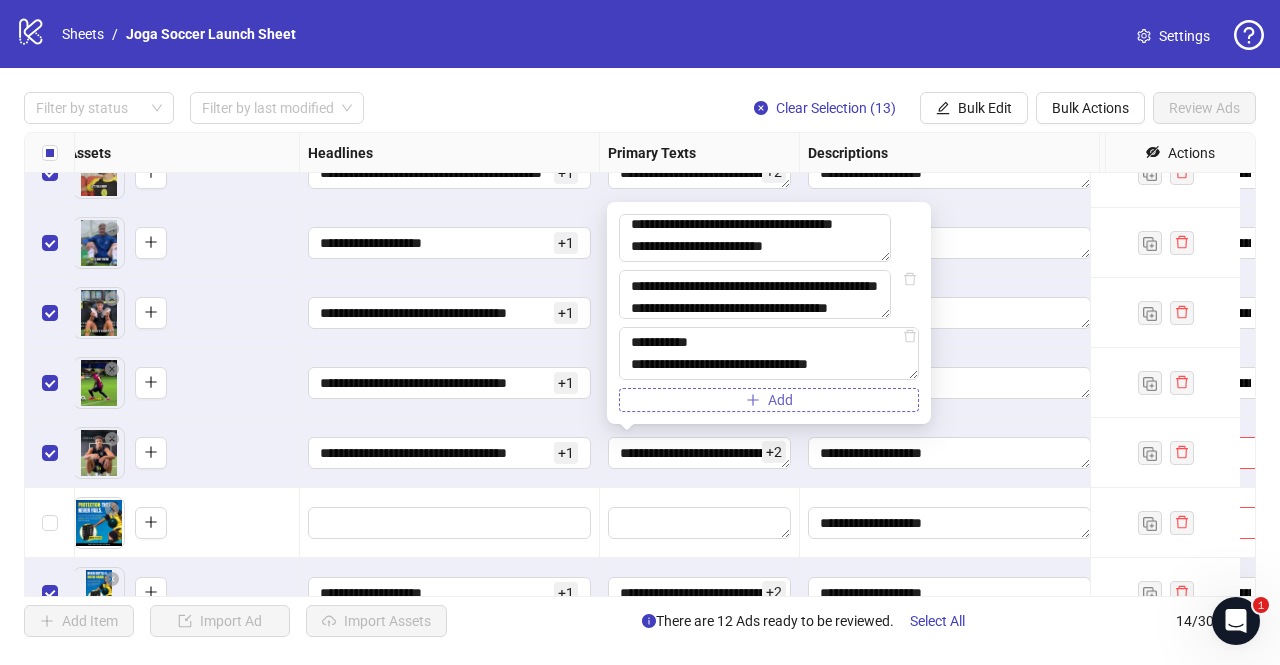 type on "**********" 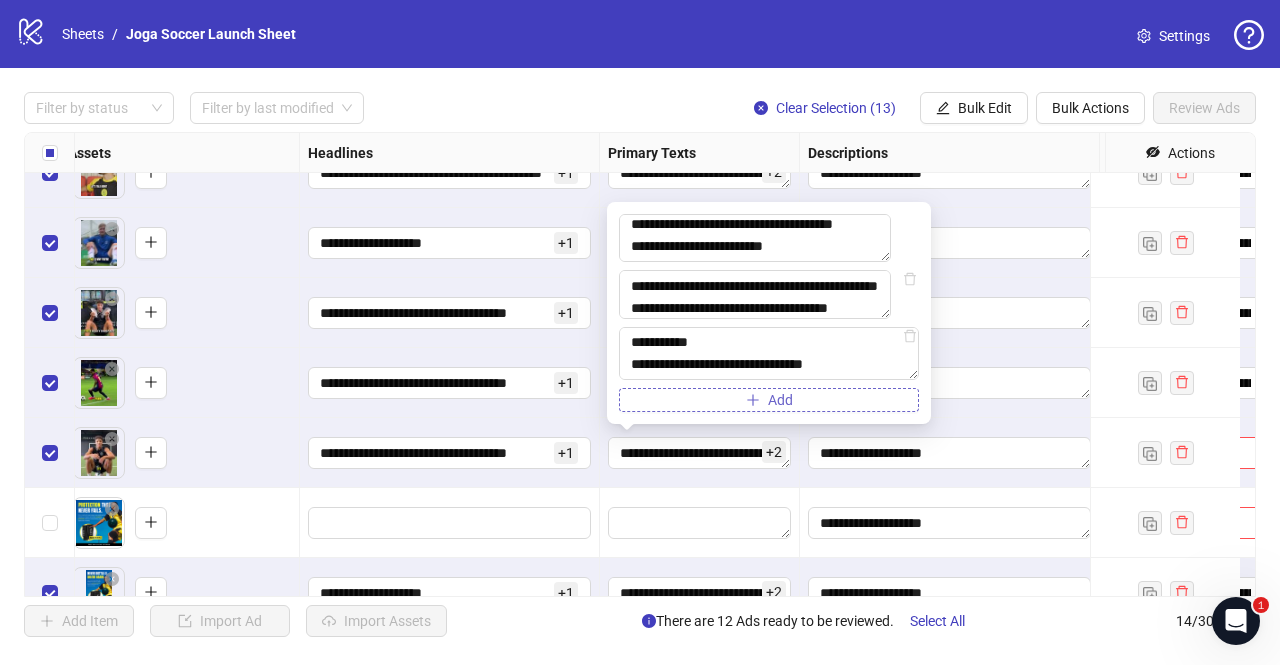 scroll, scrollTop: 66, scrollLeft: 0, axis: vertical 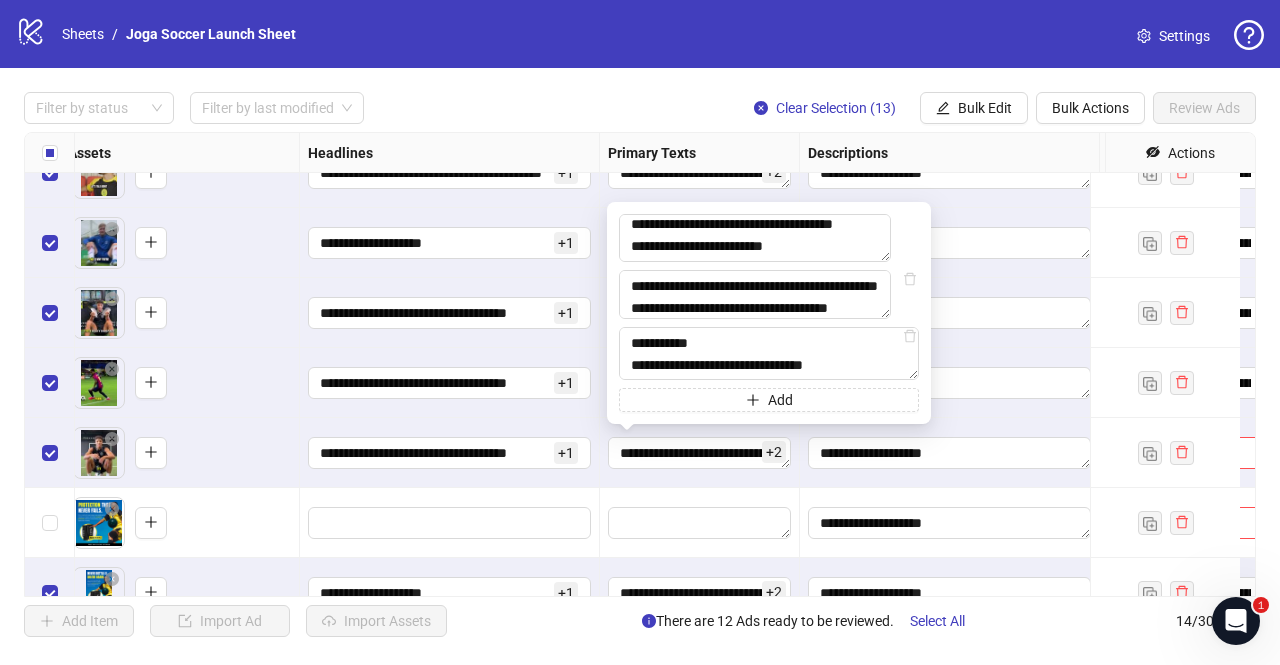 click on "**********" at bounding box center [450, 383] 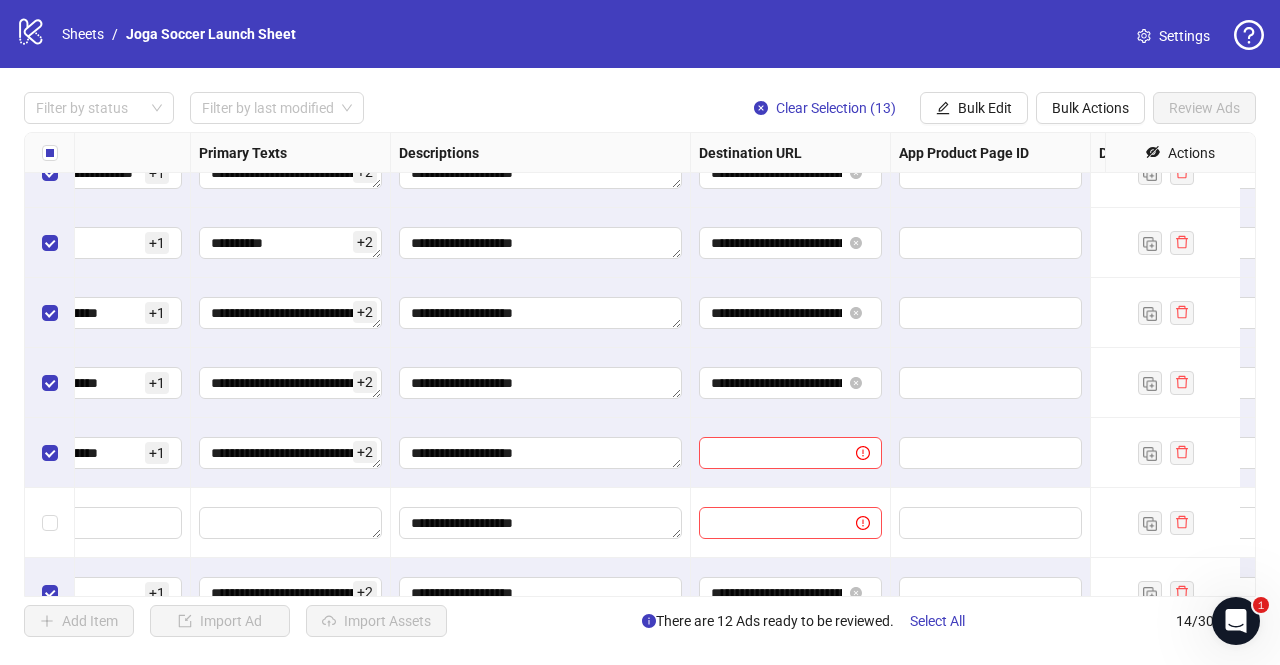 scroll, scrollTop: 315, scrollLeft: 1297, axis: both 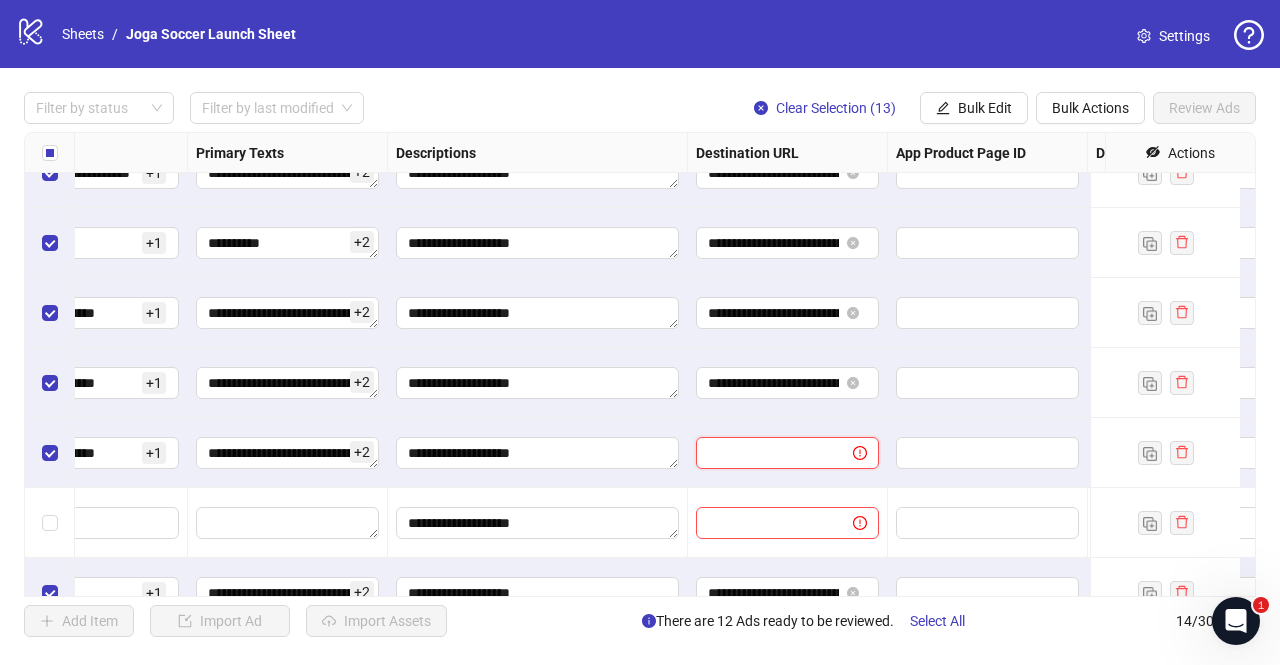 click at bounding box center [766, 453] 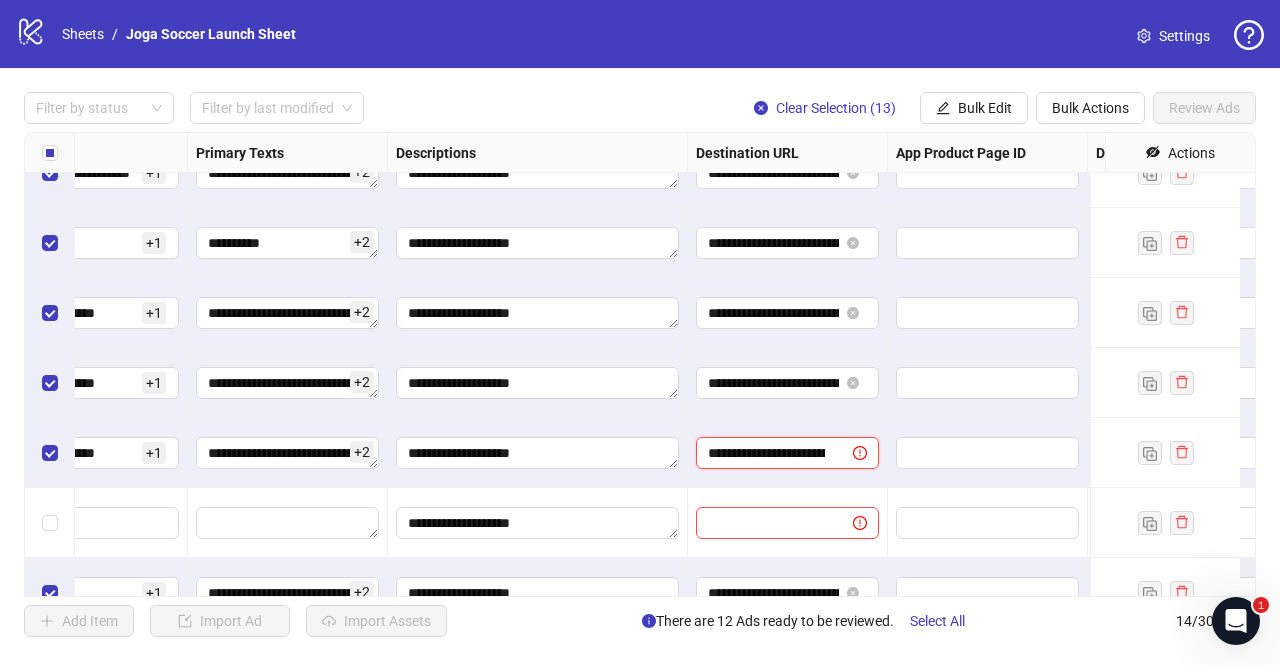 scroll, scrollTop: 0, scrollLeft: 426, axis: horizontal 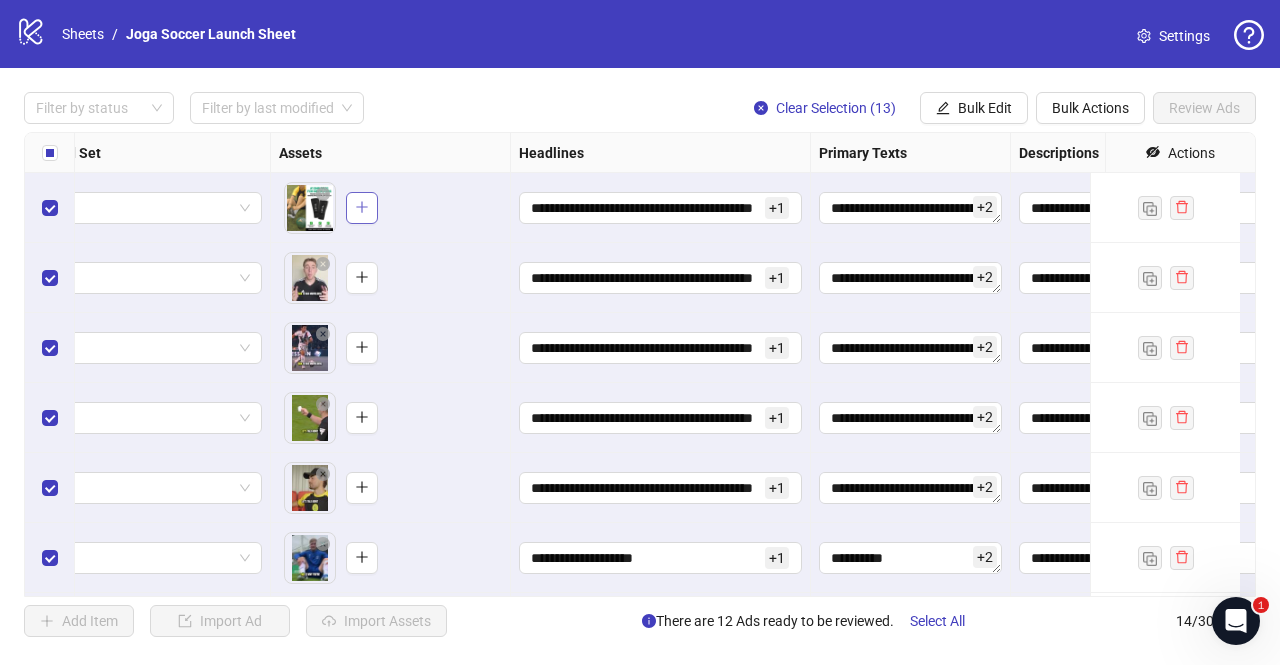 click 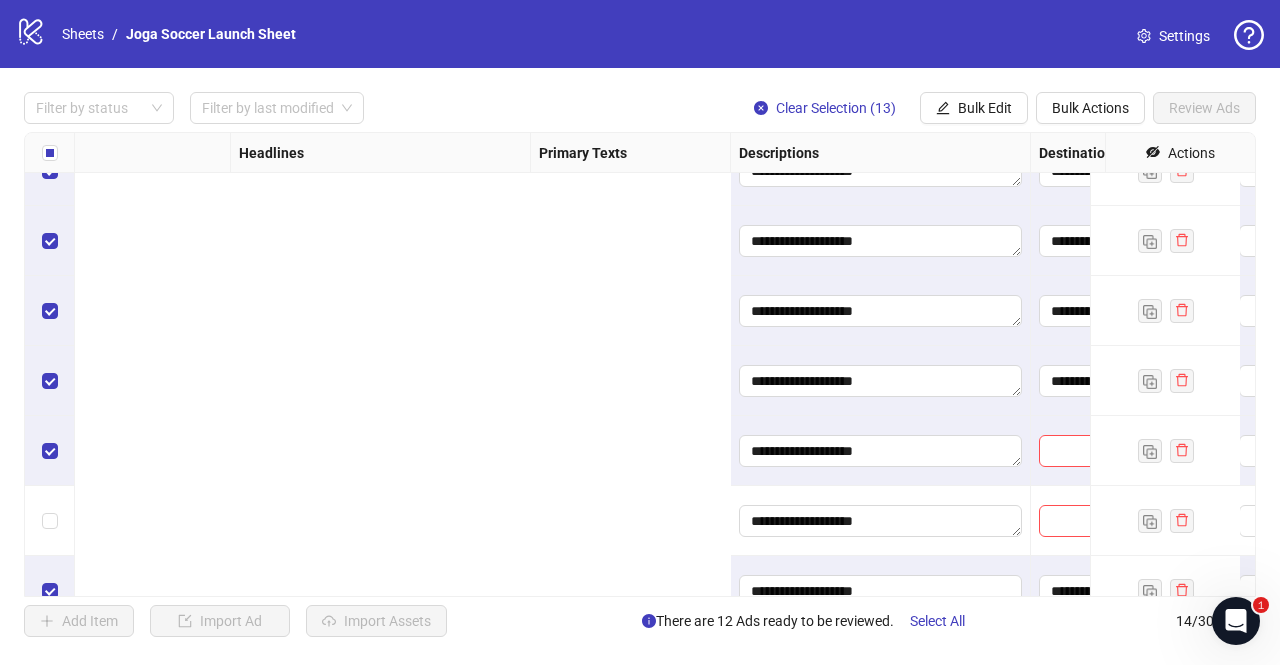 scroll, scrollTop: 317, scrollLeft: 2054, axis: both 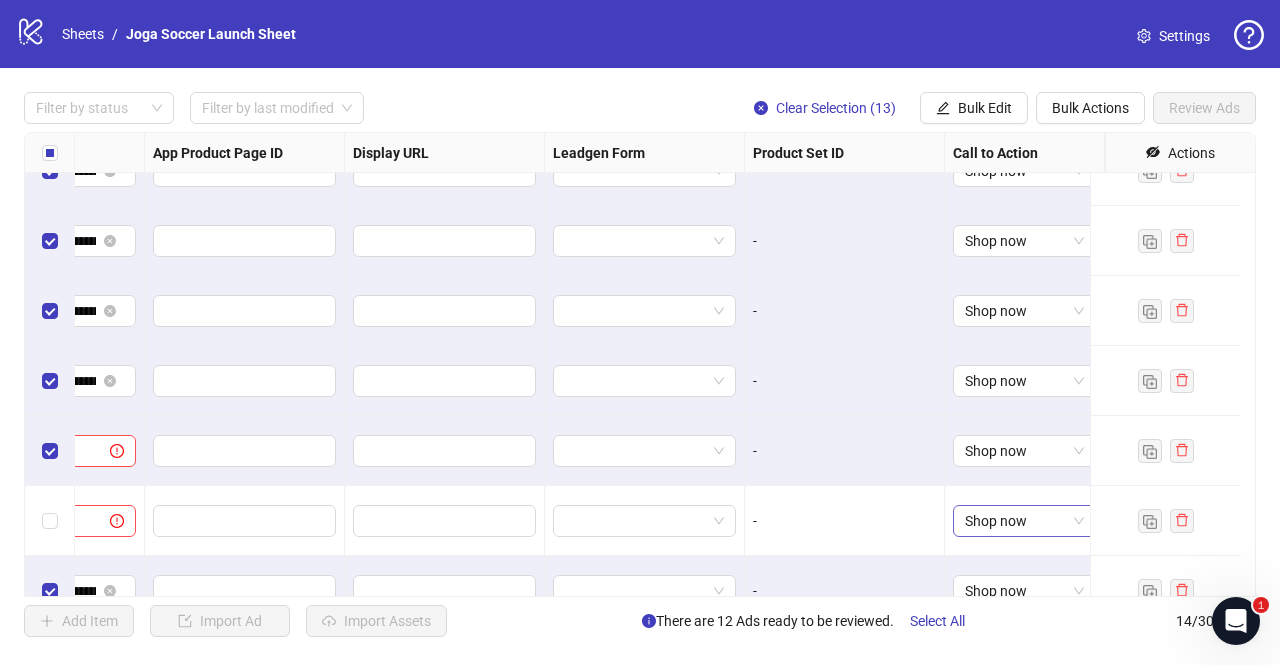 click on "Shop now" at bounding box center (1024, 521) 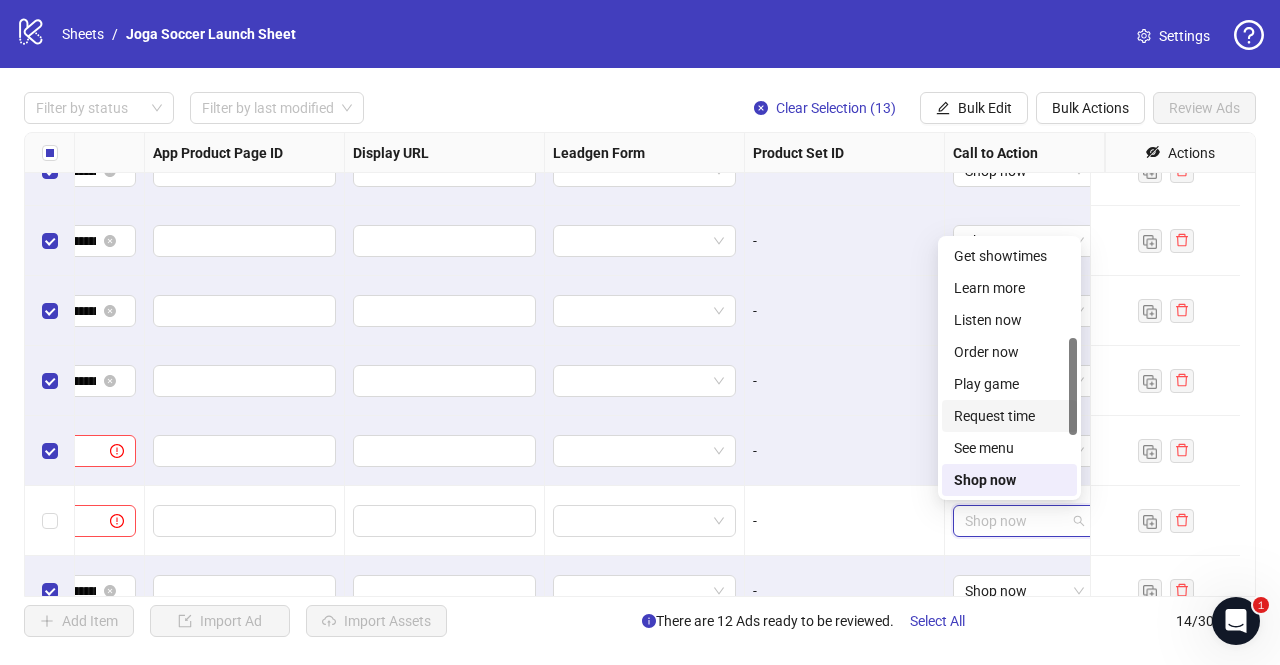 scroll, scrollTop: 0, scrollLeft: 0, axis: both 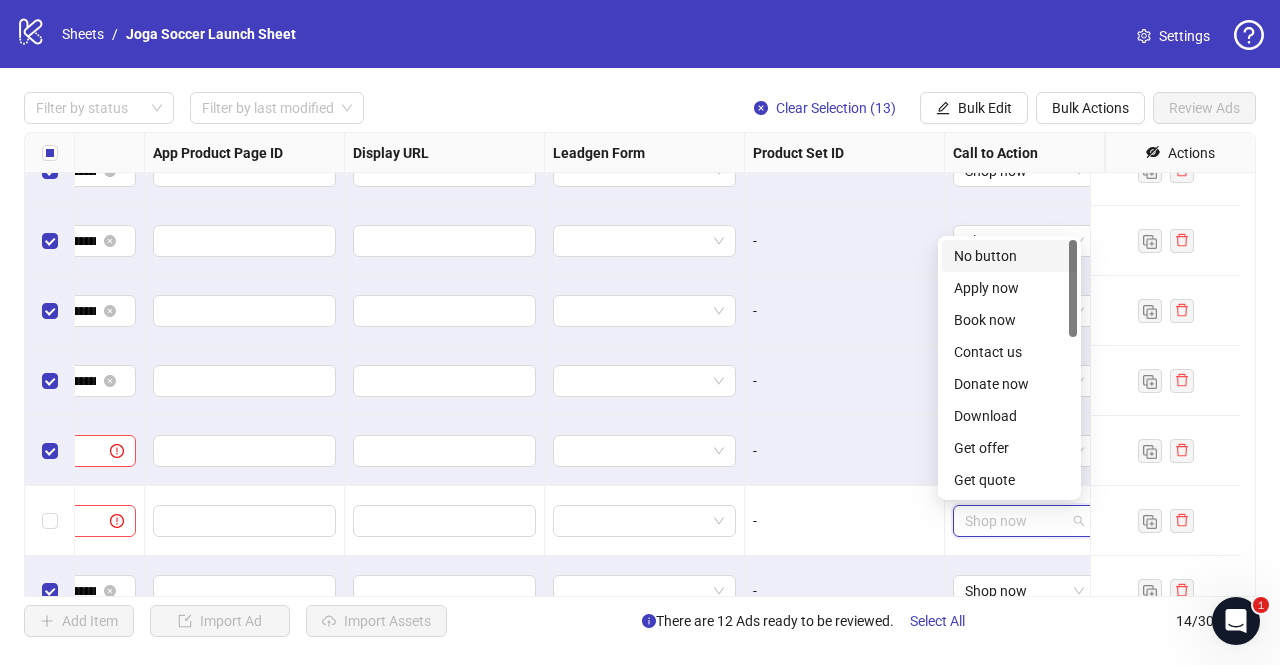 click on "No button" at bounding box center [1009, 256] 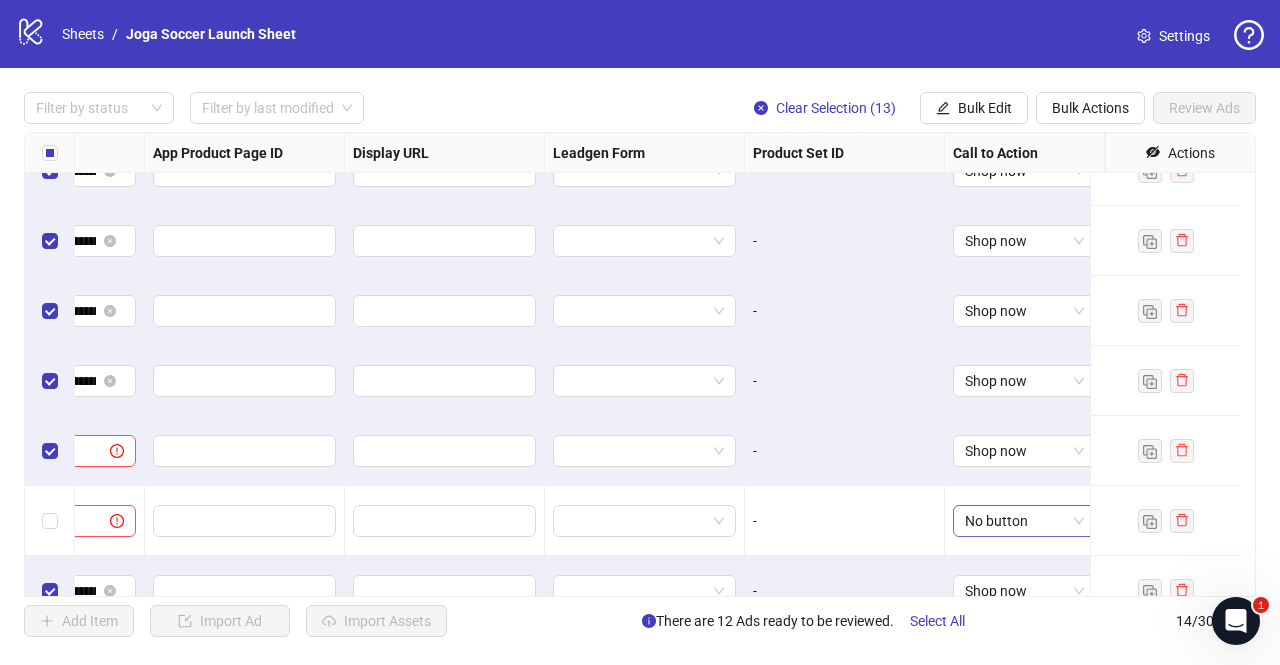 click on "No button" at bounding box center [1024, 521] 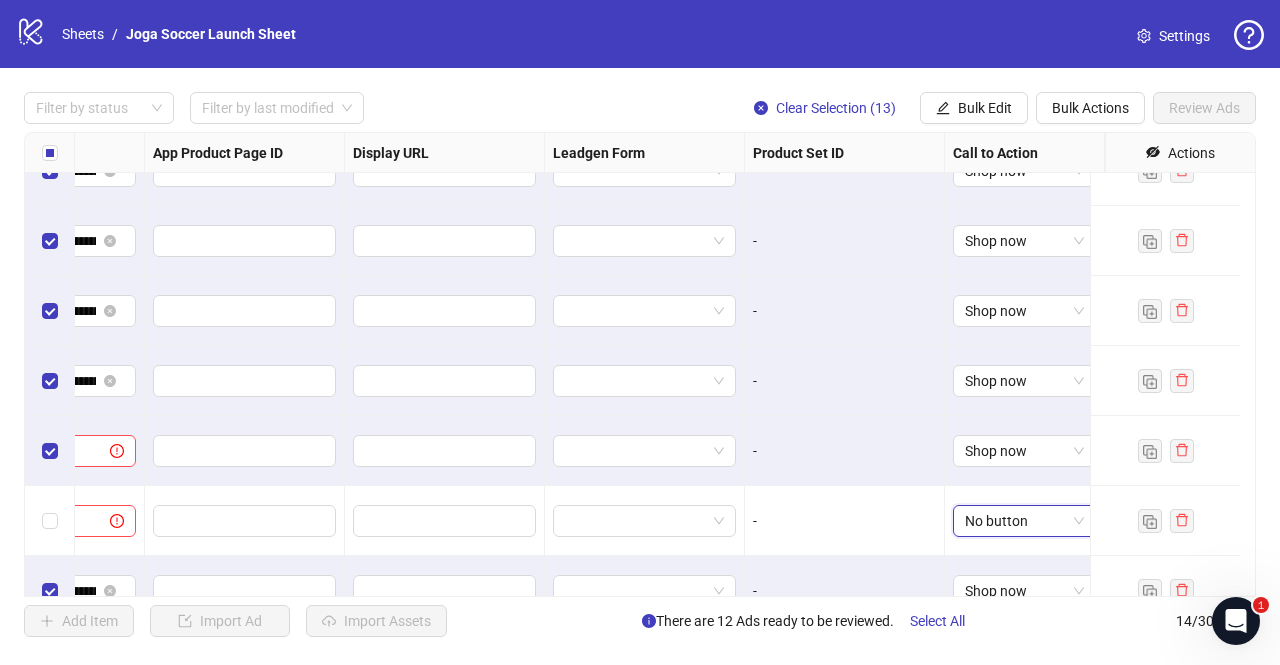click on "No button" at bounding box center [1024, 521] 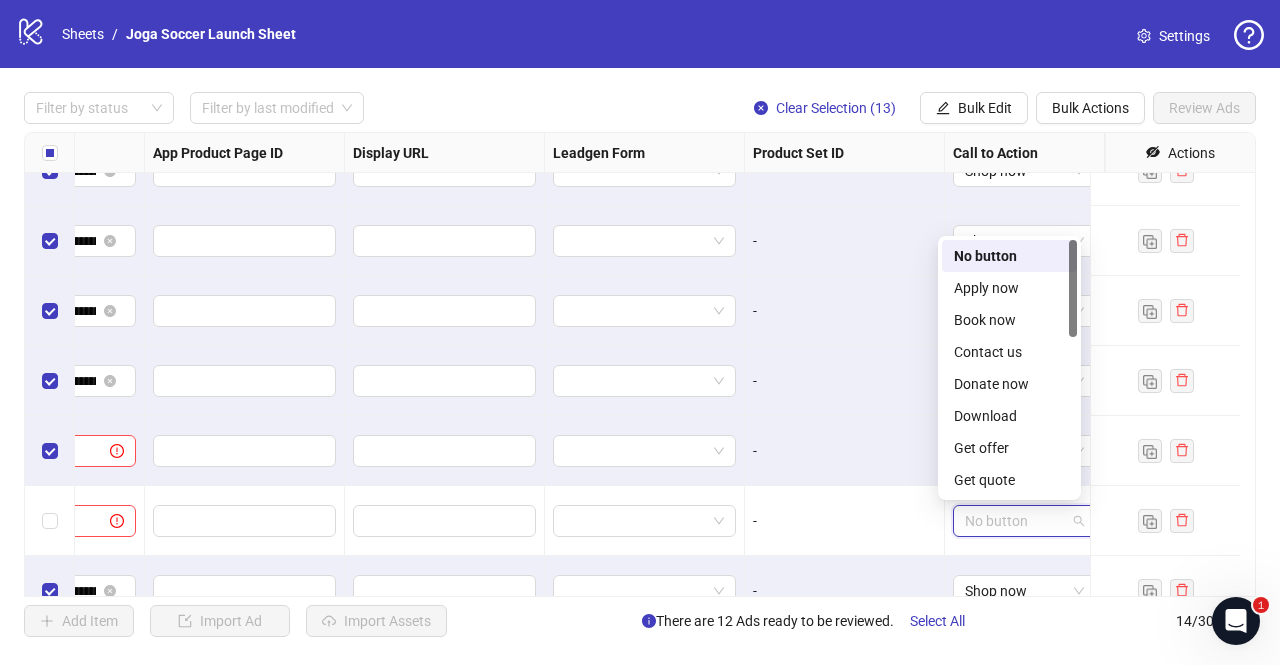 click on "No button" at bounding box center (1024, 521) 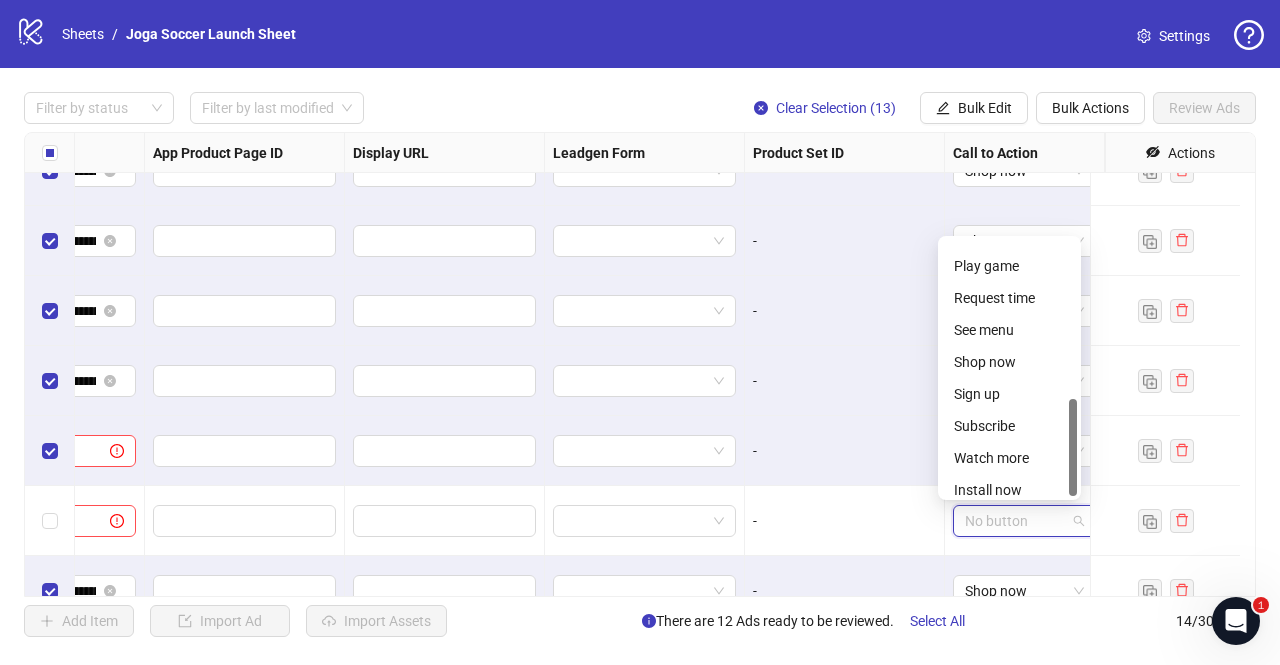 scroll, scrollTop: 416, scrollLeft: 0, axis: vertical 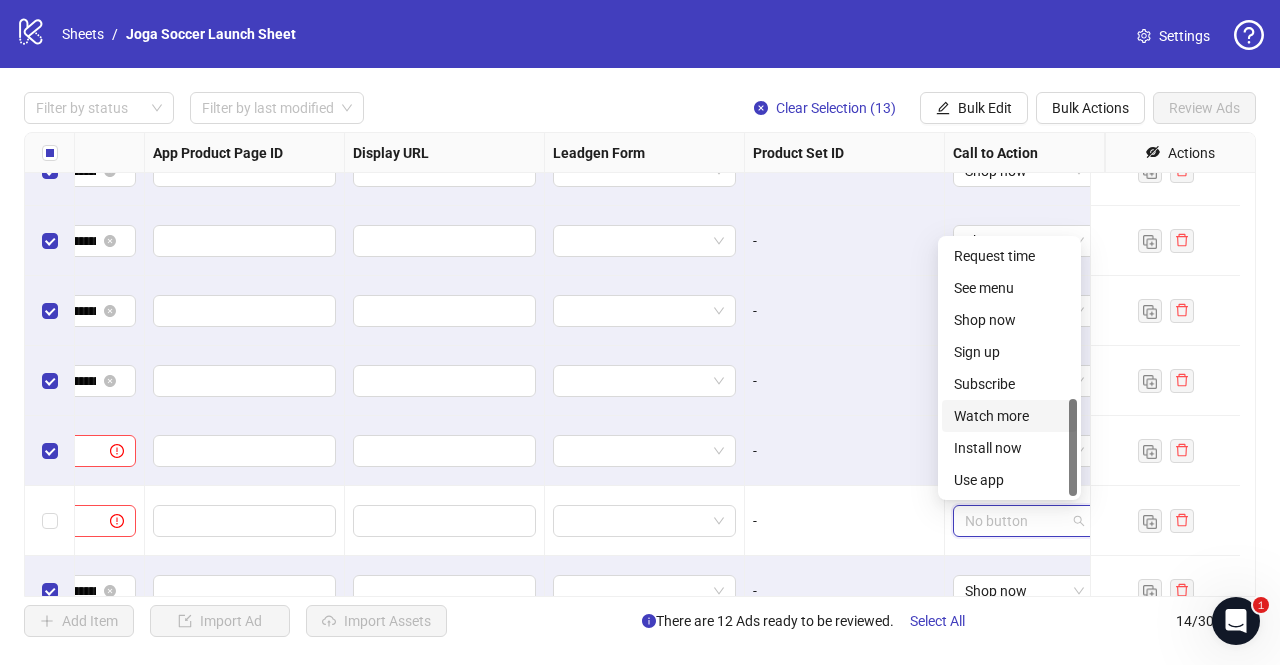 click on "-" at bounding box center (844, 451) 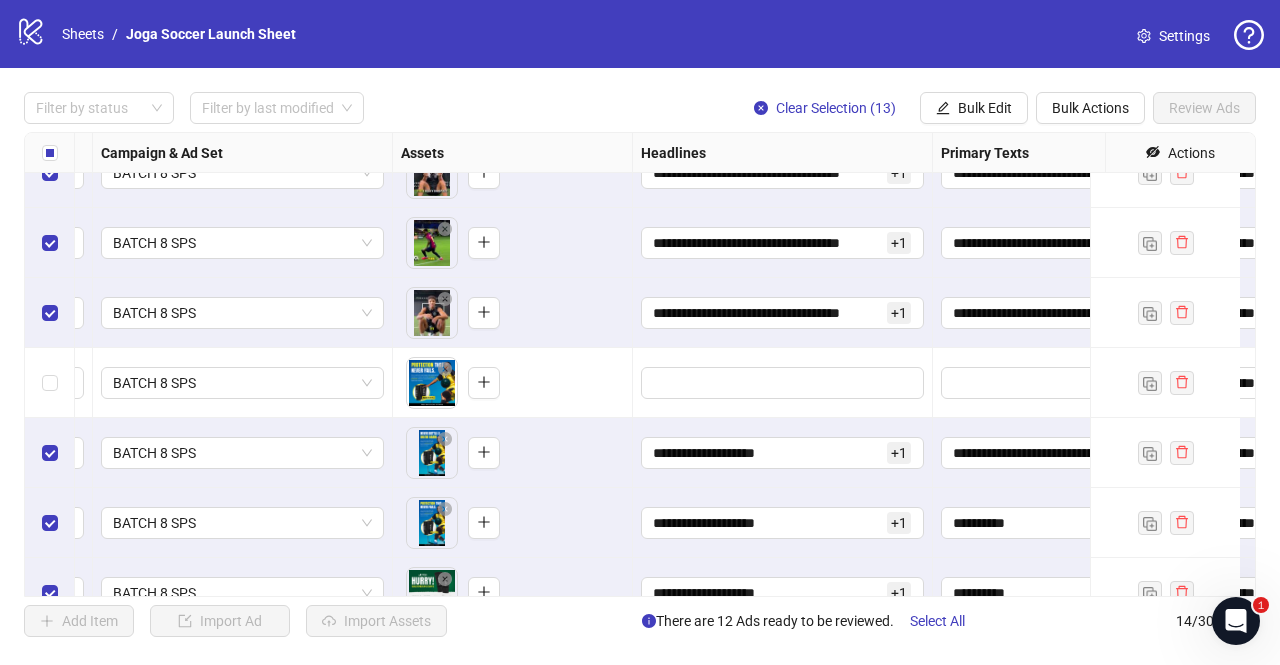scroll, scrollTop: 455, scrollLeft: 550, axis: both 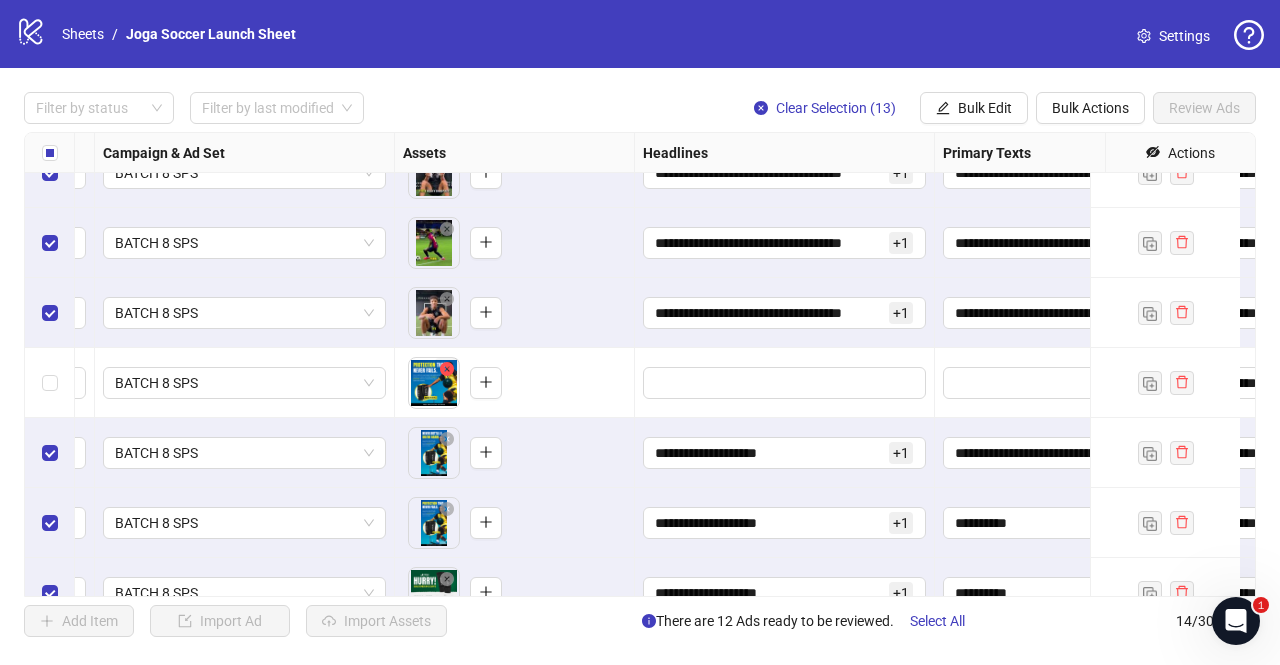 click 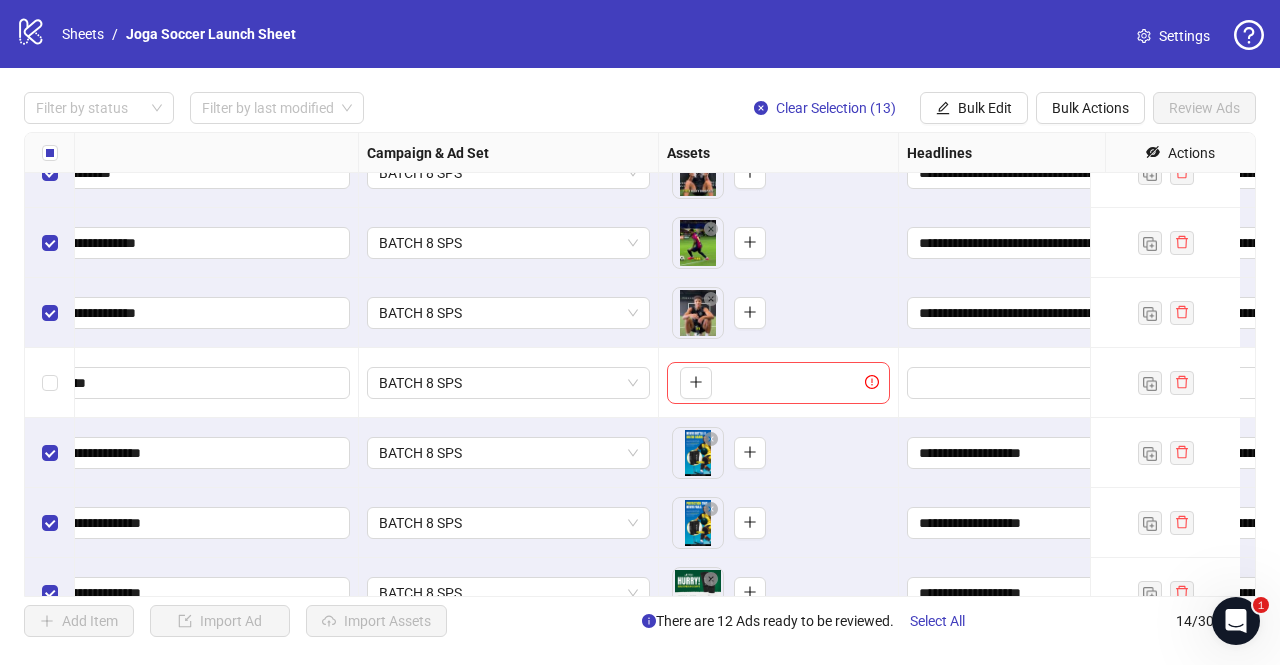 scroll, scrollTop: 455, scrollLeft: 276, axis: both 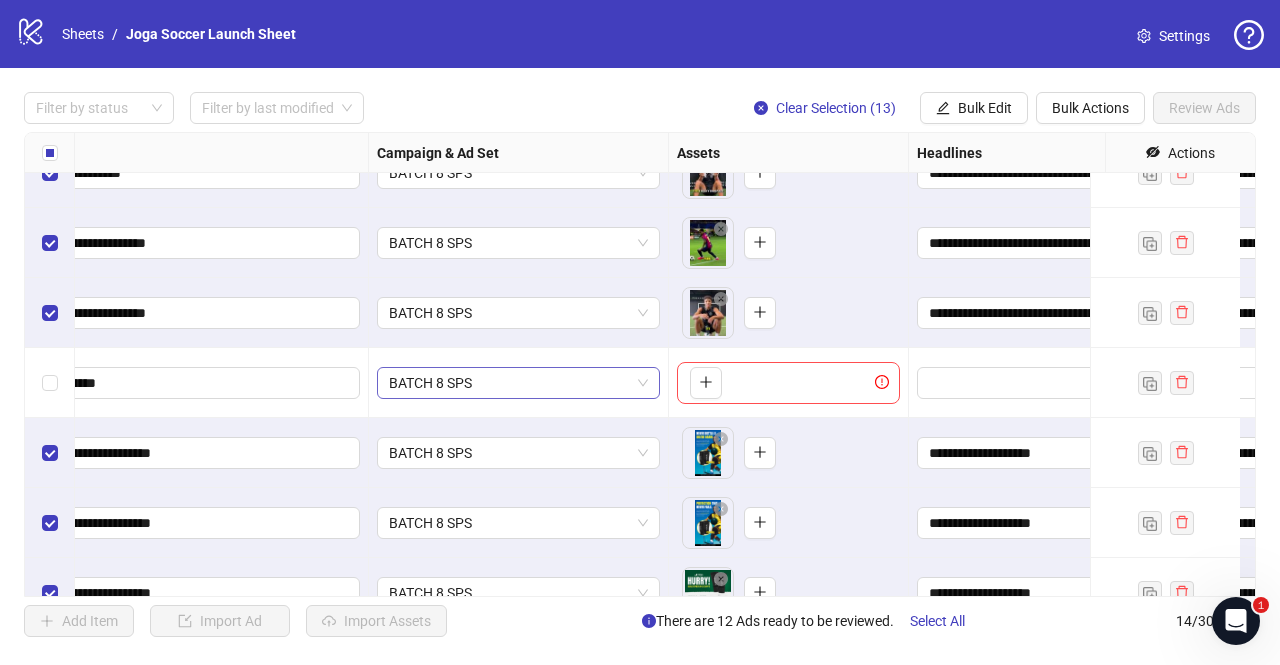 click on "BATCH 8 SPS" at bounding box center [518, 383] 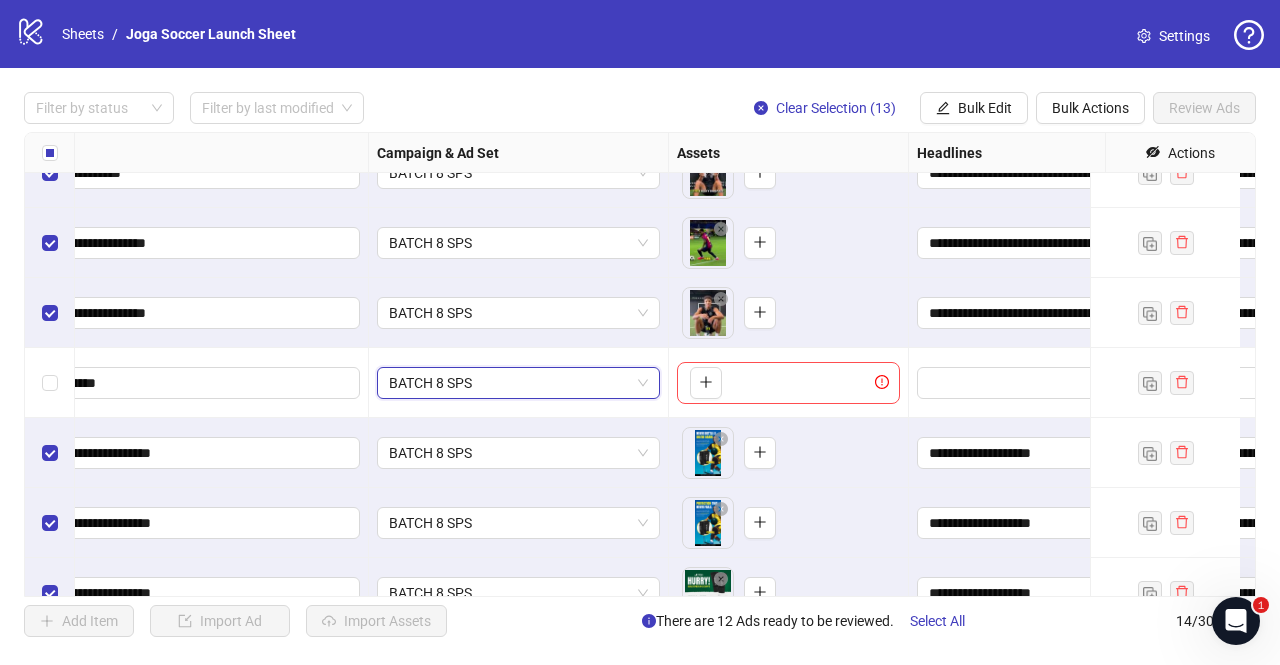click on "BATCH 8 SPS" at bounding box center (518, 383) 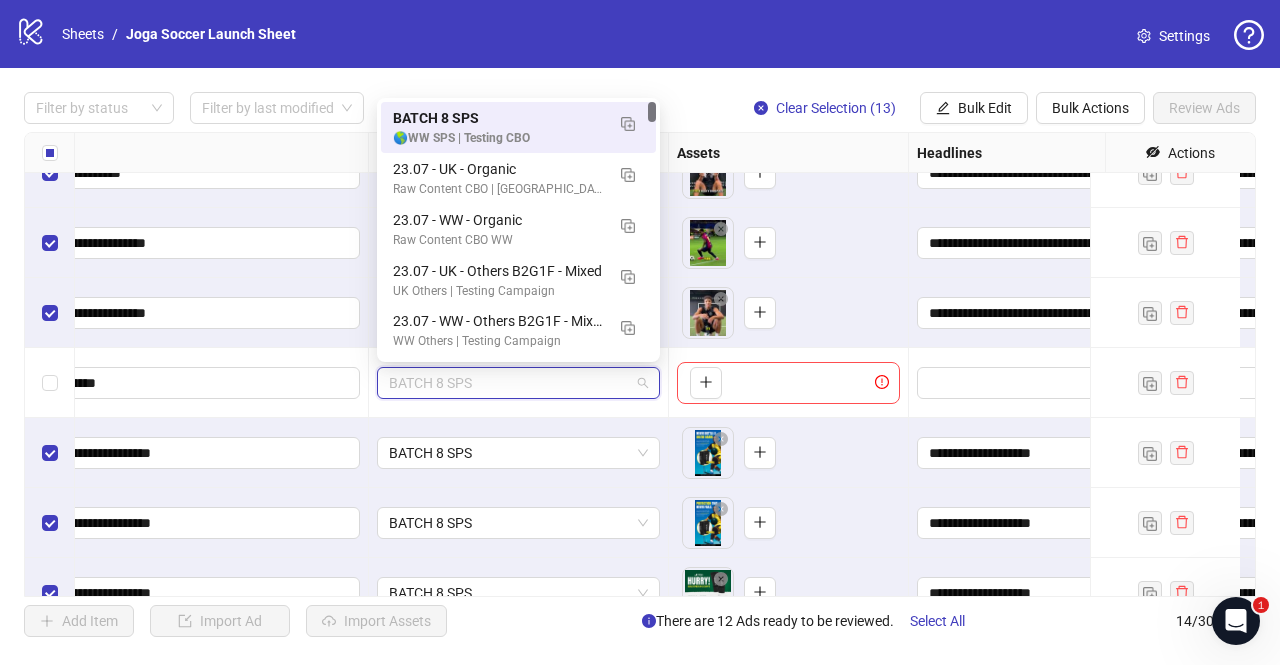 click on "BATCH 8 SPS" at bounding box center [518, 383] 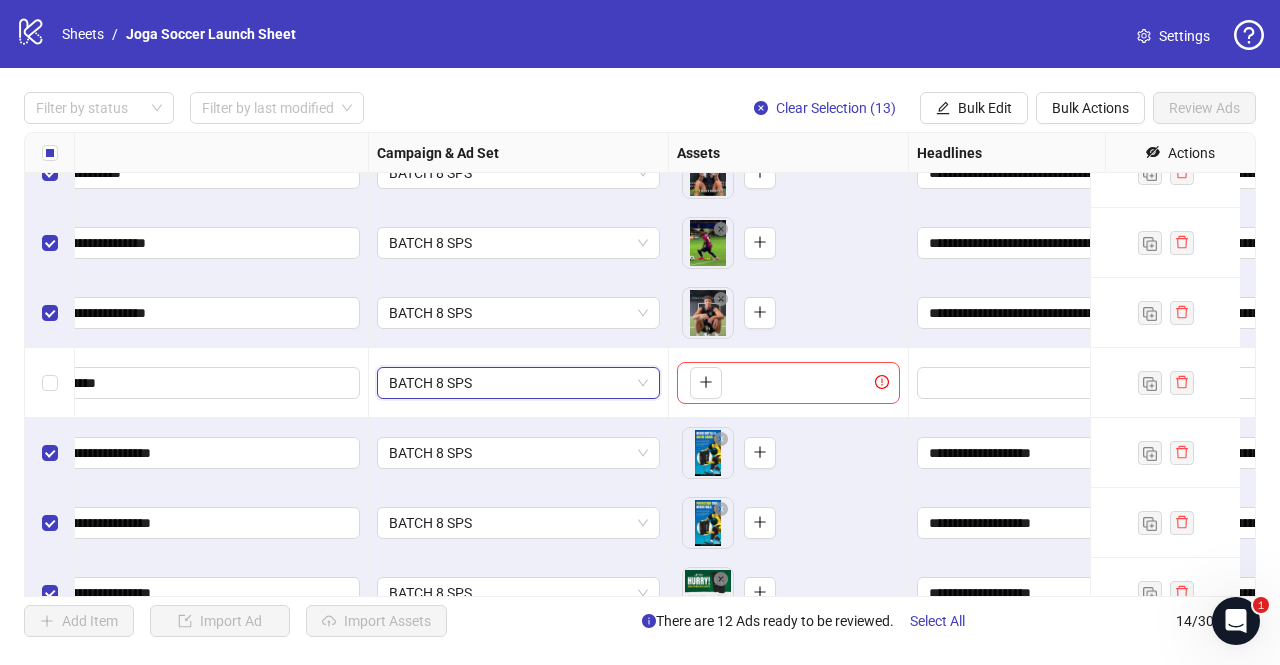 scroll, scrollTop: 455, scrollLeft: 0, axis: vertical 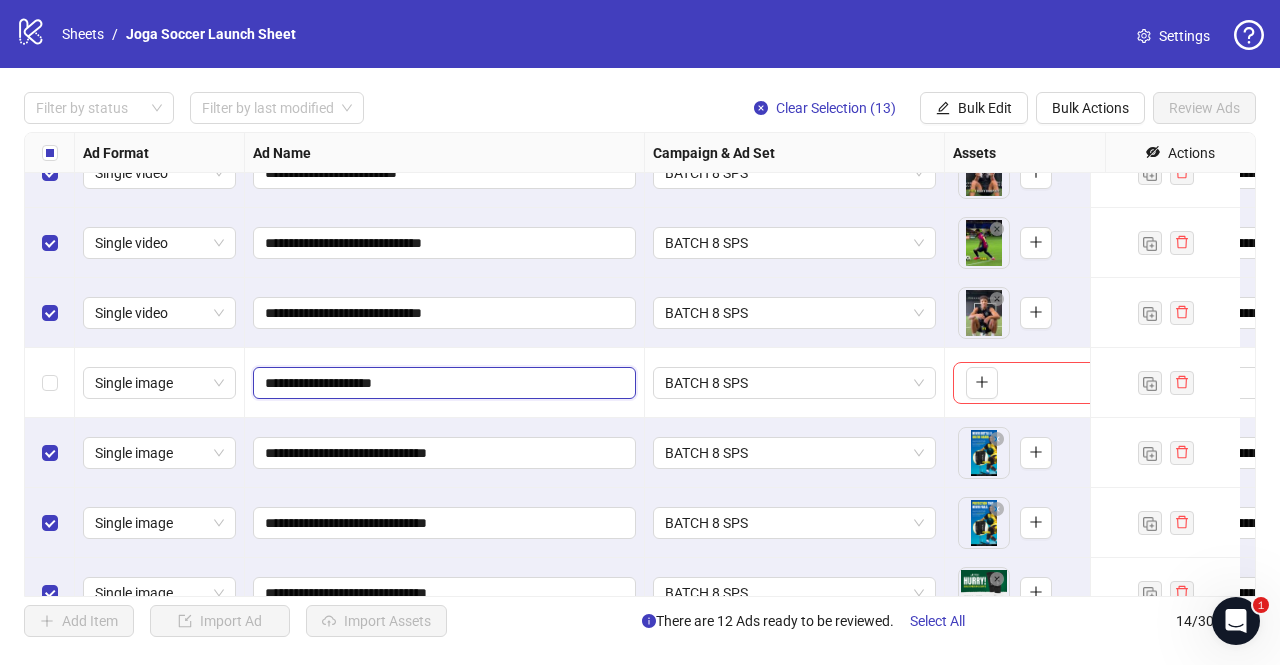 drag, startPoint x: 418, startPoint y: 385, endPoint x: 243, endPoint y: 389, distance: 175.04572 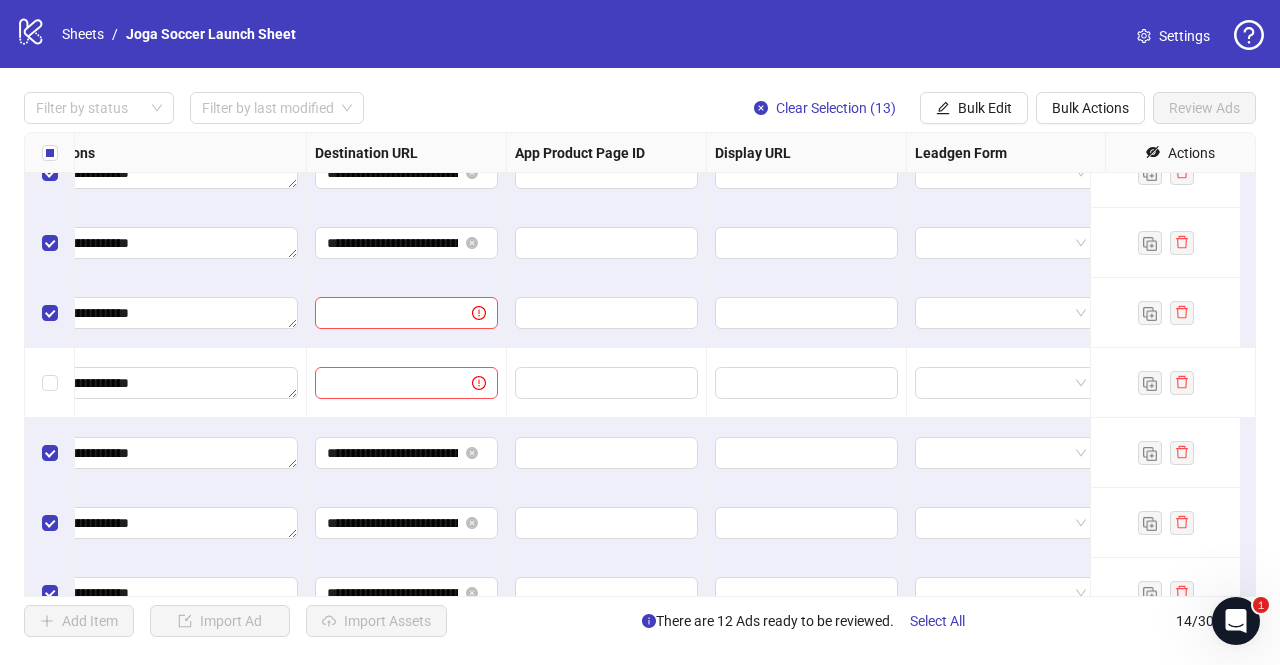 scroll, scrollTop: 455, scrollLeft: 2054, axis: both 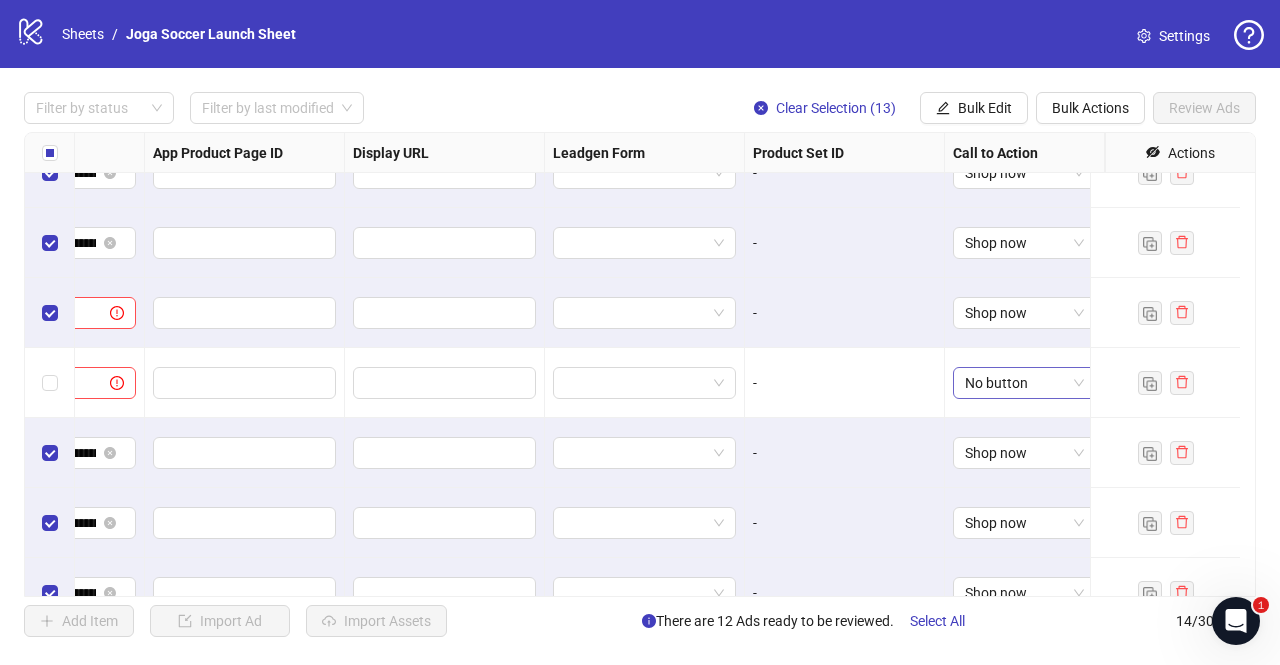 click on "No button" at bounding box center [1024, 383] 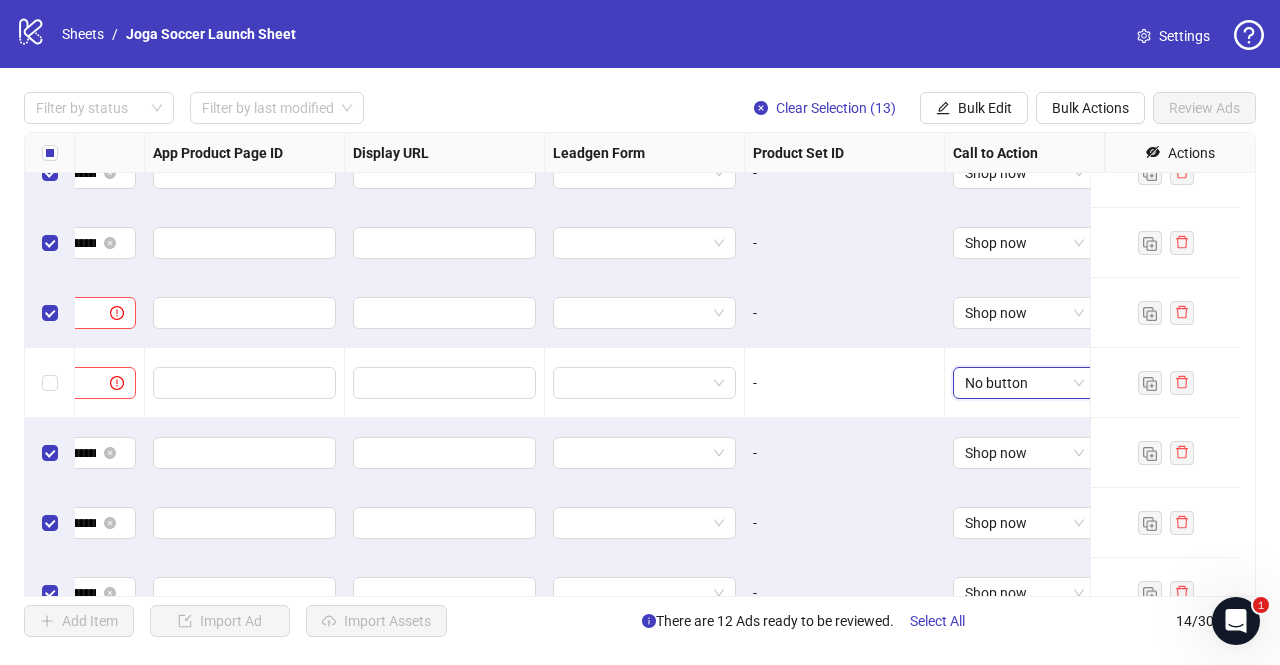 click on "No button" at bounding box center [1024, 383] 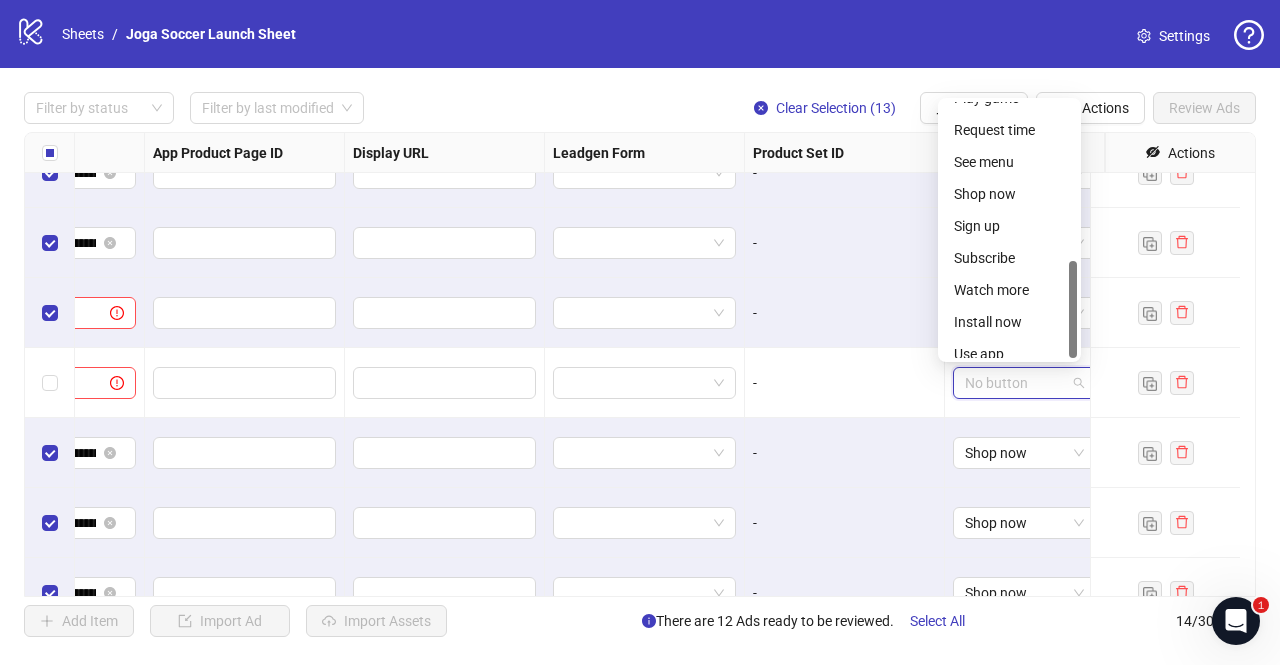 scroll, scrollTop: 416, scrollLeft: 0, axis: vertical 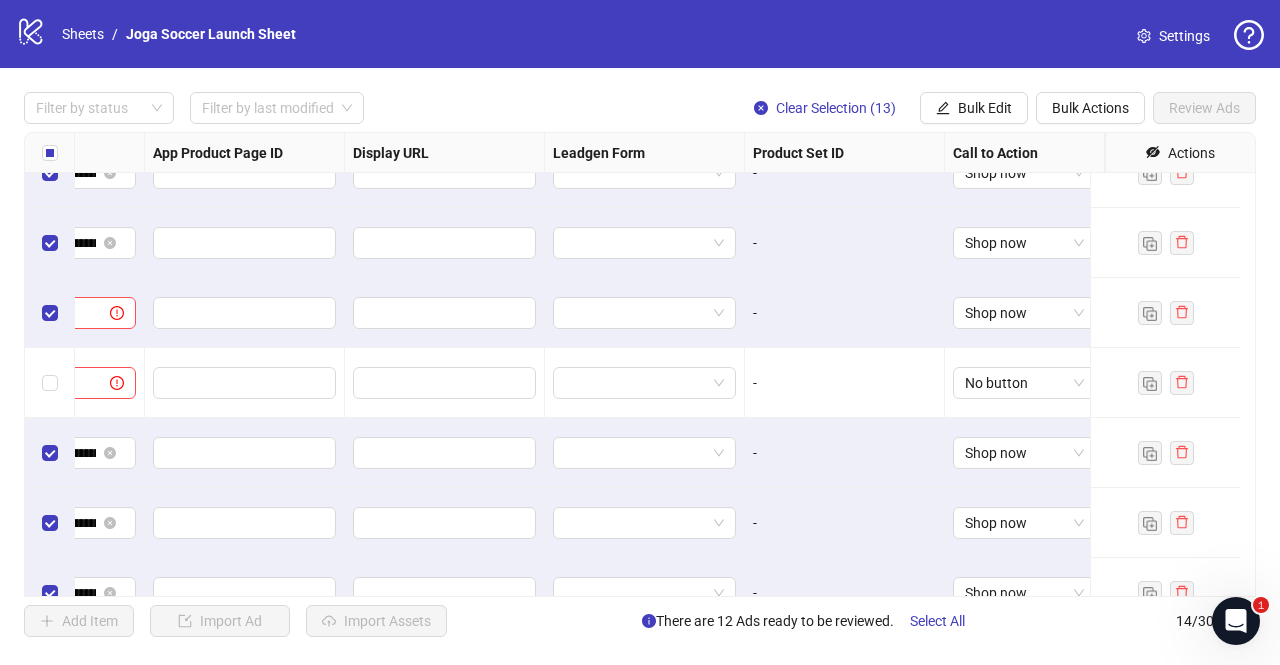 click on "-" at bounding box center (845, 313) 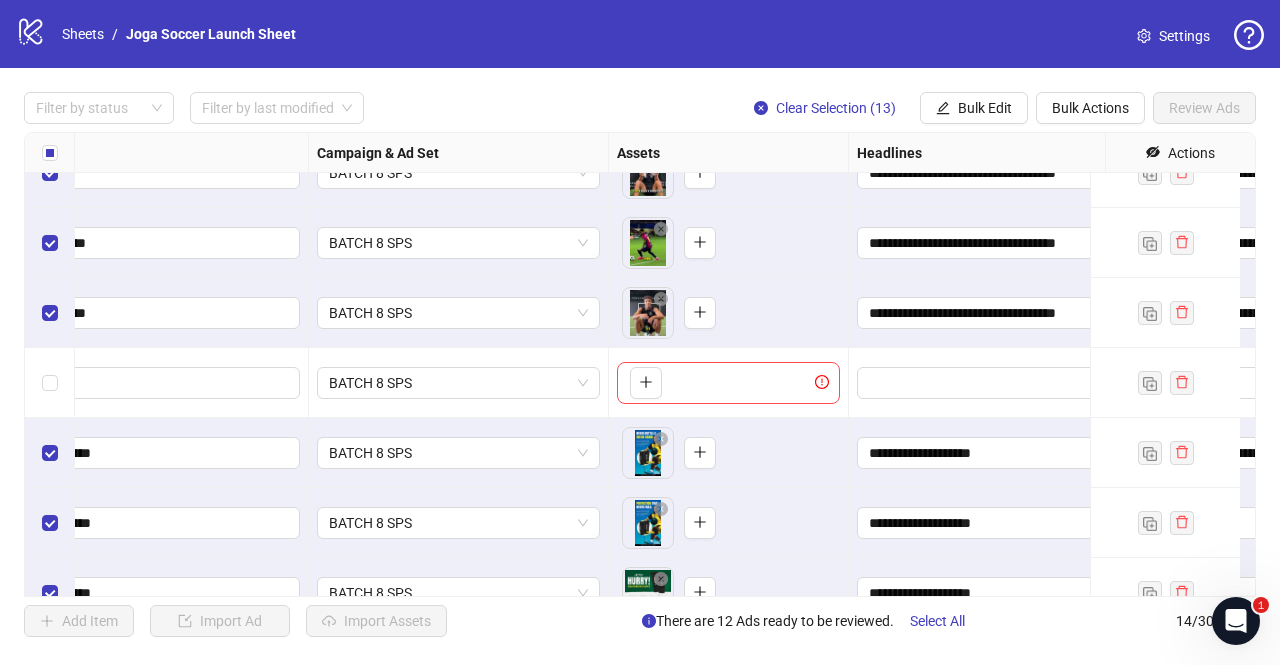 scroll, scrollTop: 455, scrollLeft: 330, axis: both 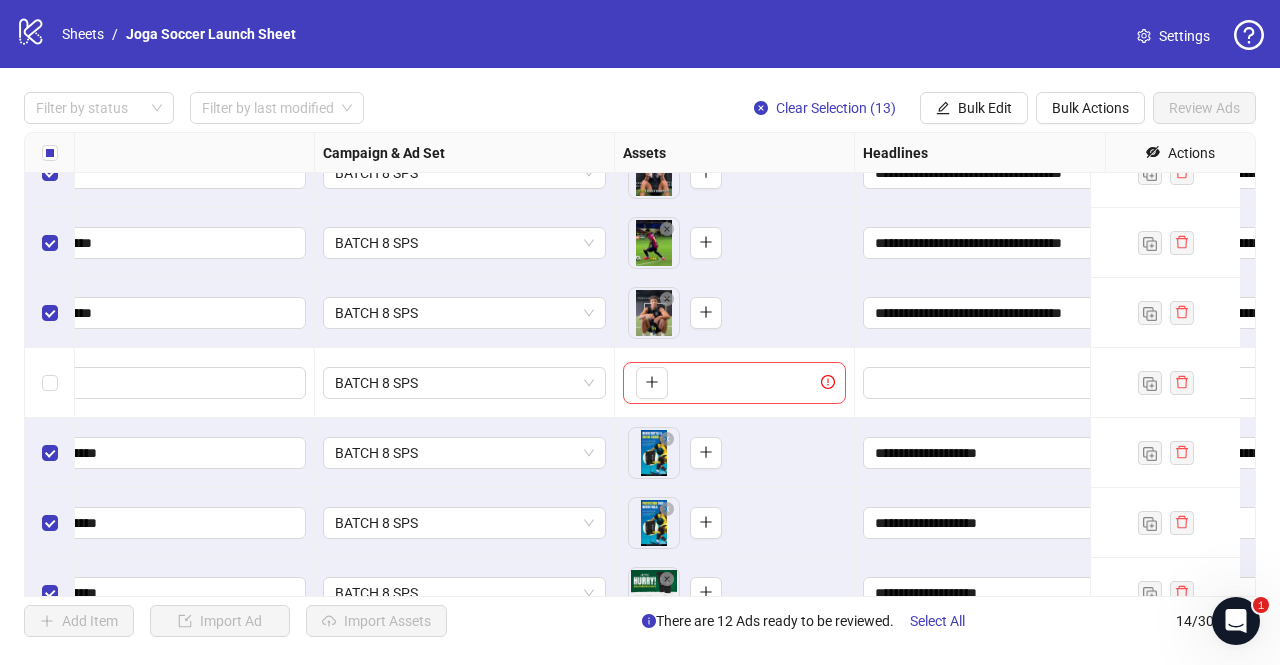 click on "To pick up a draggable item, press the space bar.
While dragging, use the arrow keys to move the item.
Press space again to drop the item in its new position, or press escape to cancel." at bounding box center [734, 383] 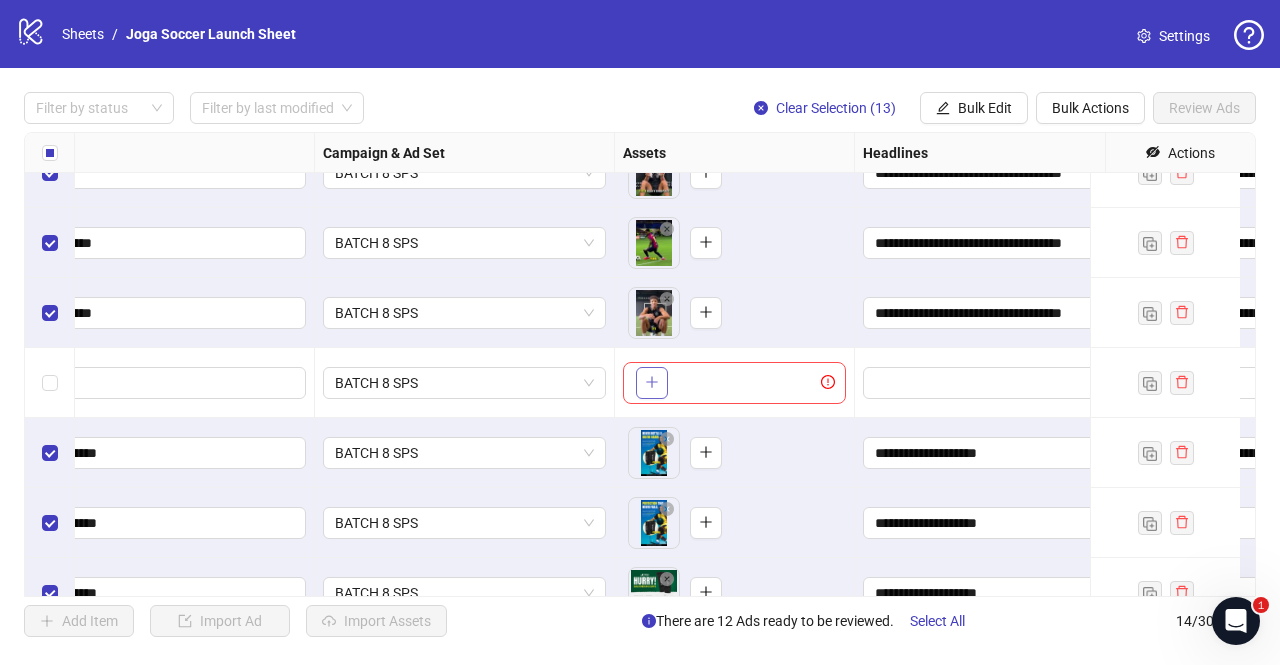 click 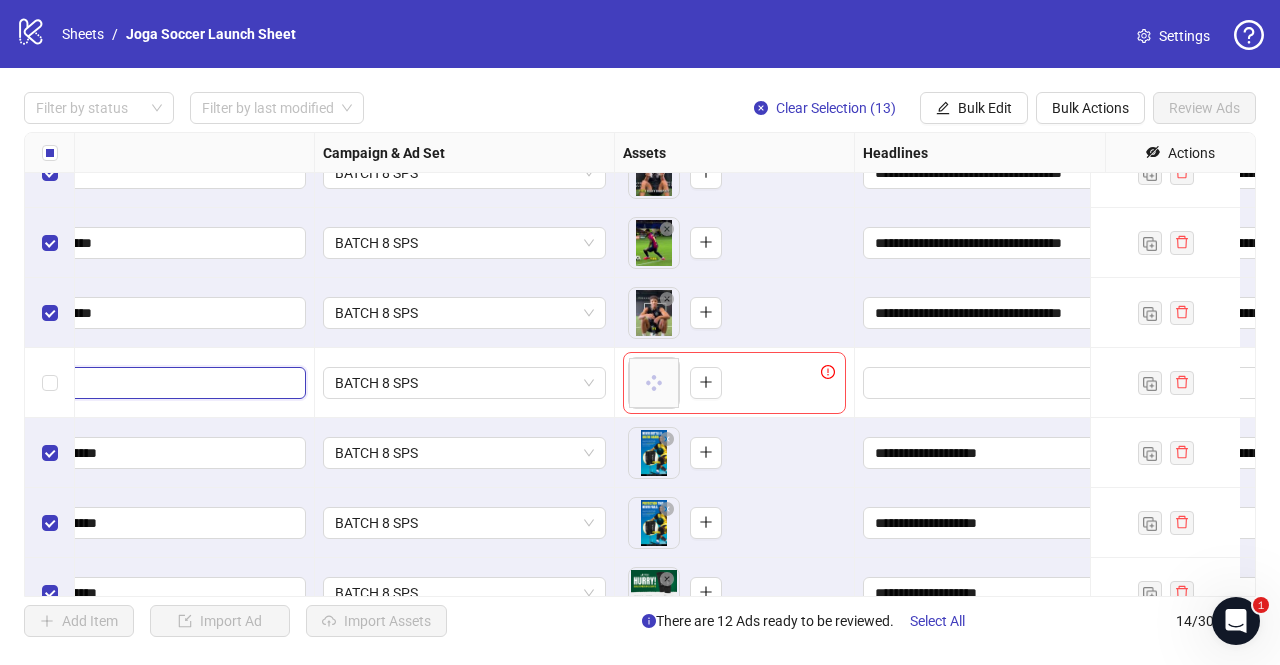 click on "**********" at bounding box center (112, 383) 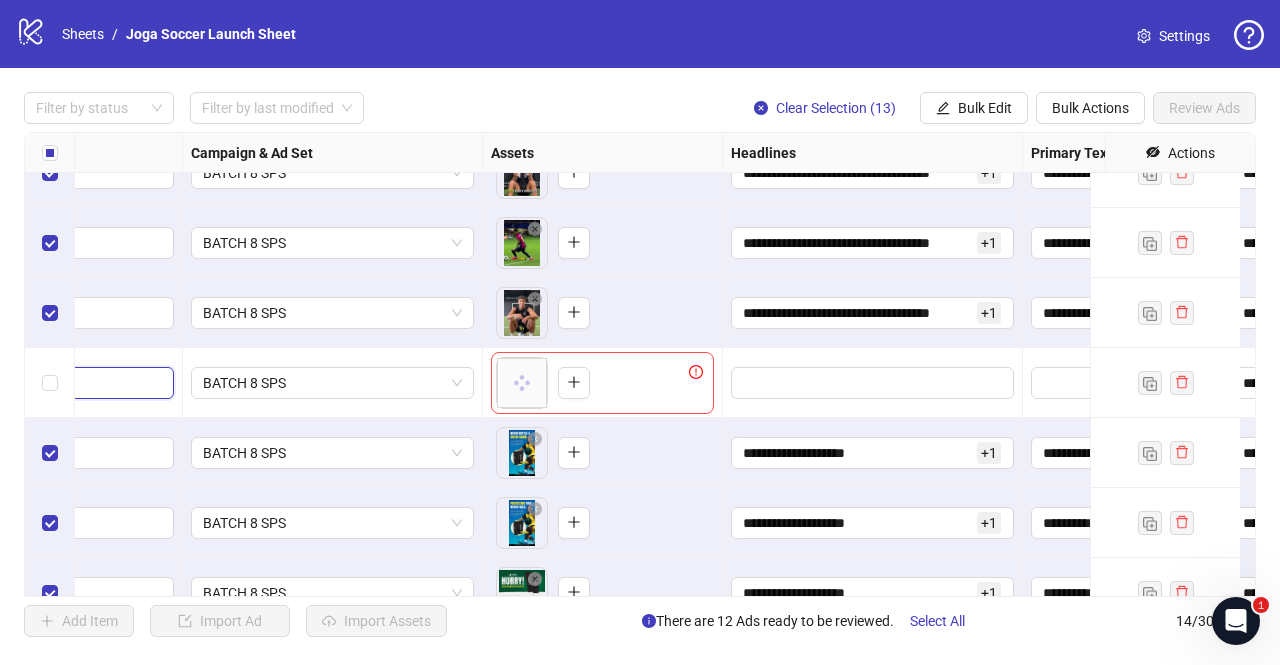 scroll, scrollTop: 455, scrollLeft: 537, axis: both 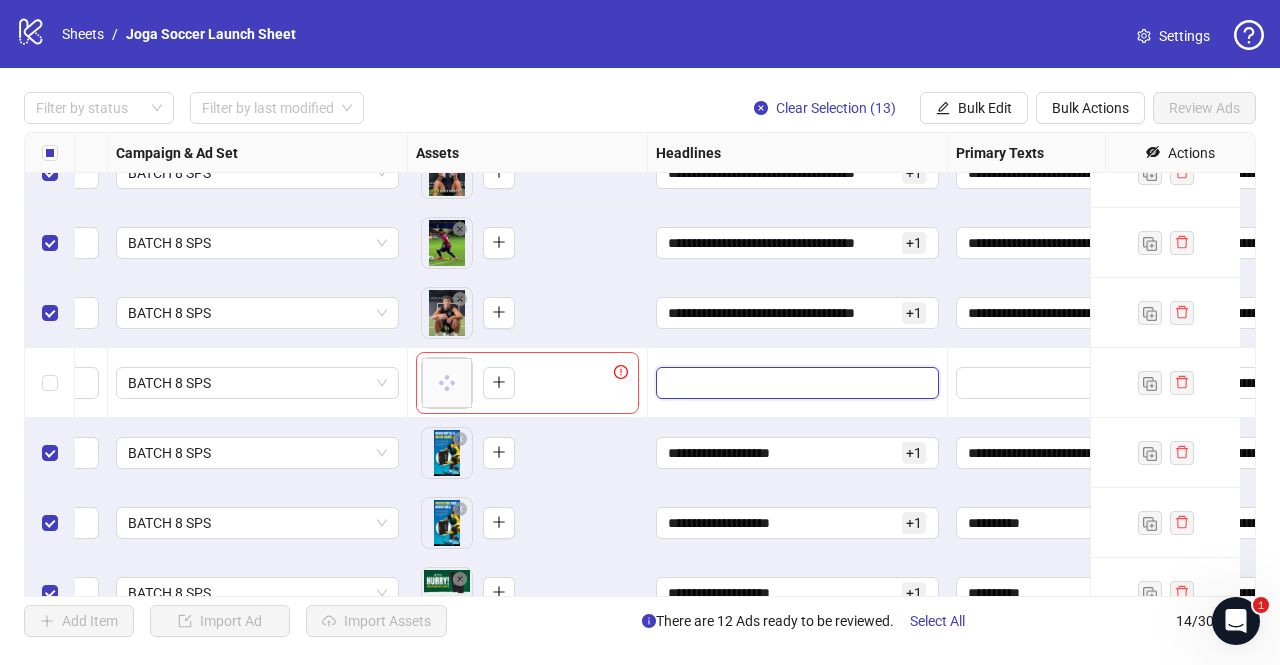 click at bounding box center [795, 383] 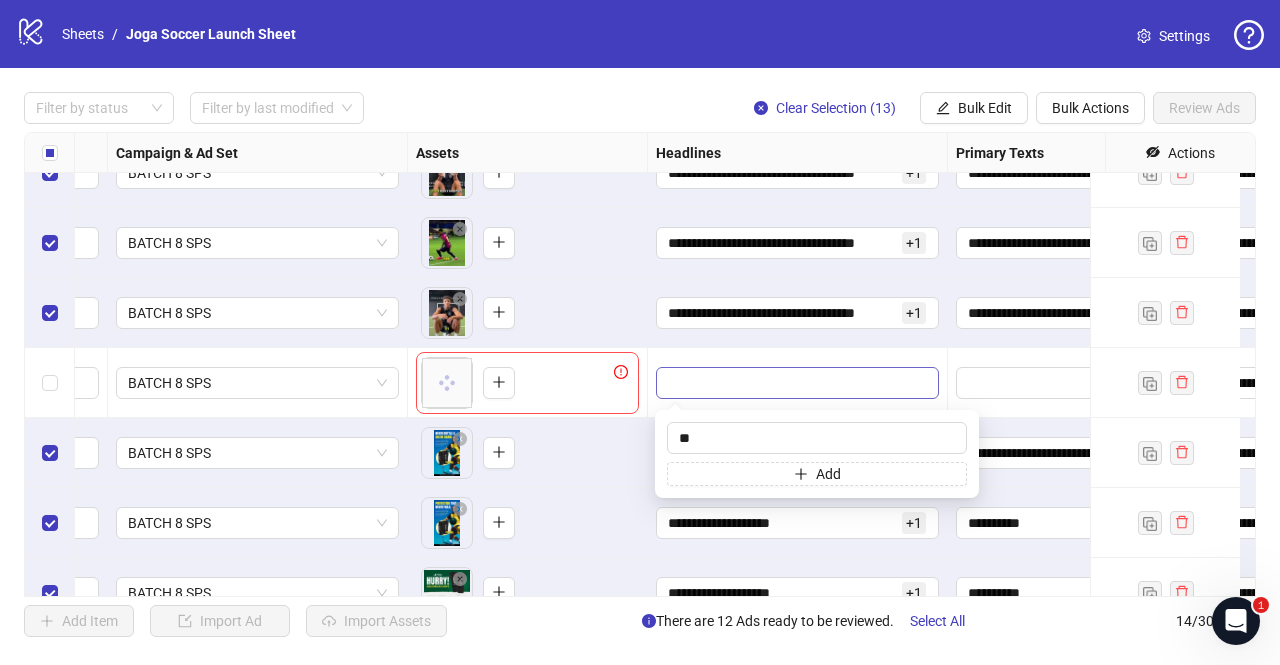 type on "**" 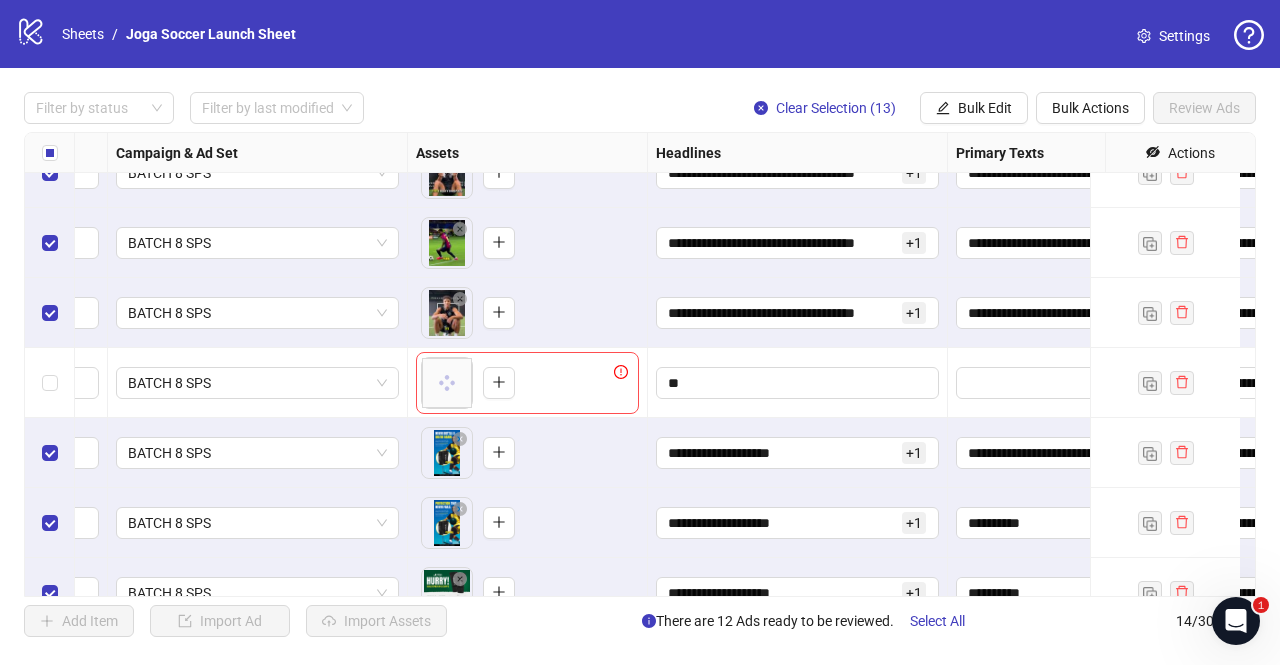 click on "To pick up a draggable item, press the space bar.
While dragging, use the arrow keys to move the item.
Press space again to drop the item in its new position, or press escape to cancel." at bounding box center [527, 453] 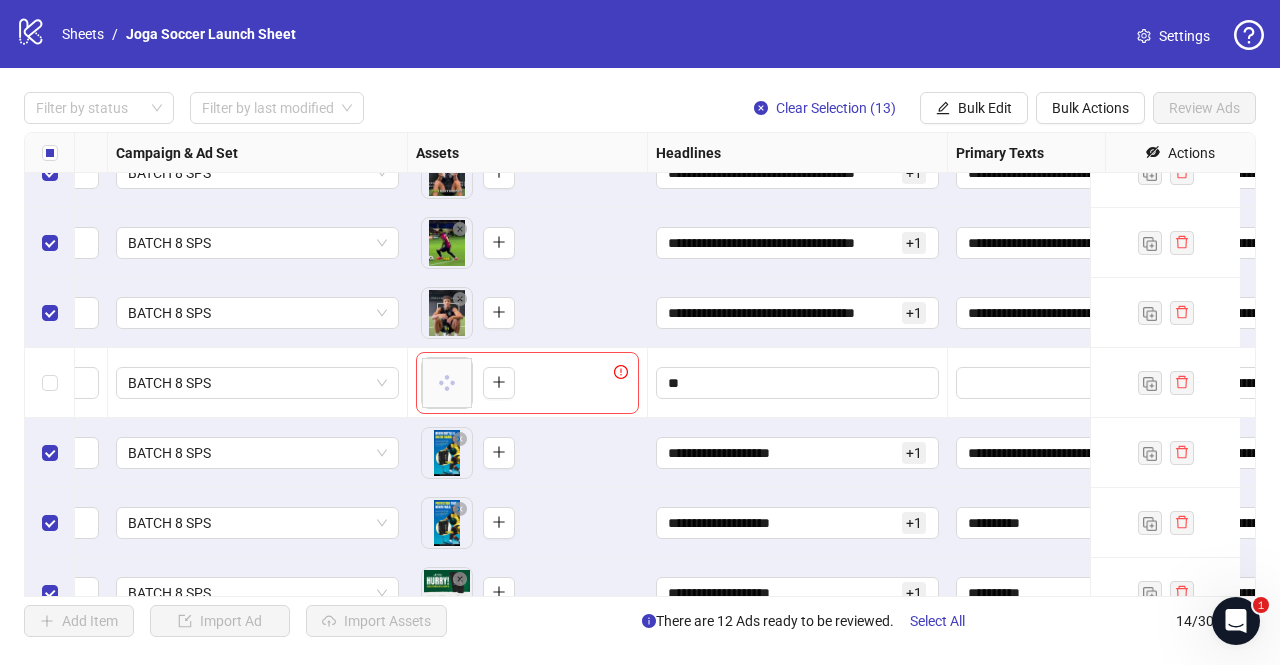scroll, scrollTop: 455, scrollLeft: 841, axis: both 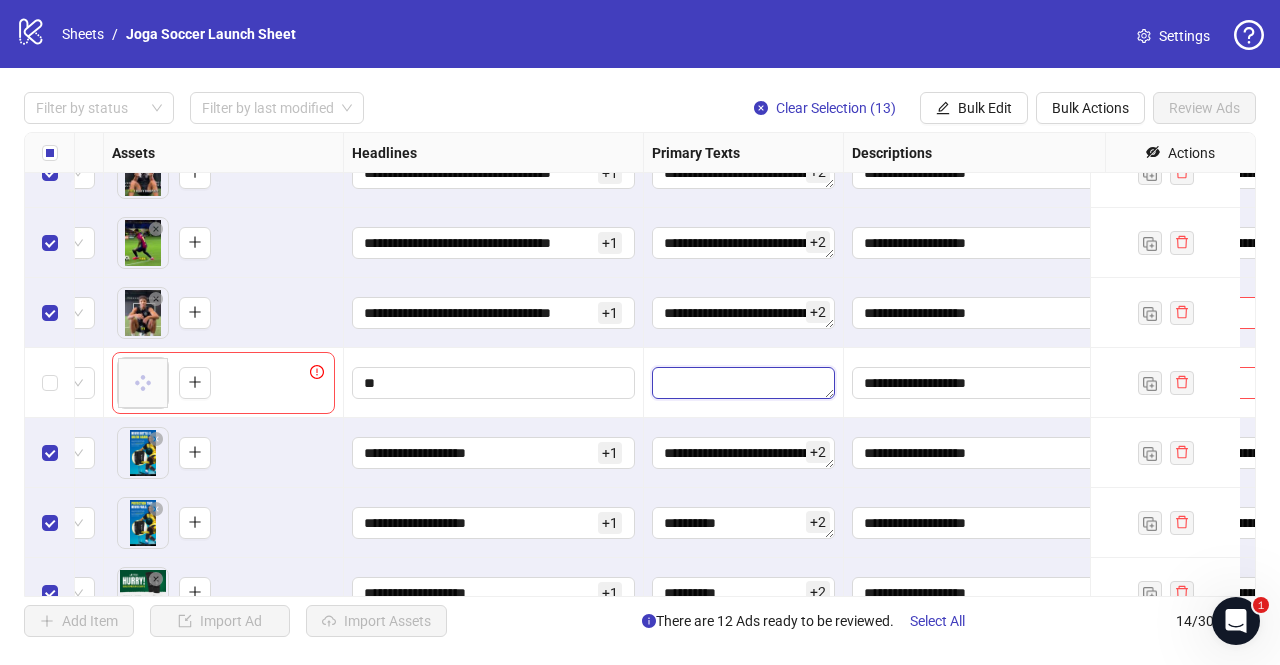 click at bounding box center [743, 383] 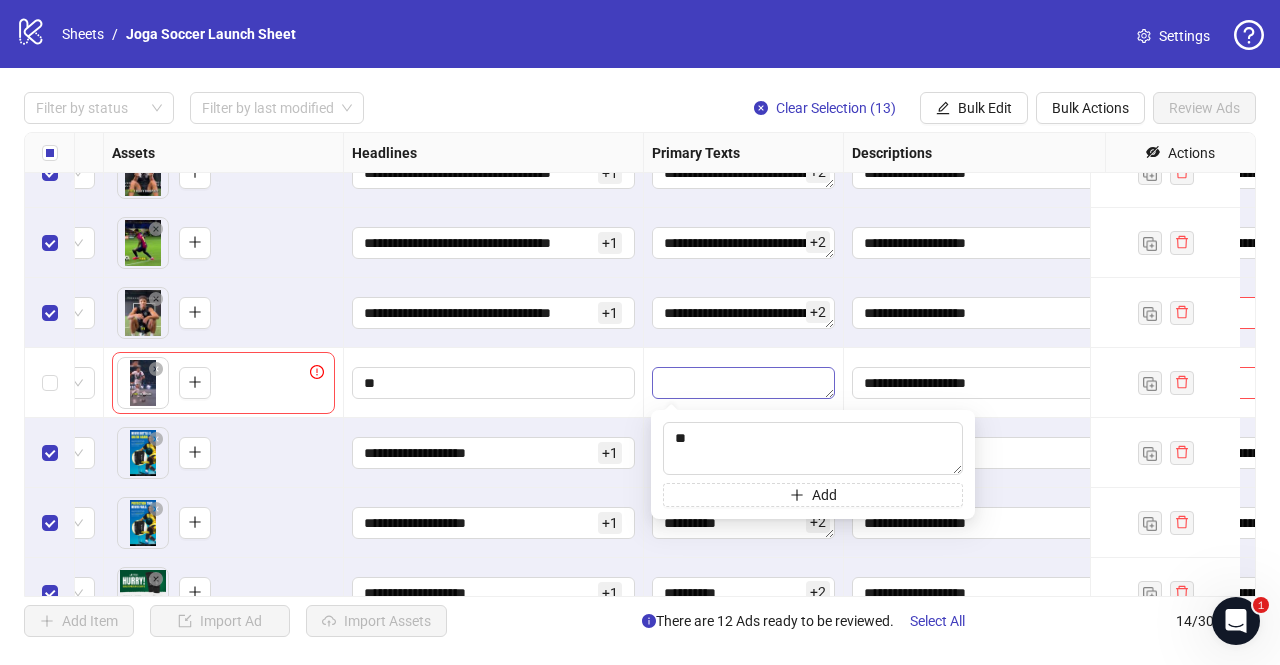 type on "**" 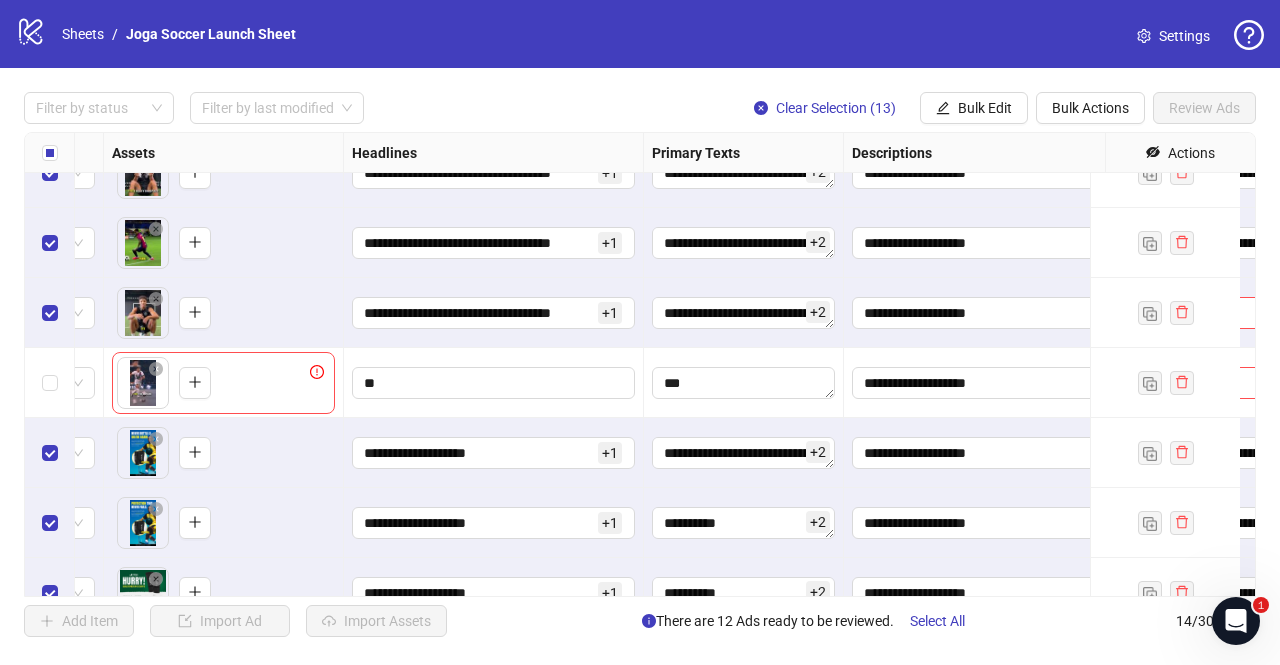 click on "To pick up a draggable item, press the space bar.
While dragging, use the arrow keys to move the item.
Press space again to drop the item in its new position, or press escape to cancel." at bounding box center [223, 453] 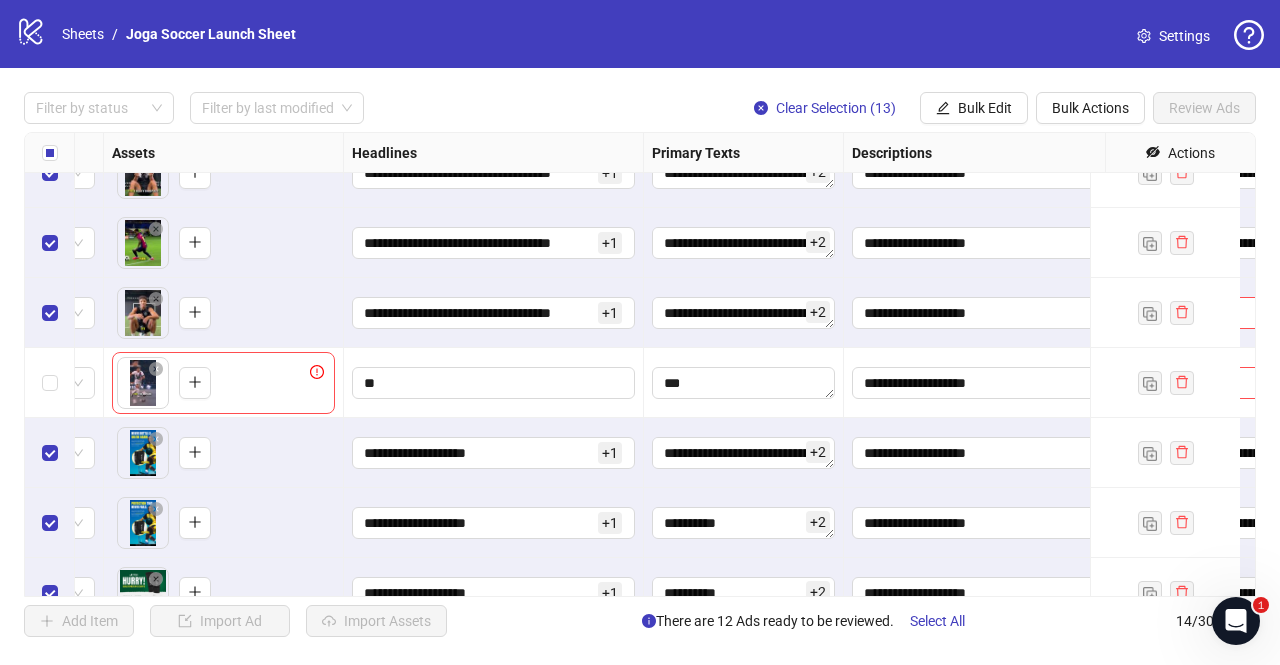 scroll, scrollTop: 455, scrollLeft: 848, axis: both 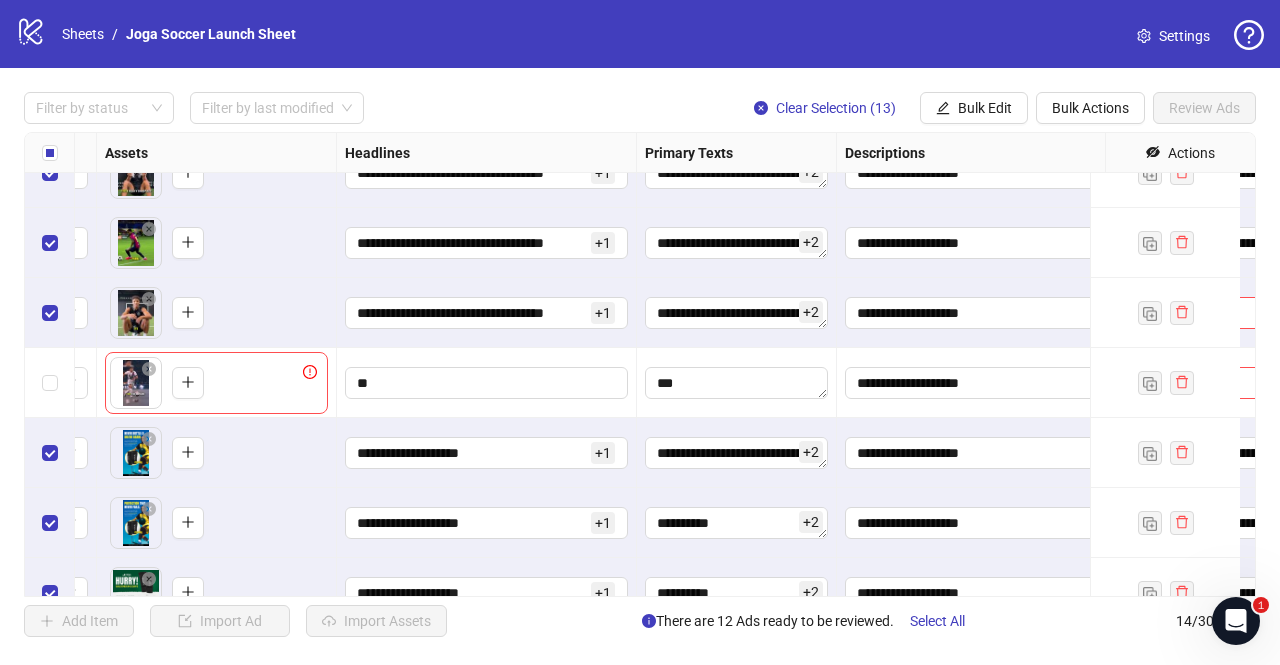 click on "To pick up a draggable item, press the space bar.
While dragging, use the arrow keys to move the item.
Press space again to drop the item in its new position, or press escape to cancel." at bounding box center (216, 453) 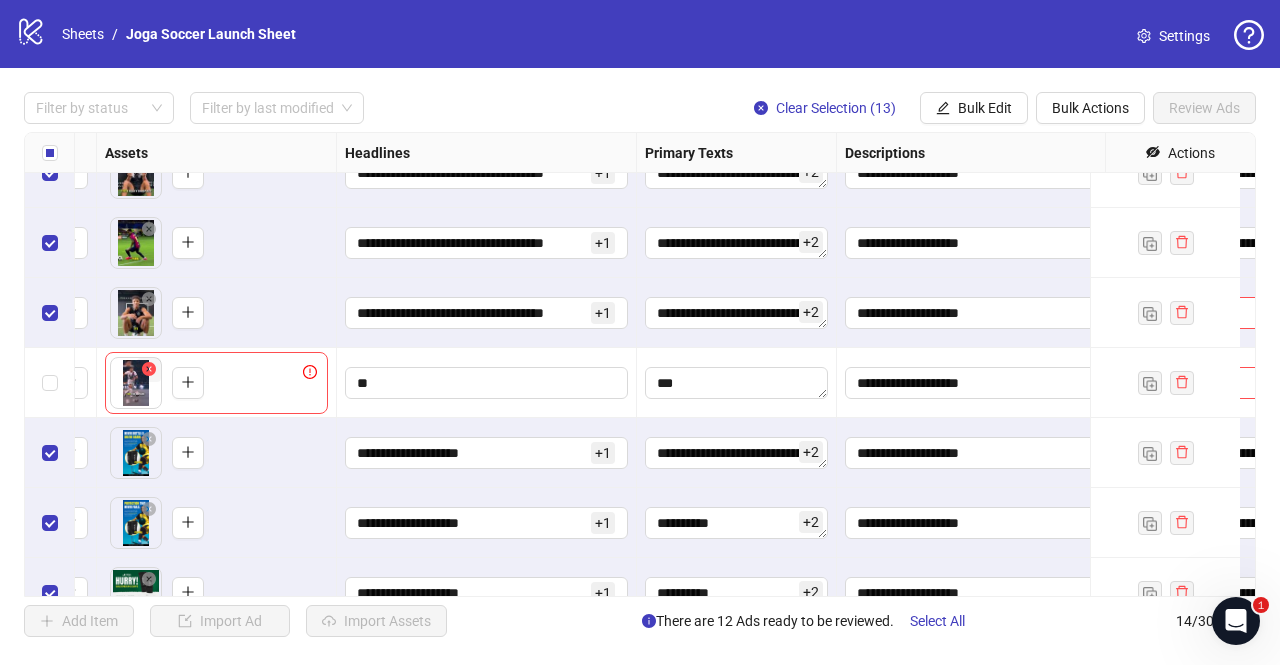 click 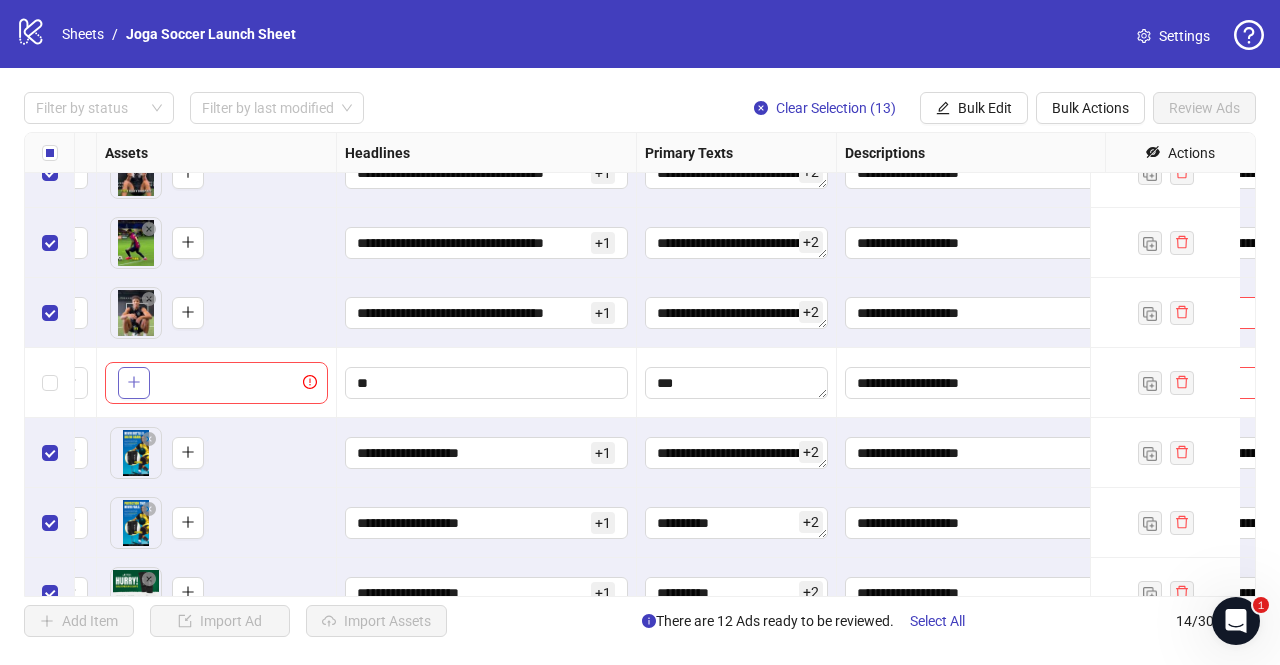click at bounding box center (134, 383) 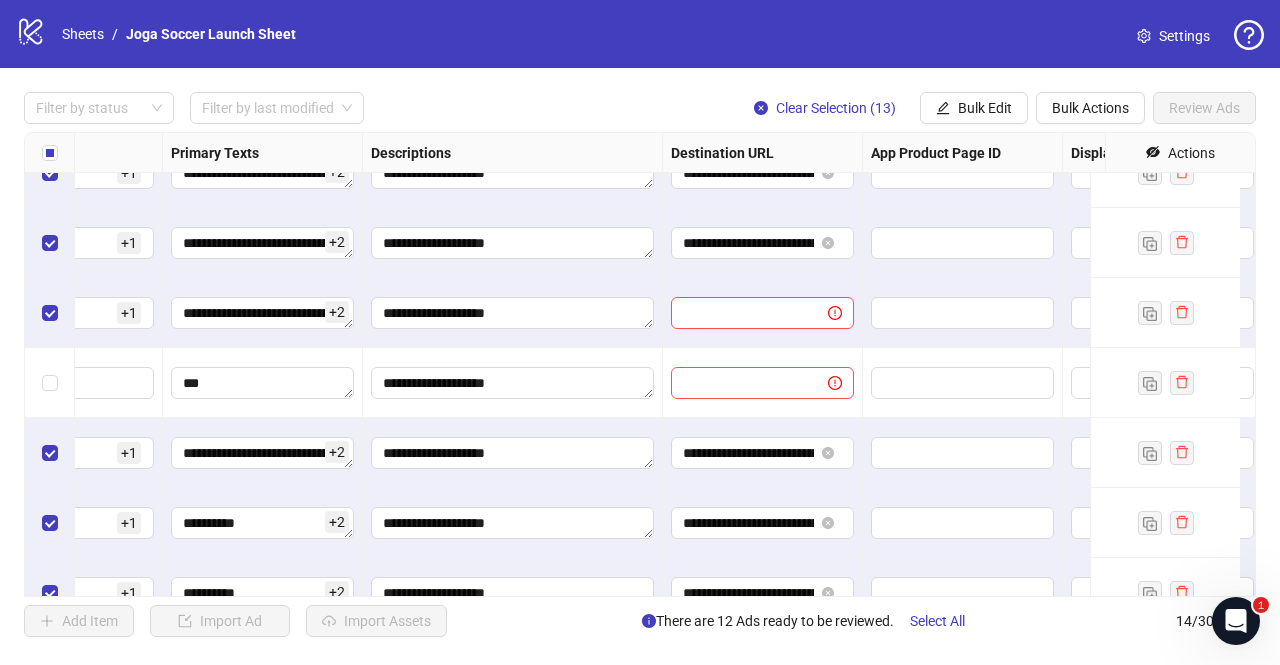 scroll, scrollTop: 455, scrollLeft: 1336, axis: both 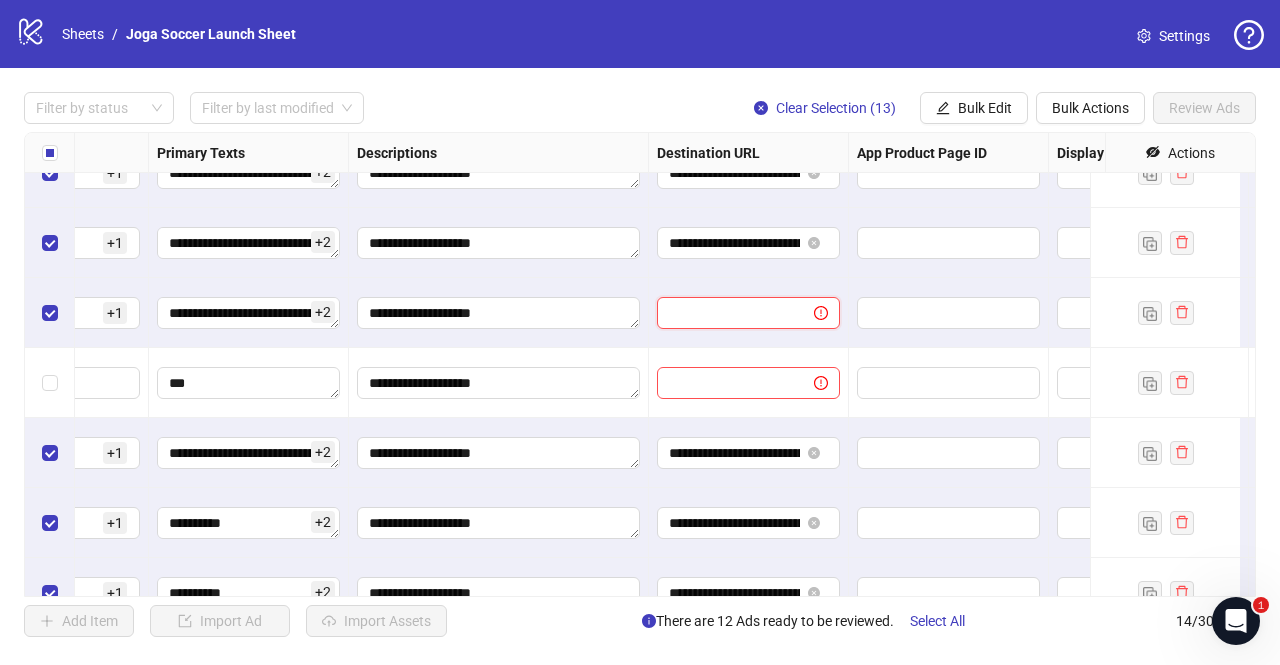 click at bounding box center [727, 313] 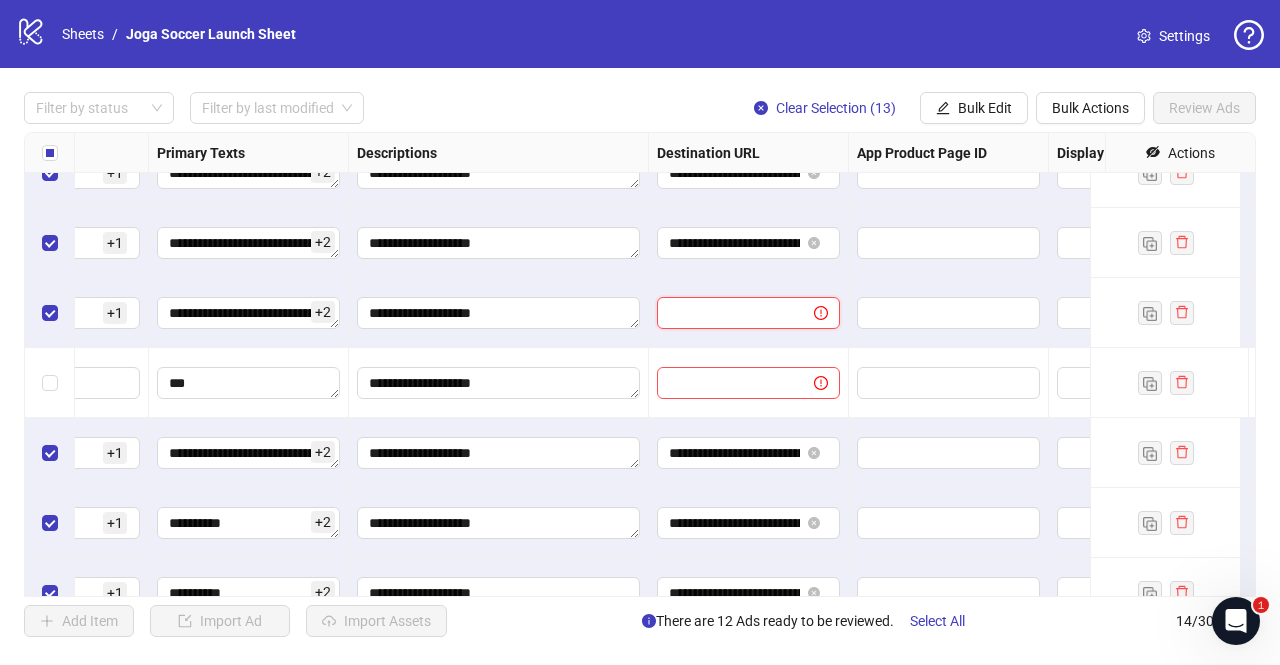 paste on "**********" 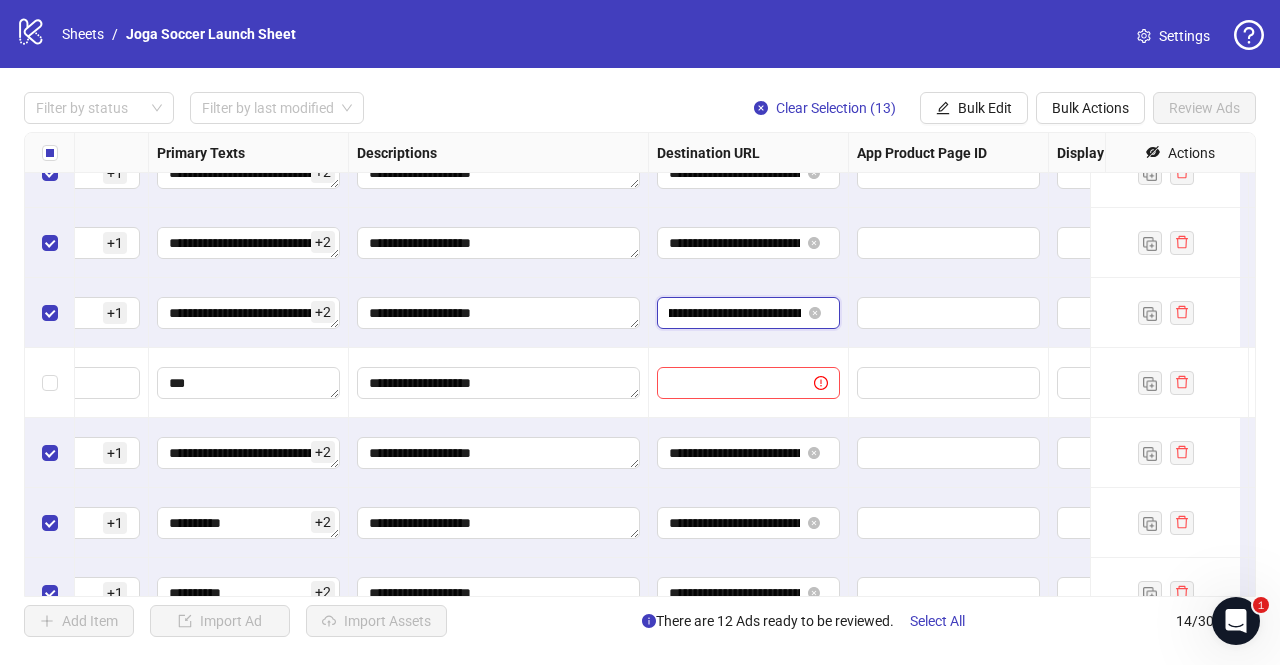 scroll, scrollTop: 0, scrollLeft: 160, axis: horizontal 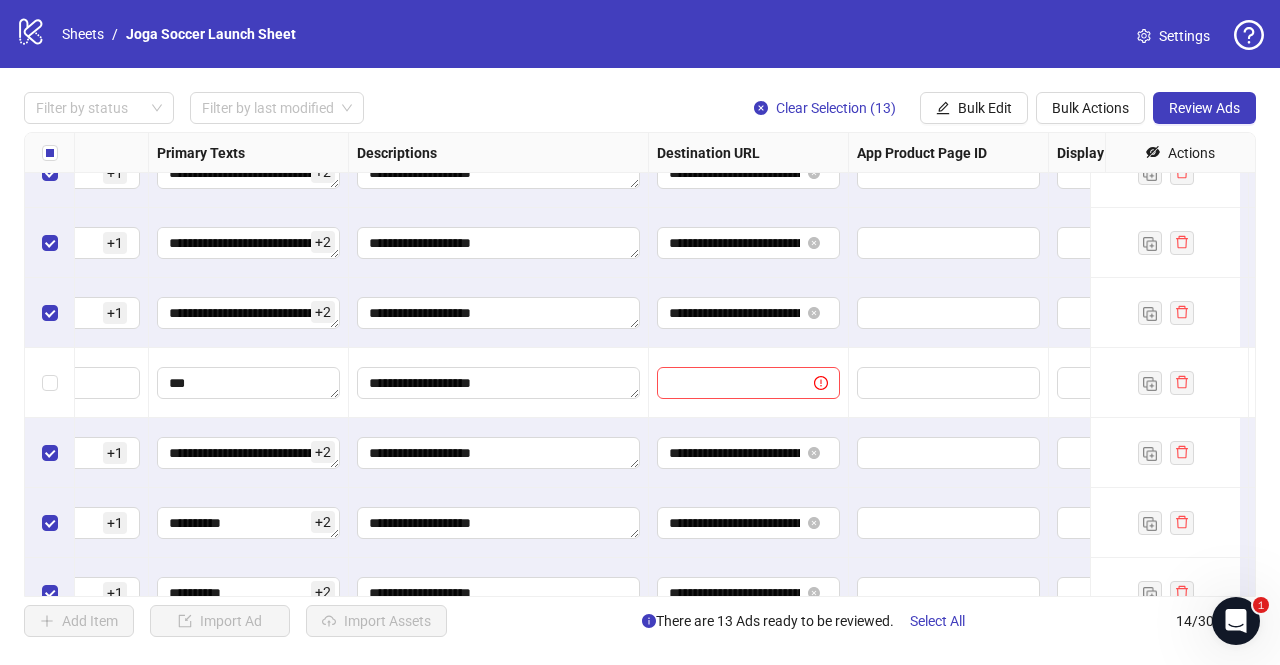 click on "**********" at bounding box center [749, 243] 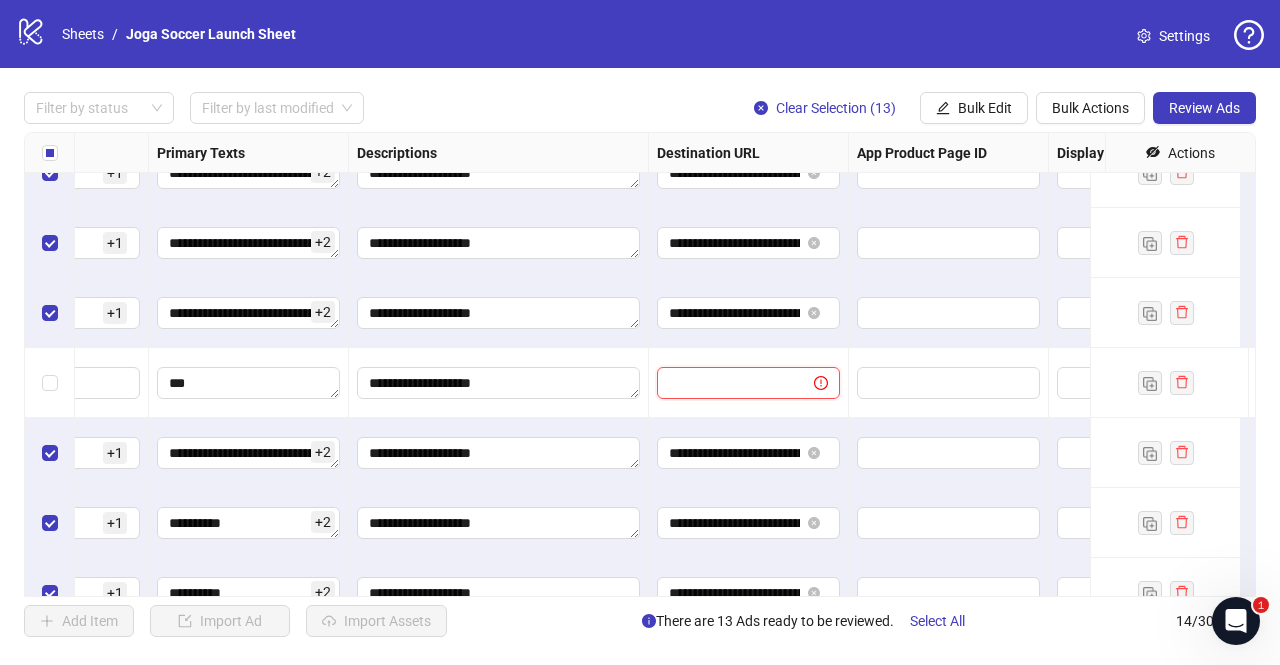 click at bounding box center [727, 383] 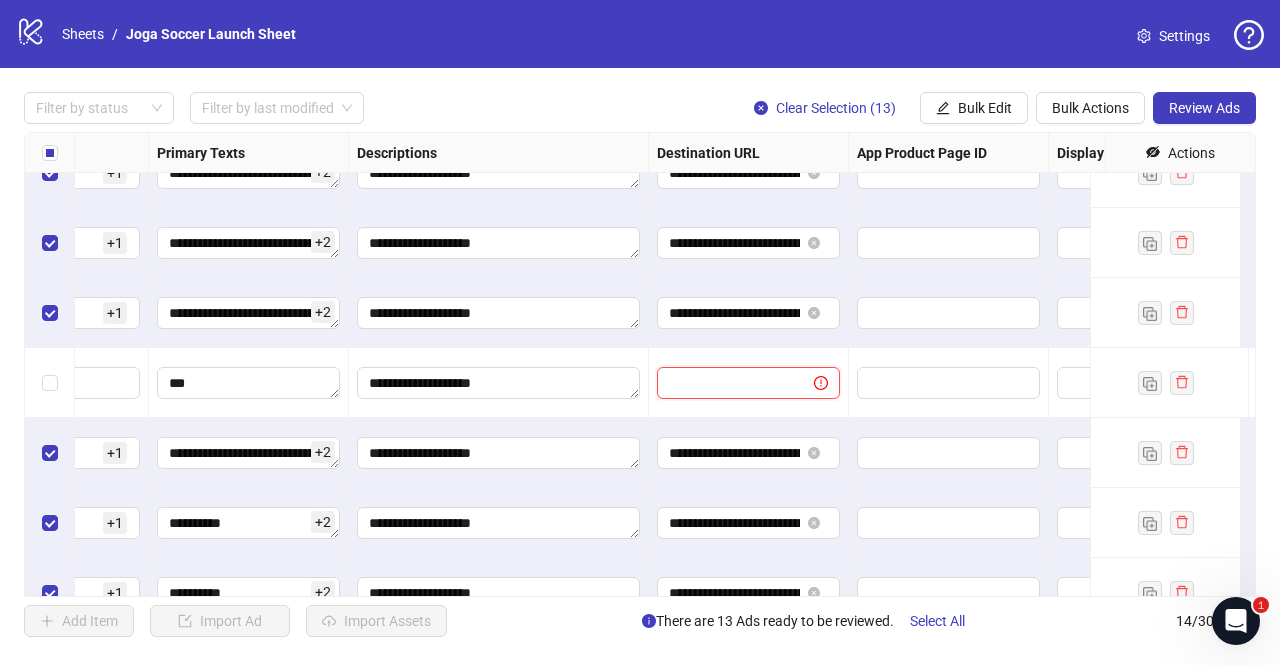 paste on "**********" 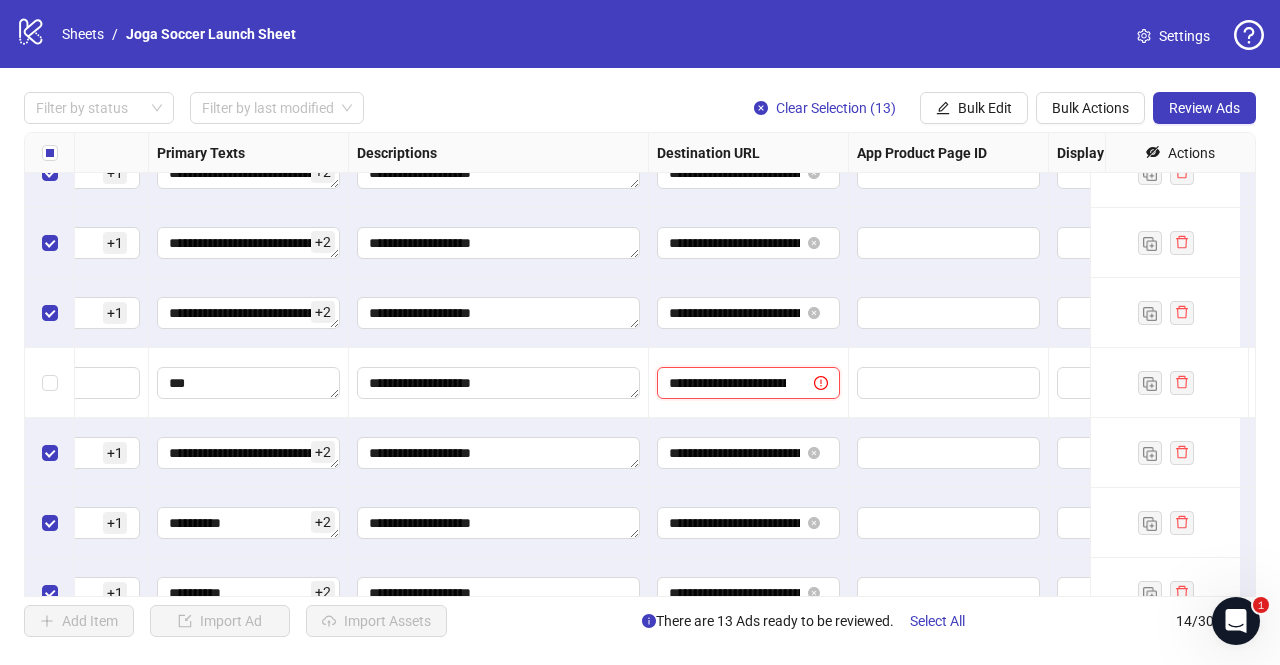 scroll, scrollTop: 0, scrollLeft: 426, axis: horizontal 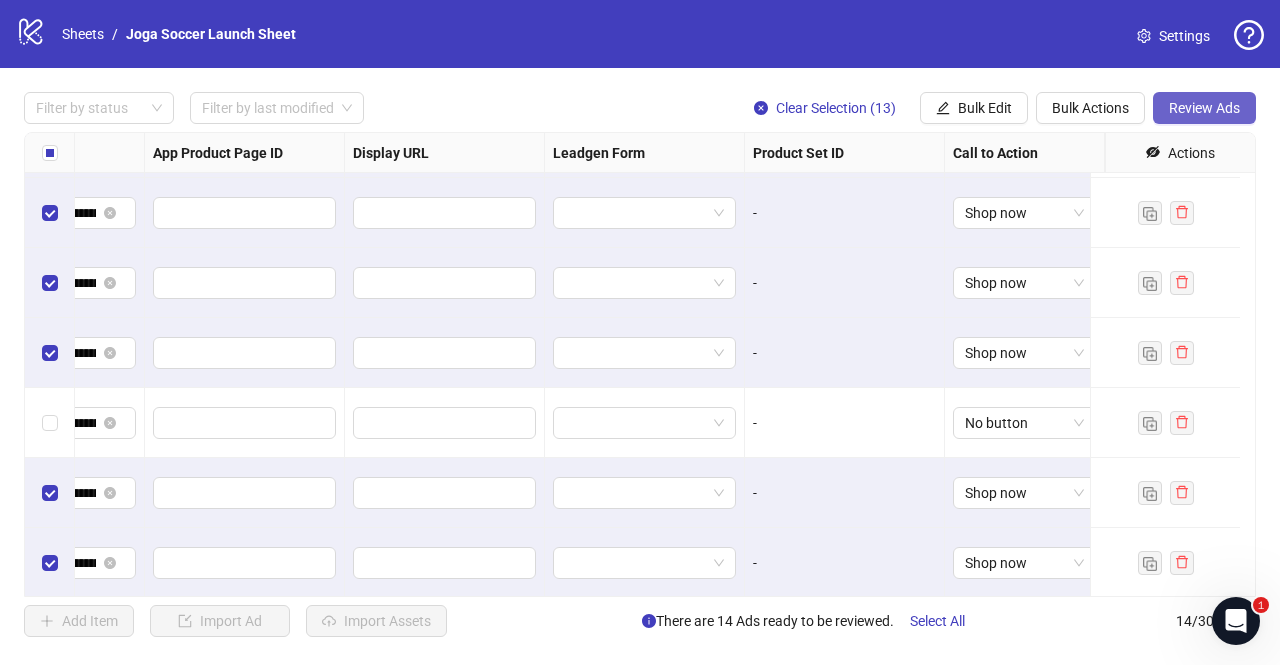 click on "Review Ads" at bounding box center (1204, 108) 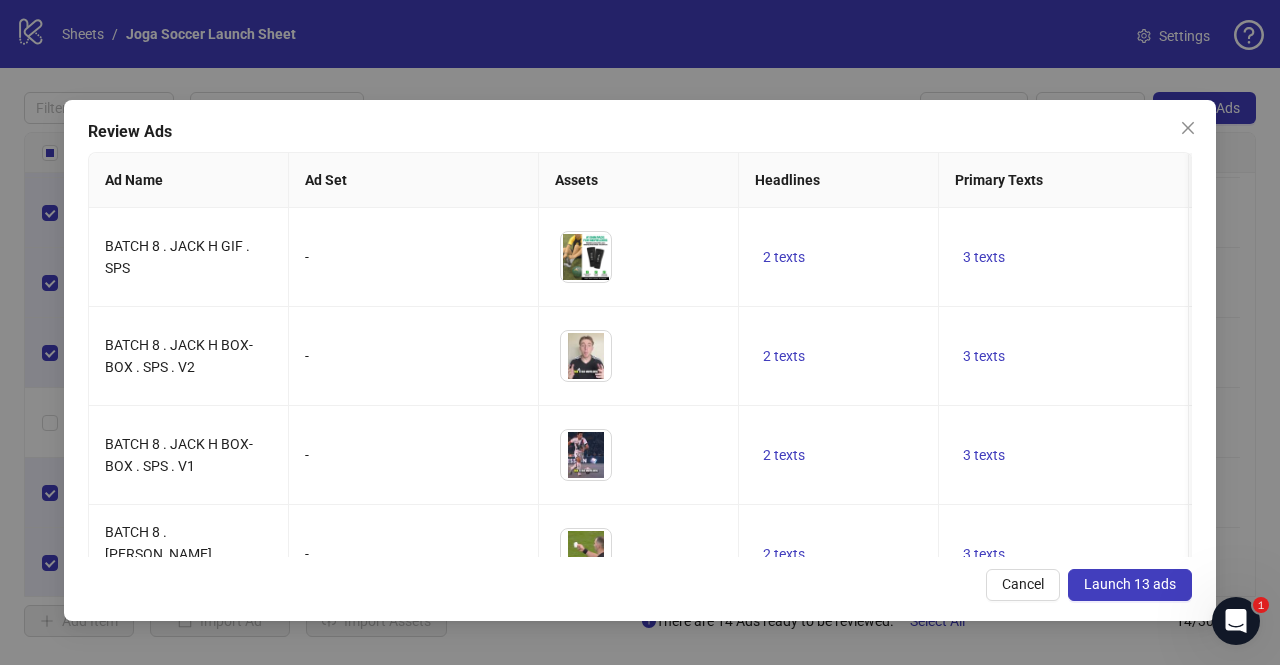 click on "Launch 13 ads" at bounding box center [1130, 584] 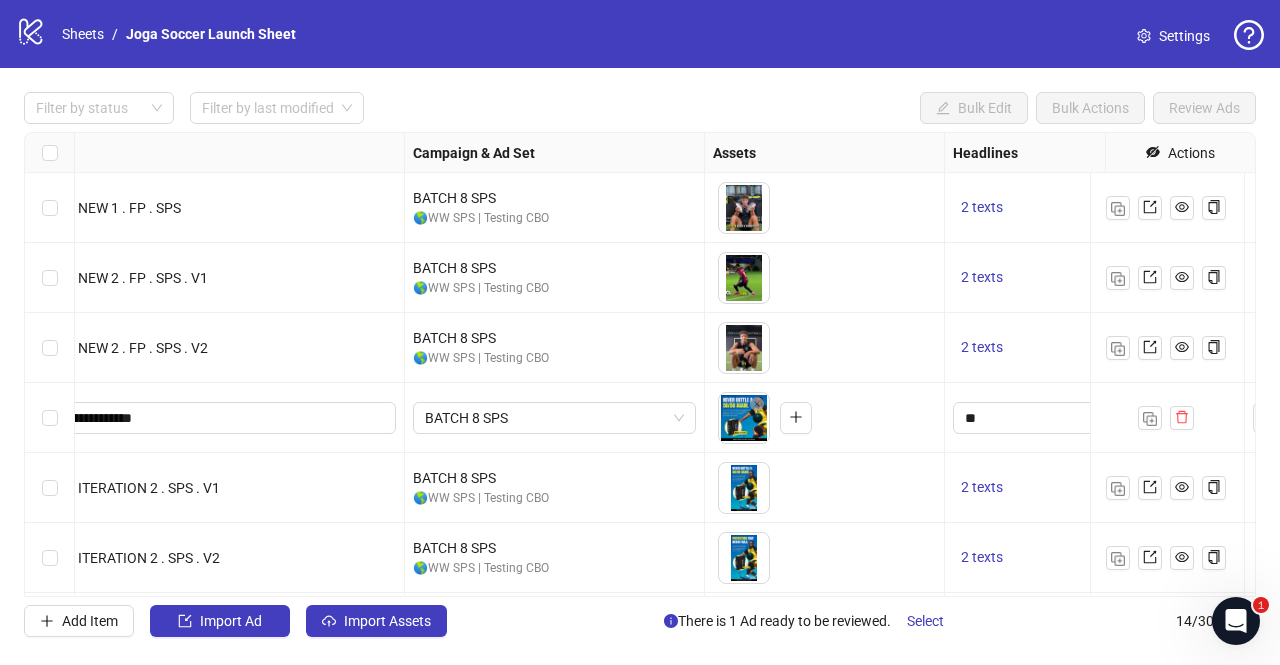 scroll, scrollTop: 420, scrollLeft: 0, axis: vertical 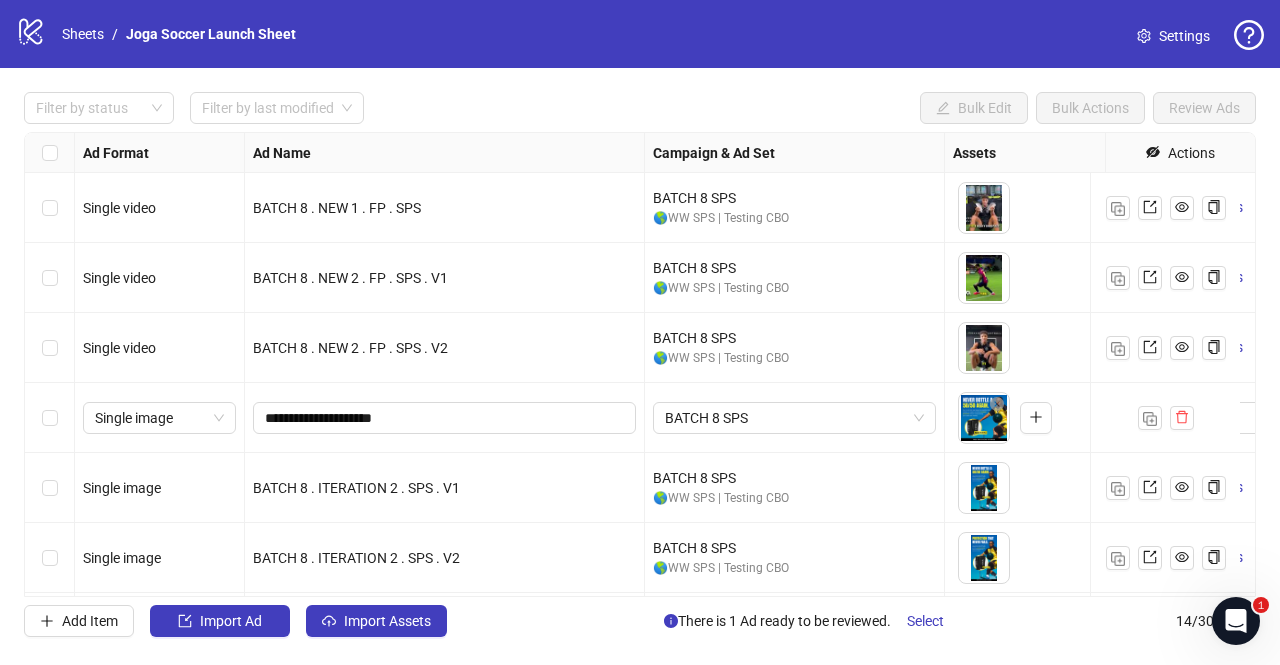click on "Filter by status Filter by last modified Bulk Edit Bulk Actions Review Ads Ad Format Ad Name Campaign & Ad Set Assets Headlines Primary Texts Descriptions Destination URL App Product Page ID Display URL Leadgen Form Product Set ID Call to Action Actions Single video BATCH 8 . [PERSON_NAME] INTERVIEW . SPS . V1 BATCH 8 SPS 🌎WW SPS | Testing CBO
To pick up a draggable item, press the space bar.
While dragging, use the arrow keys to move the item.
Press space again to drop the item in its new position, or press escape to cancel.
2 texts 3 texts Single video BATCH 8 . ITERATION 3 . SPS  BATCH 8 SPS 🌎WW SPS | Testing CBO
To pick up a draggable item, press the space bar.
While dragging, use the arrow keys to move the item.
Press space again to drop the item in its new position, or press escape to cancel.
2 texts 3 texts Single video BATCH 8 . NEW 1 . FP . SPS BATCH 8 SPS 🌎WW SPS | Testing CBO 2 texts 3 texts Single video BATCH 8 . NEW 2 . FP . SPS . V1 BATCH 8 SPS 2 texts ** **" at bounding box center [640, 364] 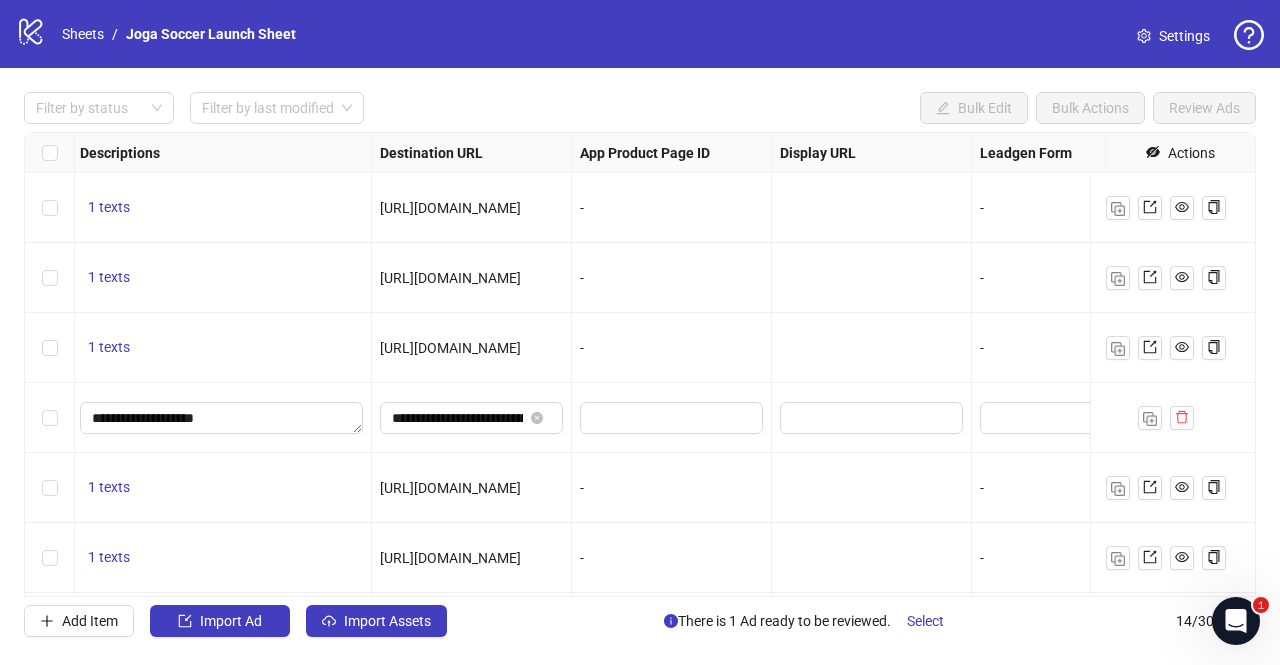 scroll, scrollTop: 420, scrollLeft: 2054, axis: both 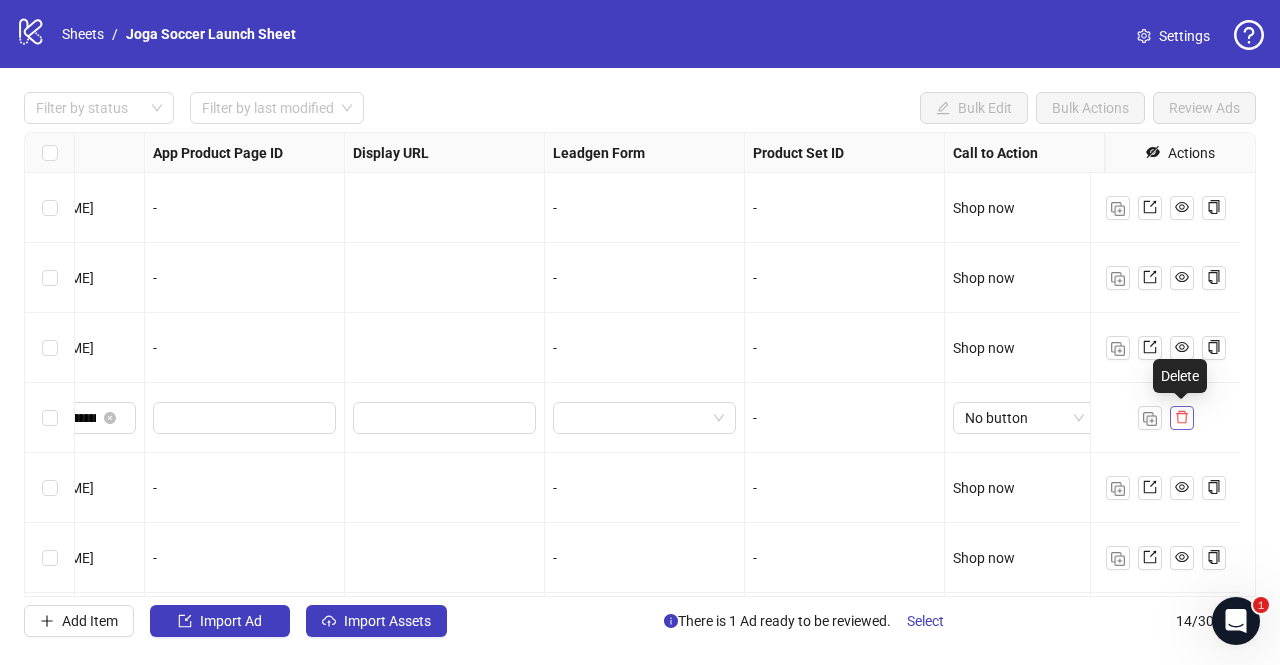 click 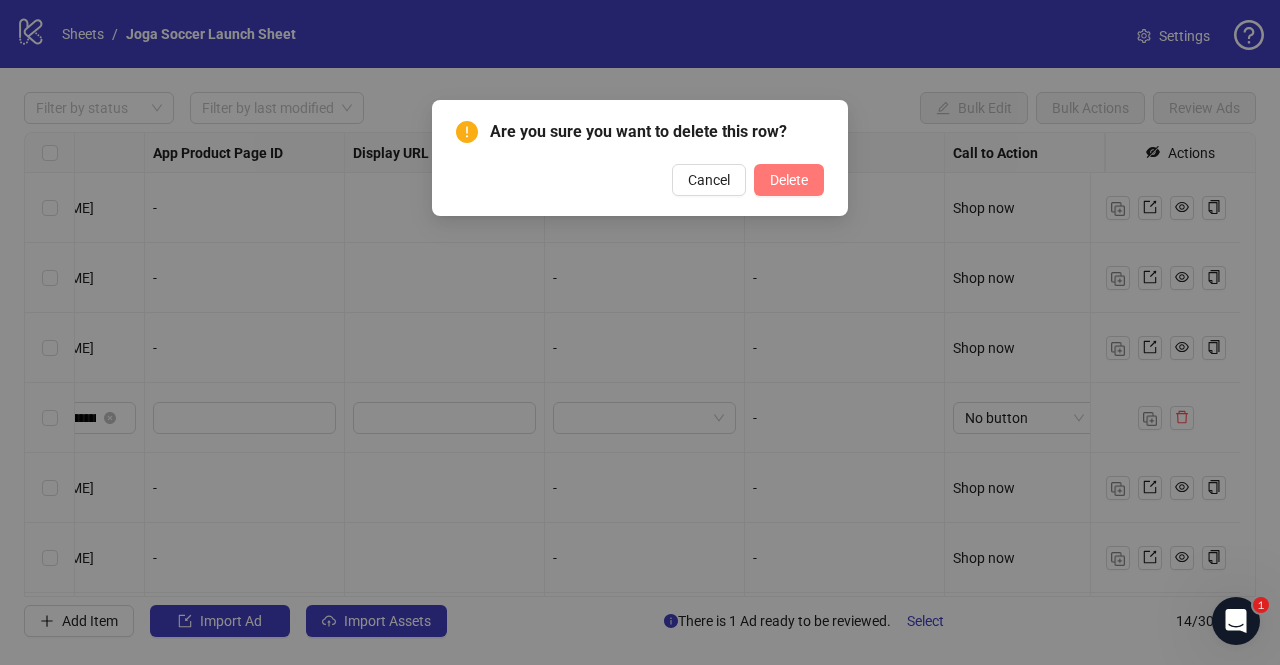 click on "Delete" at bounding box center (789, 180) 